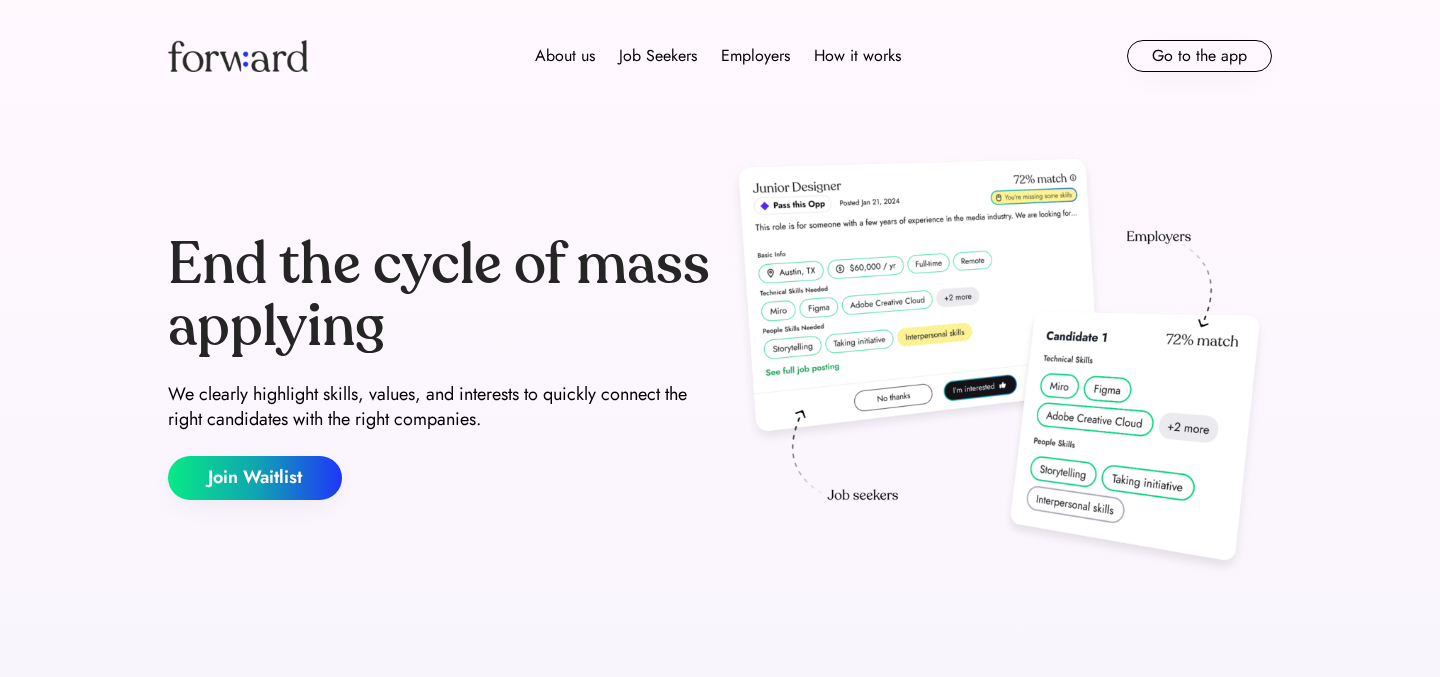 scroll, scrollTop: 0, scrollLeft: 0, axis: both 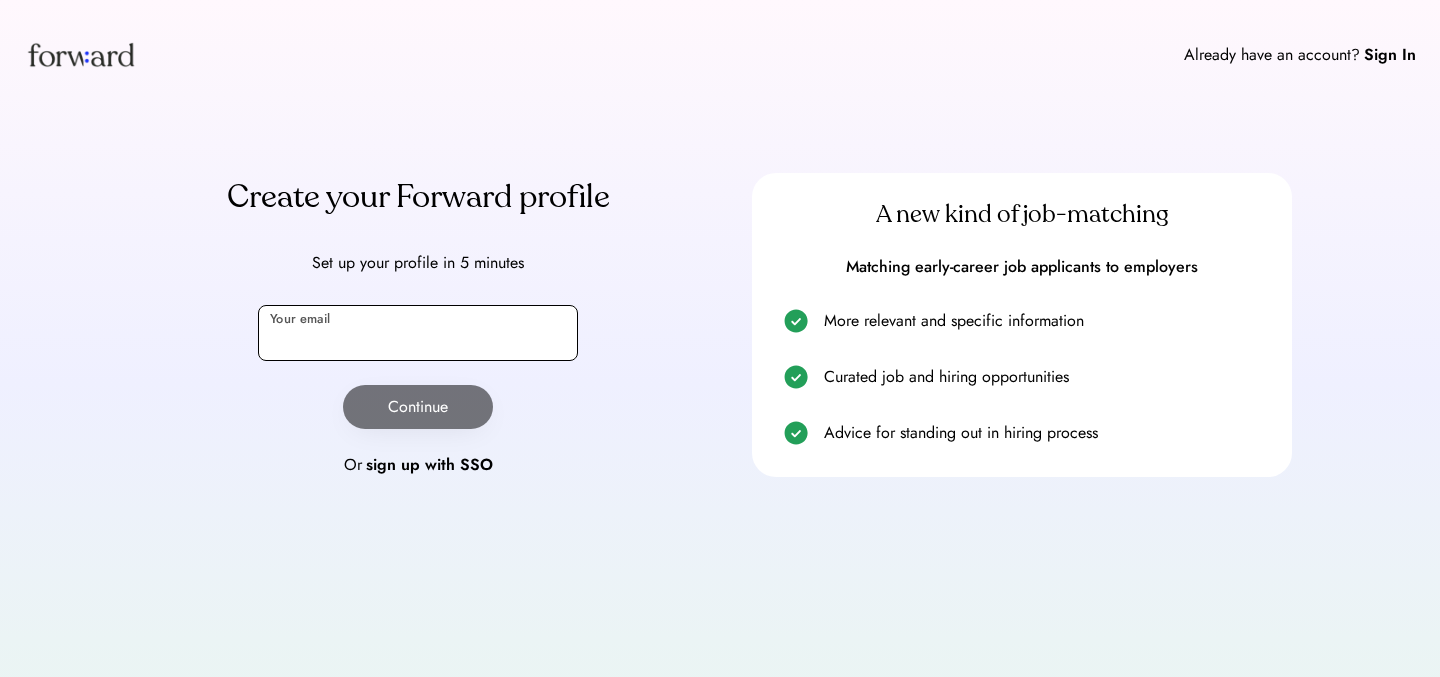click at bounding box center (418, 333) 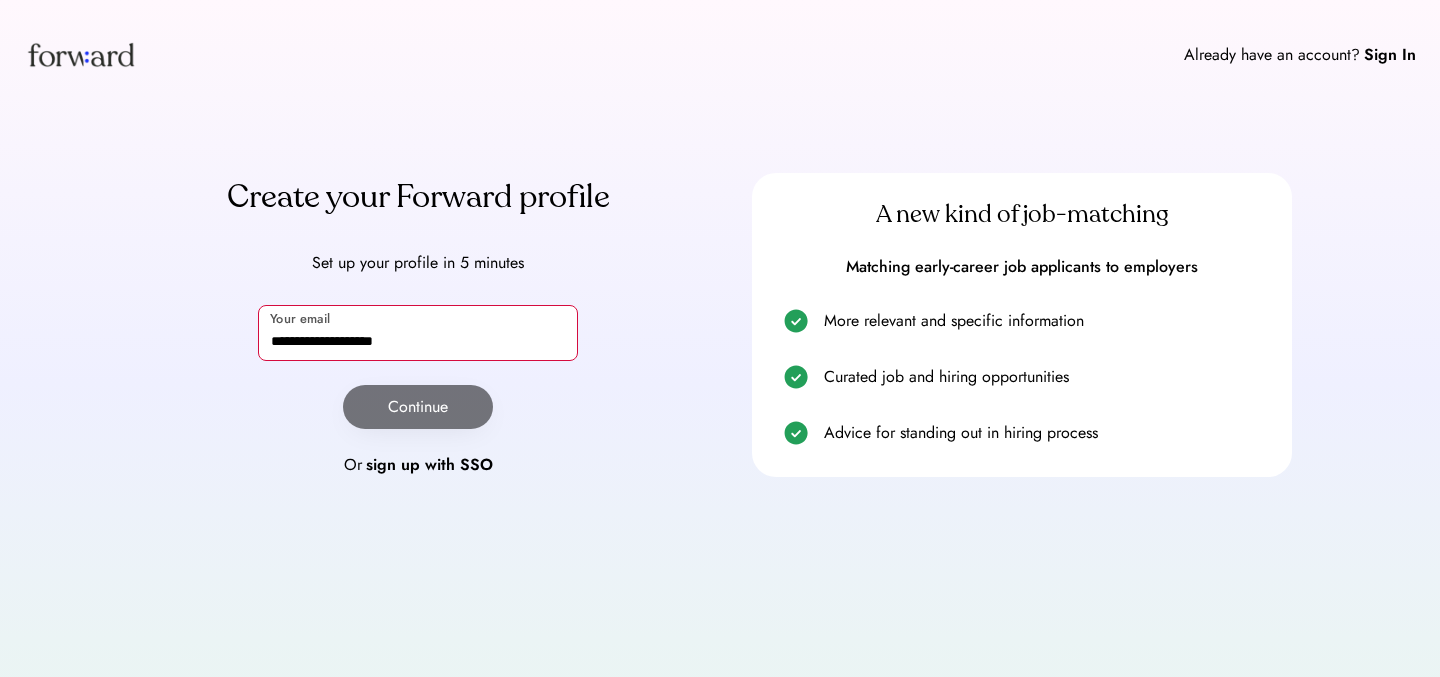 type on "**********" 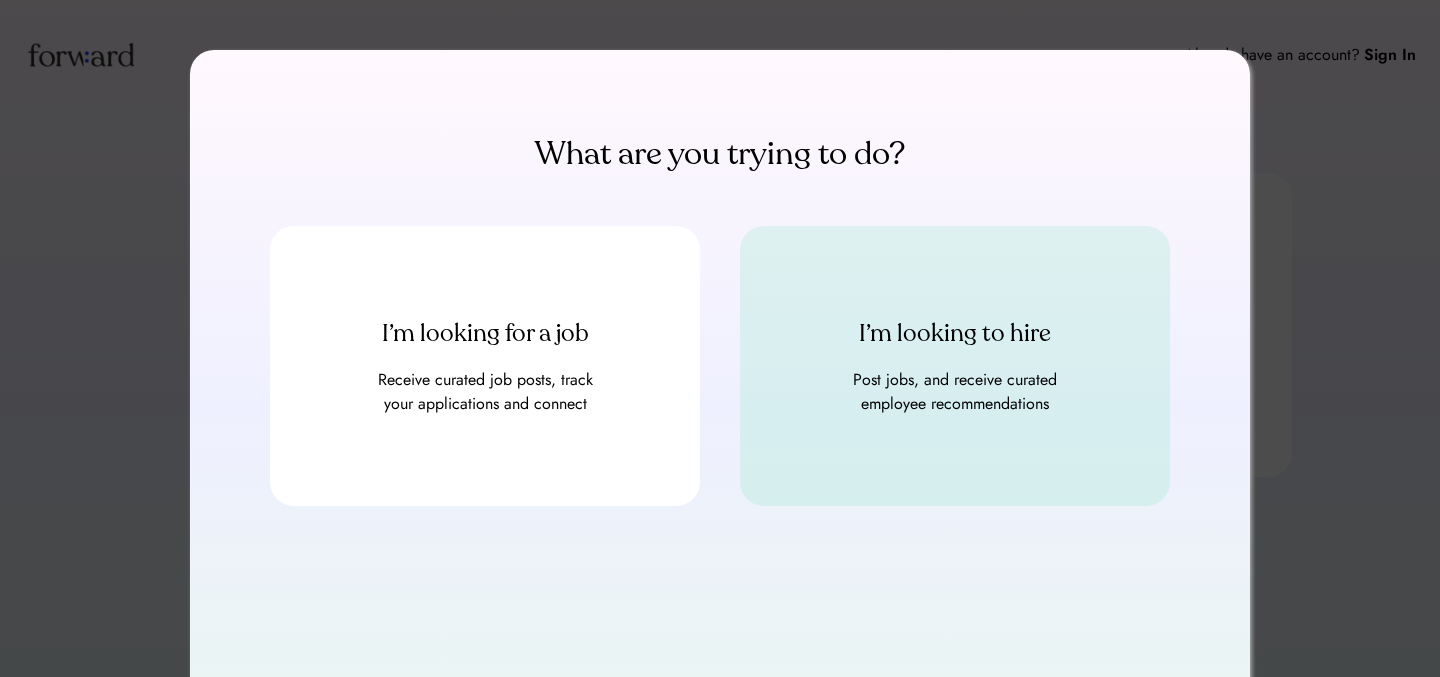 click on "I’m looking to hire Post jobs, and receive curated employee recommendations" at bounding box center (955, 366) 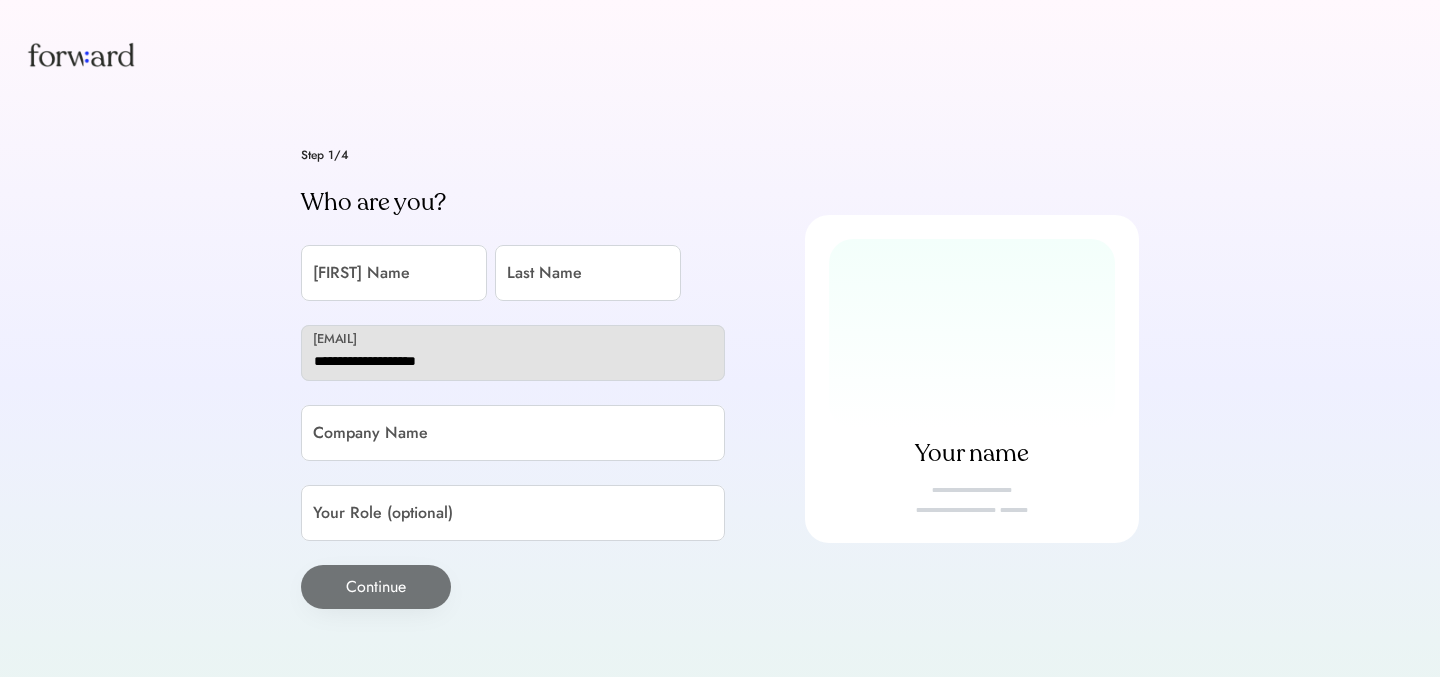 scroll, scrollTop: 0, scrollLeft: 0, axis: both 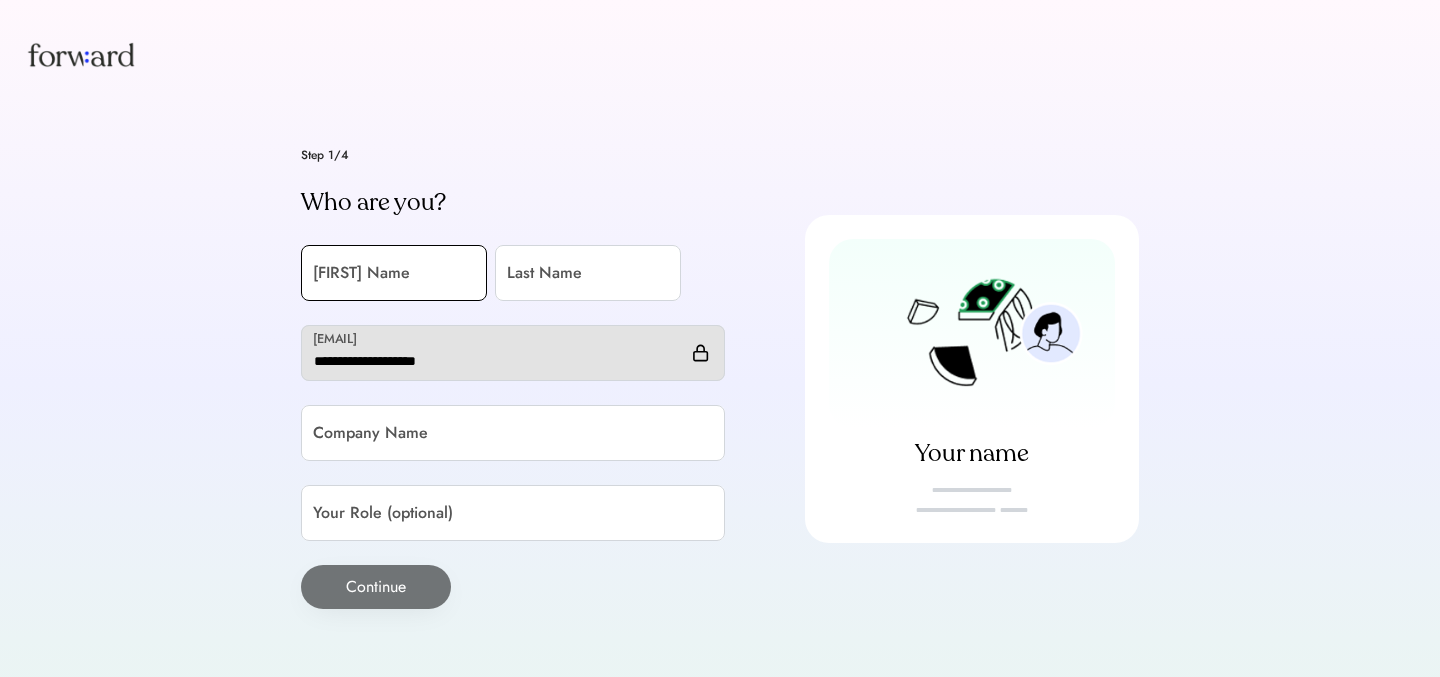 click on "Step 1/4 Who are you? First Name Last Name Email Company Name Your Role (optional) Continue" at bounding box center (513, 379) 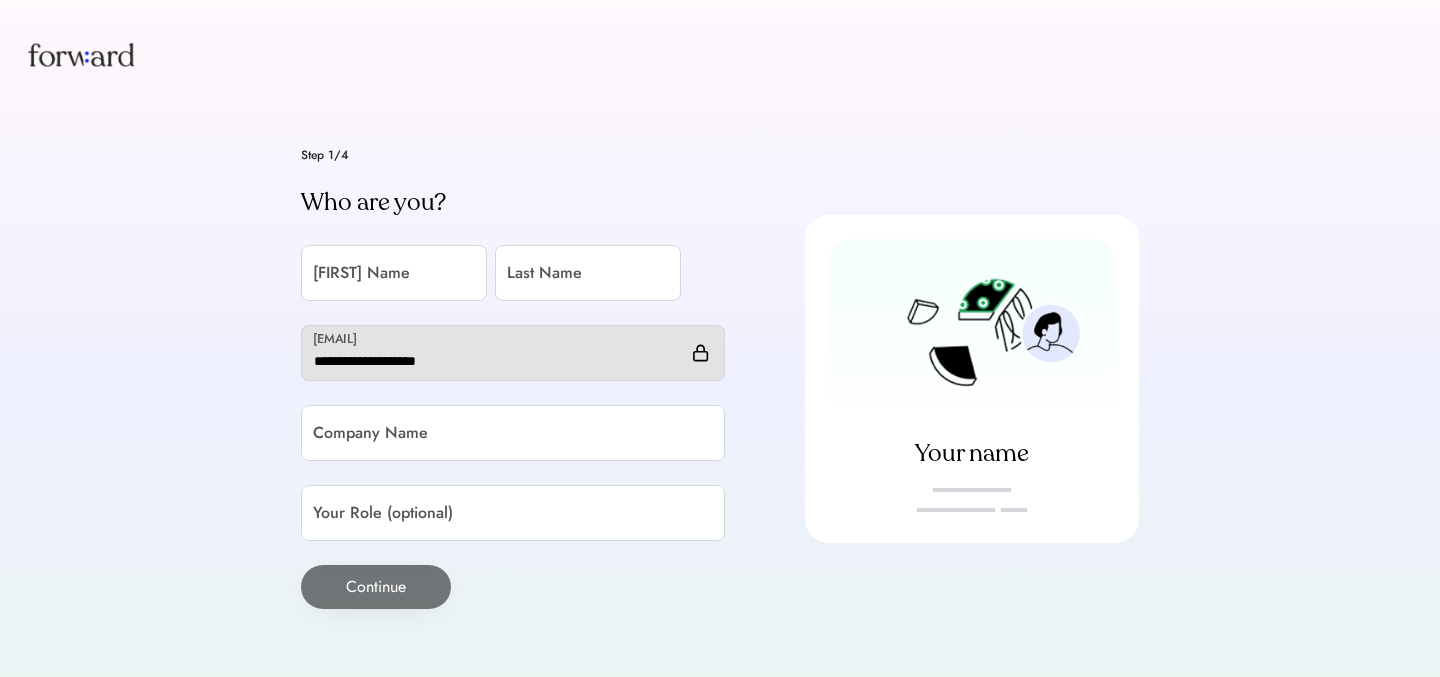 click on "Step 1/4 Who are you? First Name Last Name Email Company Name Your Role (optional) Continue" at bounding box center (513, 379) 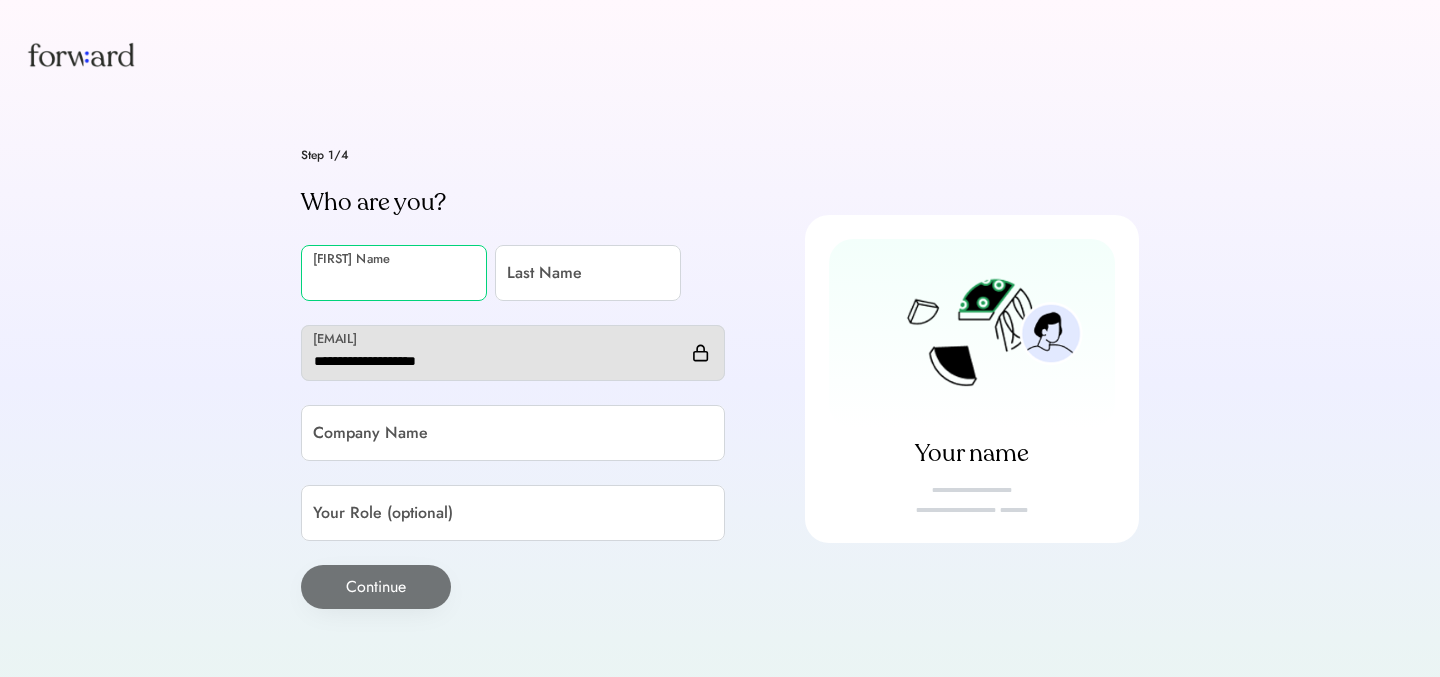 click at bounding box center (394, 273) 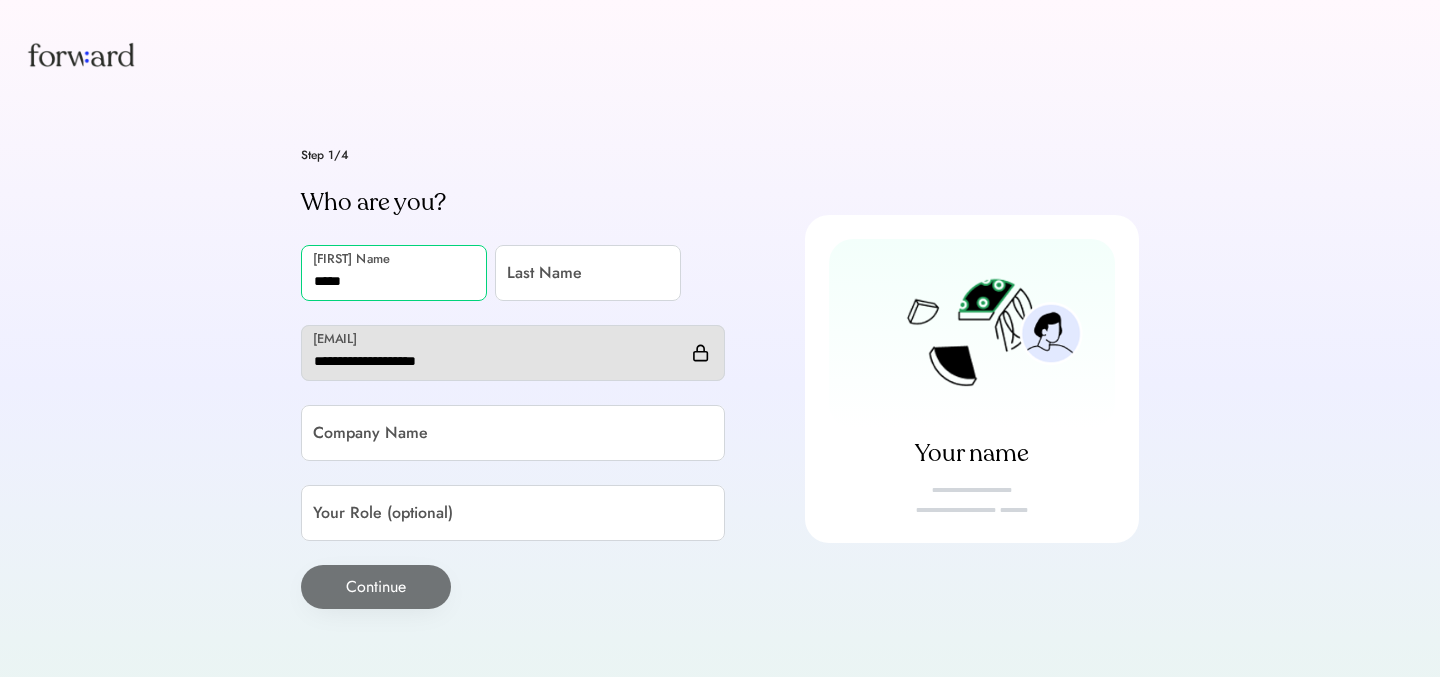 type on "*****" 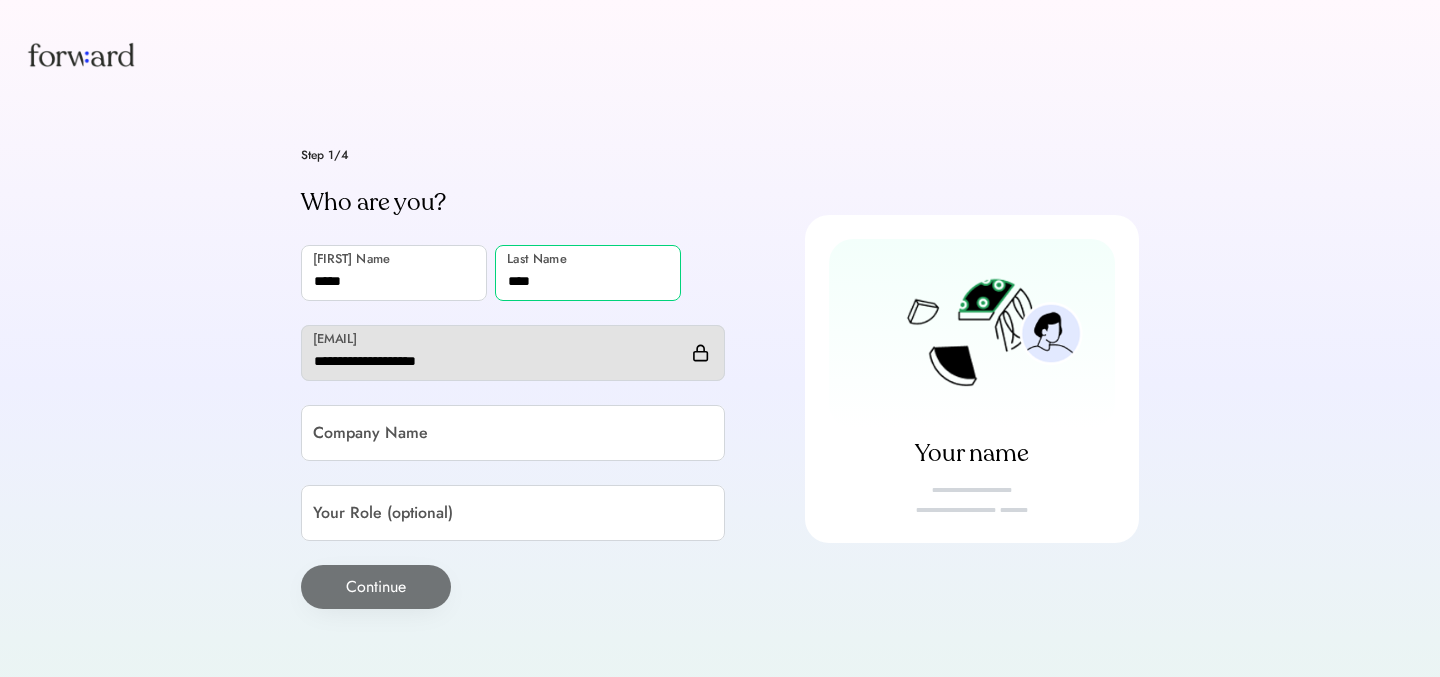 type on "****" 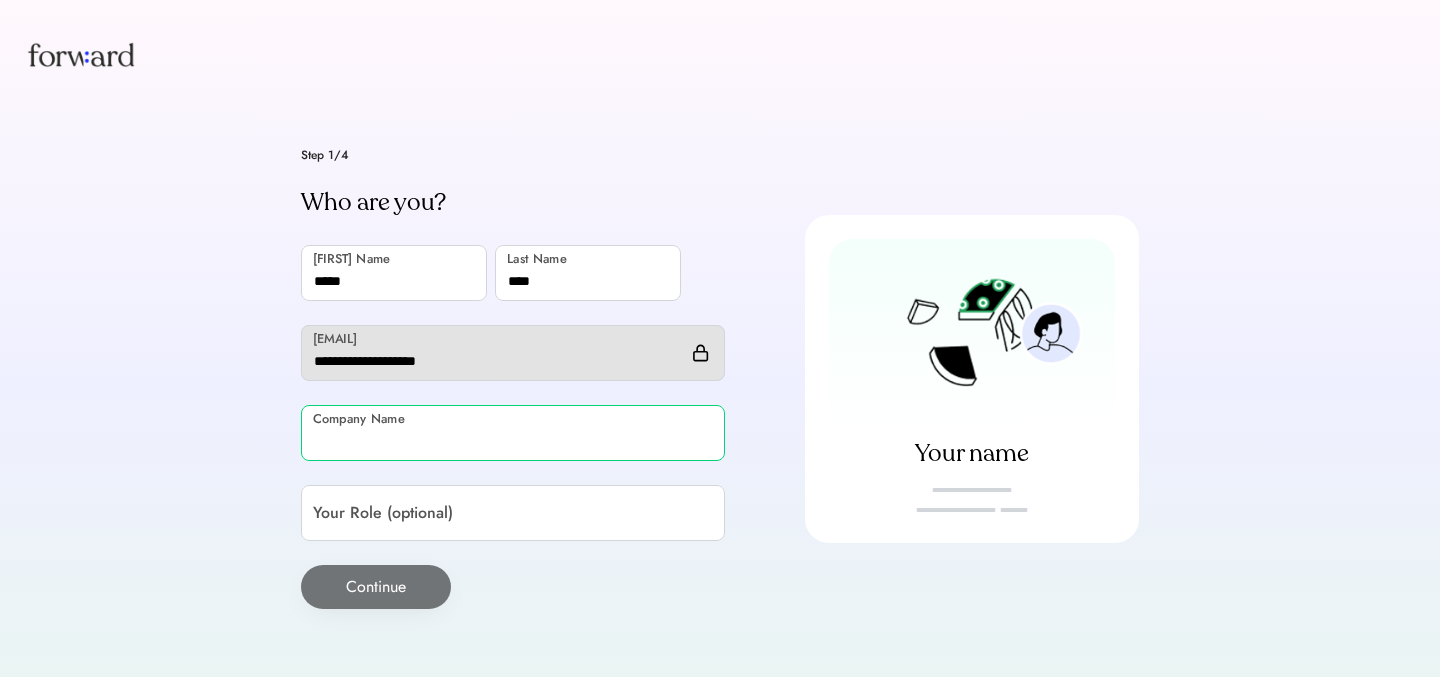click at bounding box center [513, 433] 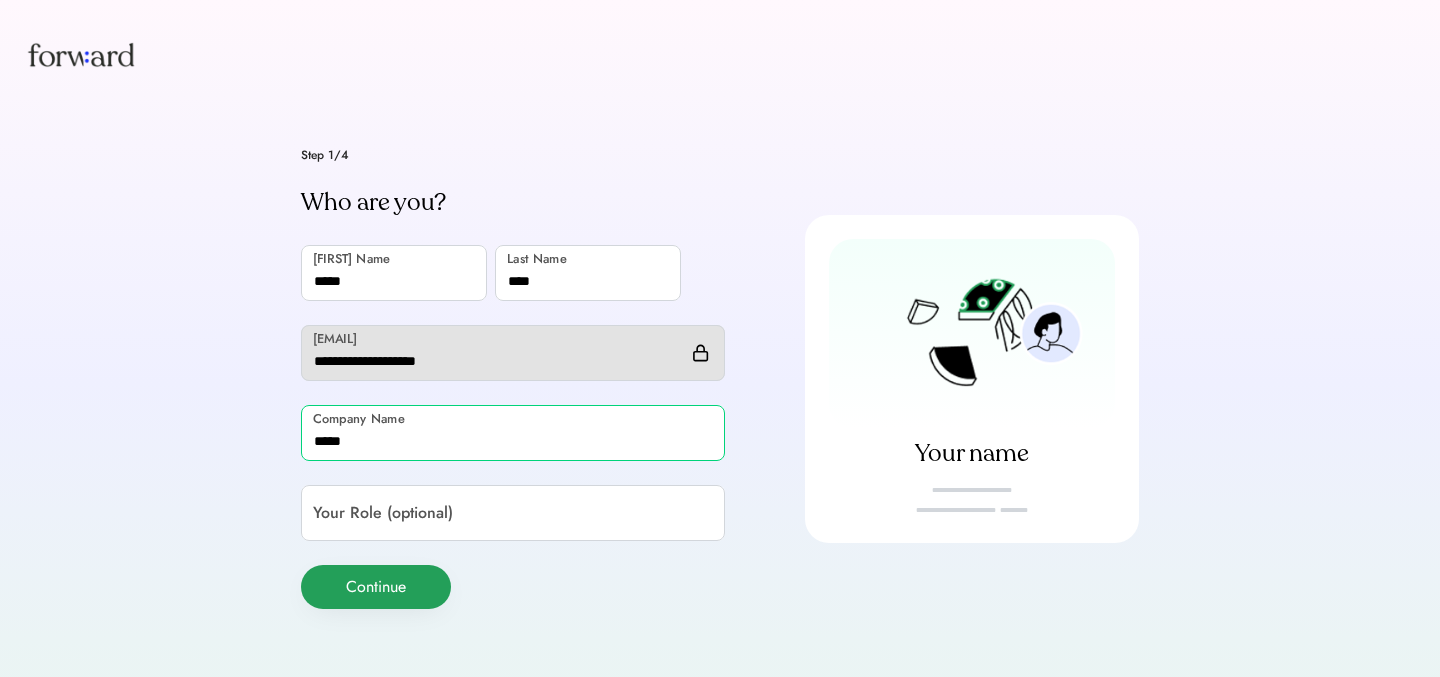type on "*****" 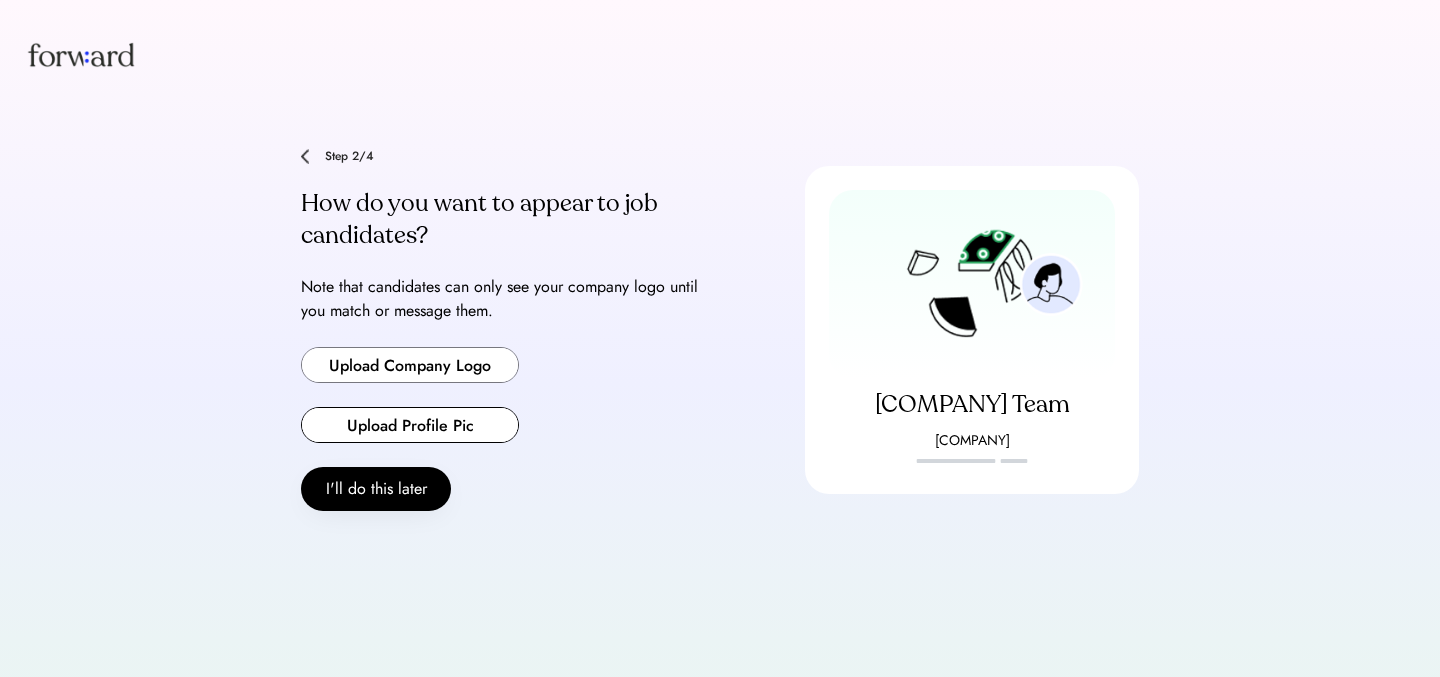 click at bounding box center (410, 365) 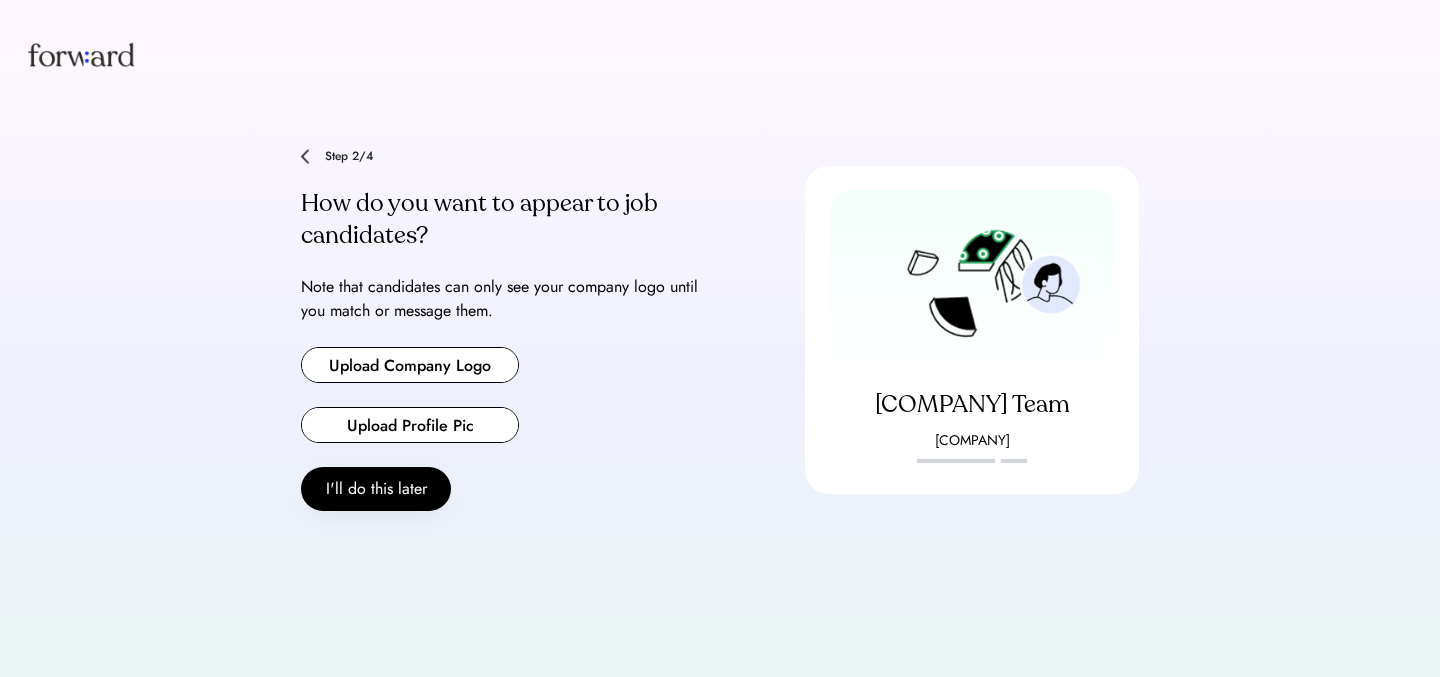 type on "**********" 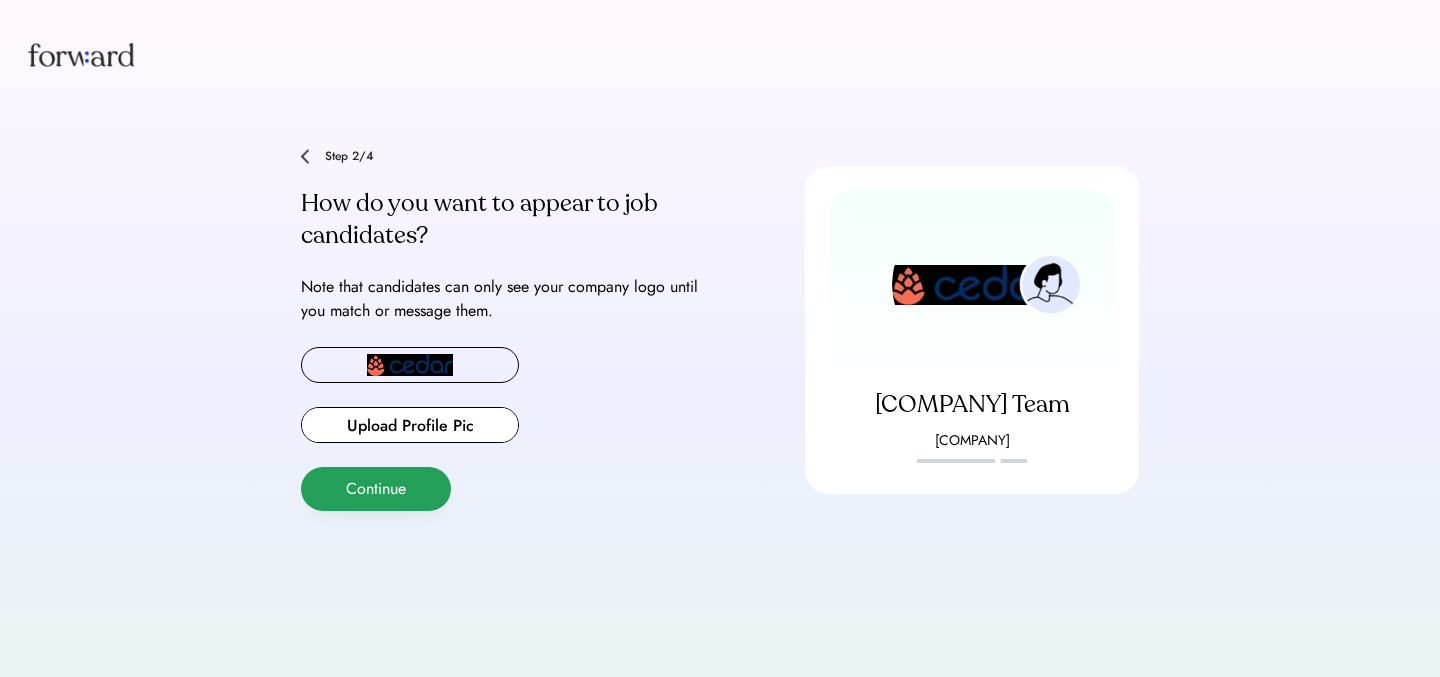 click on "Continue" at bounding box center [376, 489] 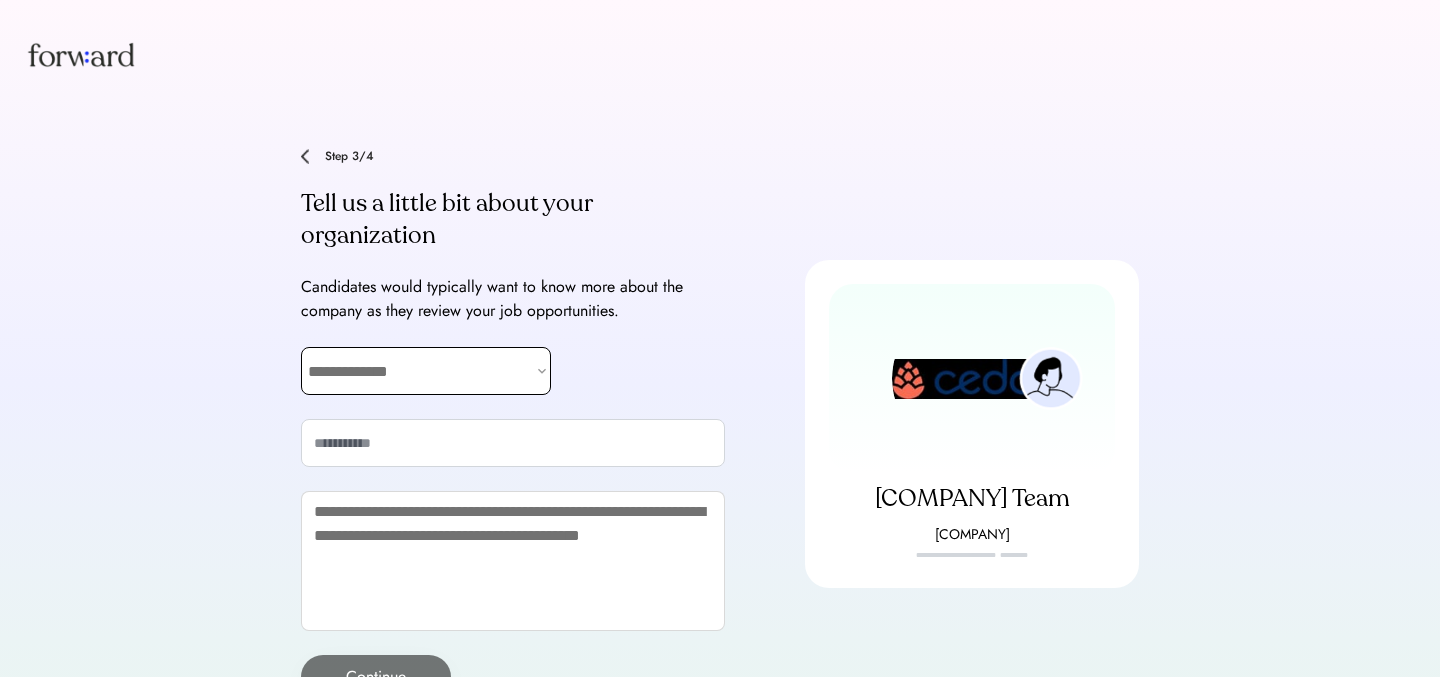 click on "**********" at bounding box center (426, 371) 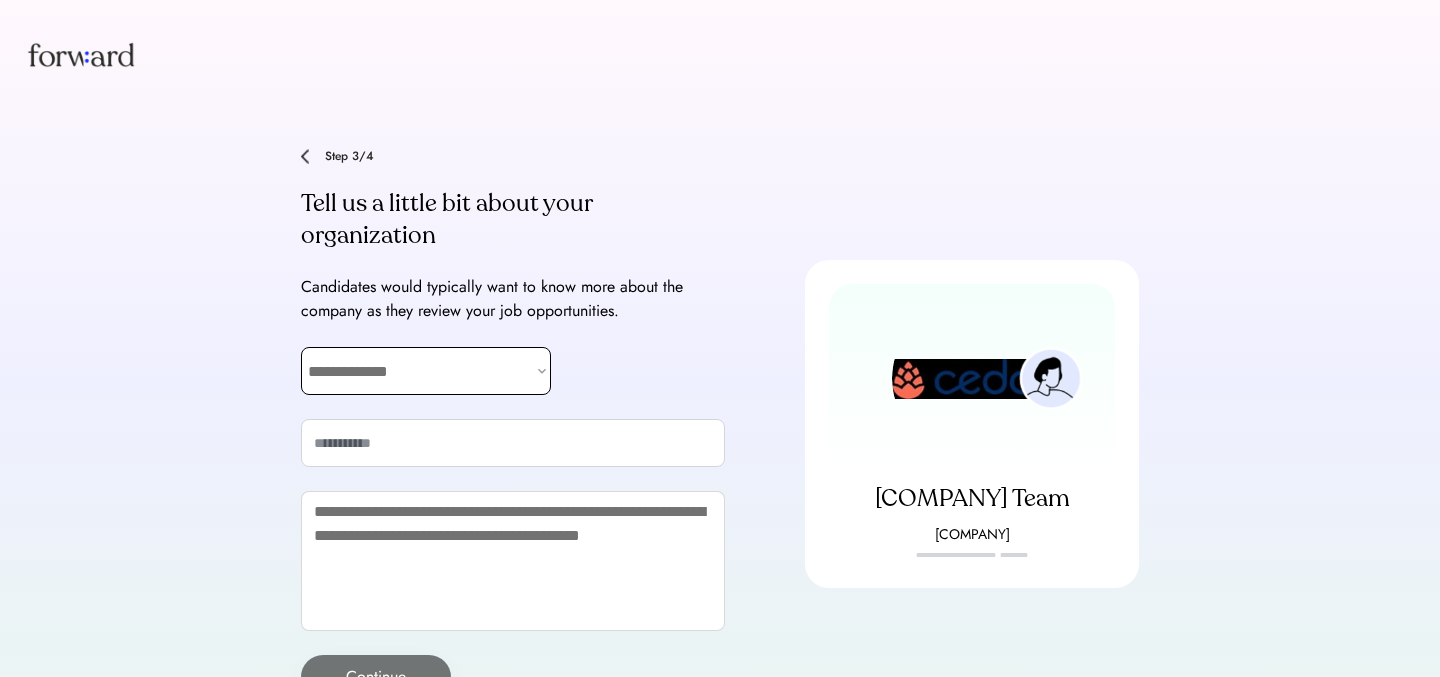 select on "**********" 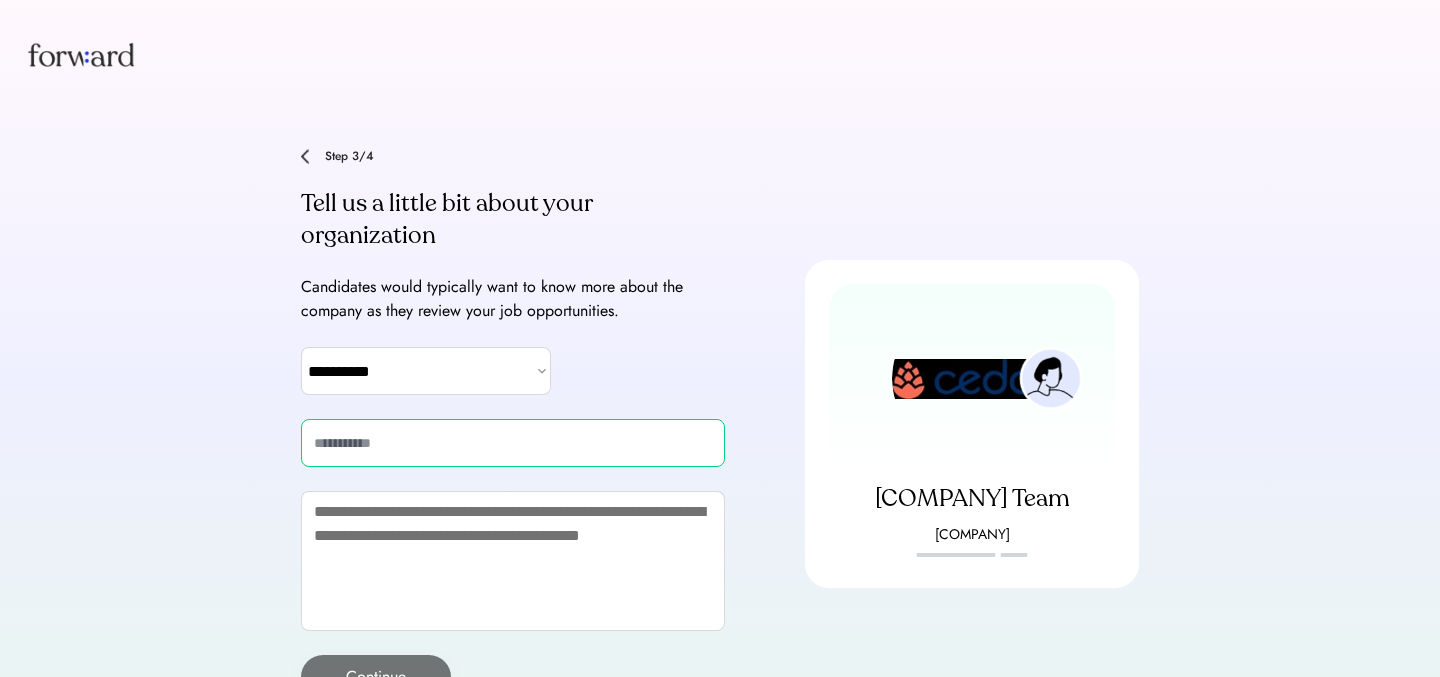 click at bounding box center [513, 443] 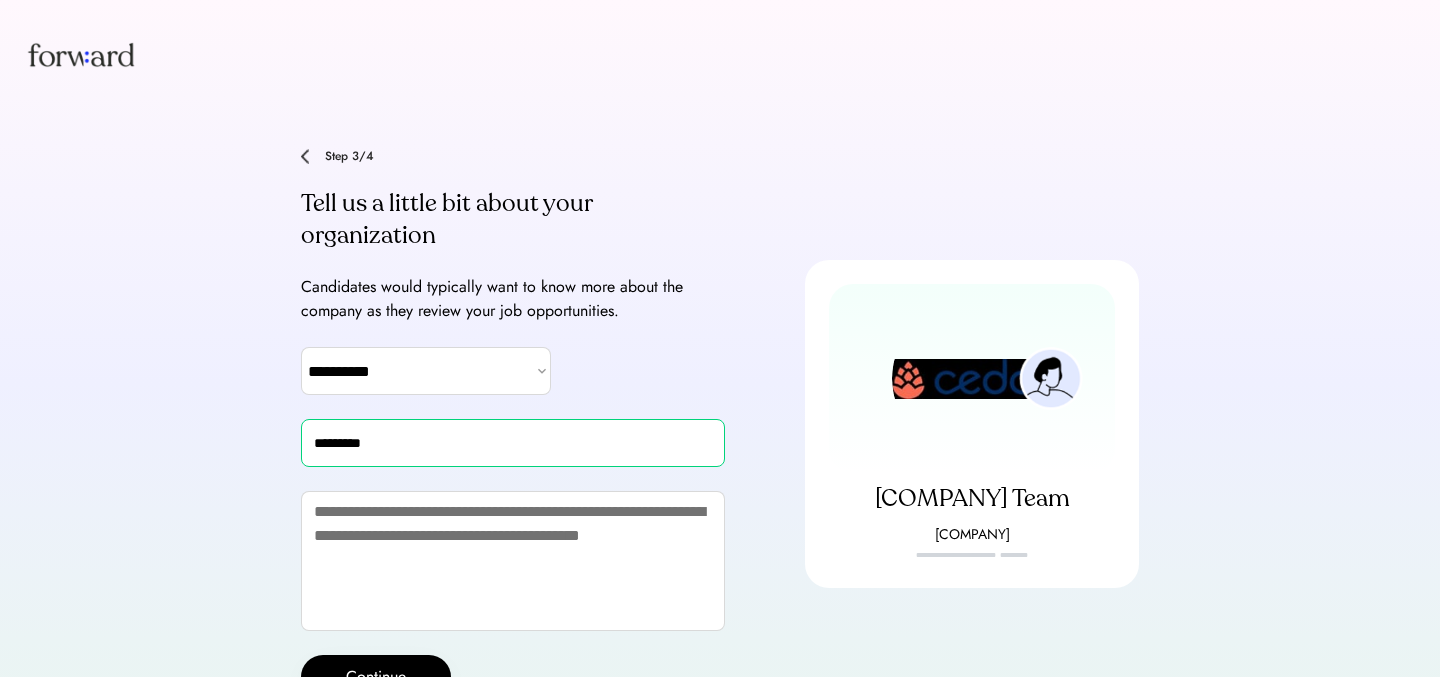 type on "*********" 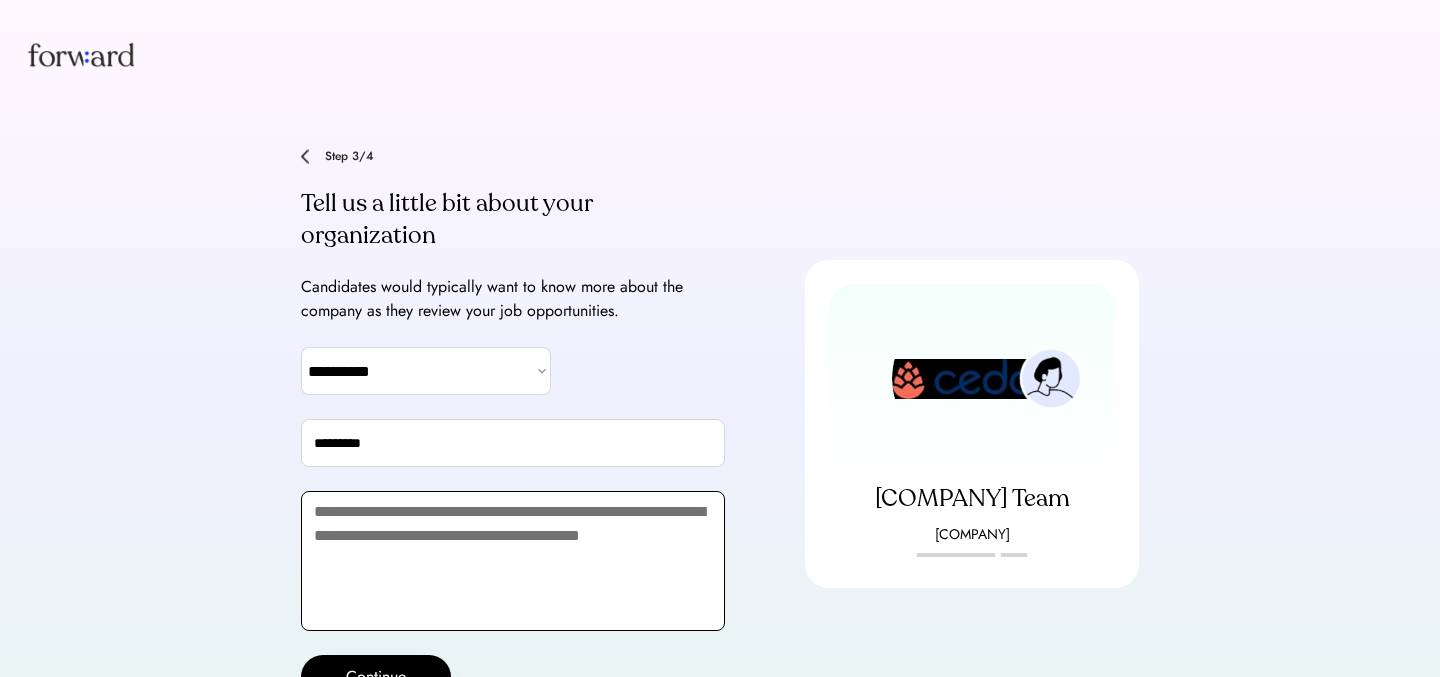 click at bounding box center (513, 561) 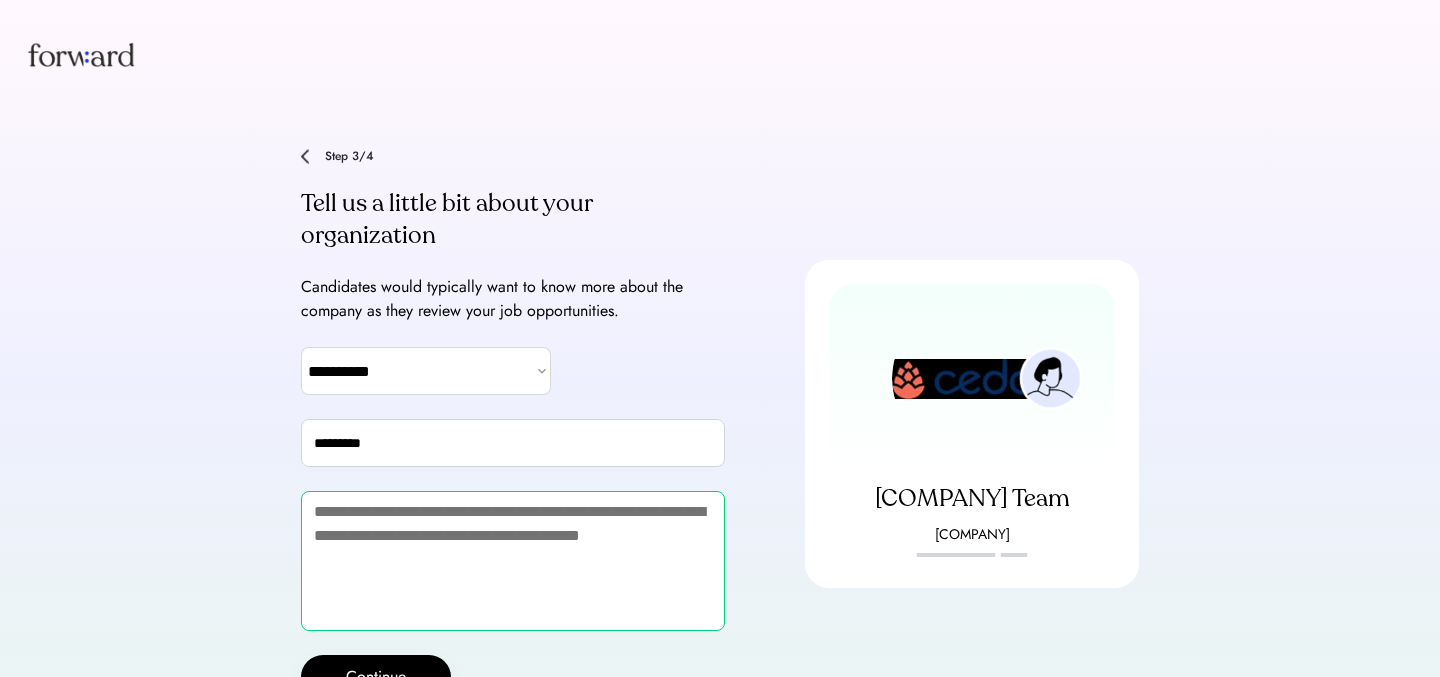 paste on "**********" 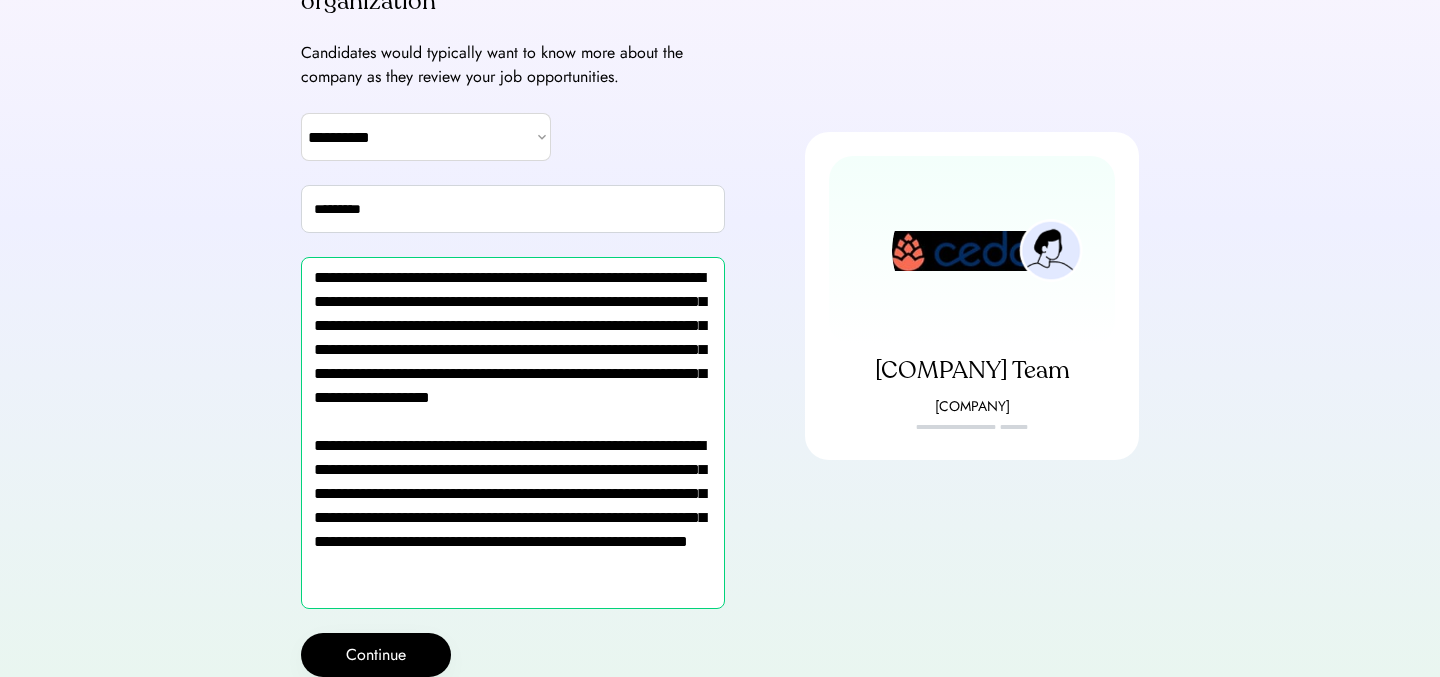 scroll, scrollTop: 234, scrollLeft: 0, axis: vertical 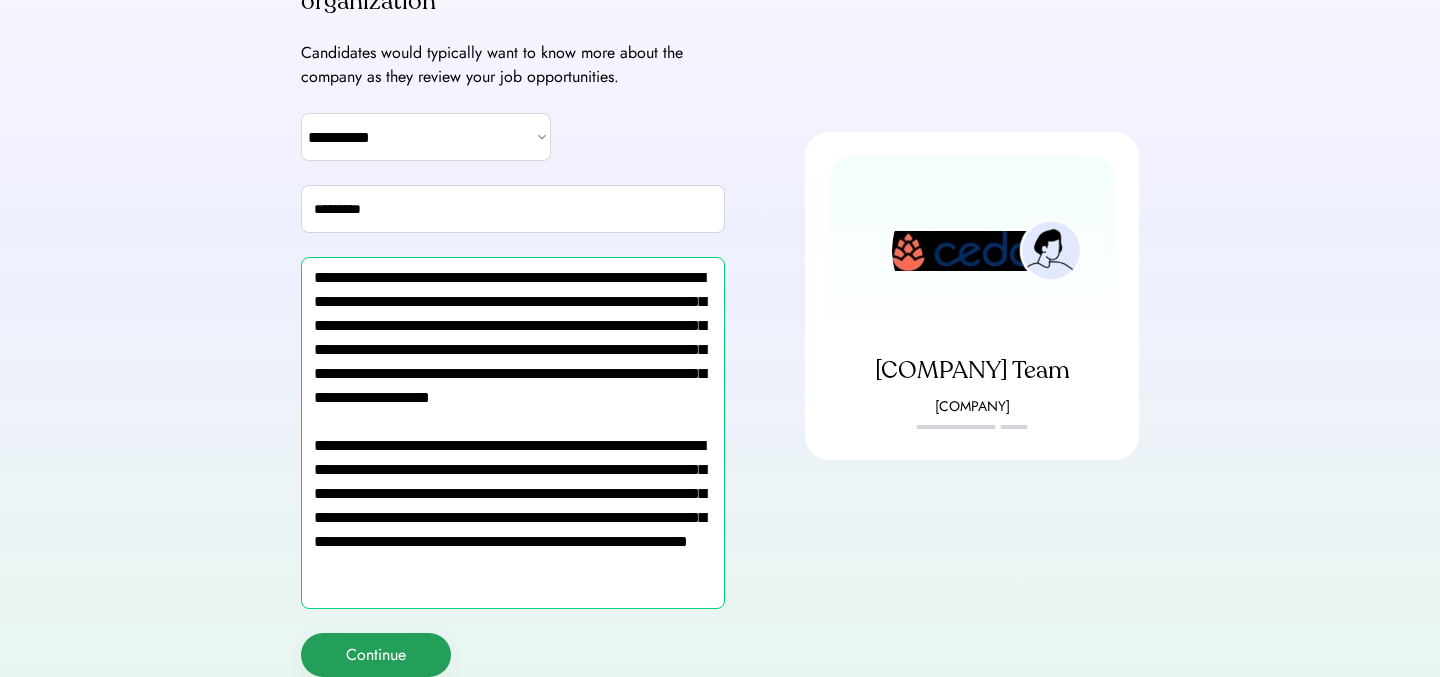 type on "**********" 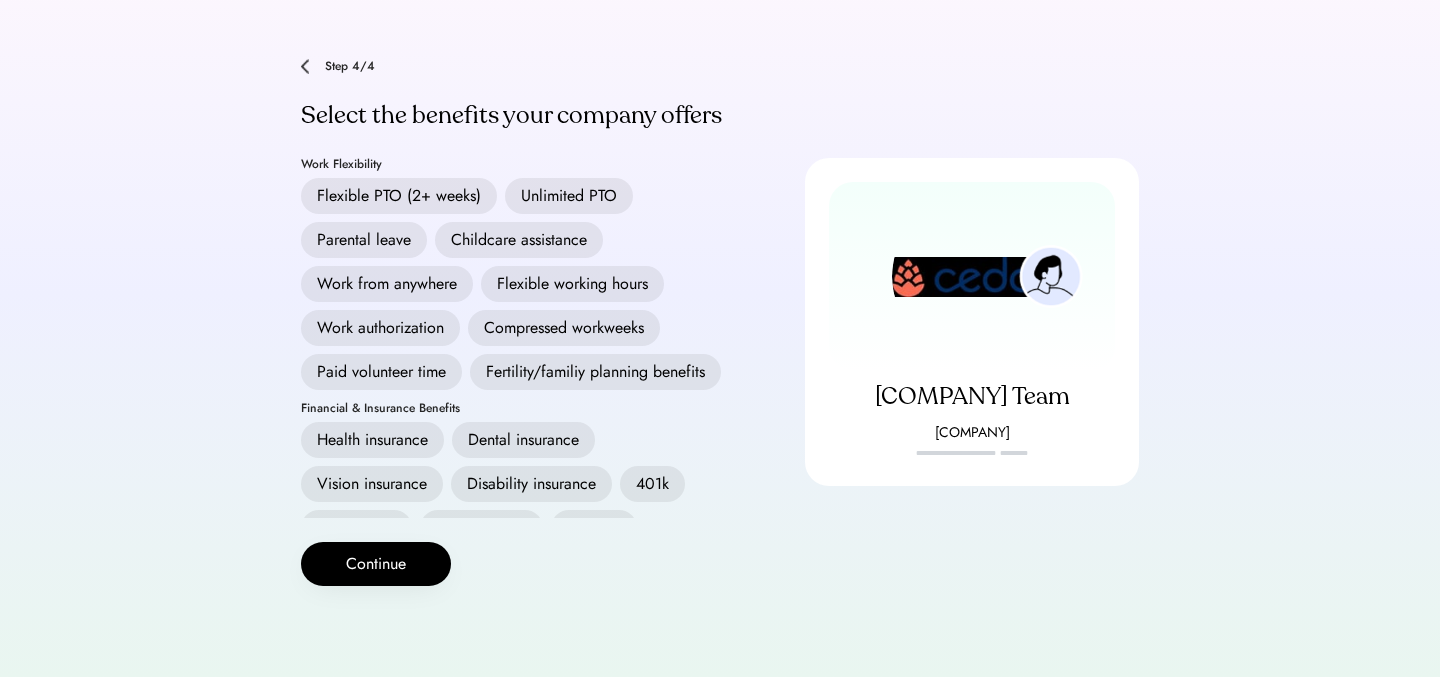scroll, scrollTop: 90, scrollLeft: 0, axis: vertical 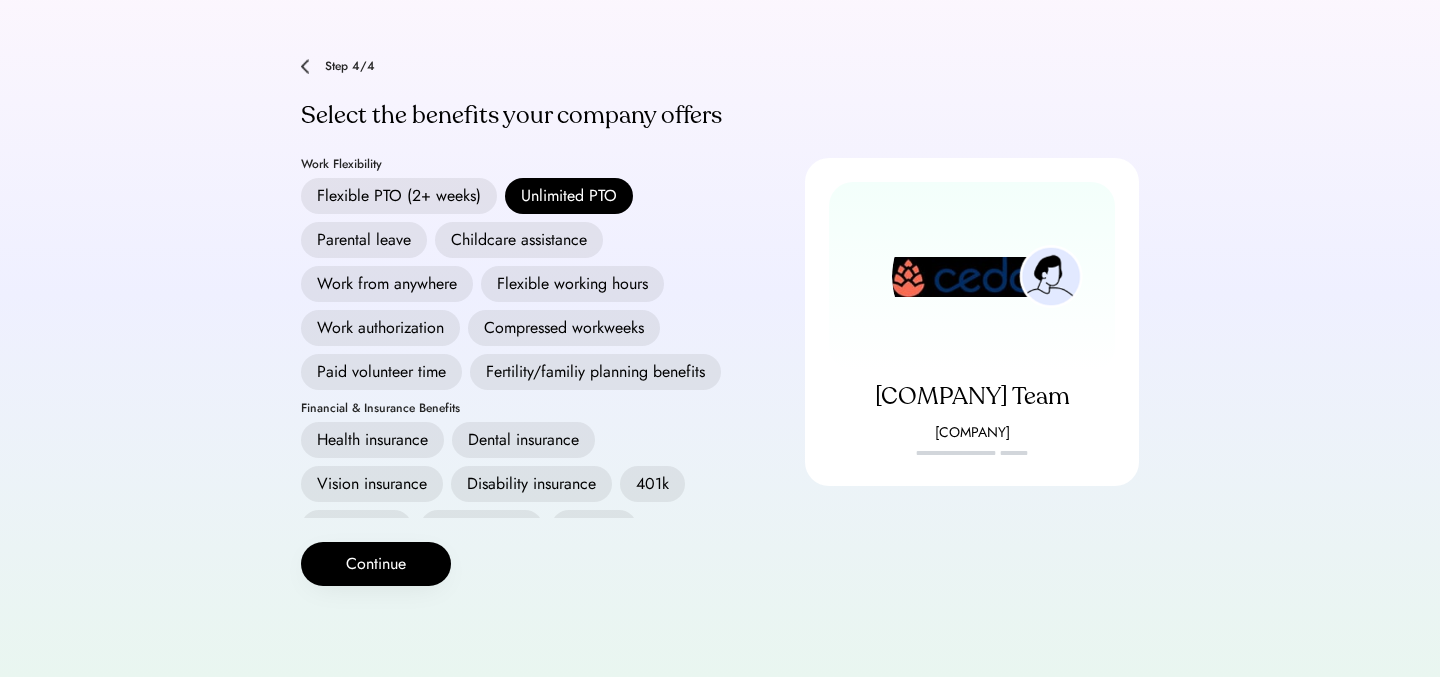 click on "Work from anywhere" at bounding box center (387, 284) 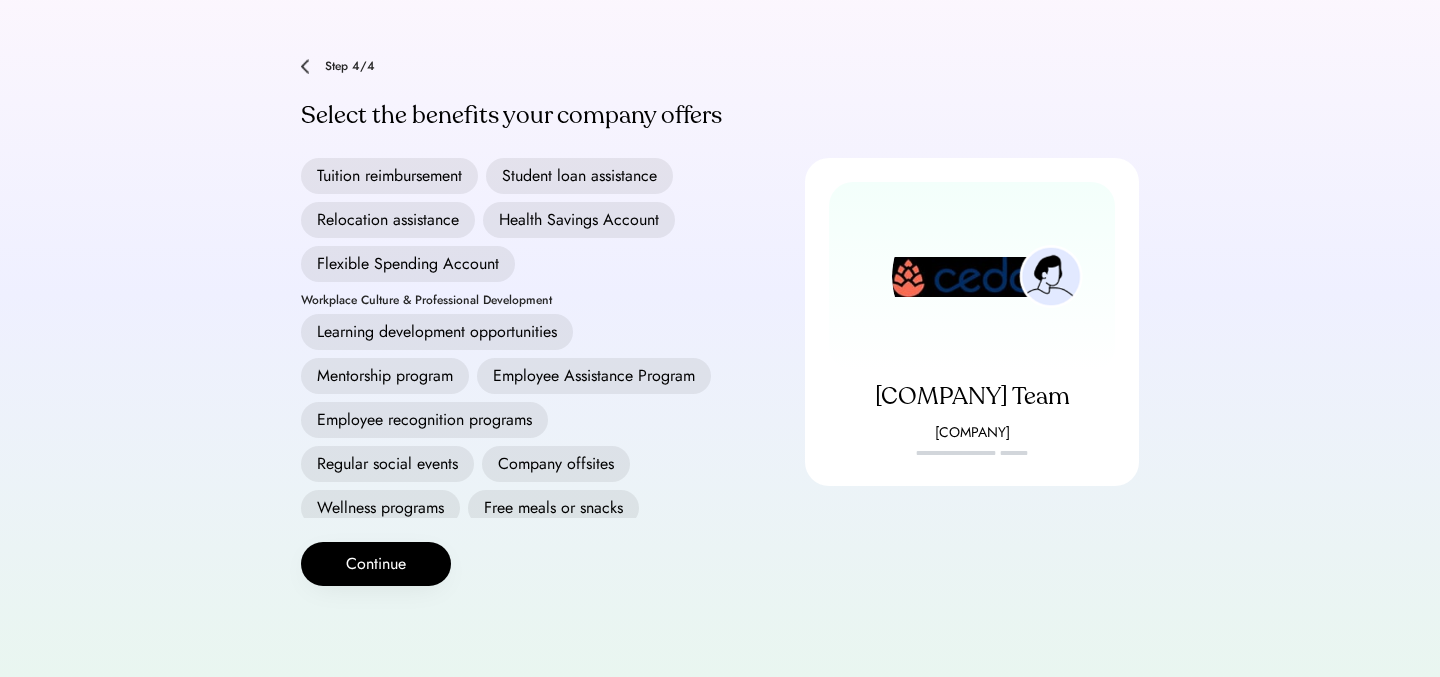 scroll, scrollTop: 536, scrollLeft: 0, axis: vertical 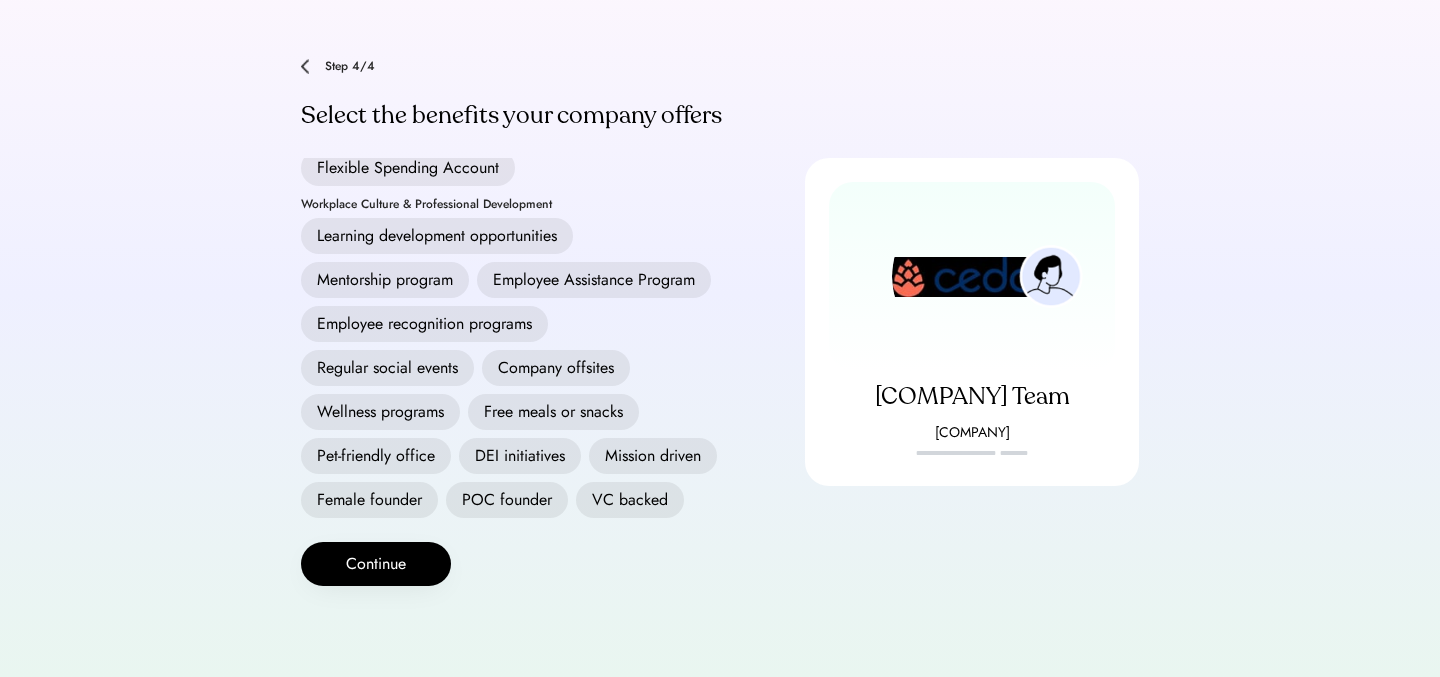 click on "DEI initiatives" at bounding box center [520, 456] 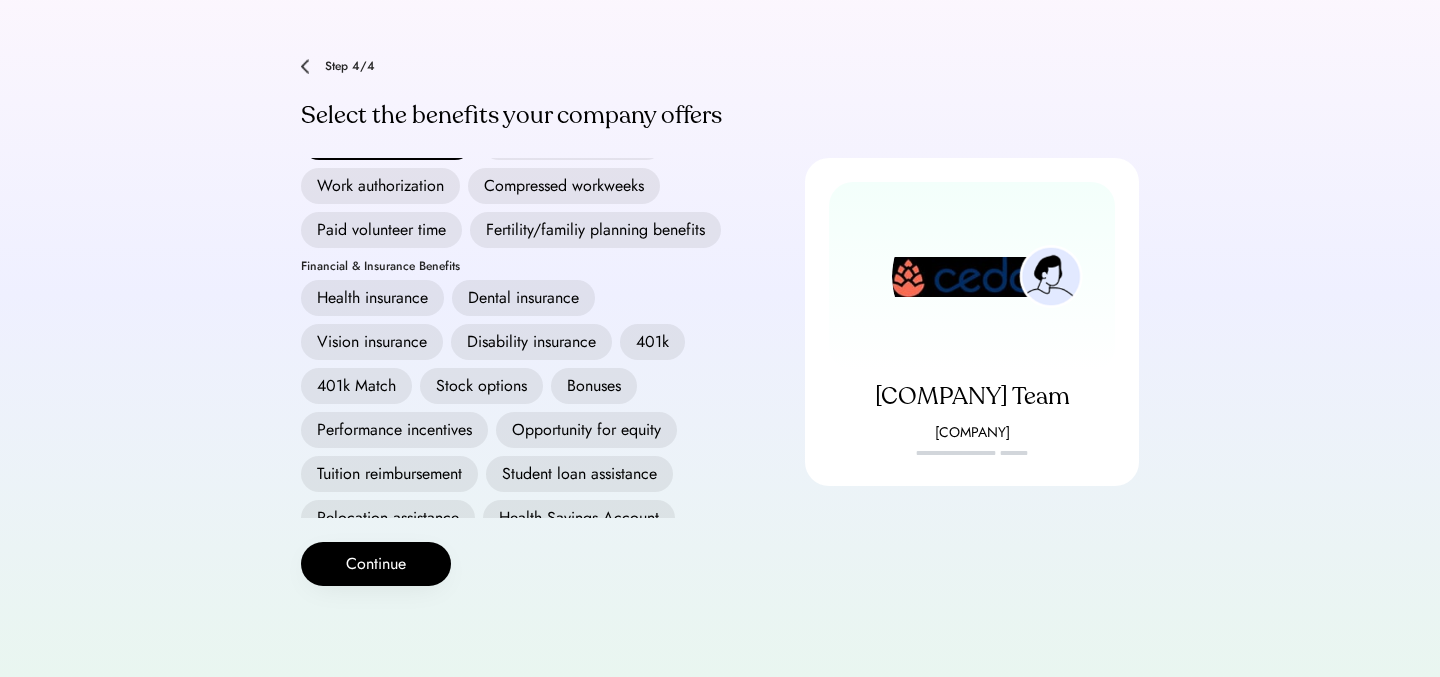 scroll, scrollTop: 0, scrollLeft: 0, axis: both 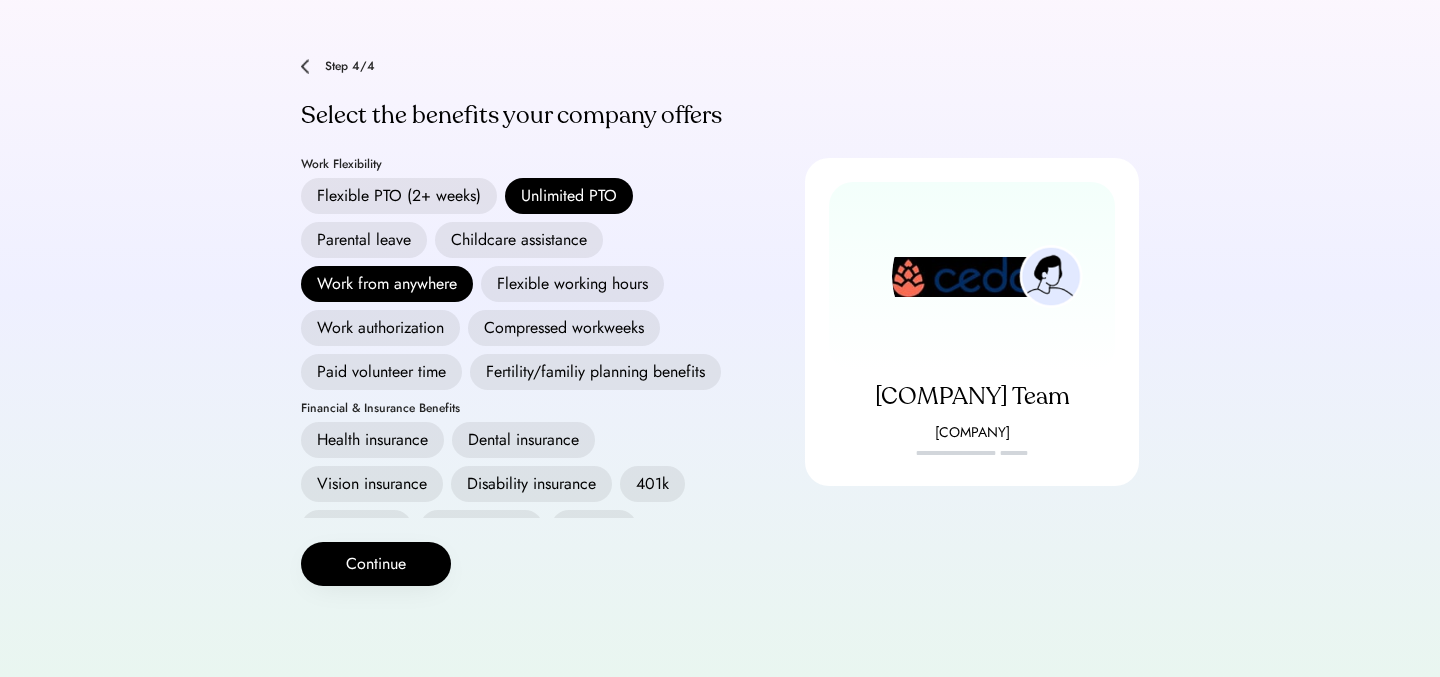 click on "Parental leave" at bounding box center [364, 240] 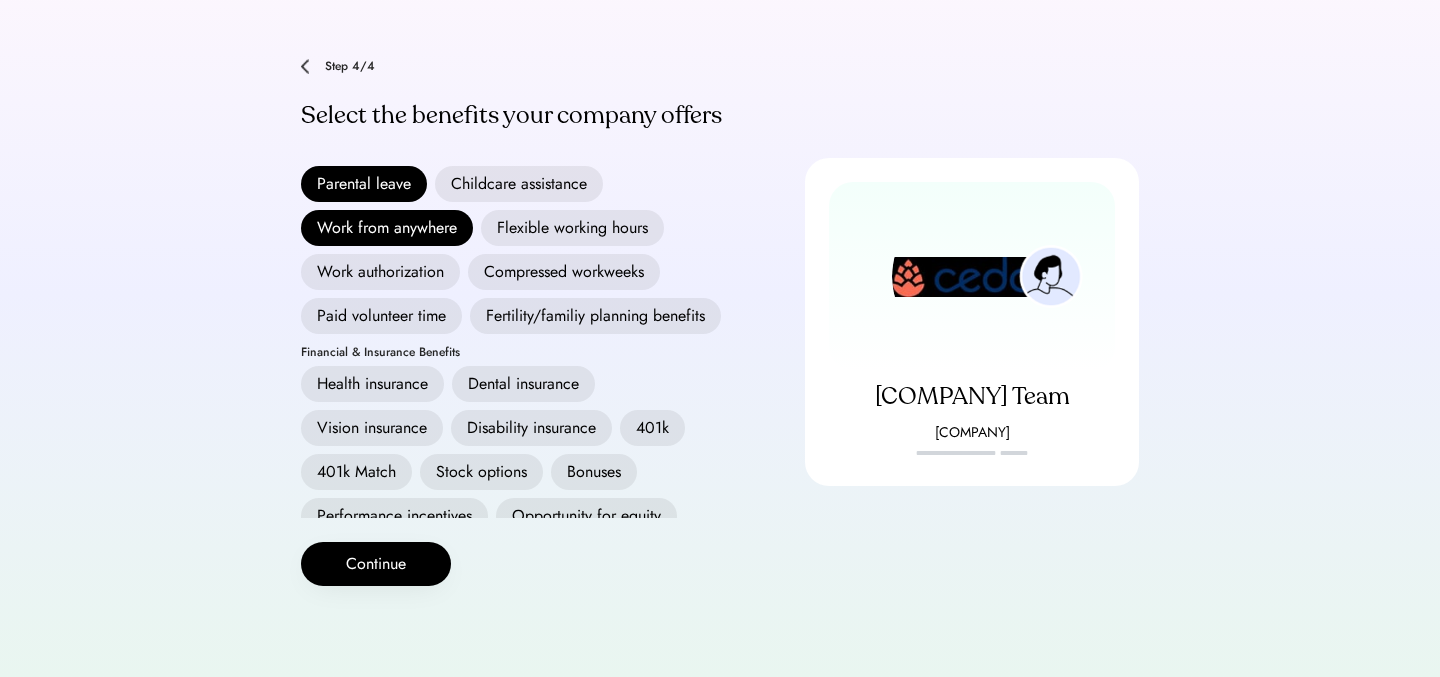 scroll, scrollTop: 58, scrollLeft: 0, axis: vertical 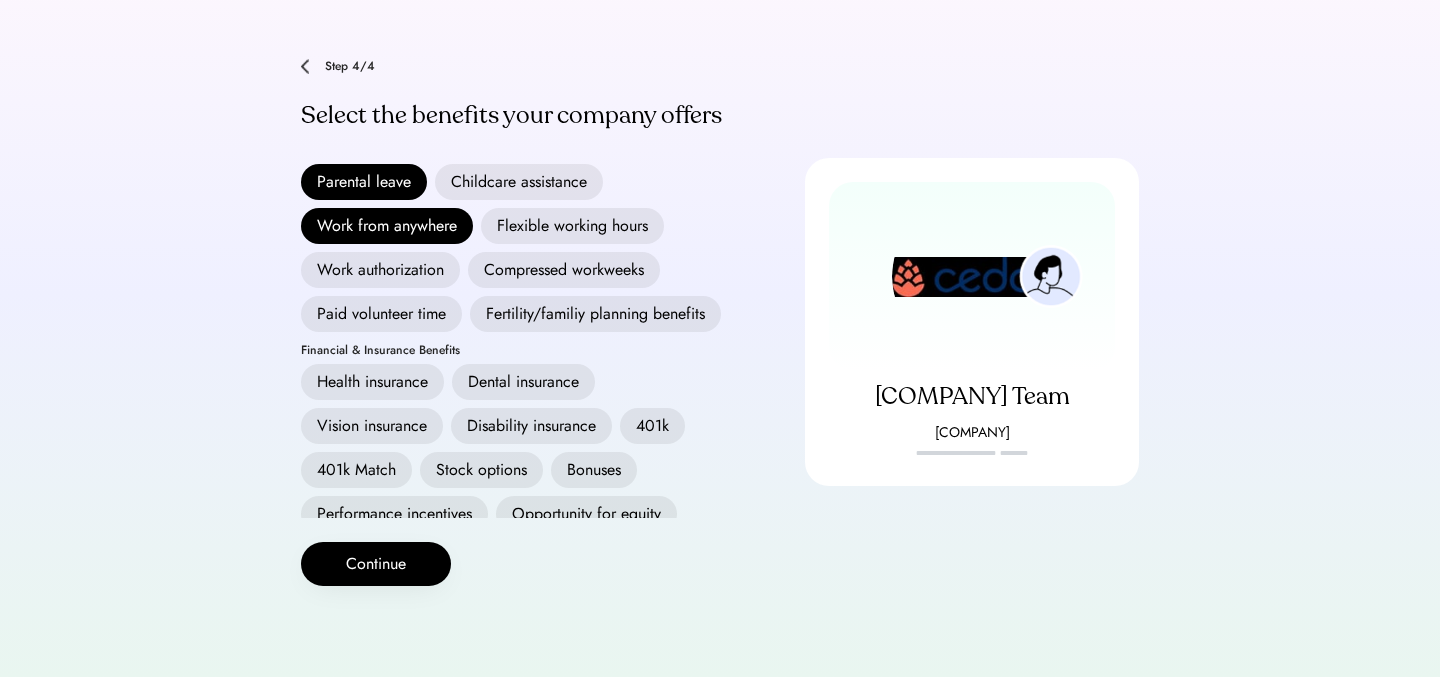 click on "Health insurance" at bounding box center (372, 382) 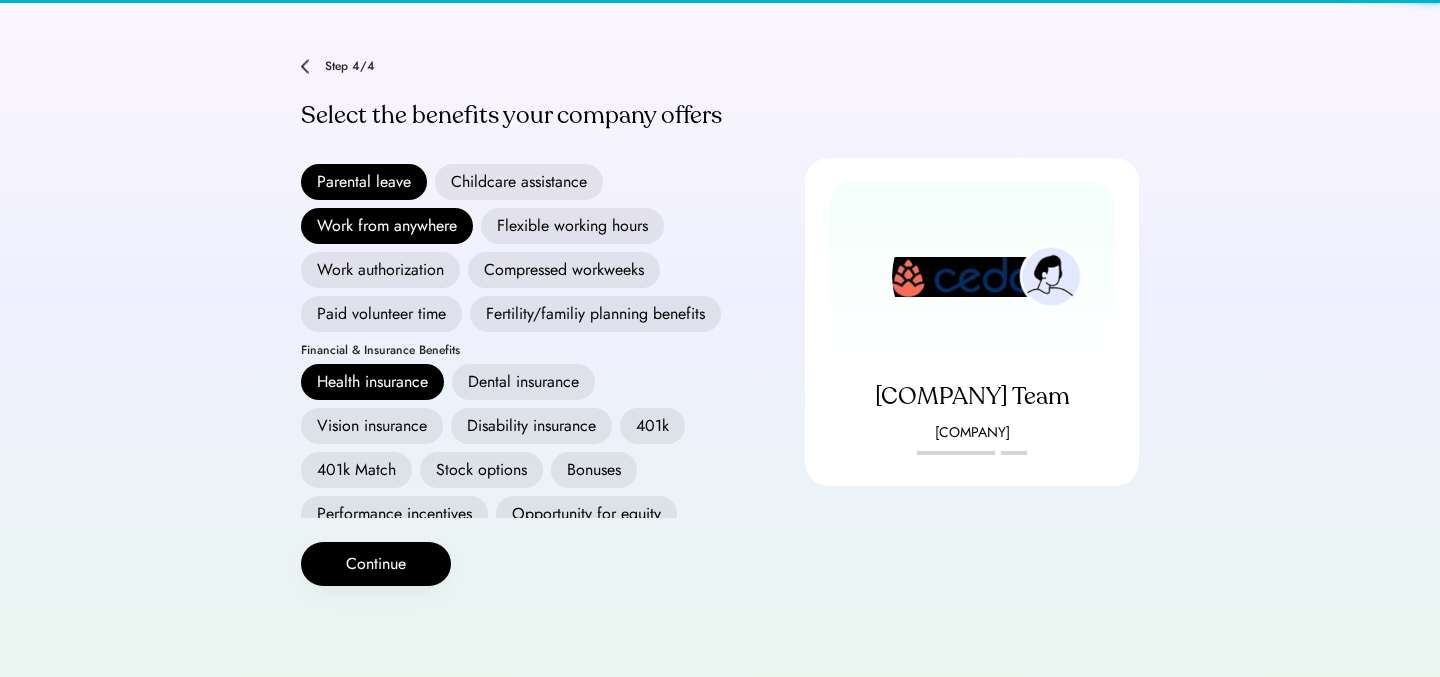 drag, startPoint x: 512, startPoint y: 374, endPoint x: 496, endPoint y: 376, distance: 16.124516 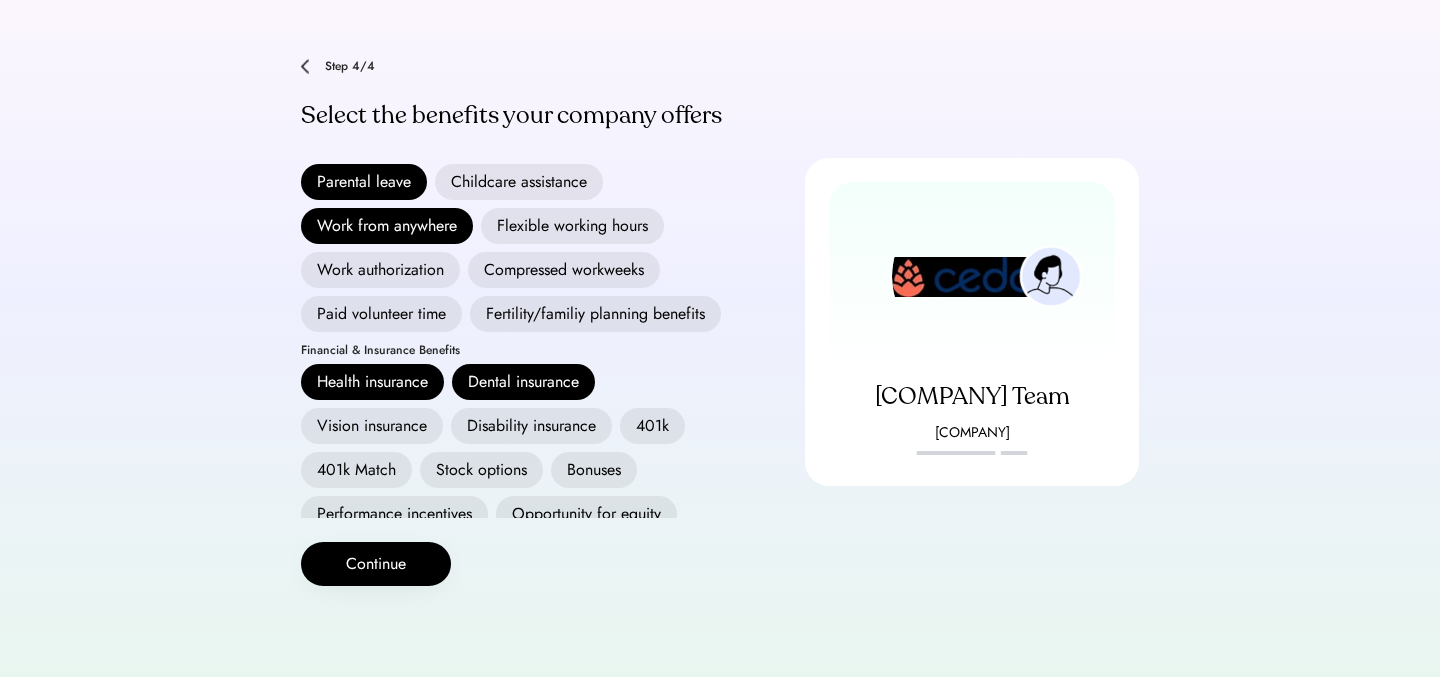 click on "Vision insurance" at bounding box center (372, 426) 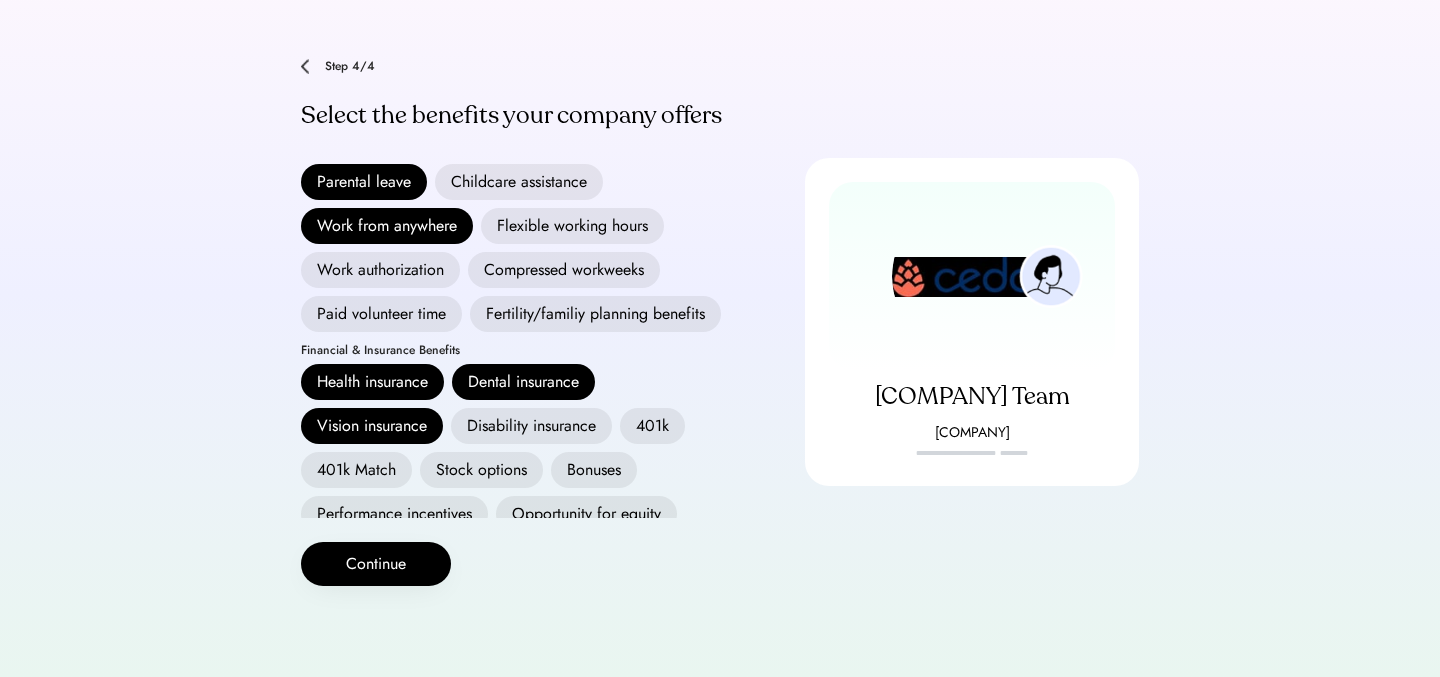 click on "Fertility/familiy planning benefits" at bounding box center (595, 314) 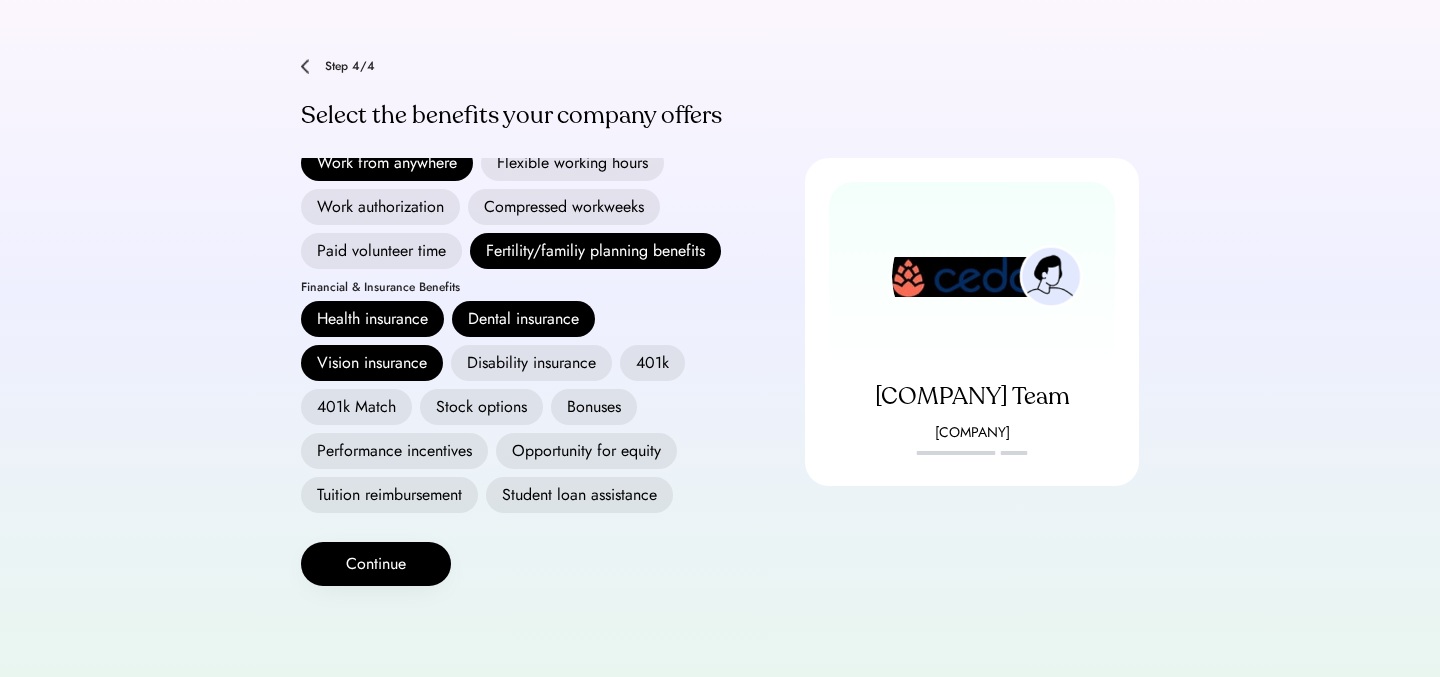 scroll, scrollTop: 141, scrollLeft: 0, axis: vertical 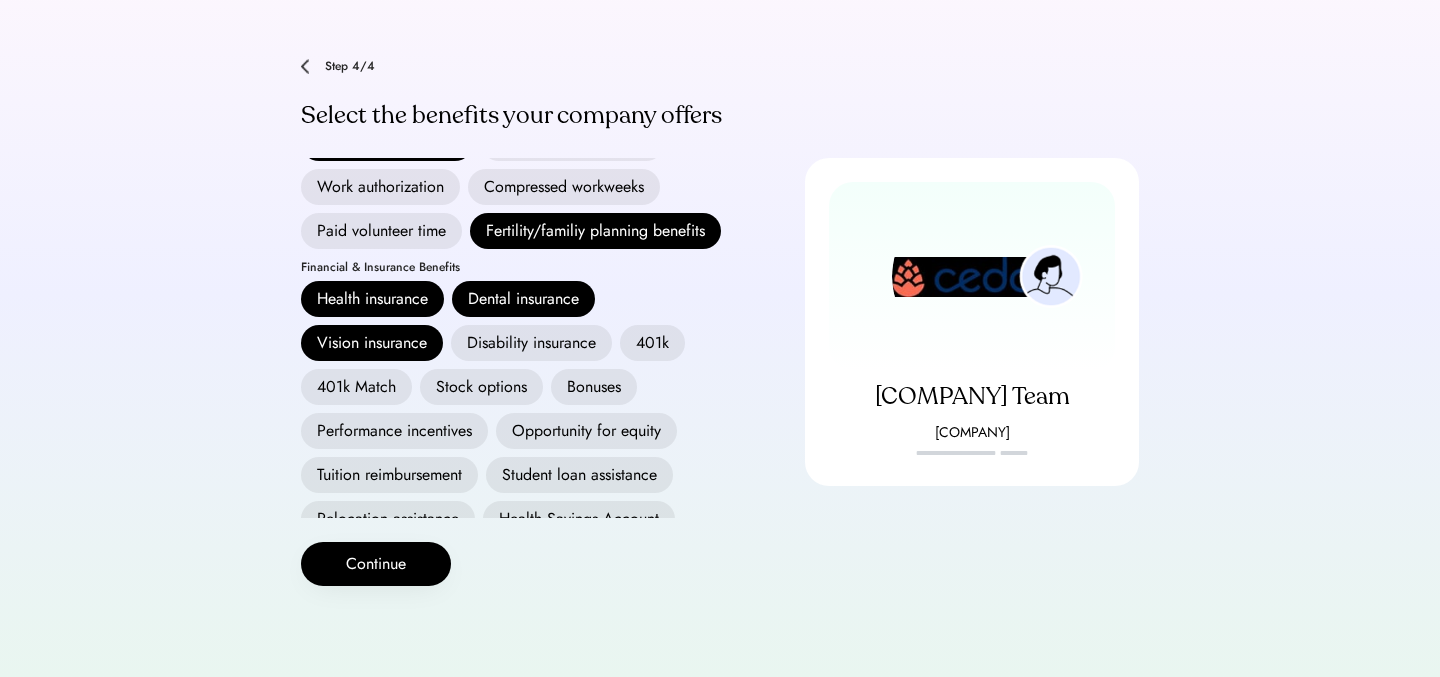 click on "Opportunity for equity" at bounding box center (586, 431) 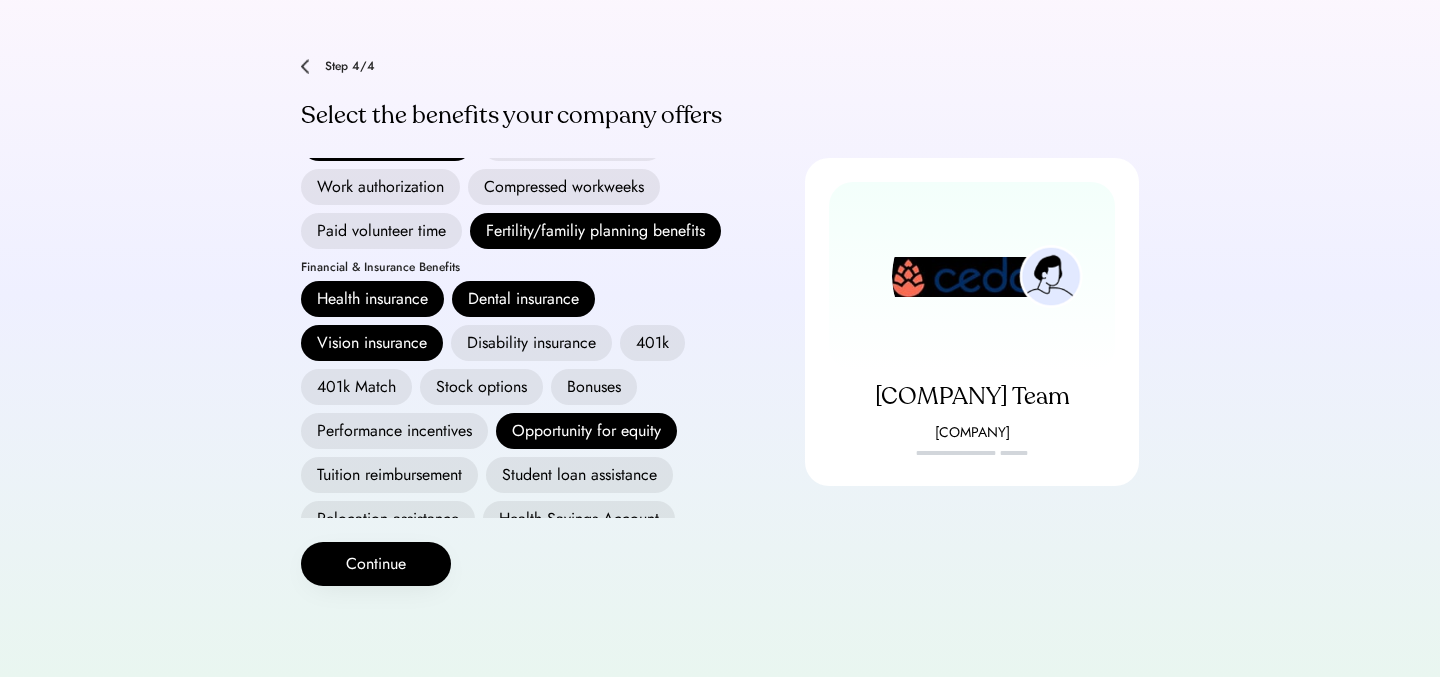 scroll, scrollTop: 241, scrollLeft: 0, axis: vertical 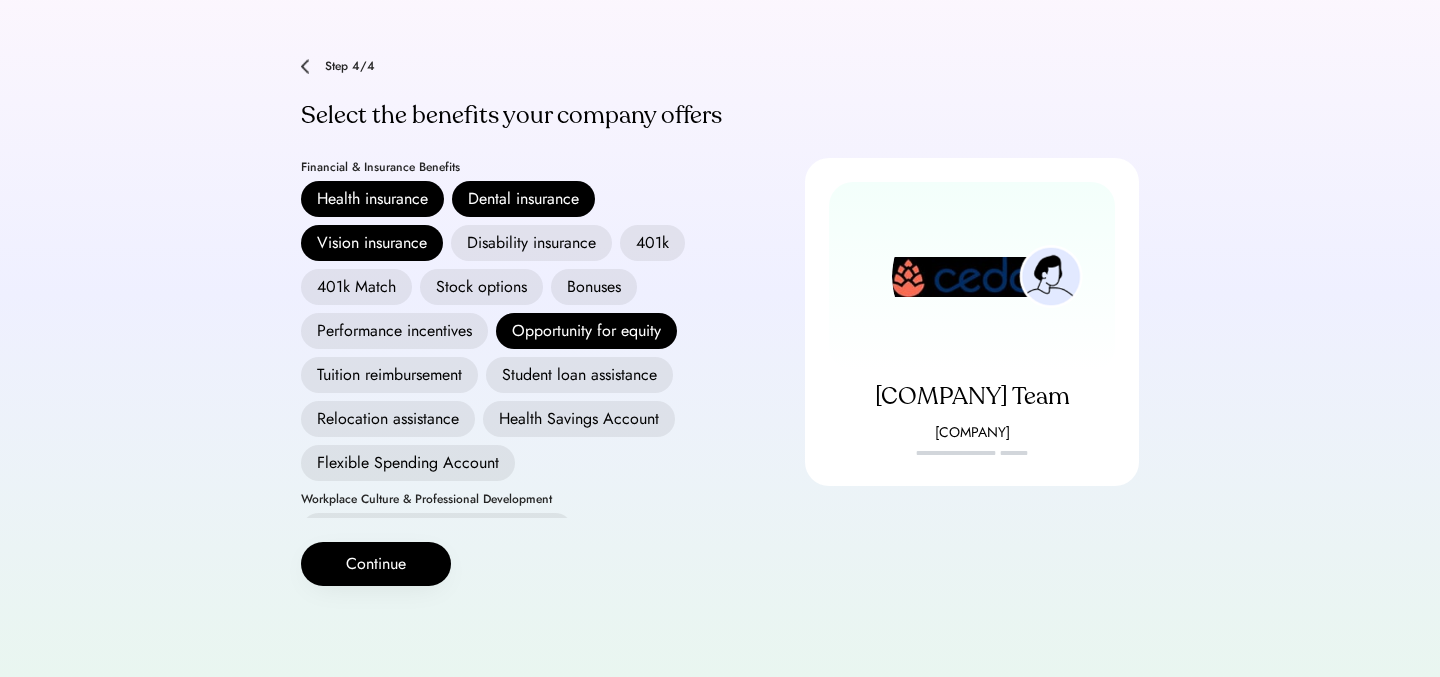 click on "401k Match" at bounding box center (356, 287) 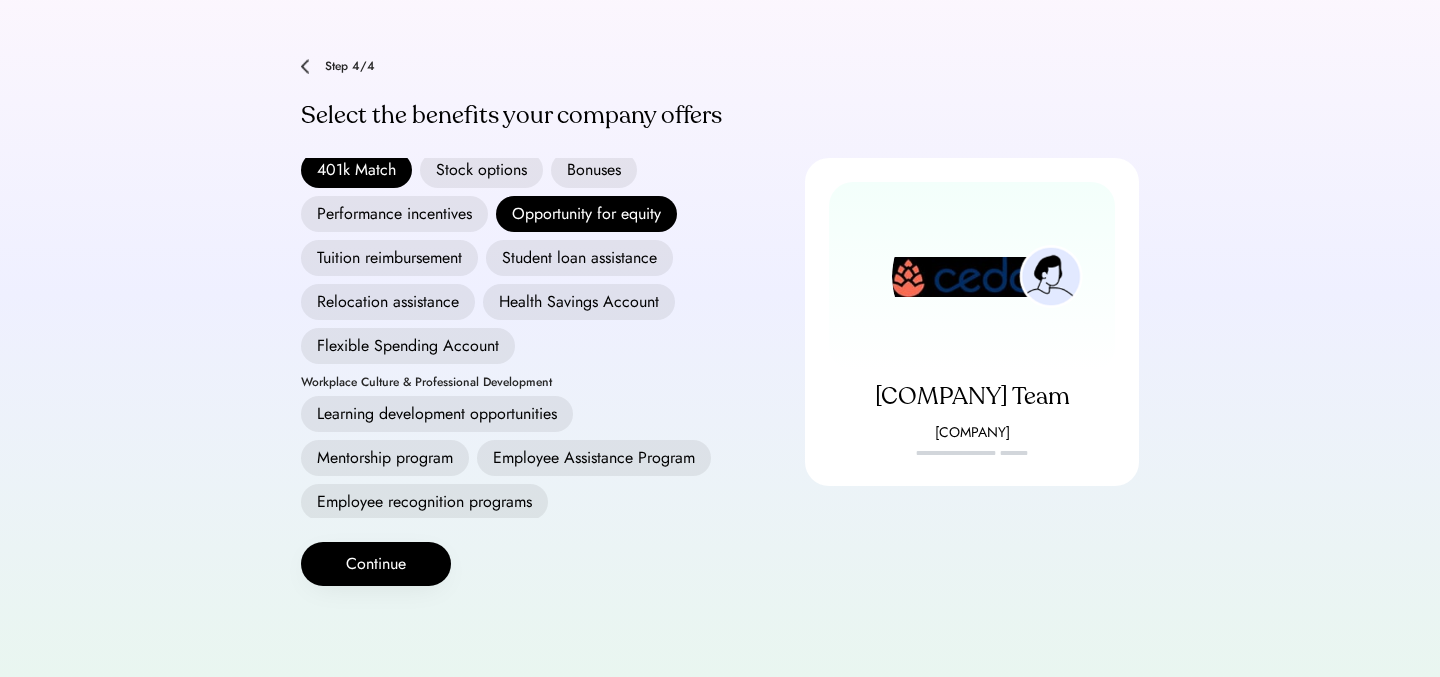 scroll, scrollTop: 397, scrollLeft: 0, axis: vertical 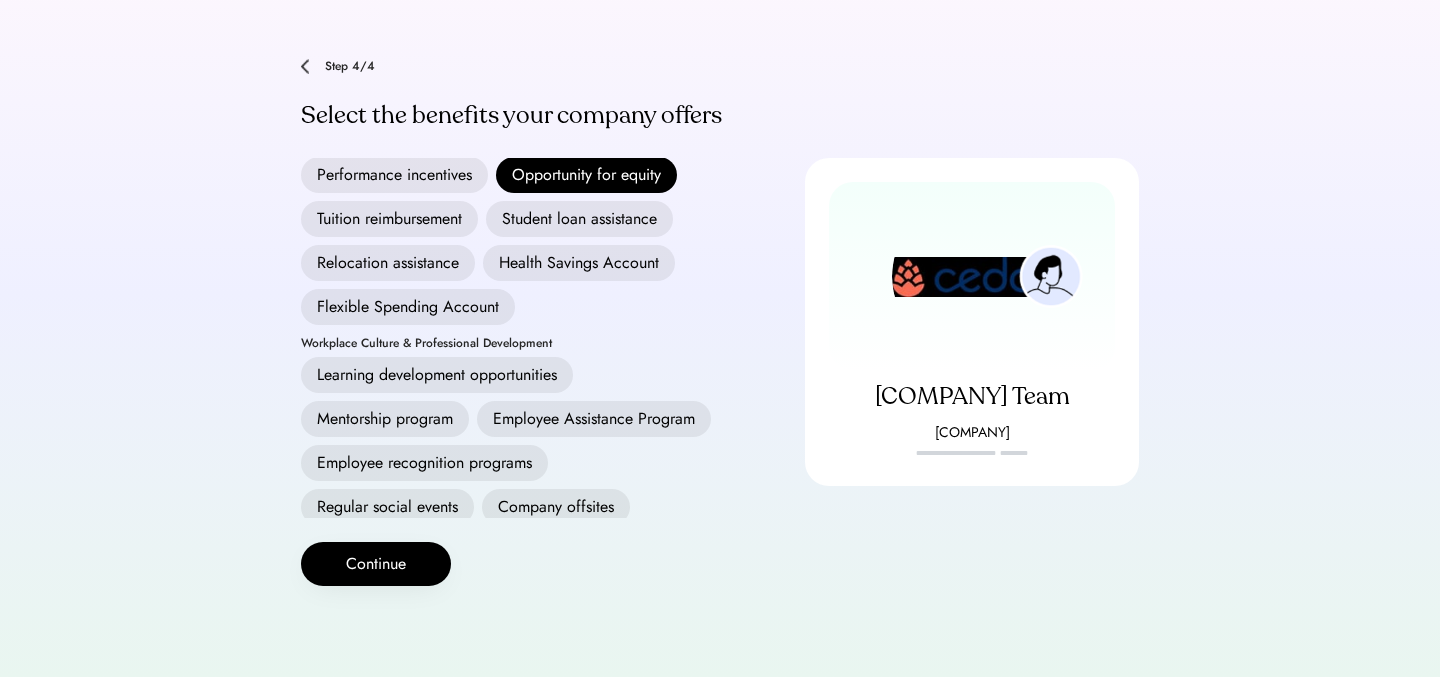 click on "Mentorship program" at bounding box center [385, 419] 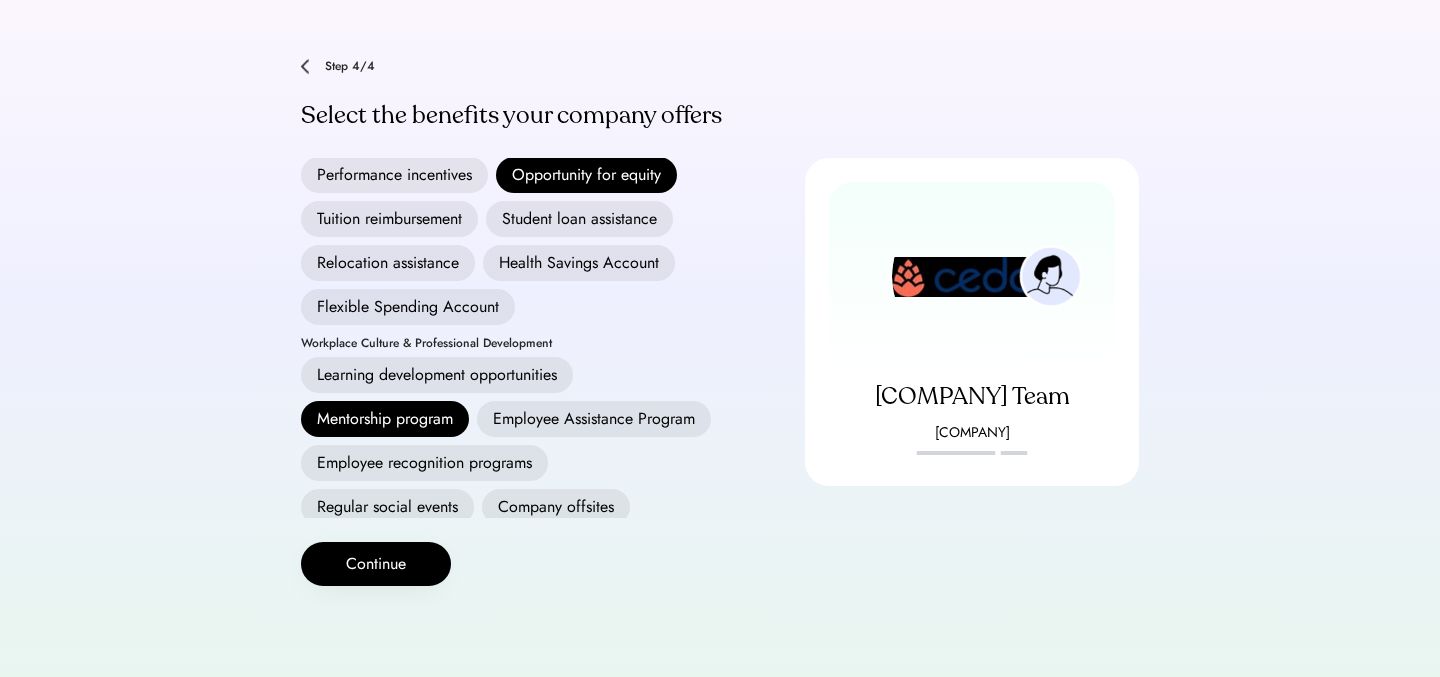 click on "Learning development opportunities" at bounding box center (437, 375) 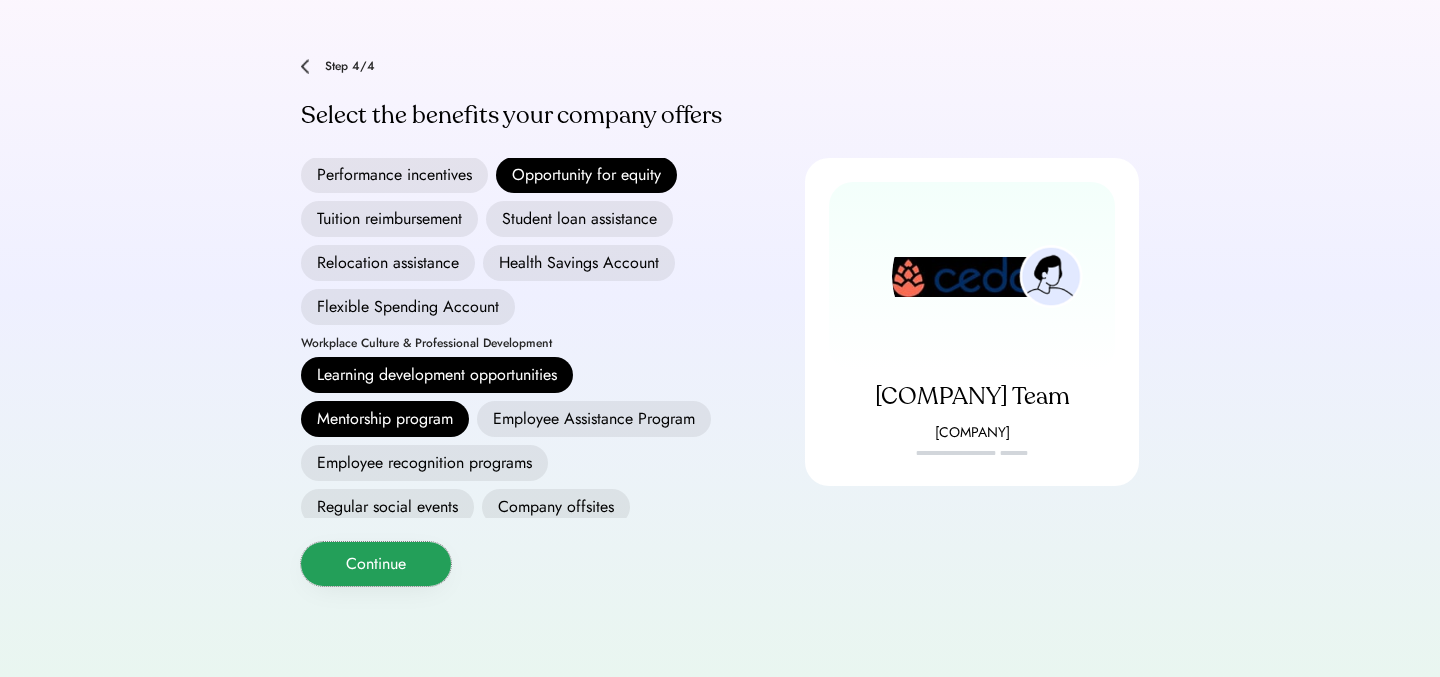 click on "Continue" at bounding box center [376, 564] 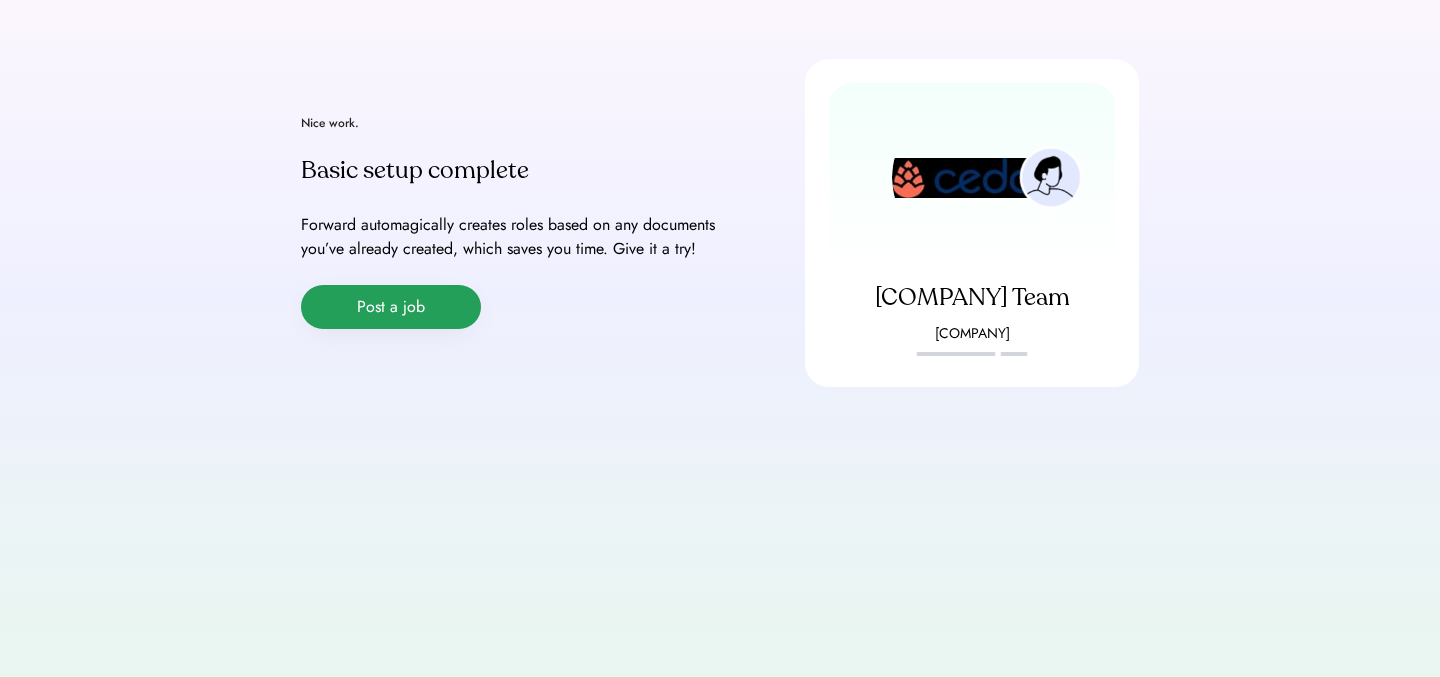 click on "Post a job" at bounding box center [391, 307] 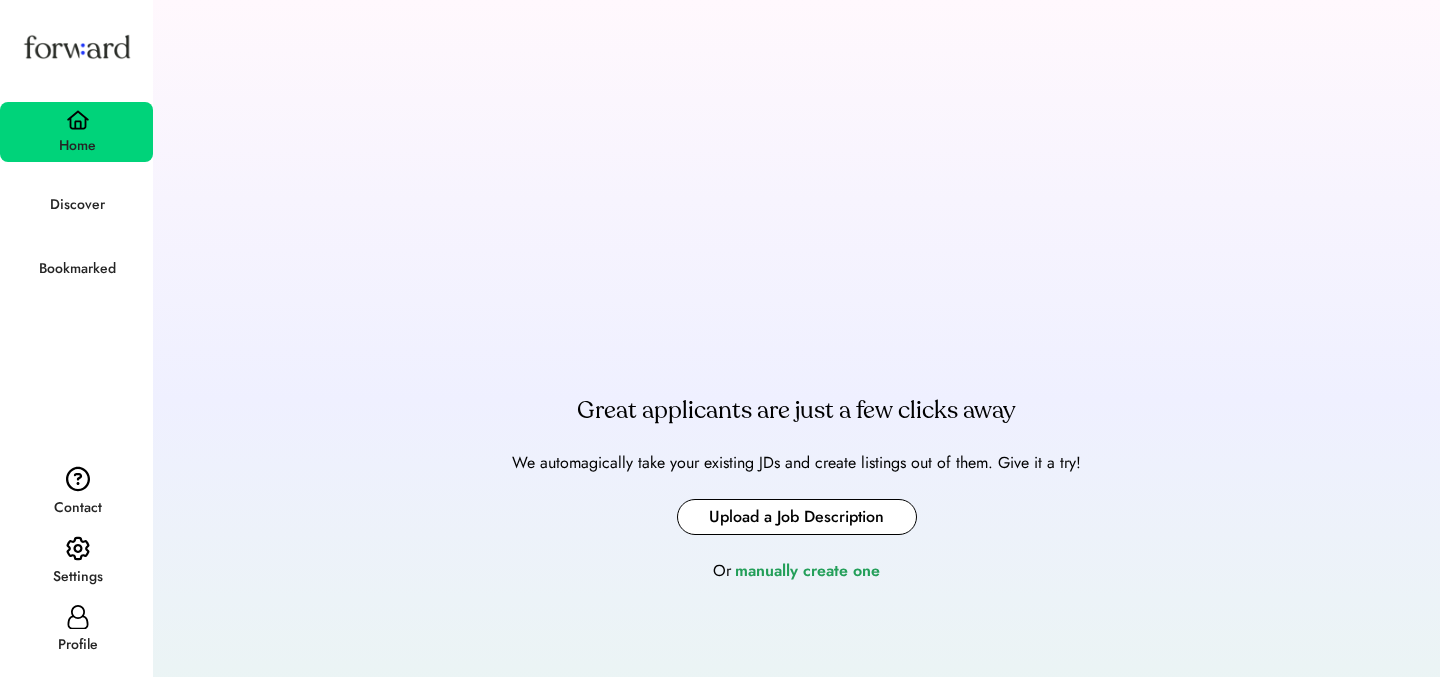 scroll, scrollTop: 0, scrollLeft: 0, axis: both 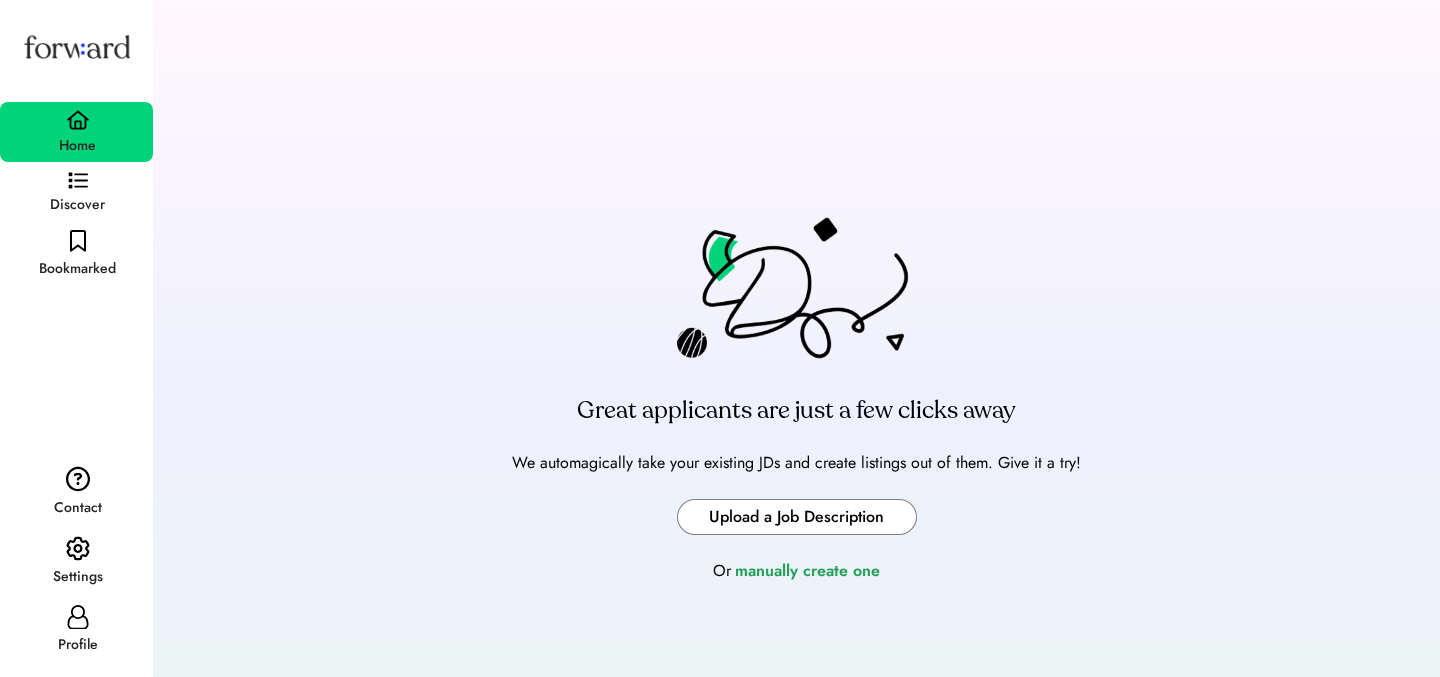 click at bounding box center (797, 517) 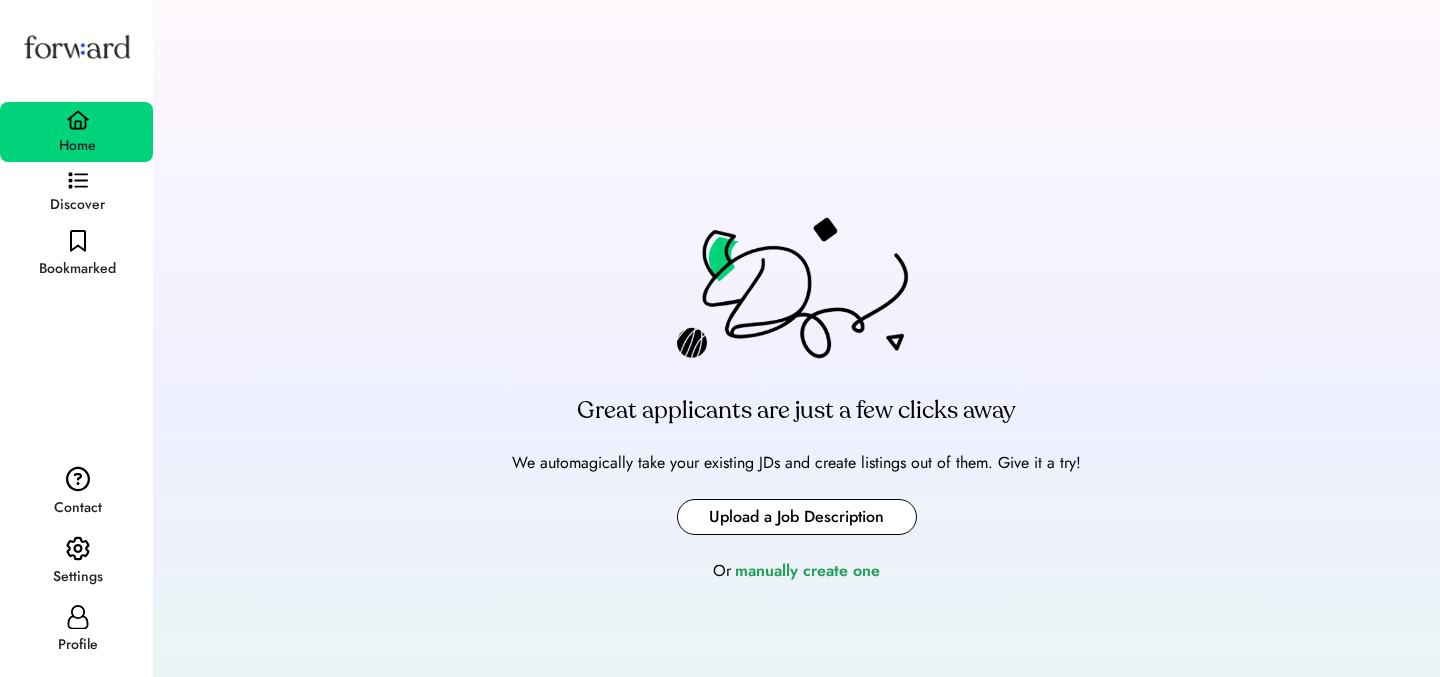 type on "**********" 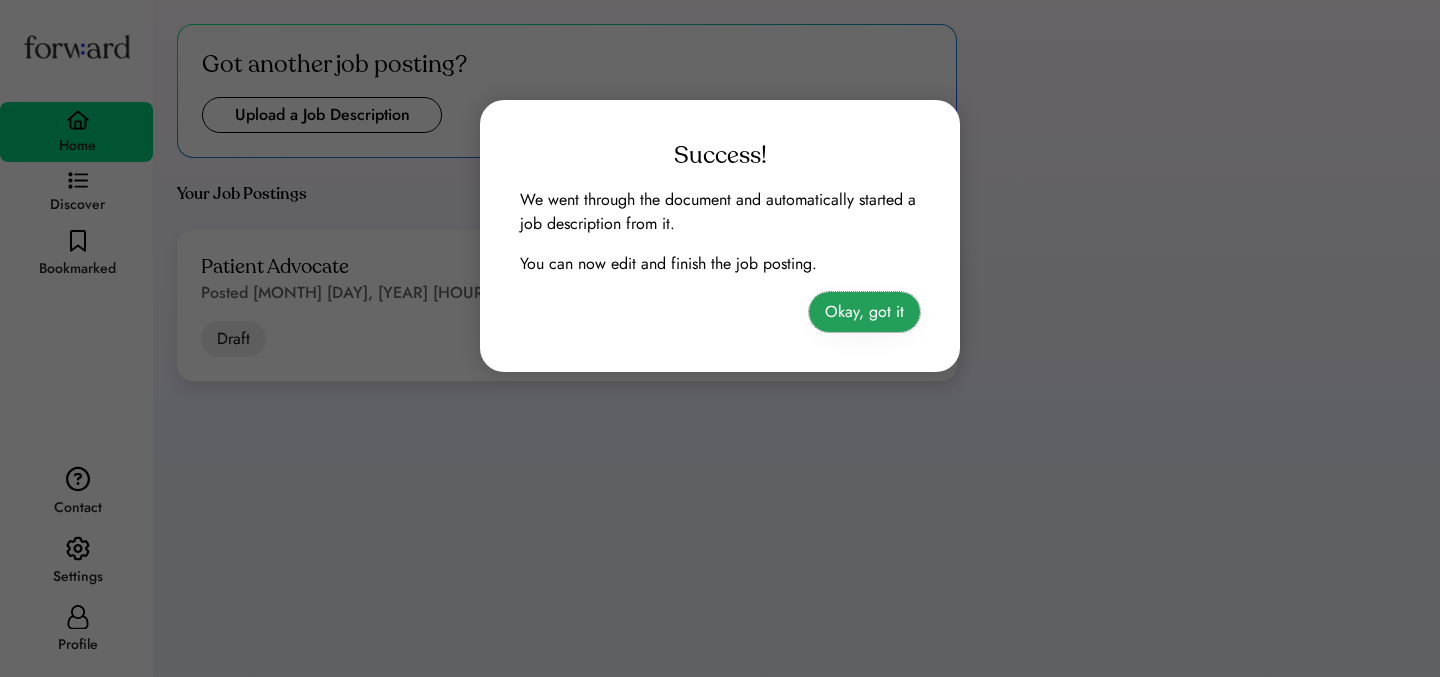 click on "Okay, got it" at bounding box center [864, 312] 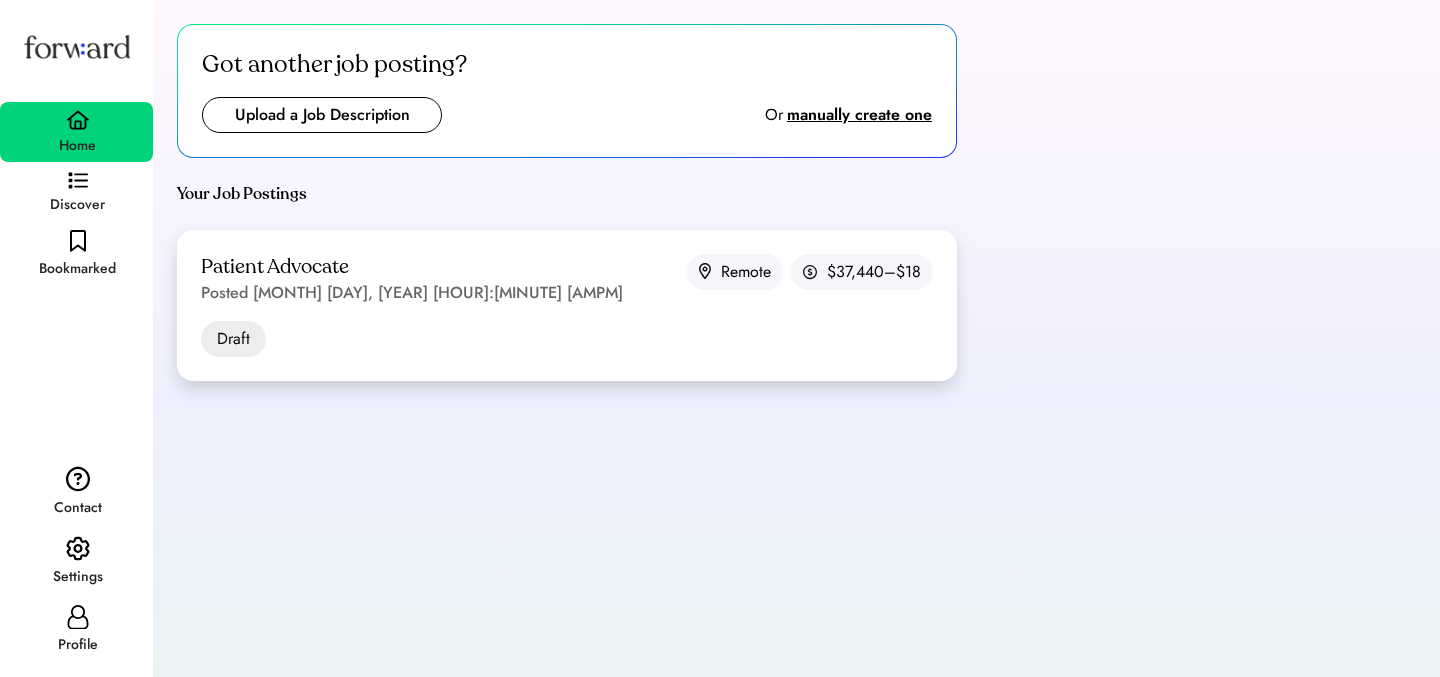 click on "Posted Jul 6, 2025 11:46 am" at bounding box center [412, 293] 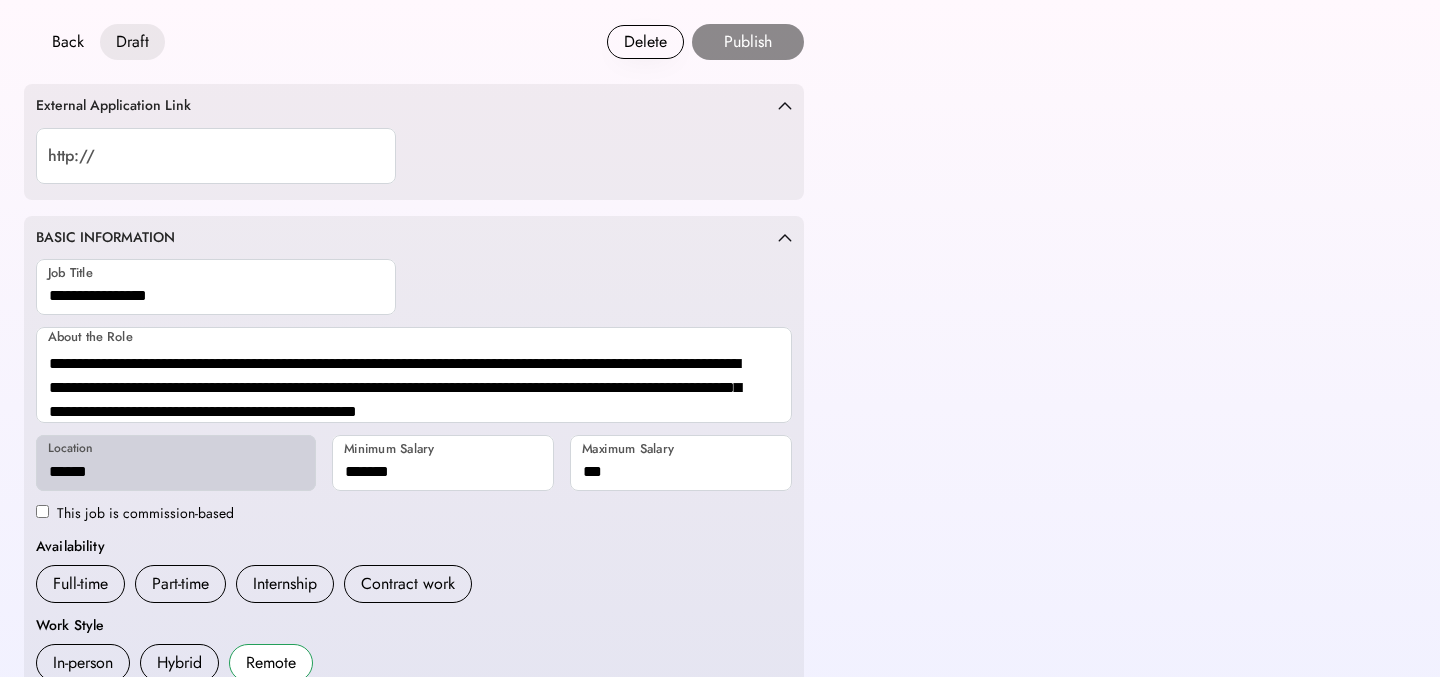 scroll, scrollTop: 0, scrollLeft: 0, axis: both 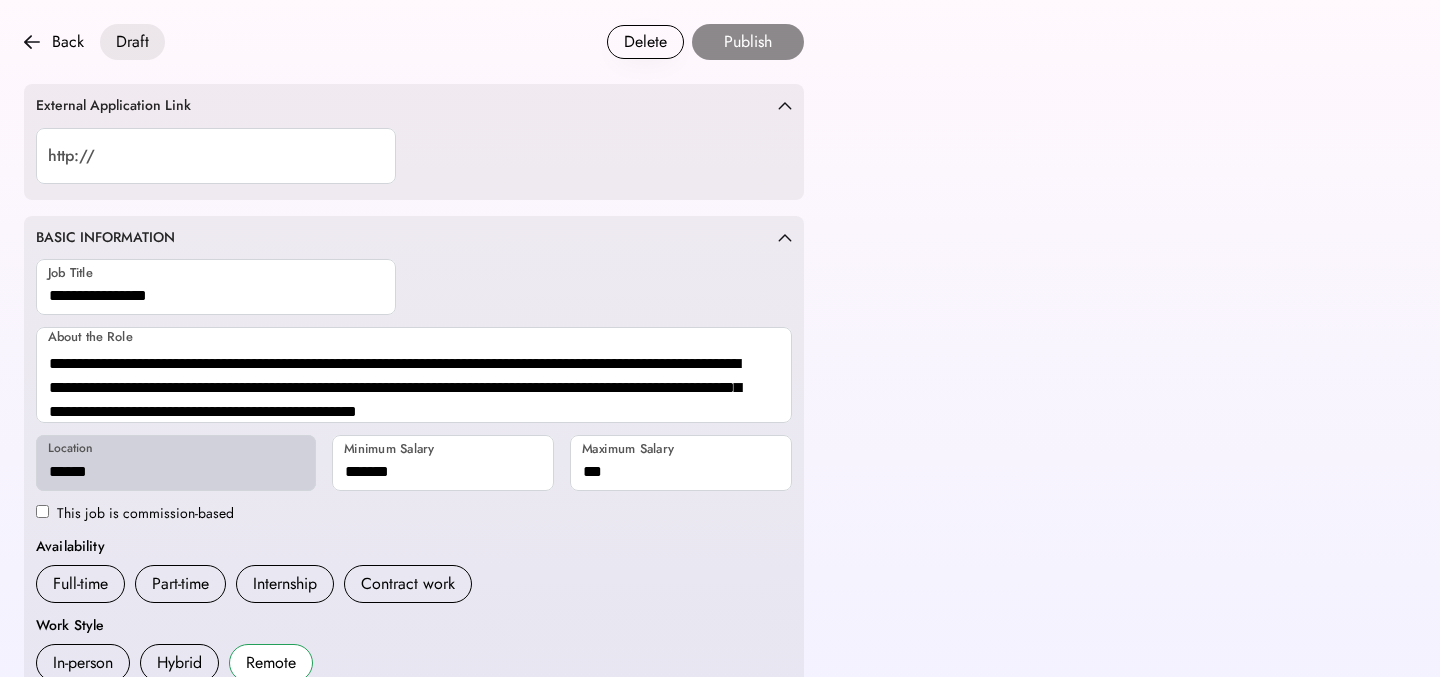 click at bounding box center [443, 463] 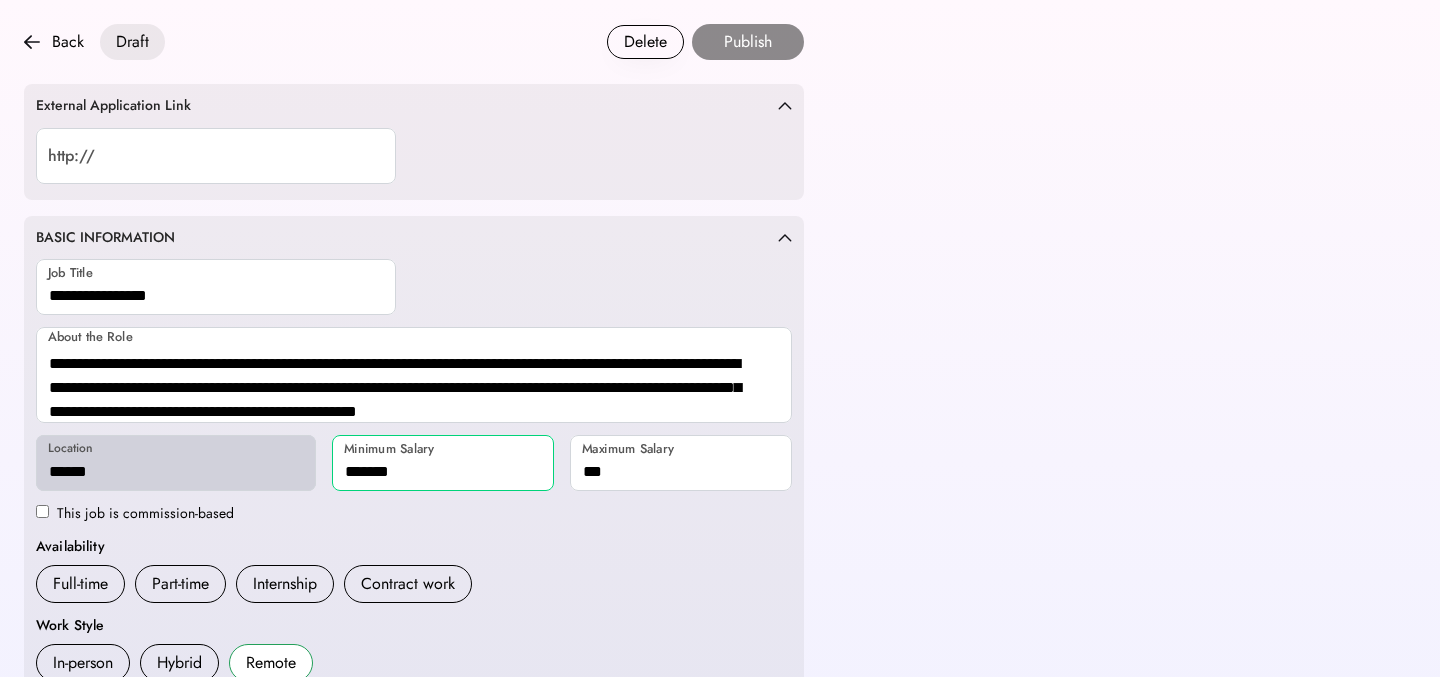 click at bounding box center [443, 463] 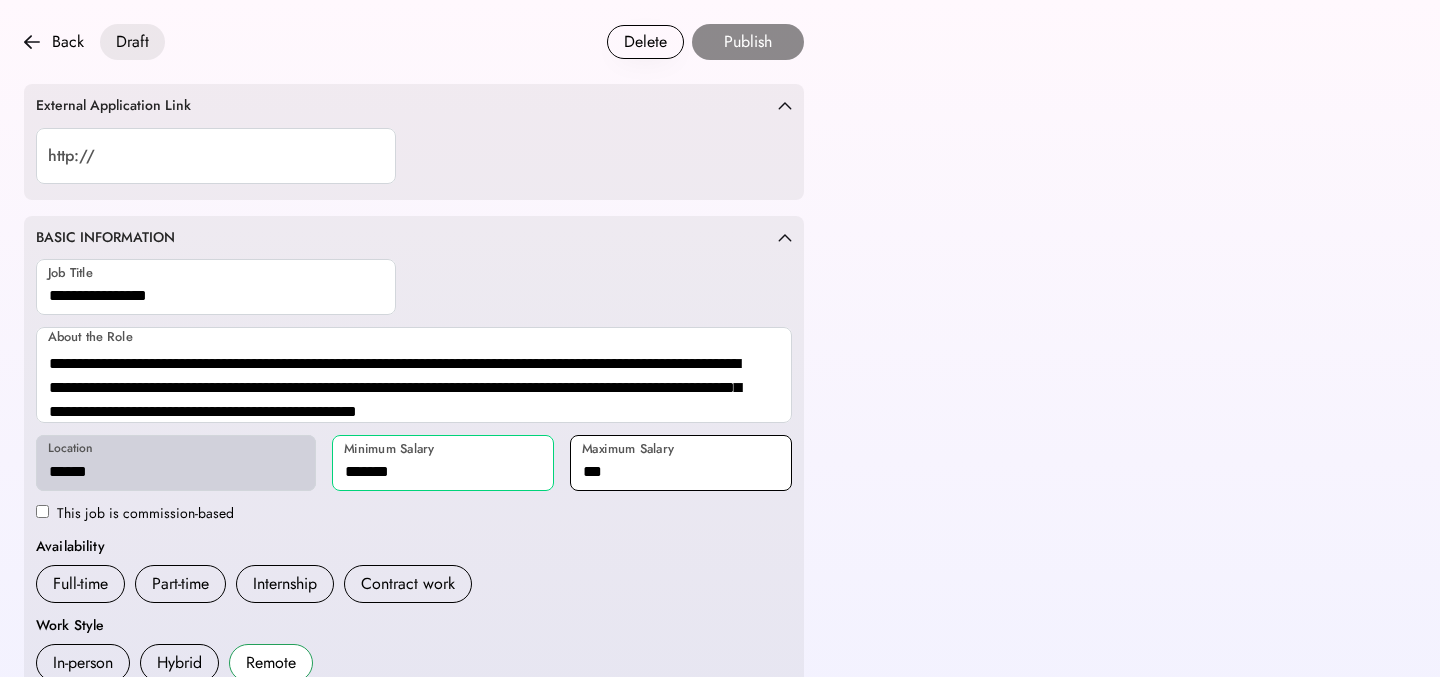 click at bounding box center (681, 463) 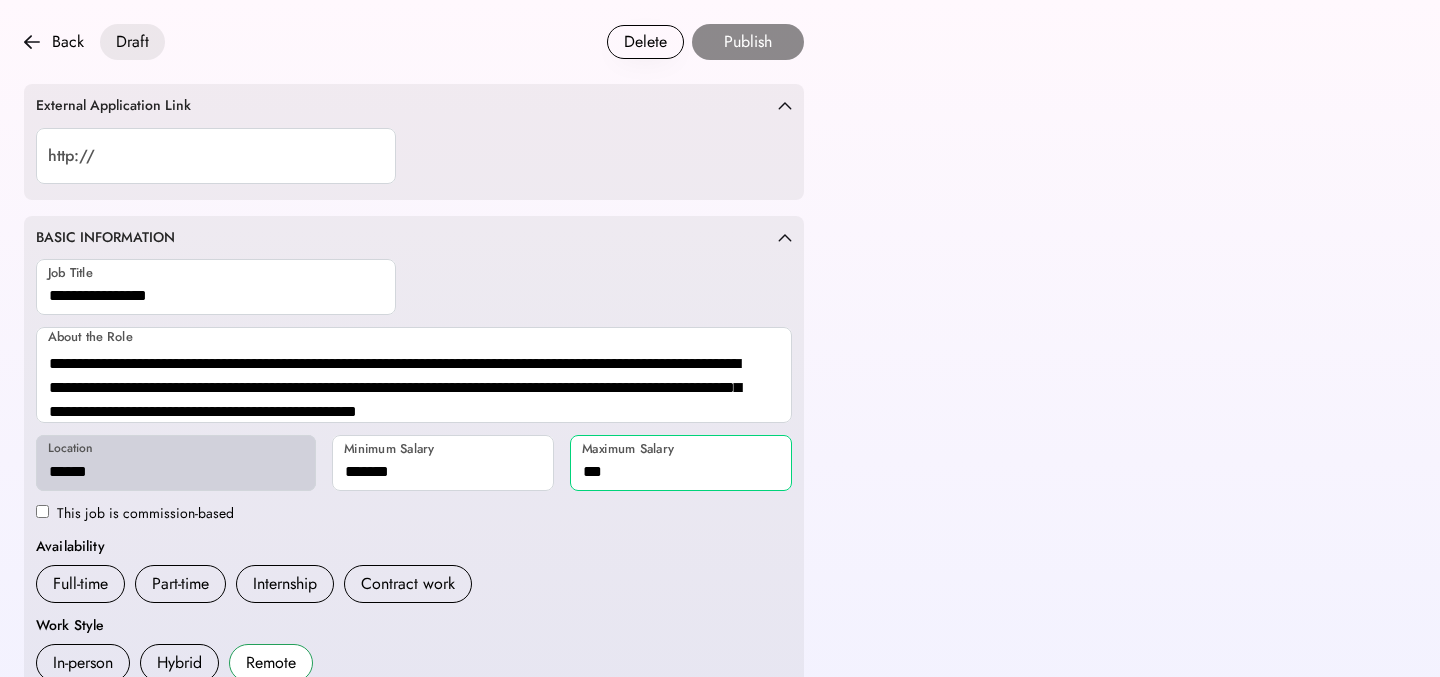 click at bounding box center [681, 463] 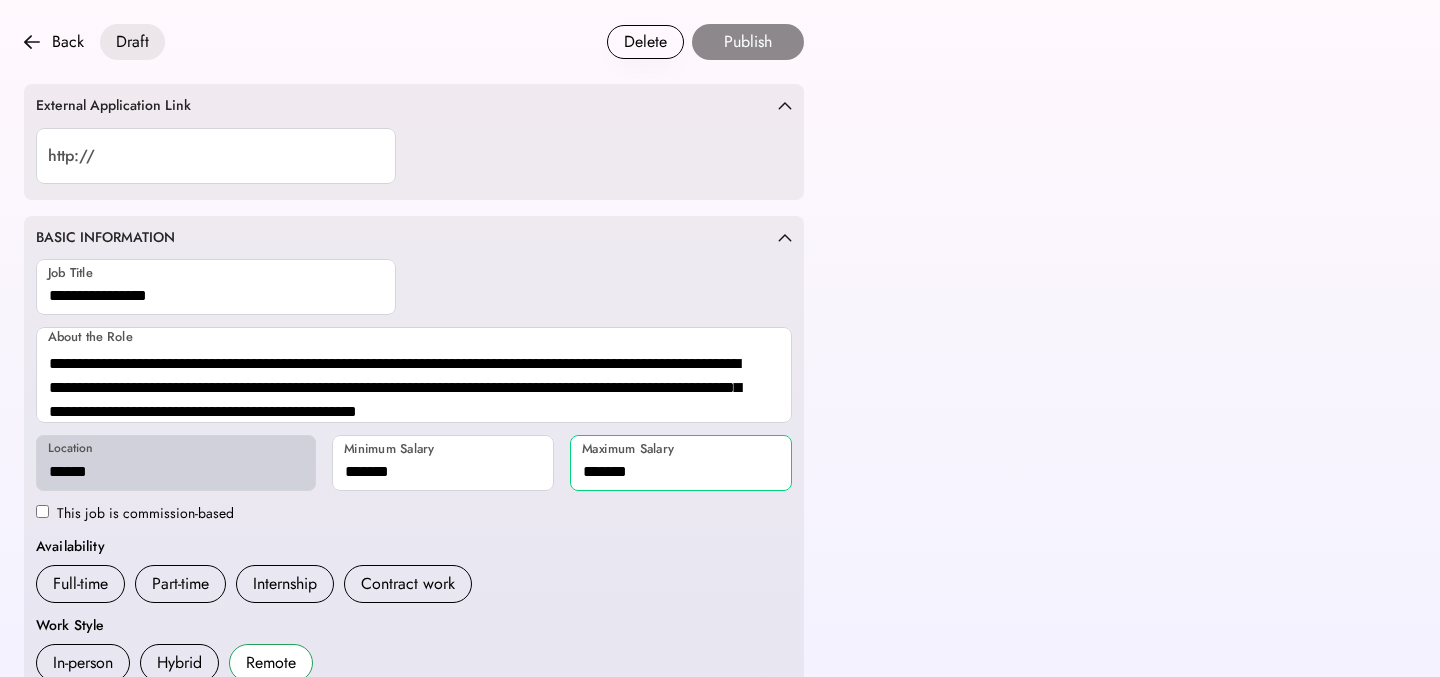 click on "Availability Full-time Part-time Internship Contract work" at bounding box center [414, 569] 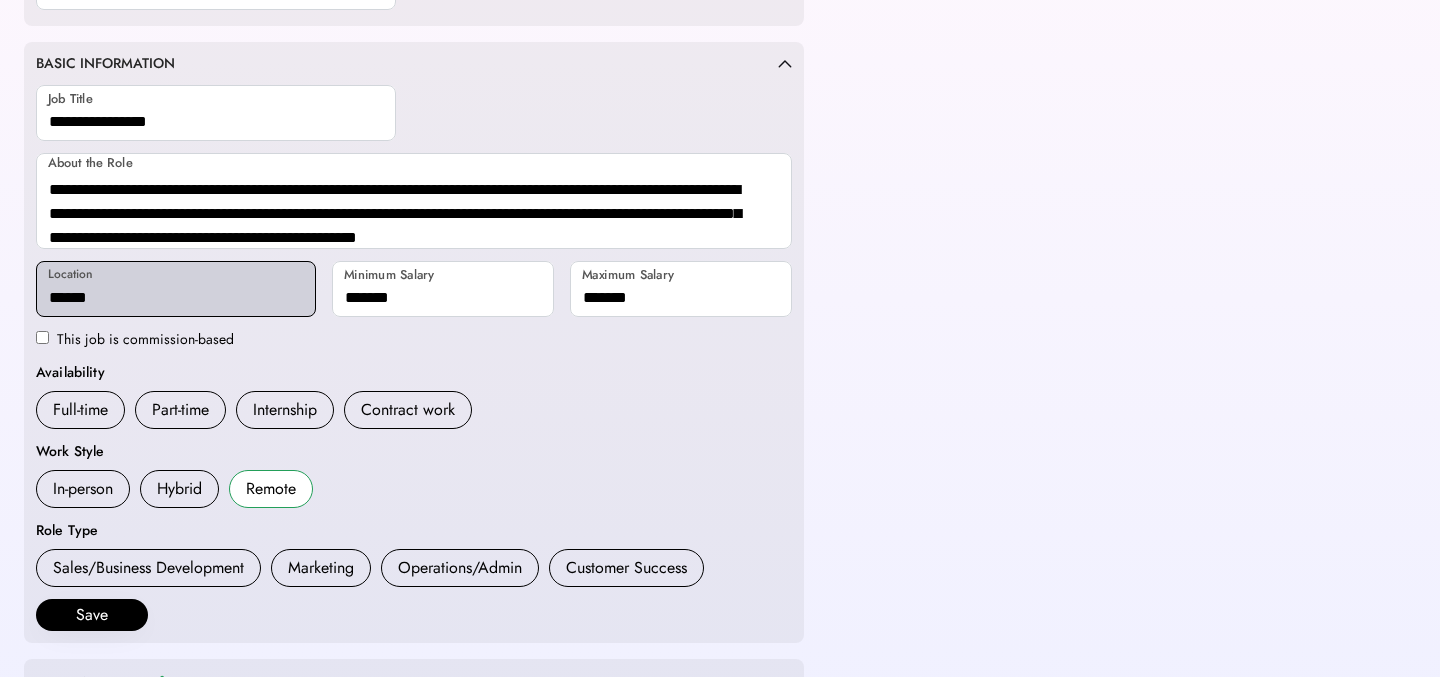 scroll, scrollTop: 195, scrollLeft: 0, axis: vertical 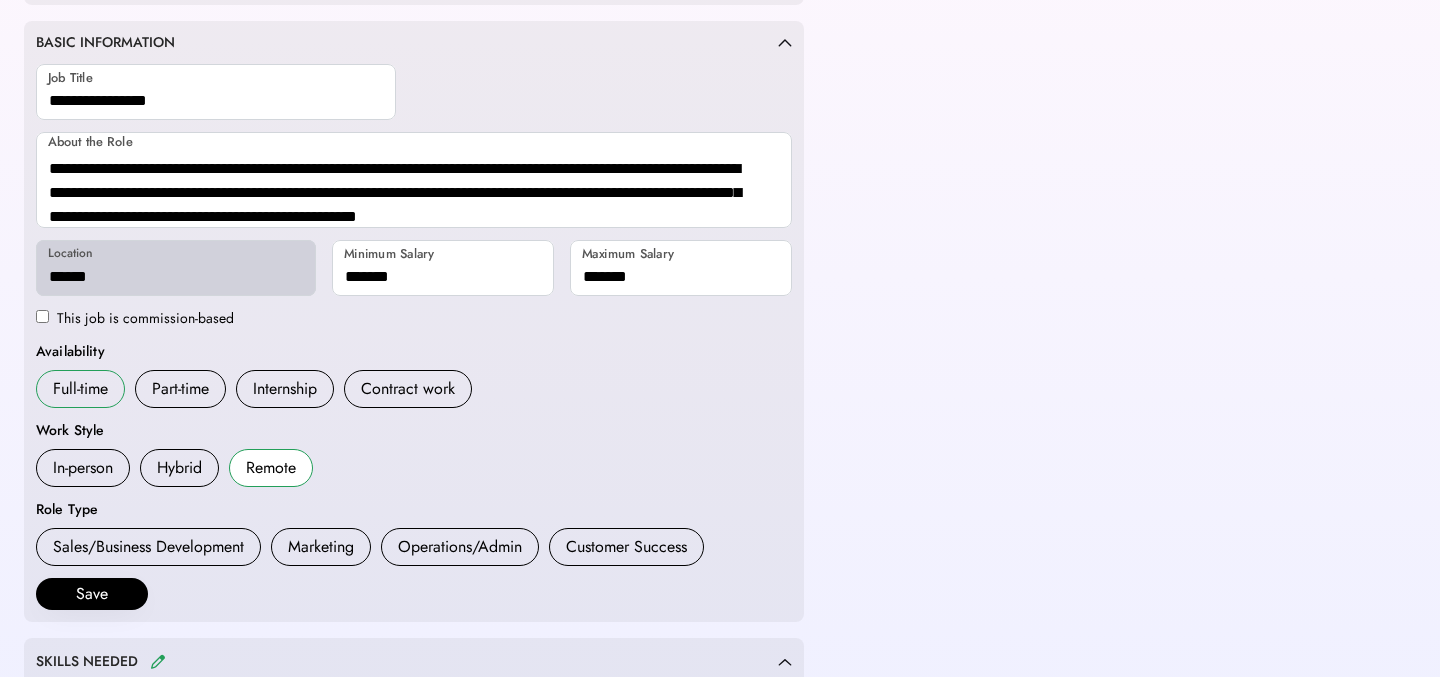 click on "Full-time" at bounding box center [80, 389] 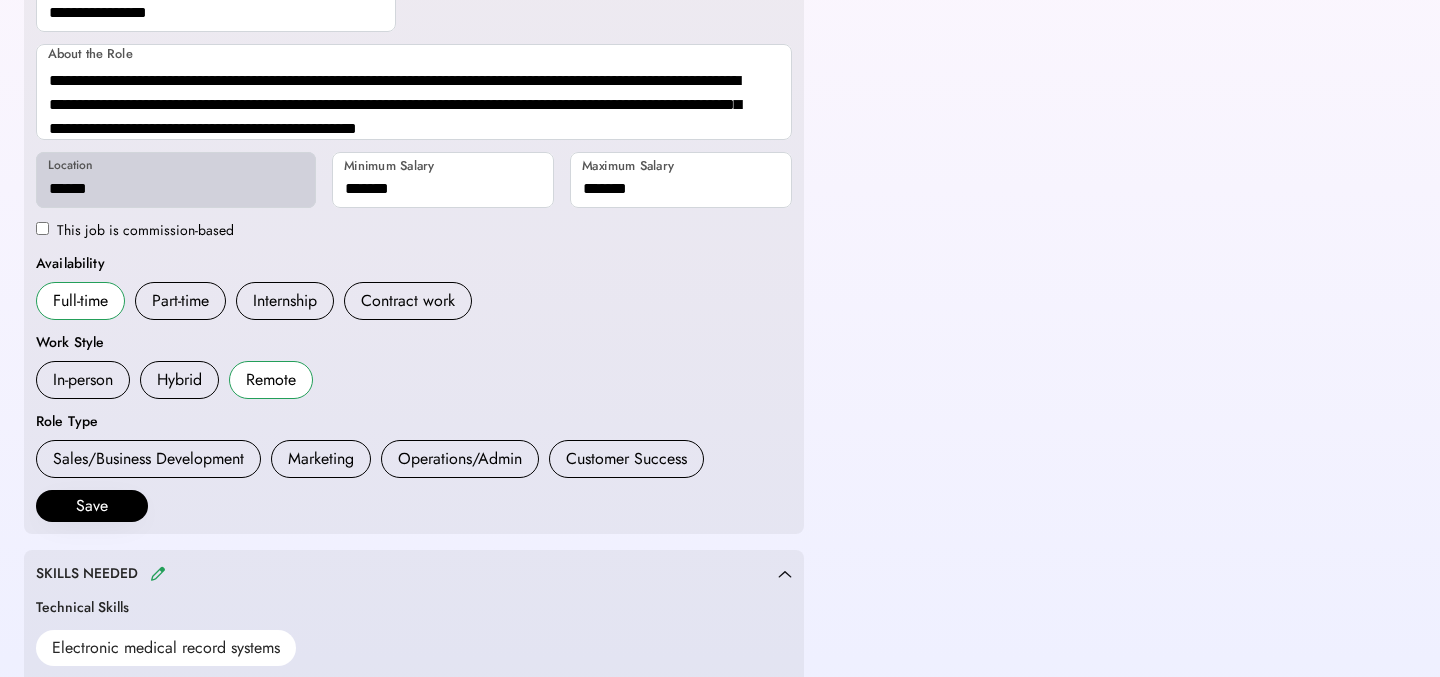 scroll, scrollTop: 398, scrollLeft: 0, axis: vertical 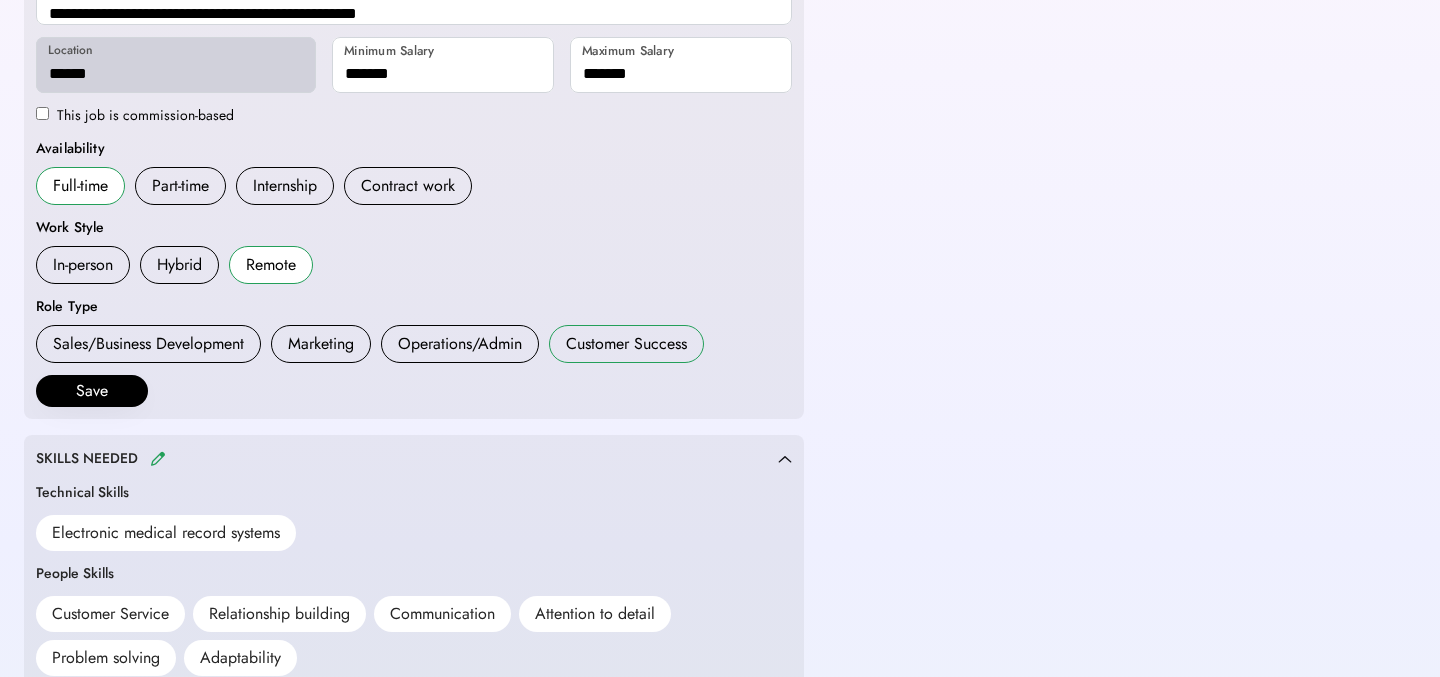 click on "**********" at bounding box center [414, 119] 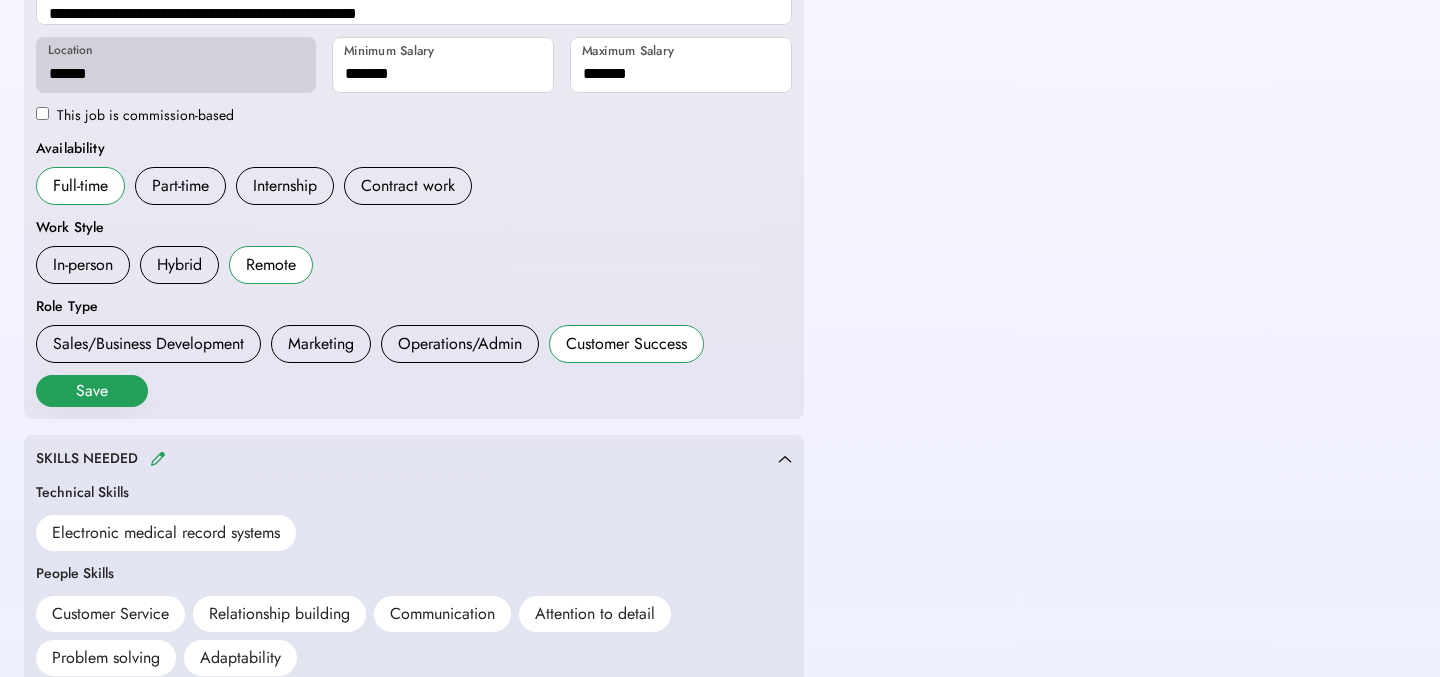 click on "Save" at bounding box center [92, 391] 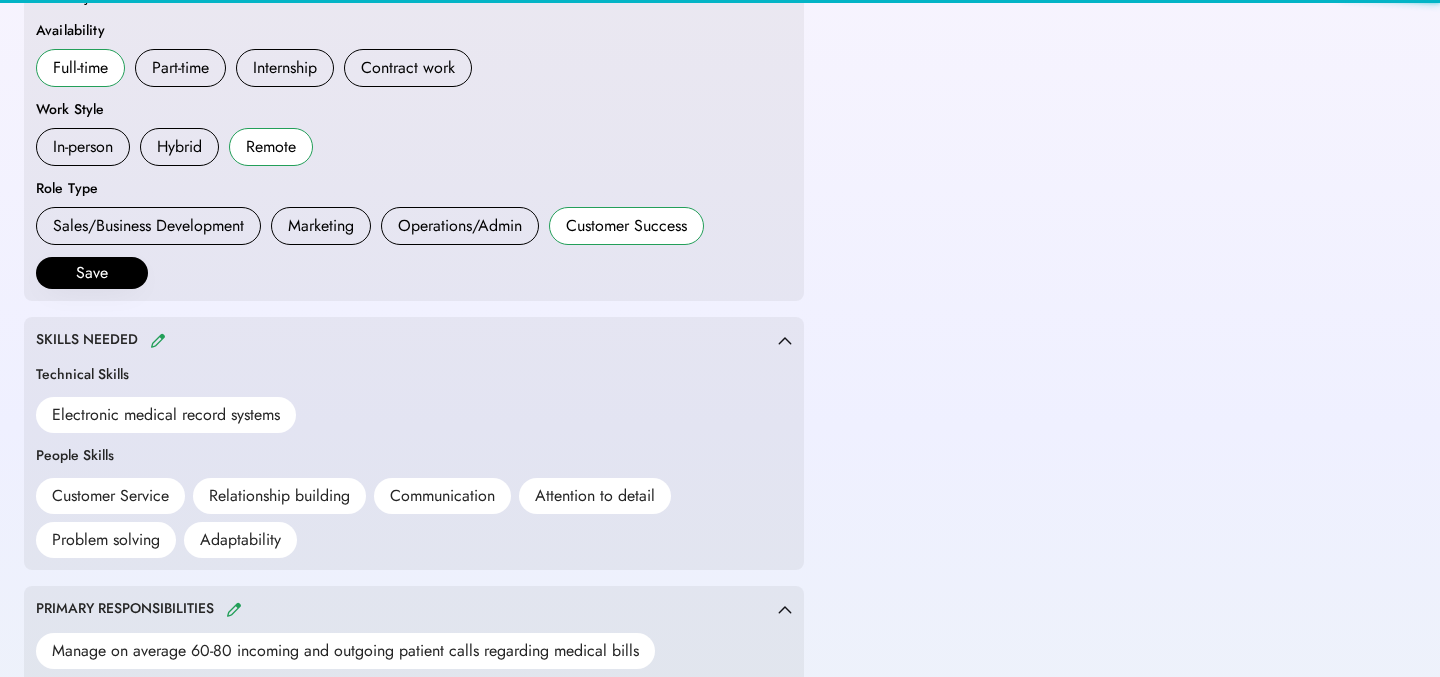 scroll, scrollTop: 593, scrollLeft: 0, axis: vertical 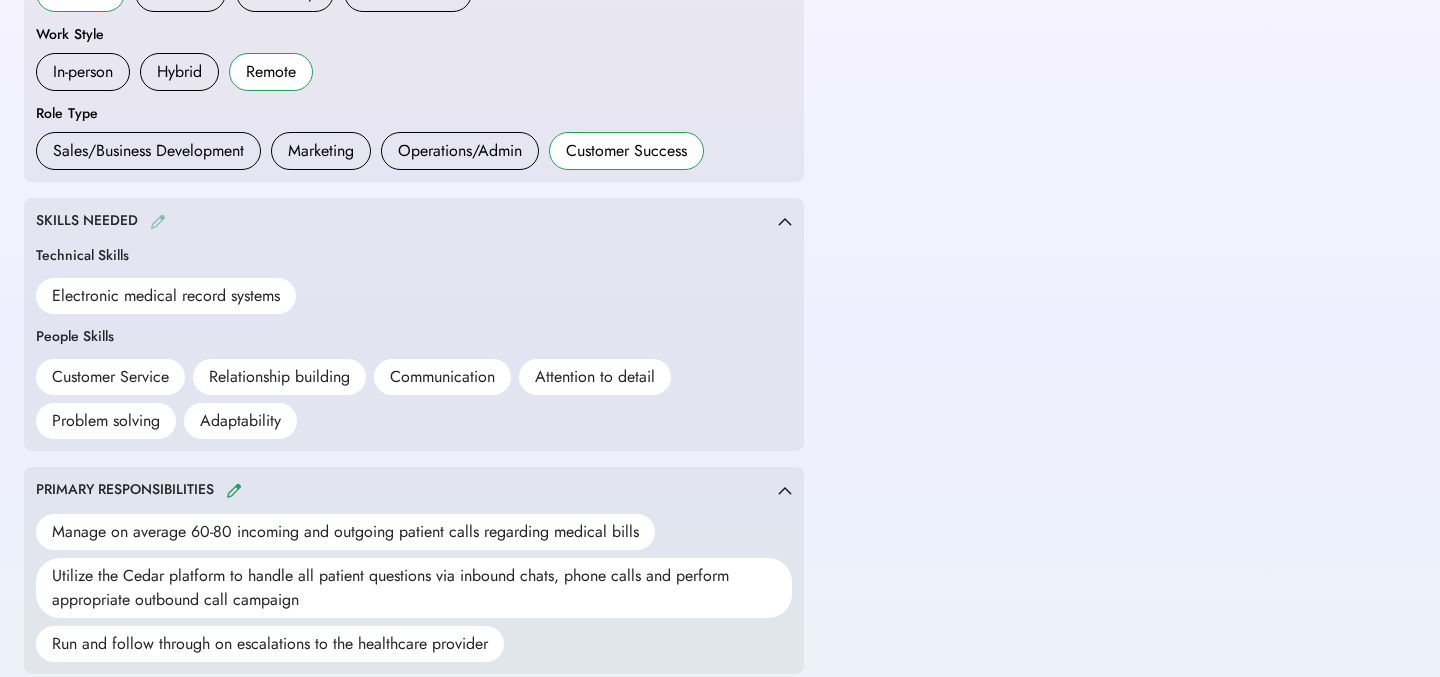 click at bounding box center [158, 221] 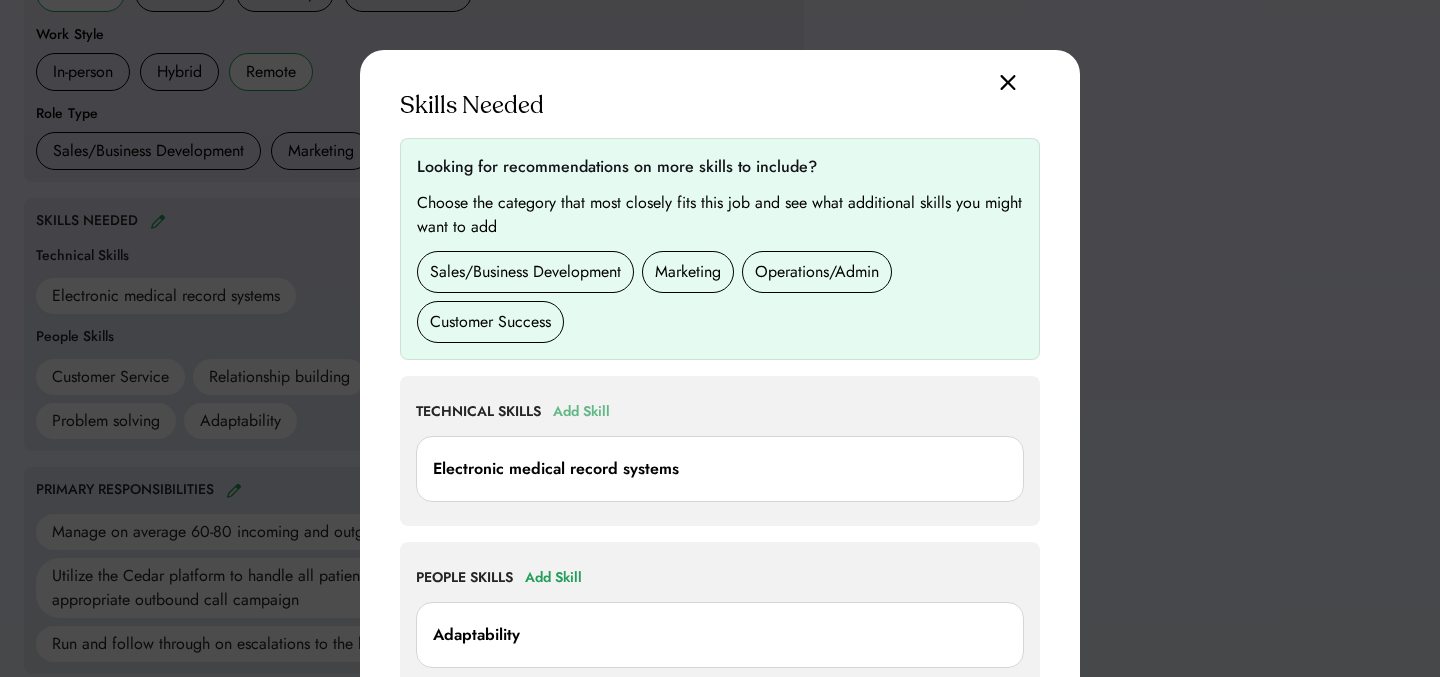 click on "Add Skill" at bounding box center (581, 412) 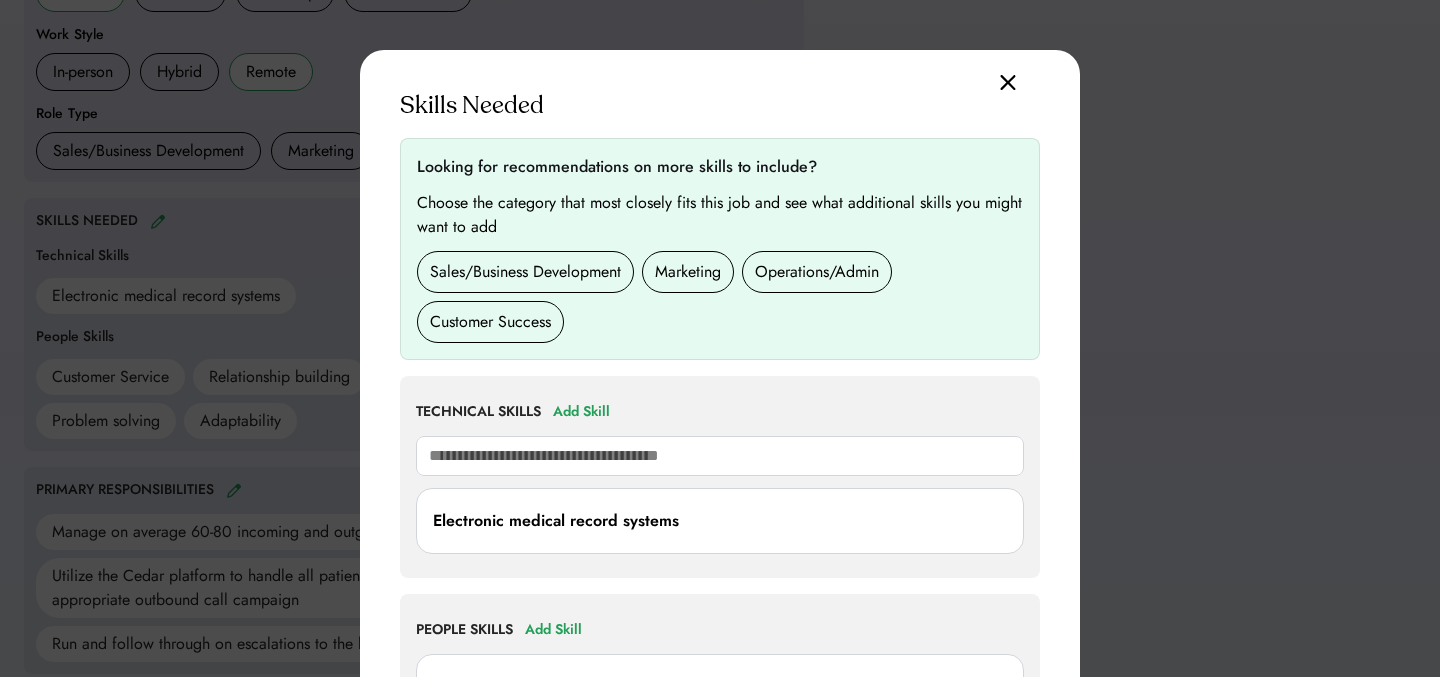 click at bounding box center (720, 338) 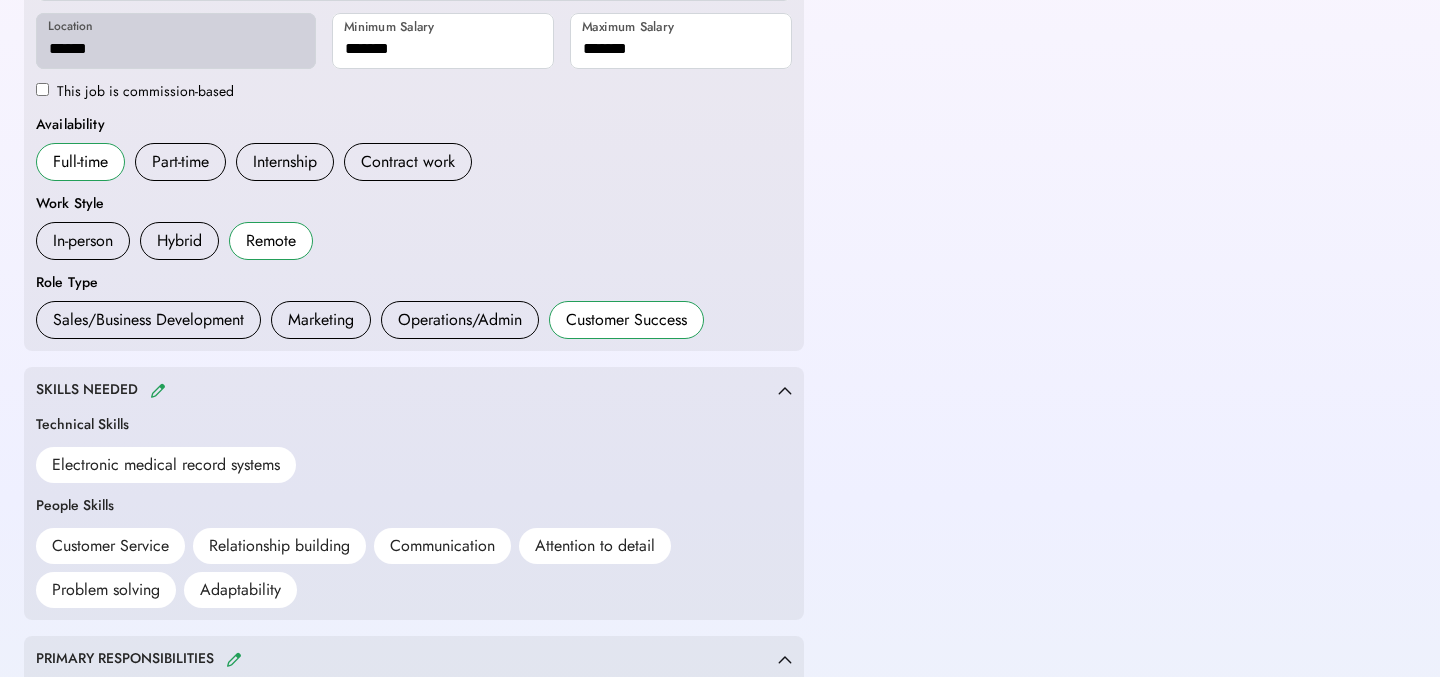 scroll, scrollTop: 0, scrollLeft: 0, axis: both 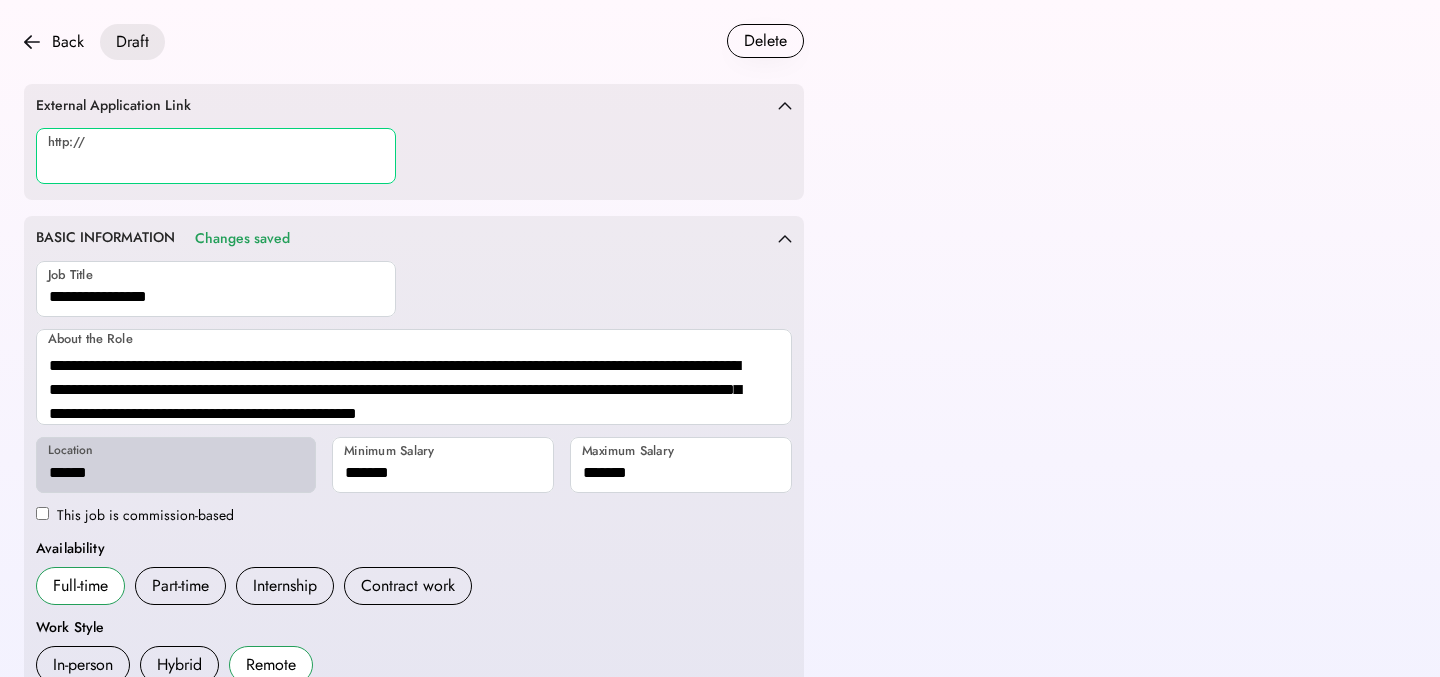 click at bounding box center [216, 156] 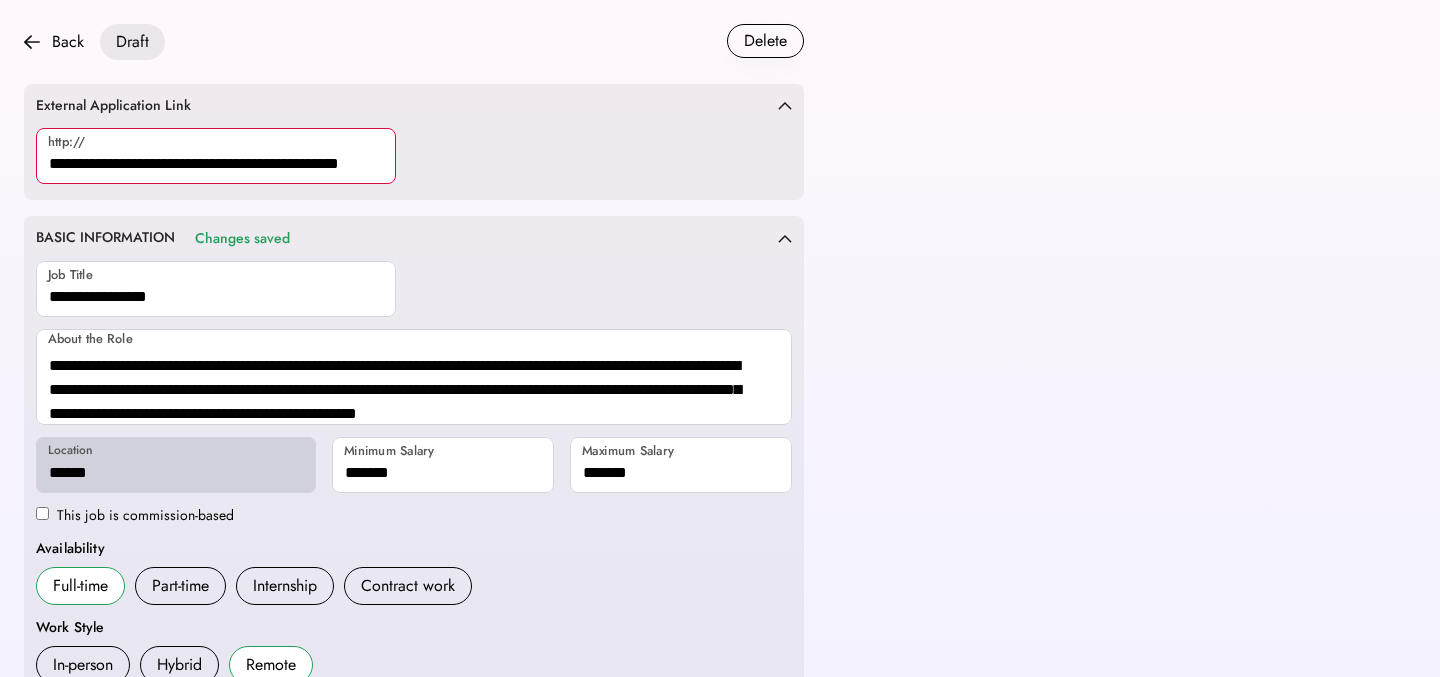 scroll, scrollTop: 0, scrollLeft: 55, axis: horizontal 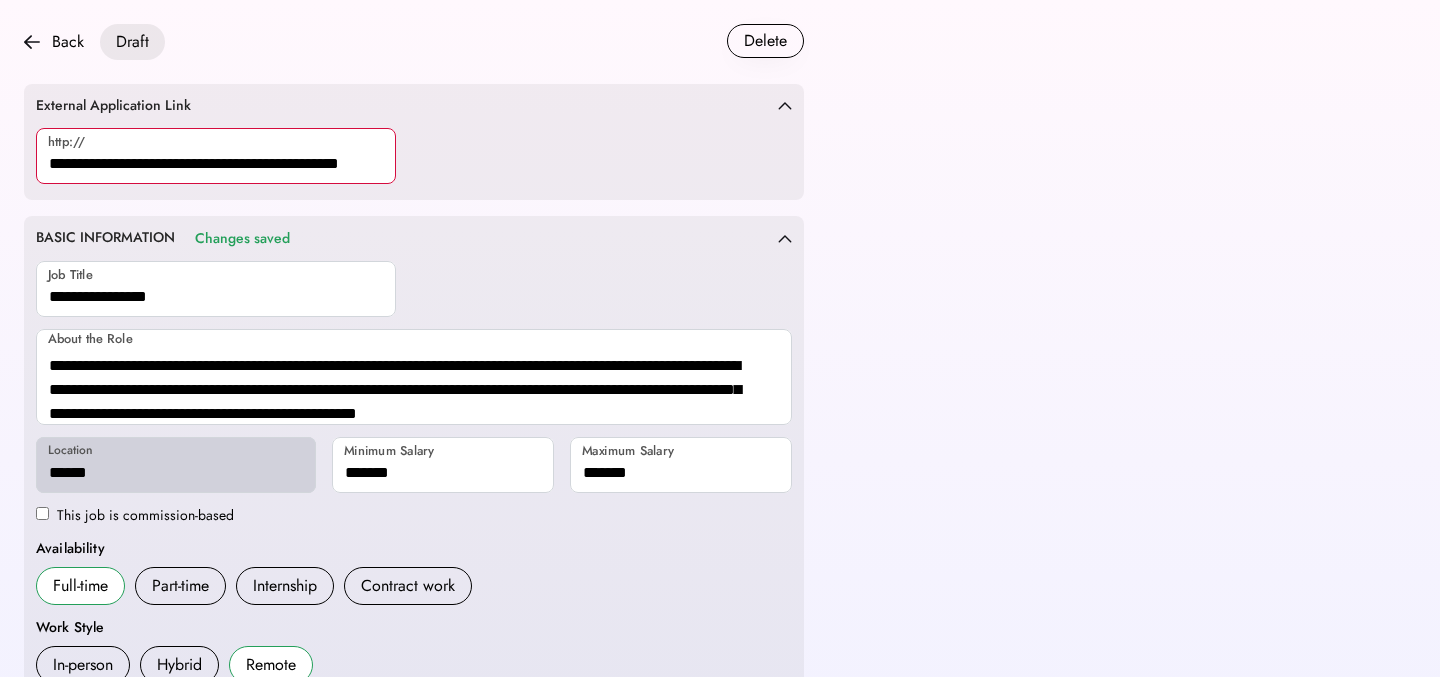 type on "**********" 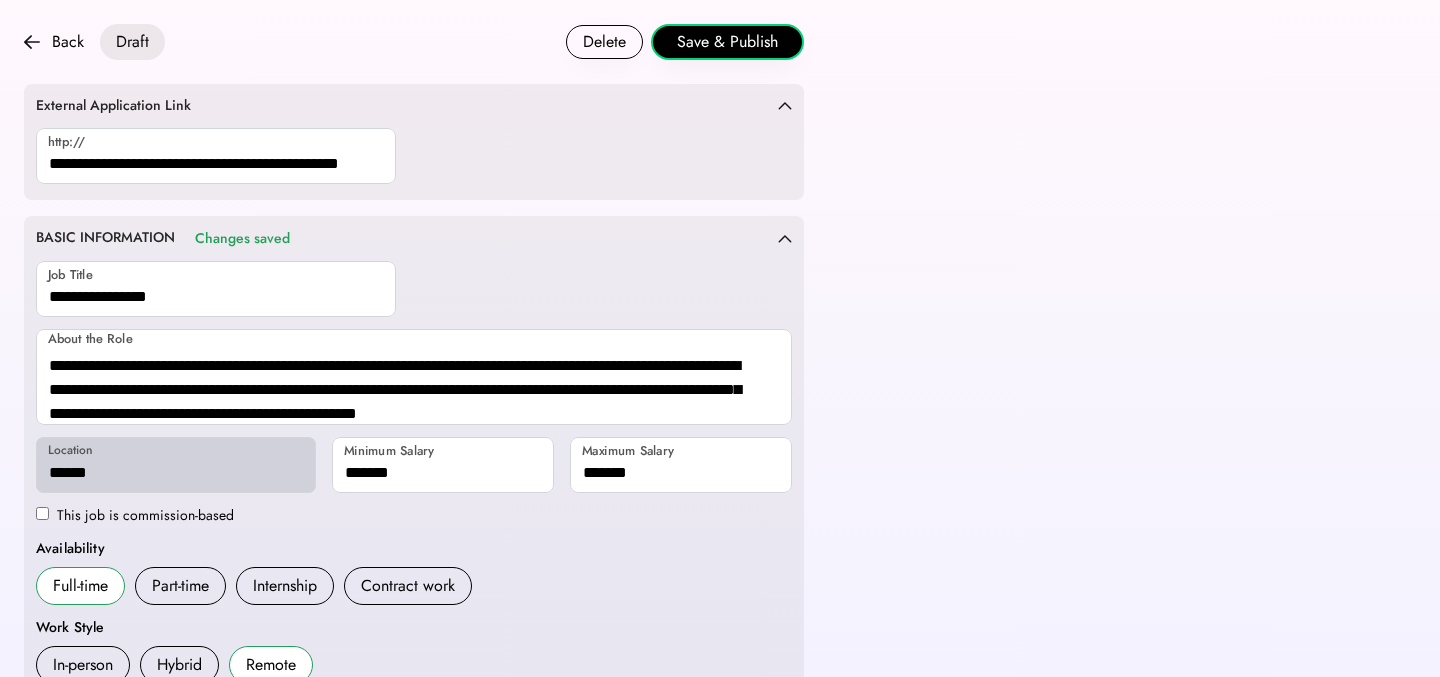 click on "http://" at bounding box center [414, 158] 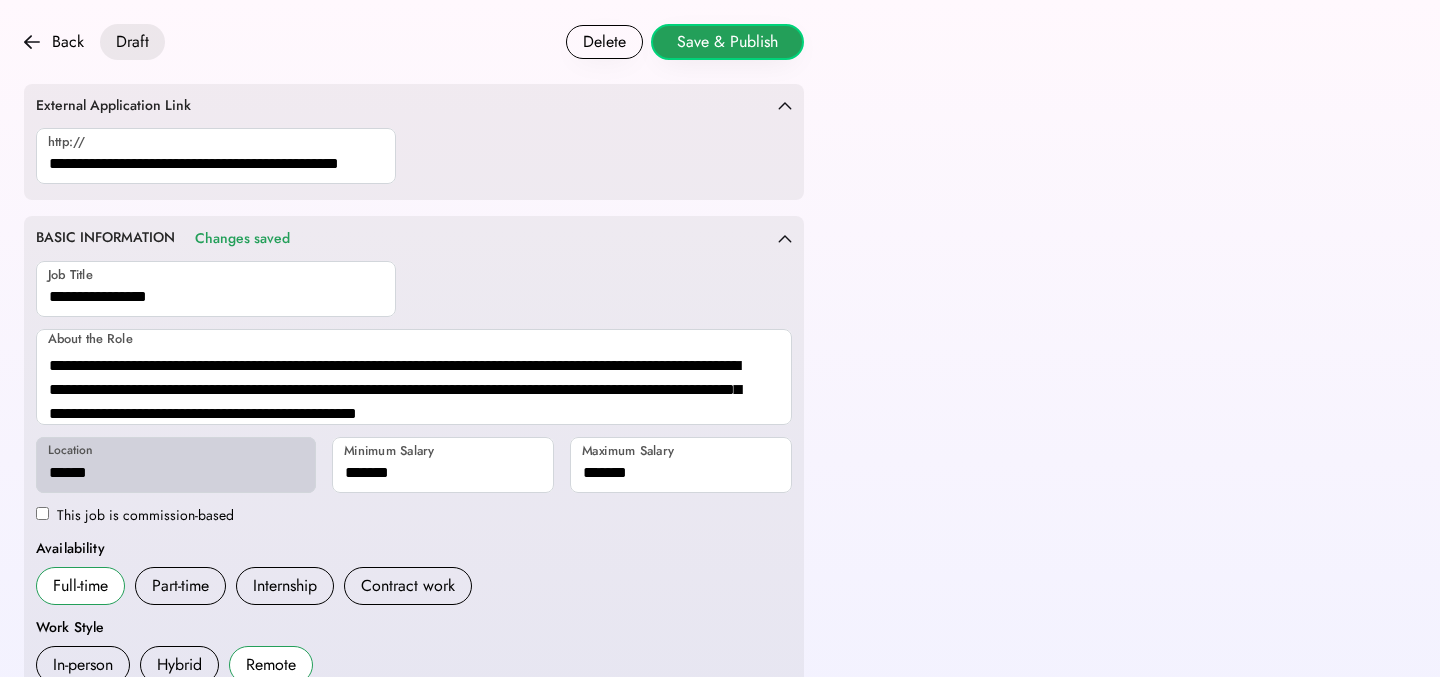 click on "Save & Publish" at bounding box center [727, 42] 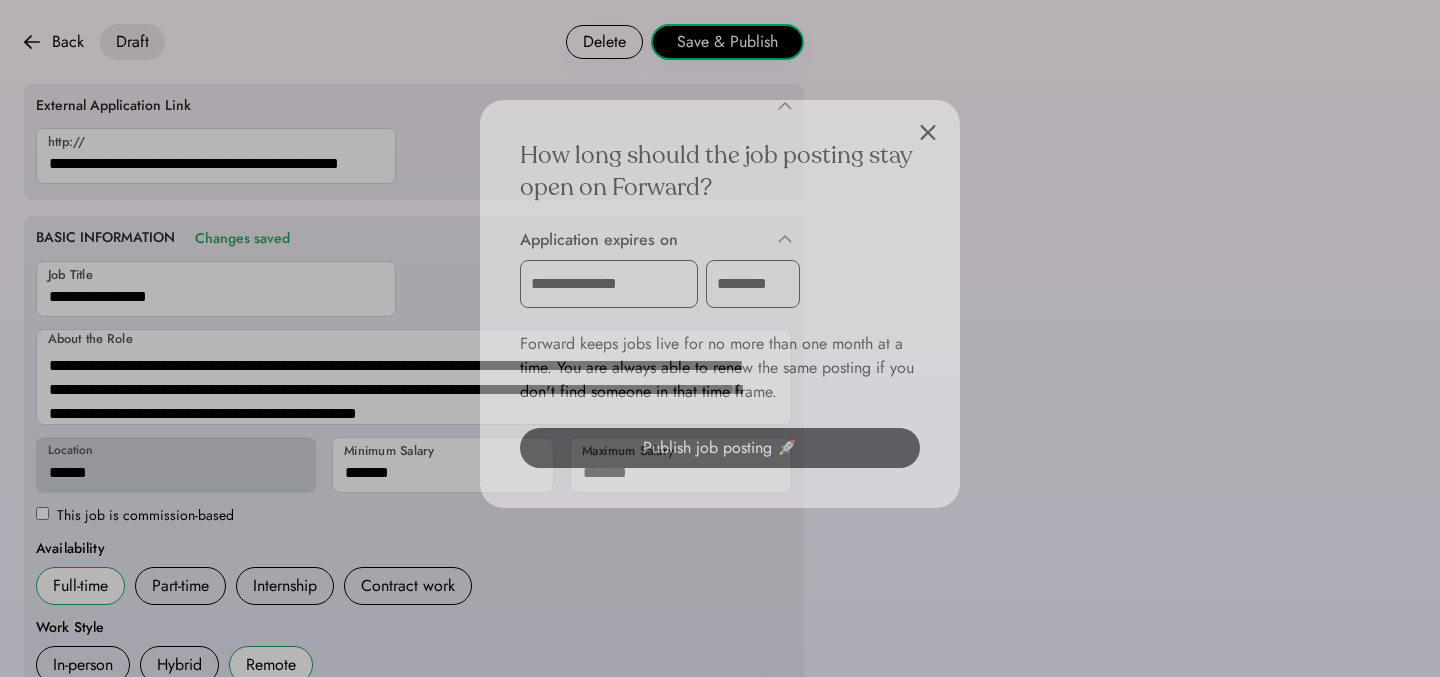 scroll, scrollTop: 865, scrollLeft: 0, axis: vertical 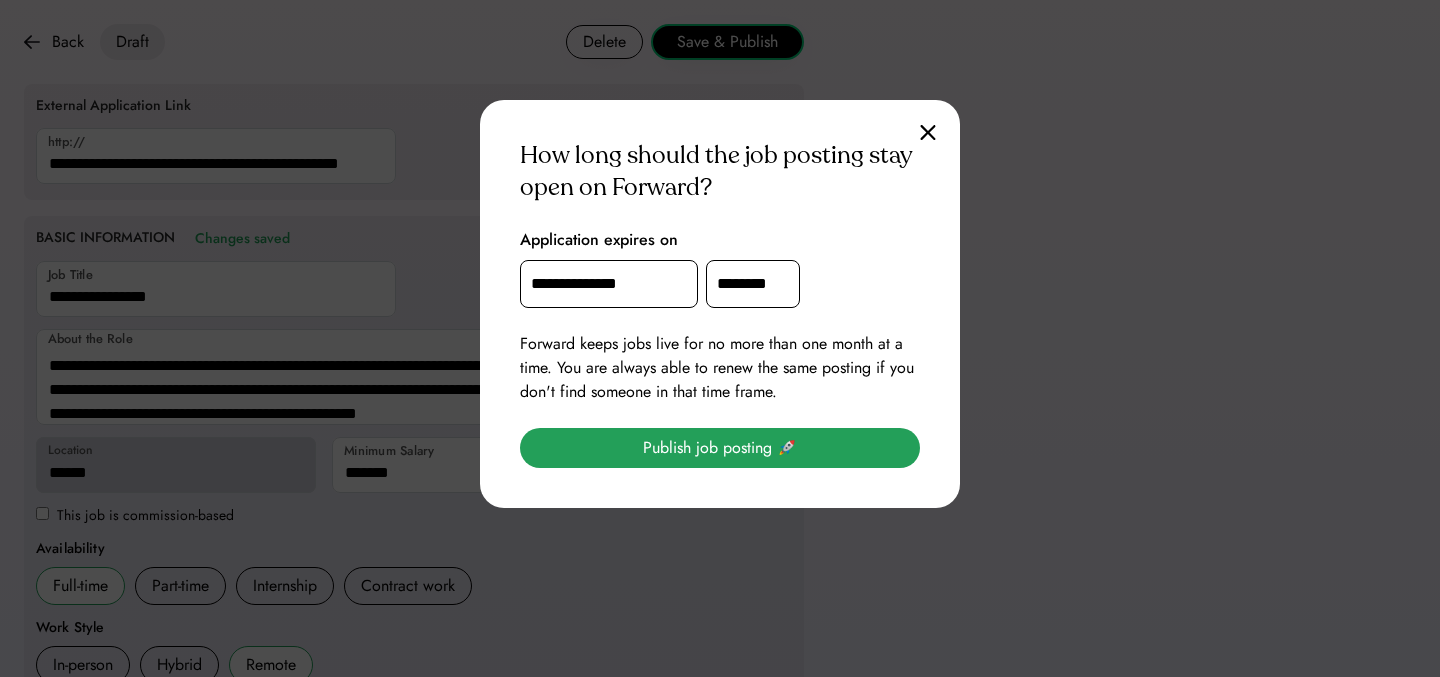 click on "Publish job posting 🚀" at bounding box center (720, 448) 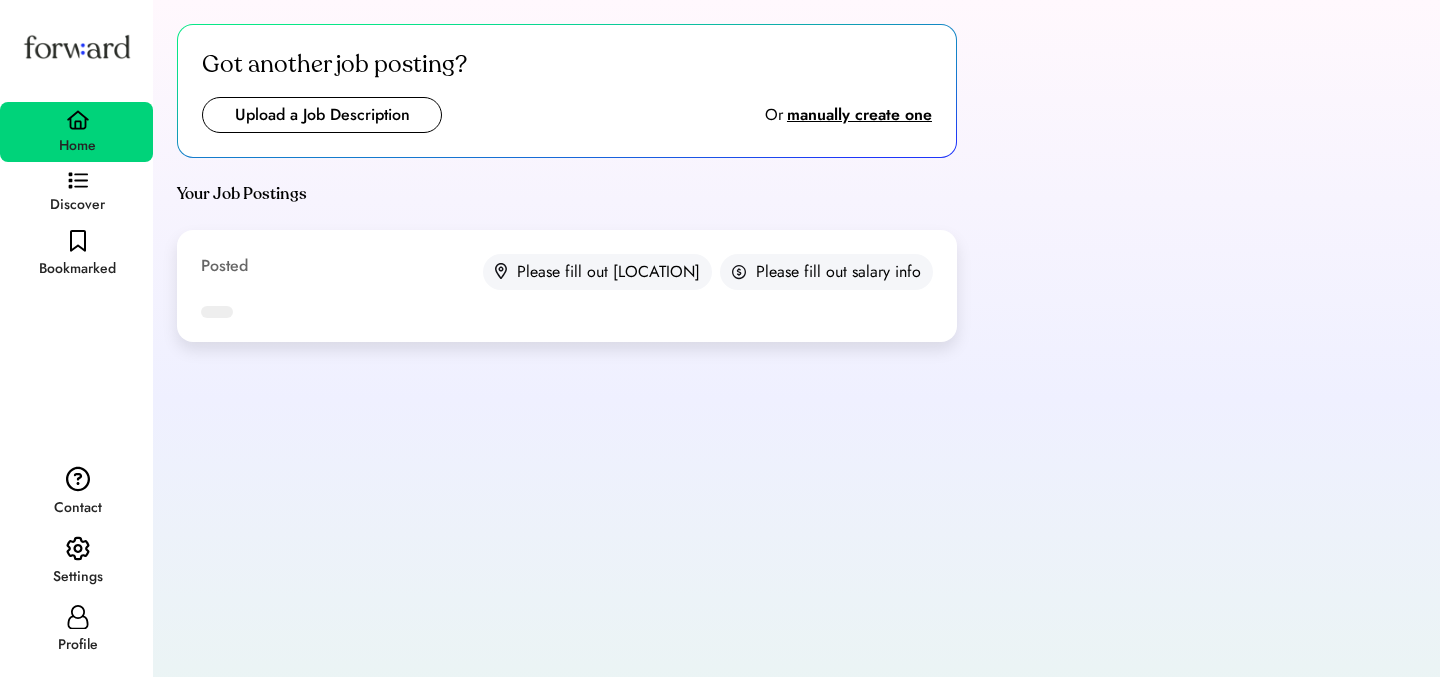 scroll, scrollTop: 0, scrollLeft: 0, axis: both 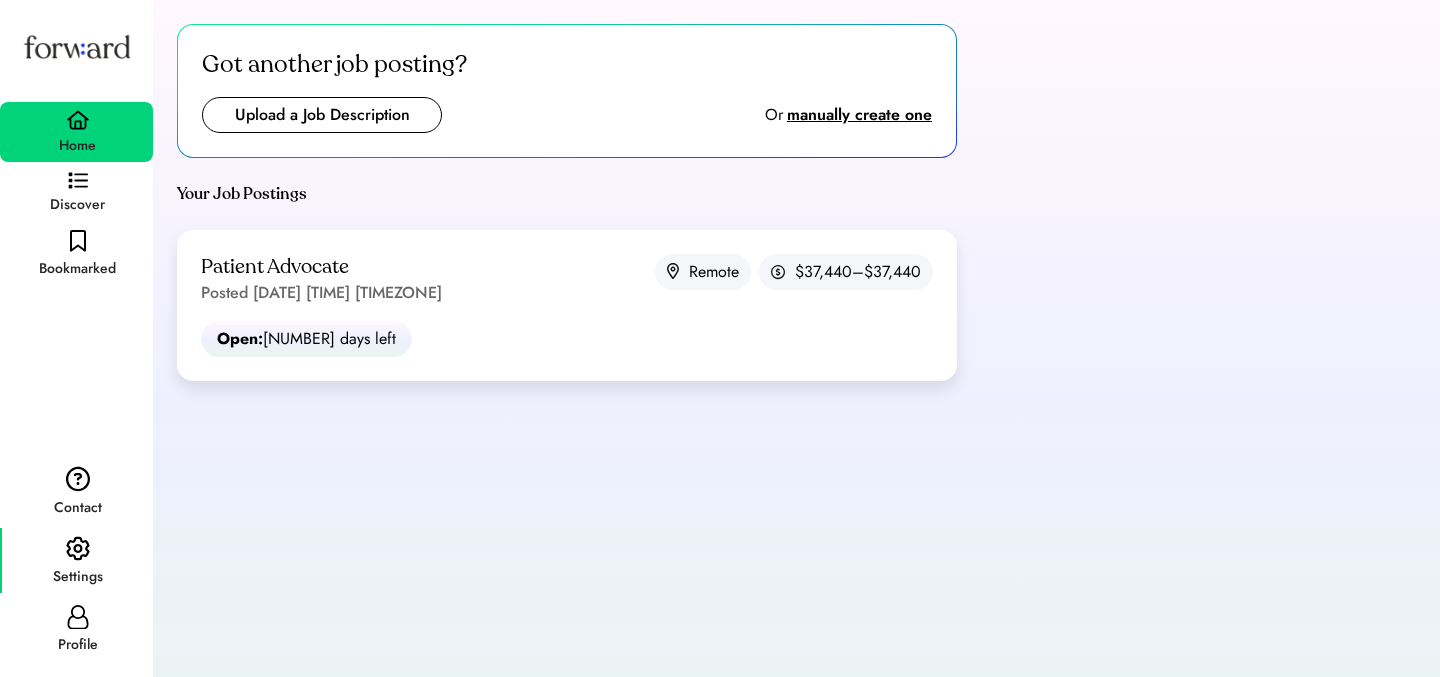 click on "Settings" at bounding box center (78, 577) 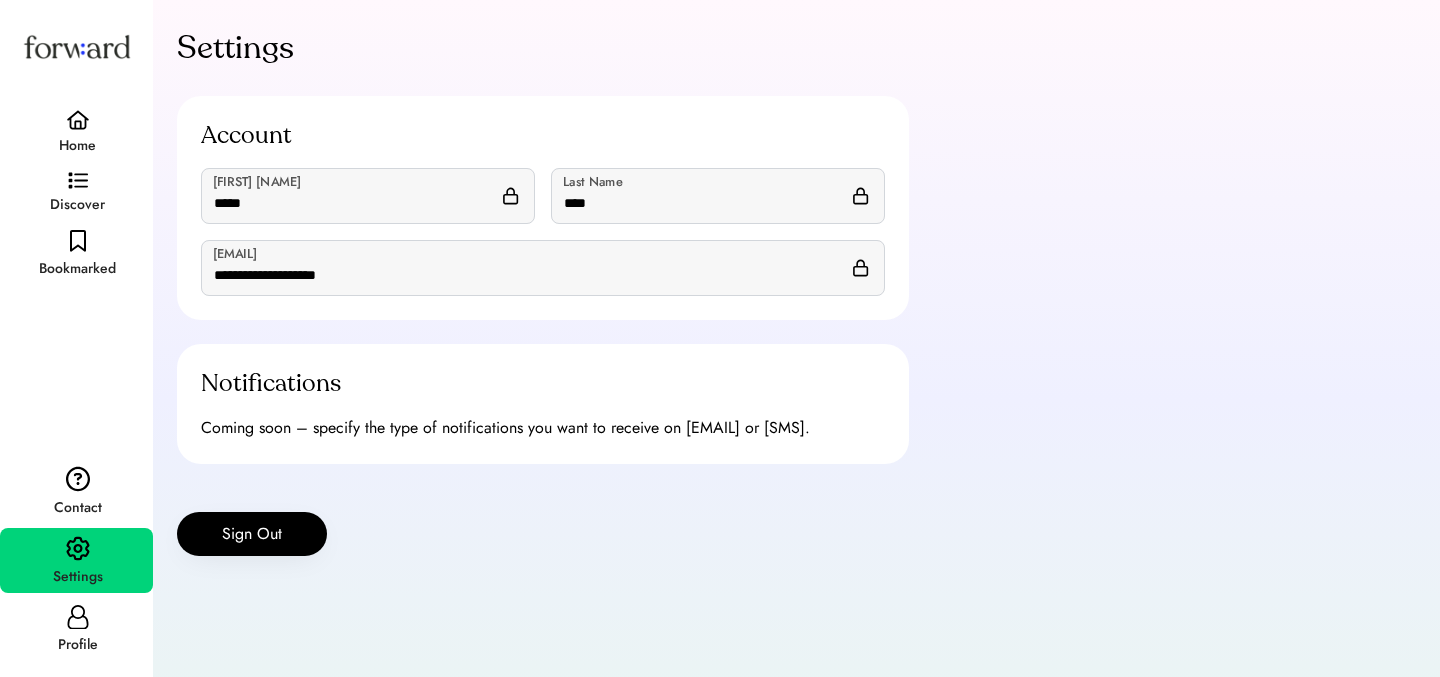 click on "Sign Out" at bounding box center (252, 534) 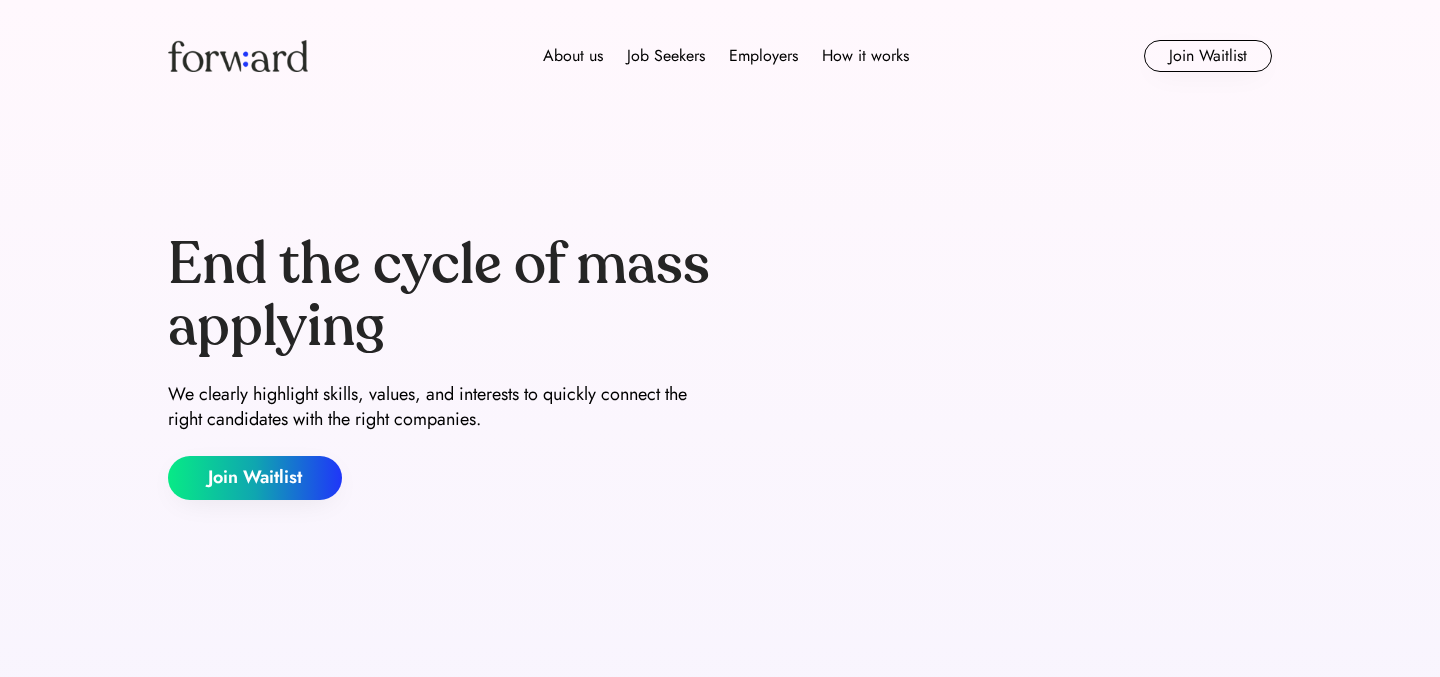 scroll, scrollTop: 0, scrollLeft: 0, axis: both 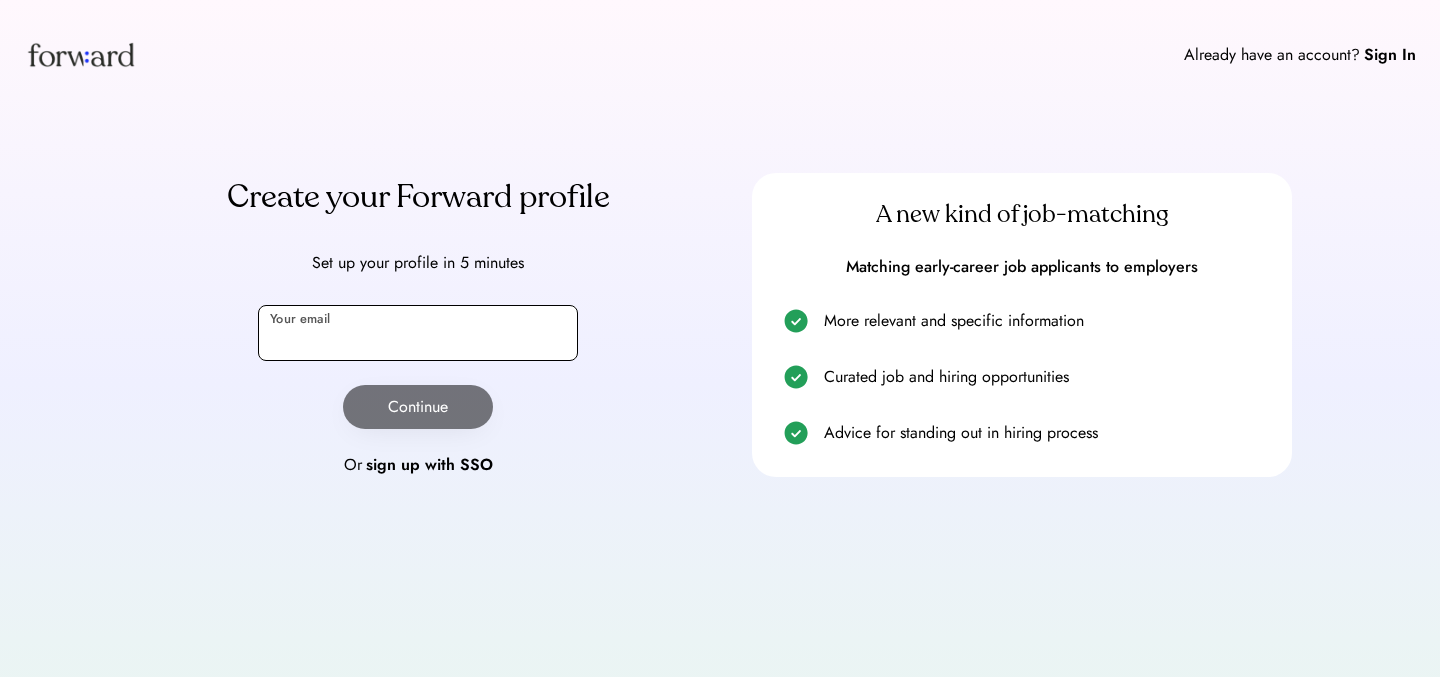 click at bounding box center (418, 333) 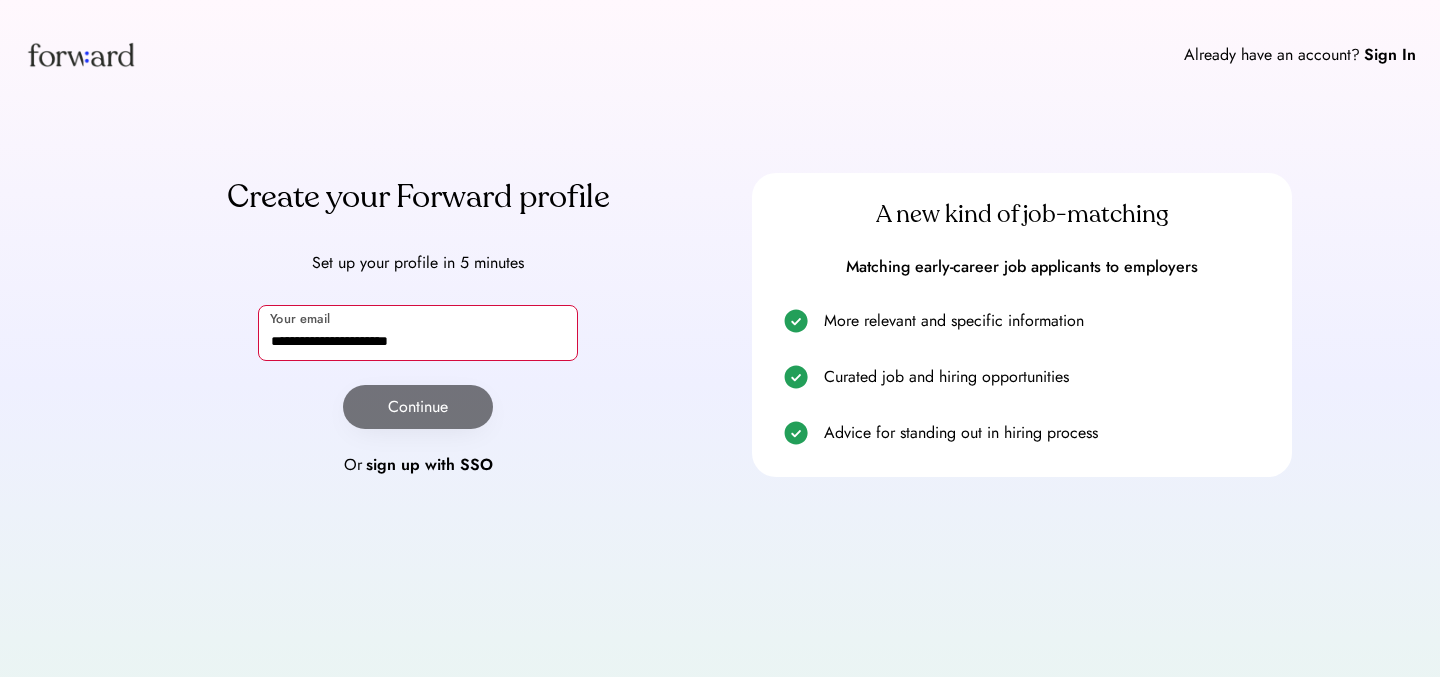 type on "**********" 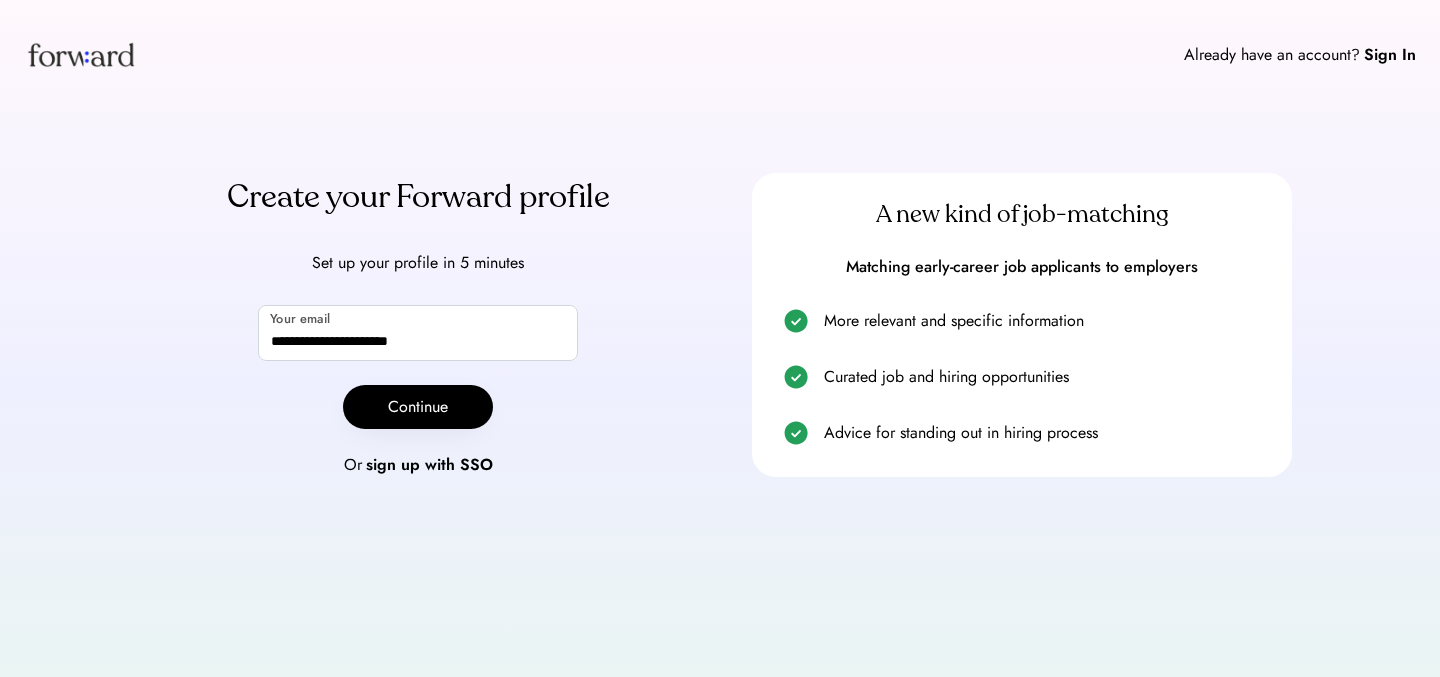 click on "**********" at bounding box center [418, 325] 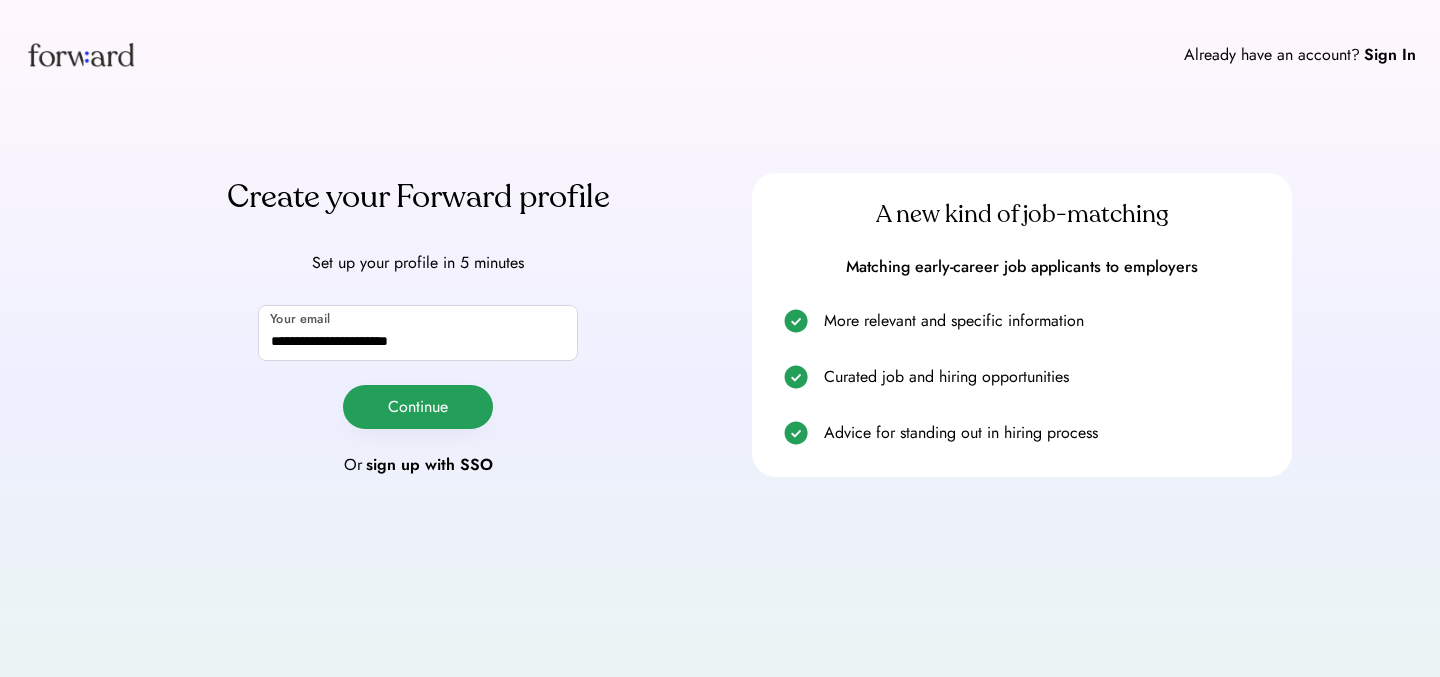 click on "Continue" at bounding box center (418, 407) 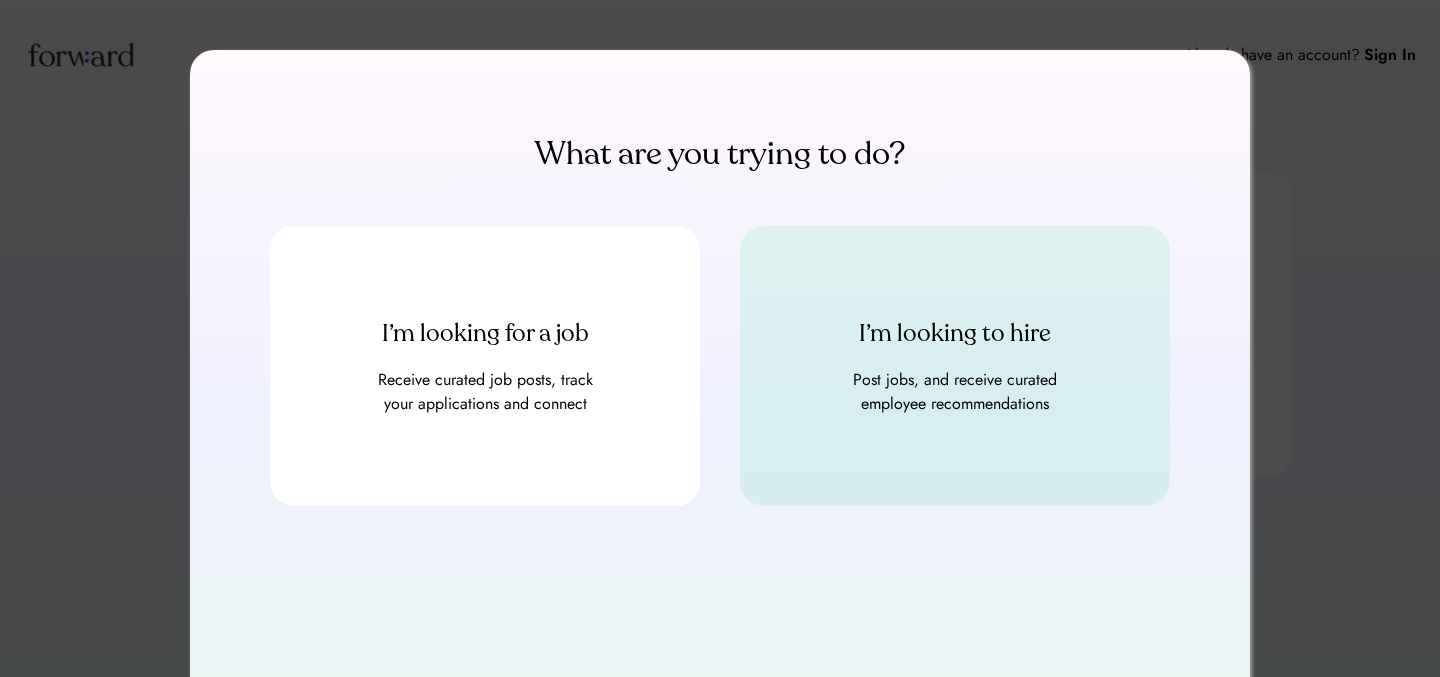 click on "Post jobs, and receive curated employee recommendations" at bounding box center (955, 392) 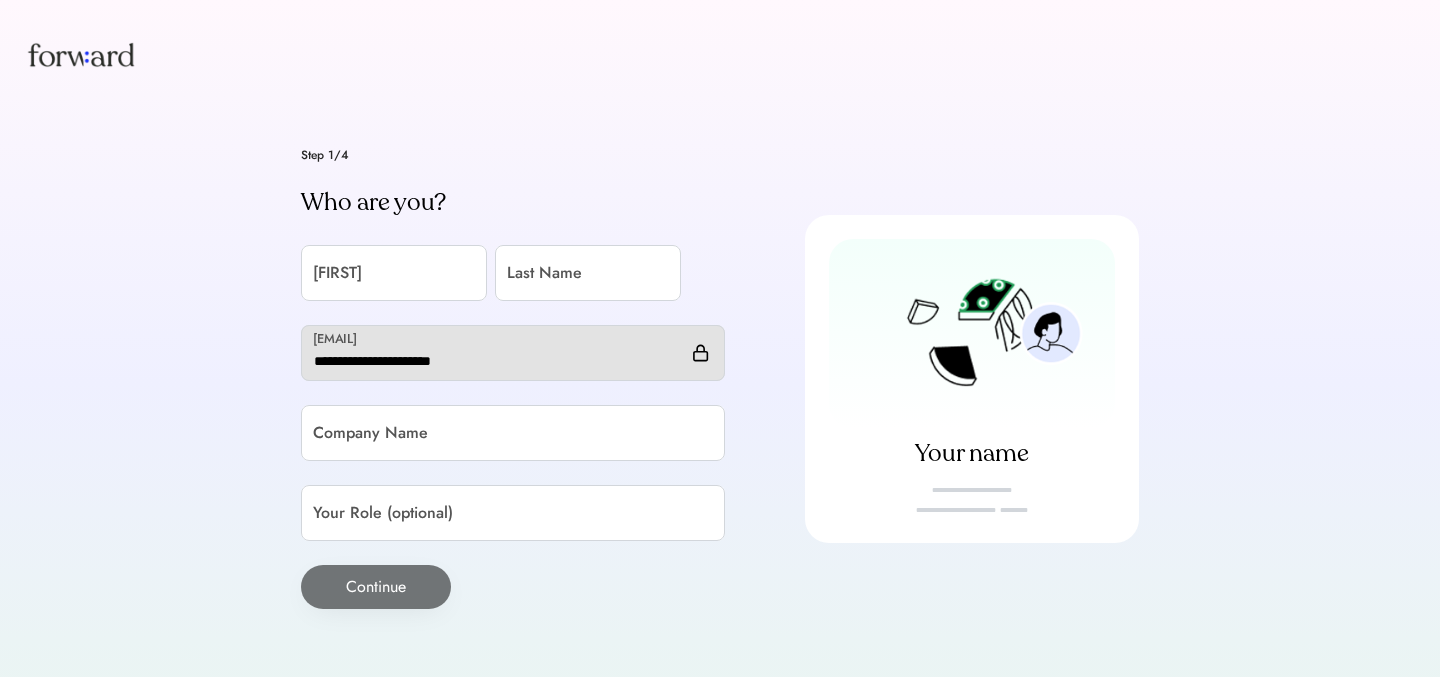 scroll, scrollTop: 0, scrollLeft: 0, axis: both 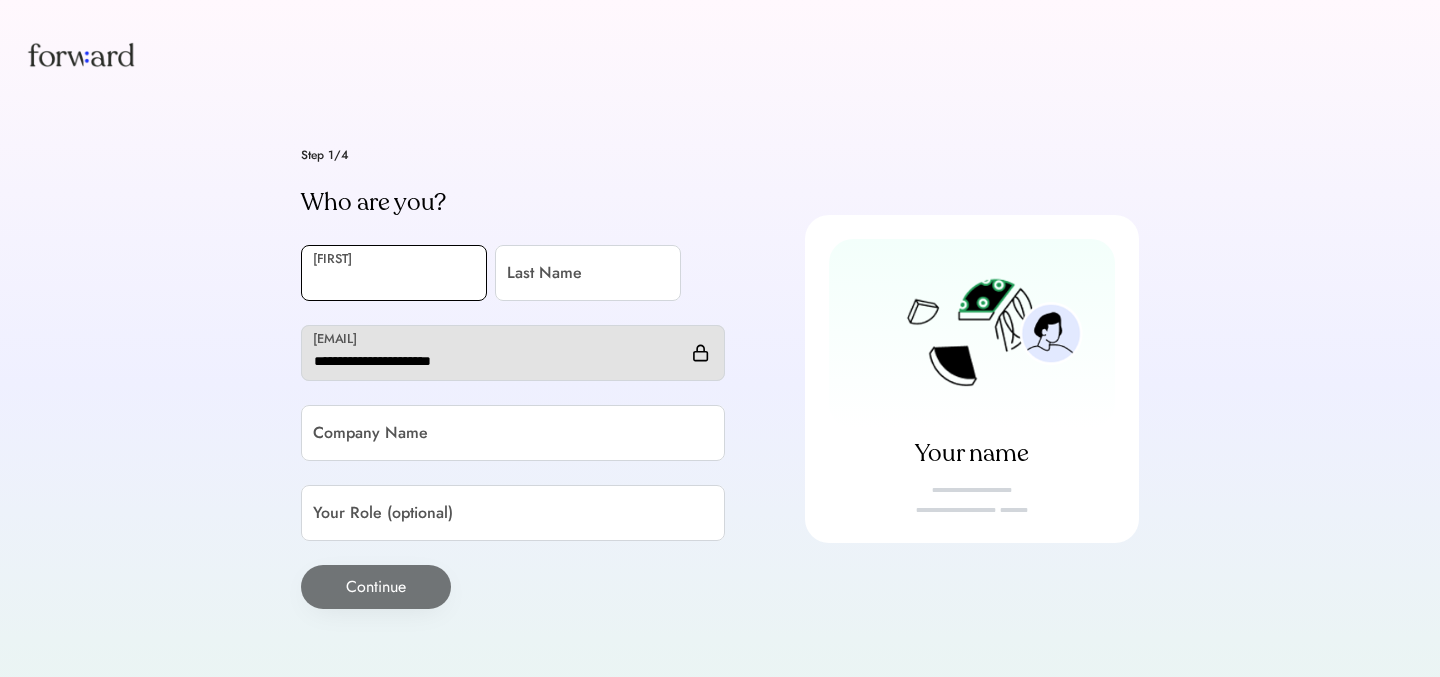 click at bounding box center (394, 273) 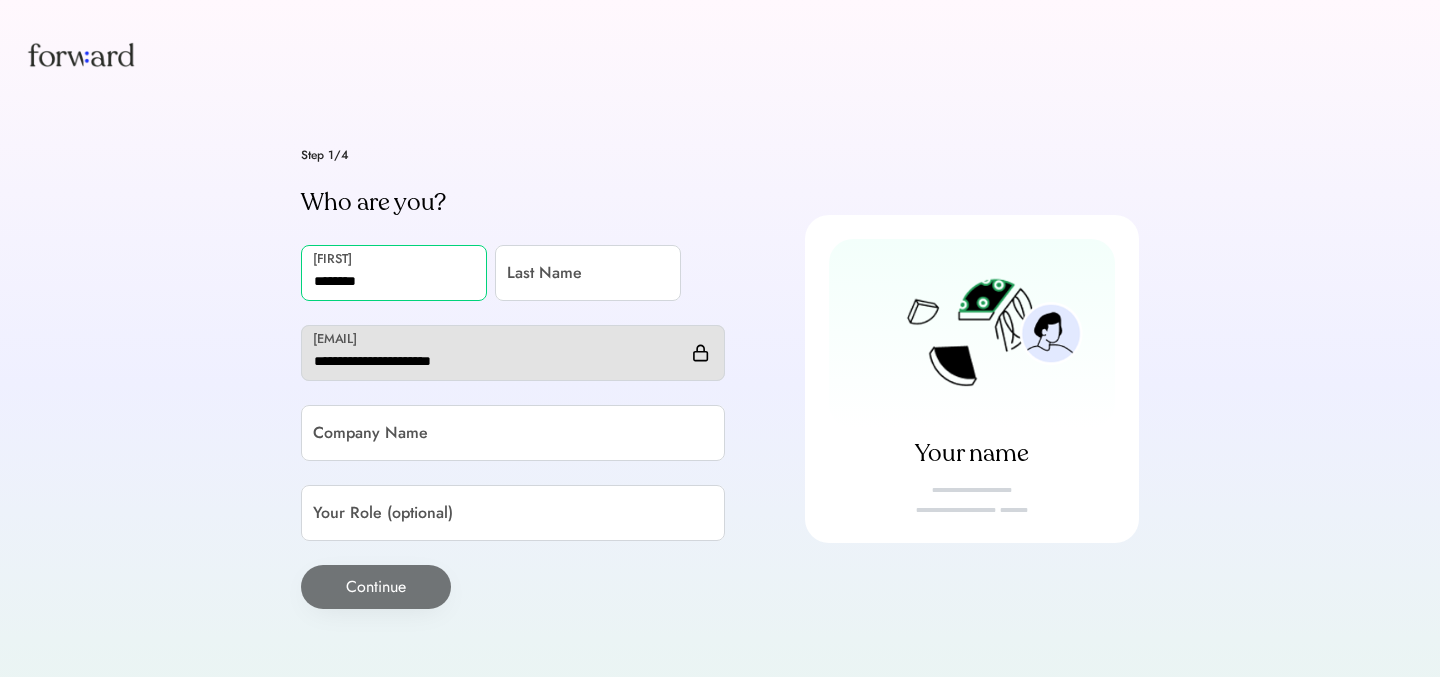 type on "[LAST]" 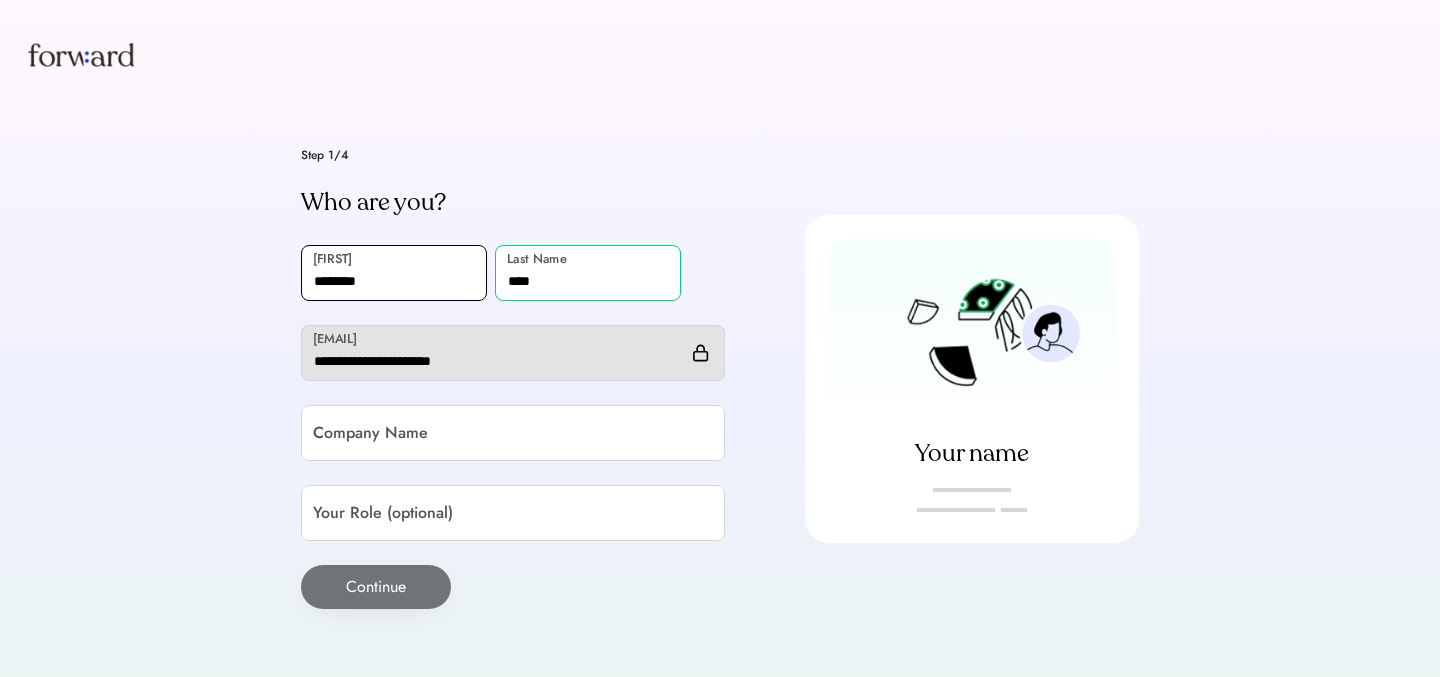 type on "****" 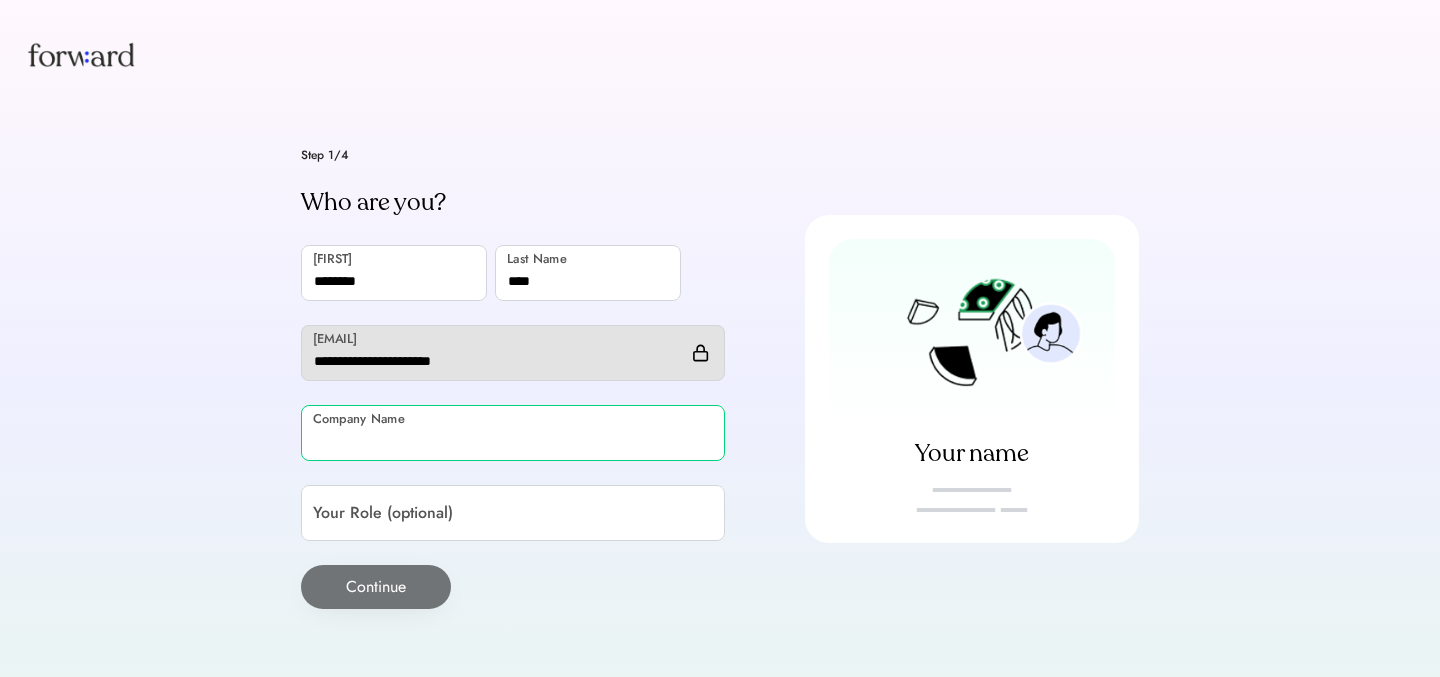 paste on "**********" 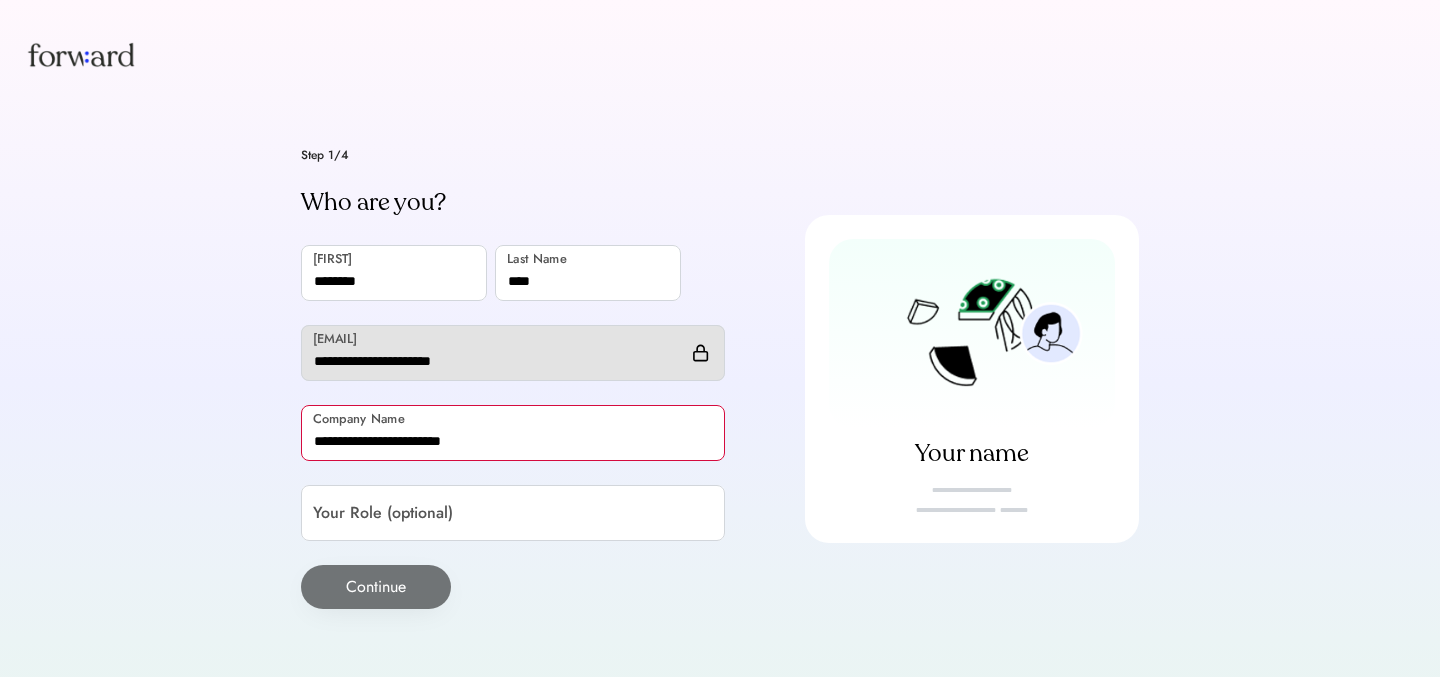 type on "**********" 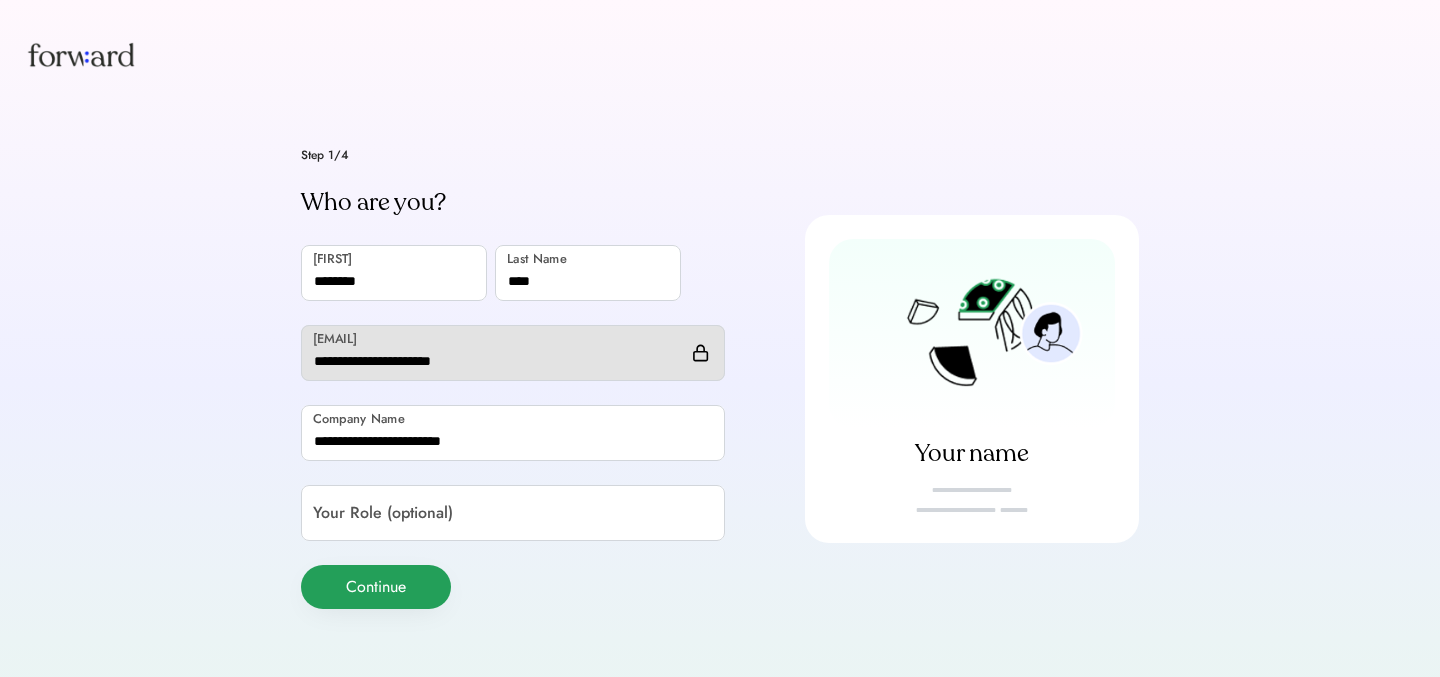 click on "Continue" at bounding box center (376, 587) 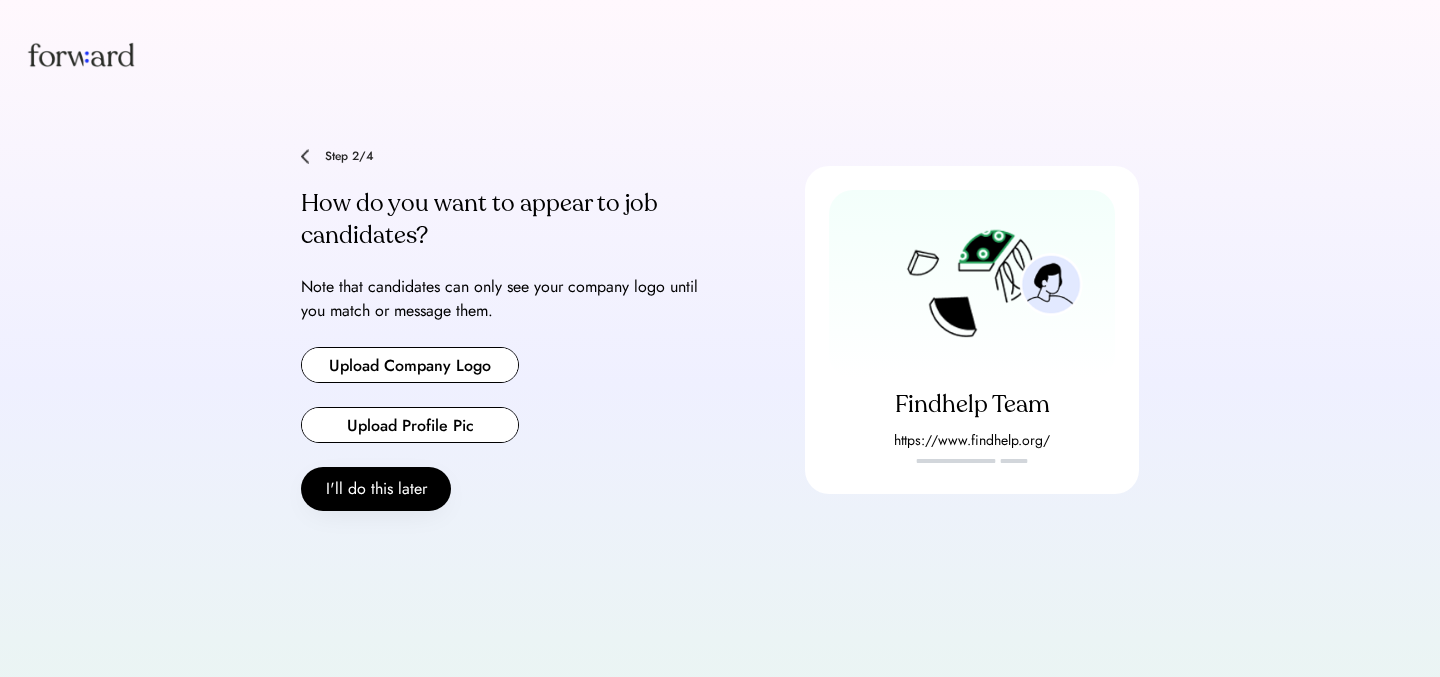 click at bounding box center [410, 365] 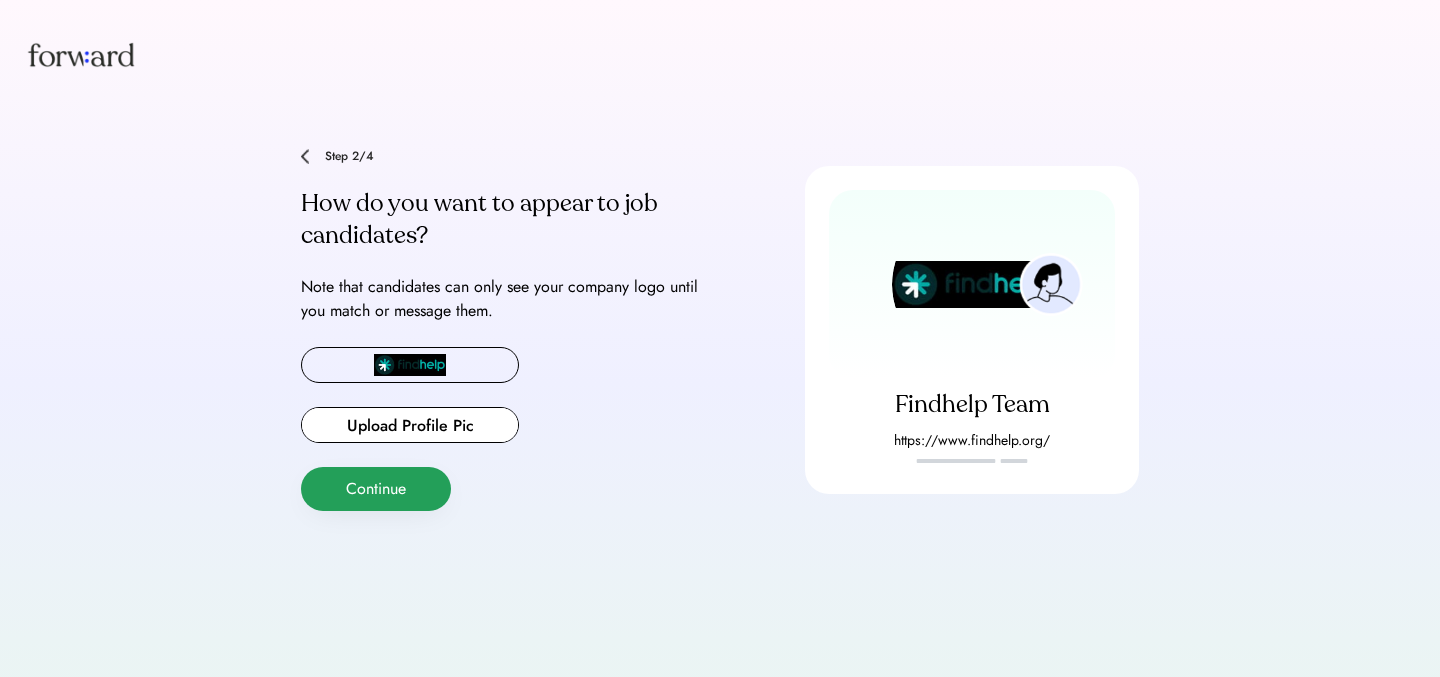 click on "Continue" at bounding box center (376, 489) 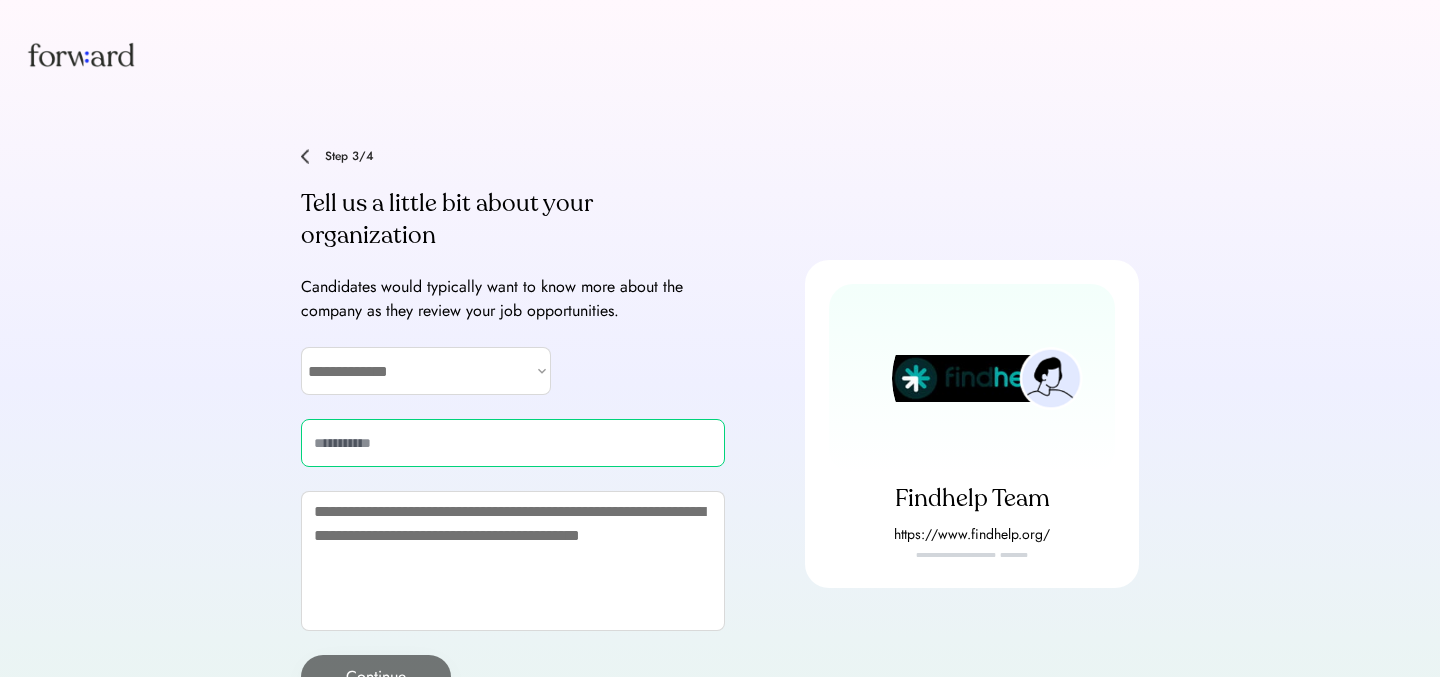 click at bounding box center [513, 443] 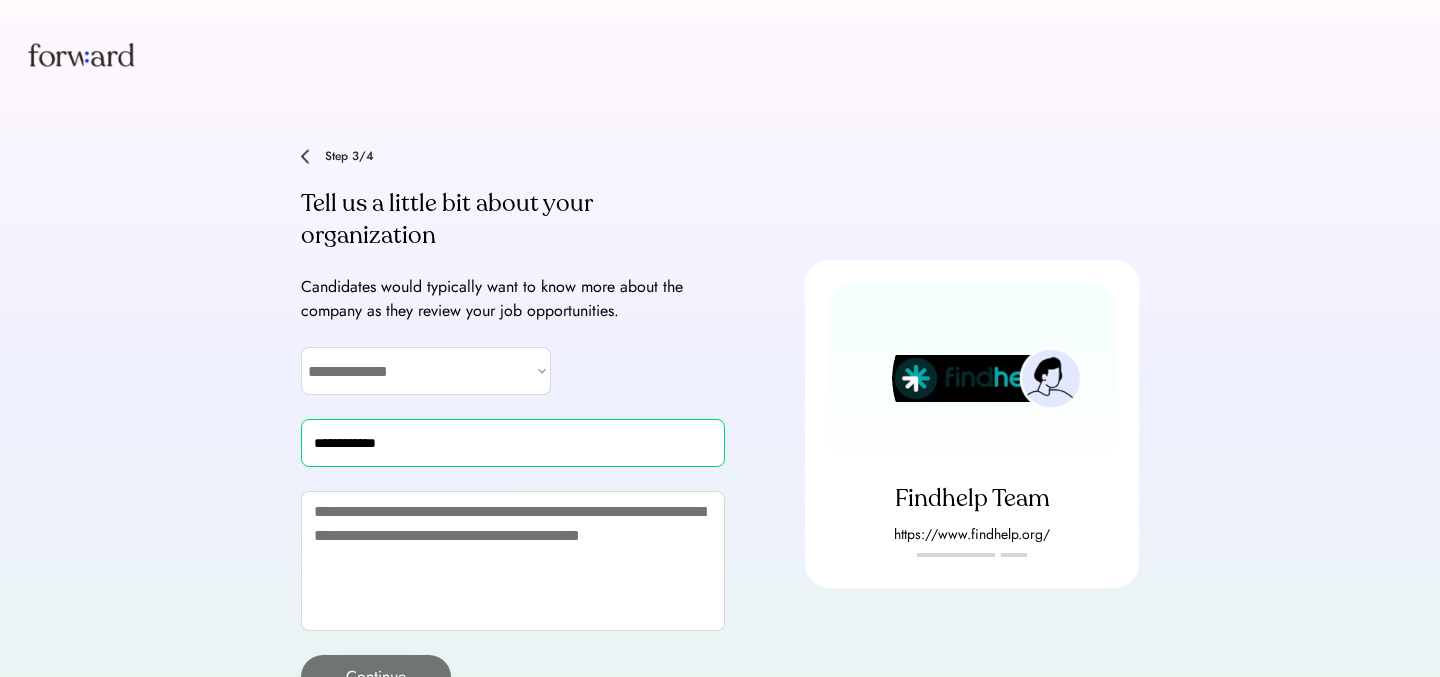 type on "**********" 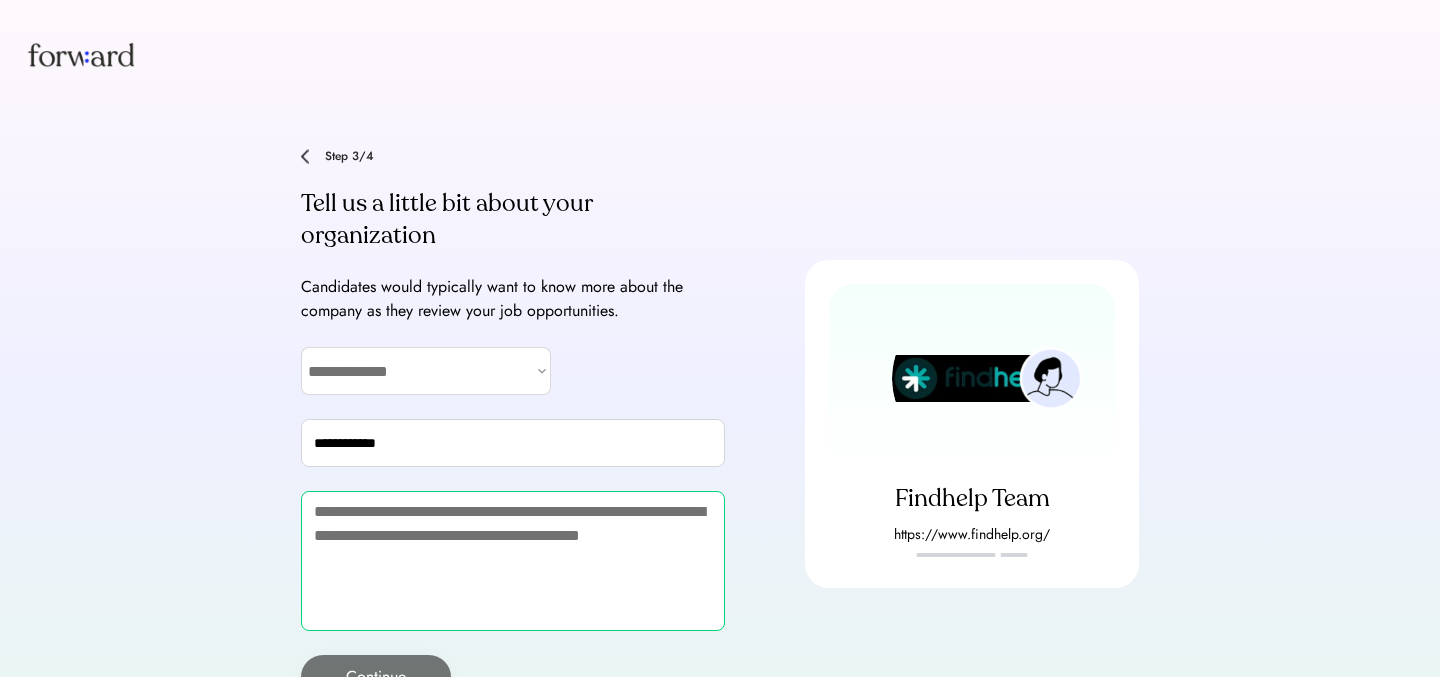 click at bounding box center [513, 561] 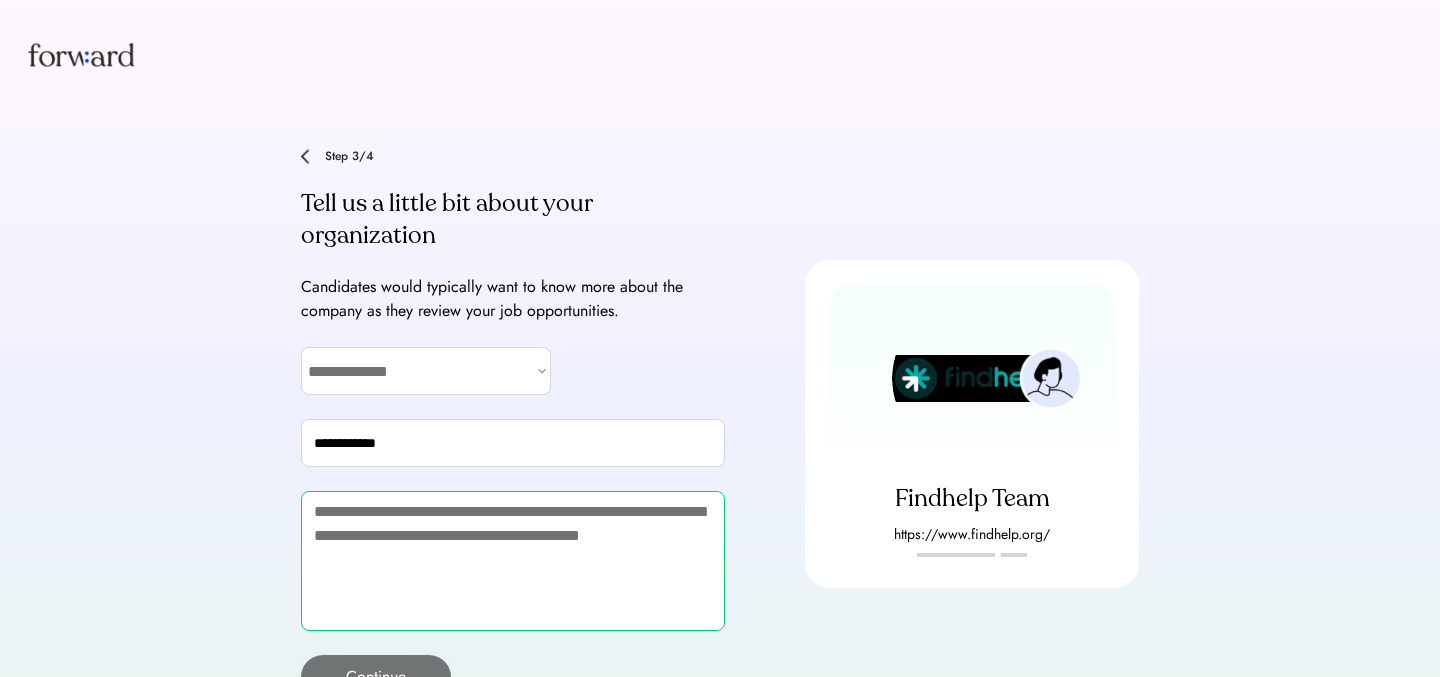 click at bounding box center [513, 561] 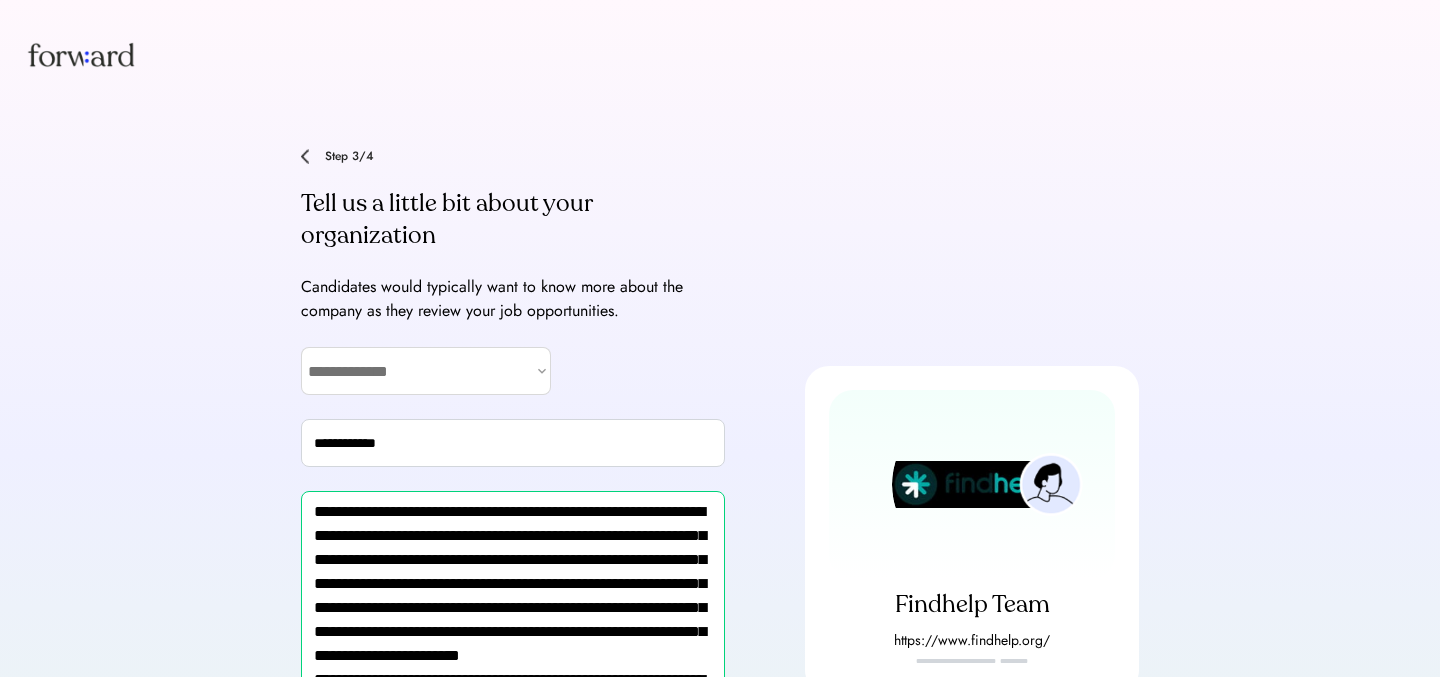 scroll, scrollTop: 159, scrollLeft: 0, axis: vertical 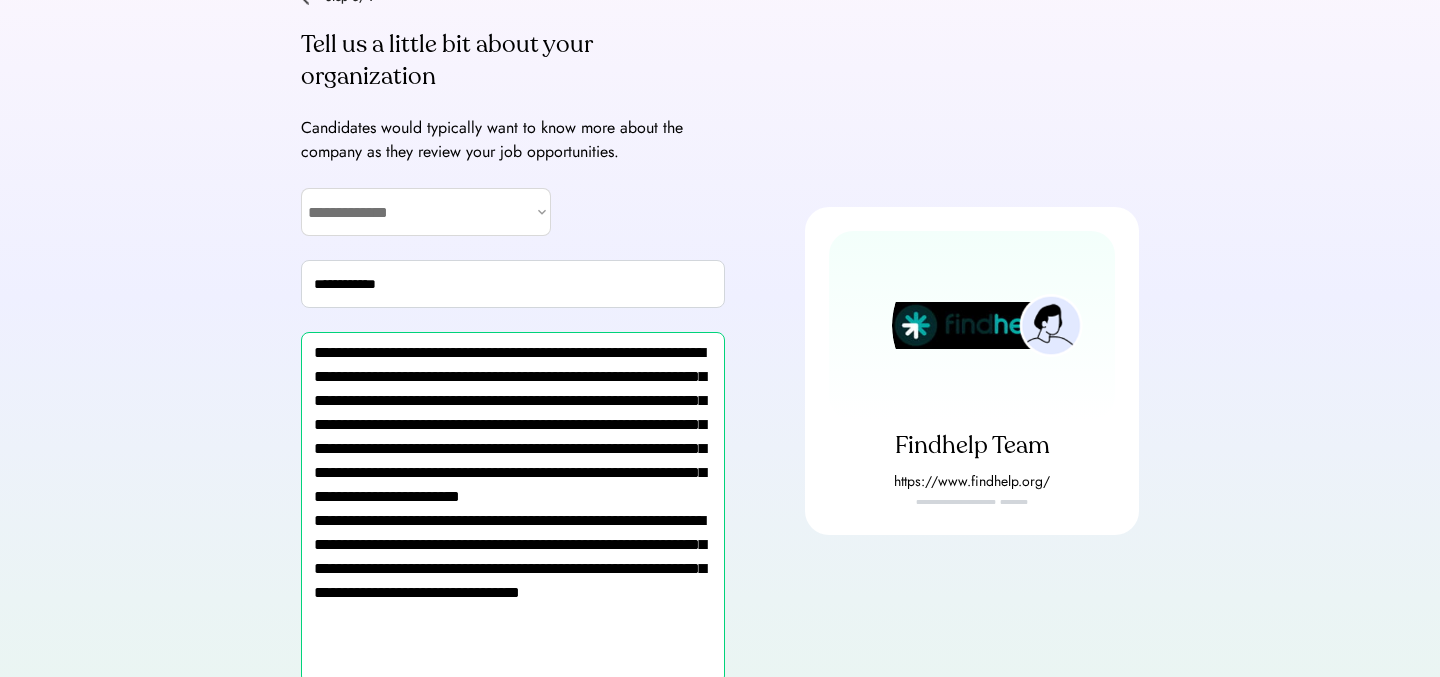 click on "**********" at bounding box center (513, 508) 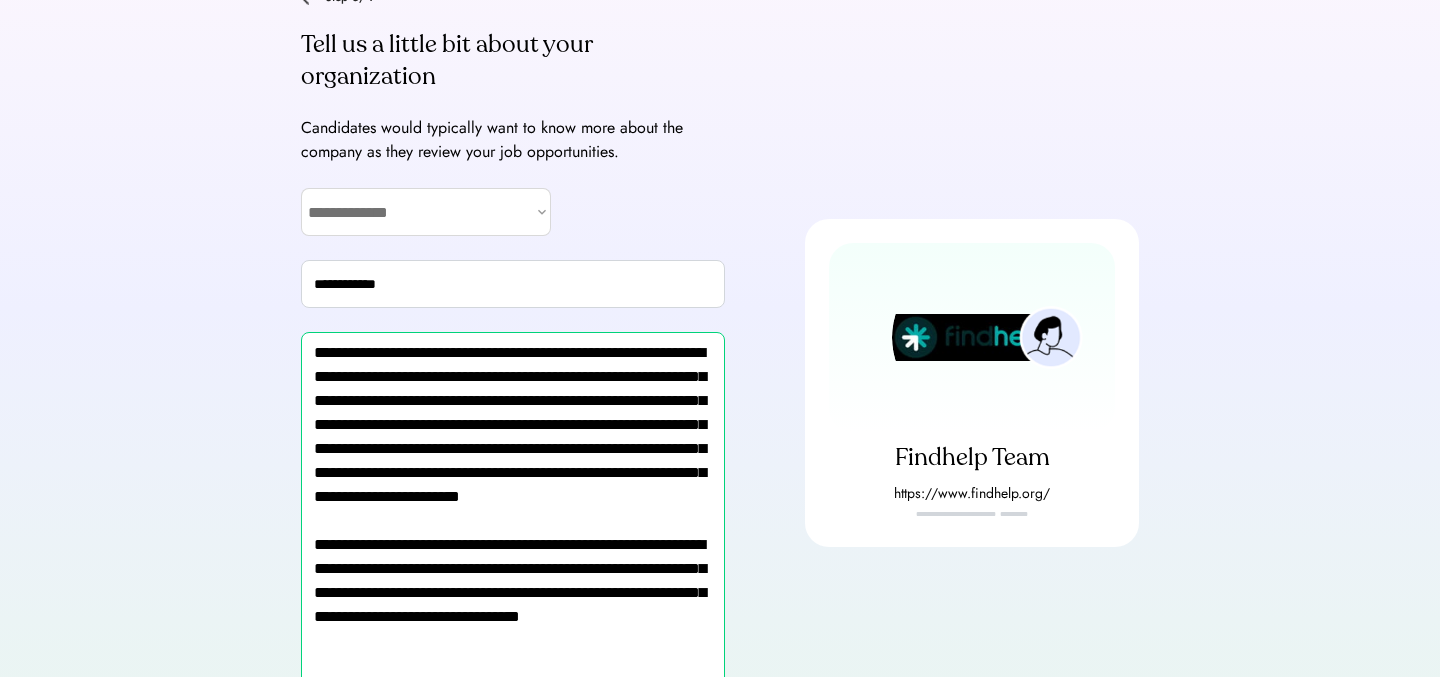 scroll, scrollTop: 258, scrollLeft: 0, axis: vertical 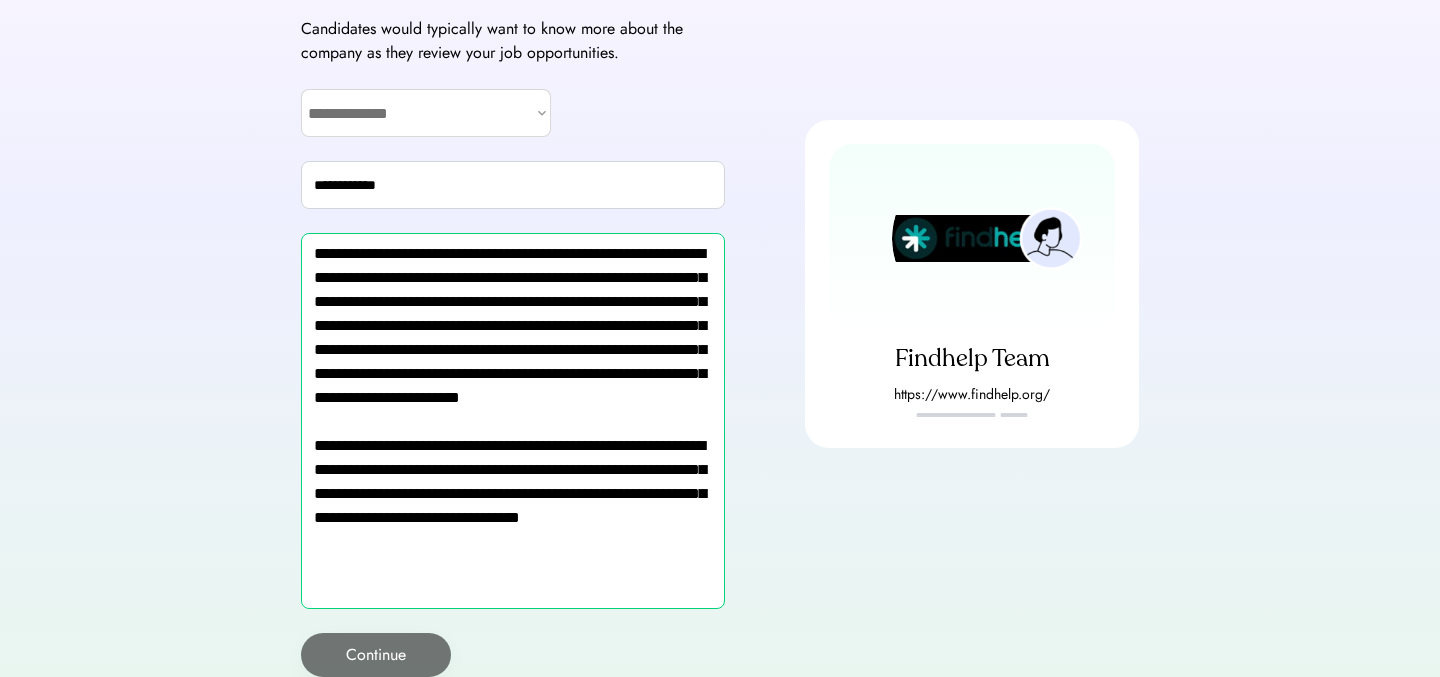 click on "**********" at bounding box center (513, 421) 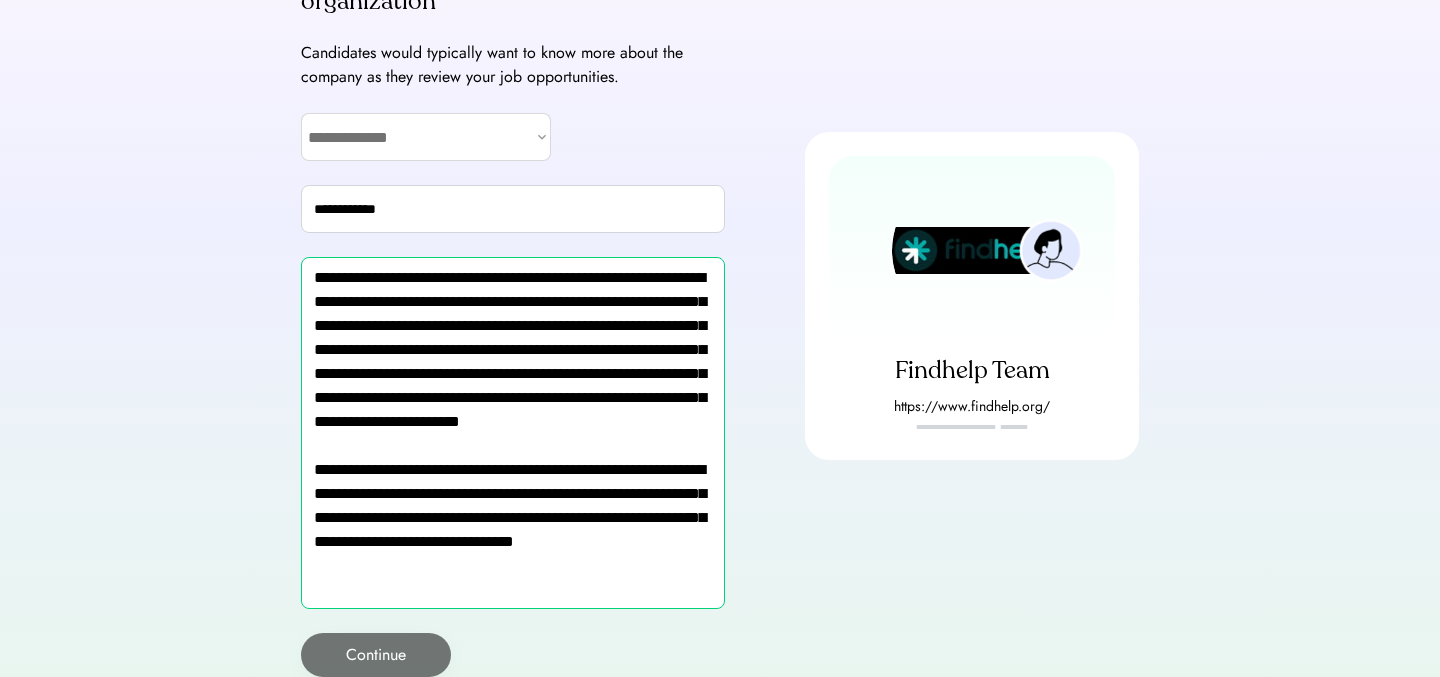 scroll, scrollTop: 234, scrollLeft: 0, axis: vertical 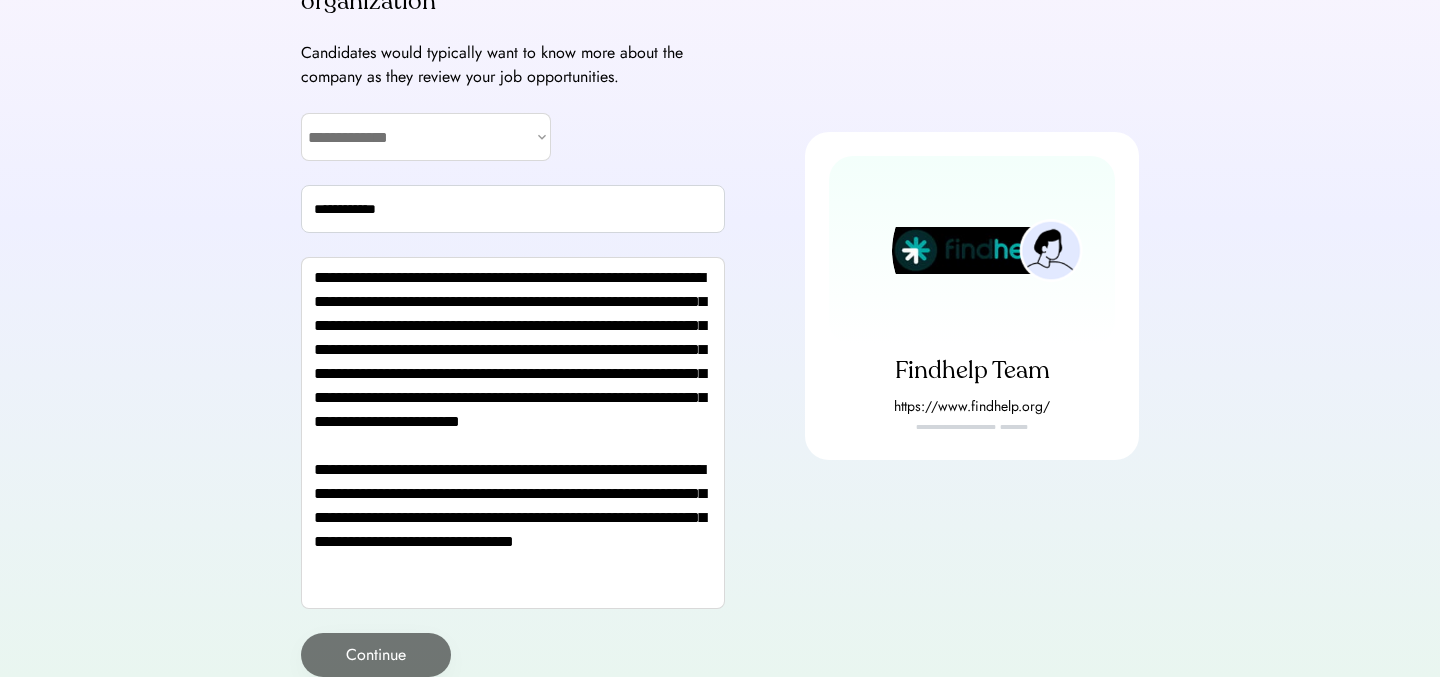 click on "**********" at bounding box center [513, 296] 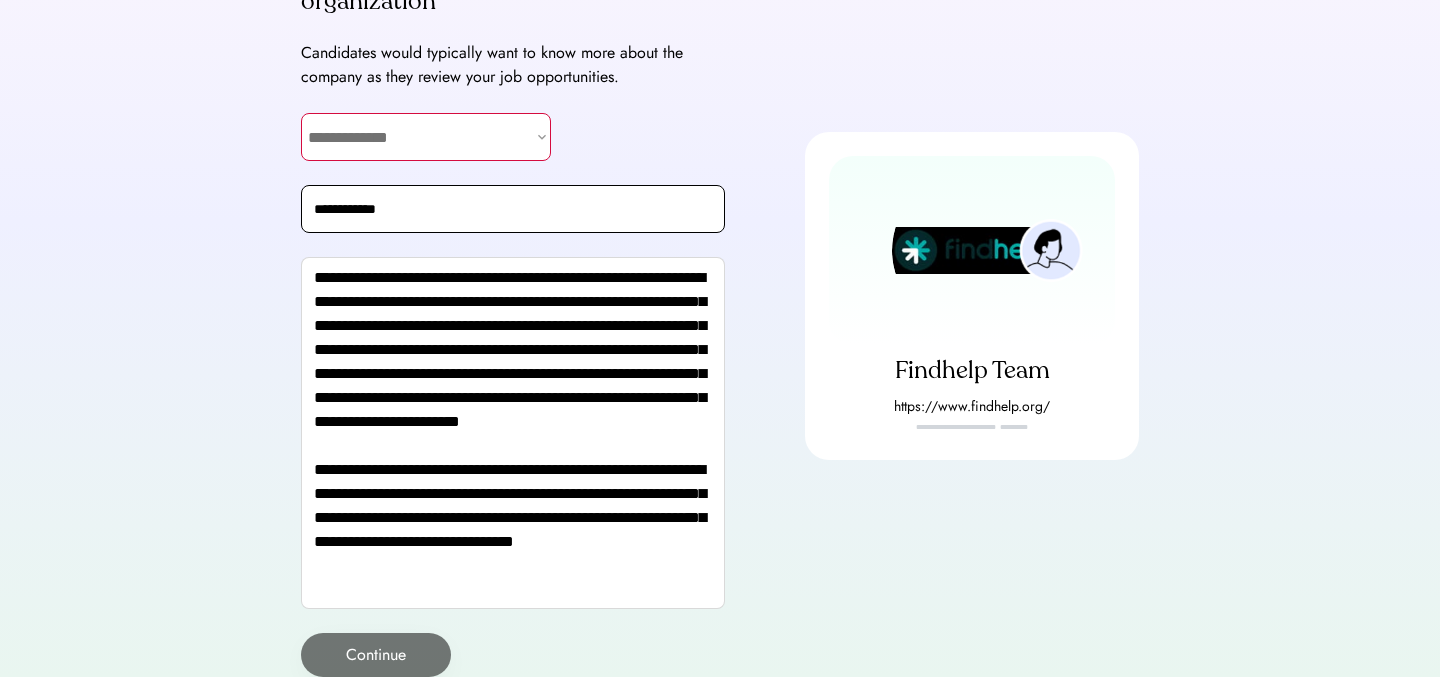 click on "**********" at bounding box center (426, 137) 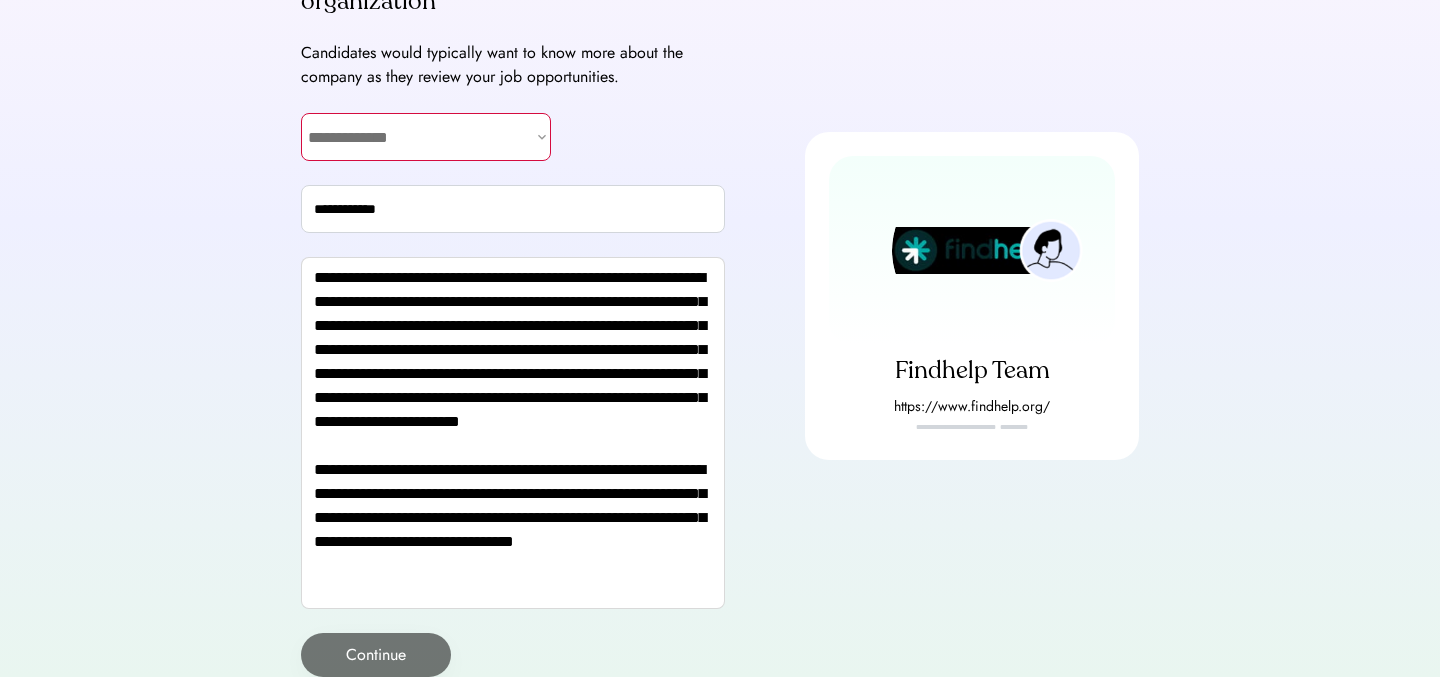 select on "**********" 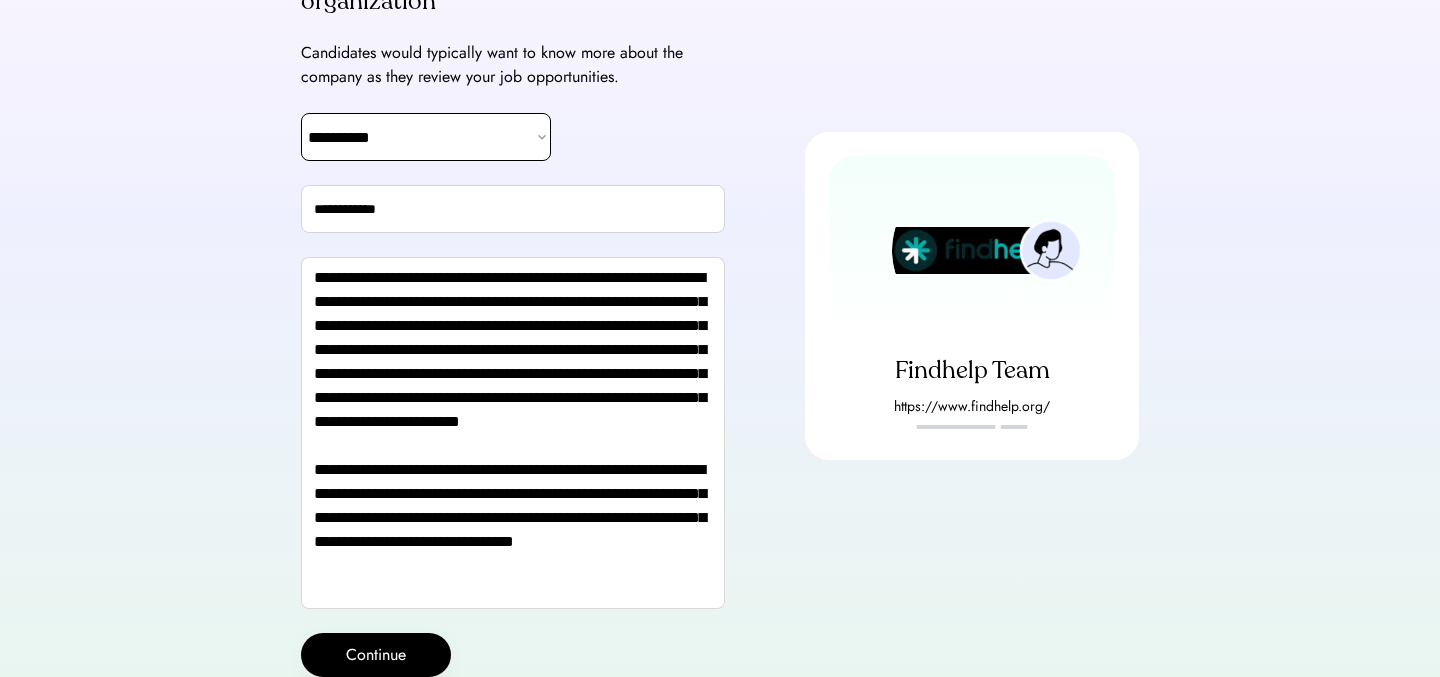 click on "**********" at bounding box center [720, 296] 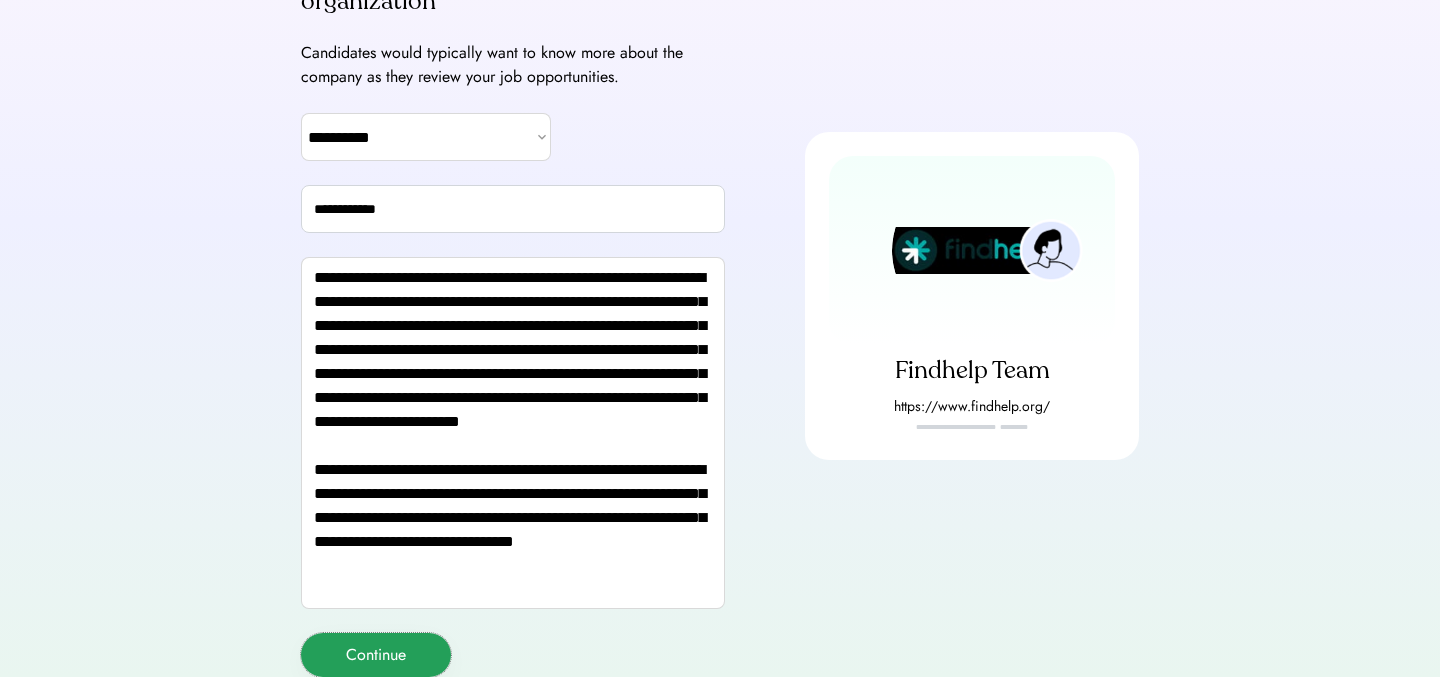 click on "Continue" at bounding box center [376, 655] 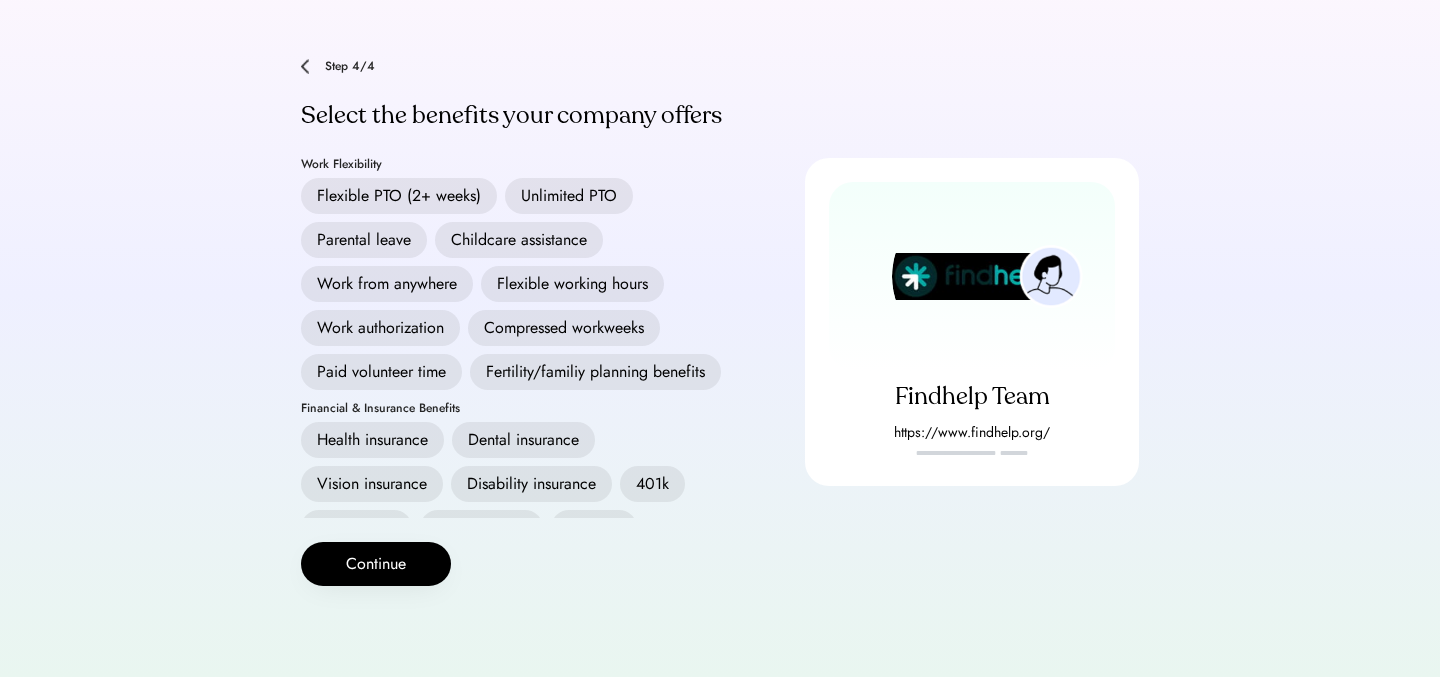 scroll, scrollTop: 90, scrollLeft: 0, axis: vertical 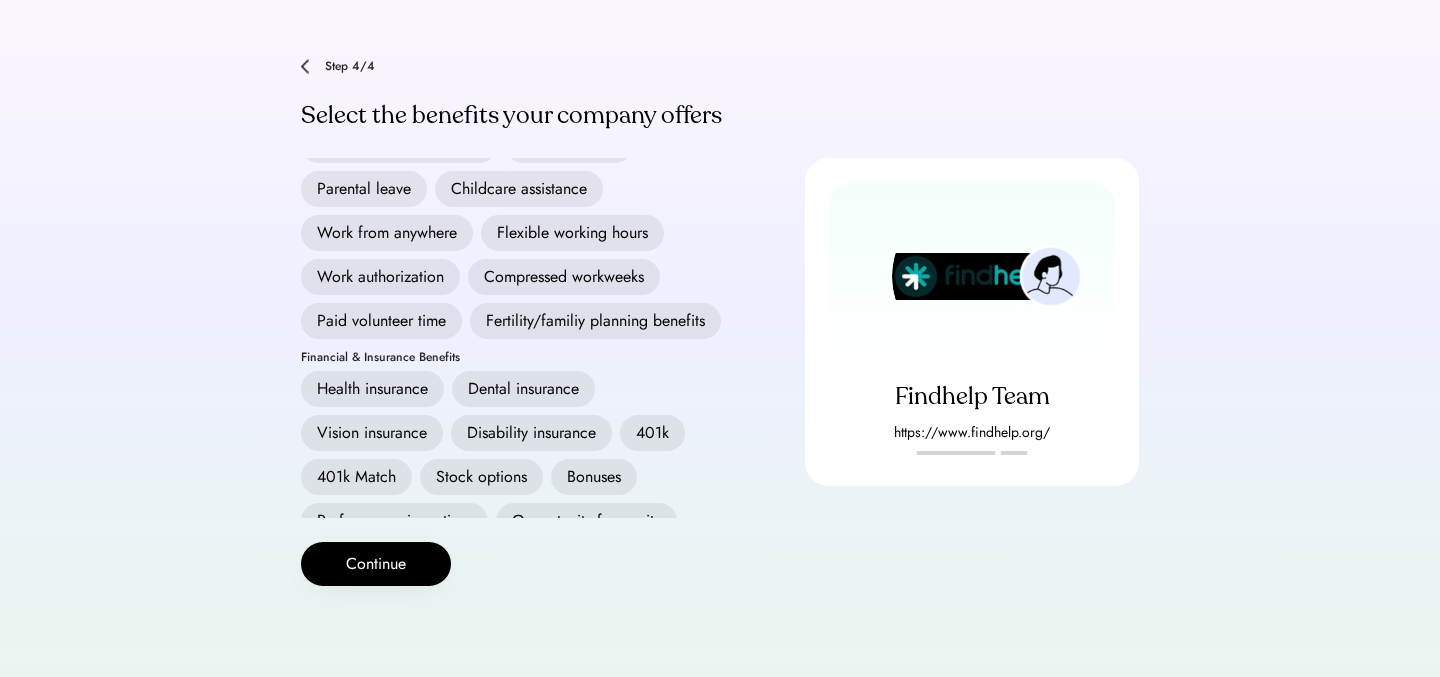 click on "401k" at bounding box center [652, 433] 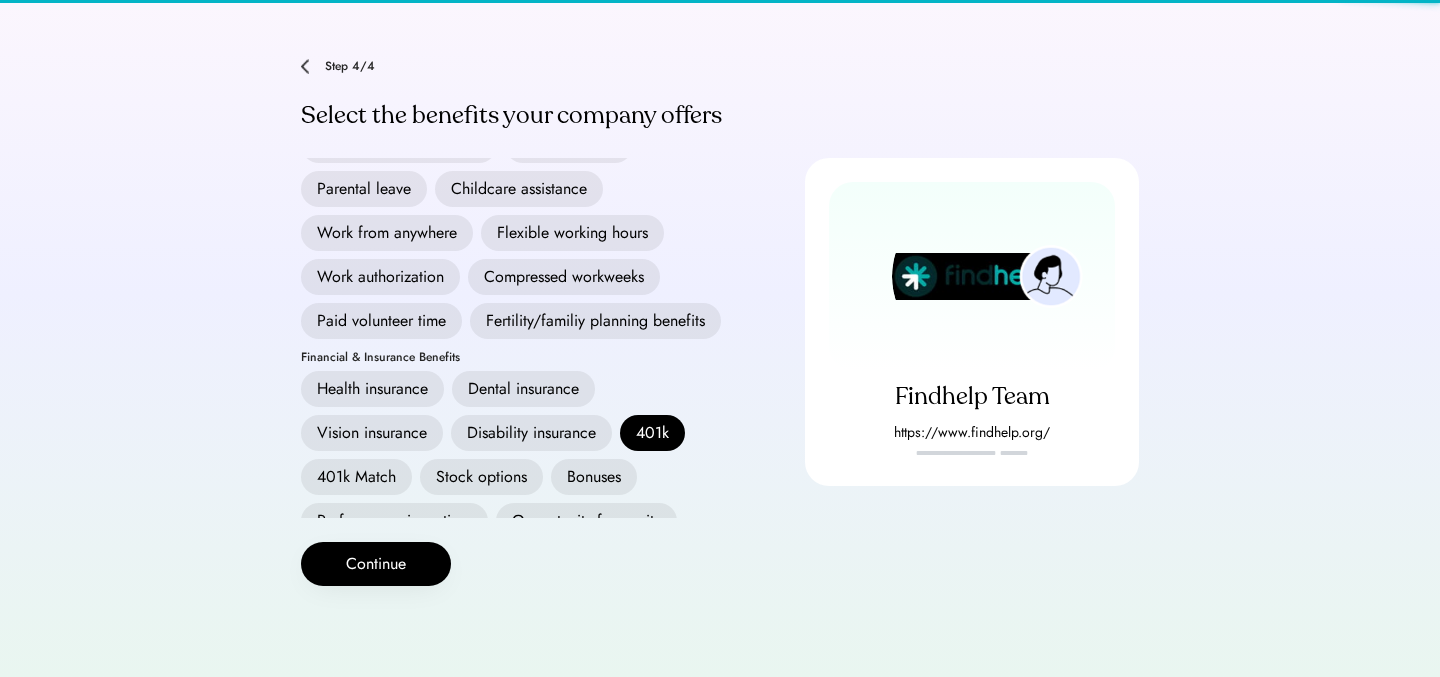 click on "Stock options" at bounding box center [481, 477] 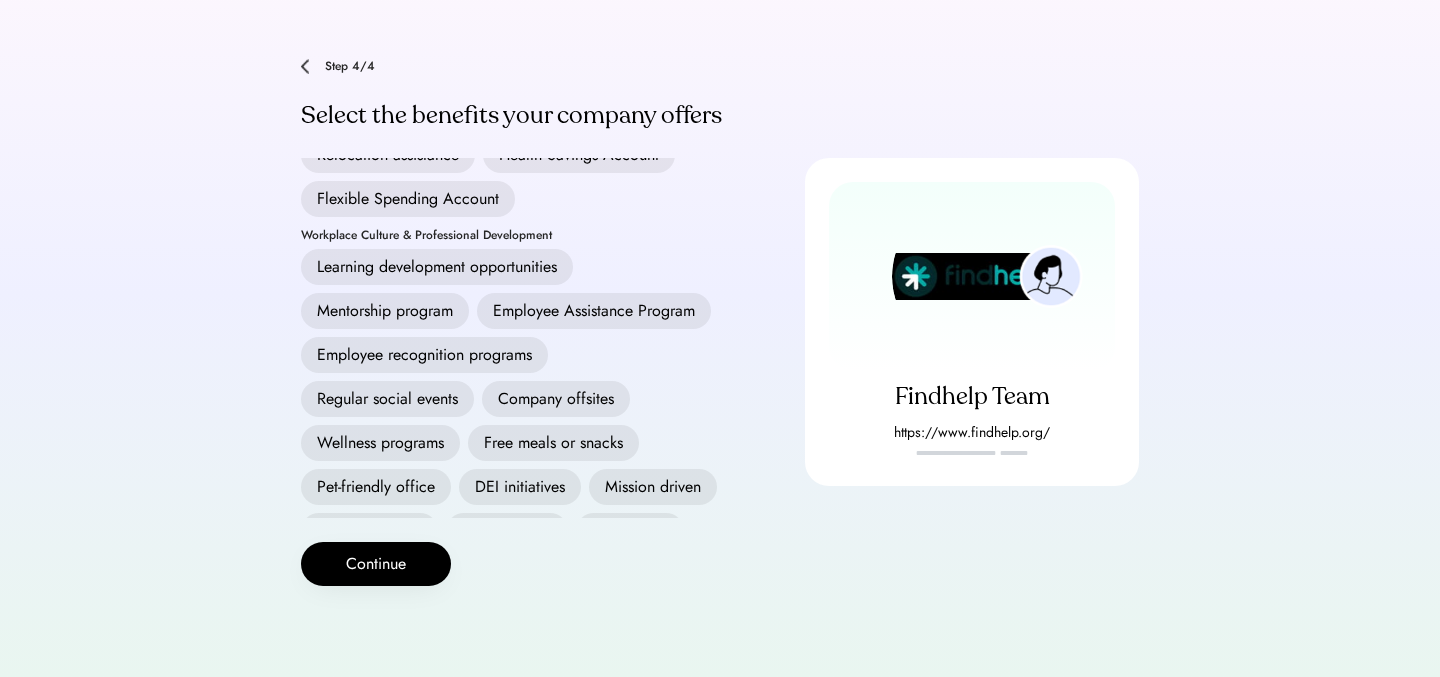 scroll, scrollTop: 536, scrollLeft: 0, axis: vertical 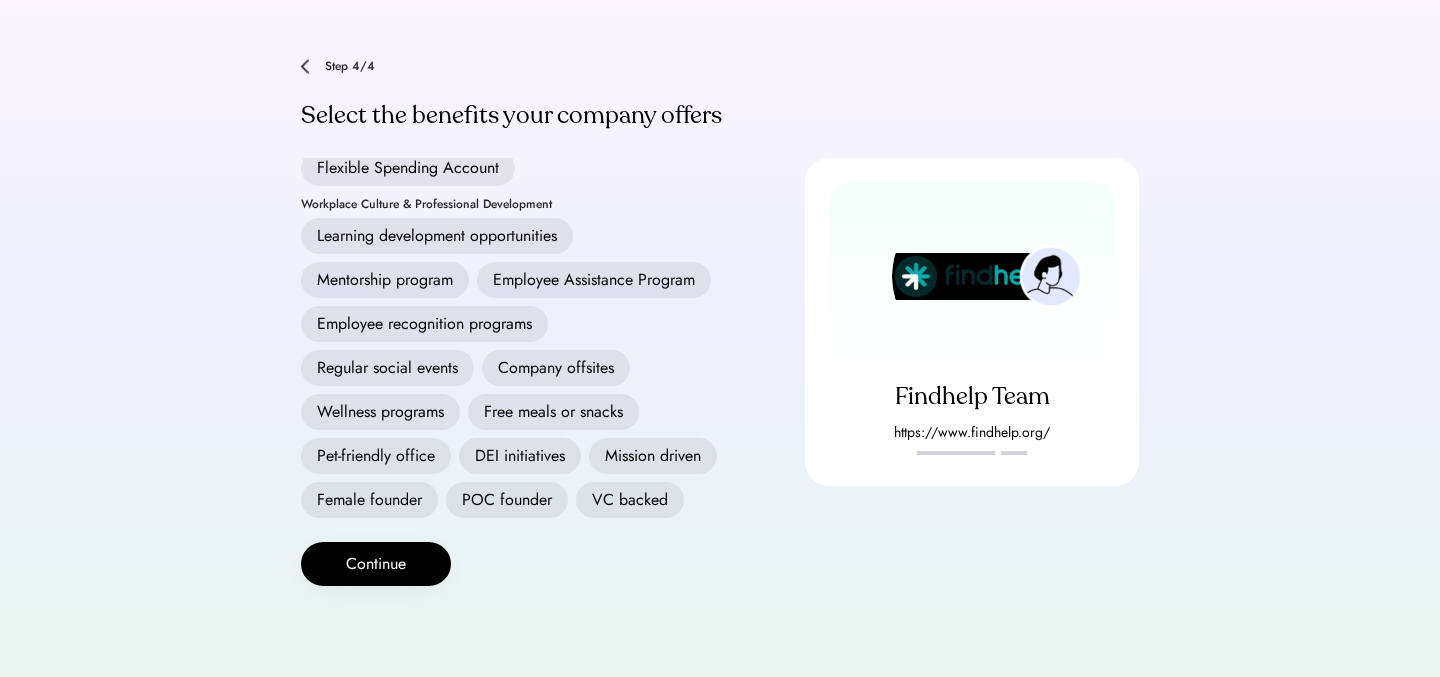 click on "Free meals or snacks" at bounding box center [553, 412] 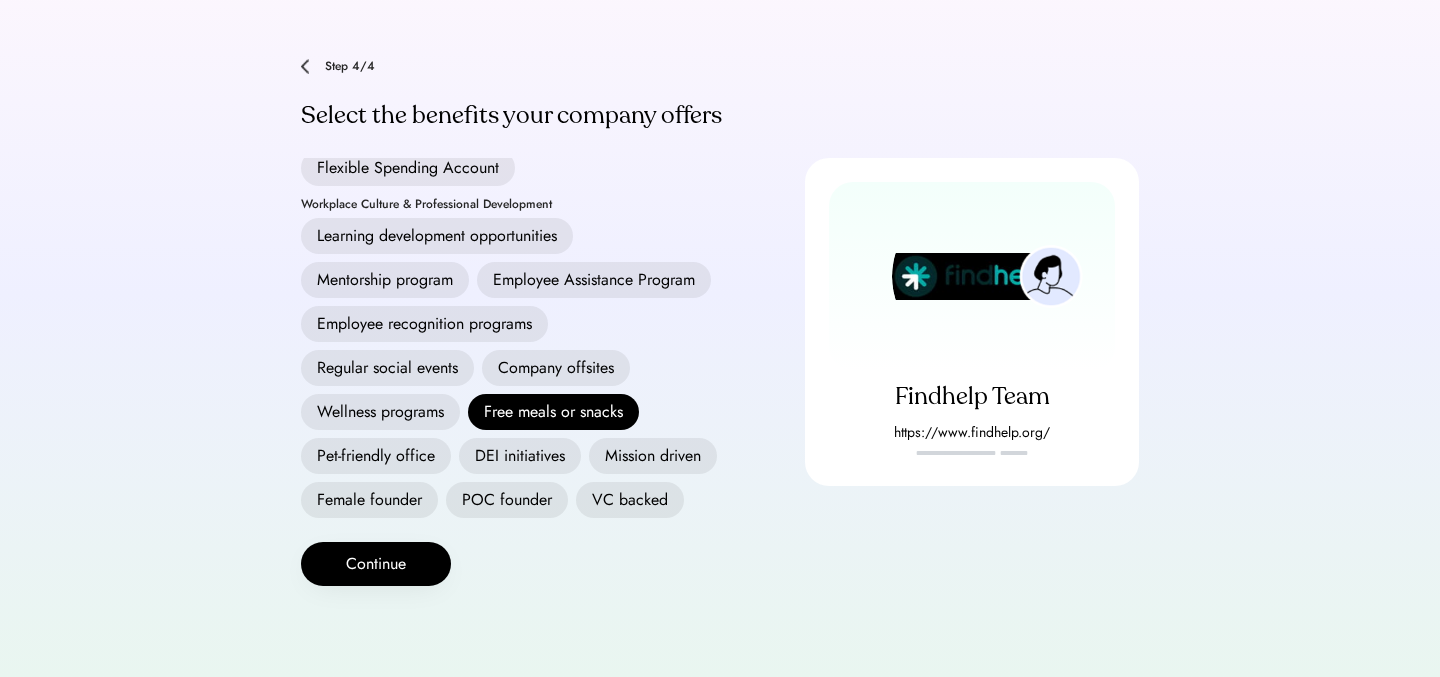 scroll, scrollTop: 0, scrollLeft: 0, axis: both 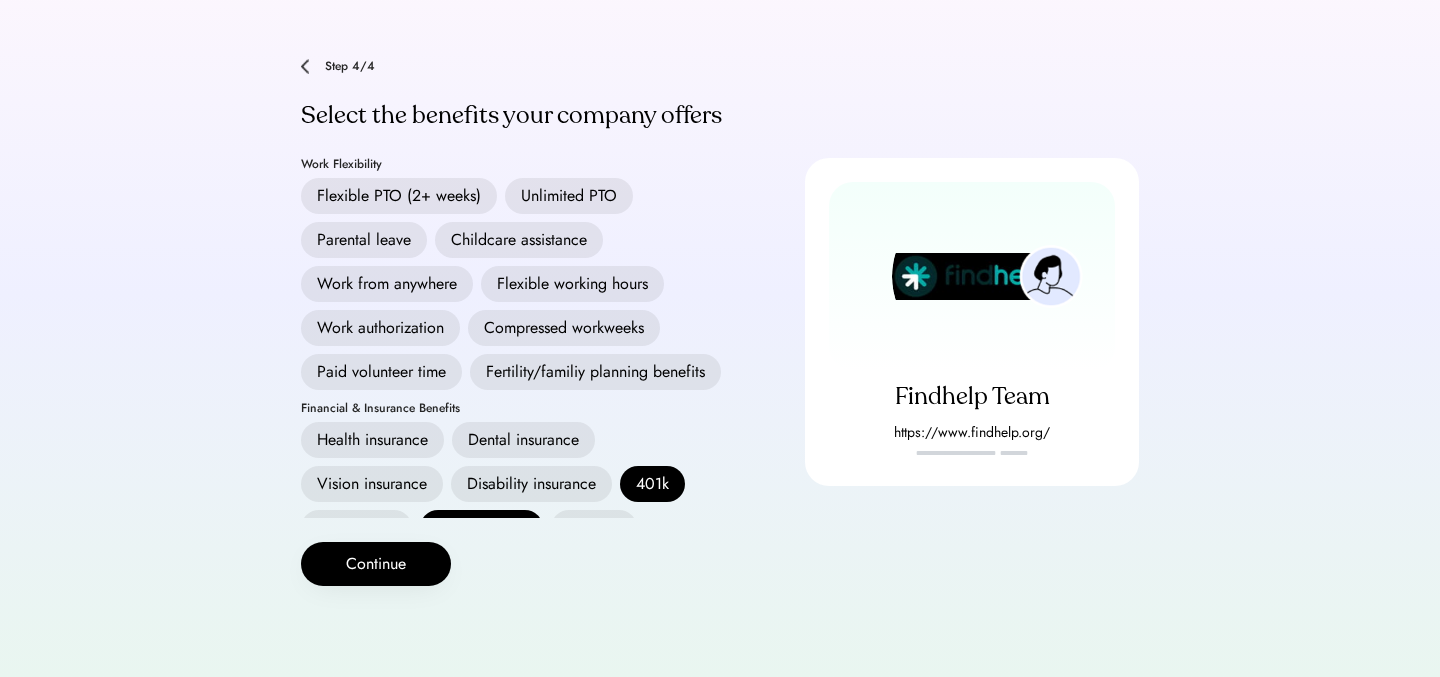 click on "Parental leave" at bounding box center [364, 240] 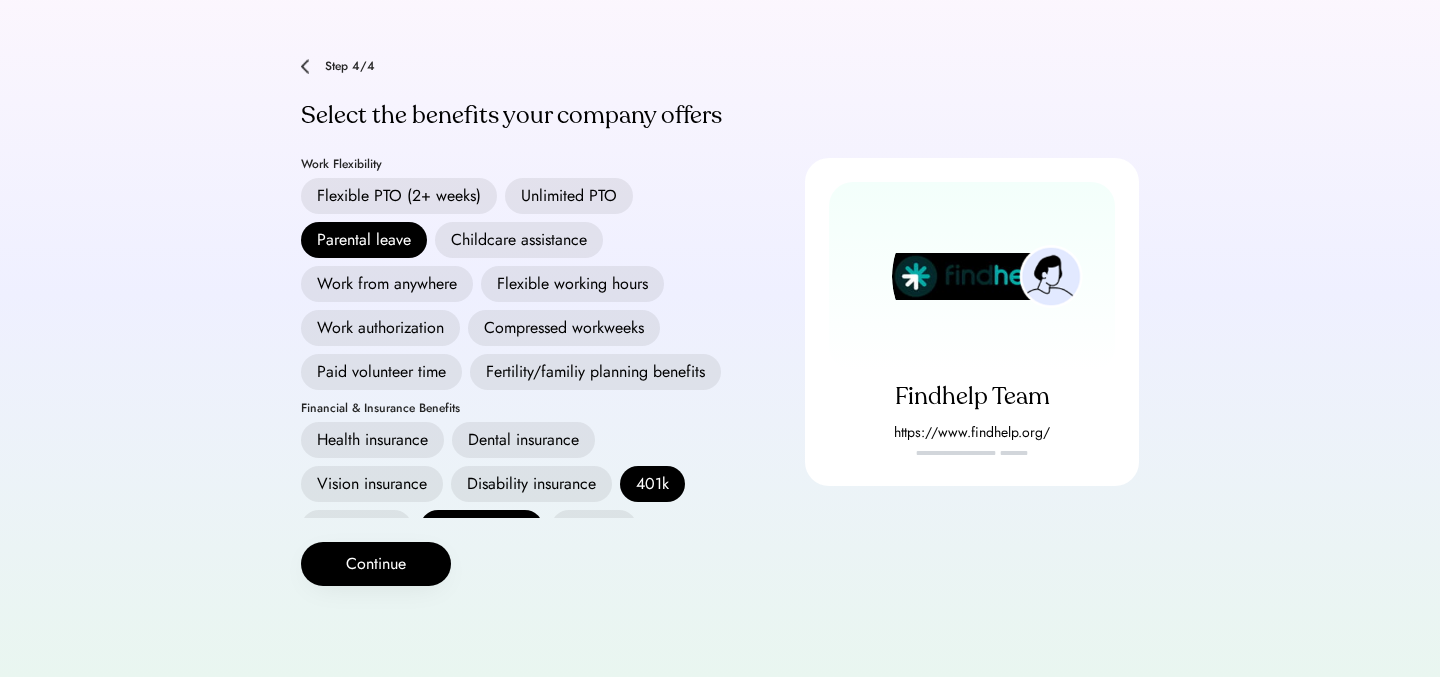 click on "Flexible PTO (2+ weeks)" at bounding box center [399, 196] 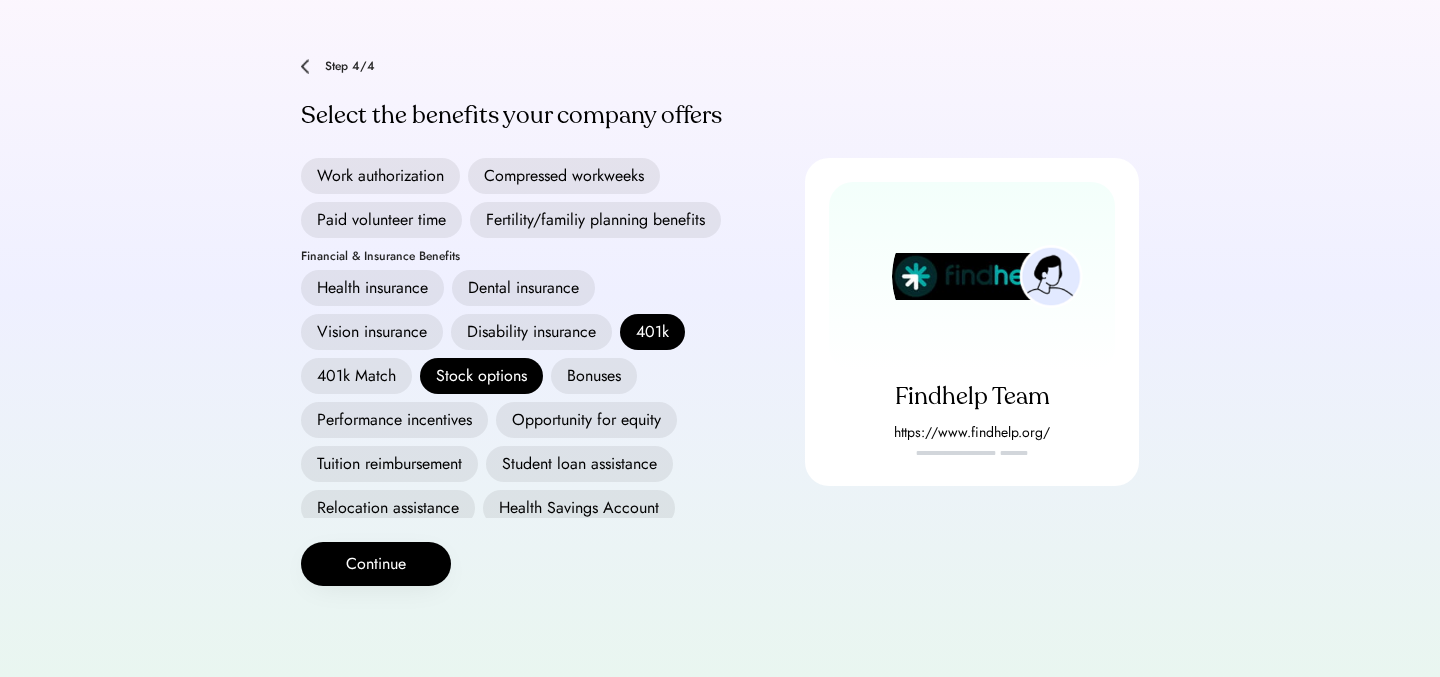 scroll, scrollTop: 115, scrollLeft: 0, axis: vertical 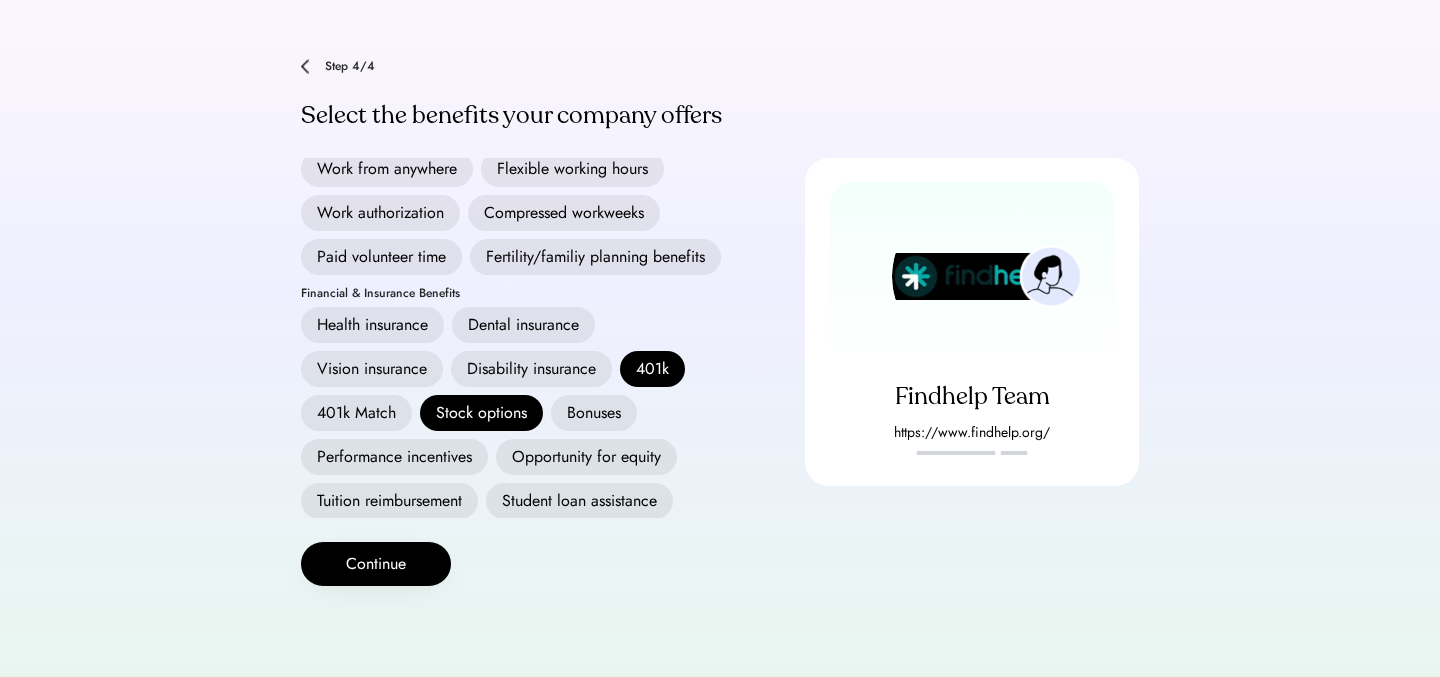 click on "Health insurance" at bounding box center [372, 325] 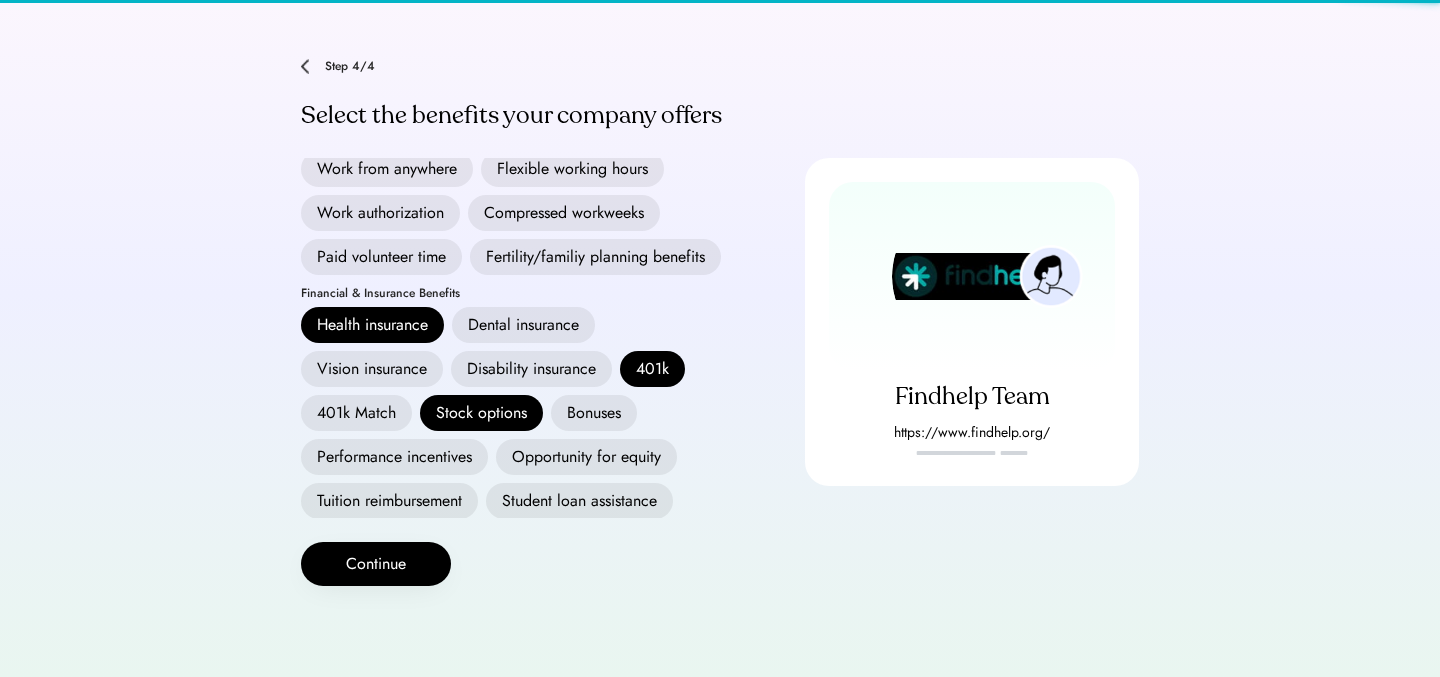 click on "Dental insurance" at bounding box center (523, 325) 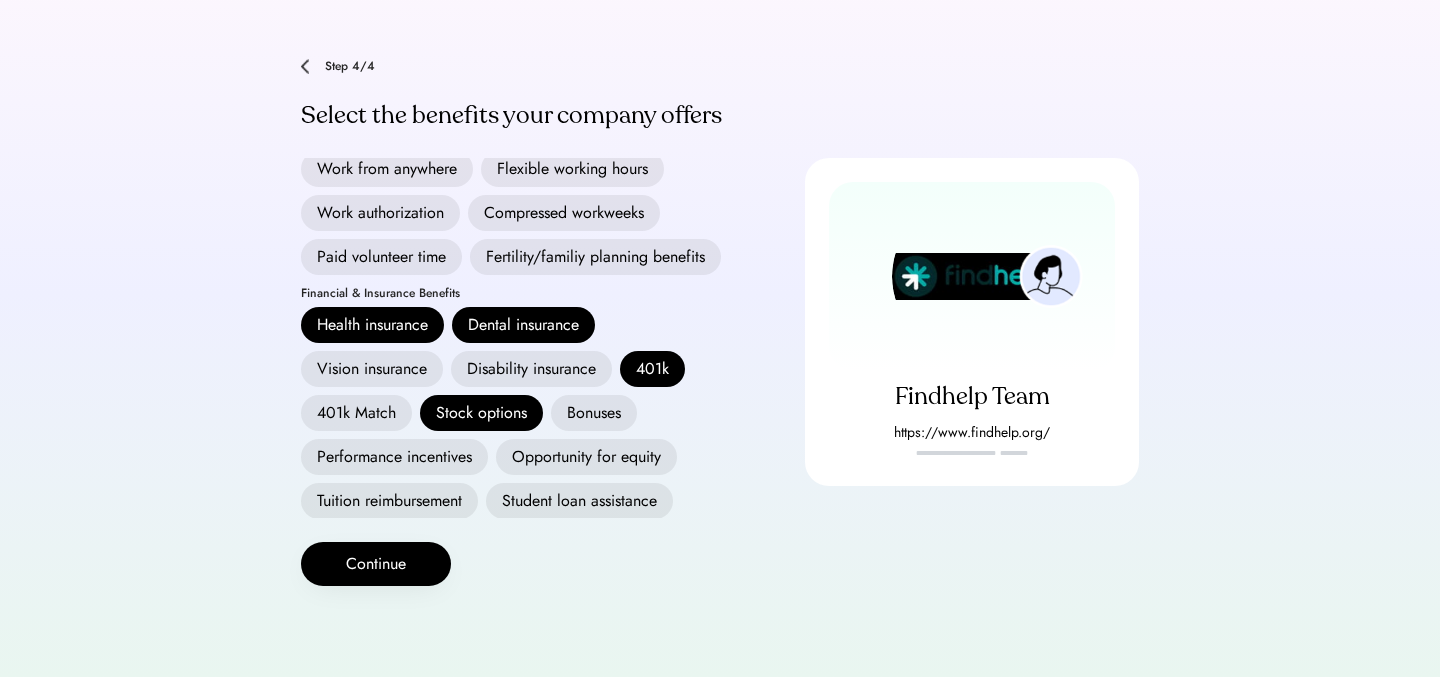 click on "Vision insurance" at bounding box center (372, 369) 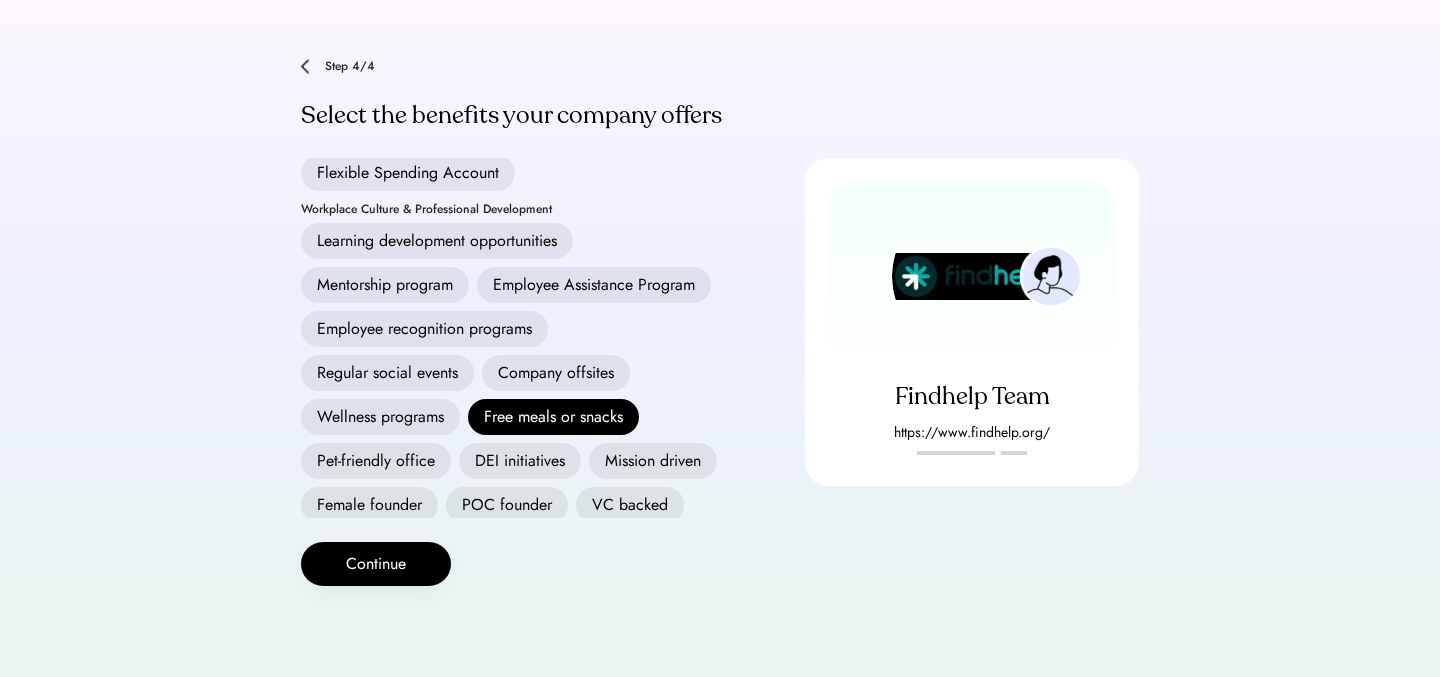 scroll, scrollTop: 536, scrollLeft: 0, axis: vertical 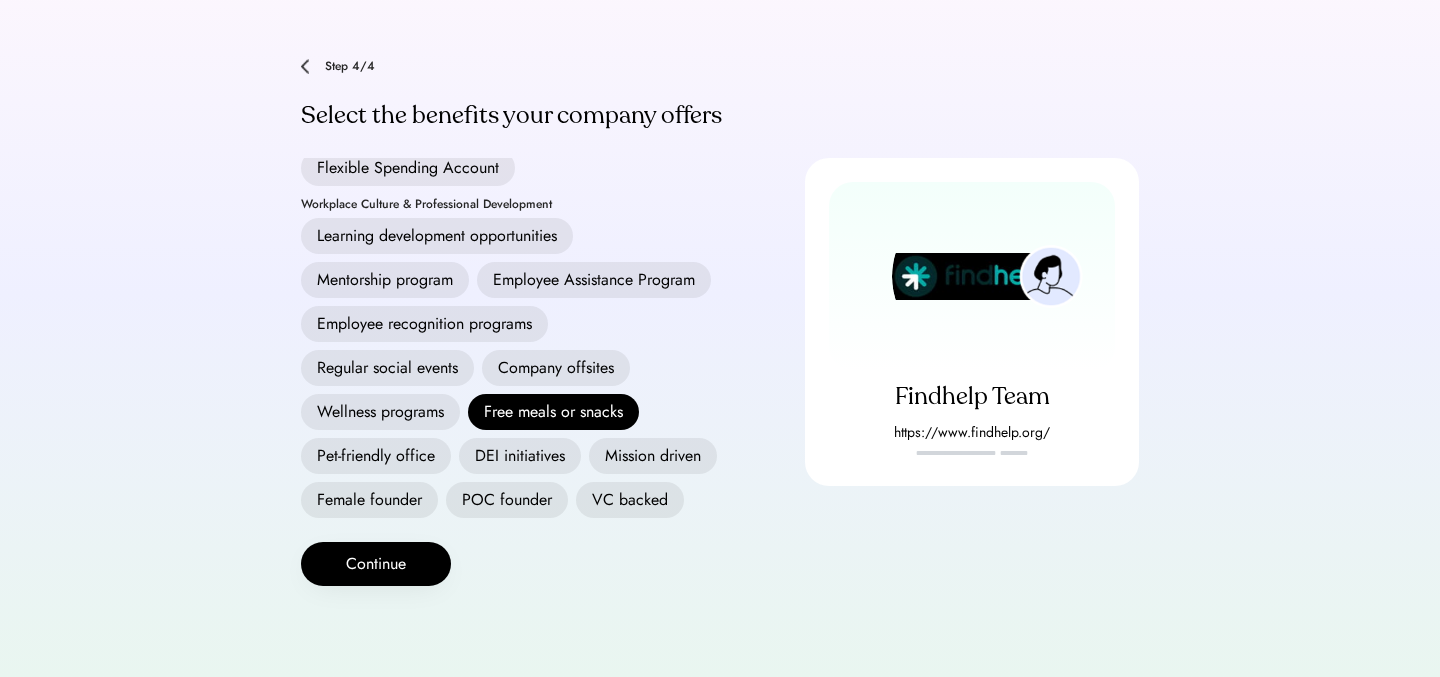 click on "Pet-friendly office" at bounding box center [376, 456] 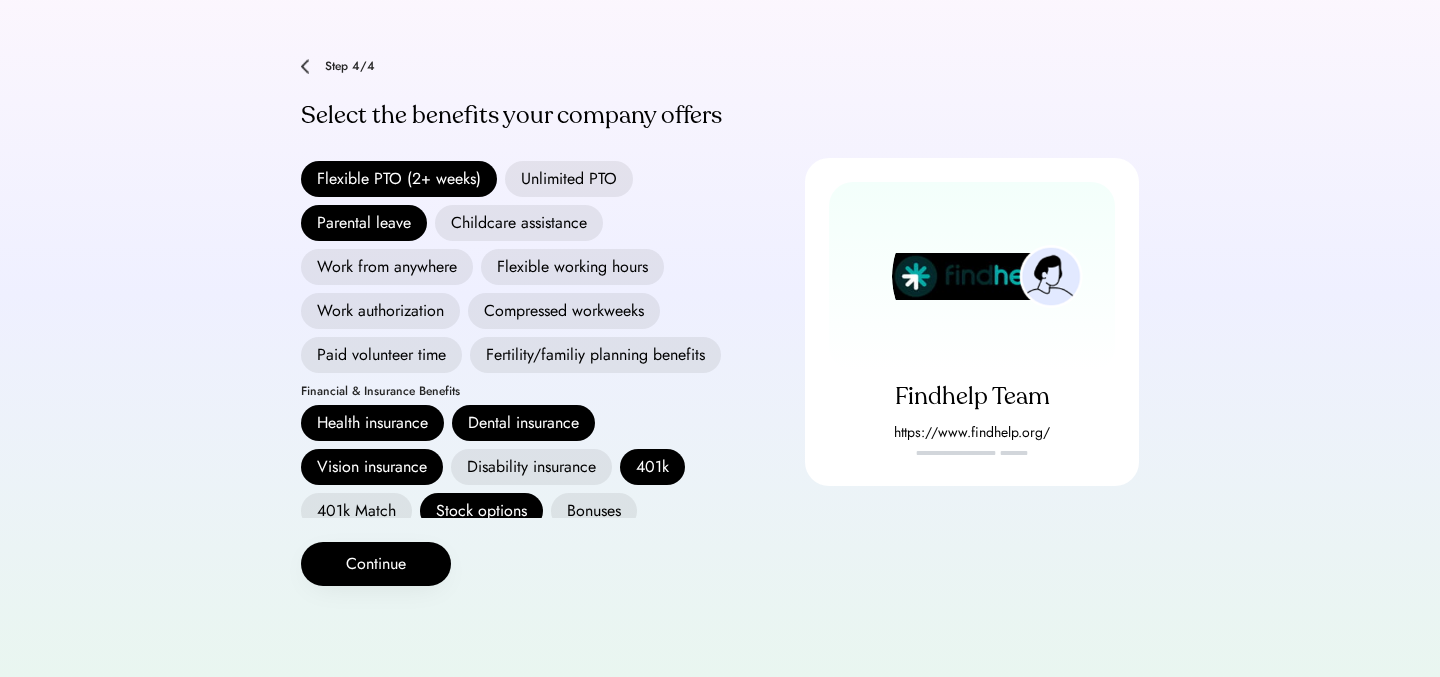 scroll, scrollTop: 0, scrollLeft: 0, axis: both 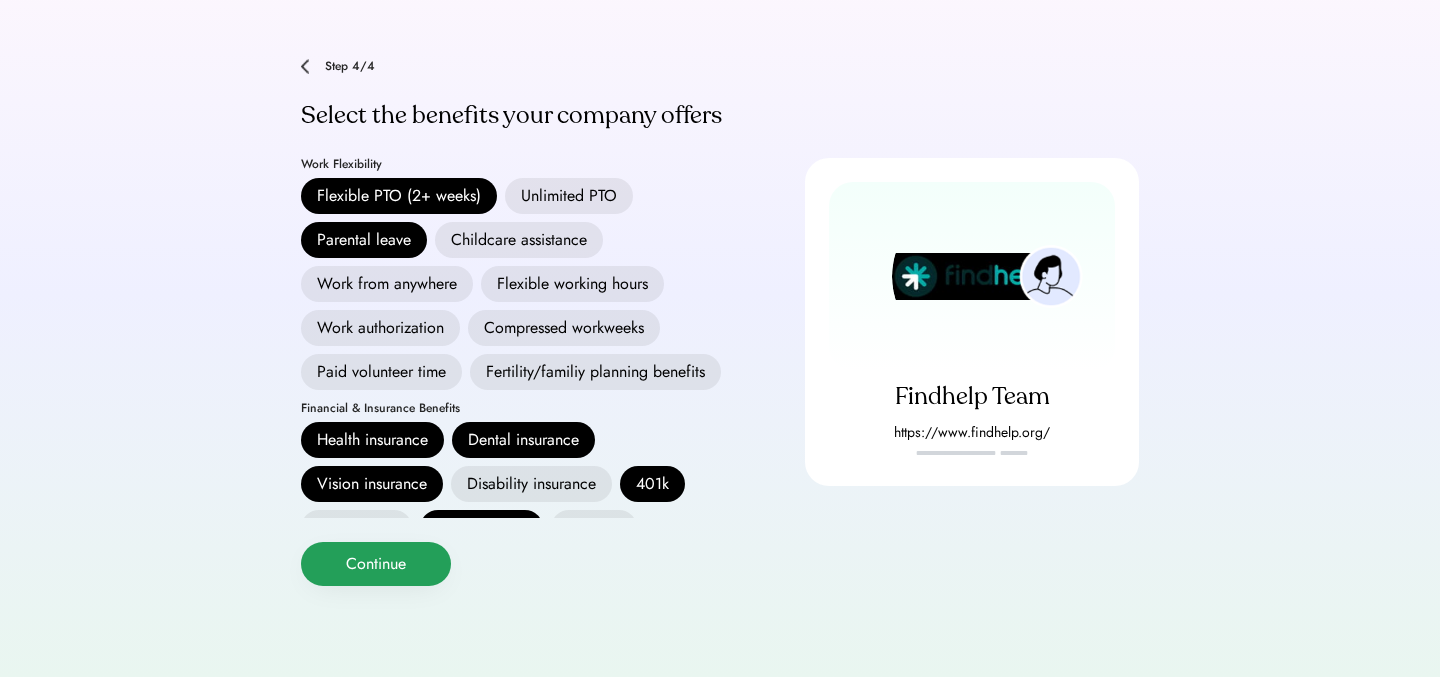 click on "Continue" at bounding box center [376, 564] 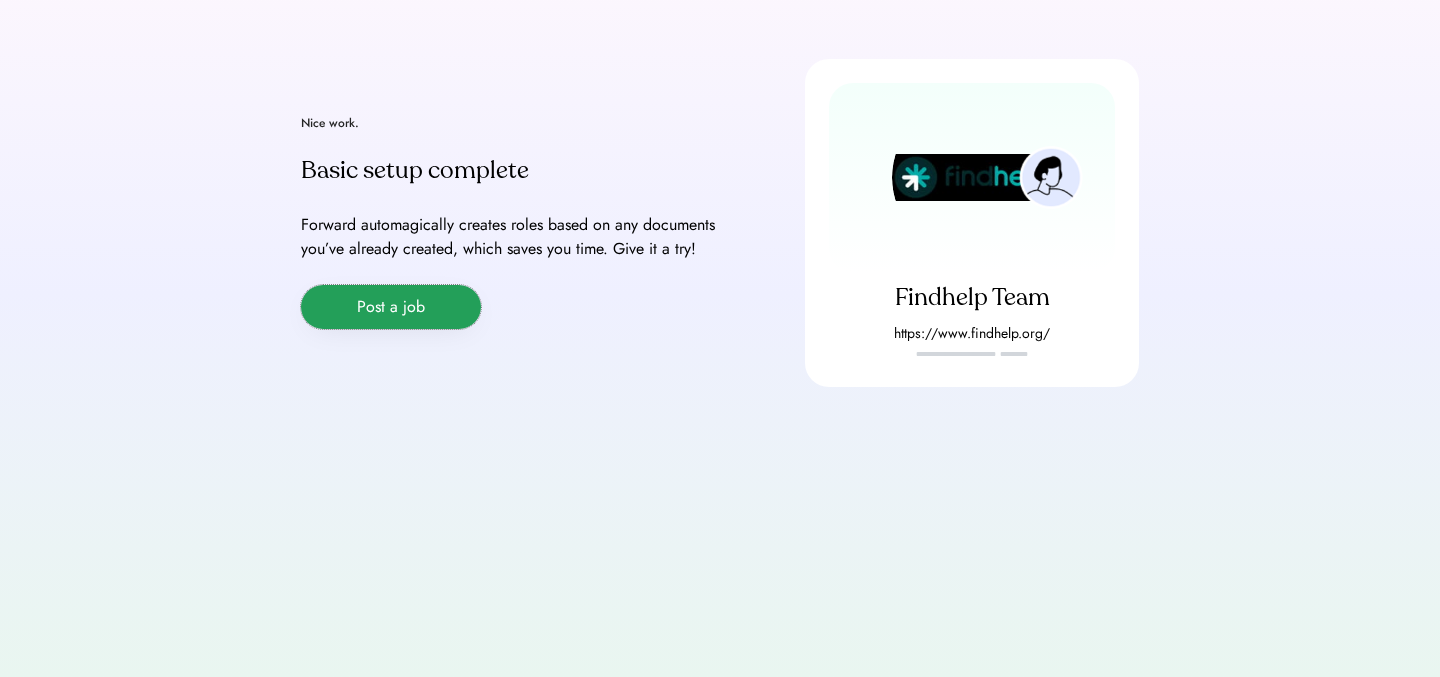click on "Post a job" at bounding box center [391, 307] 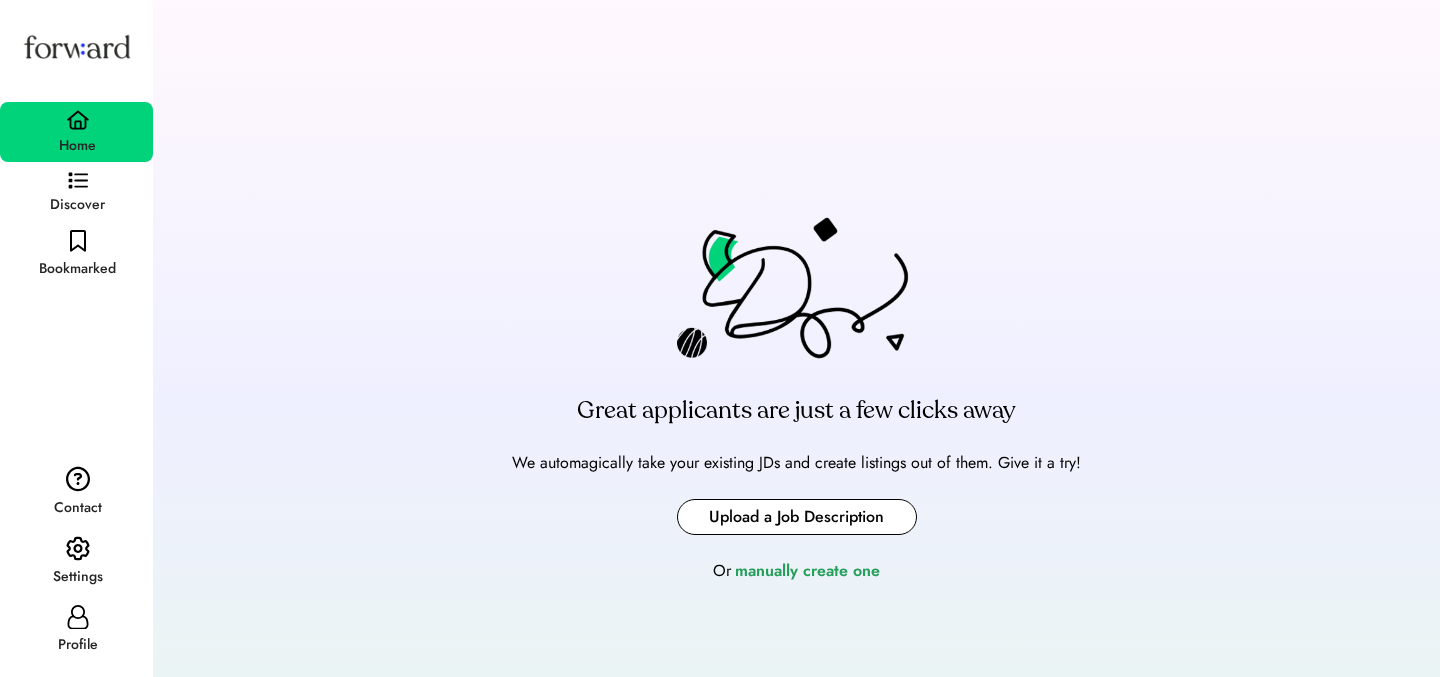 scroll, scrollTop: 0, scrollLeft: 0, axis: both 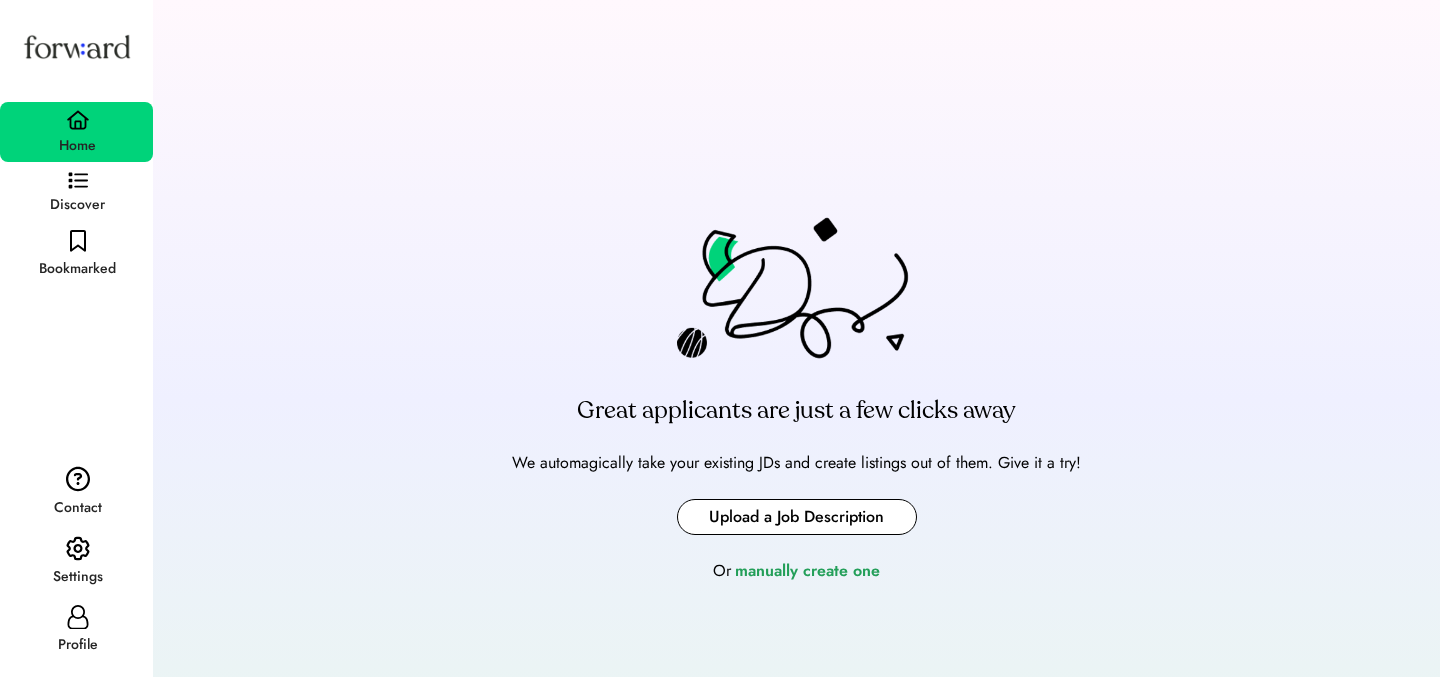 type on "**********" 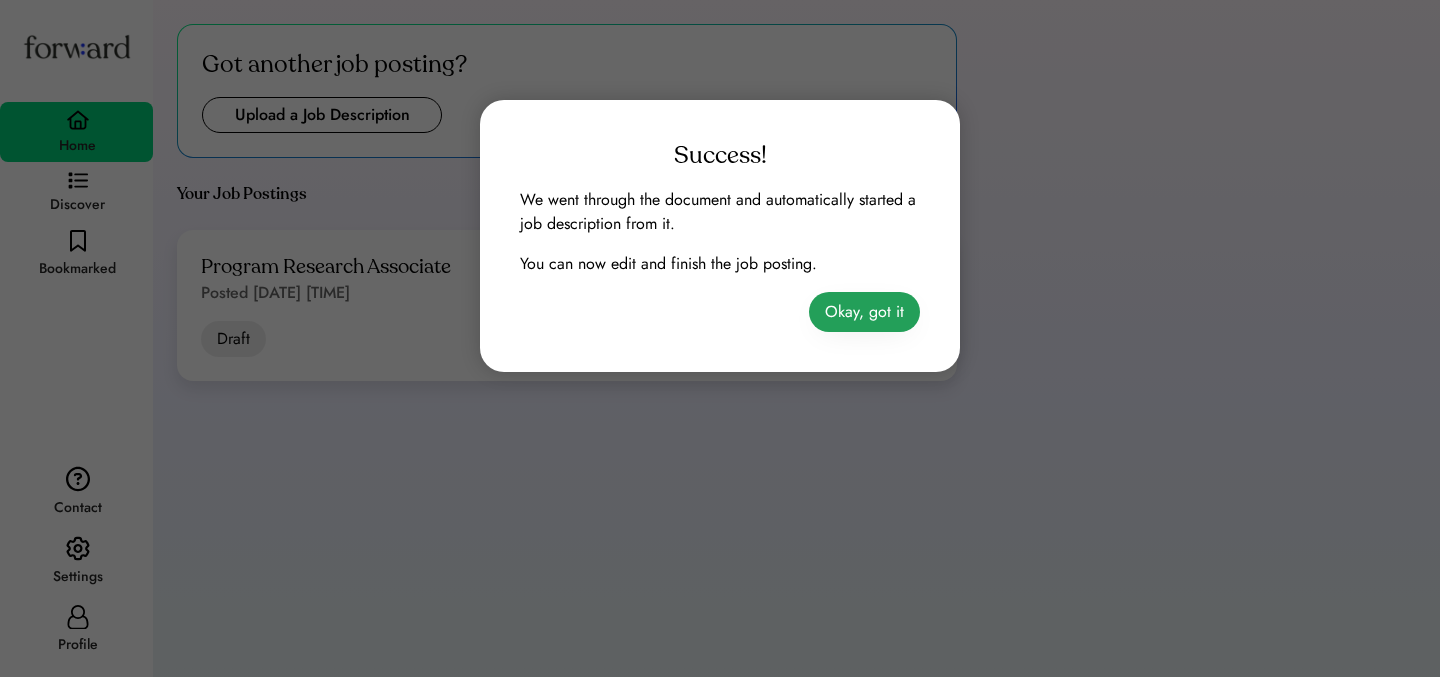 click on "Okay, got it" at bounding box center [864, 312] 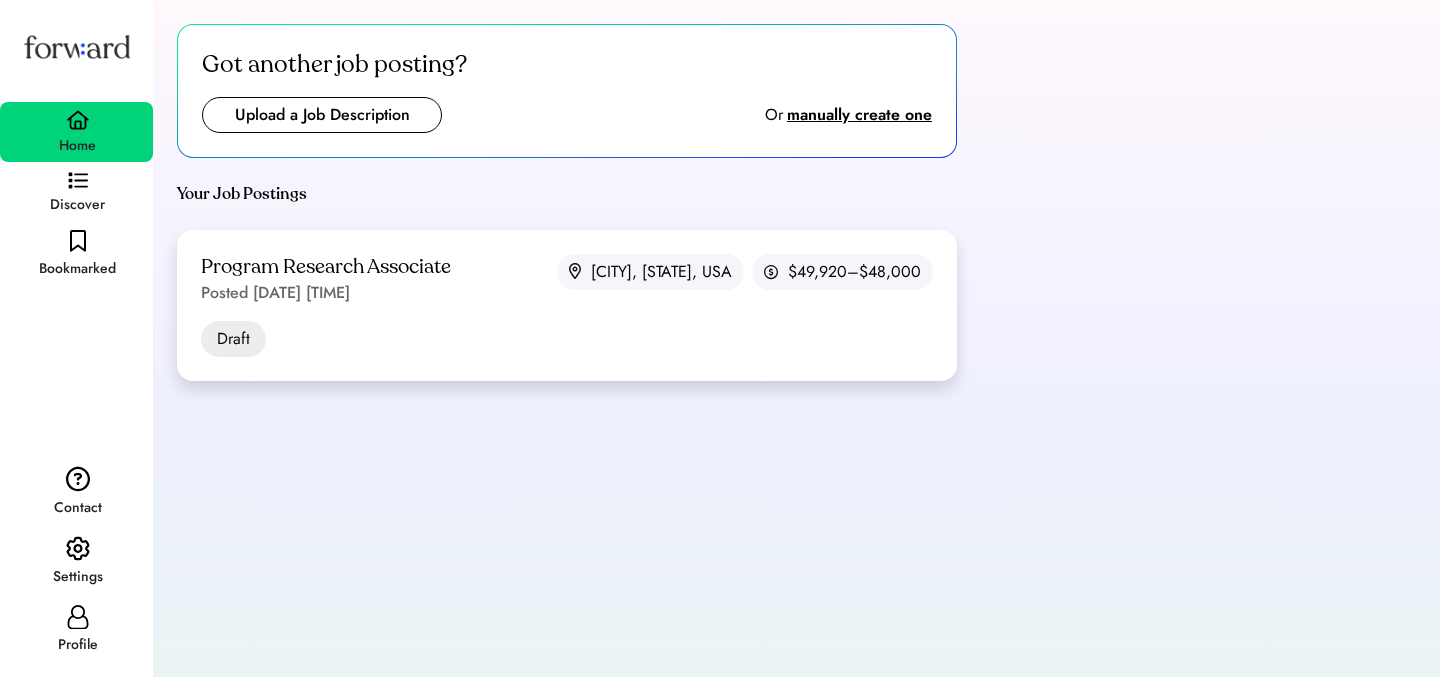 click on "Program Research Associate Posted [DATE] [TIME] [CITY], [STATE], USA [SALARY]–[SALARY]" at bounding box center [567, 279] 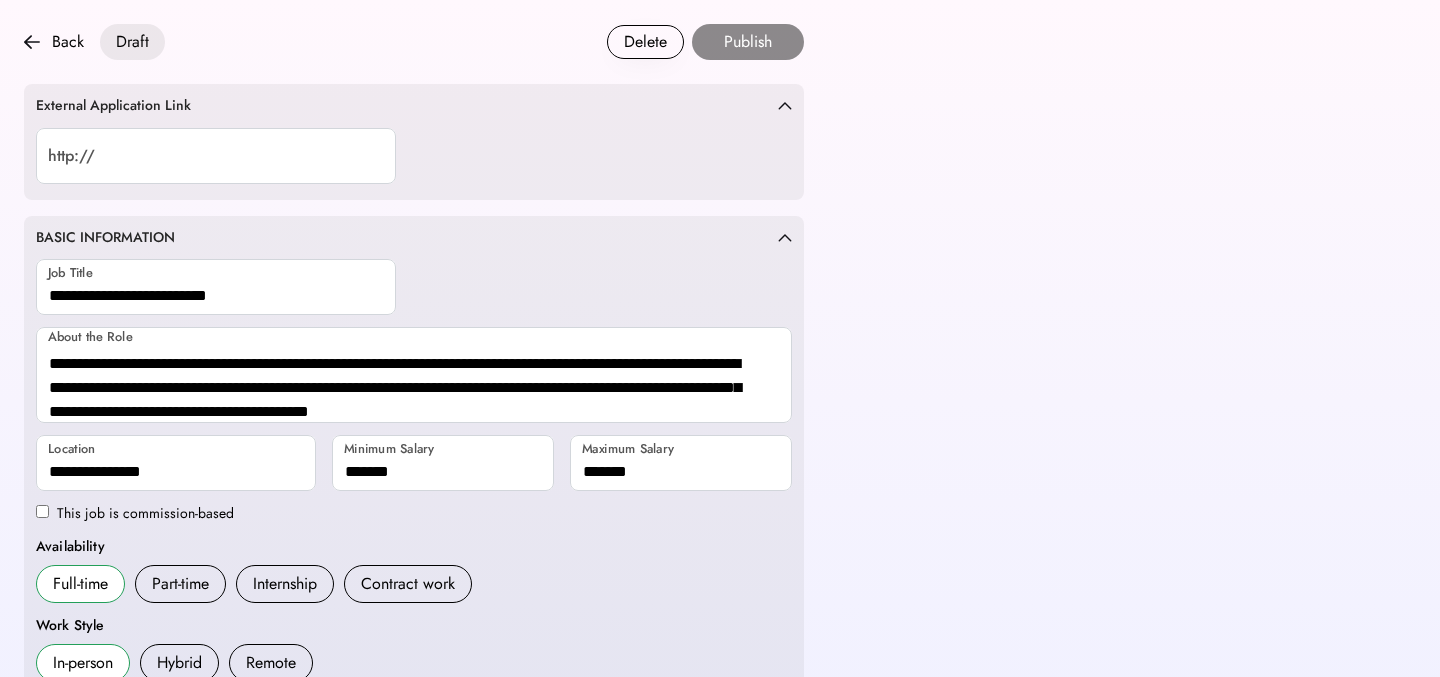 scroll, scrollTop: 0, scrollLeft: 0, axis: both 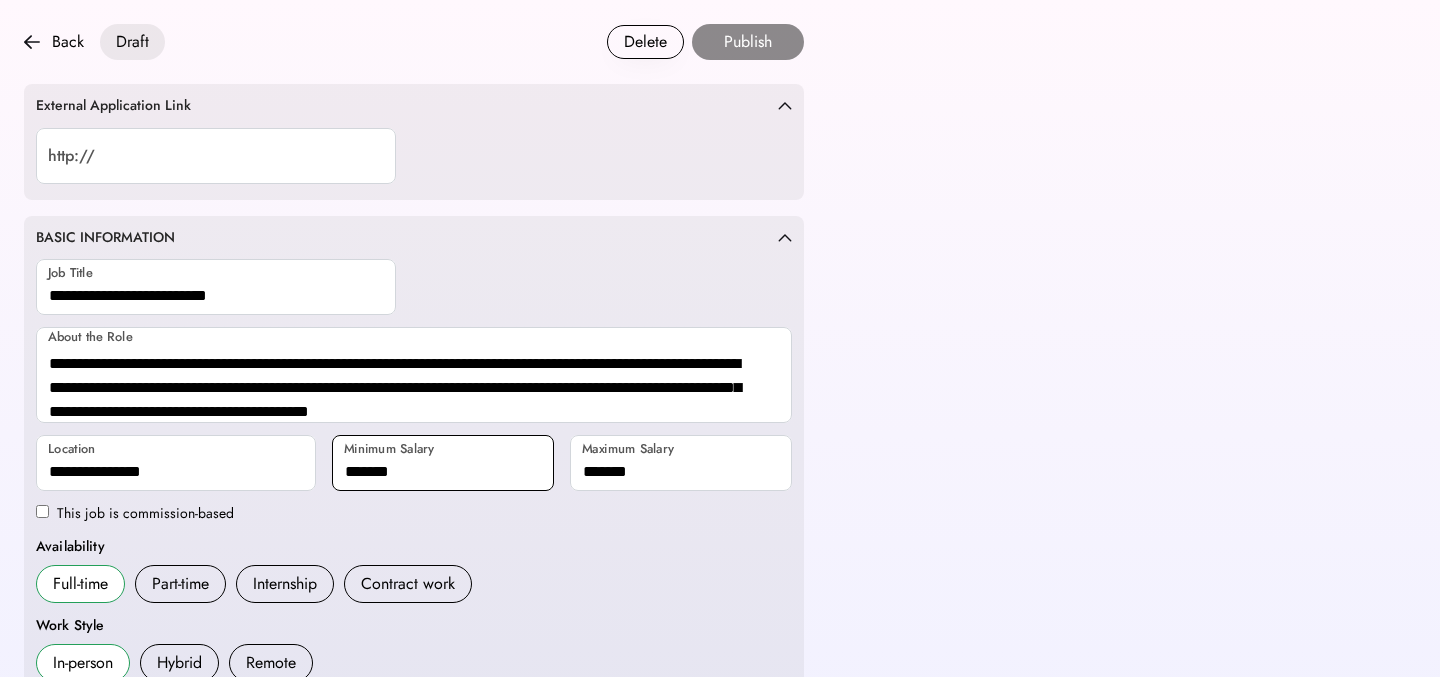click at bounding box center (443, 463) 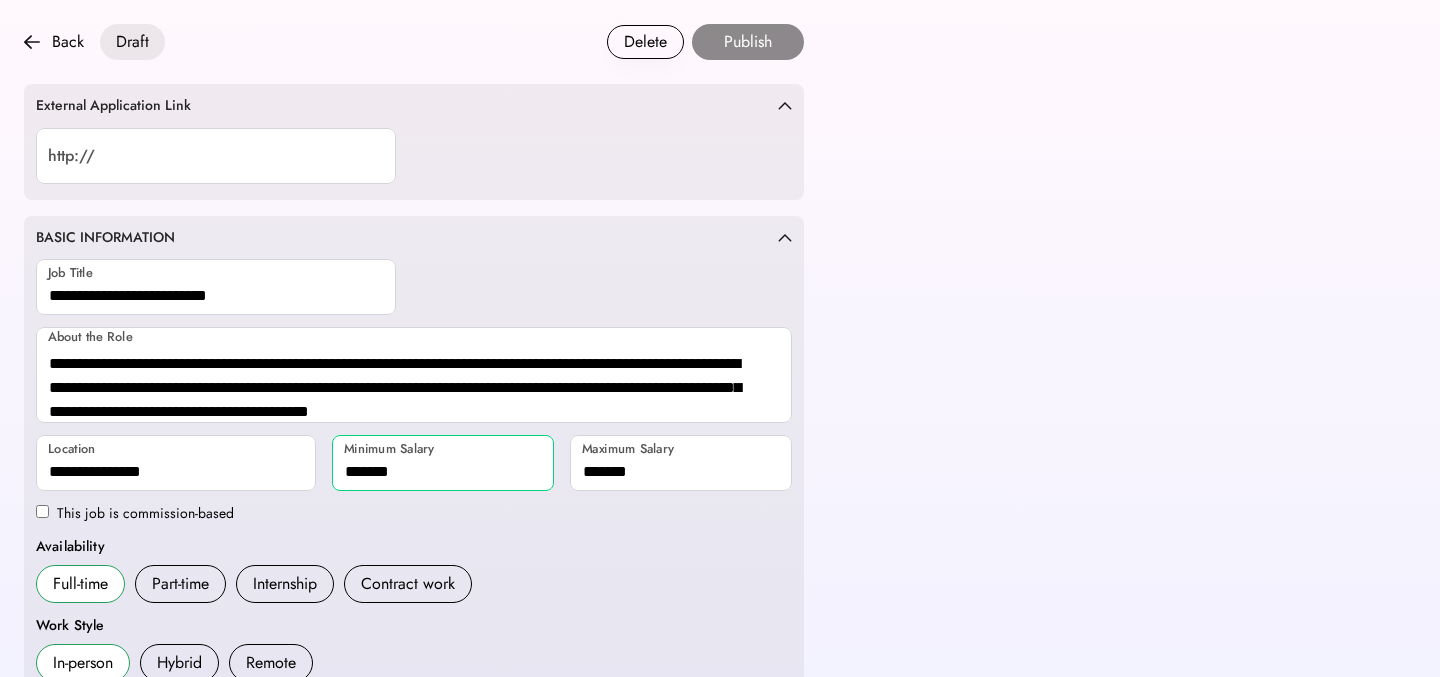 click at bounding box center [443, 463] 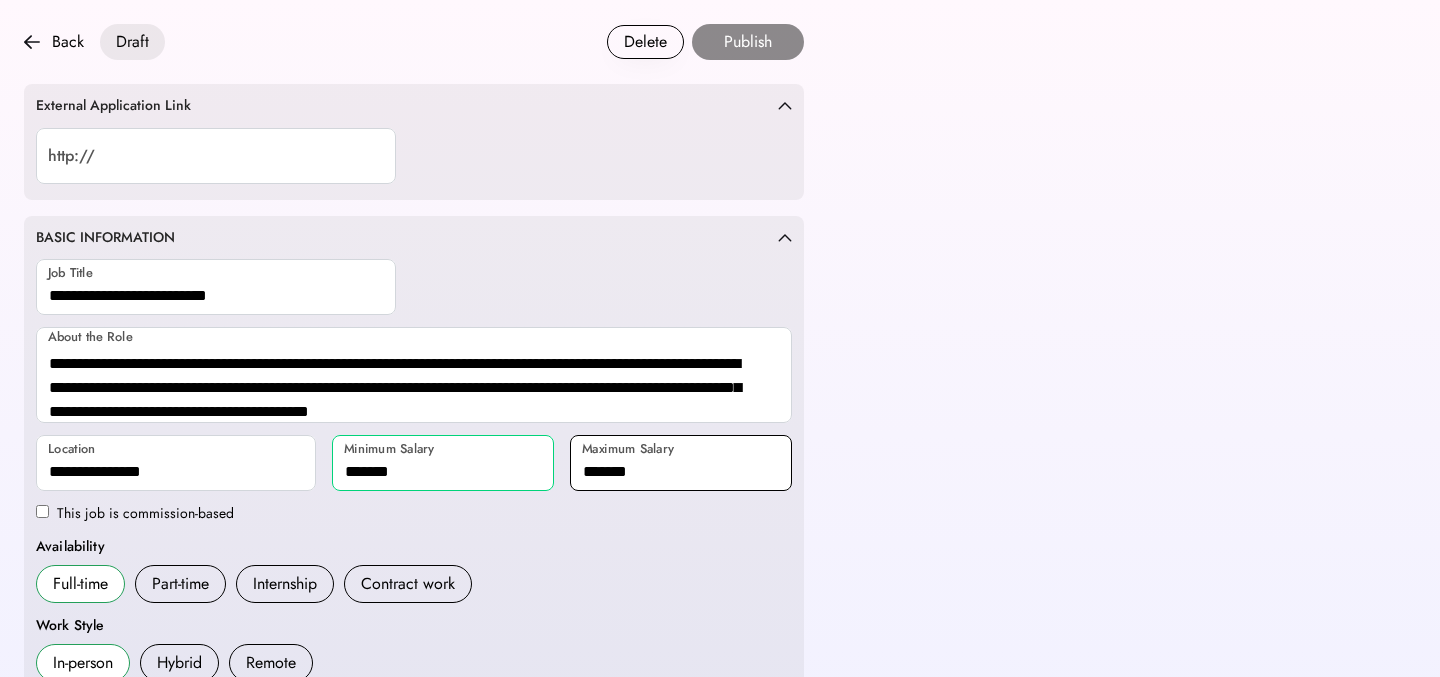 click at bounding box center (681, 463) 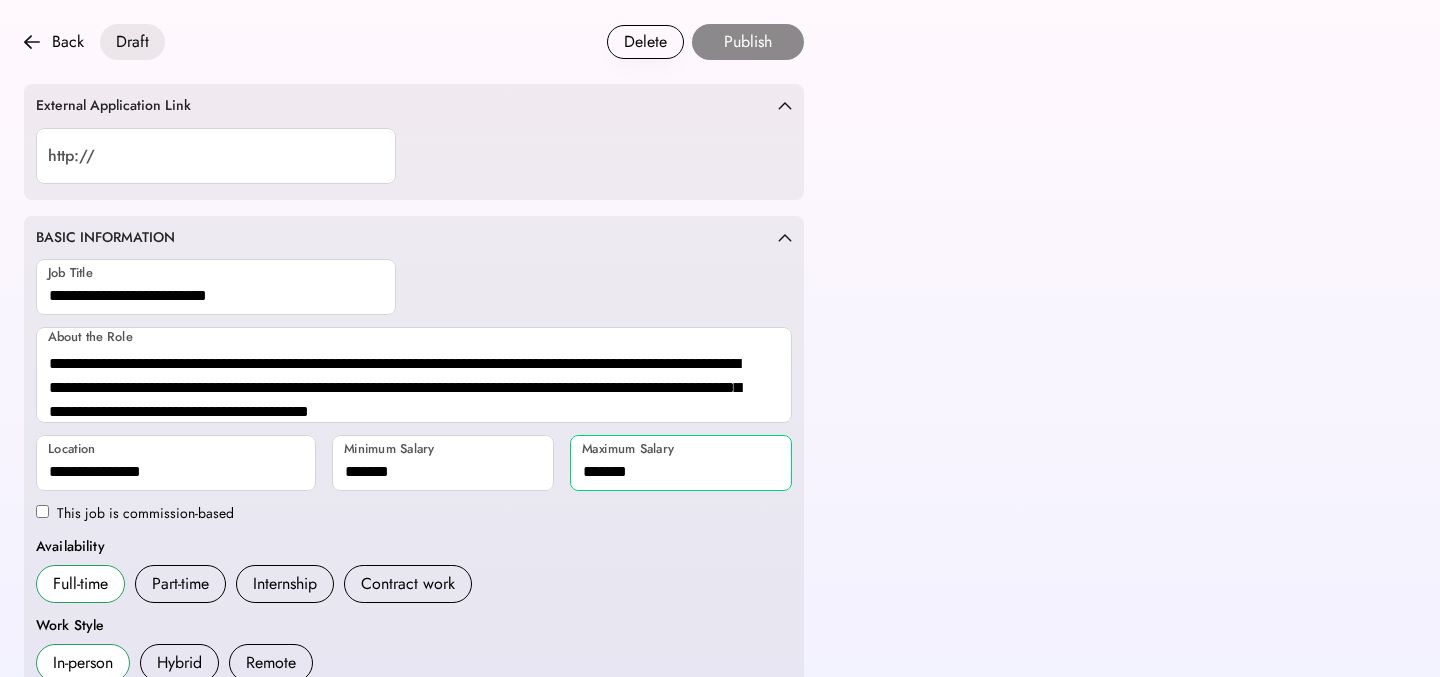 click at bounding box center [681, 463] 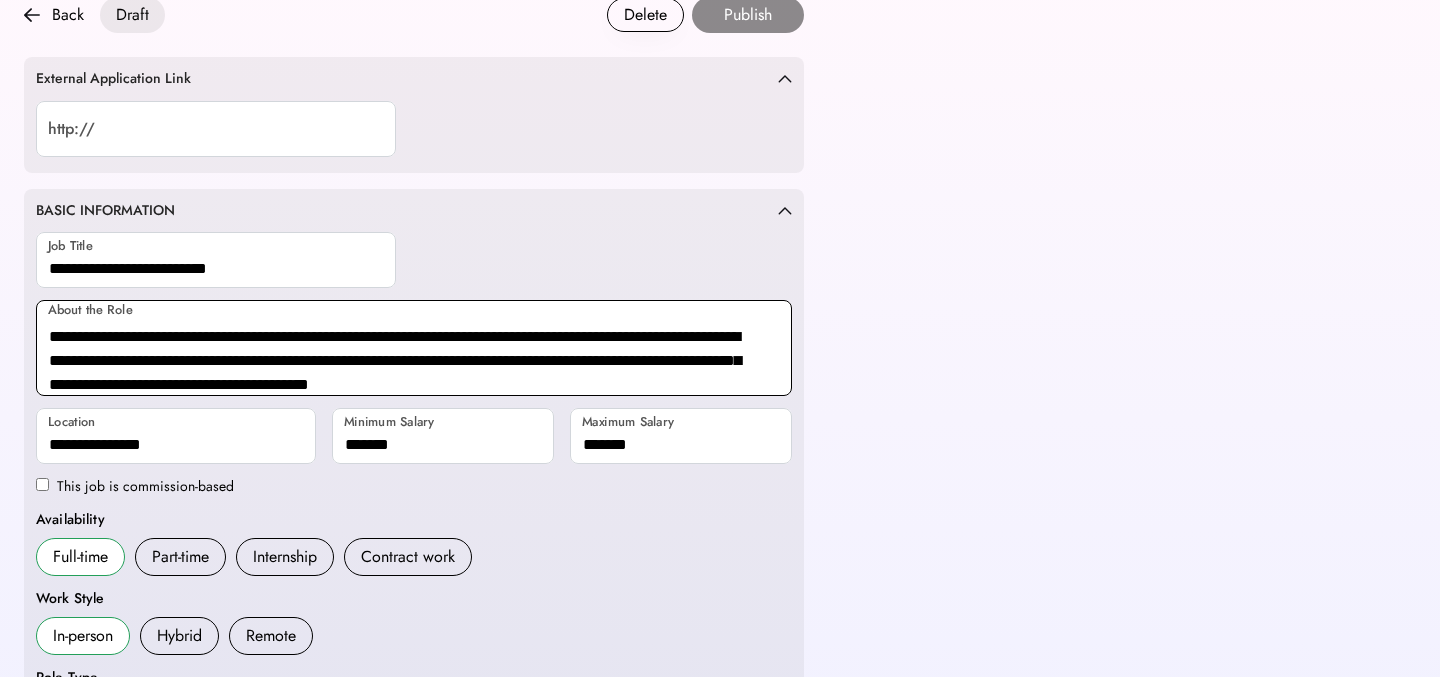 scroll, scrollTop: 33, scrollLeft: 0, axis: vertical 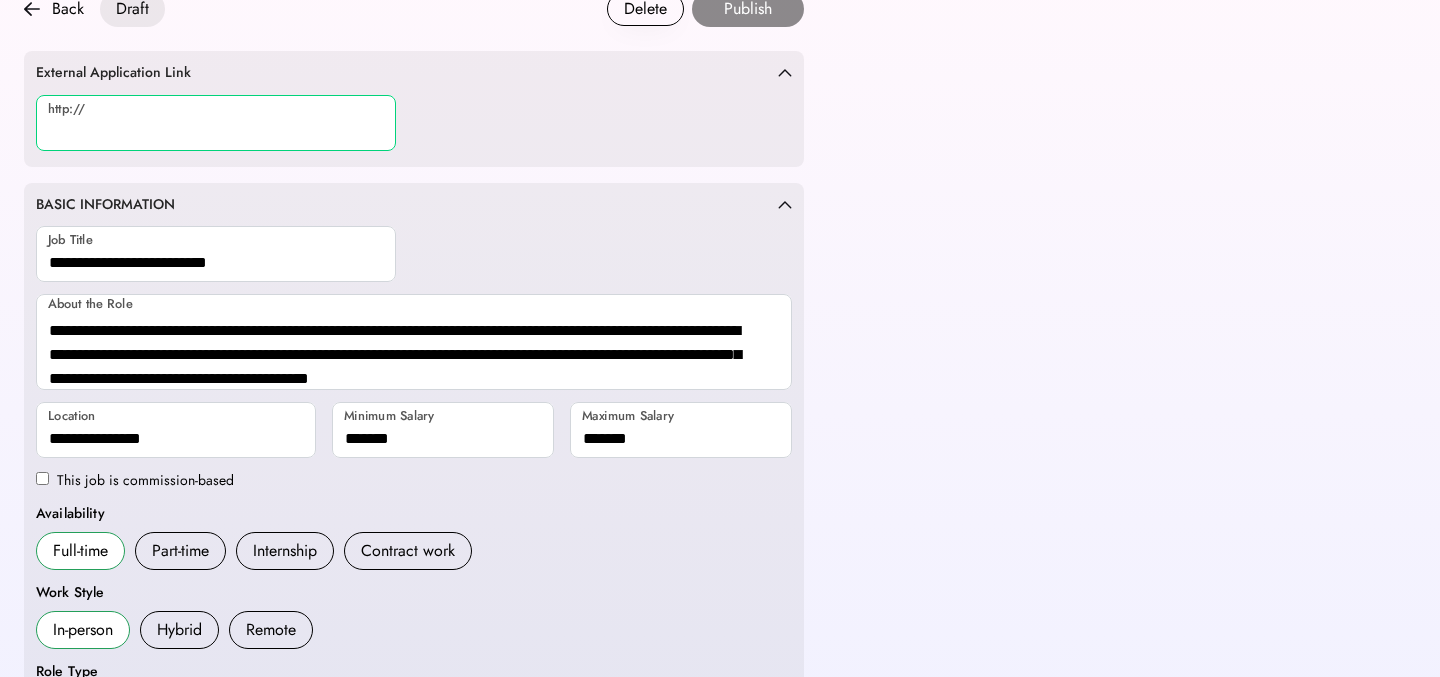 click at bounding box center [216, 123] 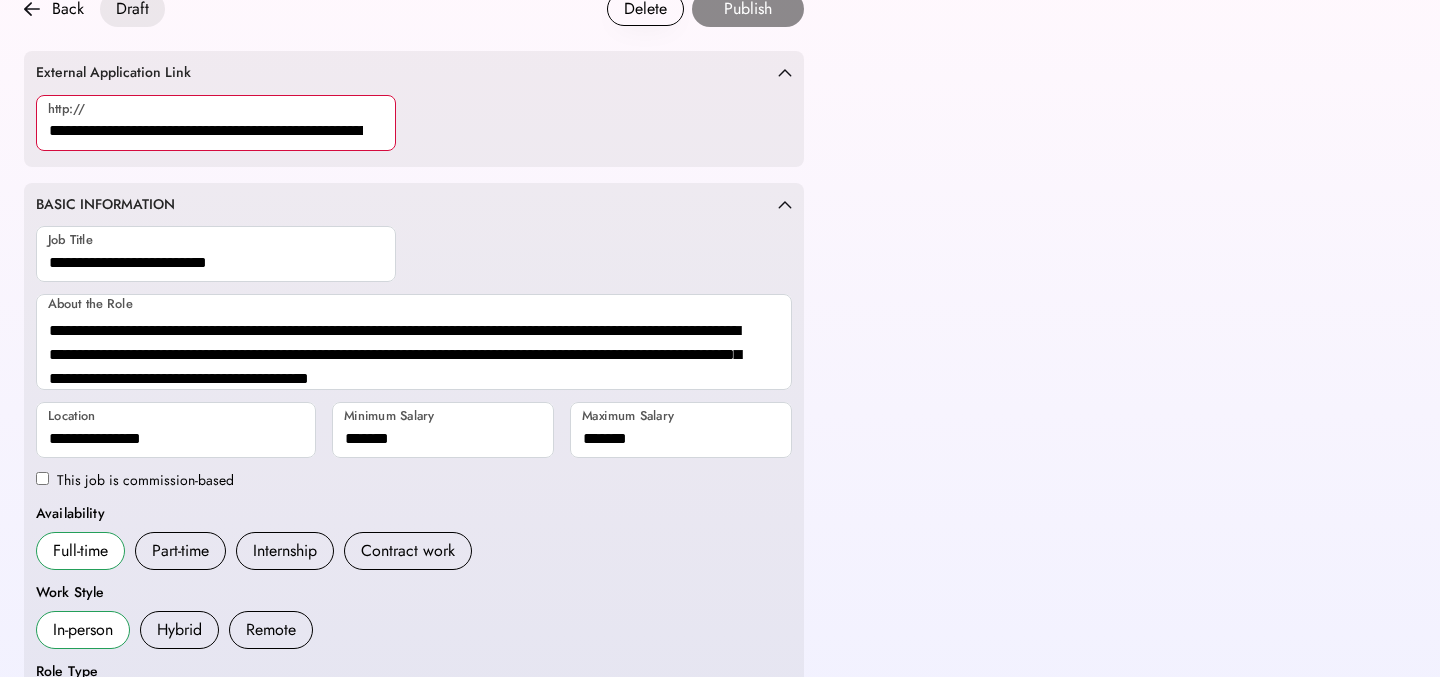 scroll, scrollTop: 0, scrollLeft: 159, axis: horizontal 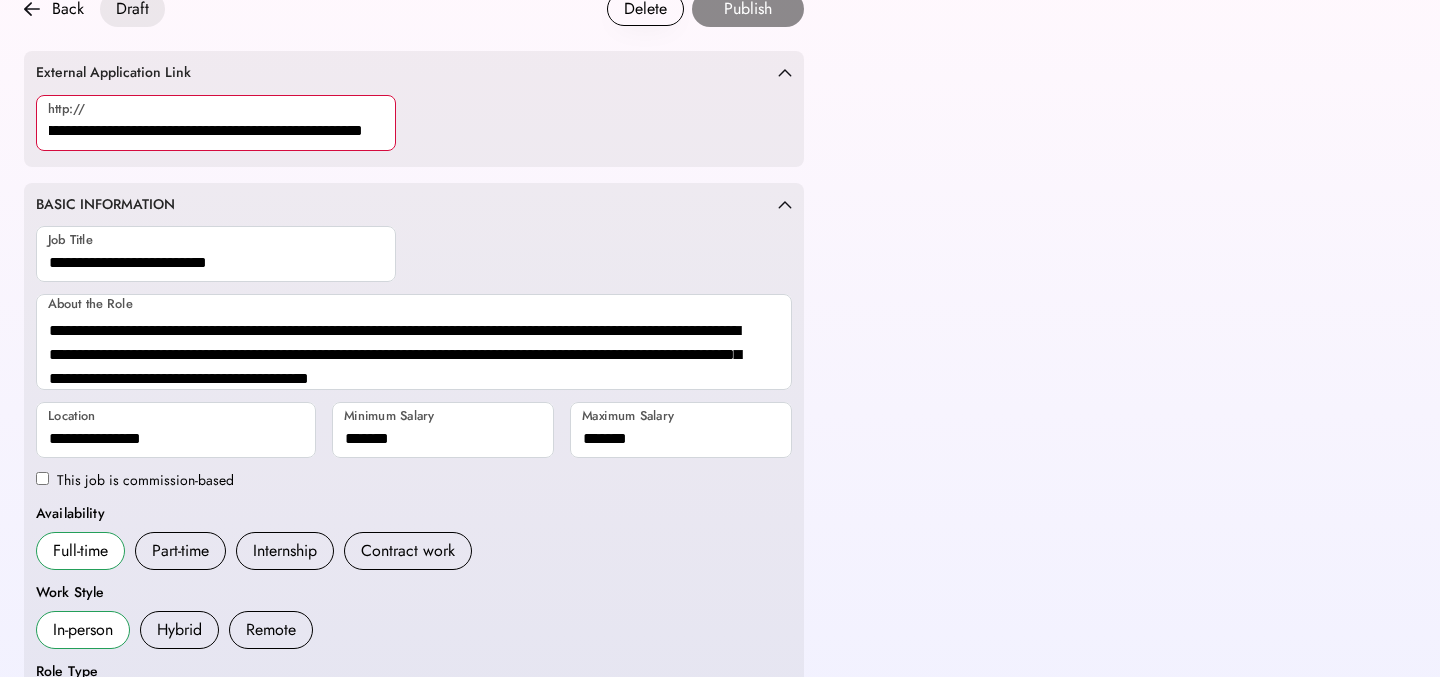 type on "**********" 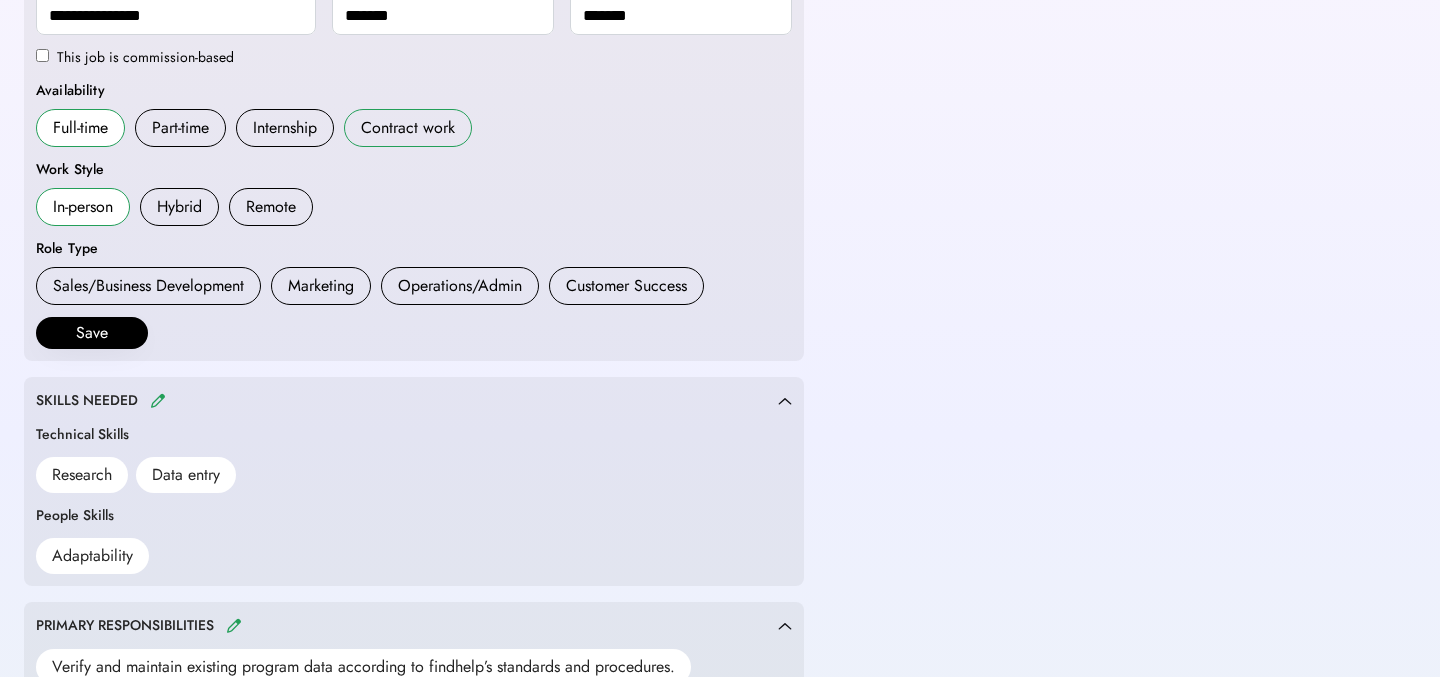 scroll, scrollTop: 464, scrollLeft: 0, axis: vertical 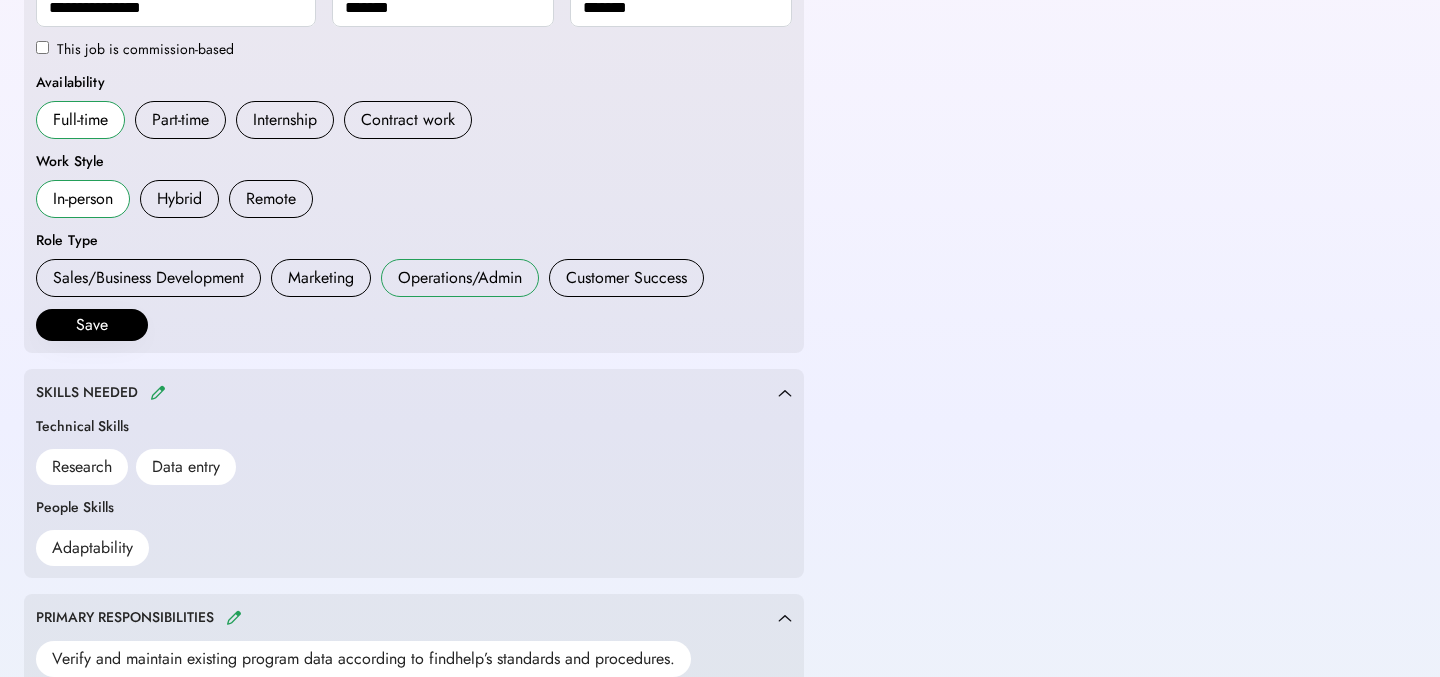 click on "Operations/Admin" at bounding box center [460, 278] 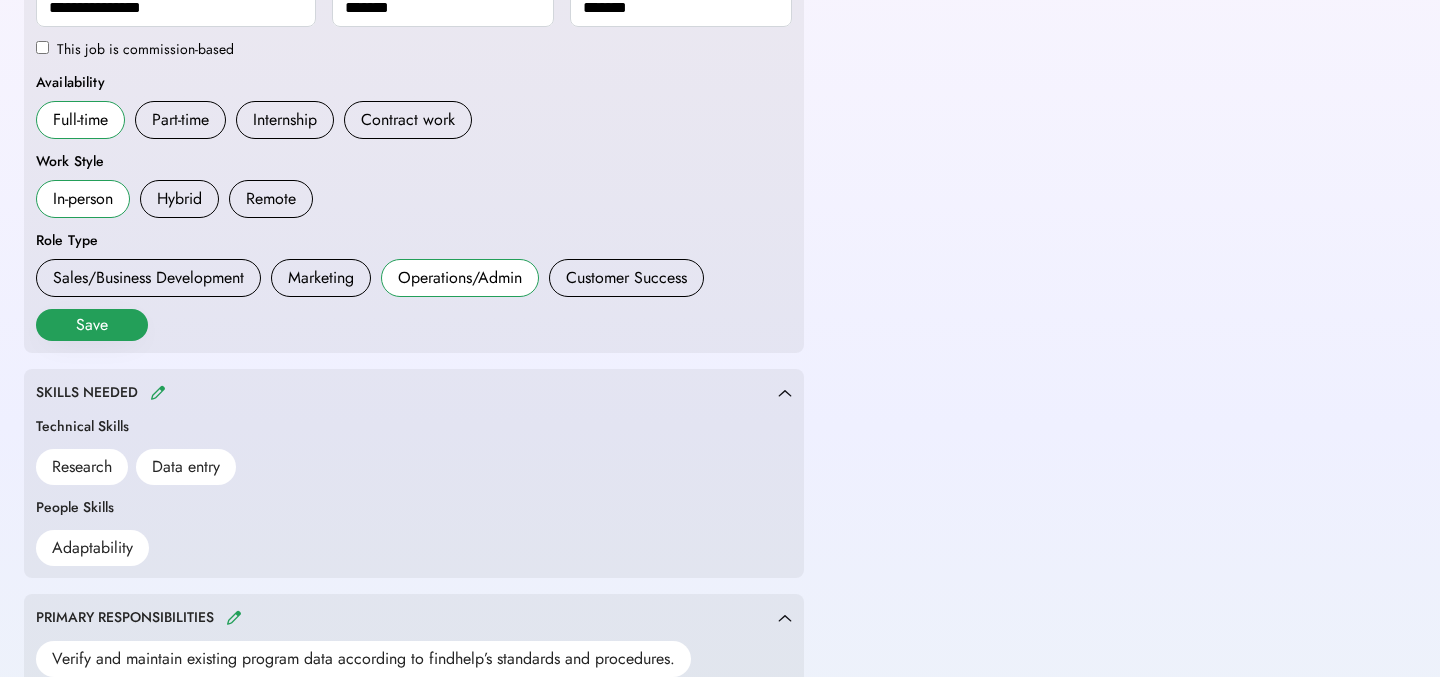 click on "Save" at bounding box center (92, 325) 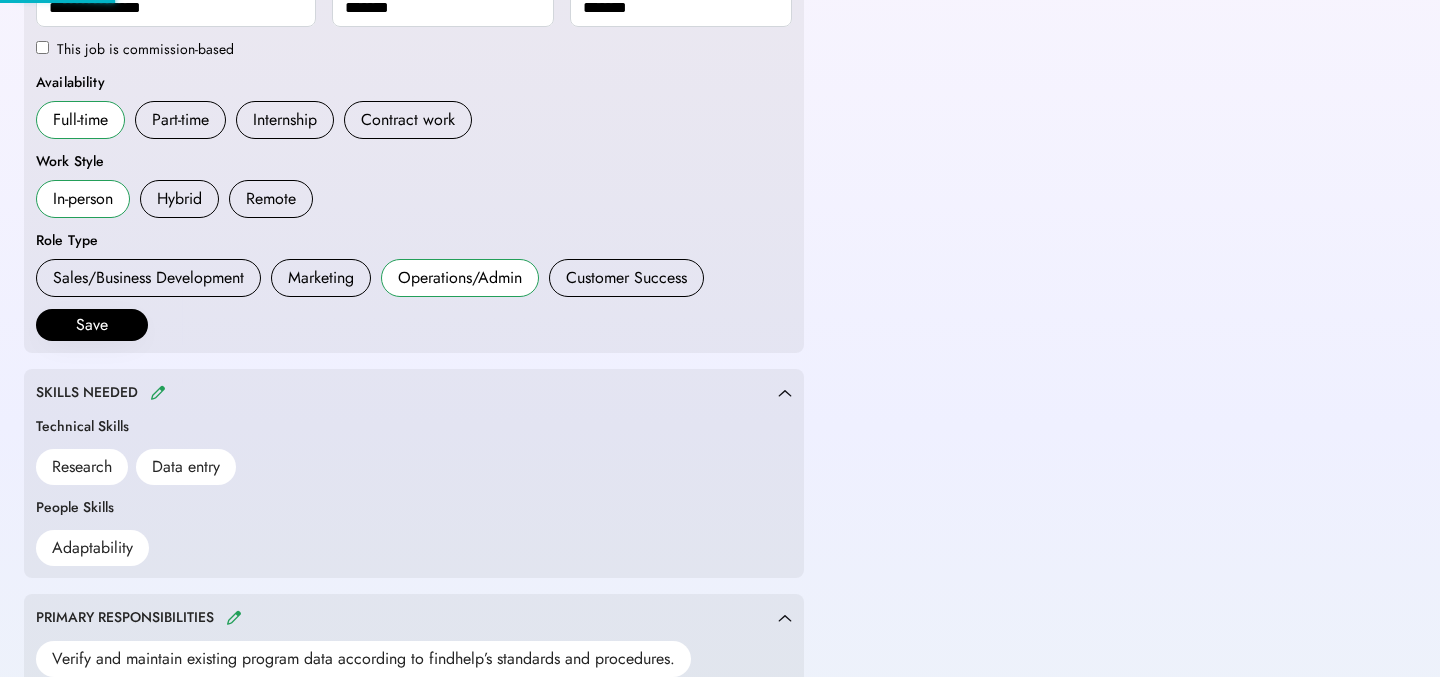 scroll, scrollTop: 465, scrollLeft: 0, axis: vertical 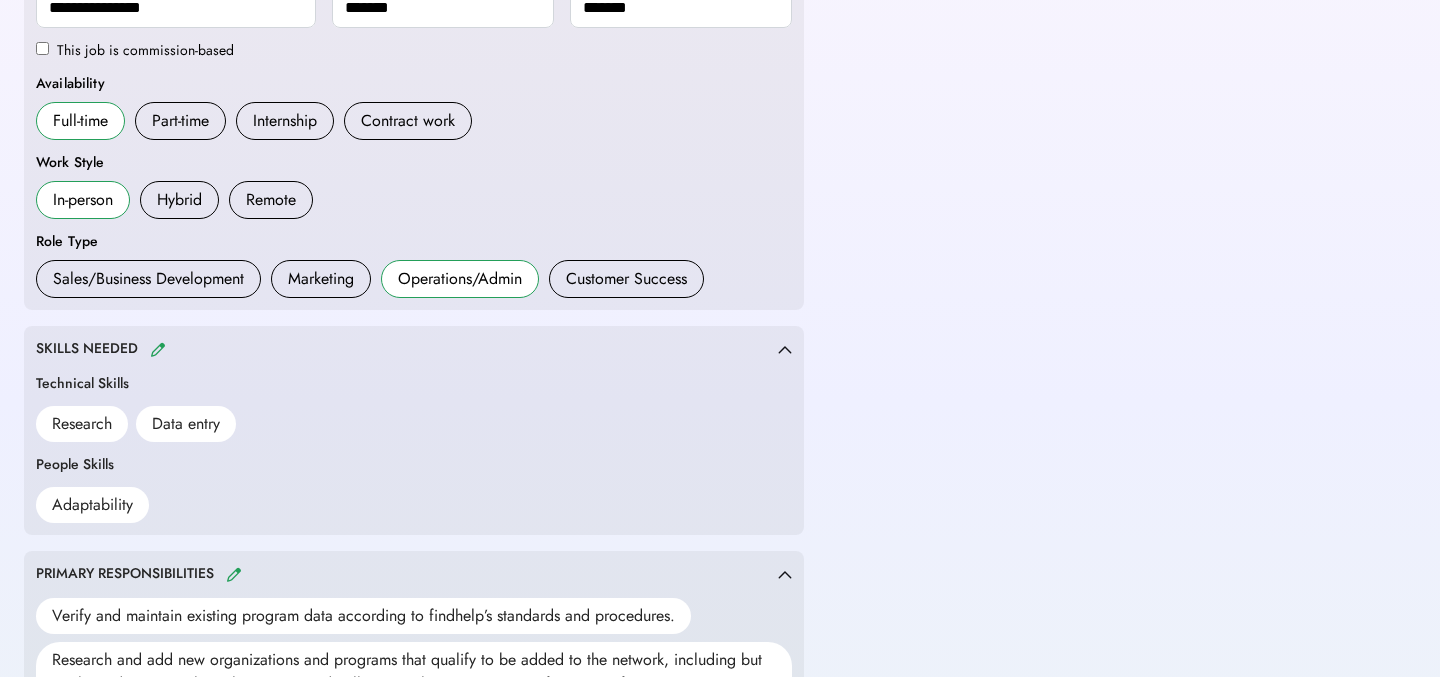 click on "SKILLS NEEDED" at bounding box center [414, 349] 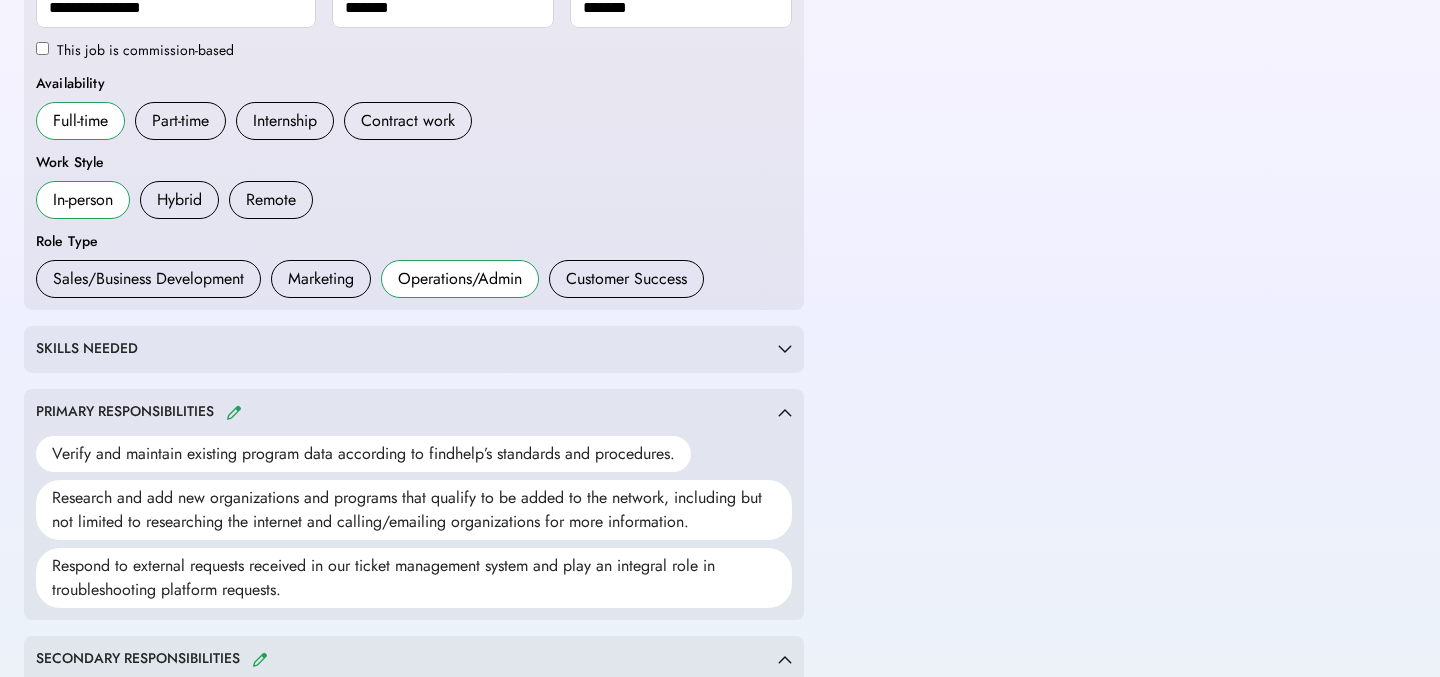 click on "SKILLS NEEDED" at bounding box center (414, 349) 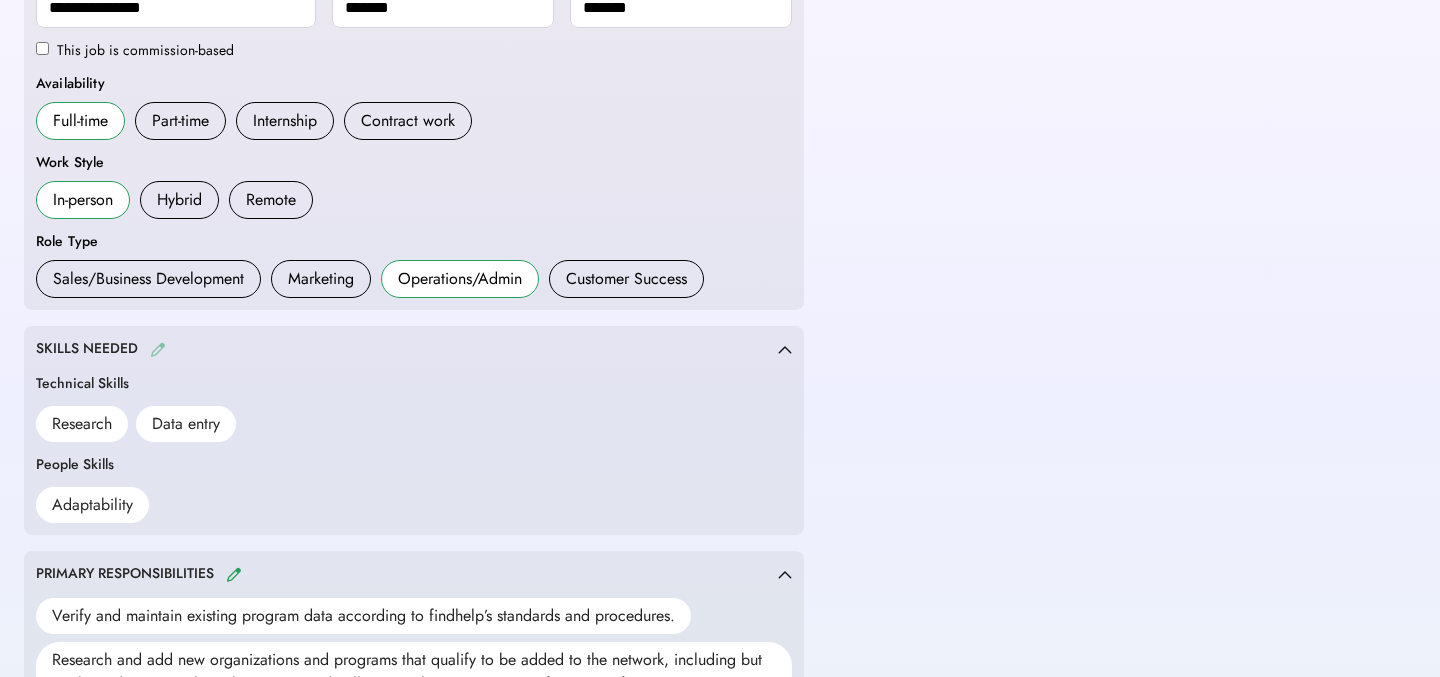 click at bounding box center [158, 349] 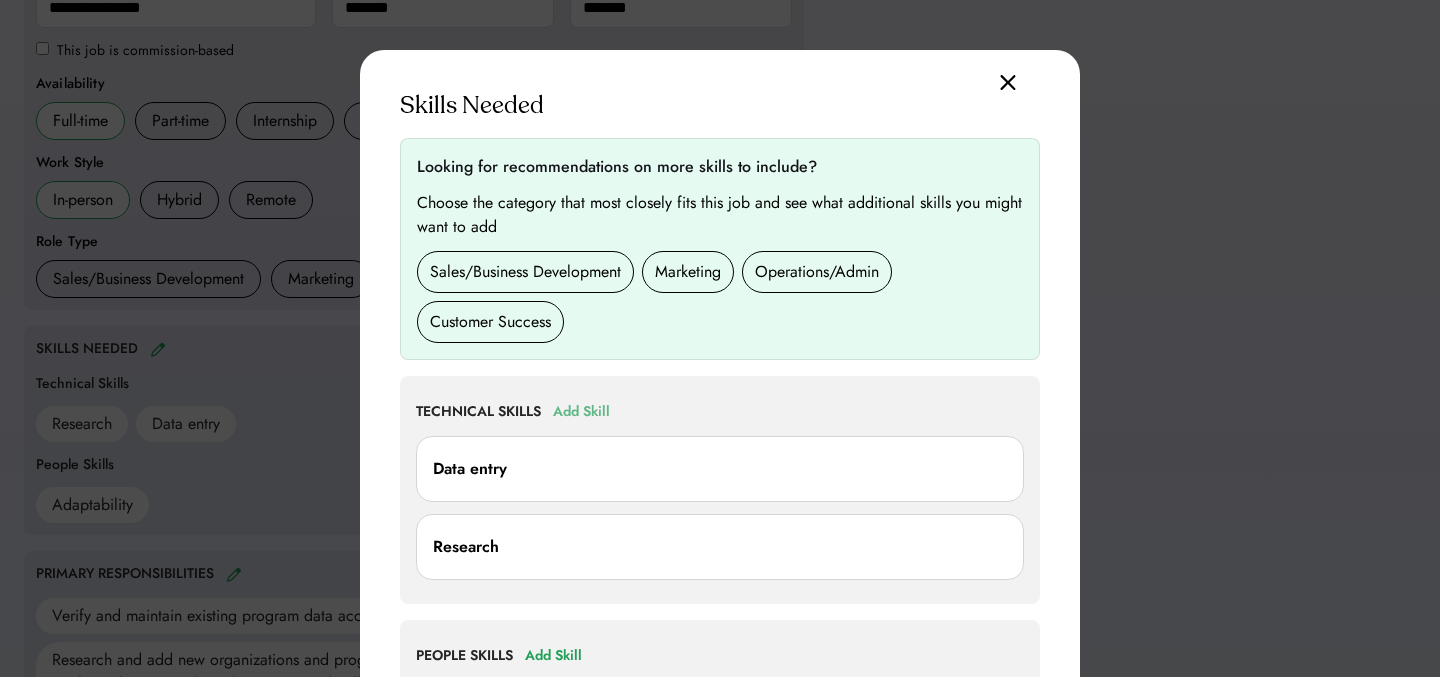 click on "Add Skill" at bounding box center [581, 412] 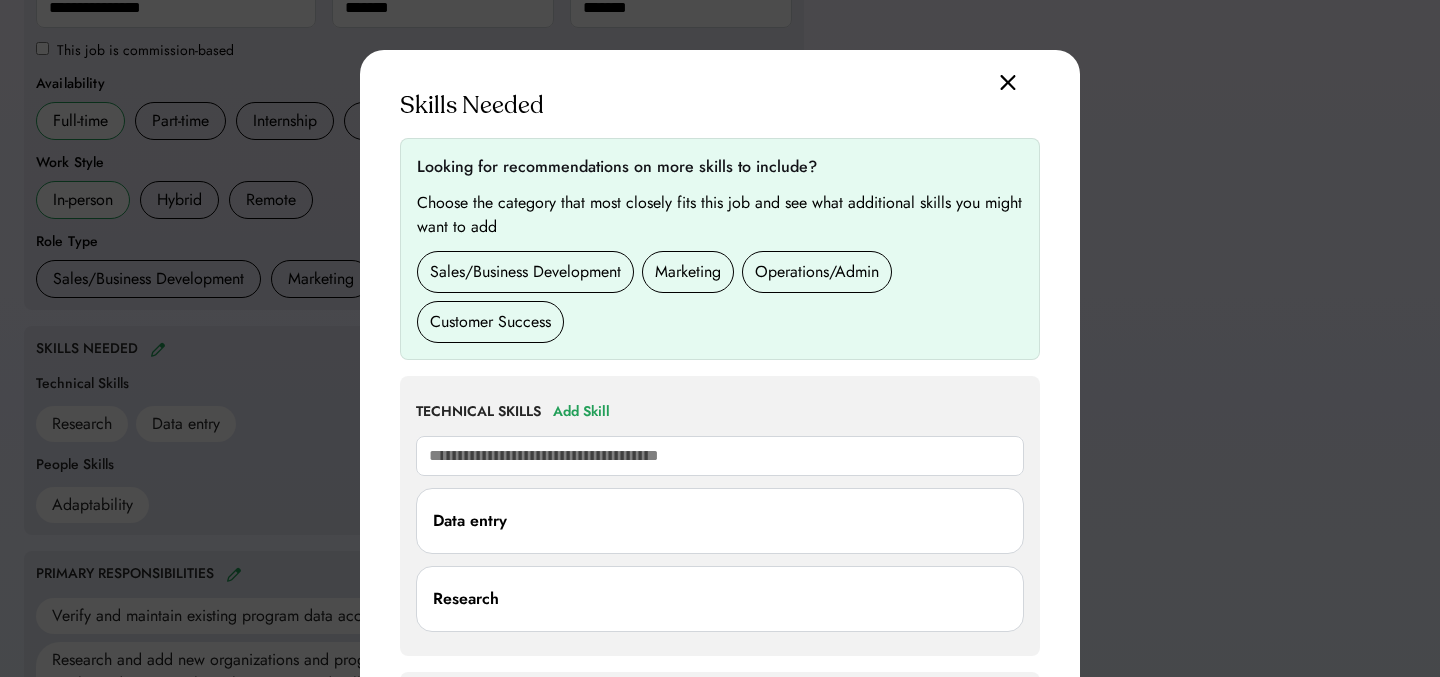 click on "TECHNICAL SKILLS Add Skill Data entry Research" at bounding box center (720, 516) 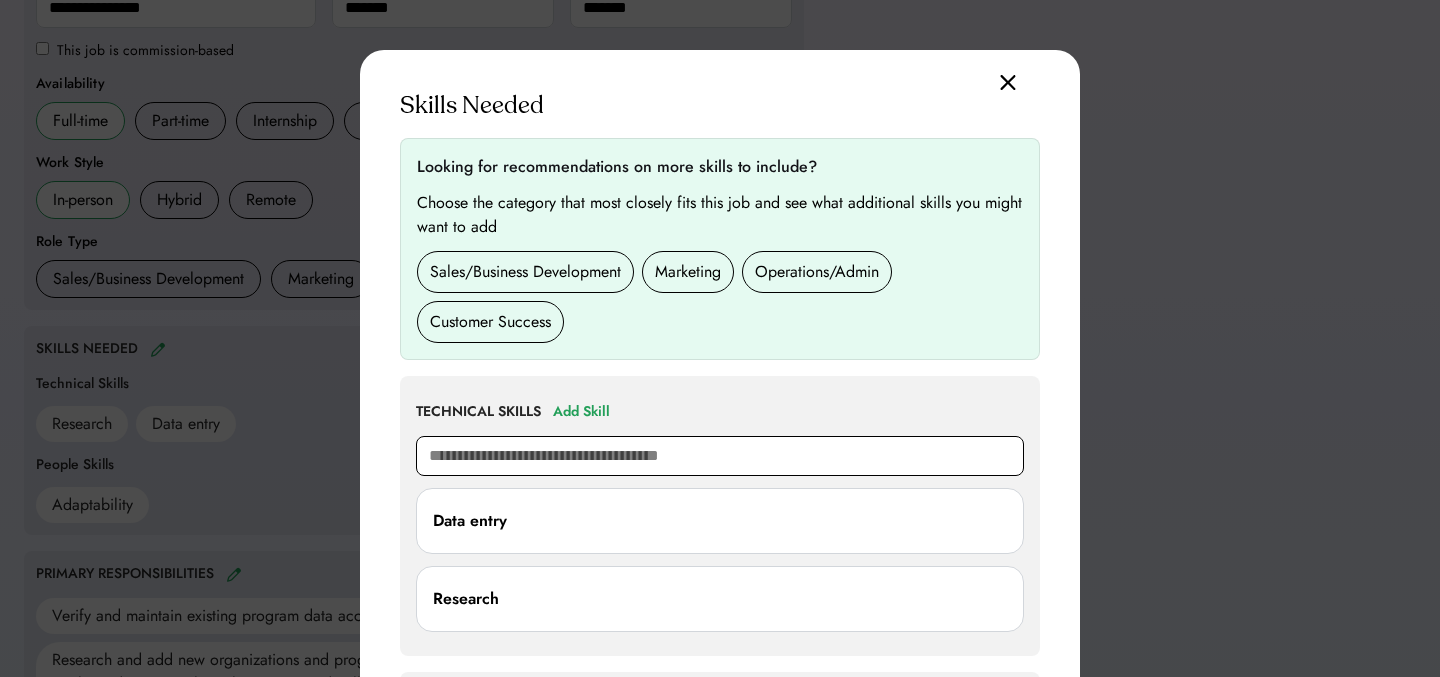 click at bounding box center [720, 456] 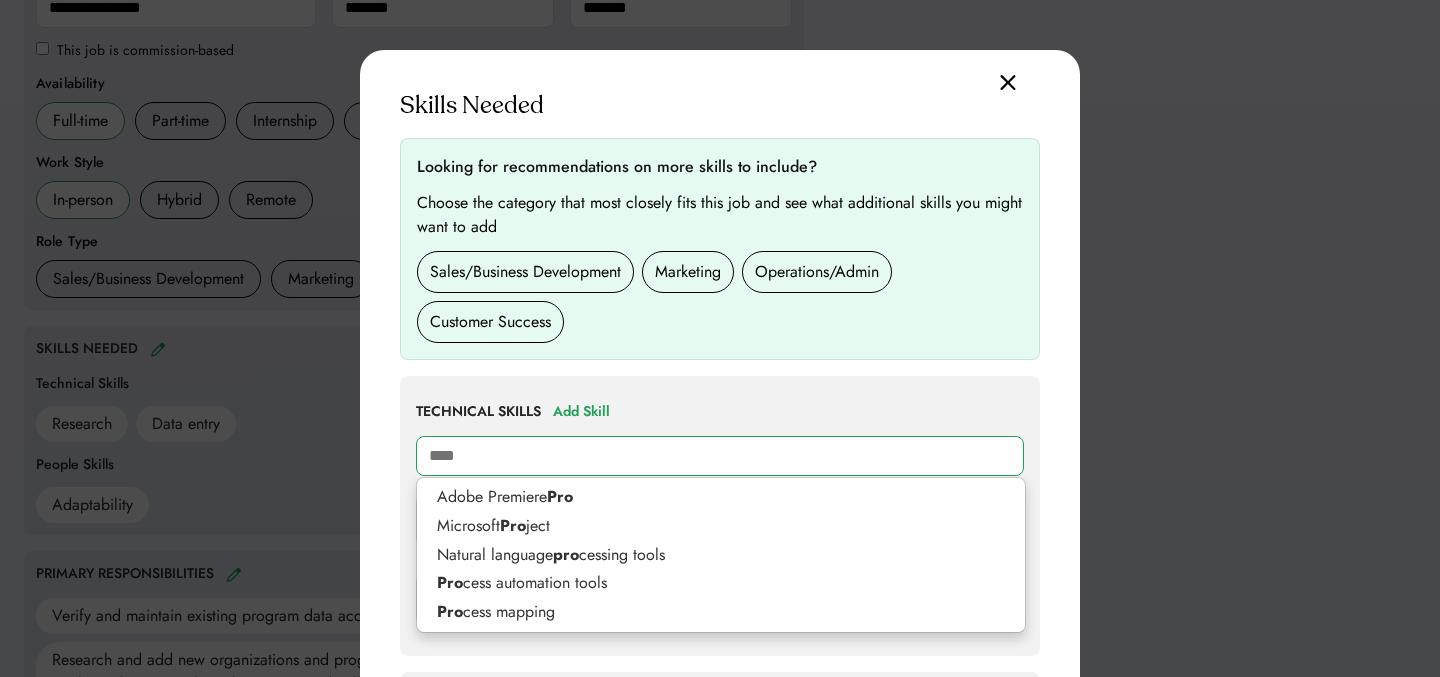 type on "*****" 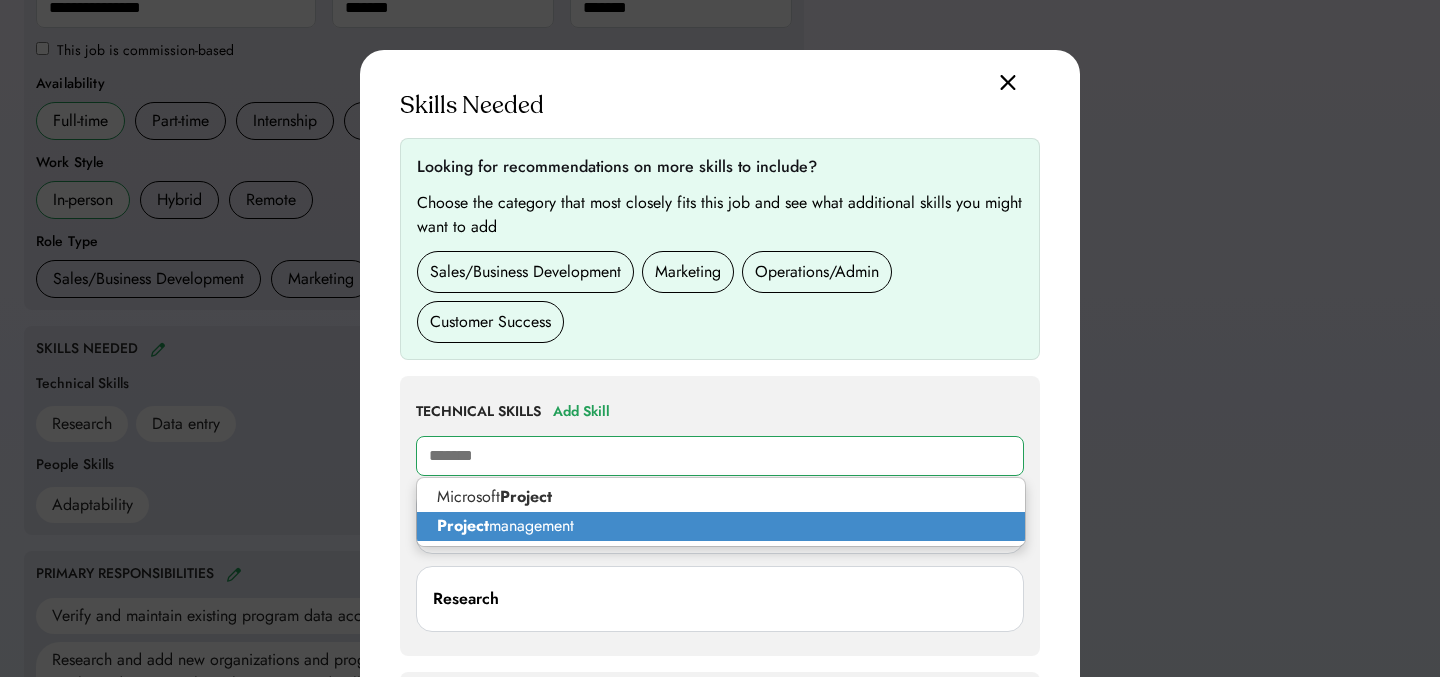 click on "Project  management" at bounding box center [721, 526] 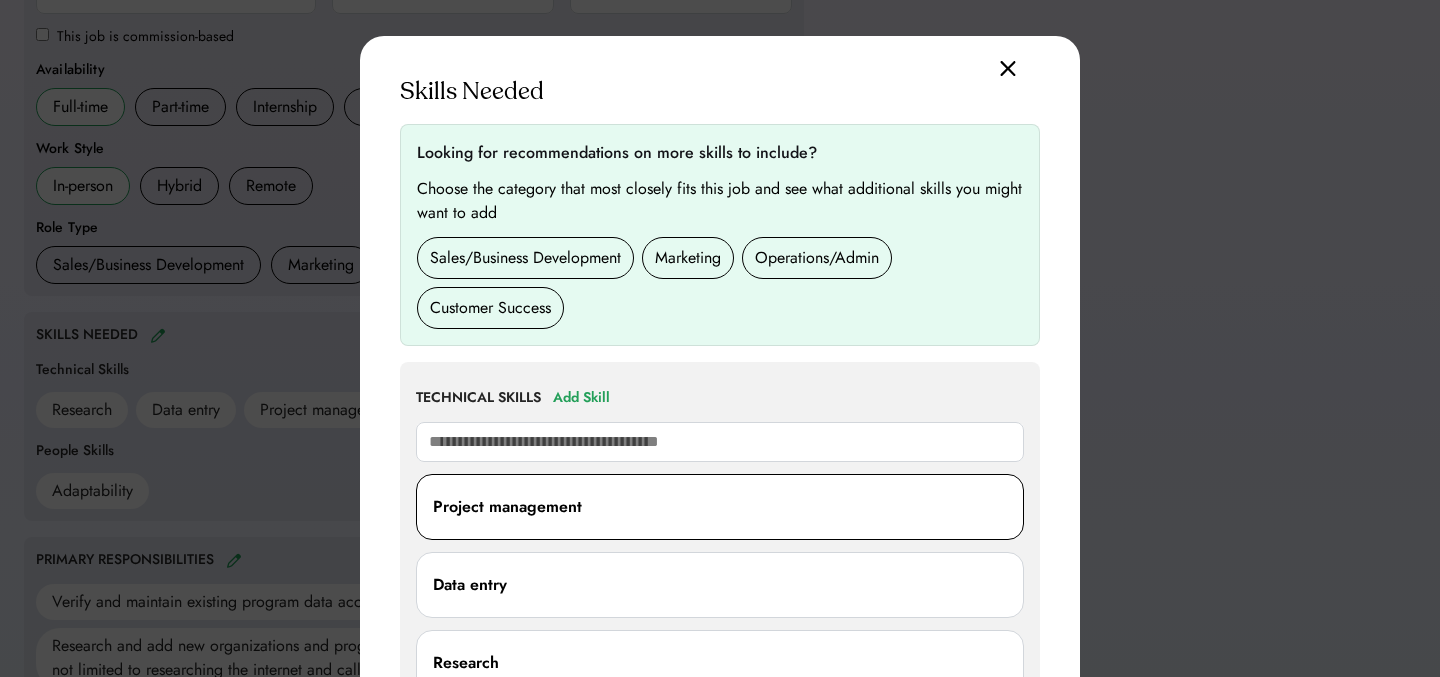 scroll, scrollTop: 486, scrollLeft: 0, axis: vertical 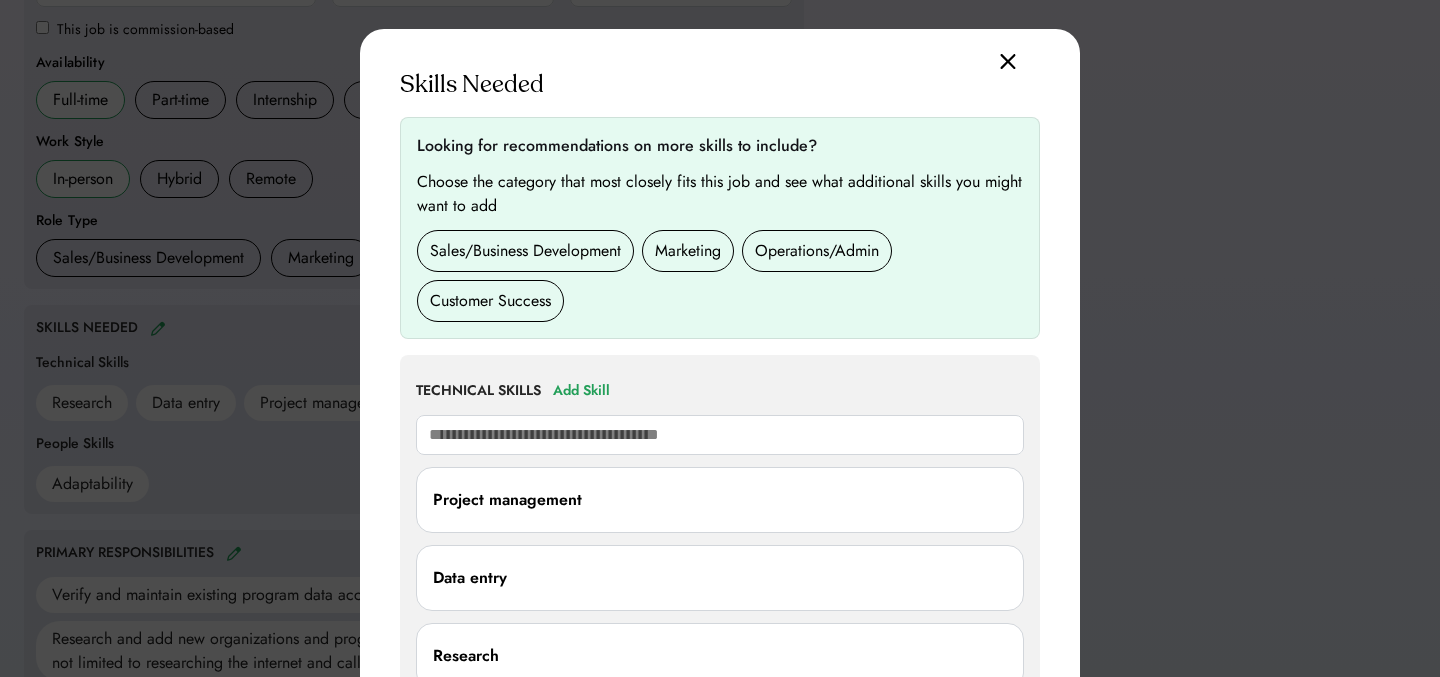 click at bounding box center (1008, 61) 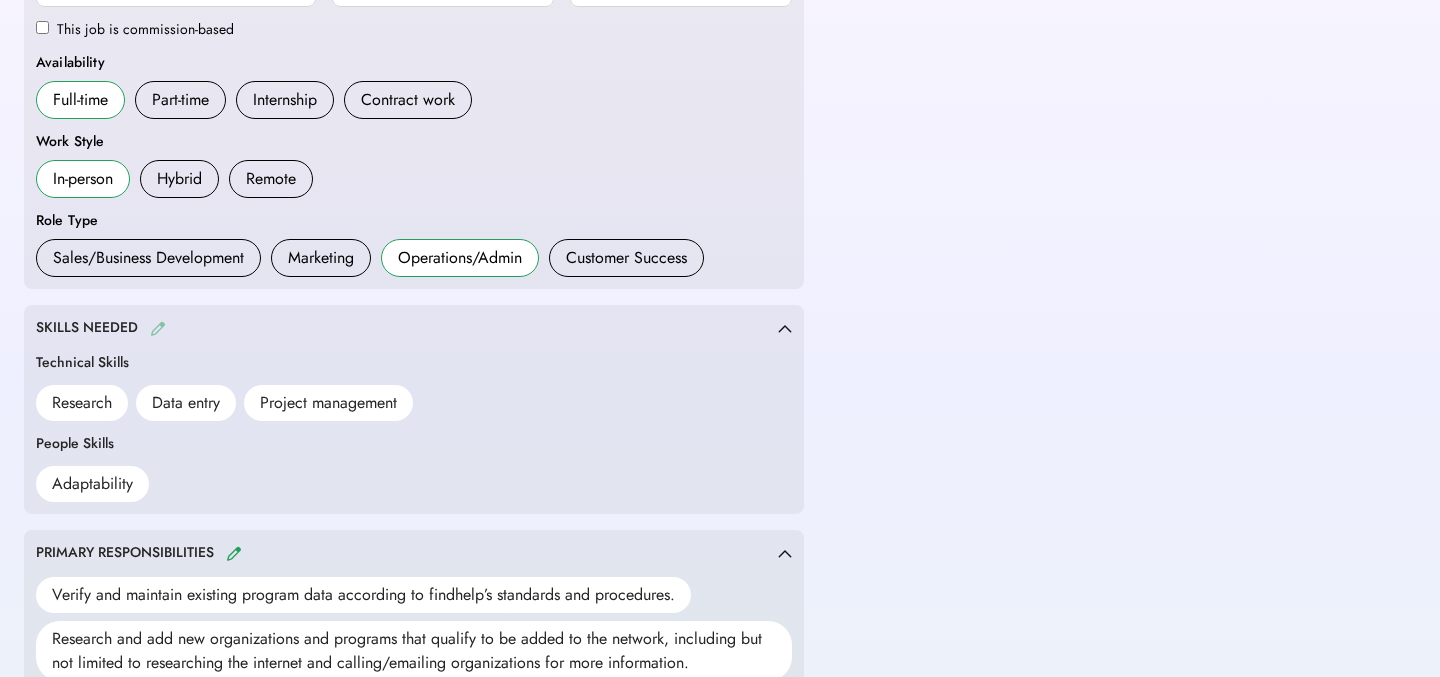 click at bounding box center [158, 328] 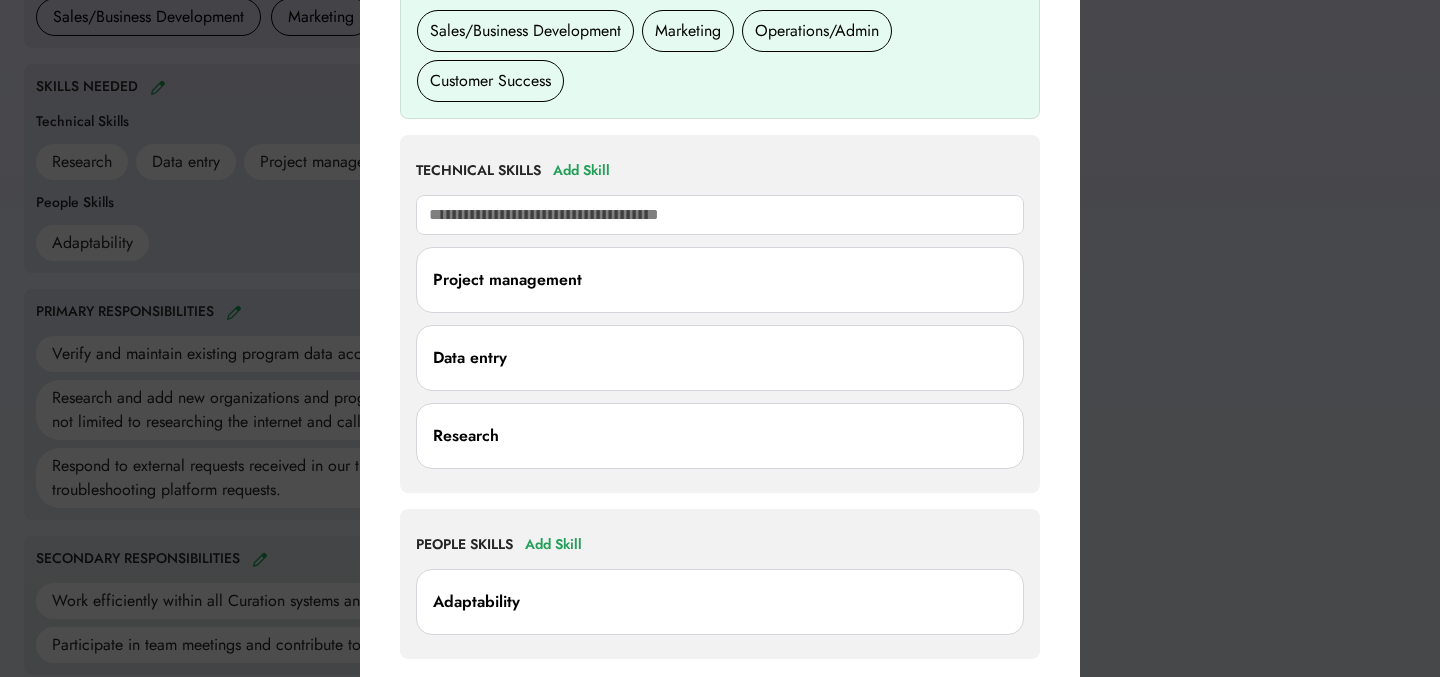 scroll, scrollTop: 800, scrollLeft: 0, axis: vertical 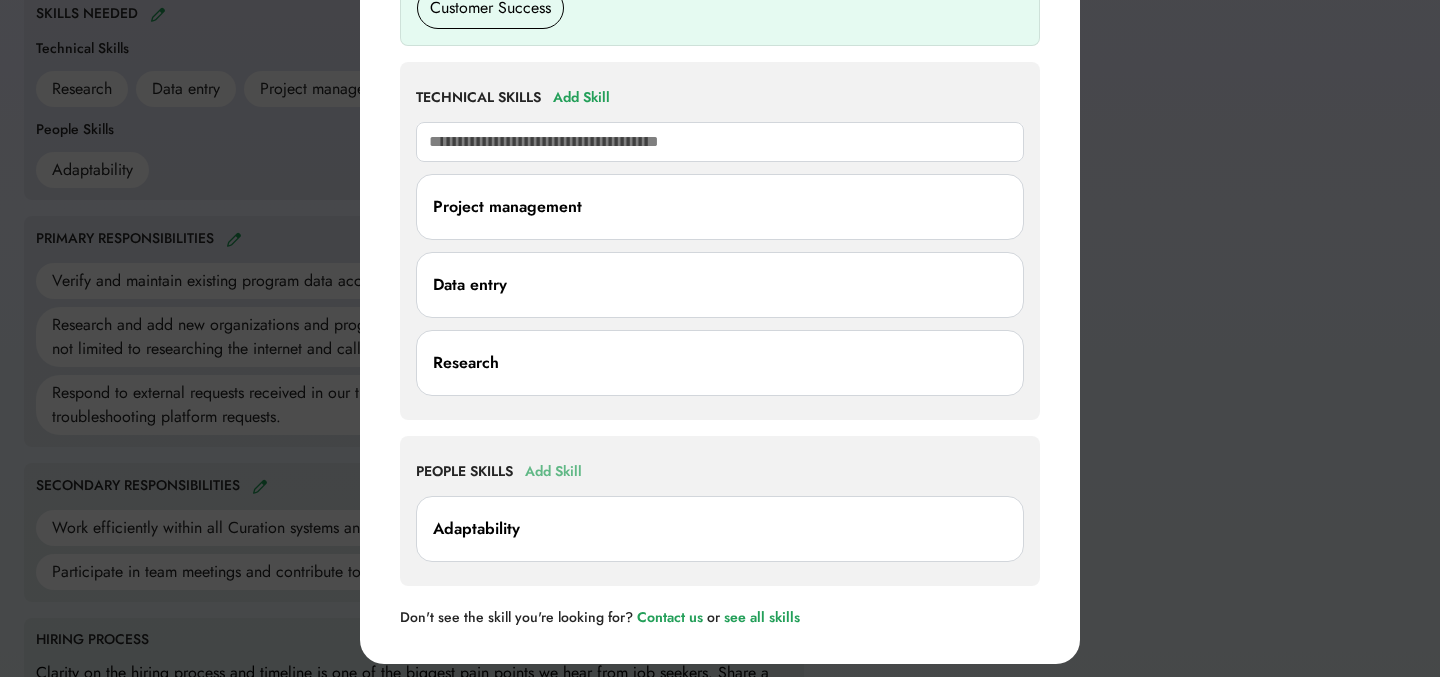click on "Add Skill" at bounding box center [553, 472] 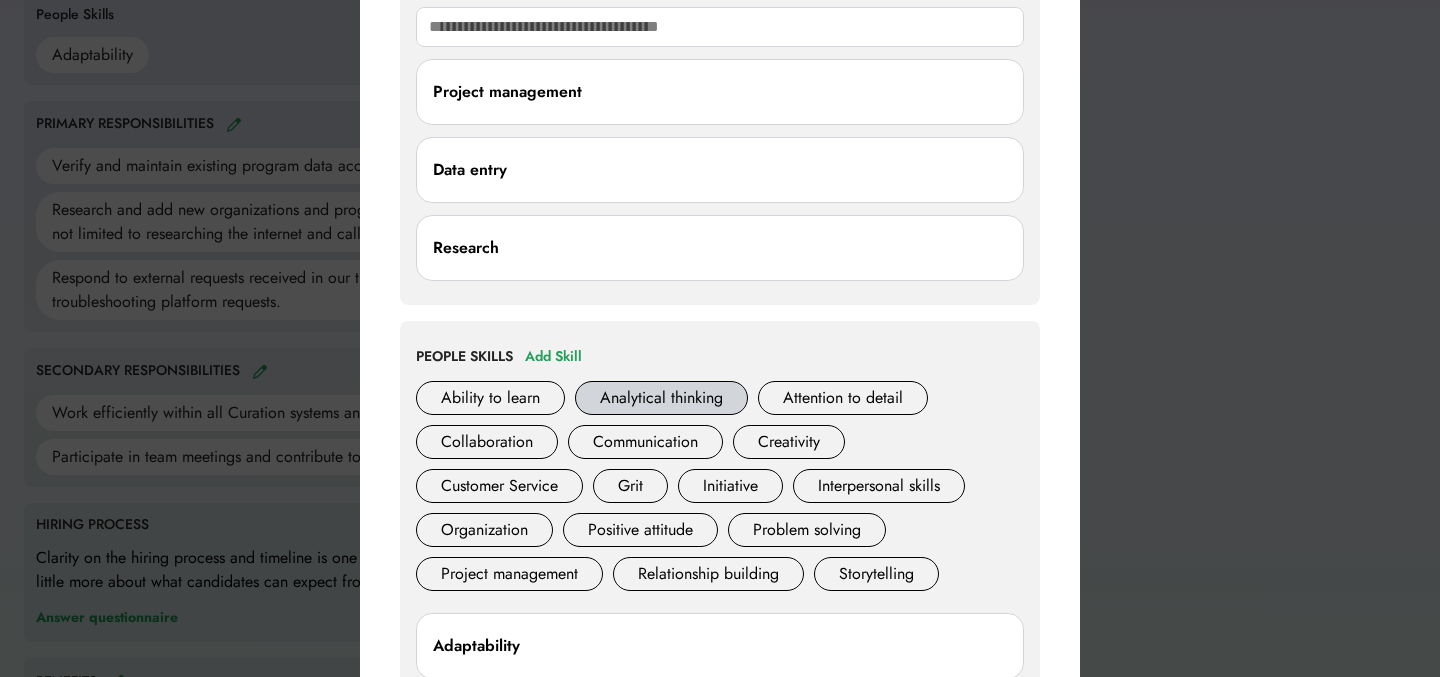 scroll, scrollTop: 927, scrollLeft: 0, axis: vertical 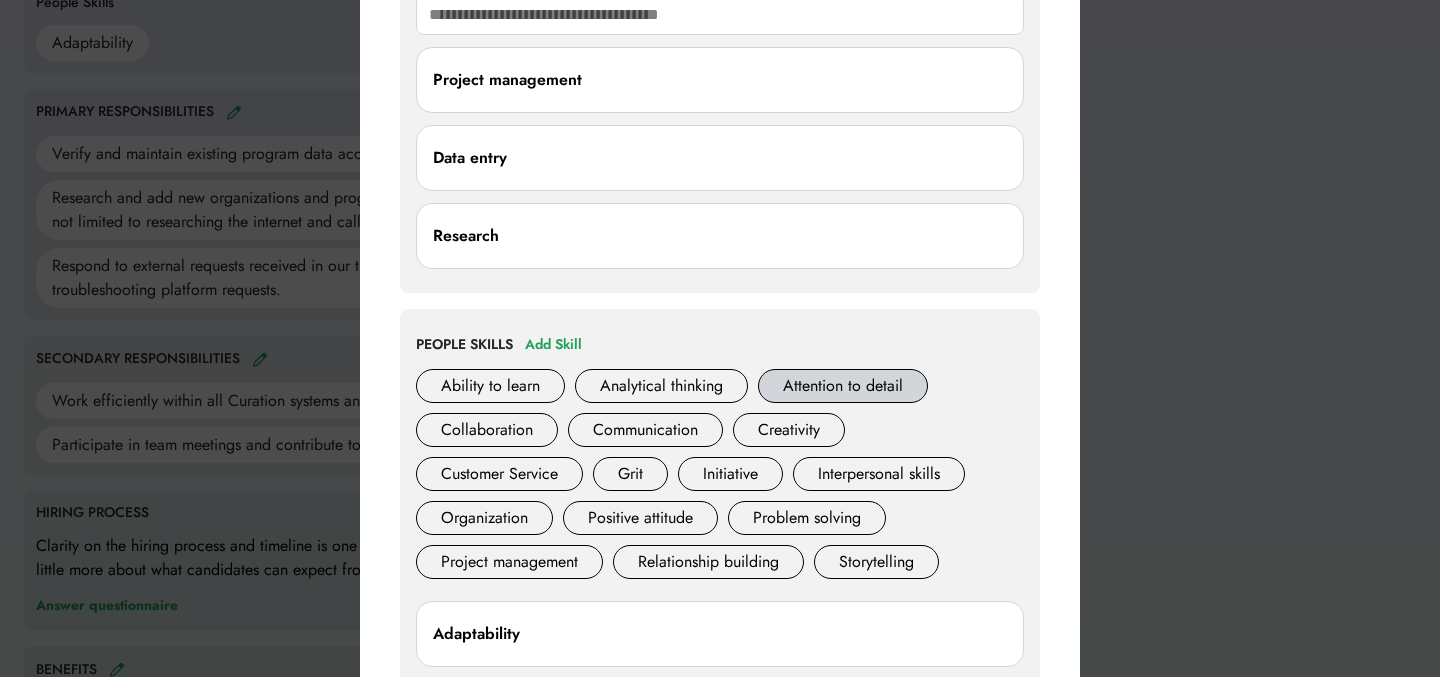 click on "Attention to detail" at bounding box center [843, 386] 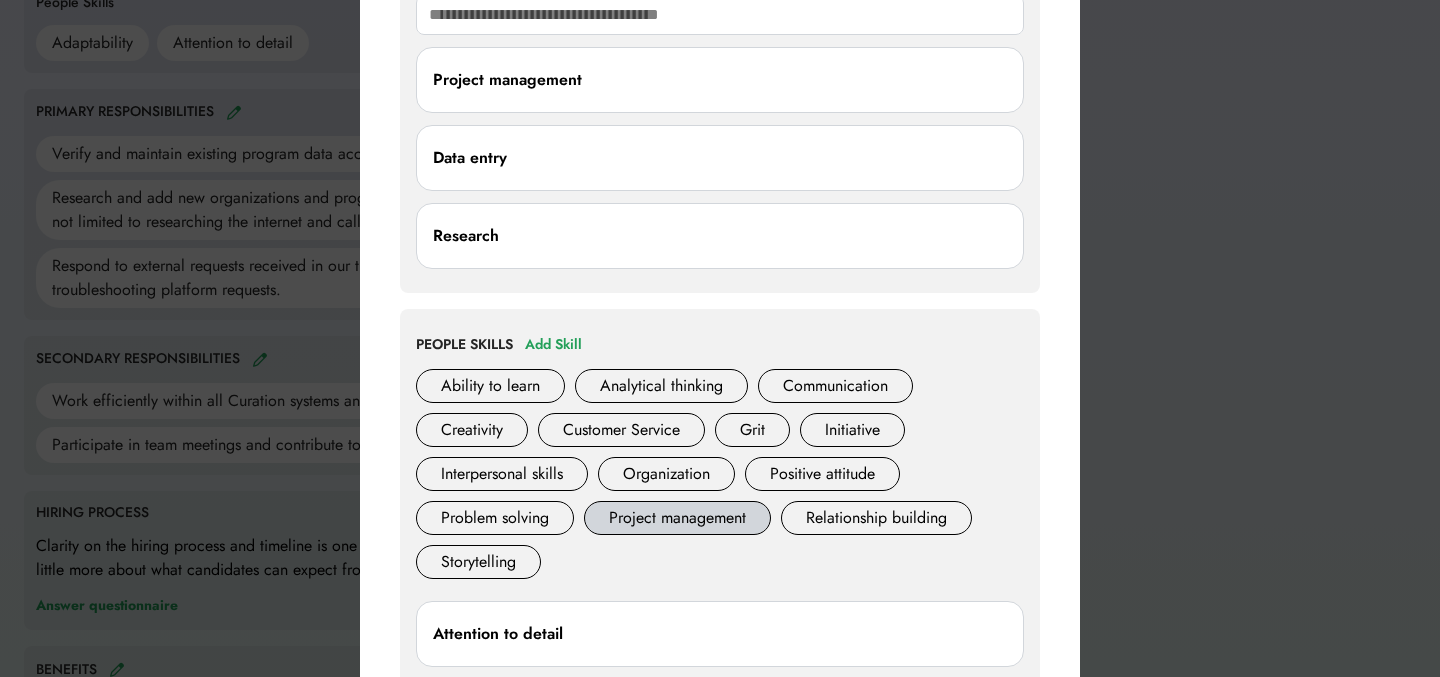 click on "Project management" at bounding box center [677, 518] 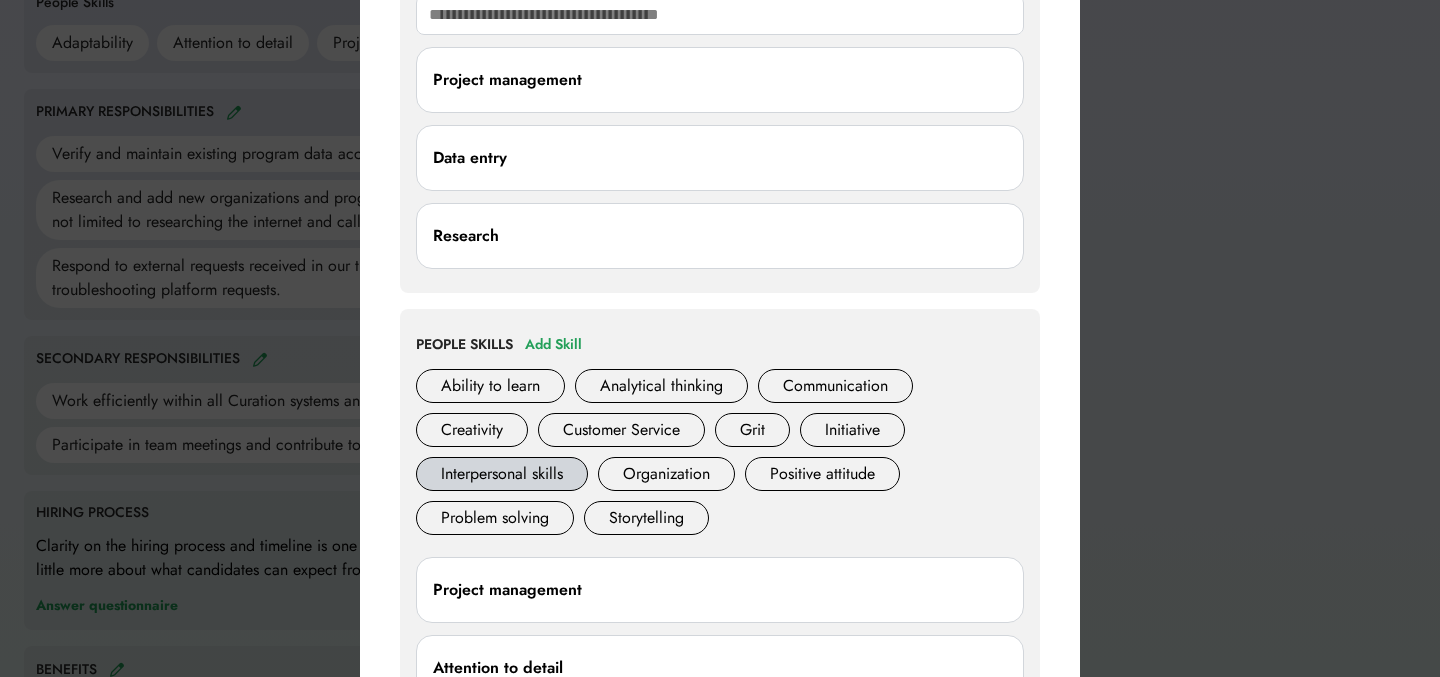 click on "Interpersonal skills" at bounding box center (502, 474) 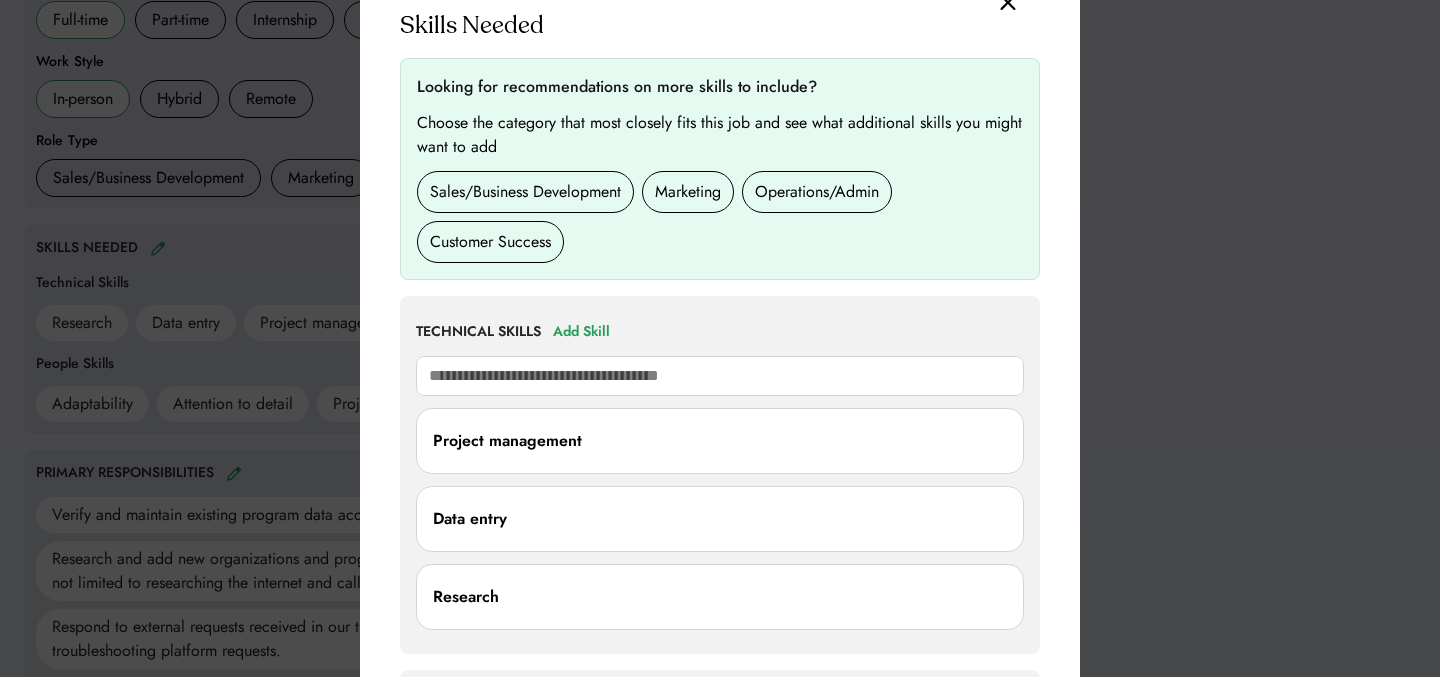 scroll, scrollTop: 542, scrollLeft: 0, axis: vertical 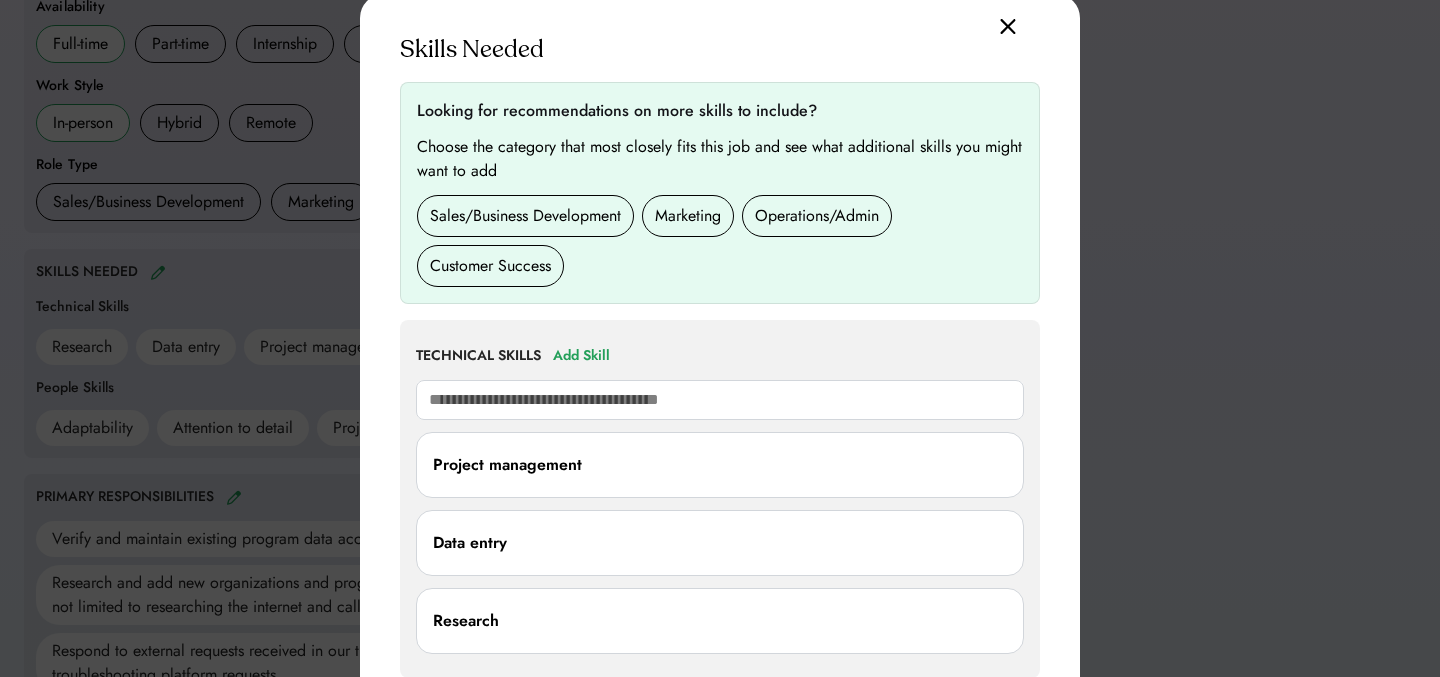 click at bounding box center (1008, 26) 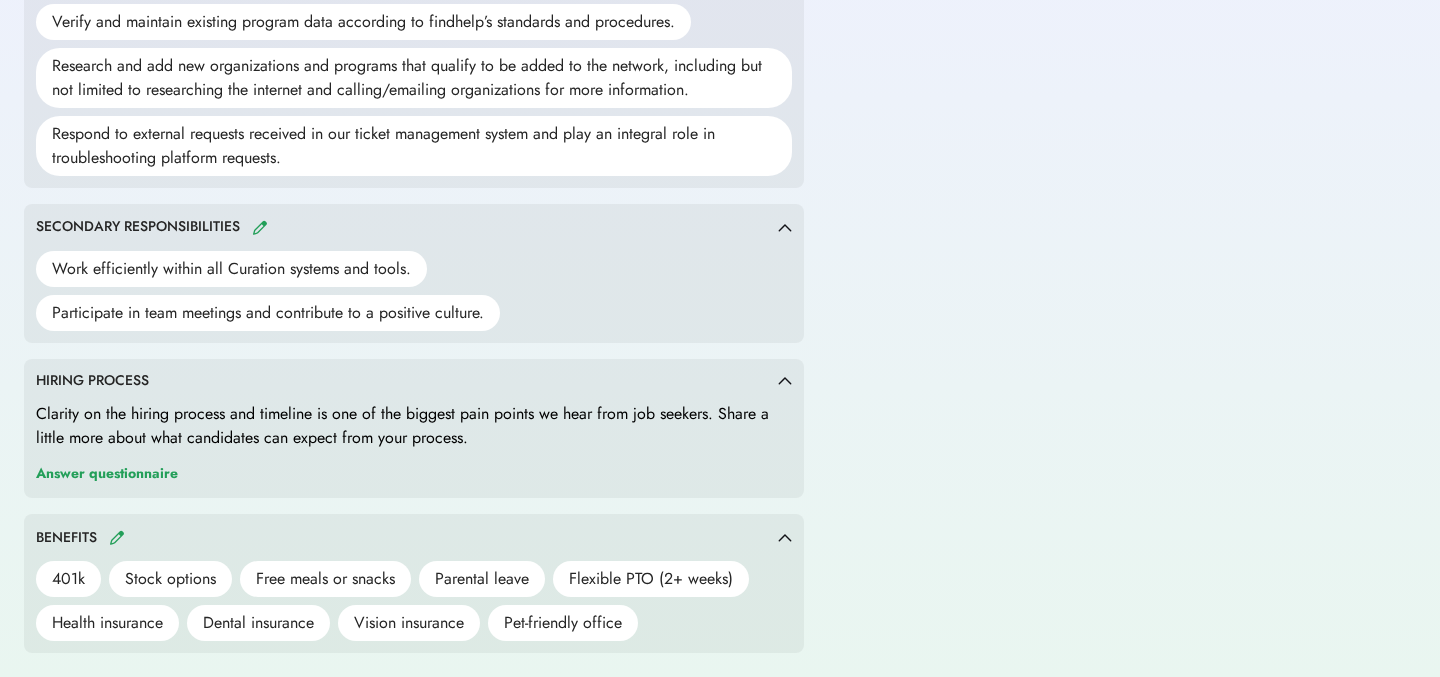 scroll, scrollTop: 0, scrollLeft: 0, axis: both 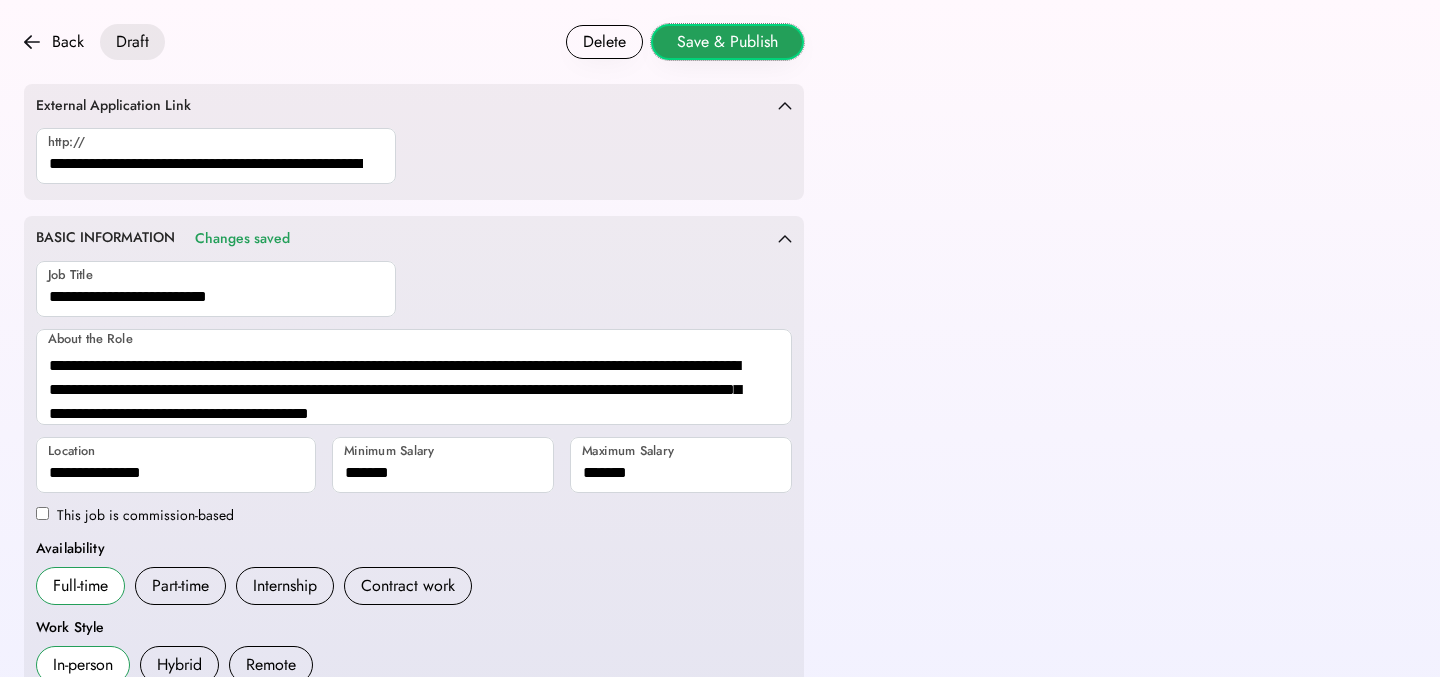 click on "Save & Publish" at bounding box center [727, 42] 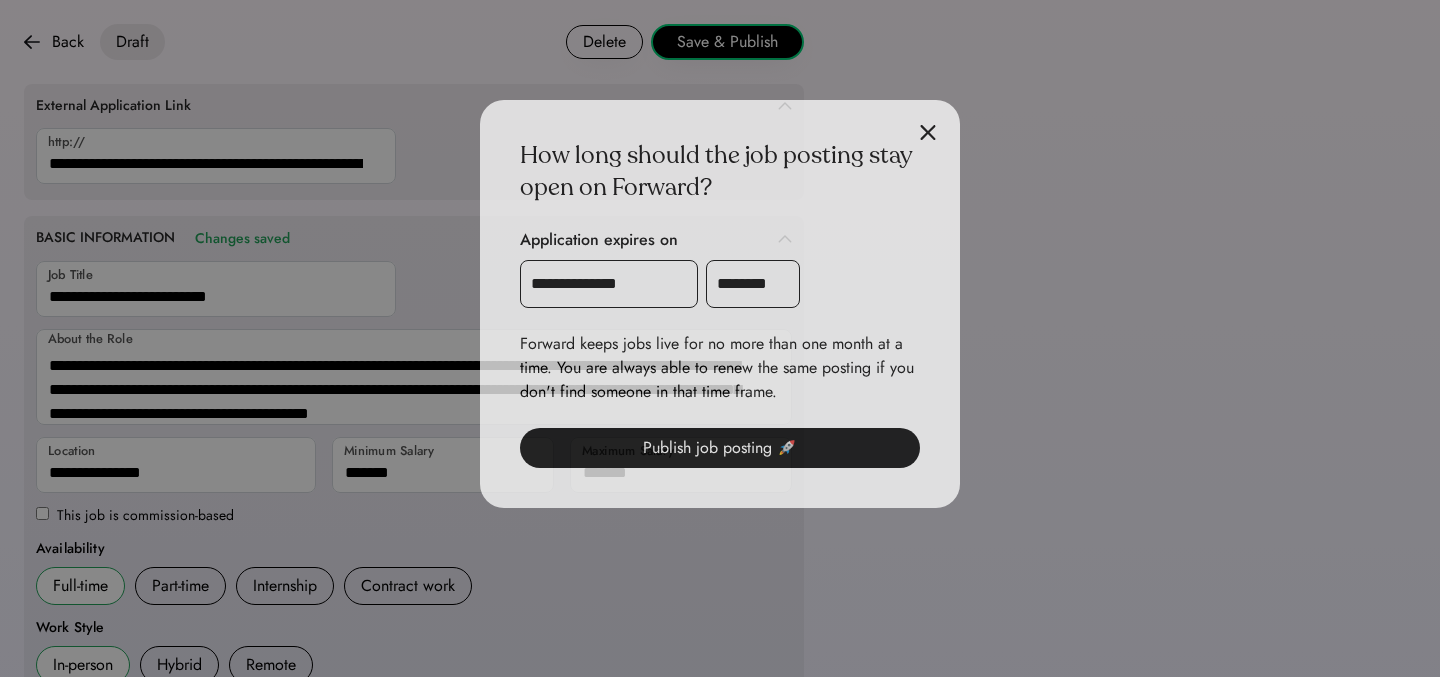 scroll, scrollTop: 865, scrollLeft: 0, axis: vertical 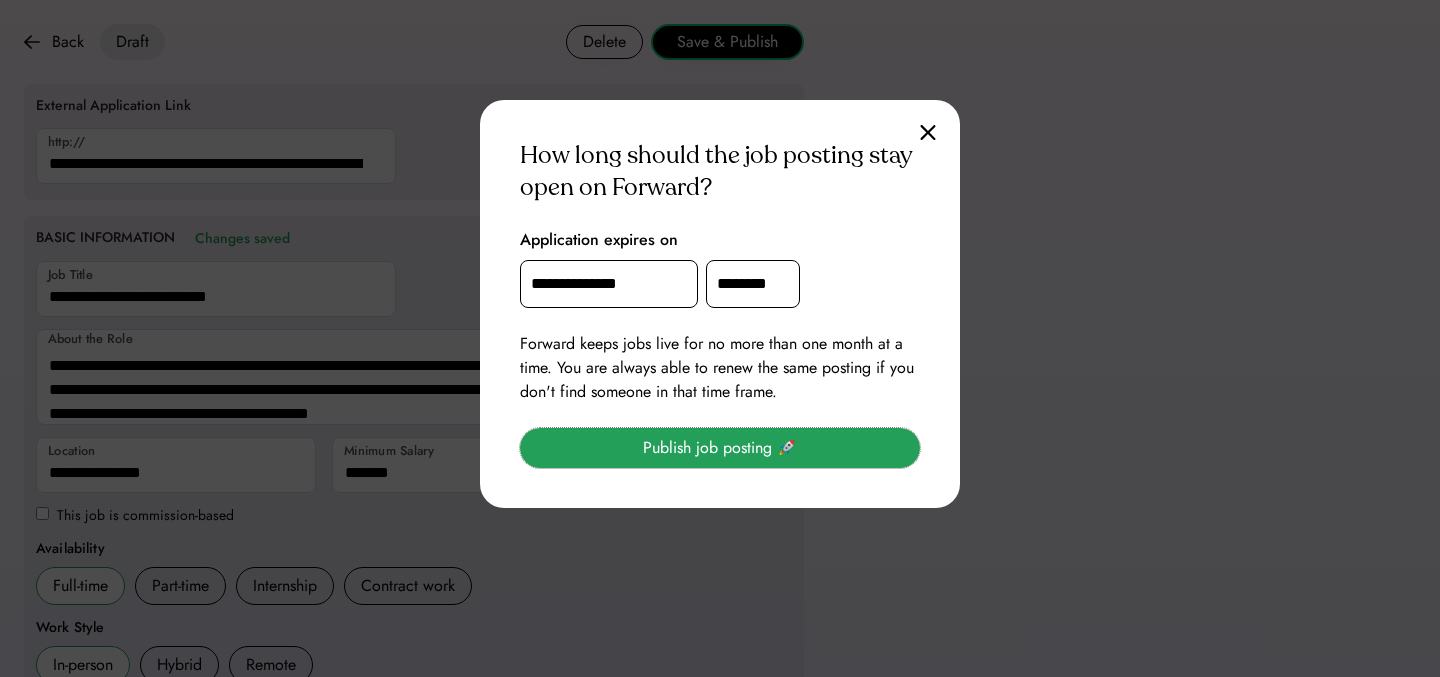 click on "Publish job posting 🚀" at bounding box center (720, 448) 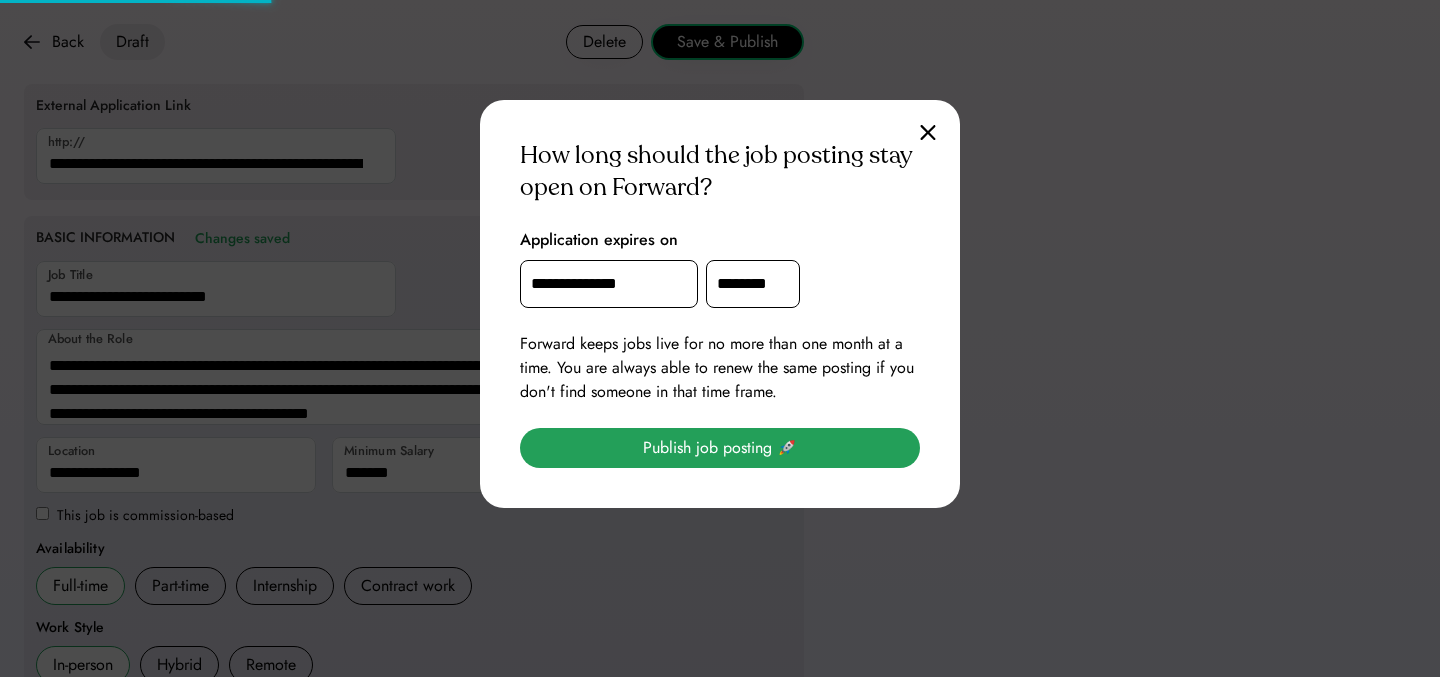 click on "Publish job posting 🚀" at bounding box center (720, 448) 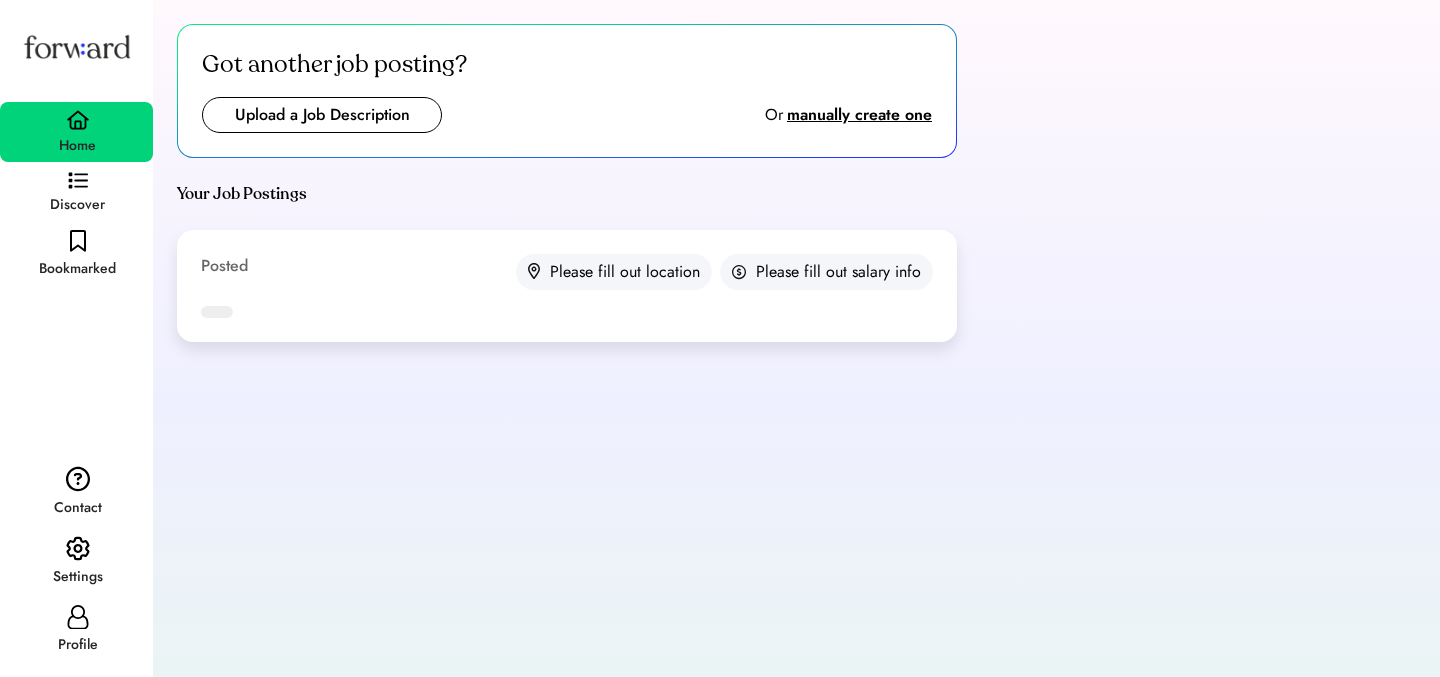 scroll, scrollTop: 0, scrollLeft: 0, axis: both 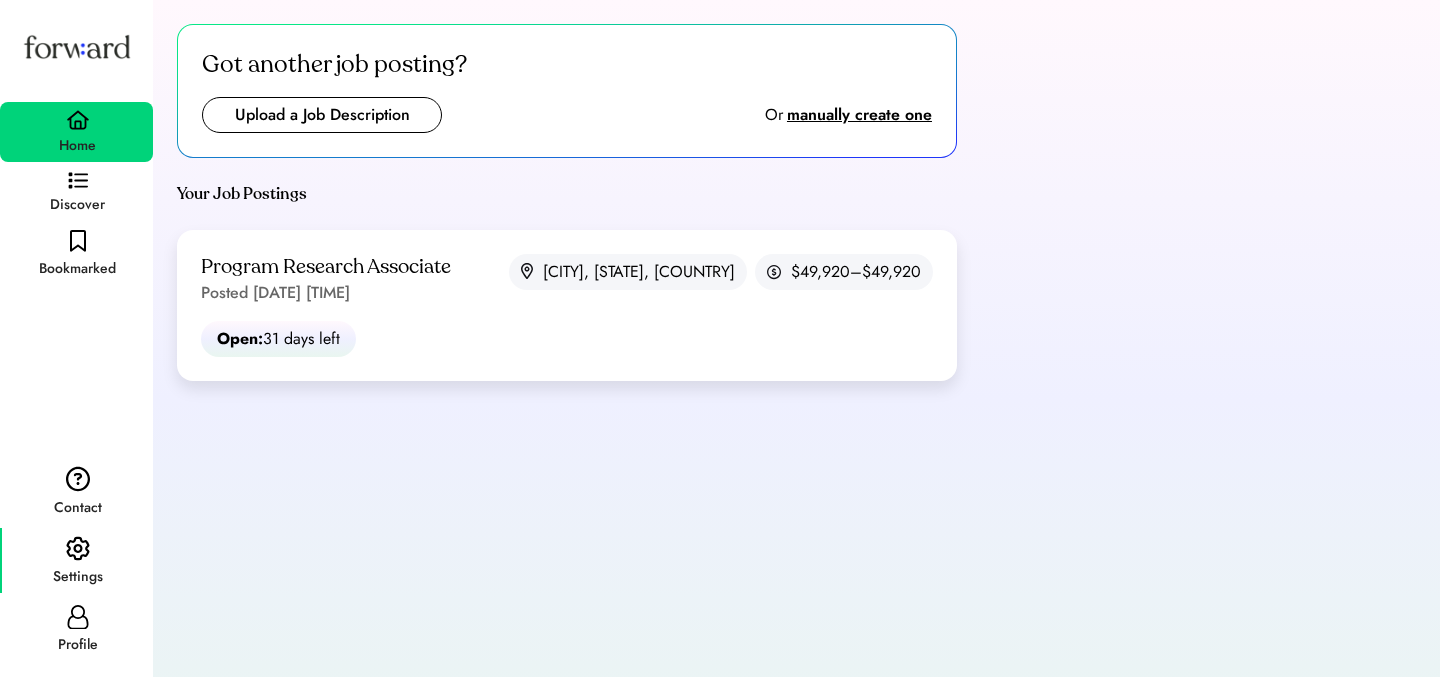 click on "Settings" at bounding box center (78, 577) 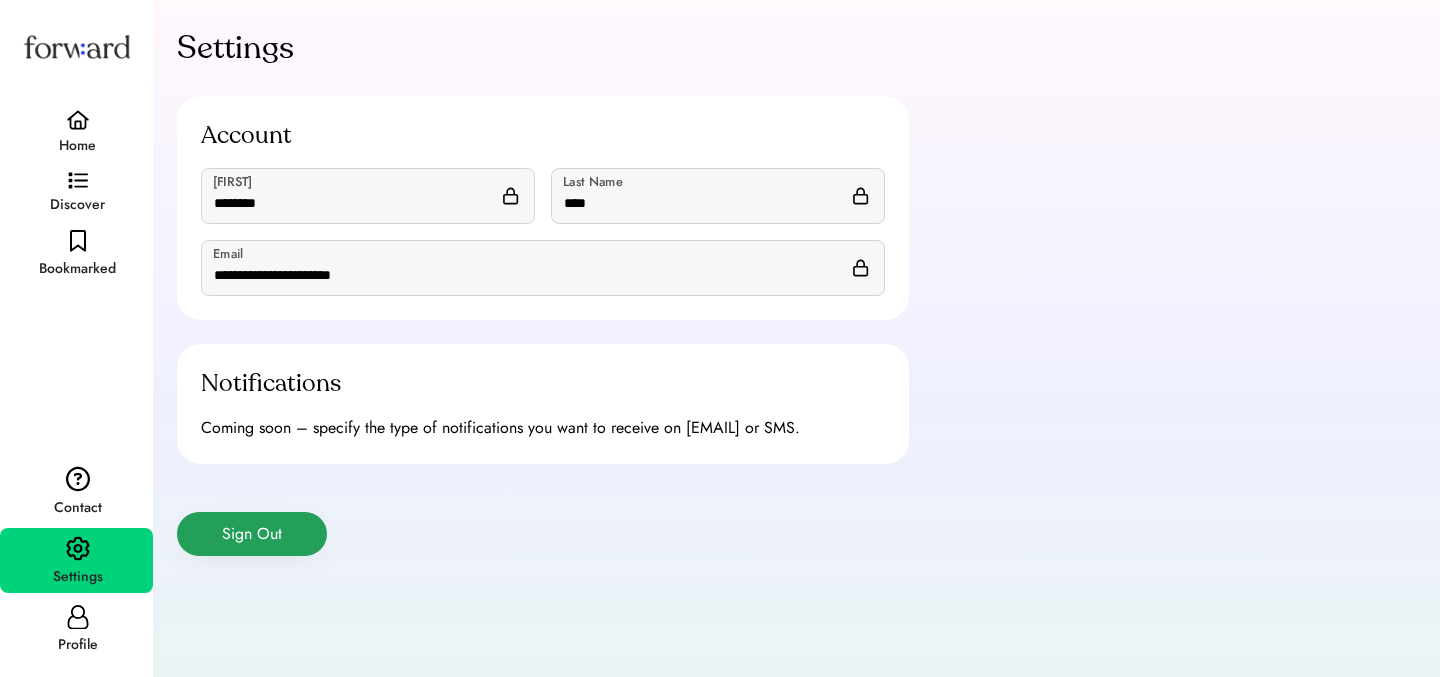 click on "Sign Out" at bounding box center [252, 534] 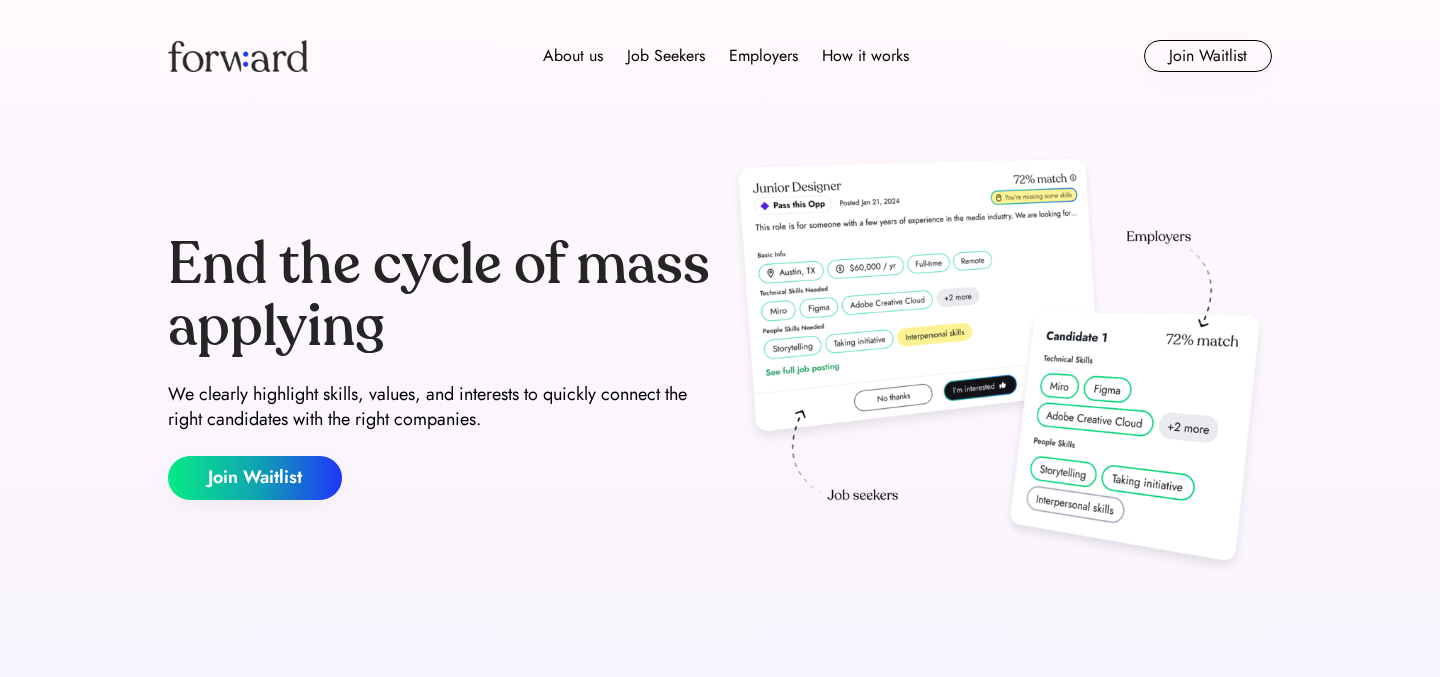 scroll, scrollTop: 0, scrollLeft: 0, axis: both 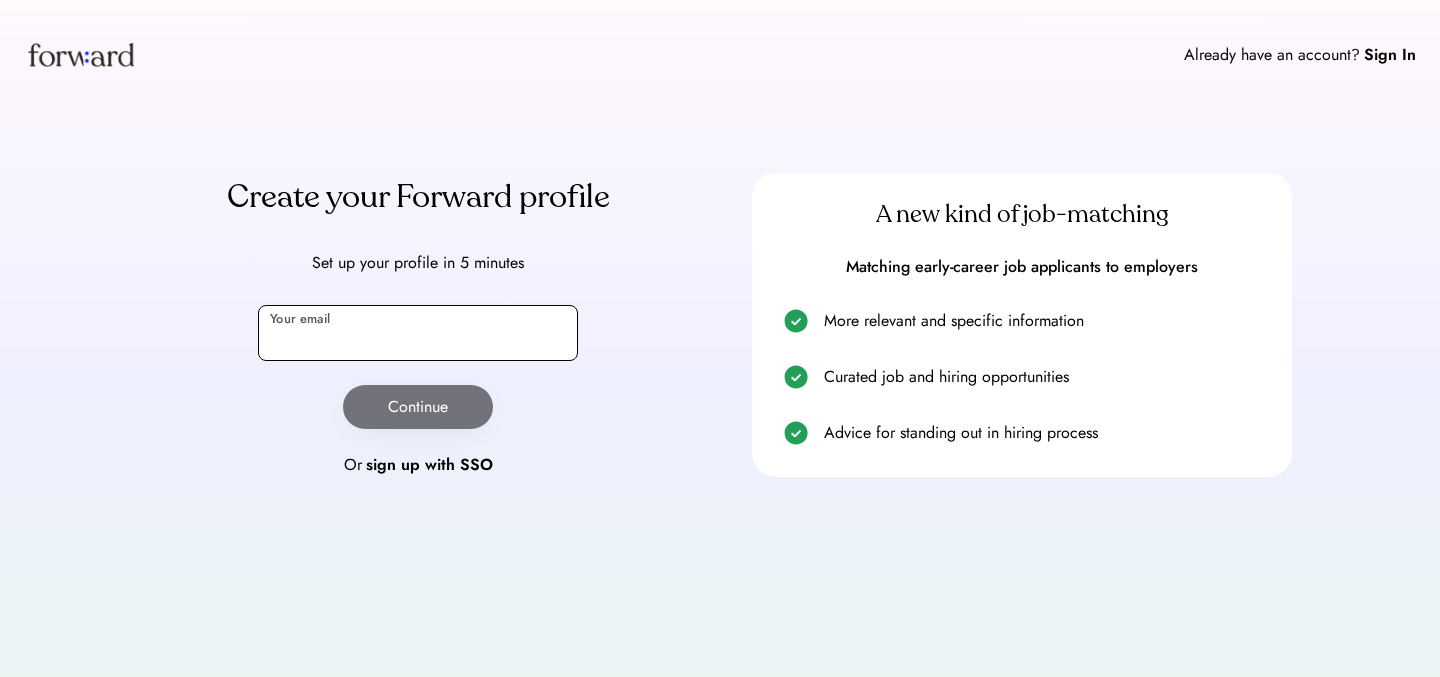 click at bounding box center [418, 333] 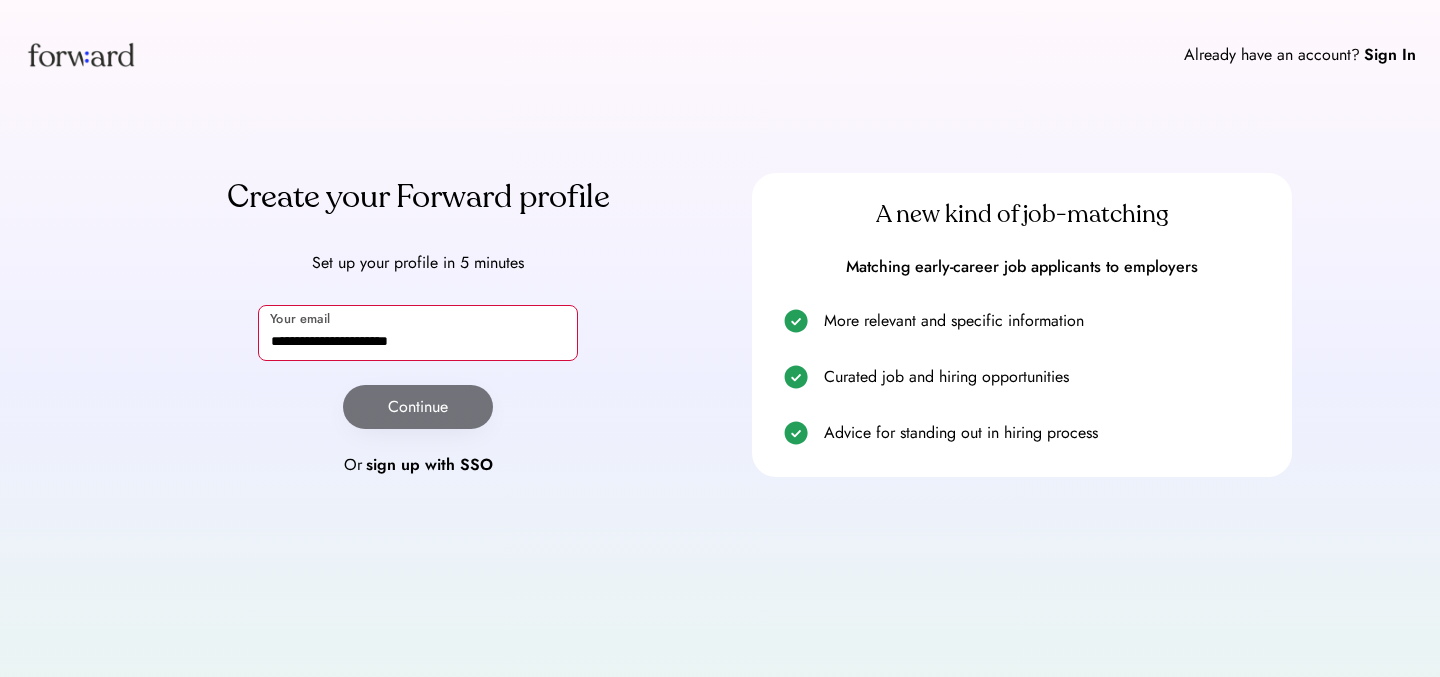type on "**********" 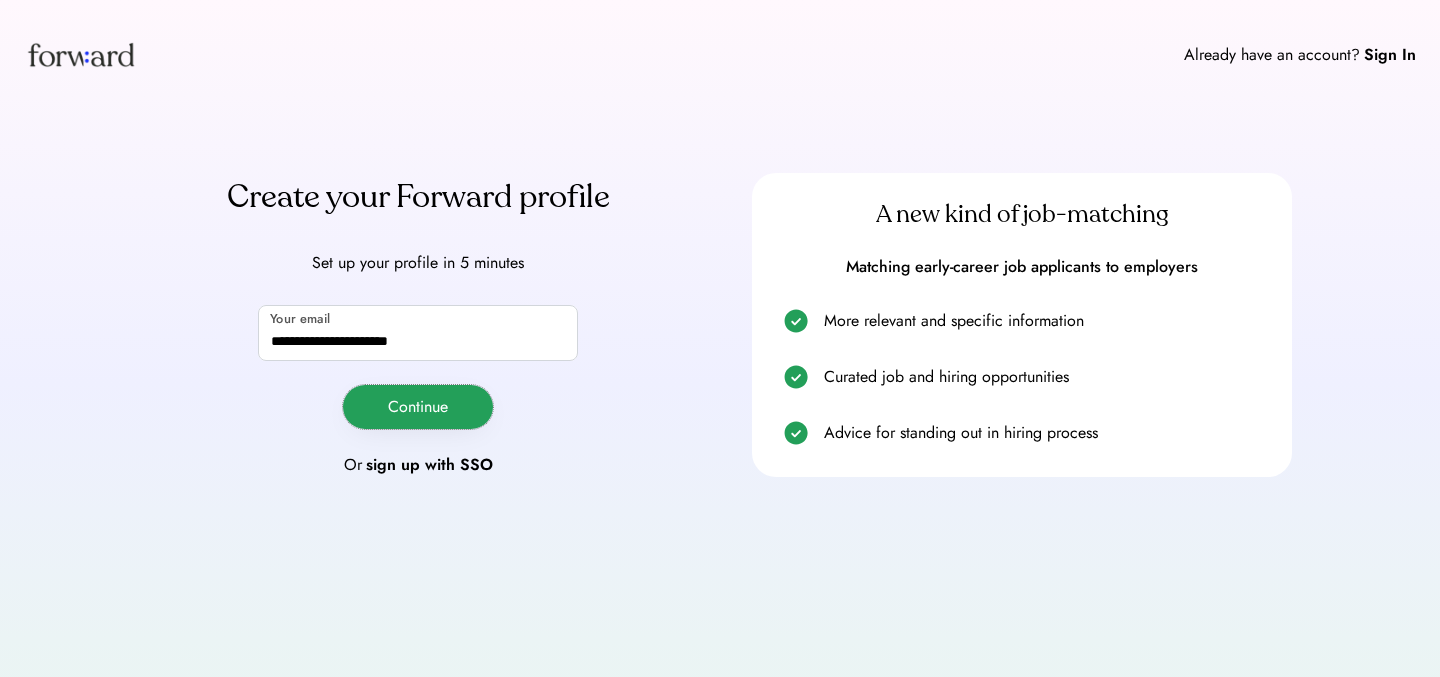 click on "Continue" at bounding box center [418, 407] 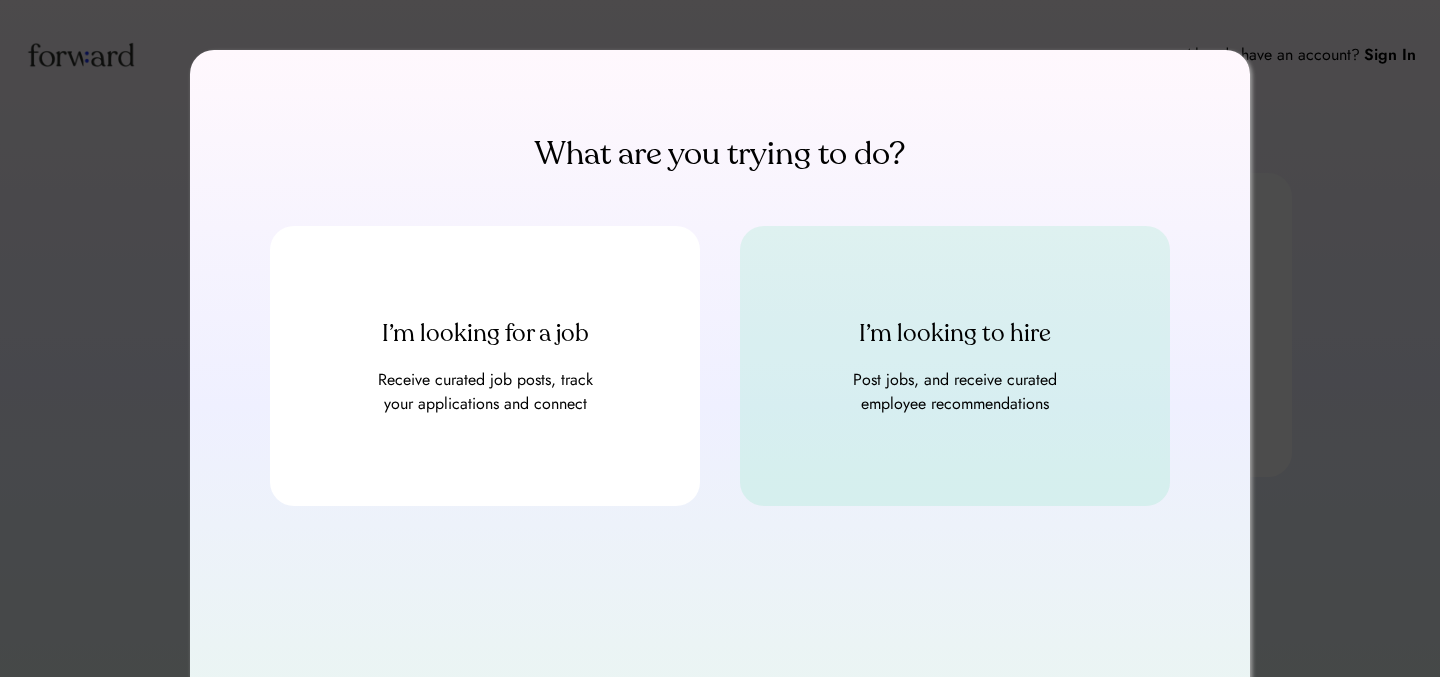 click on "I’m looking to hire Post jobs, and receive curated employee recommendations" at bounding box center (955, 366) 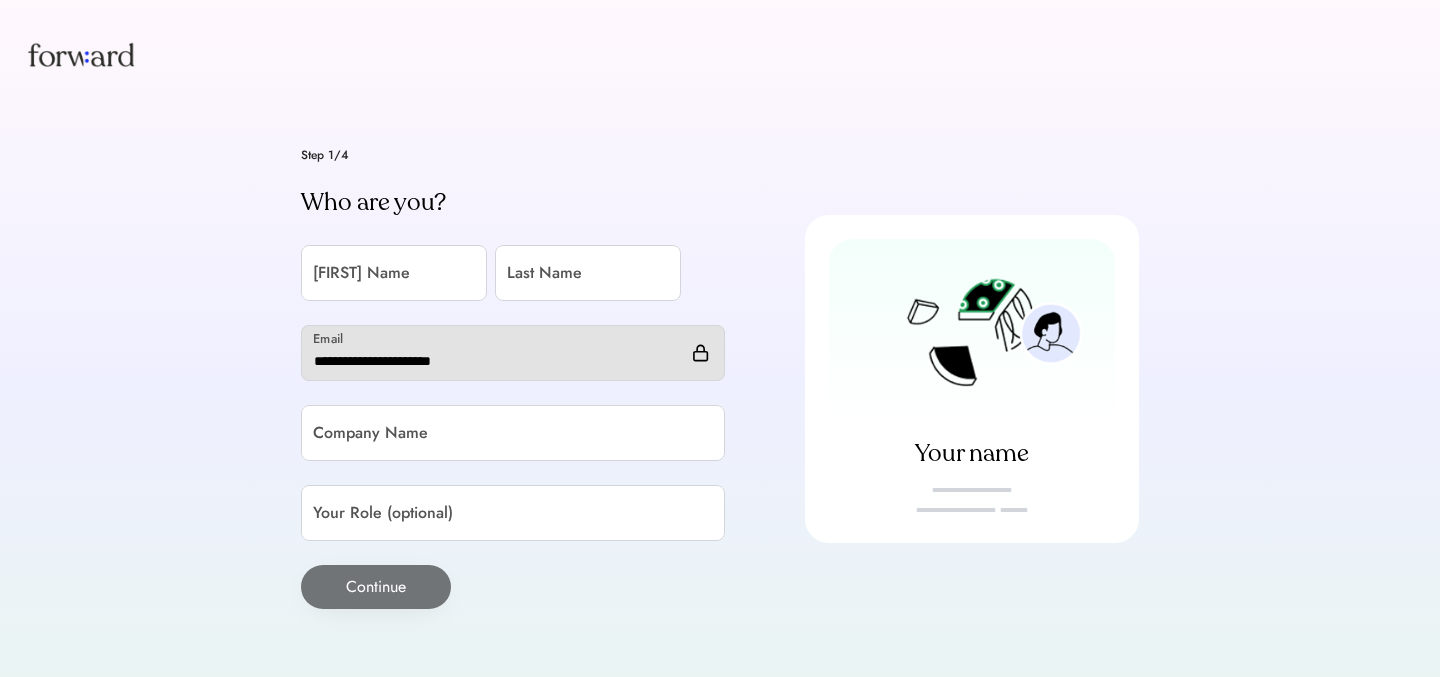 scroll, scrollTop: 0, scrollLeft: 0, axis: both 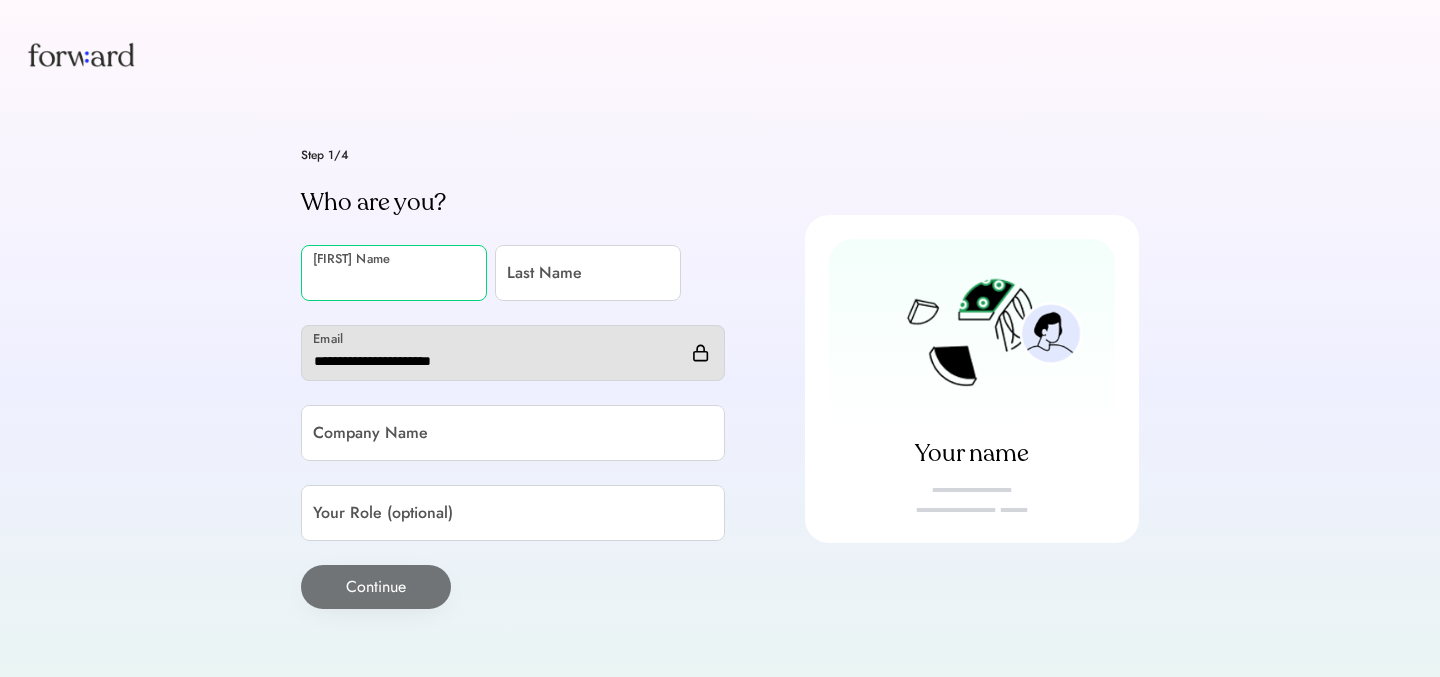 click at bounding box center [394, 273] 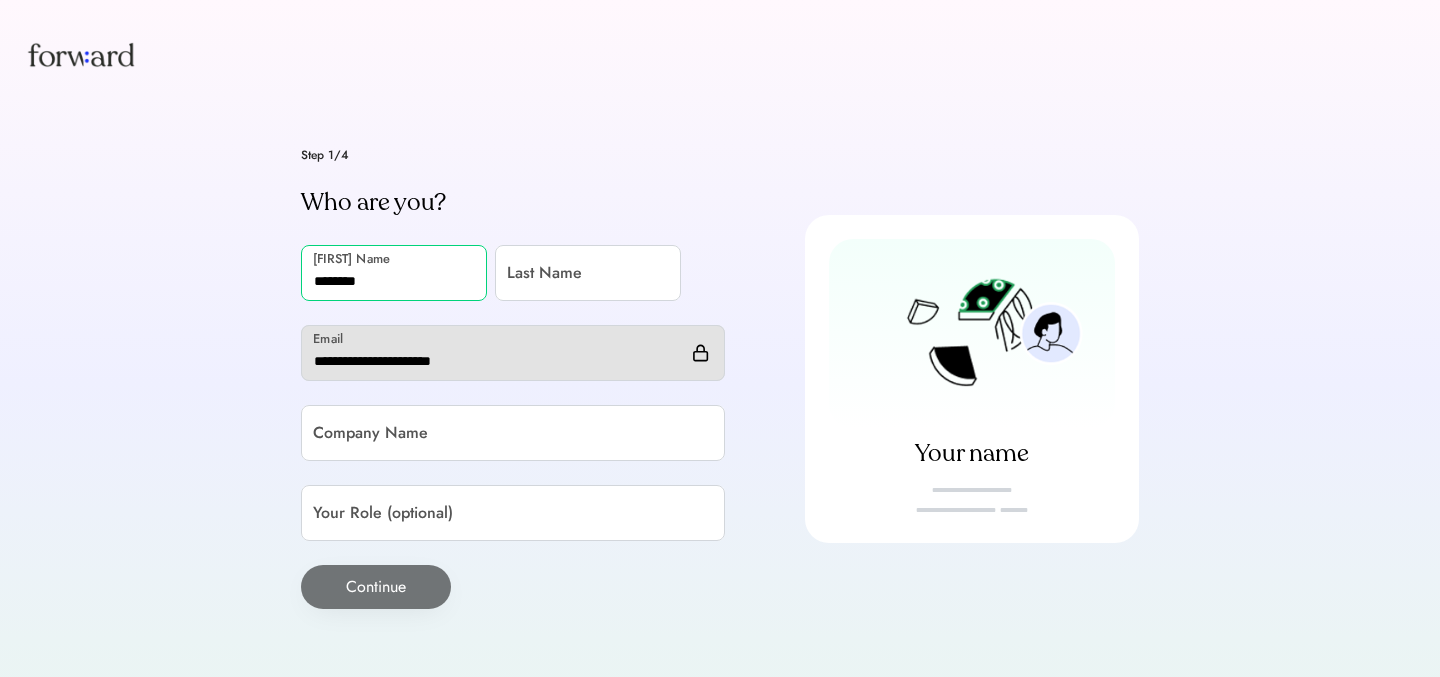 type on "[REDACTED]" 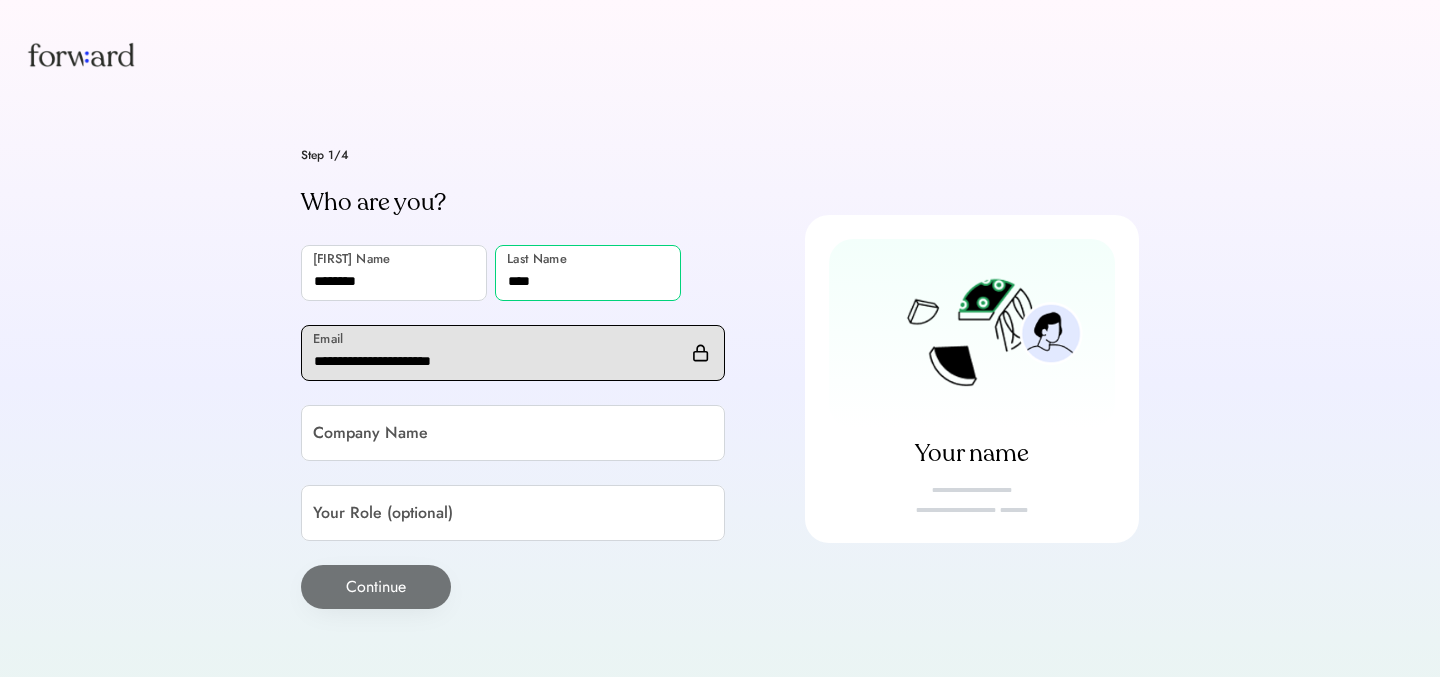 type on "****" 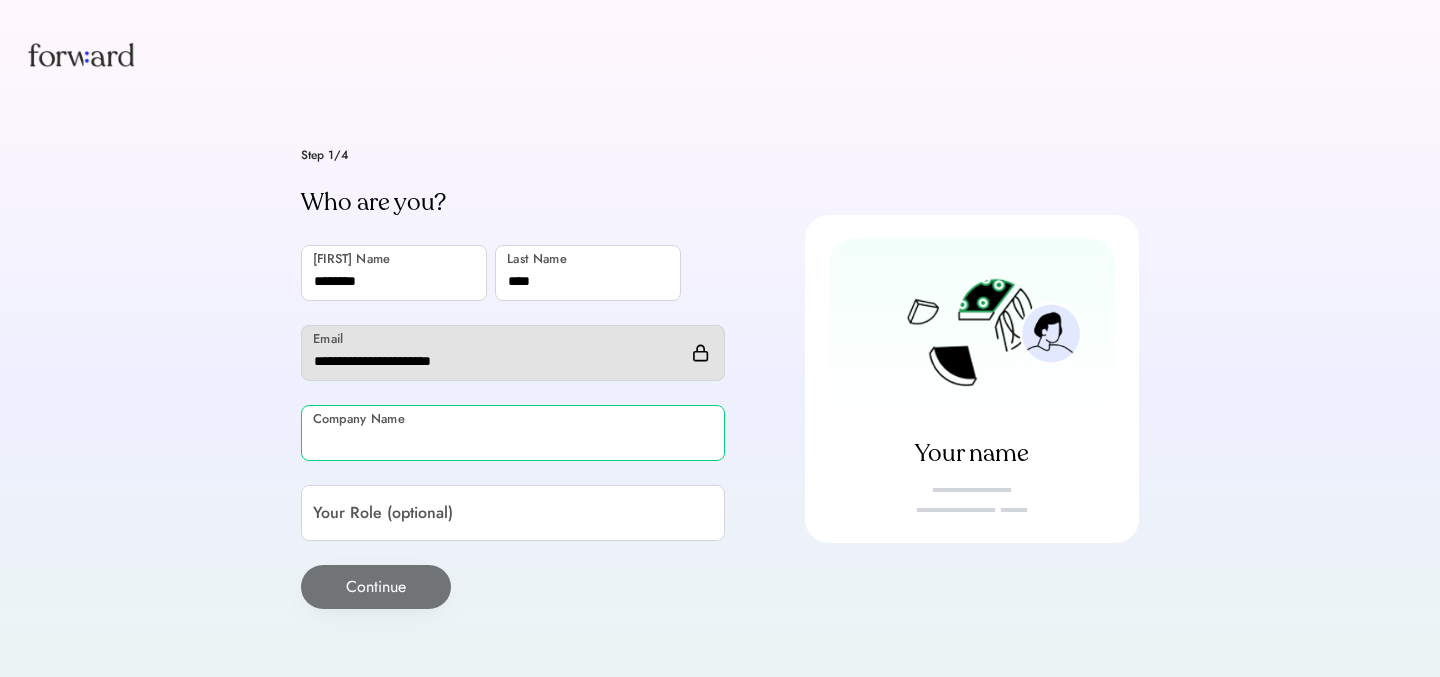 click at bounding box center [513, 433] 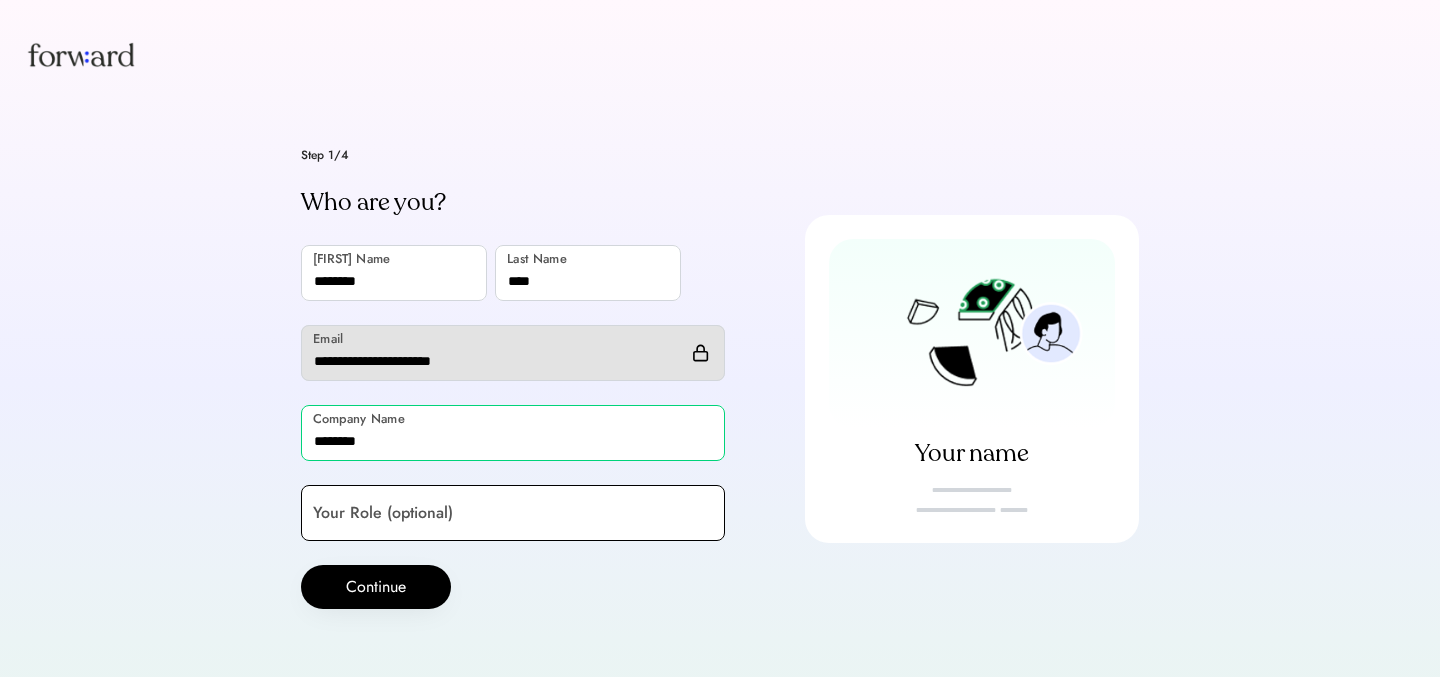 type on "[REDACTED]" 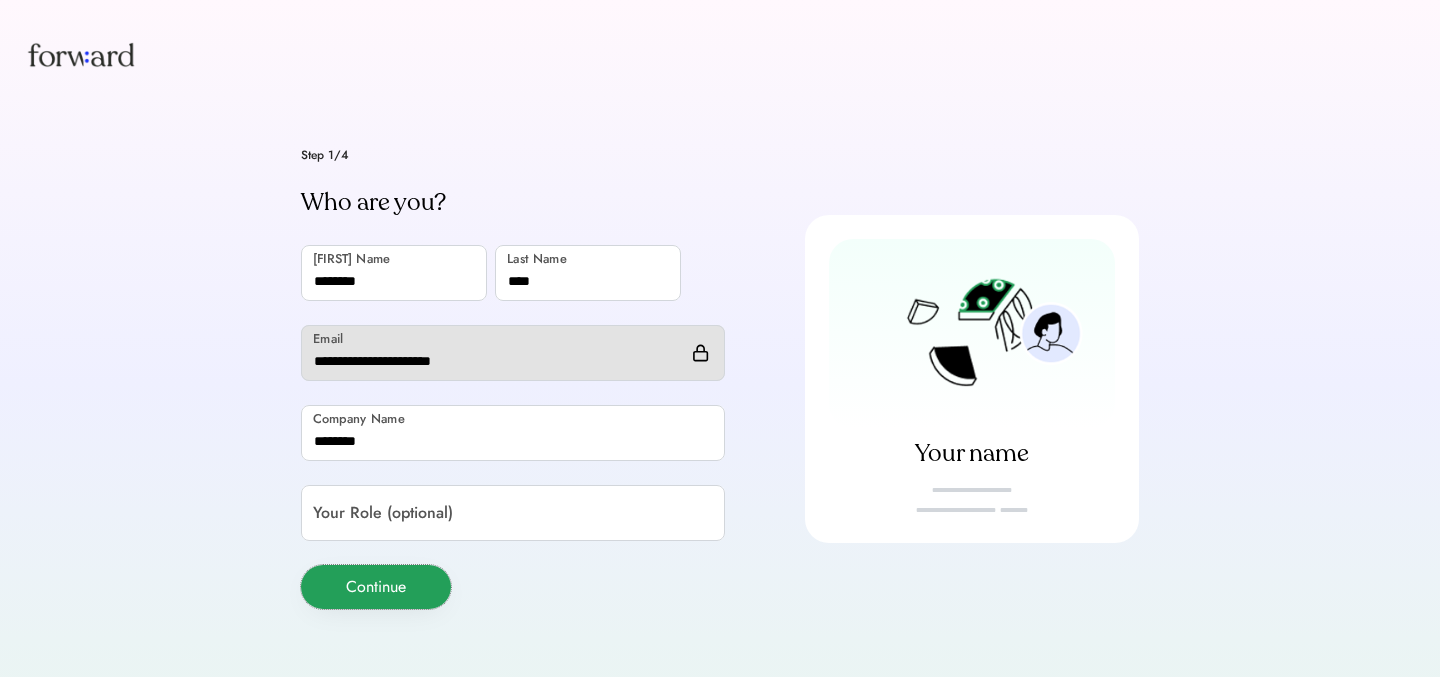 click on "Continue" at bounding box center [376, 587] 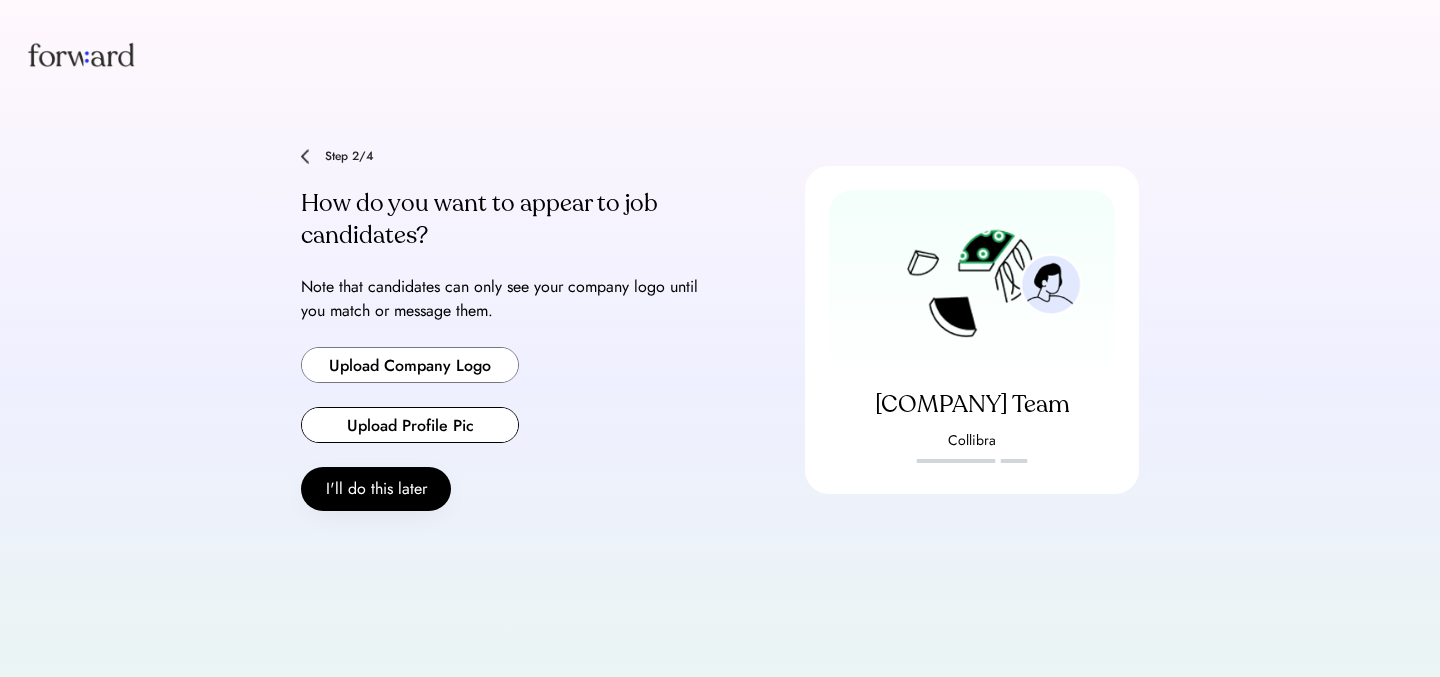 click at bounding box center [410, 365] 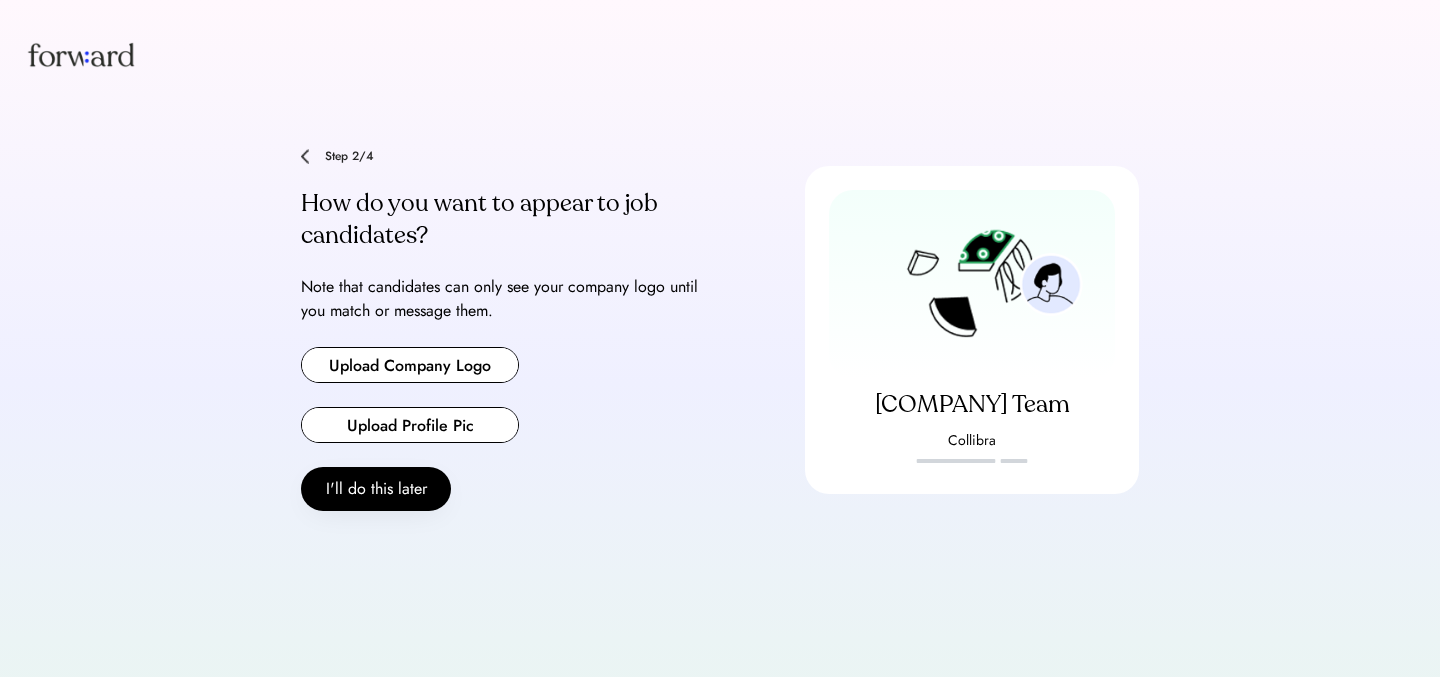 type on "**********" 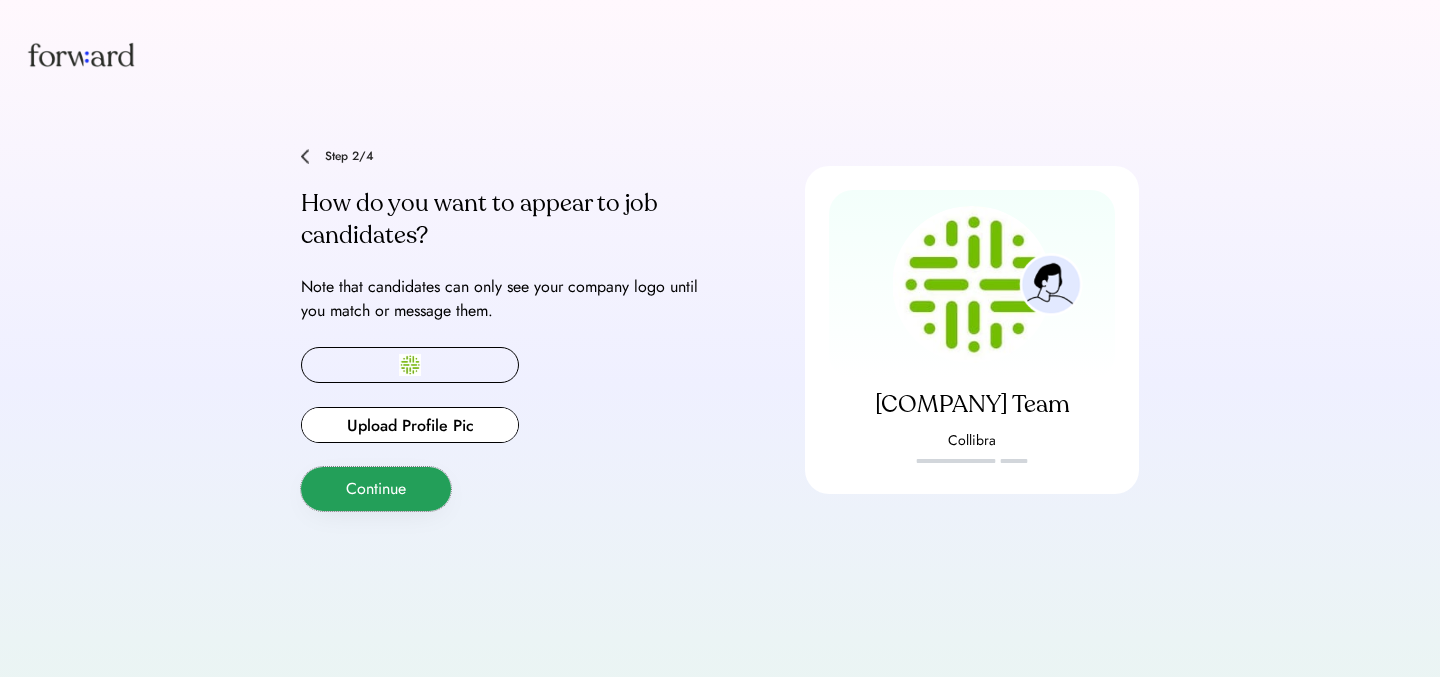 click on "Continue" at bounding box center [376, 489] 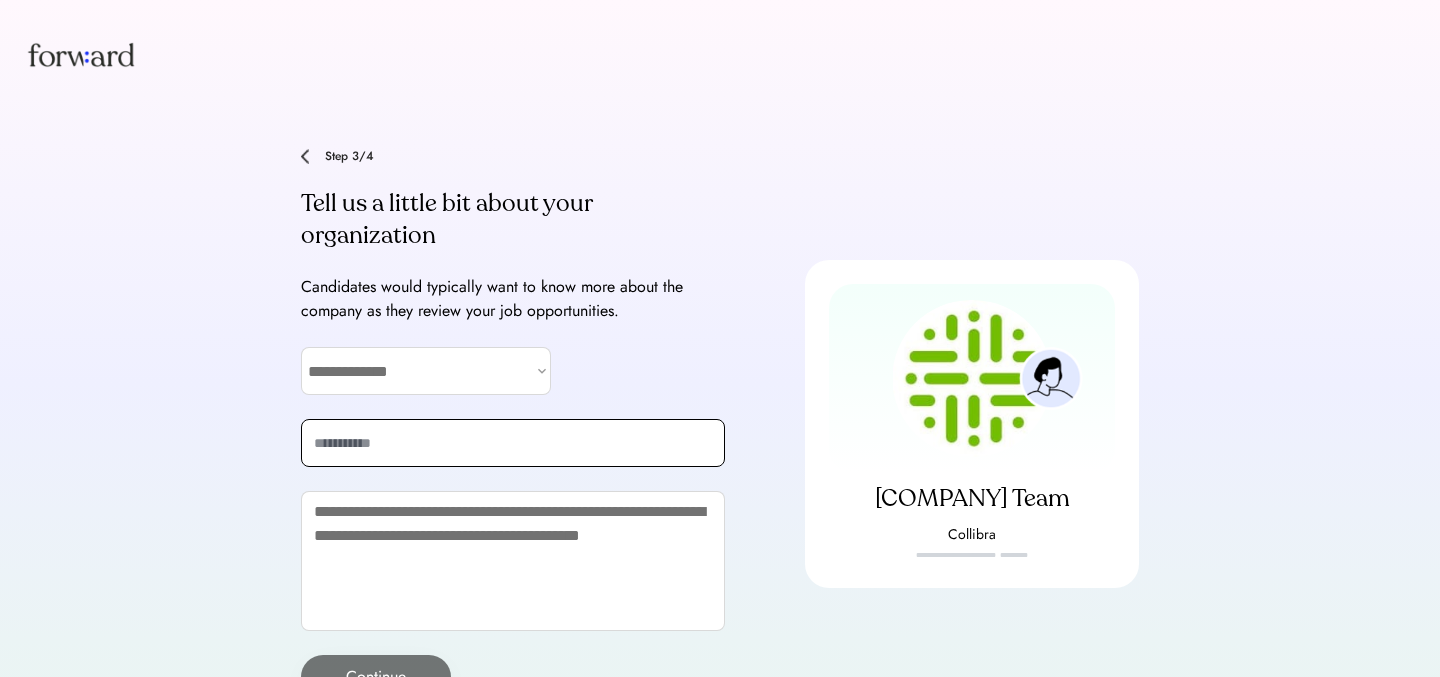 click at bounding box center [513, 443] 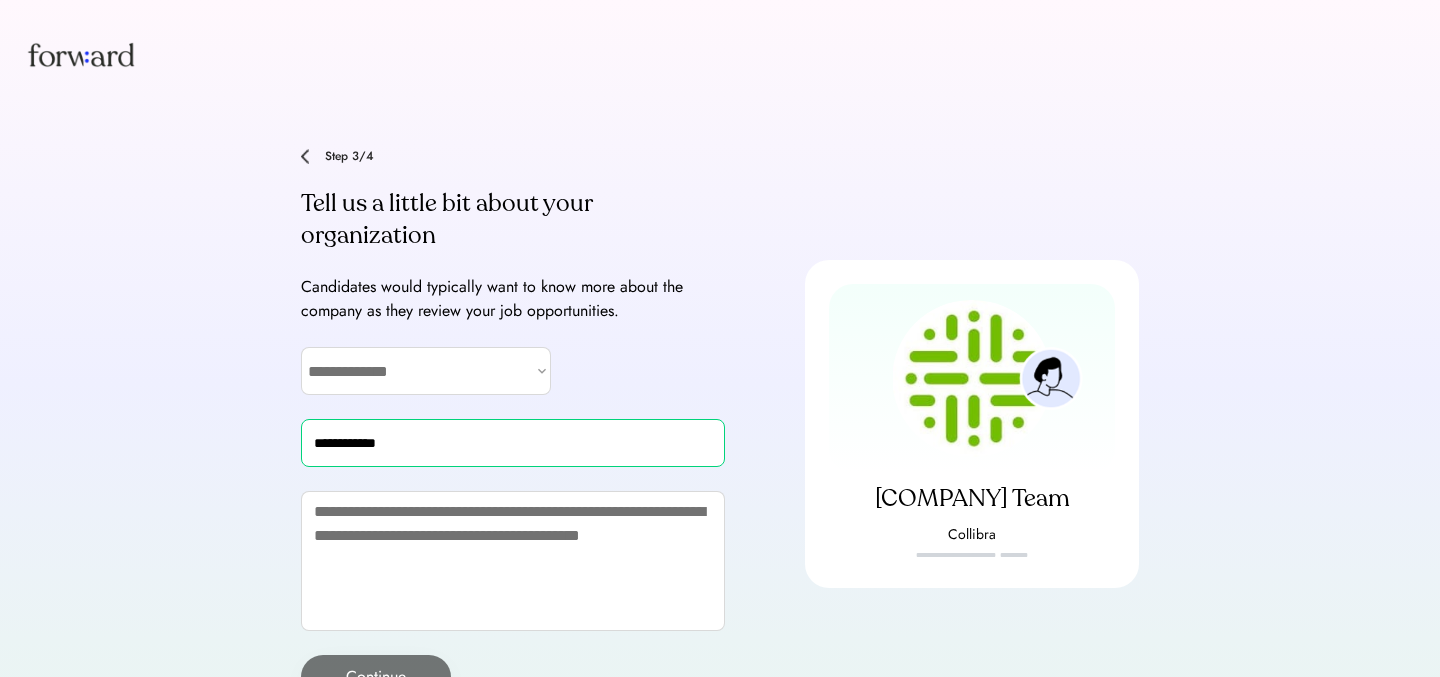 type on "**********" 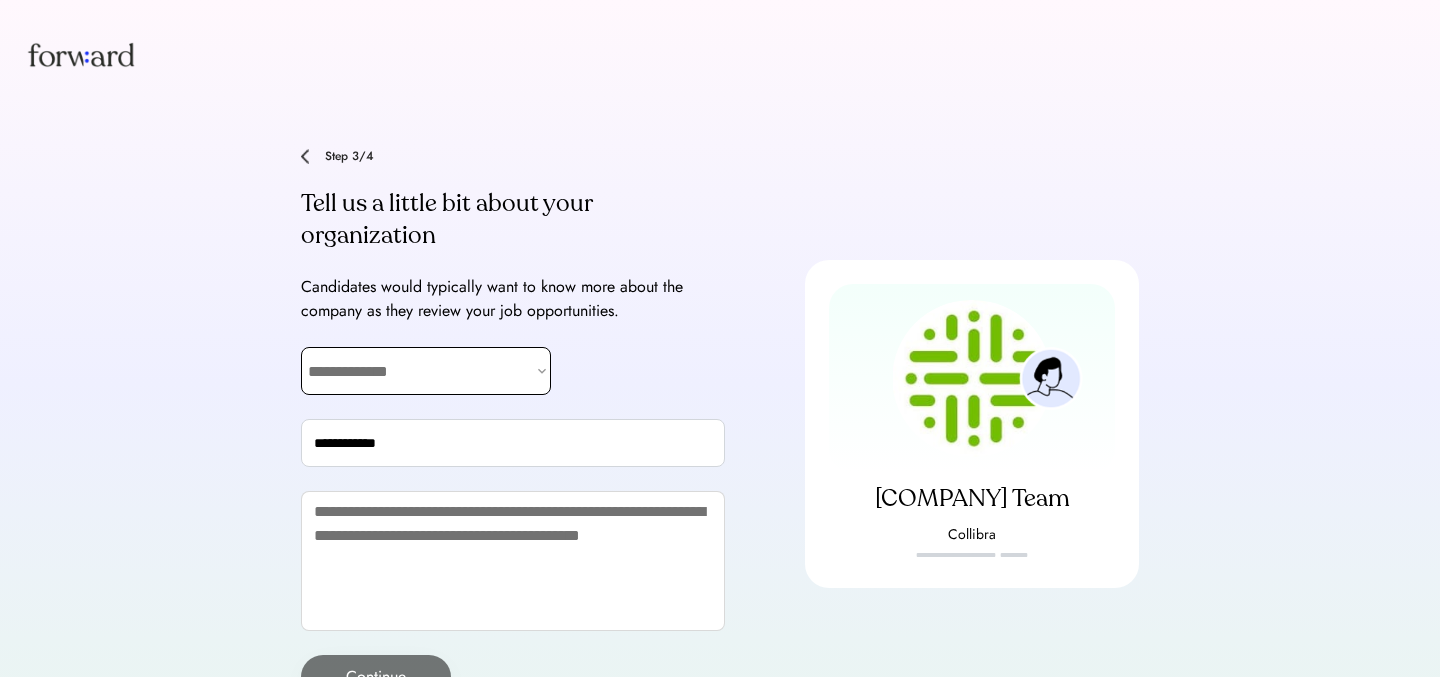 click on "**********" at bounding box center [426, 371] 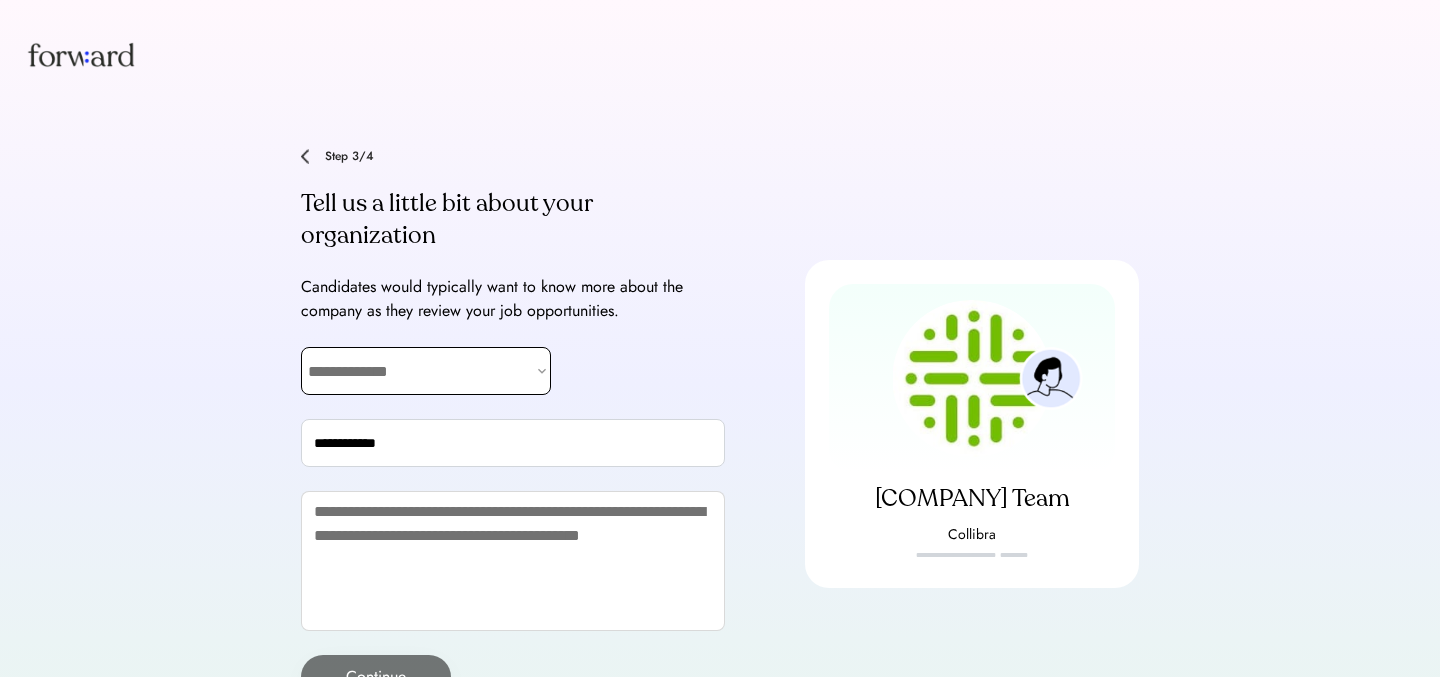 select on "**********" 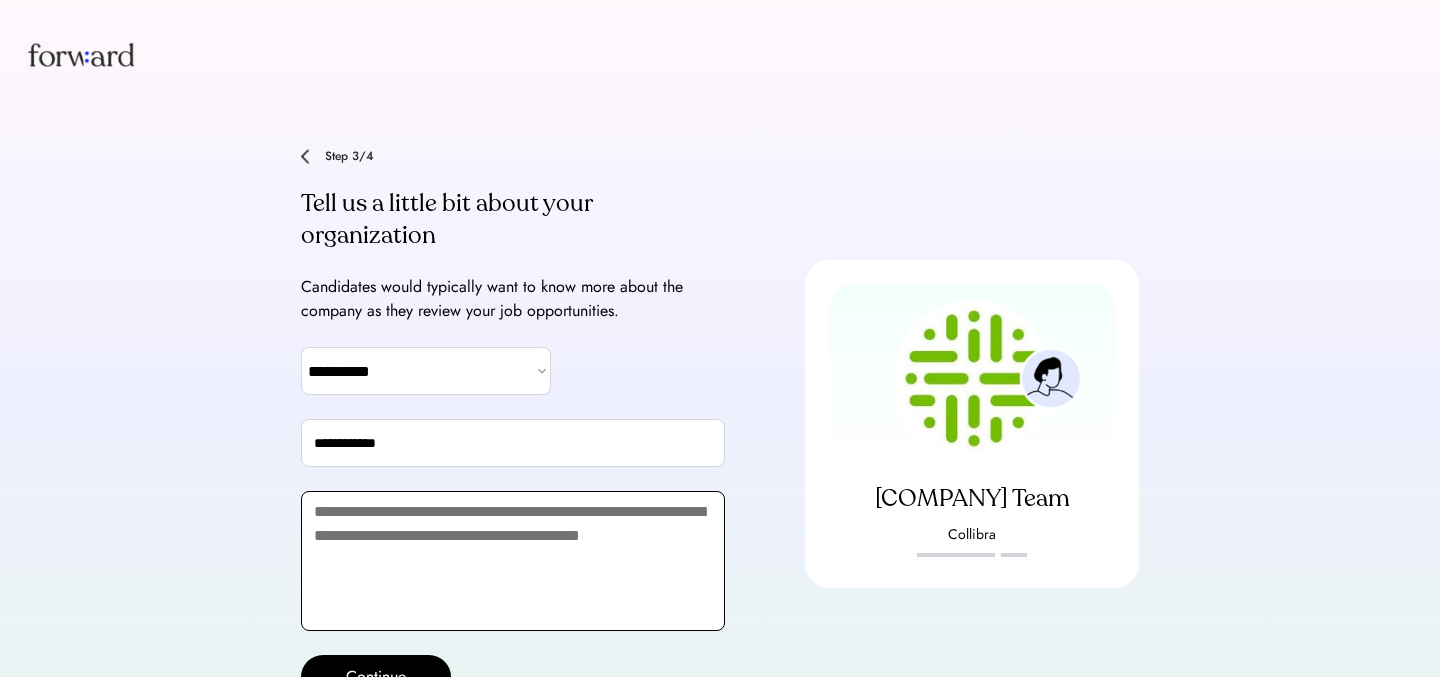 click at bounding box center [513, 561] 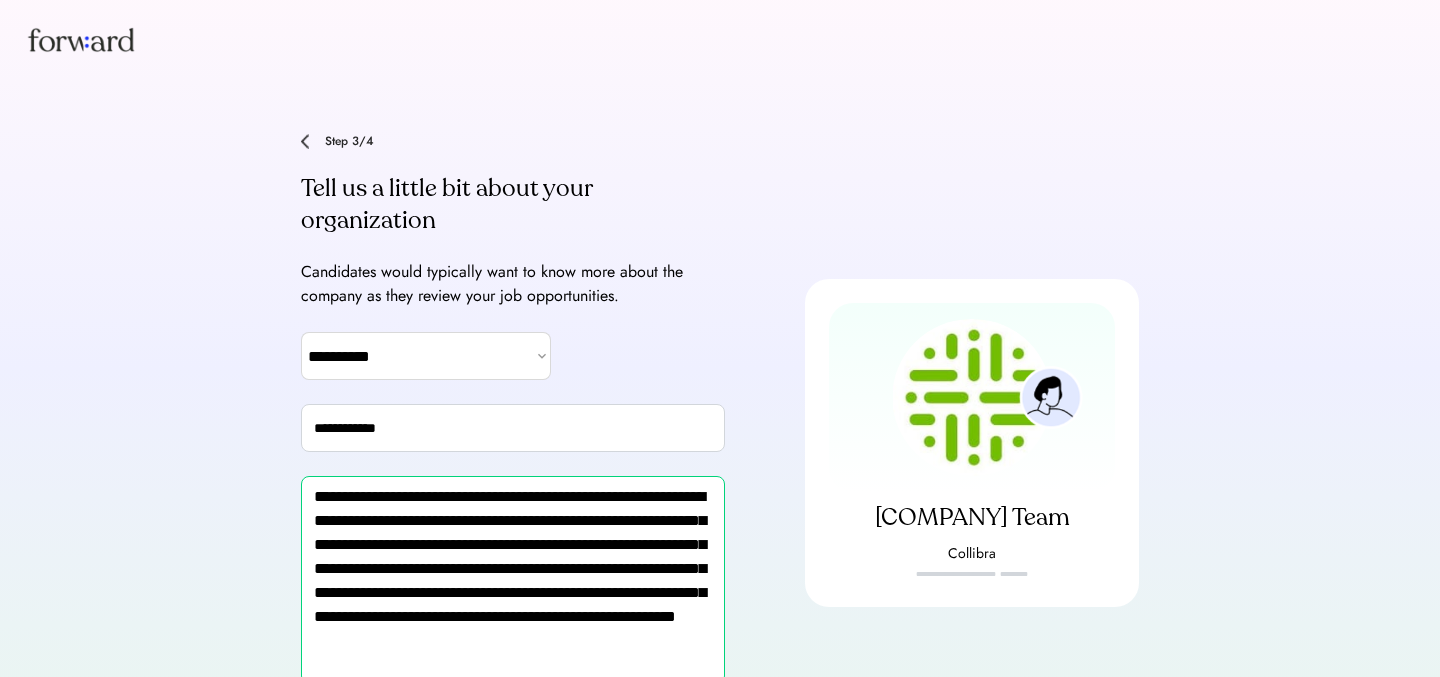 scroll, scrollTop: 90, scrollLeft: 0, axis: vertical 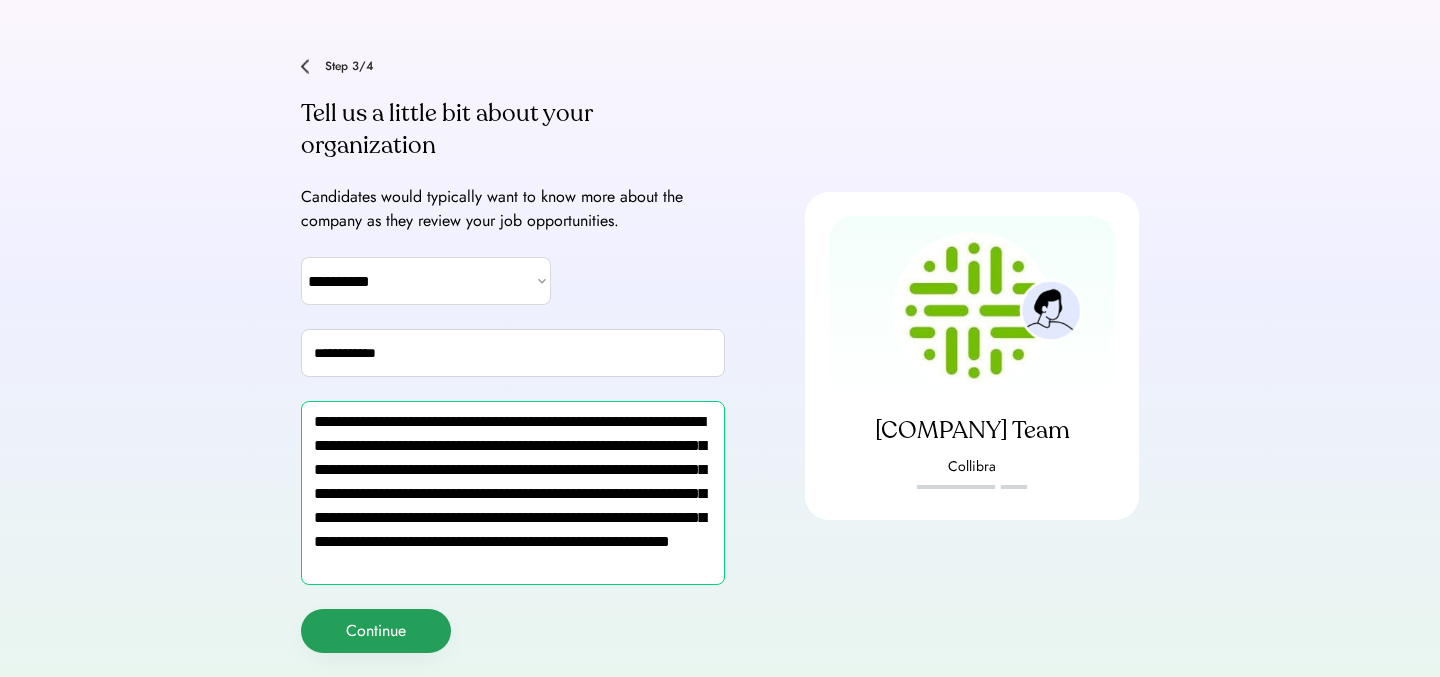 type on "**********" 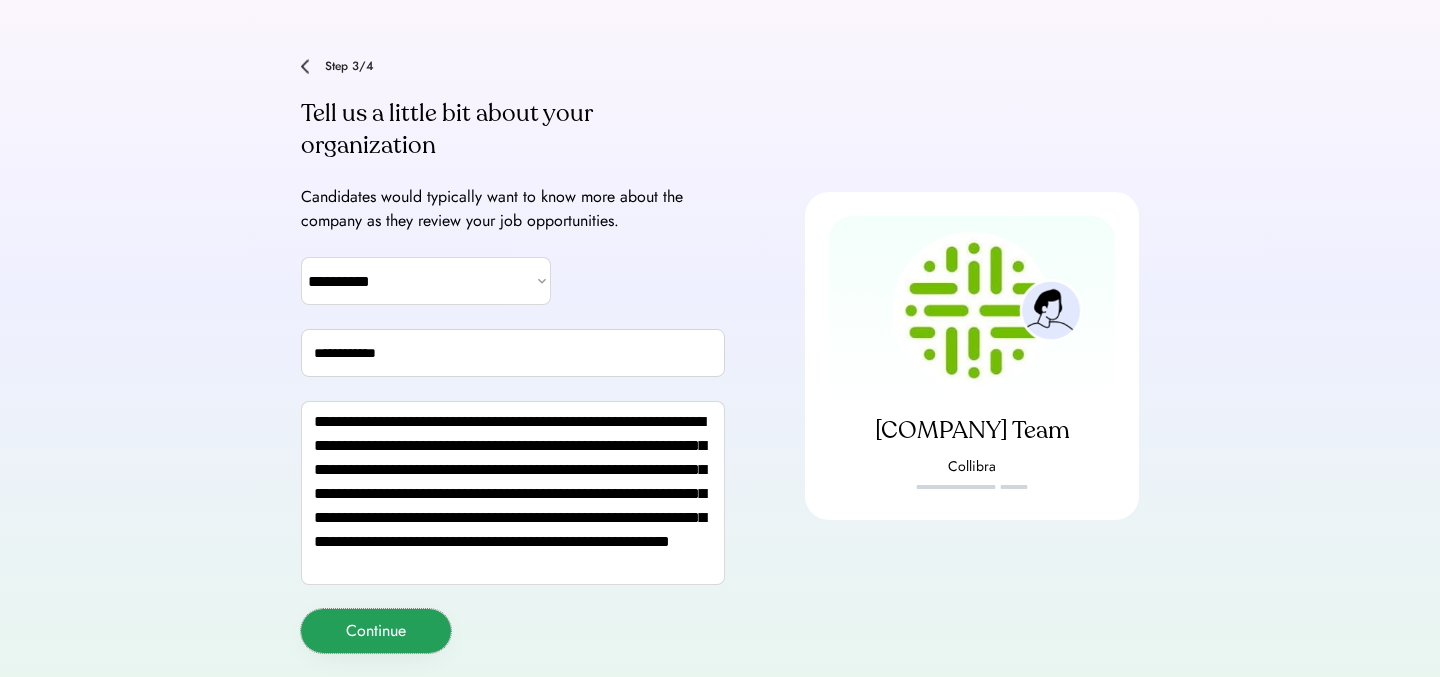 click on "Continue" at bounding box center [376, 631] 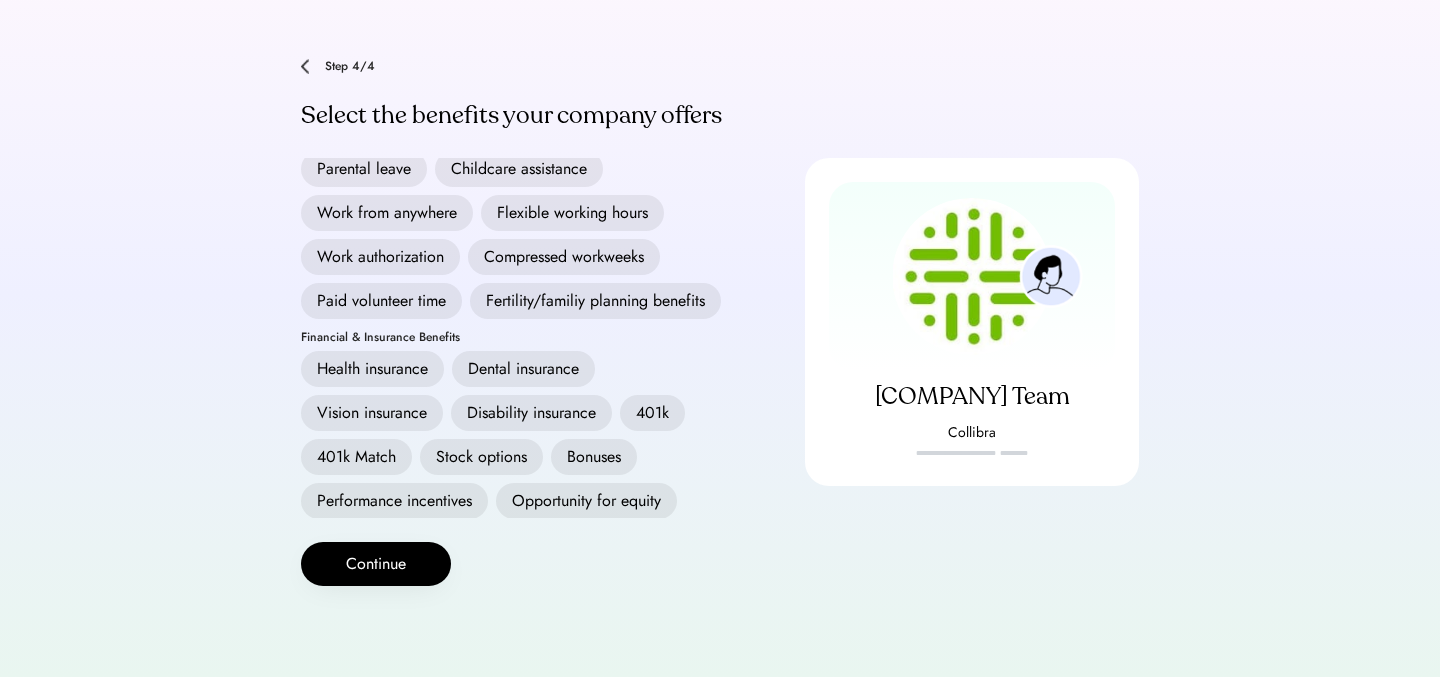scroll, scrollTop: 78, scrollLeft: 0, axis: vertical 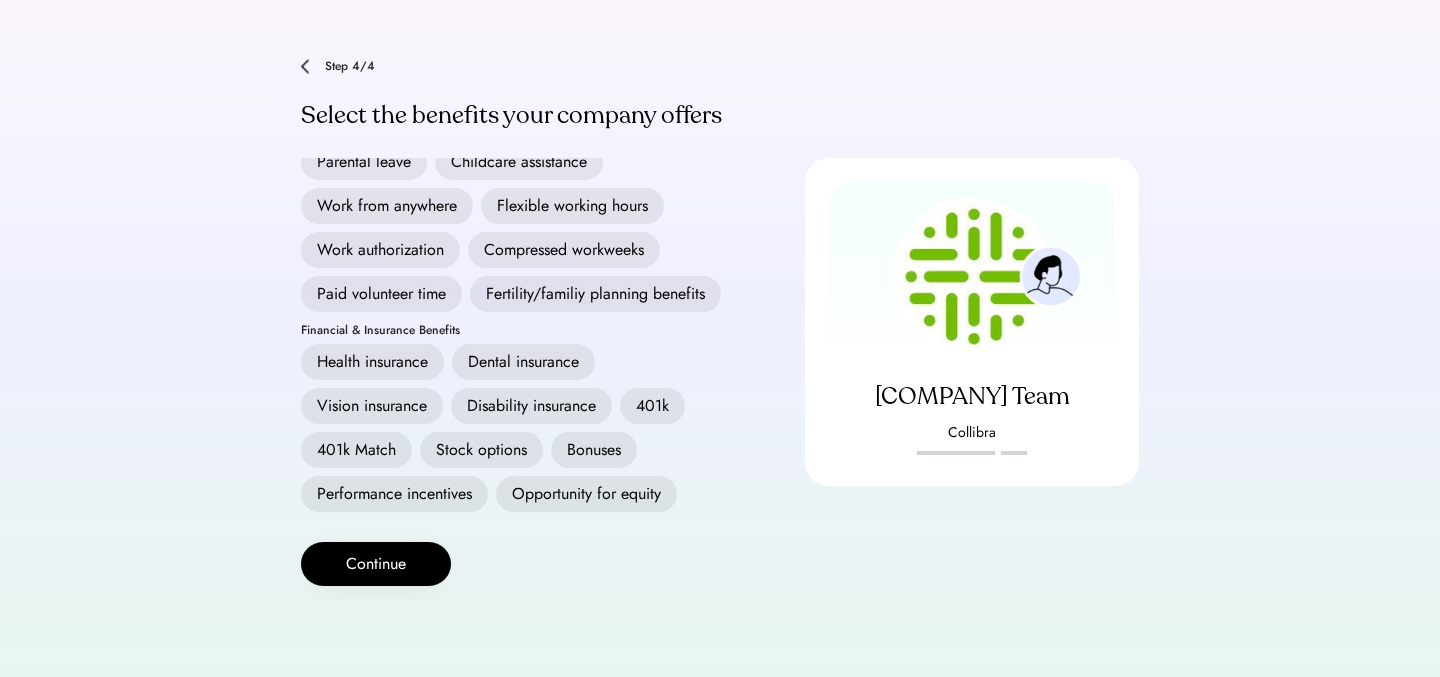 click on "Health insurance" at bounding box center [372, 362] 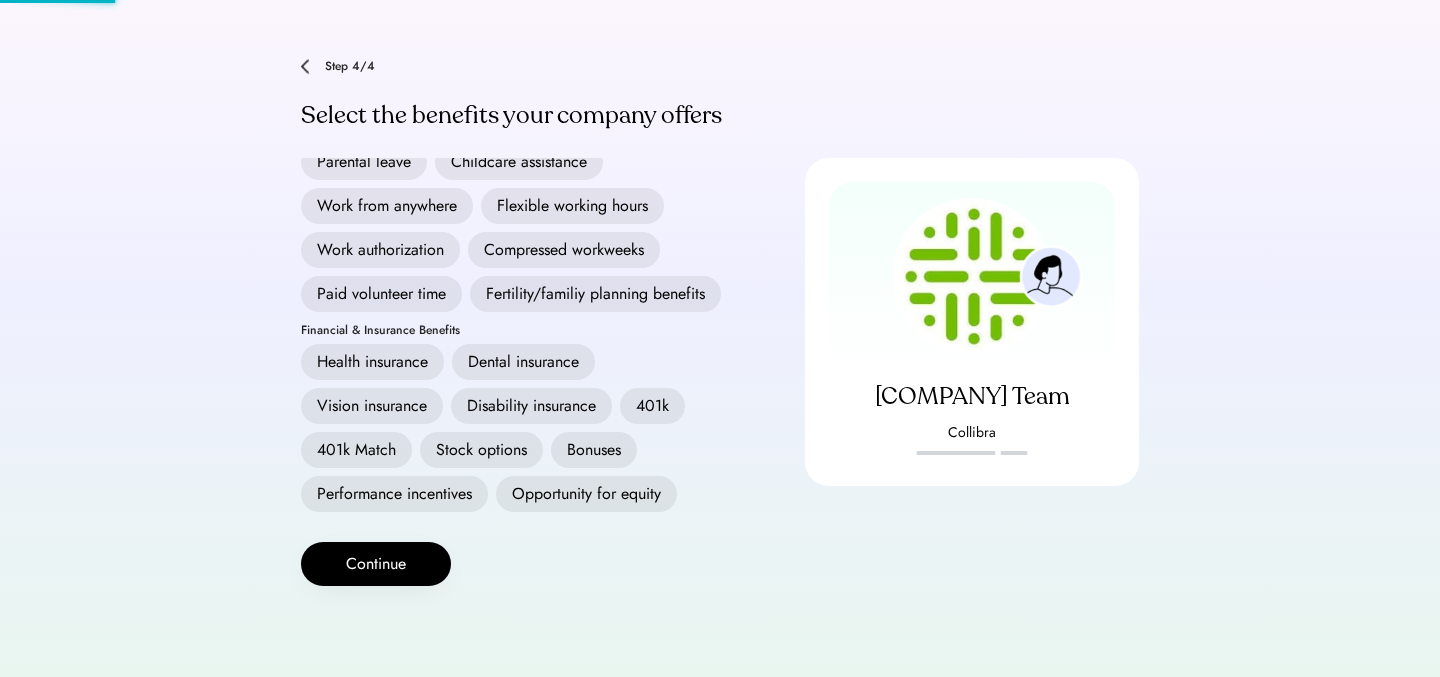 click on "Dental insurance" at bounding box center [523, 362] 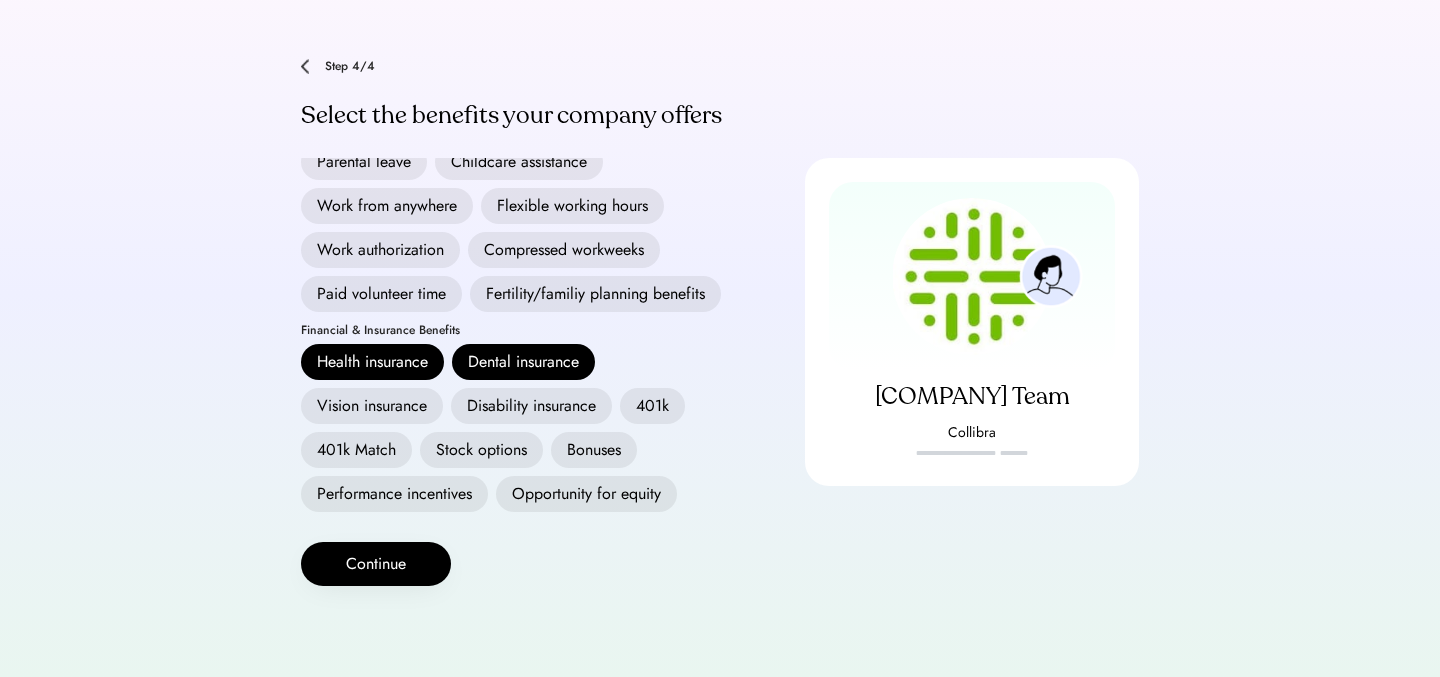 click on "Vision insurance" at bounding box center [372, 406] 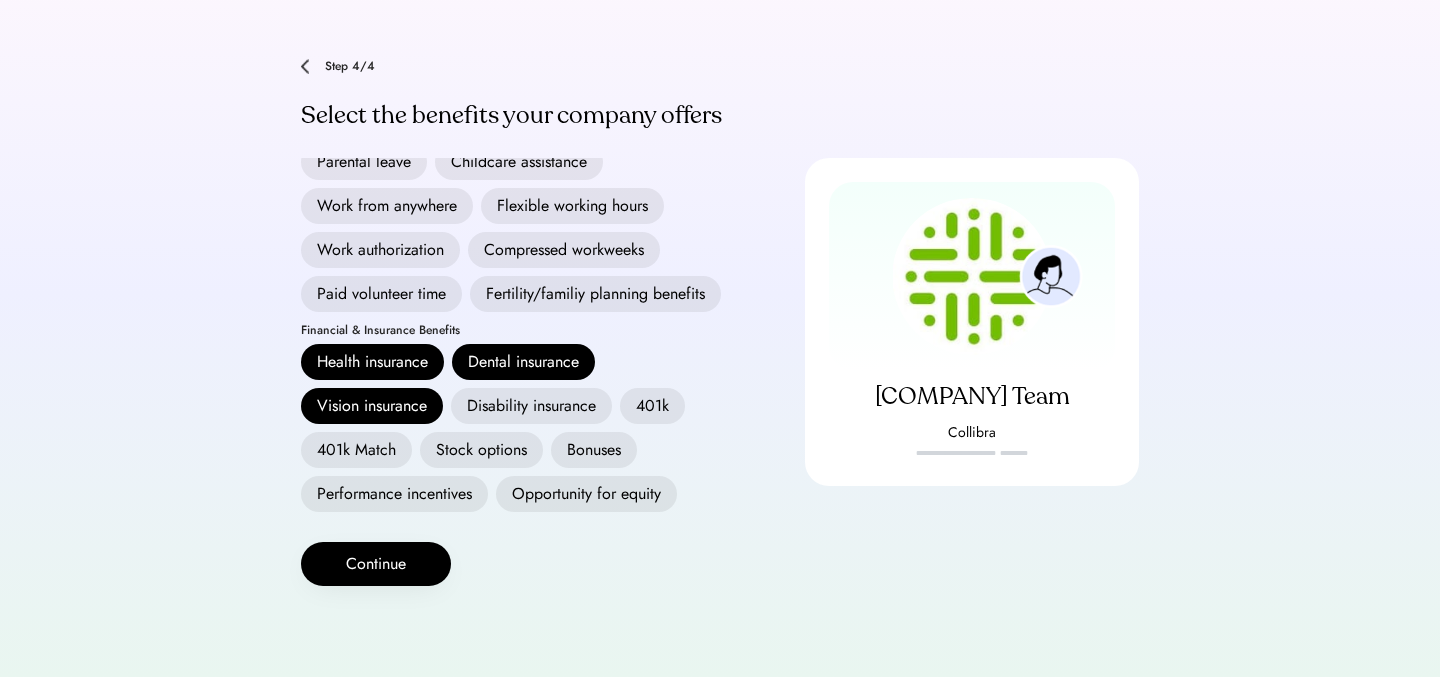 scroll, scrollTop: 0, scrollLeft: 0, axis: both 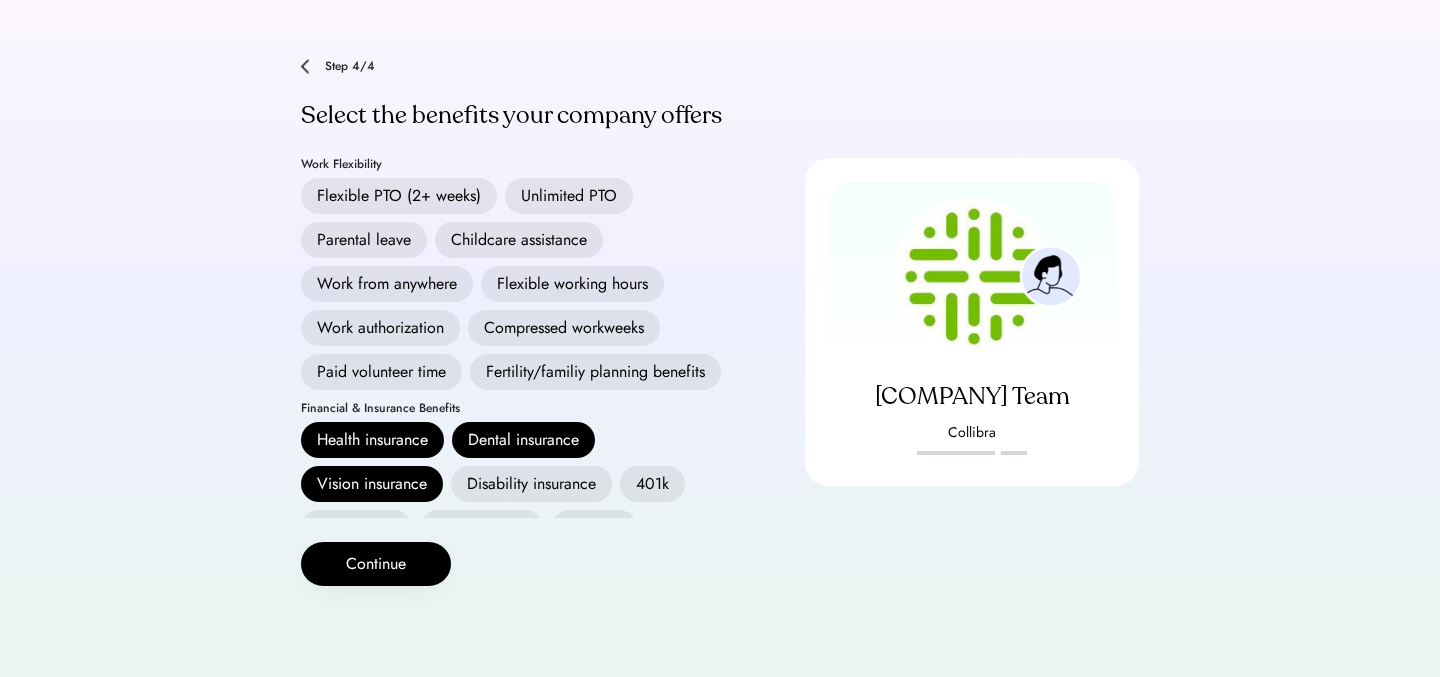 click on "Flexible PTO (2+ weeks)" at bounding box center (399, 196) 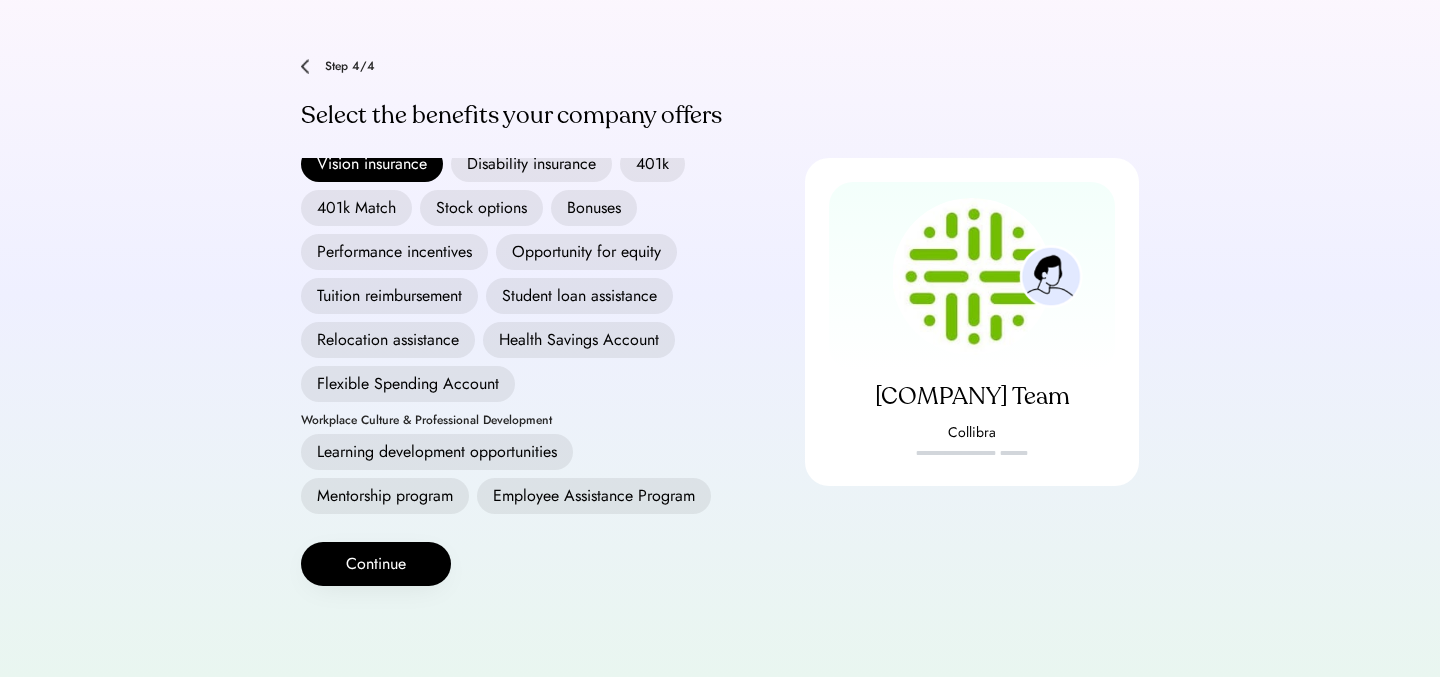 scroll, scrollTop: 334, scrollLeft: 0, axis: vertical 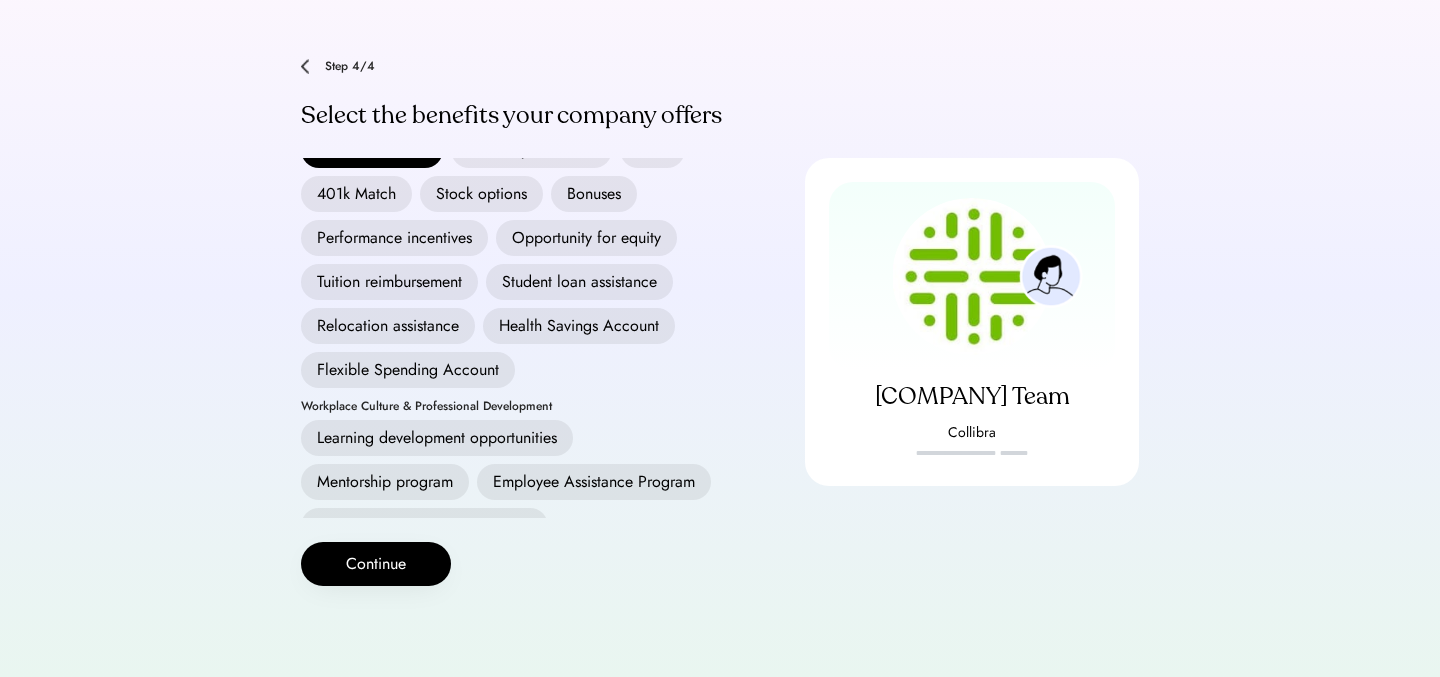 click on "Opportunity for equity" at bounding box center (586, 238) 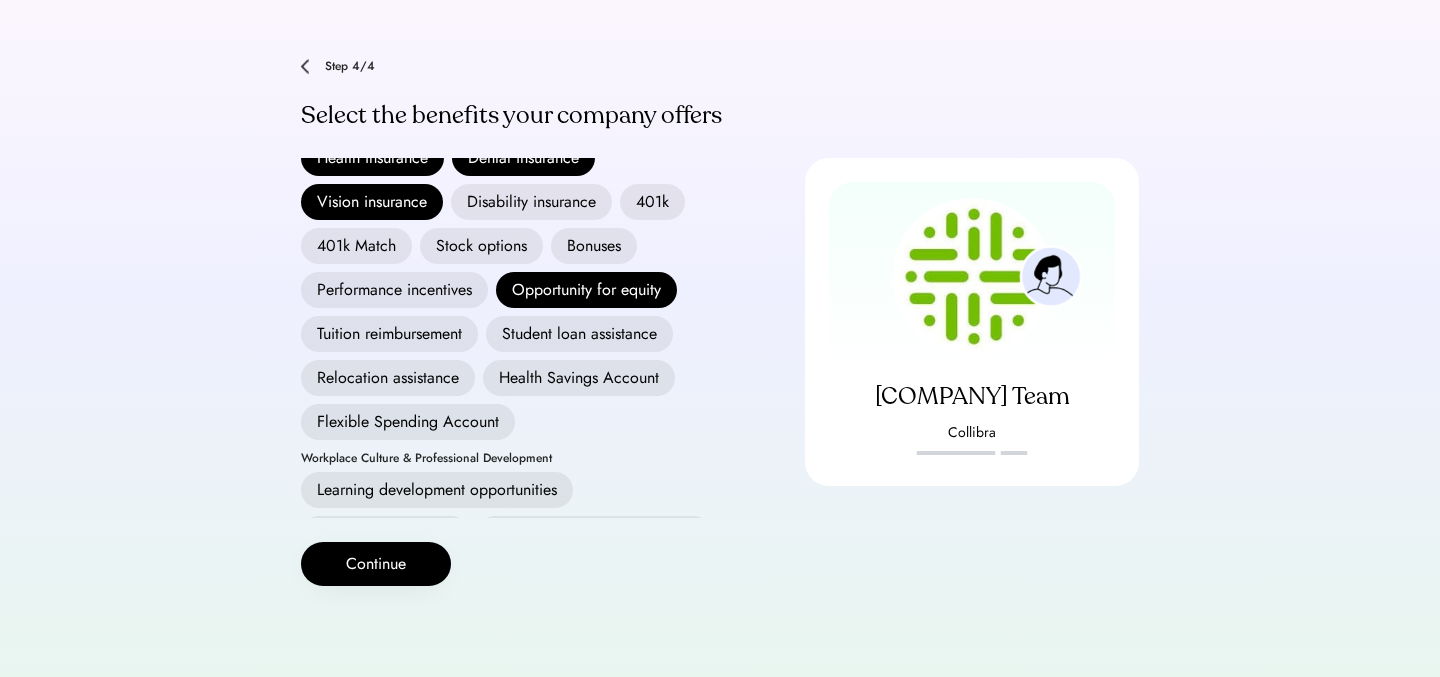 scroll, scrollTop: 270, scrollLeft: 0, axis: vertical 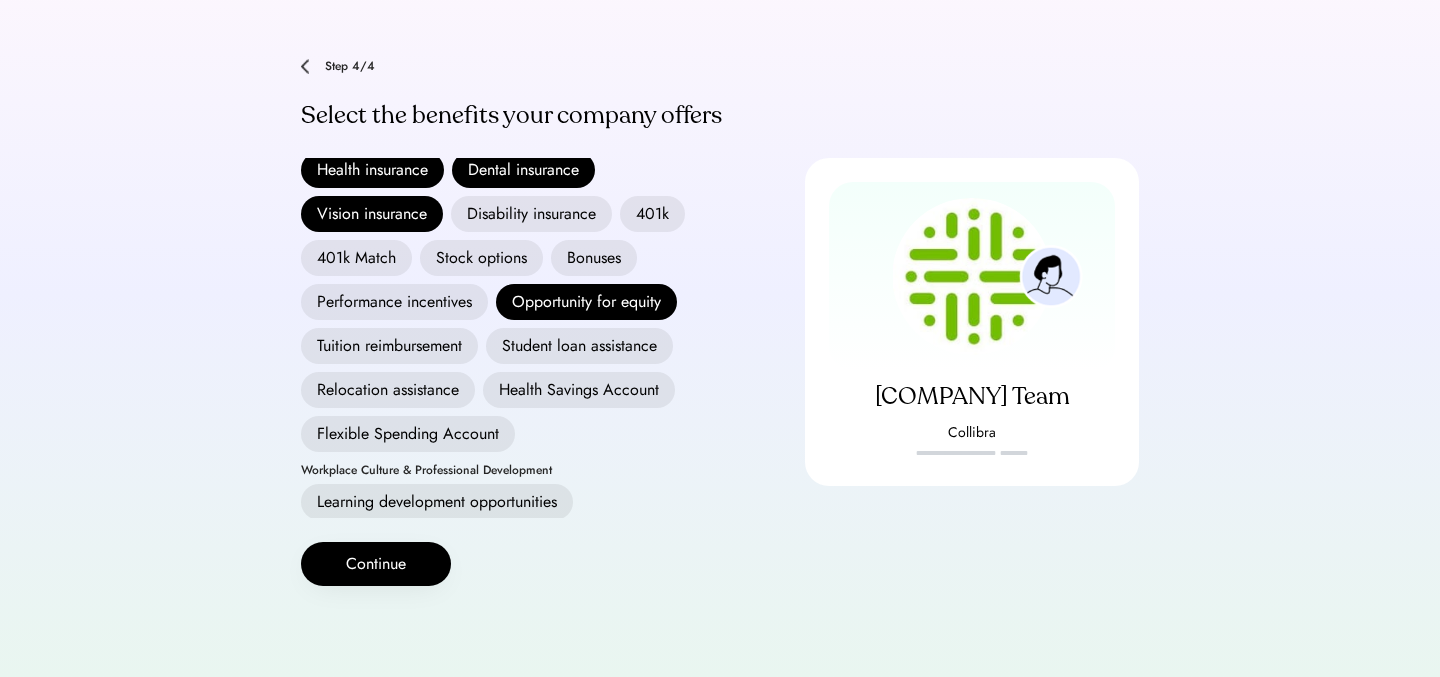 click on "401k" at bounding box center [652, 214] 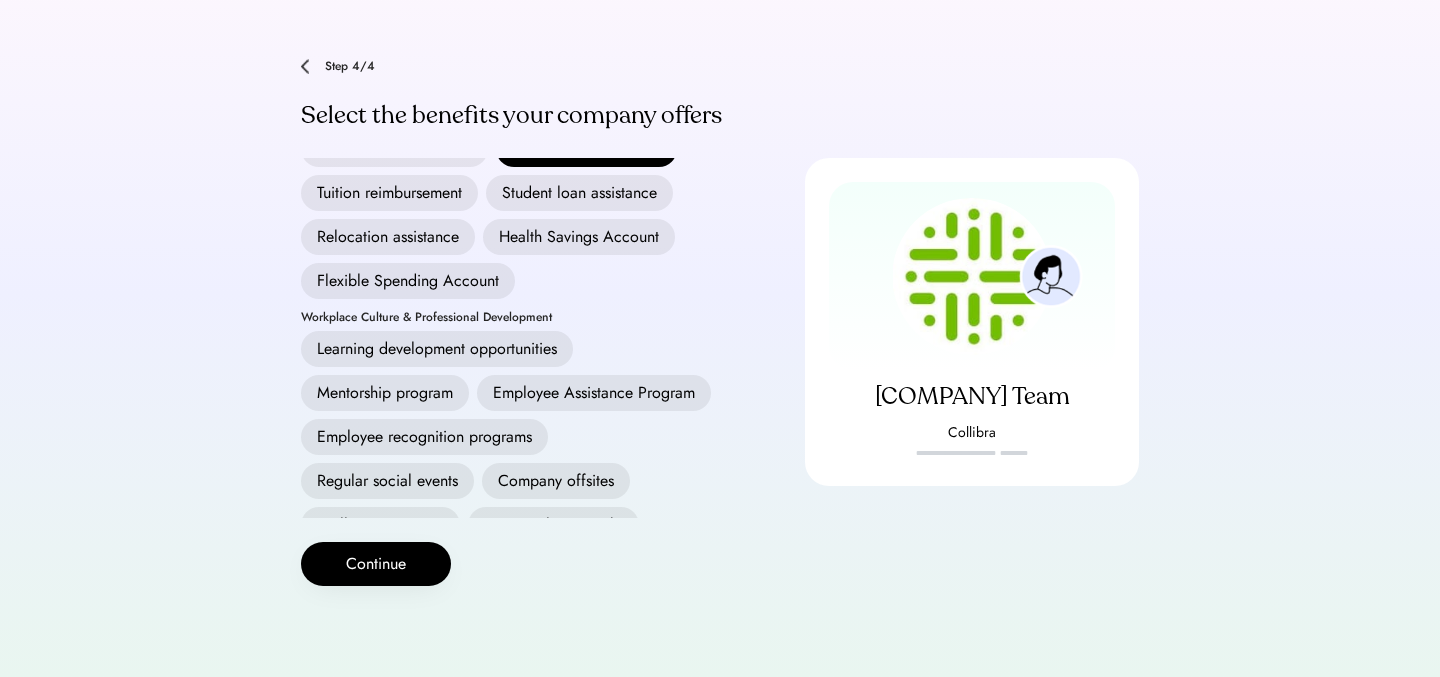 scroll, scrollTop: 452, scrollLeft: 0, axis: vertical 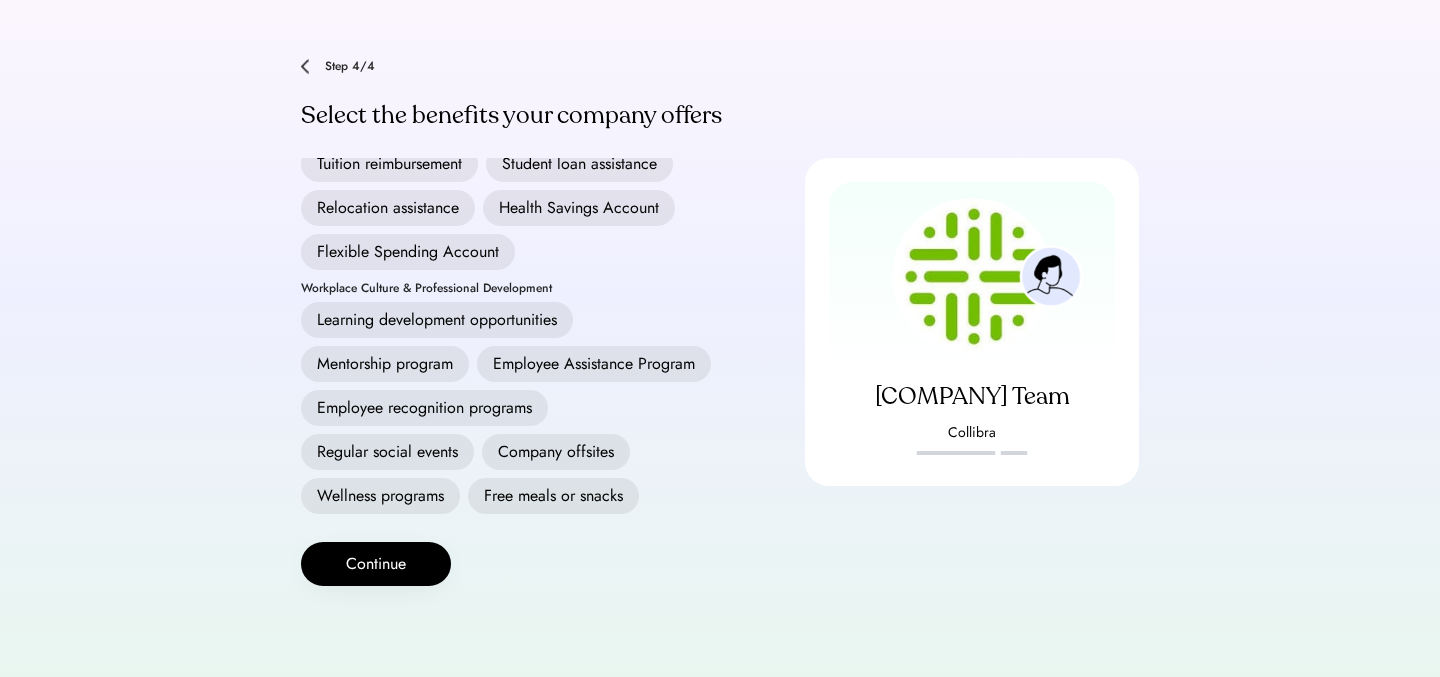 click on "Learning development opportunities" at bounding box center [437, 320] 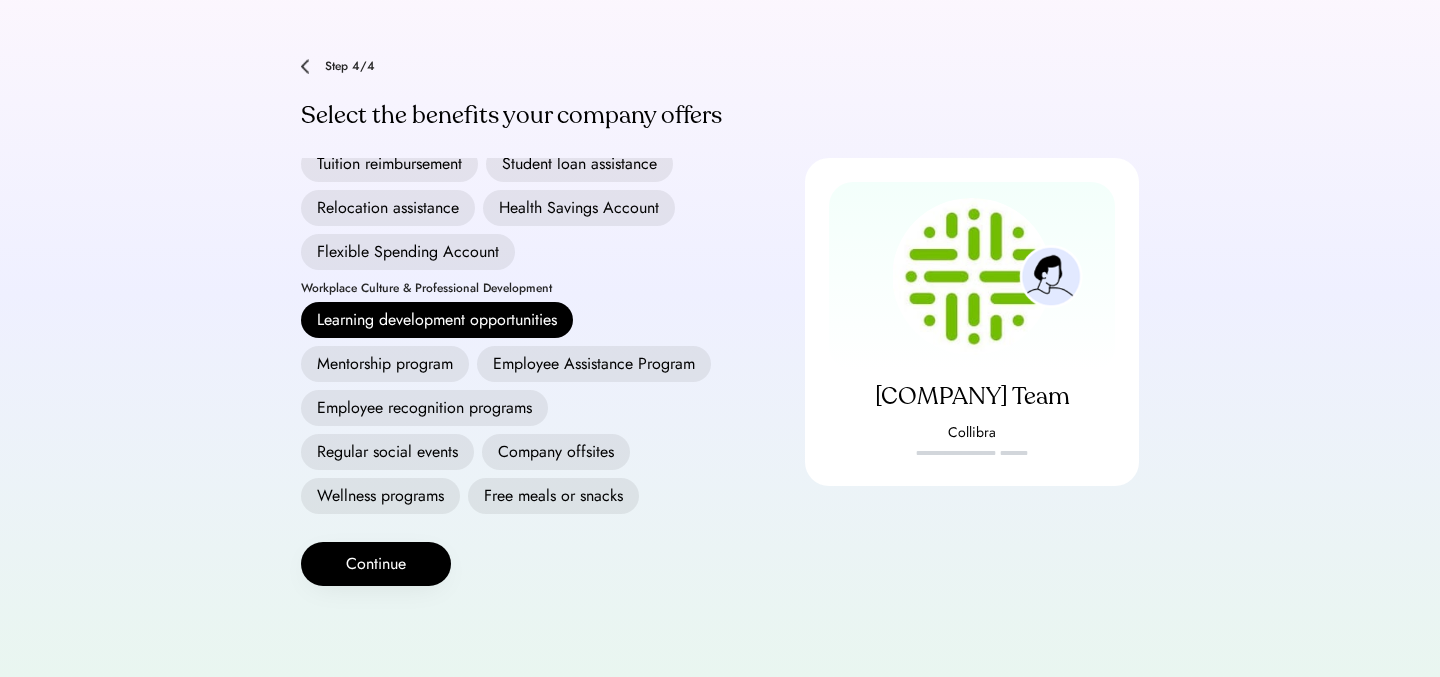 click on "Employee recognition programs" at bounding box center (424, 408) 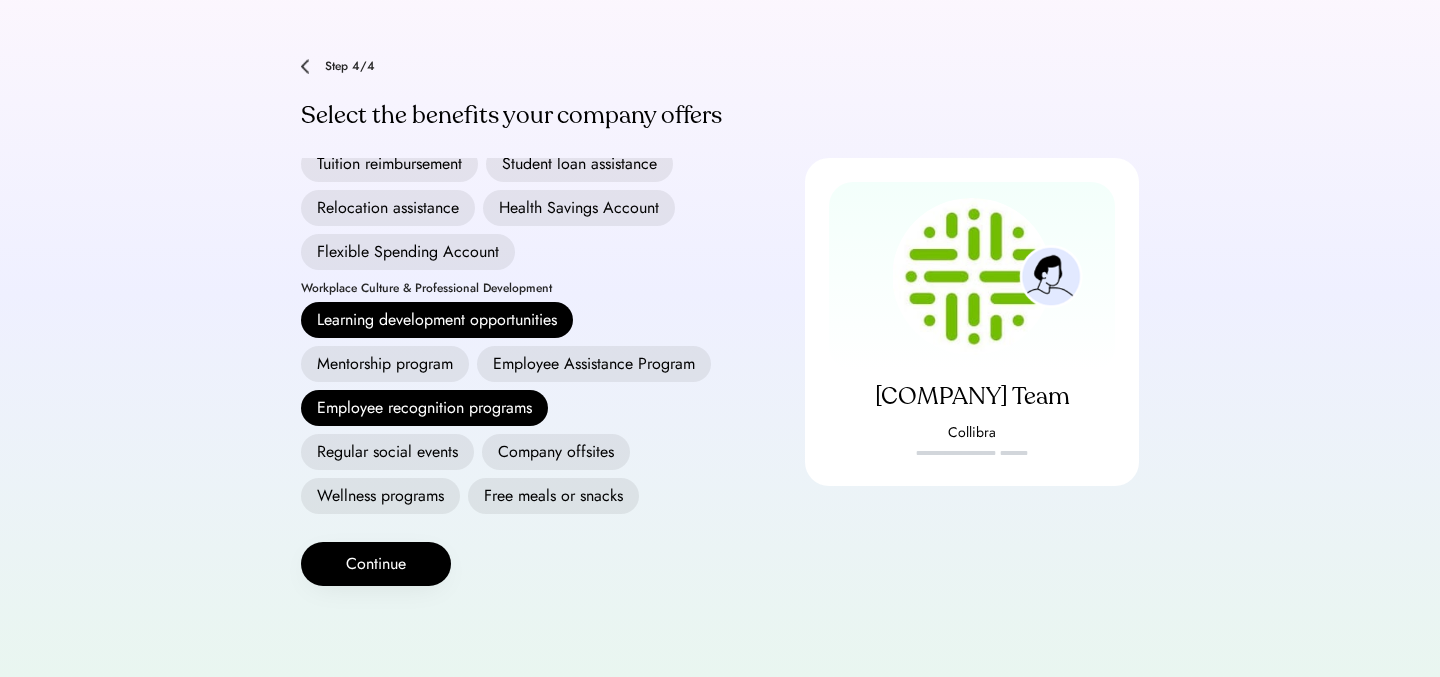 scroll, scrollTop: 536, scrollLeft: 0, axis: vertical 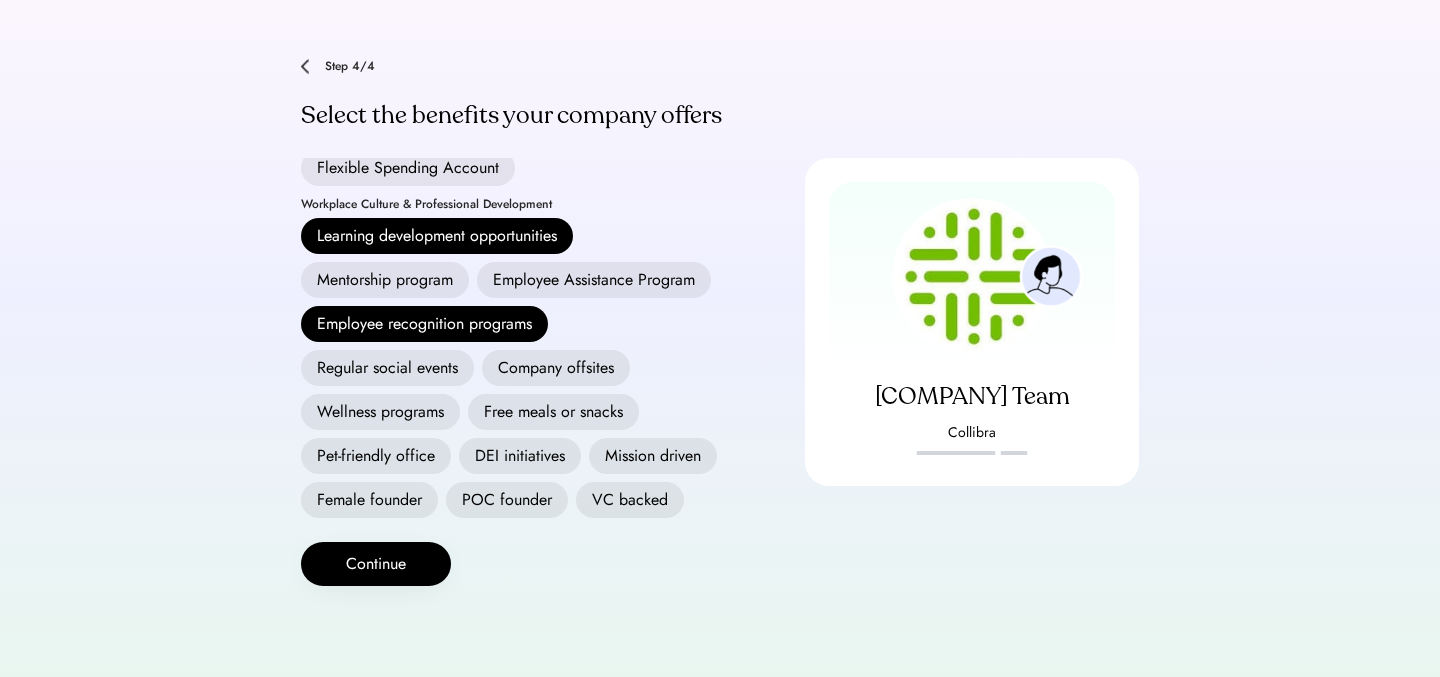 drag, startPoint x: 545, startPoint y: 449, endPoint x: 503, endPoint y: 449, distance: 42 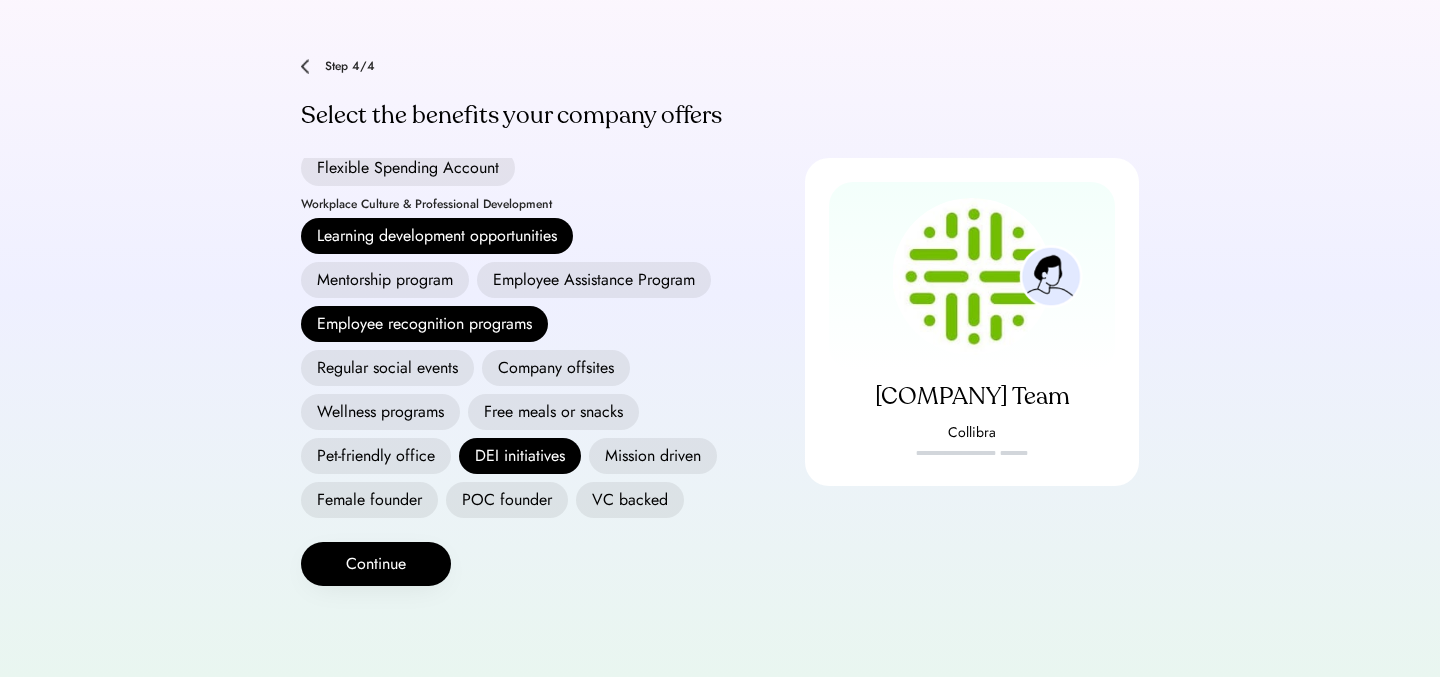 scroll, scrollTop: 0, scrollLeft: 0, axis: both 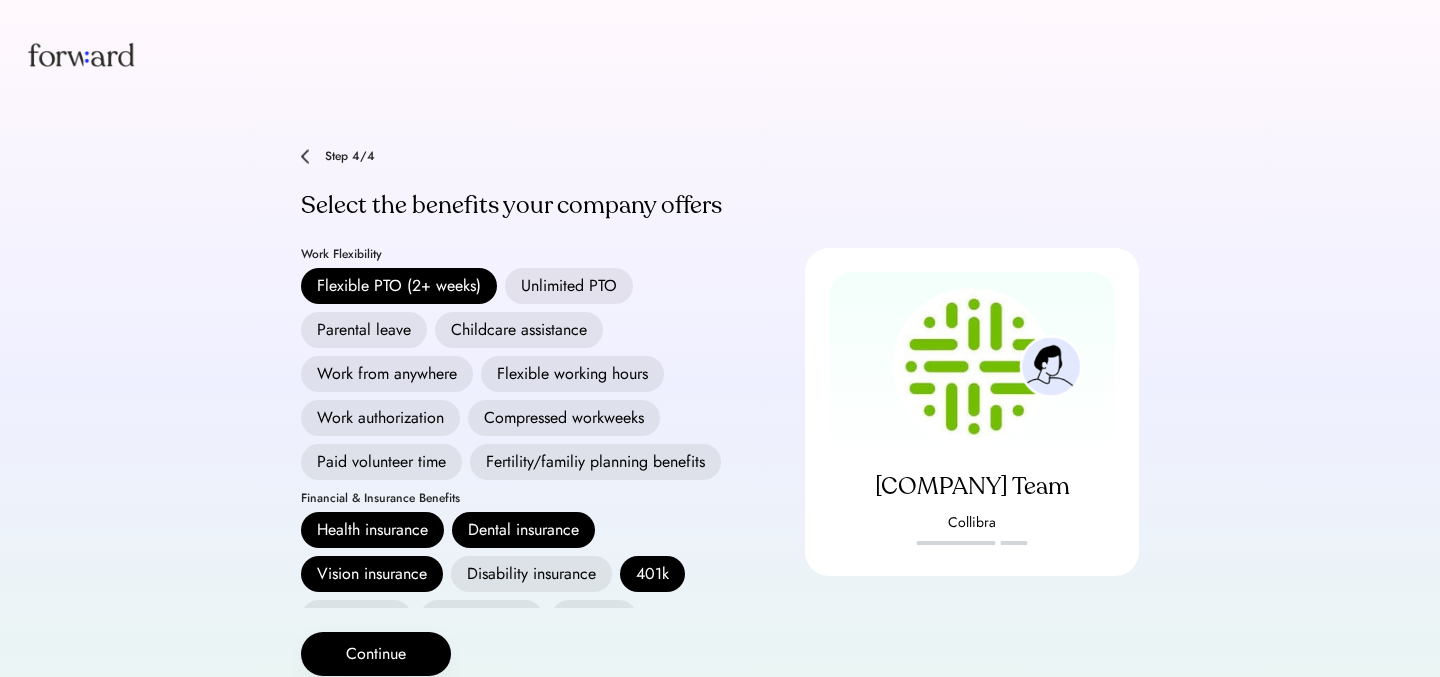 click on "Parental leave" at bounding box center (364, 330) 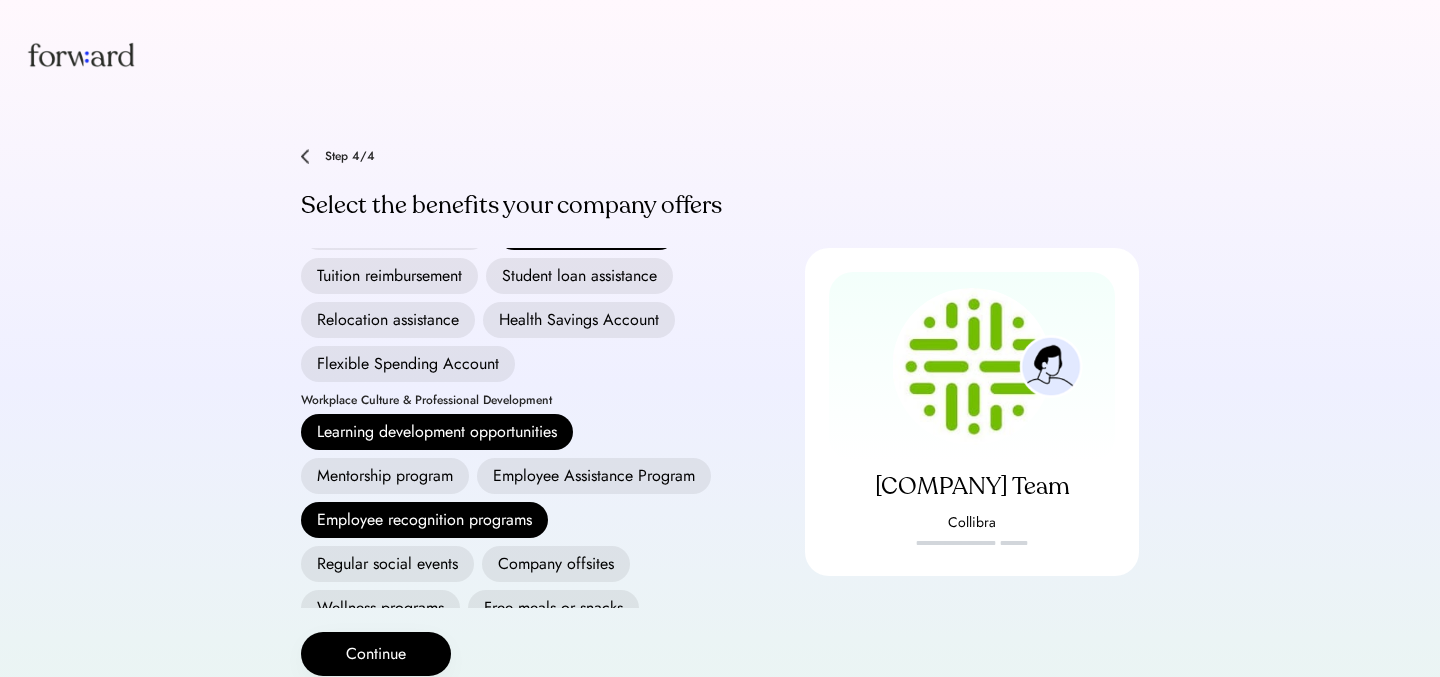 scroll, scrollTop: 436, scrollLeft: 0, axis: vertical 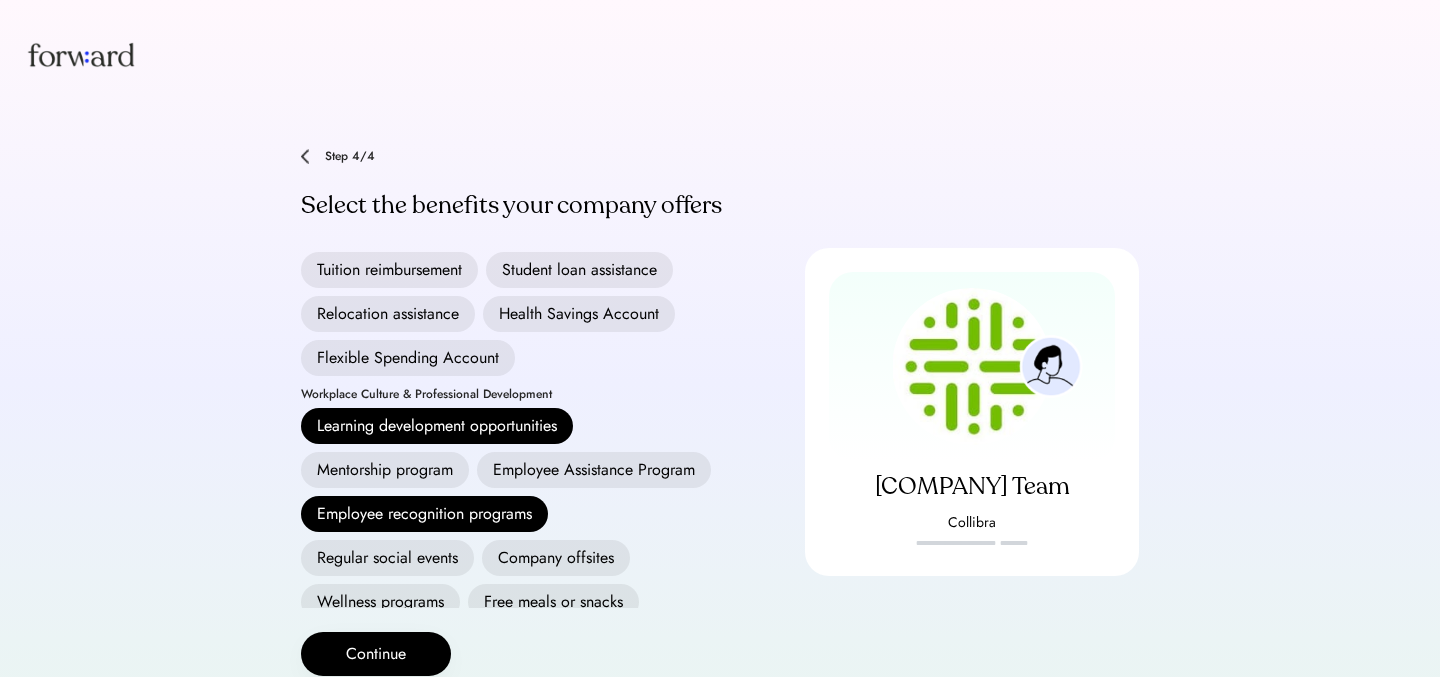 click on "Employee Assistance Program" at bounding box center [594, 470] 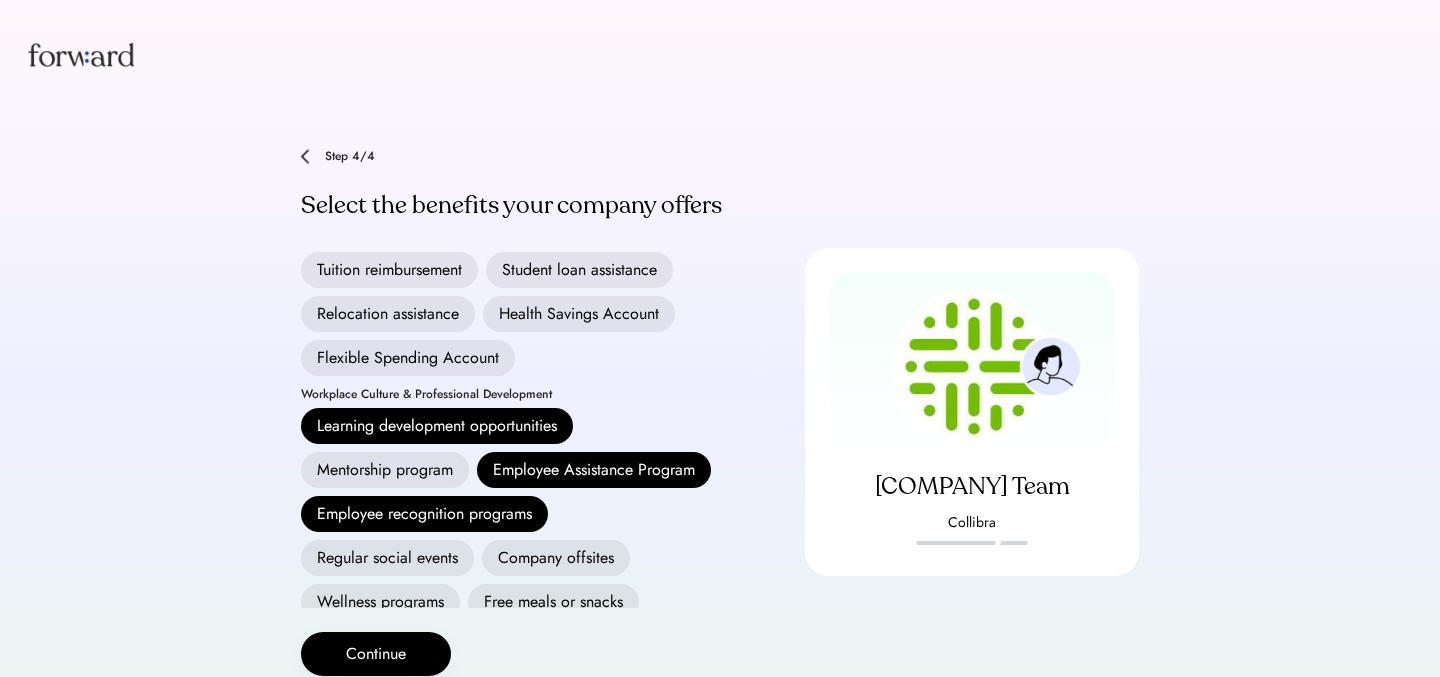 scroll, scrollTop: 90, scrollLeft: 0, axis: vertical 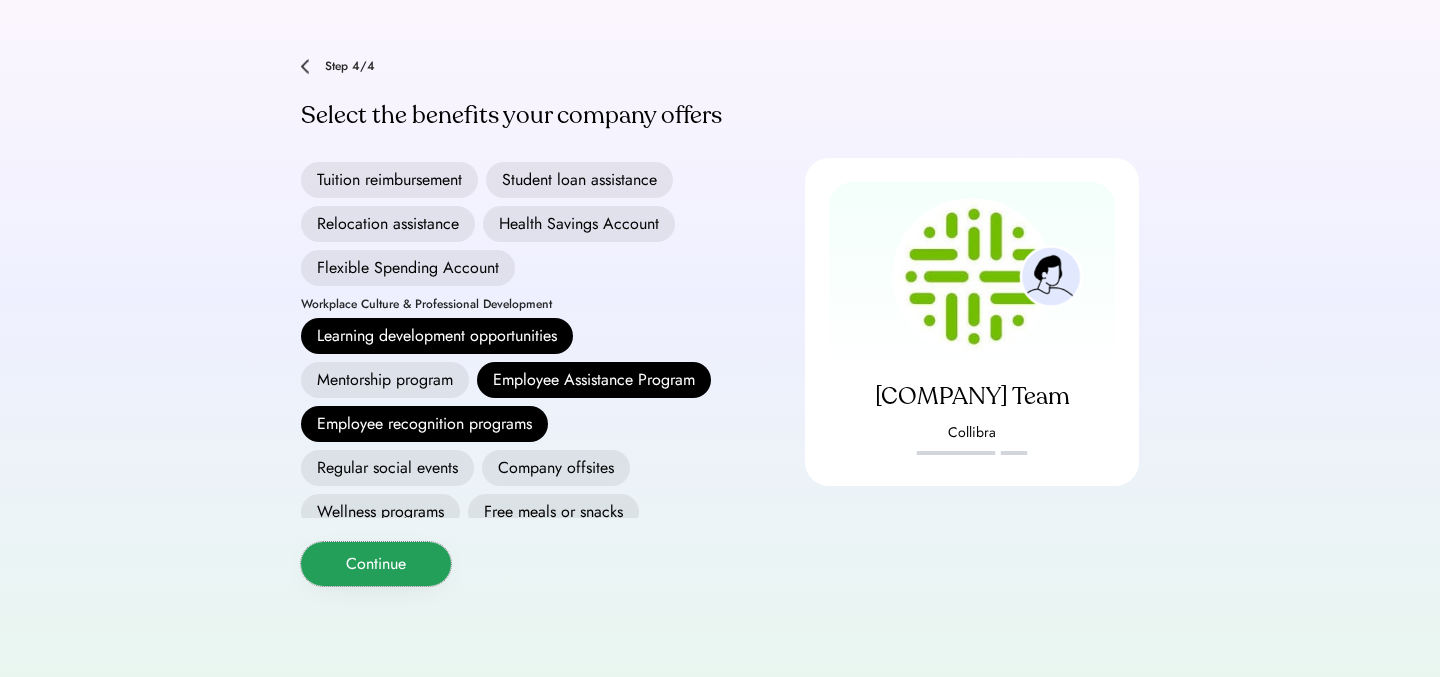 click on "Continue" at bounding box center [376, 564] 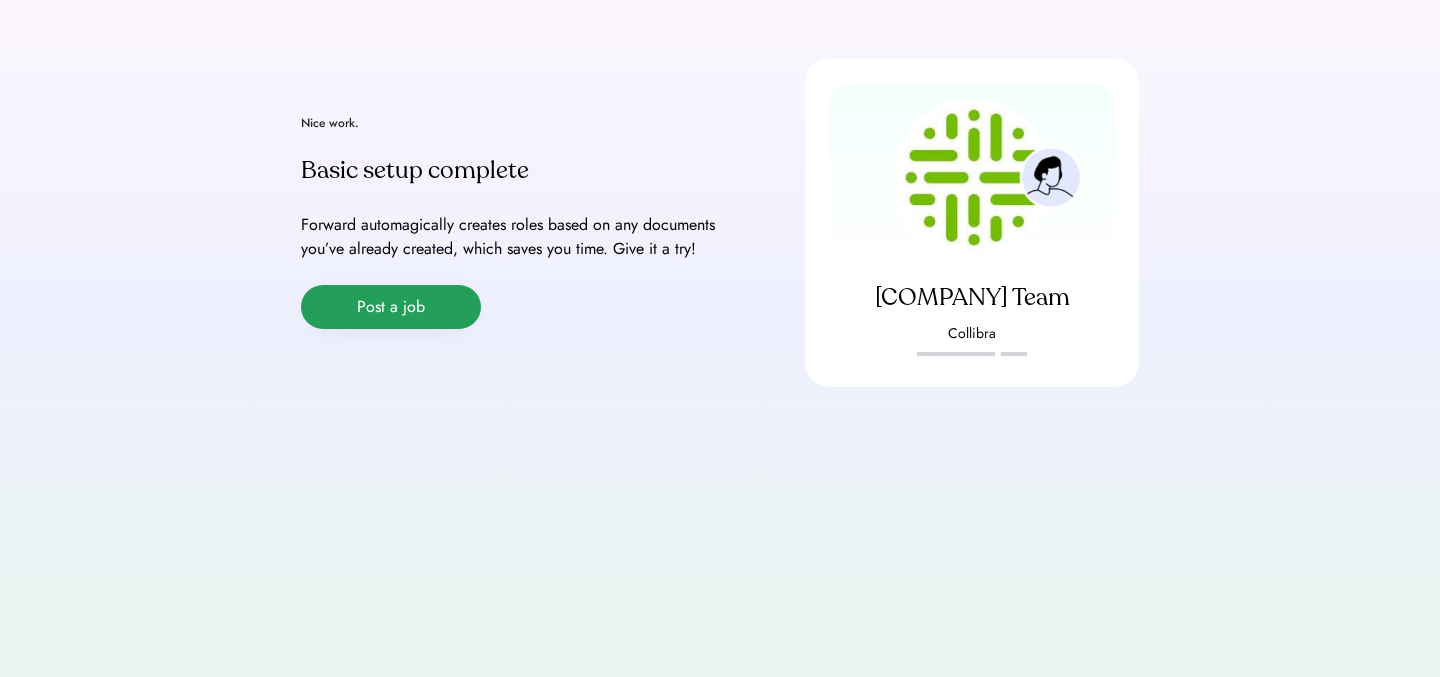 click on "Post a job" at bounding box center (391, 307) 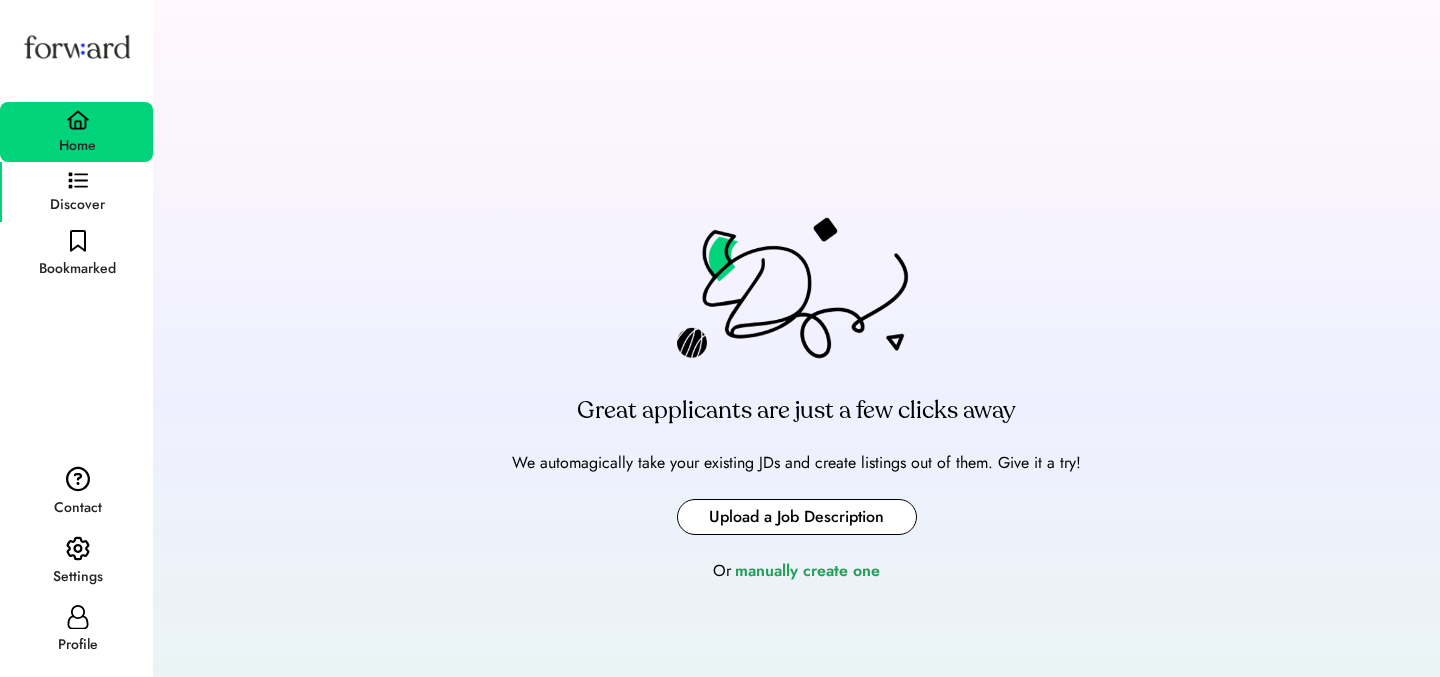 scroll, scrollTop: 0, scrollLeft: 0, axis: both 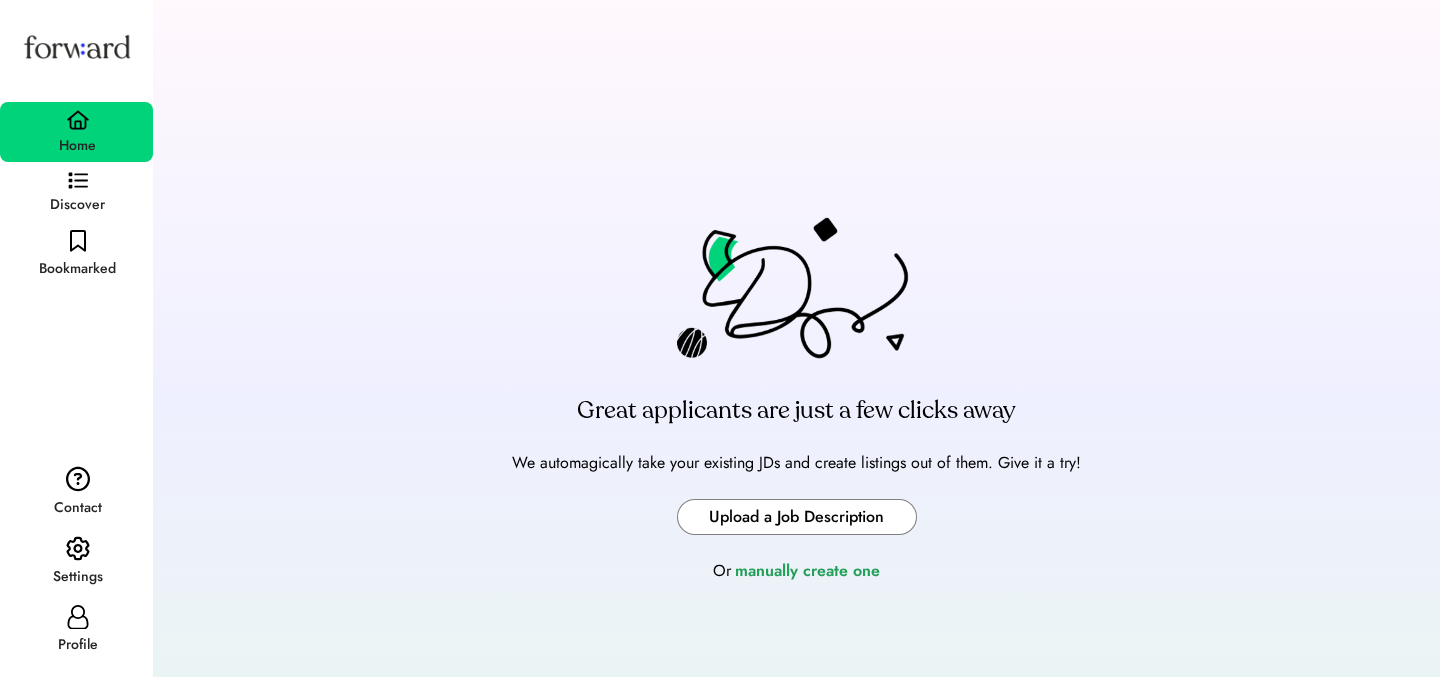 click at bounding box center (797, 517) 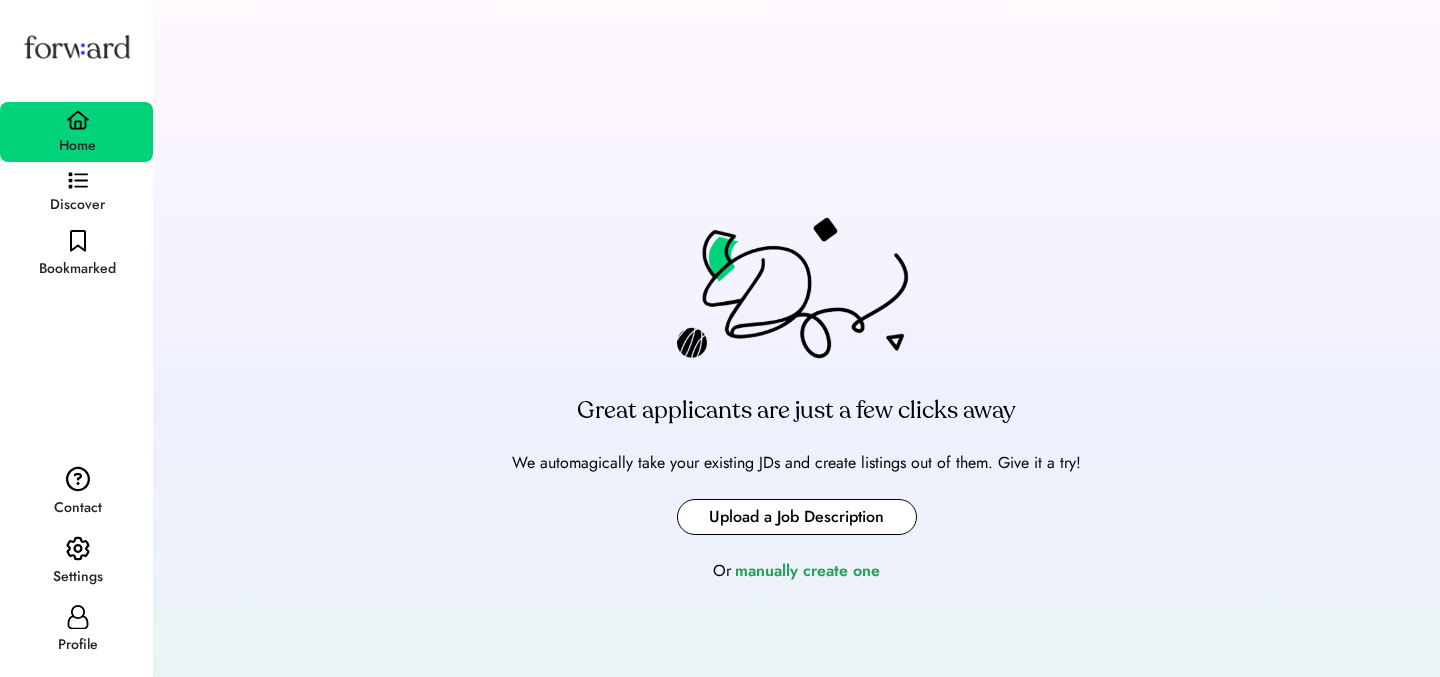 type on "**********" 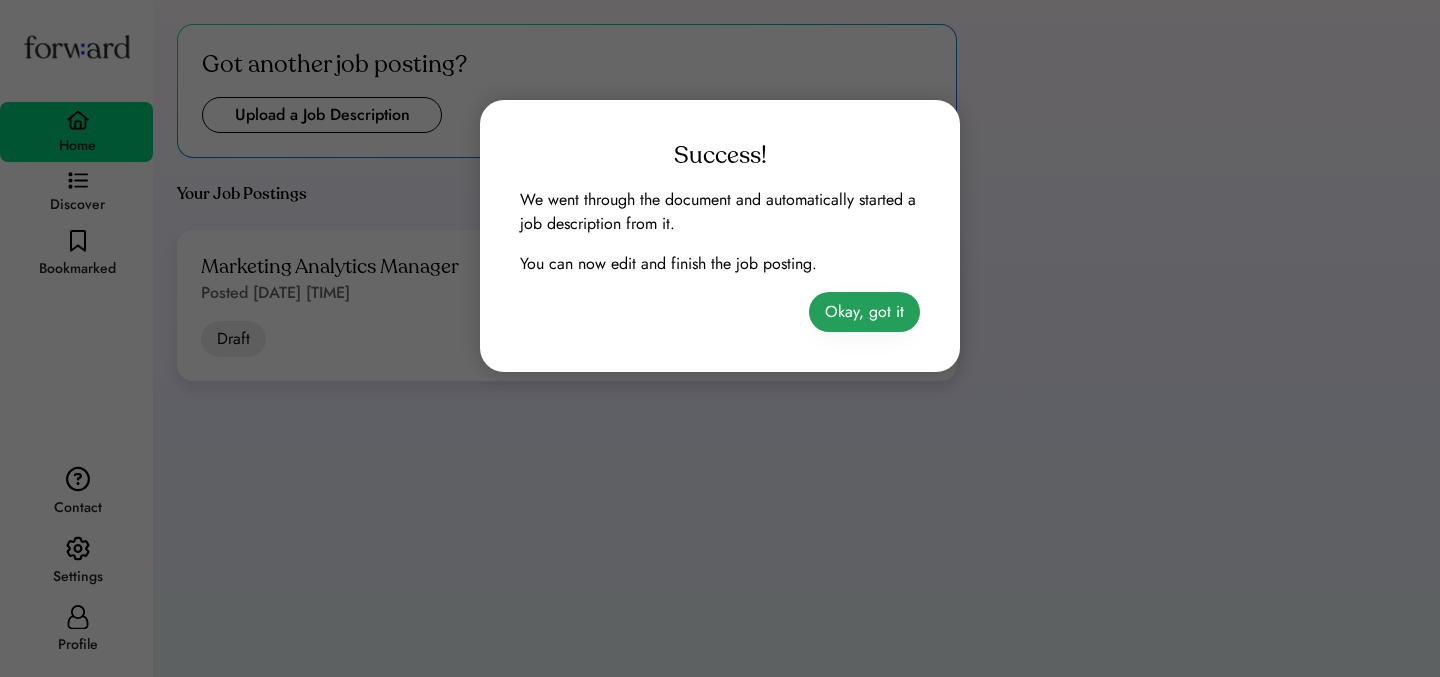 click on "Okay, got it" at bounding box center [864, 312] 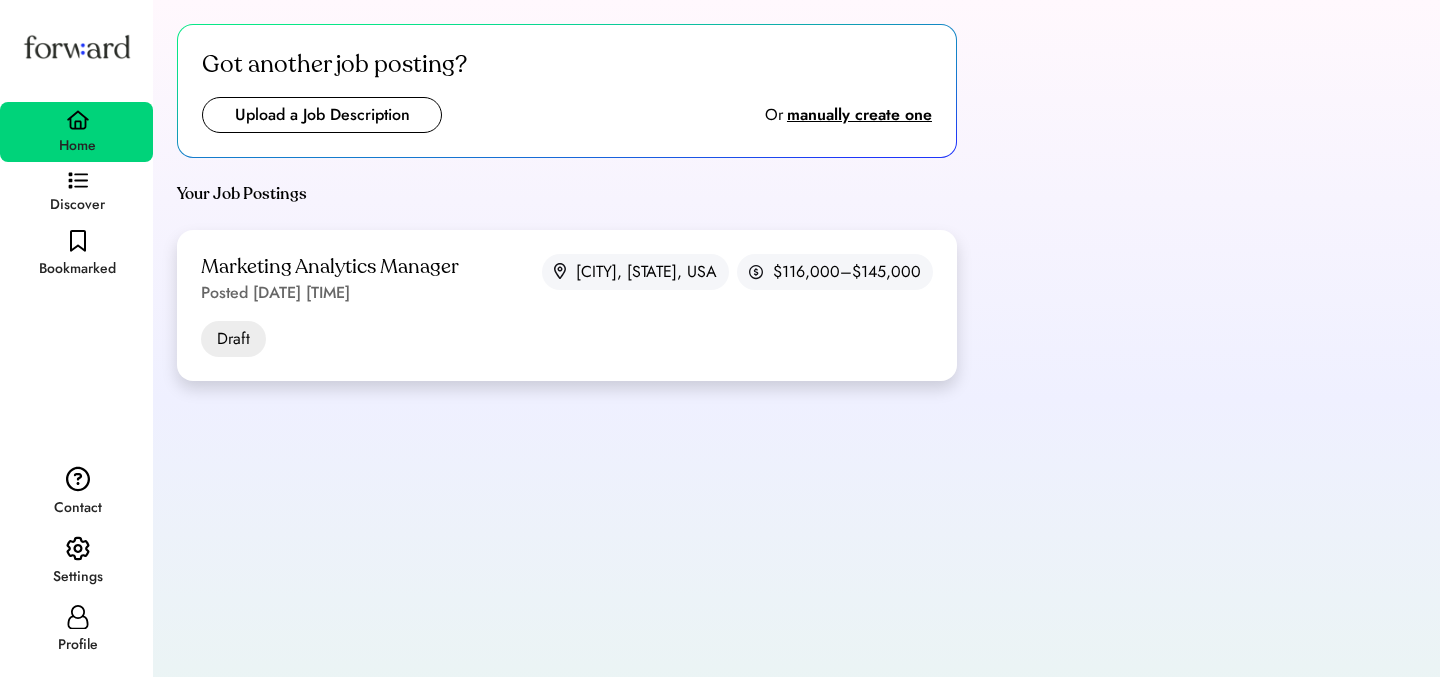 click on "Marketing Analytics Manager Posted [DATE] [TIME] [CITY], [STATE], USA [SALARY] Draft" at bounding box center (567, 305) 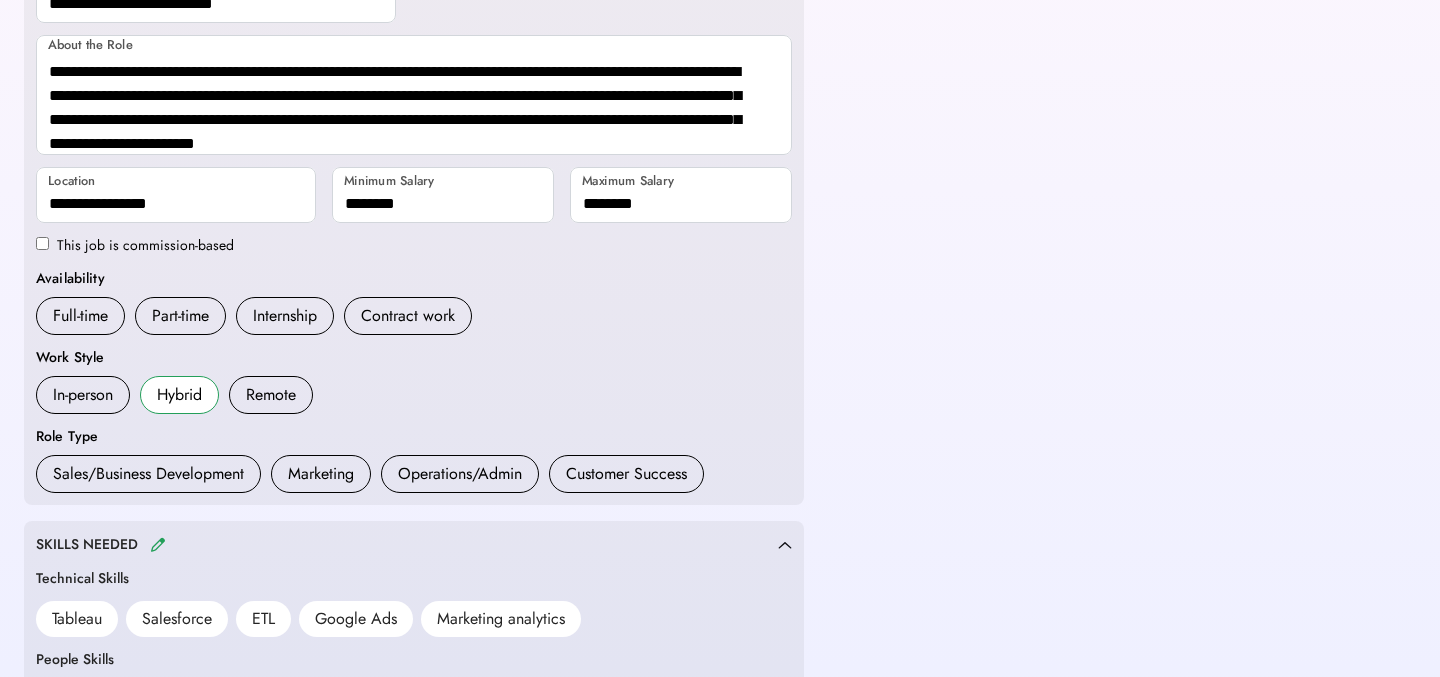 scroll, scrollTop: 322, scrollLeft: 0, axis: vertical 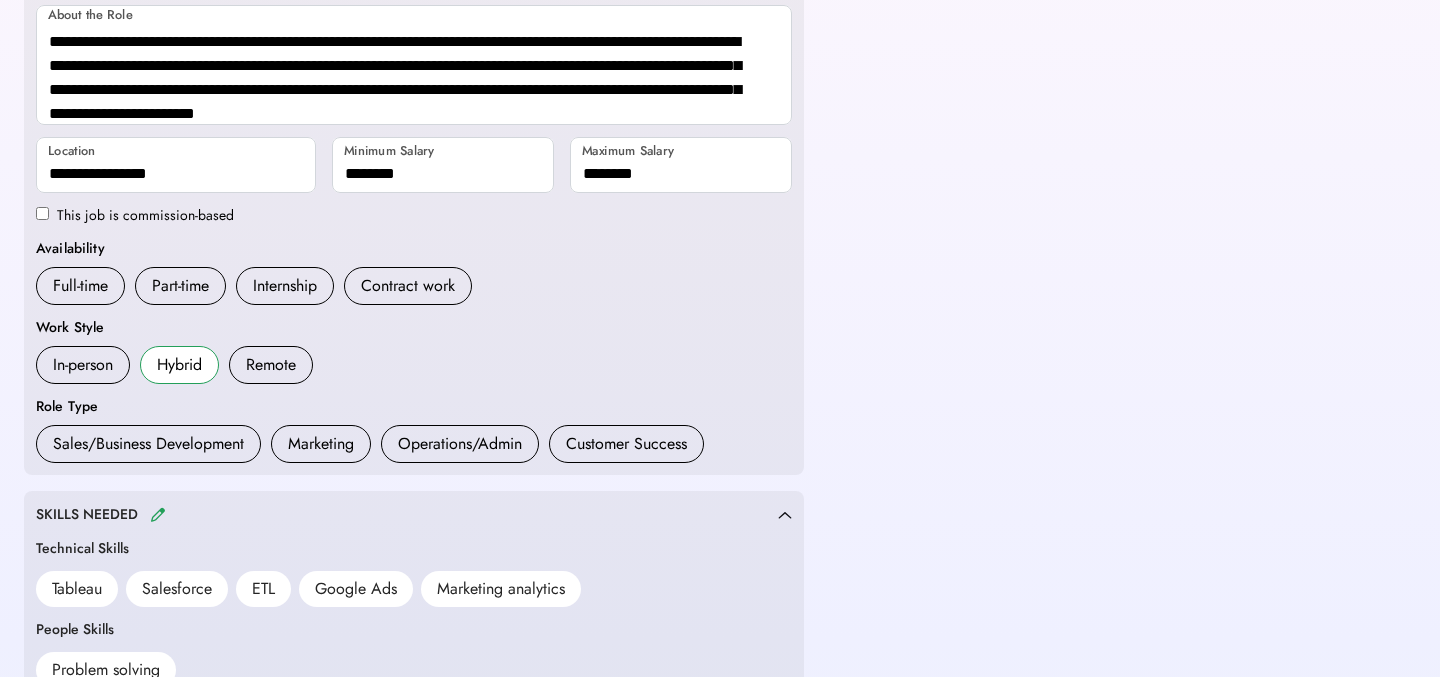 click on "Full-time" at bounding box center (80, 286) 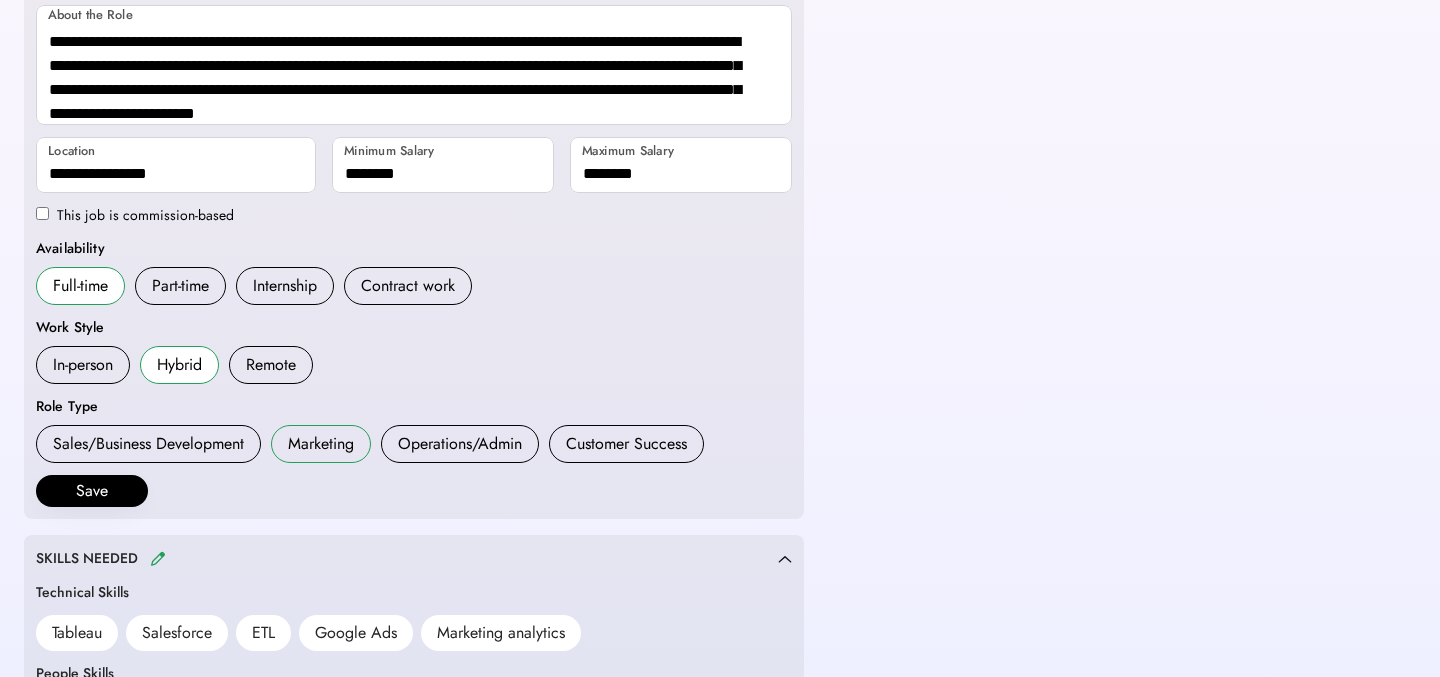 click on "Marketing" at bounding box center (321, 444) 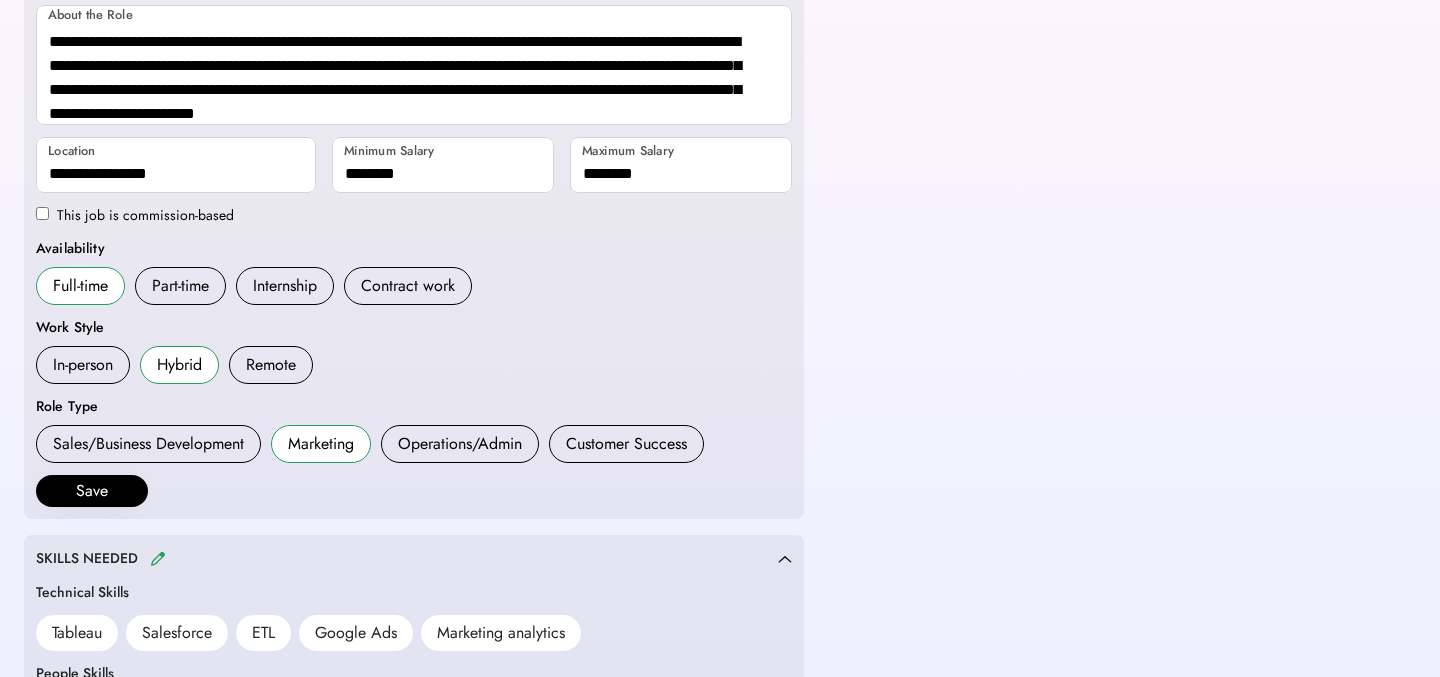 click on "**********" at bounding box center (414, 207) 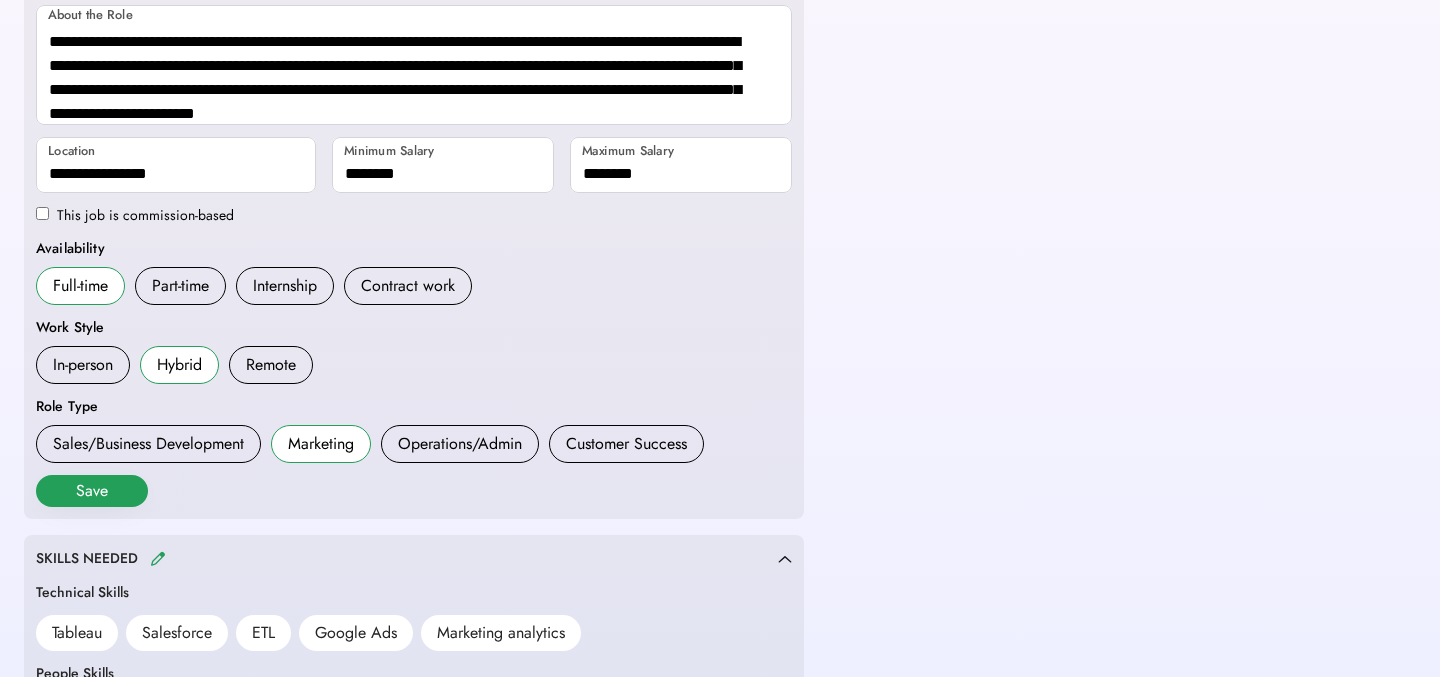 click on "Save" at bounding box center (92, 491) 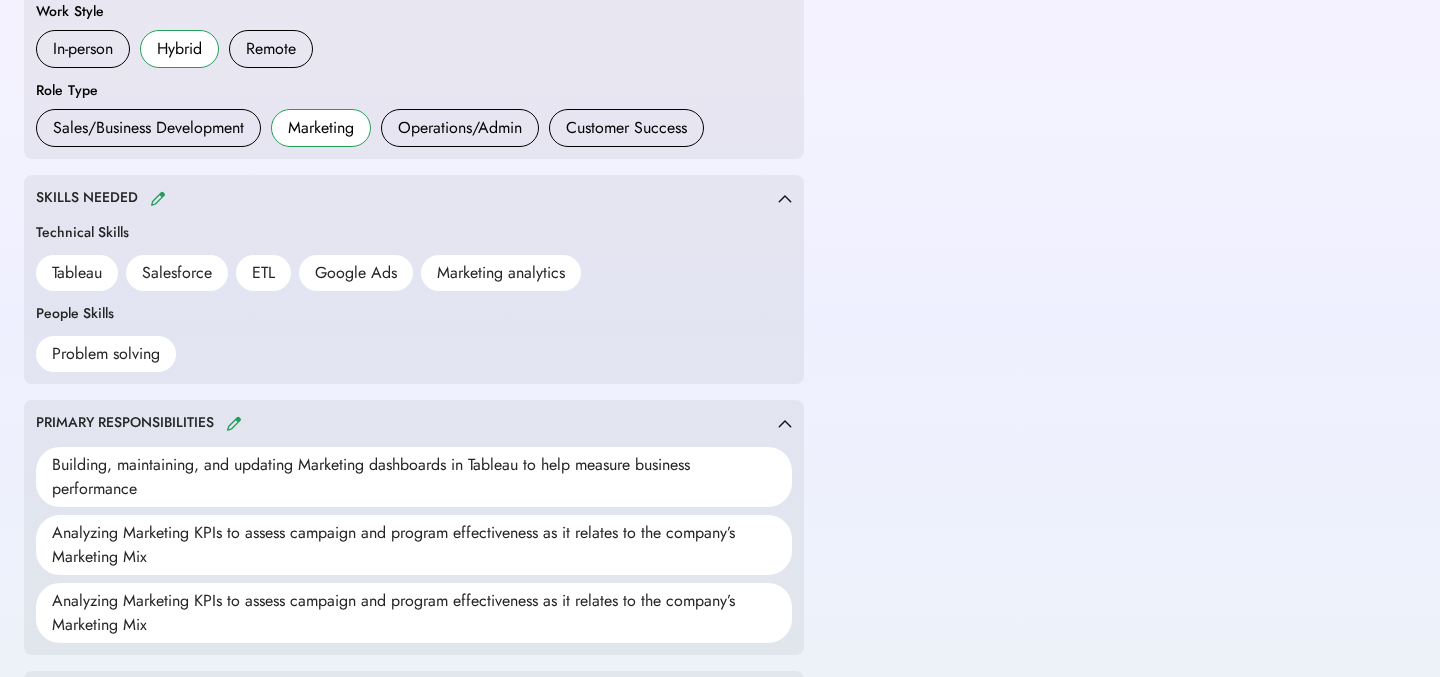 scroll, scrollTop: 643, scrollLeft: 0, axis: vertical 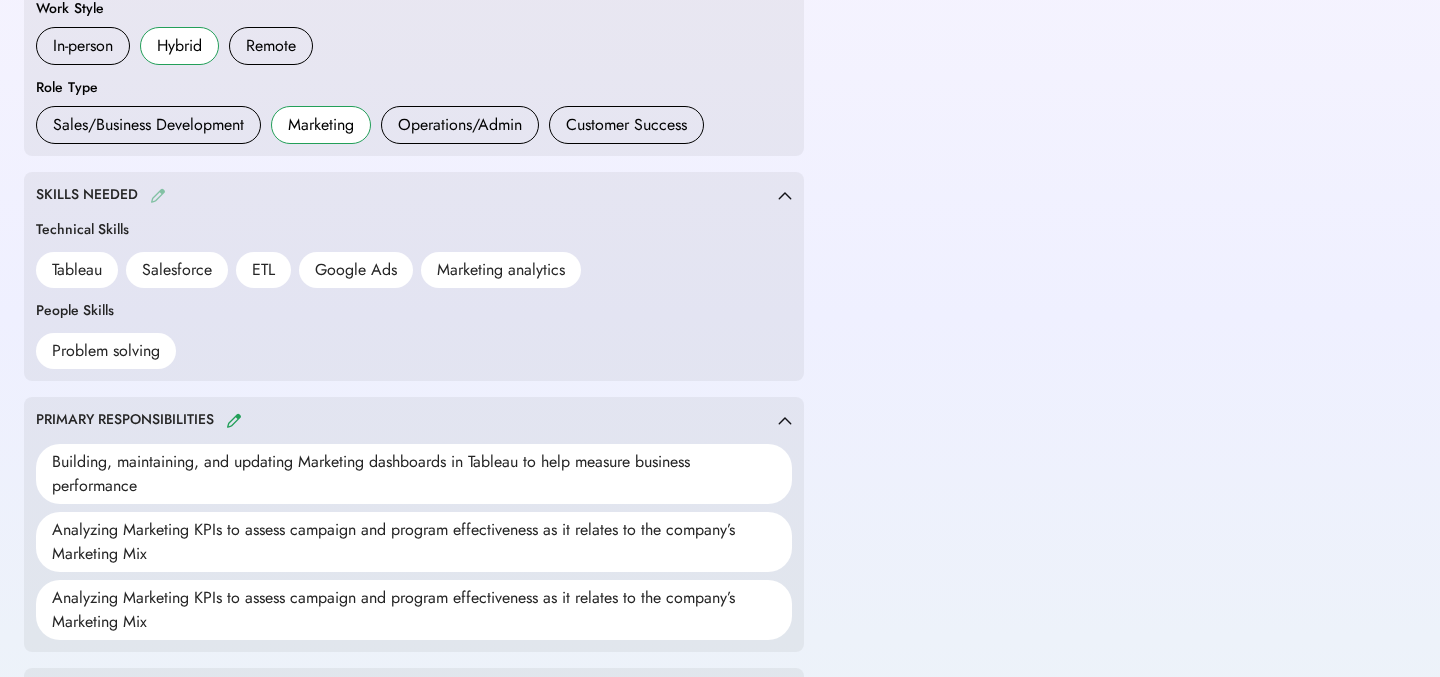 click at bounding box center [158, 195] 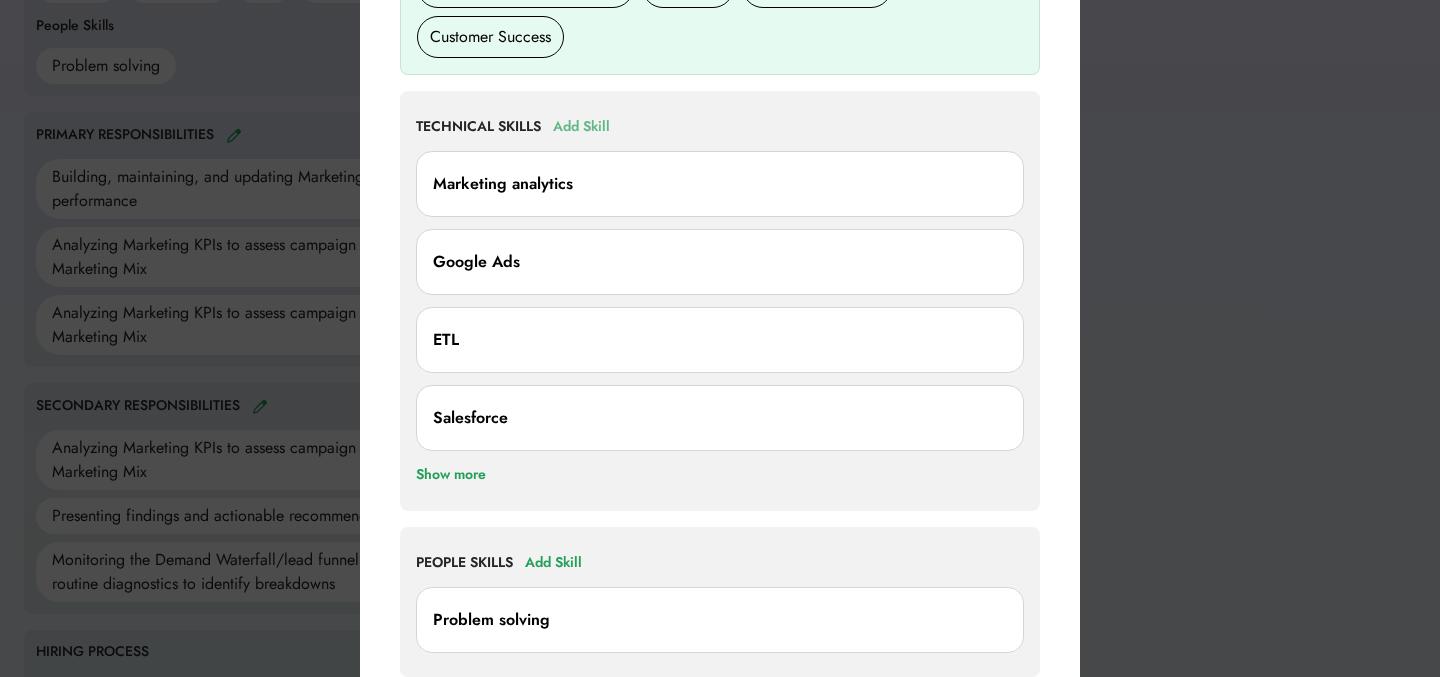 scroll, scrollTop: 1243, scrollLeft: 0, axis: vertical 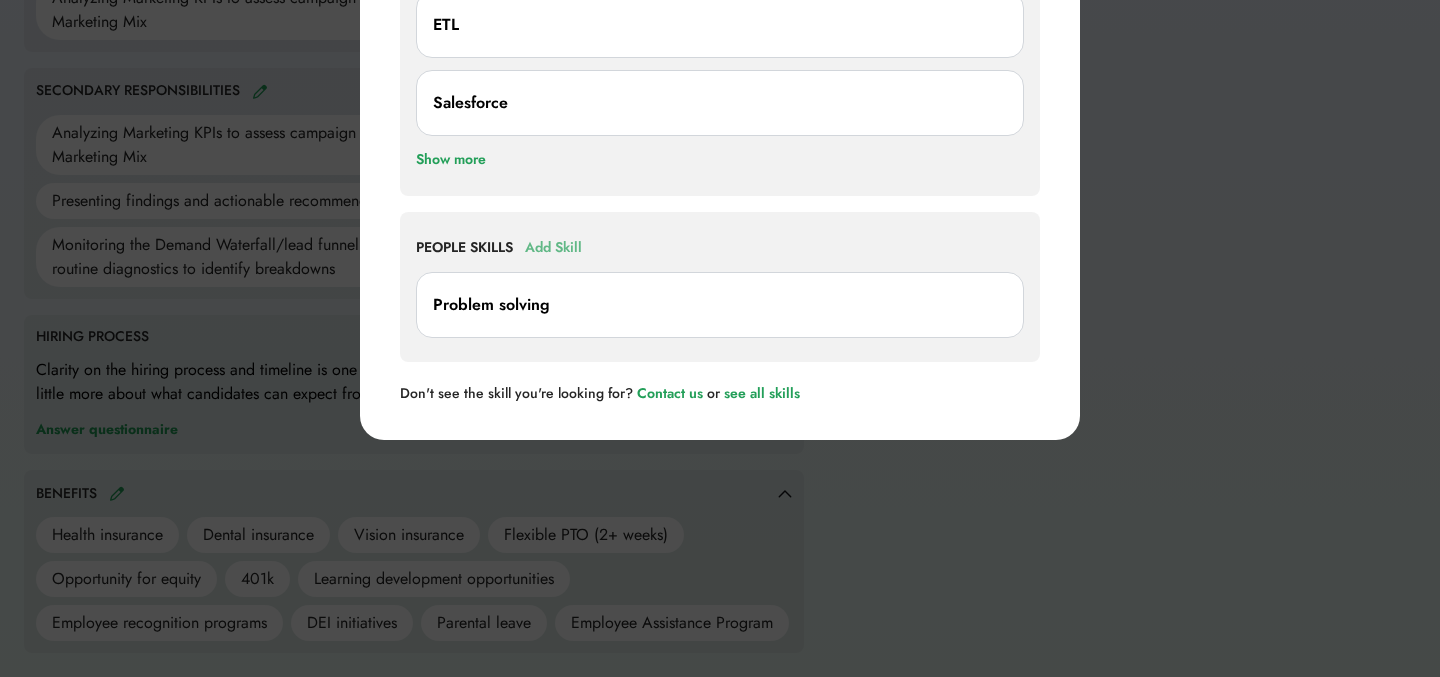 click on "Add Skill" at bounding box center [553, 248] 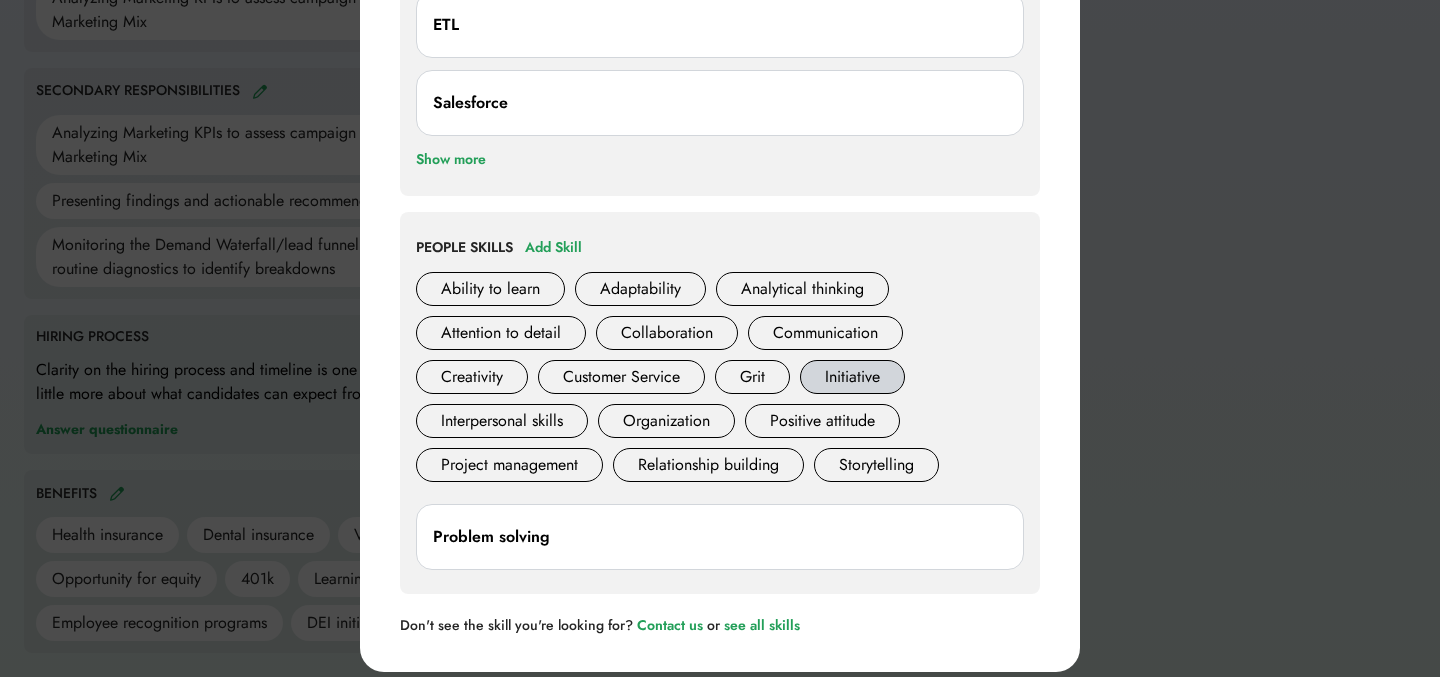 click on "Initiative" at bounding box center (852, 377) 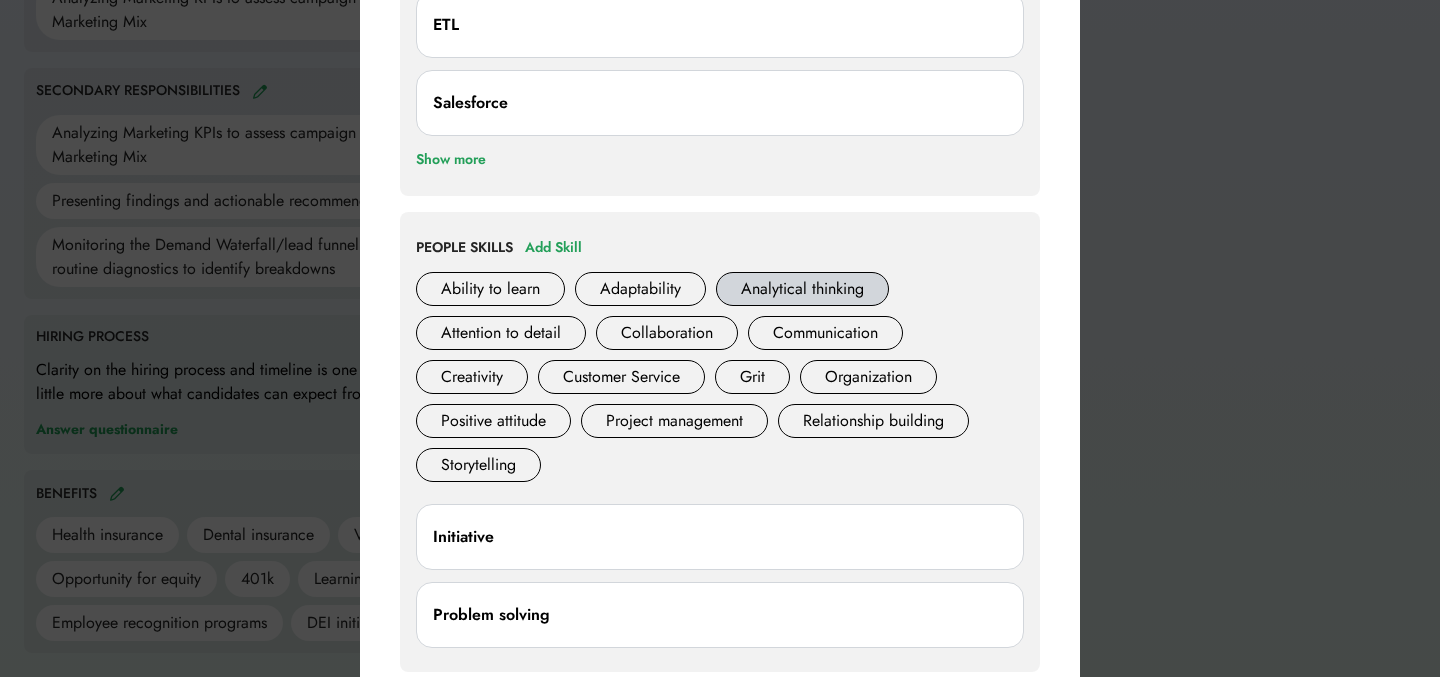 click on "Analytical thinking" at bounding box center (802, 289) 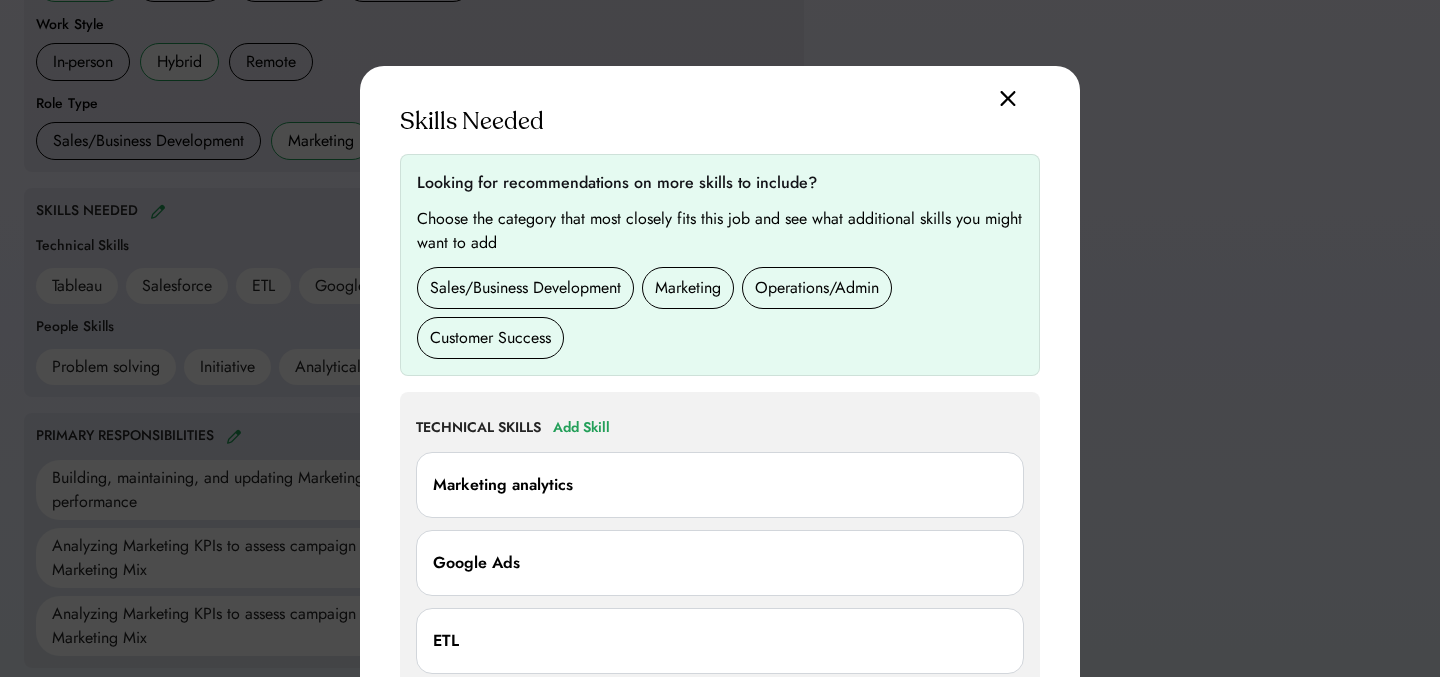 scroll, scrollTop: 489, scrollLeft: 0, axis: vertical 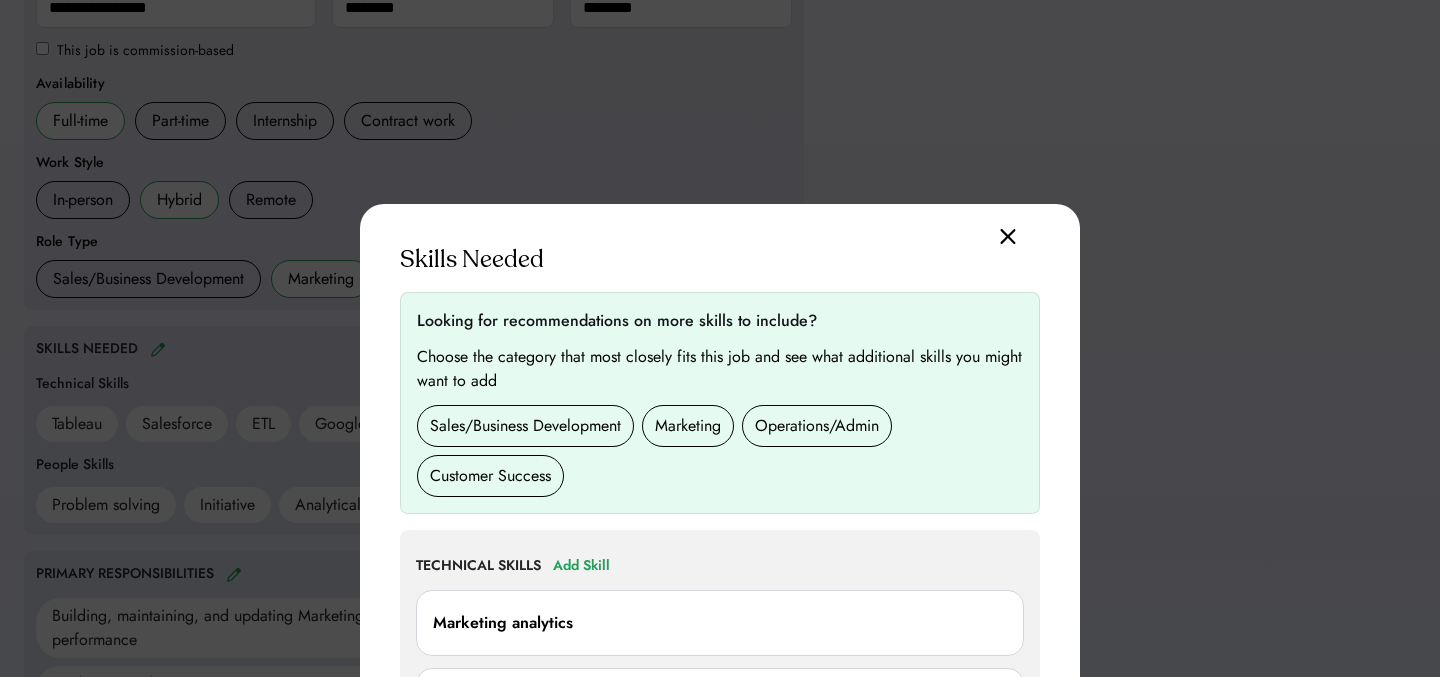click at bounding box center (1008, 236) 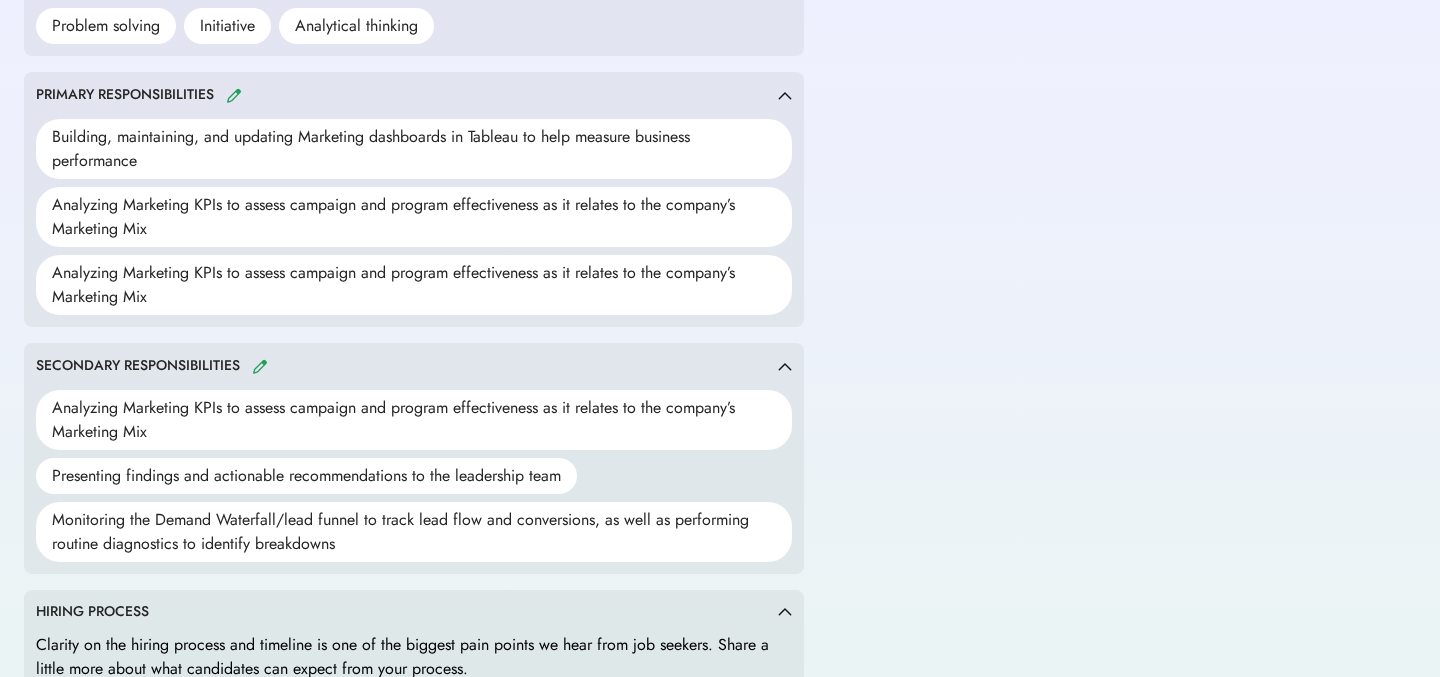 scroll, scrollTop: 992, scrollLeft: 0, axis: vertical 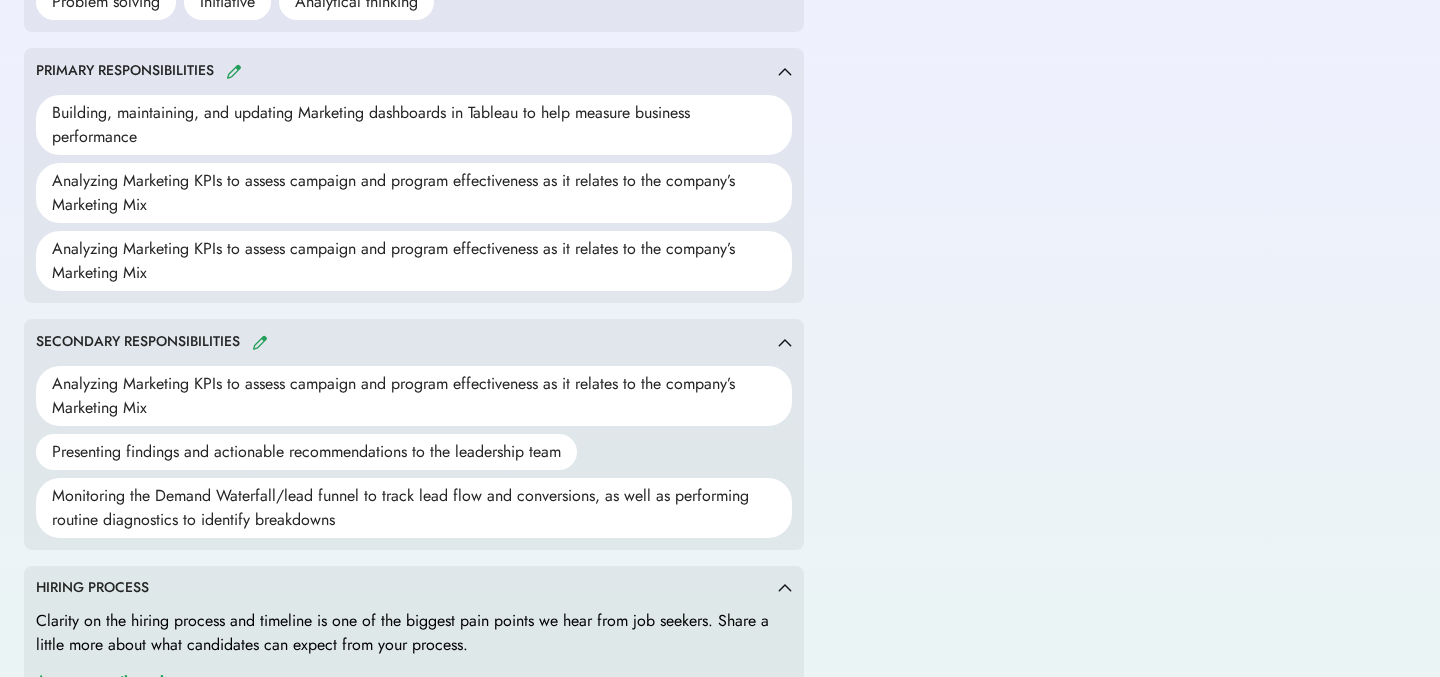 click on "SECONDARY RESPONSIBILITIES" at bounding box center [407, 342] 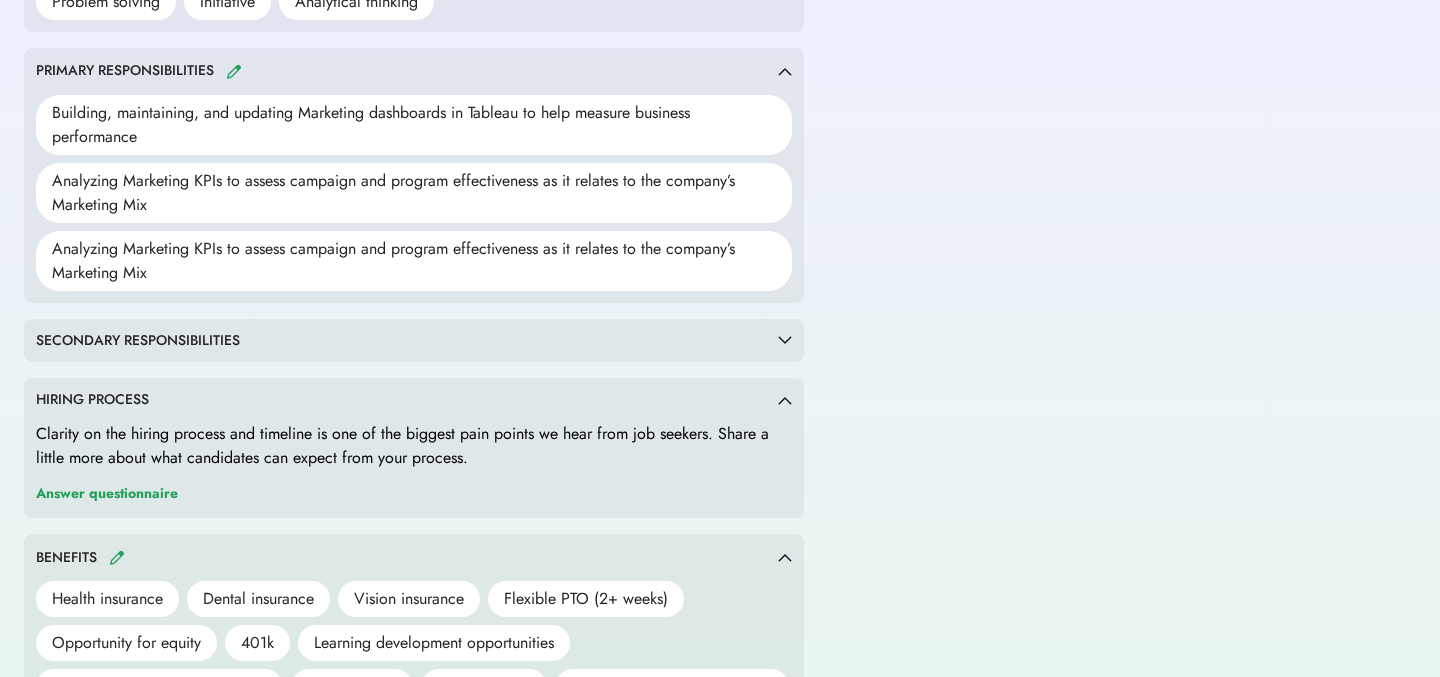 click on "SECONDARY RESPONSIBILITIES Analyzing Marketing KPIs to assess campaign and program effectiveness as it relates to the company’s Marketing Mix Presenting findings and actionable recommendations to the leadership team Monitoring the Demand Waterfall/lead funnel to track lead flow and conversions, as well as performing routine diagnostics to identify breakdowns" at bounding box center (414, 341) 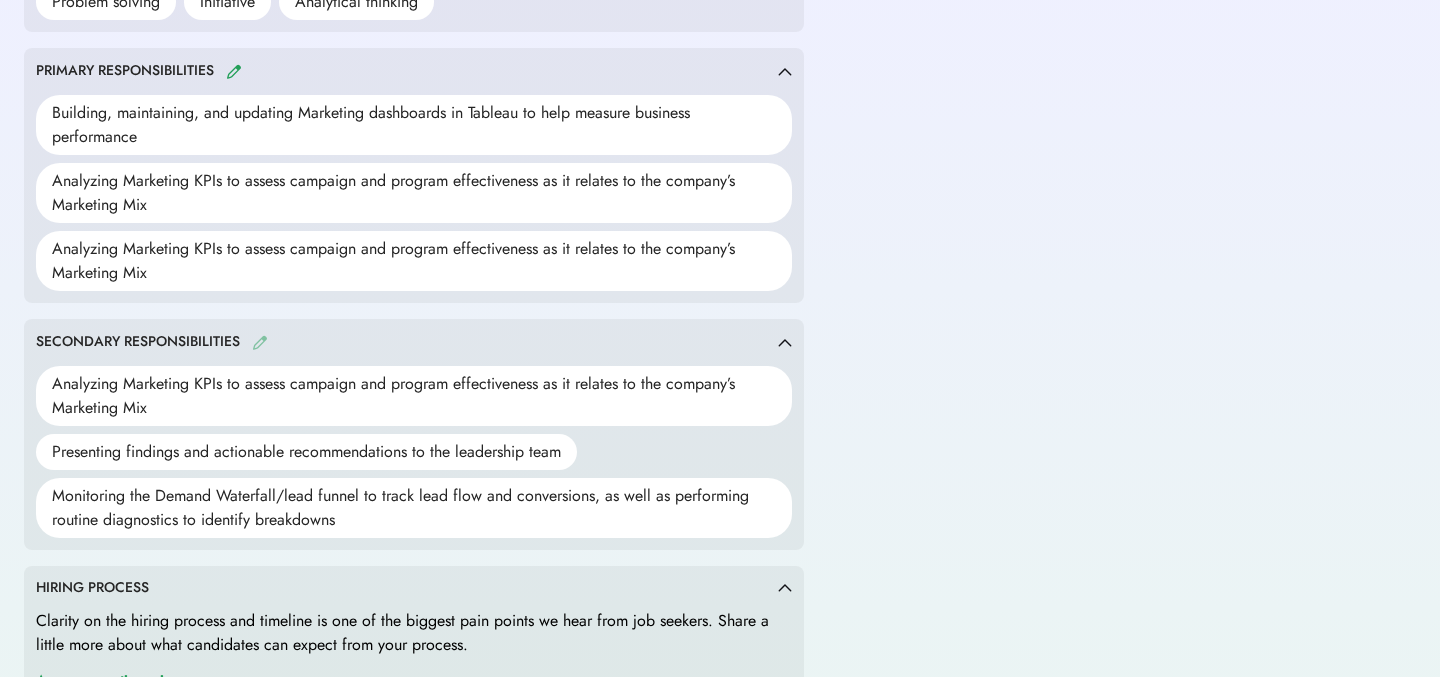 click at bounding box center [260, 342] 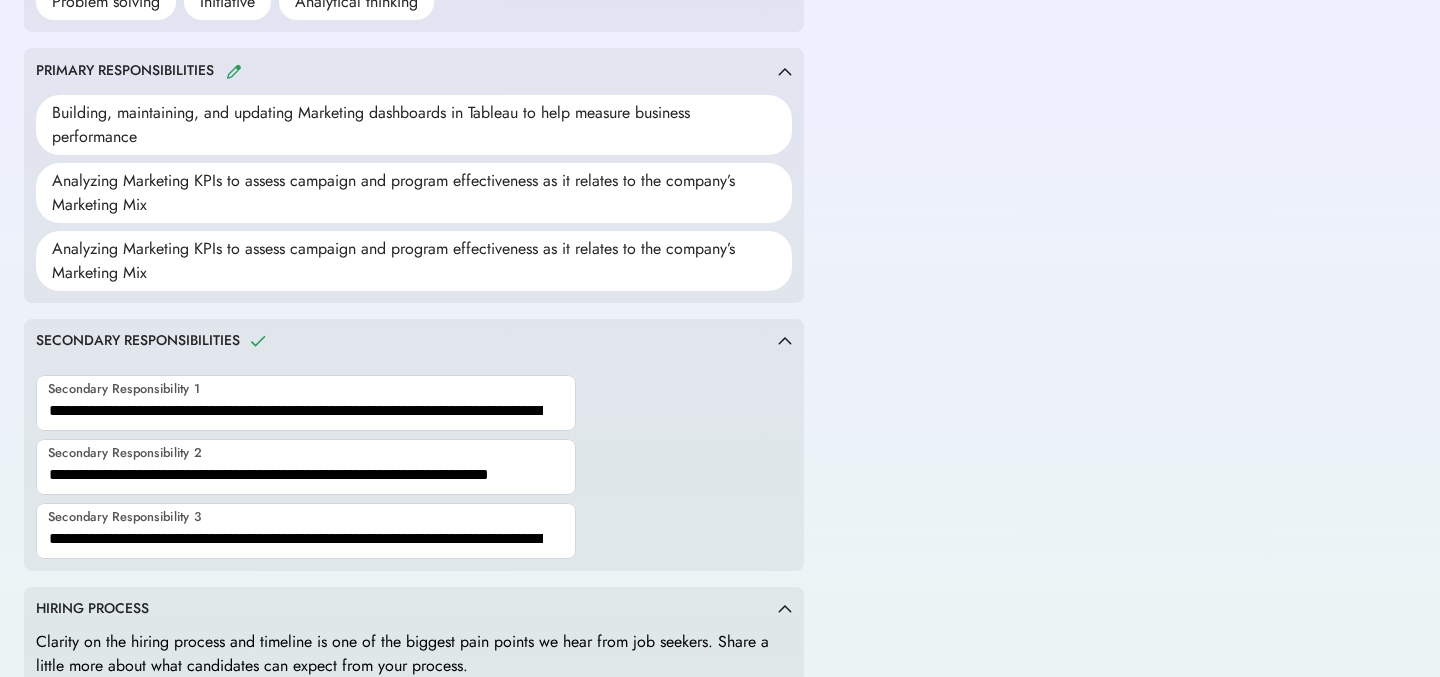 click at bounding box center (306, 403) 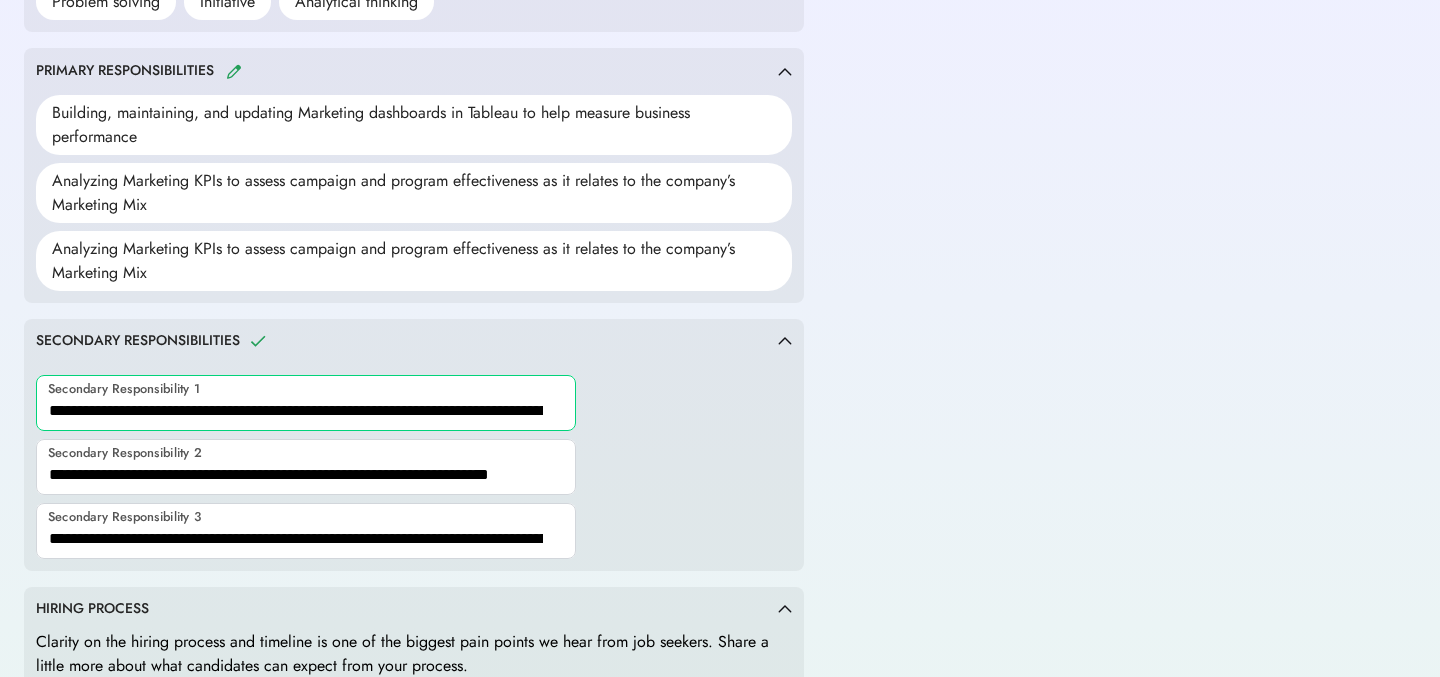 click at bounding box center (306, 403) 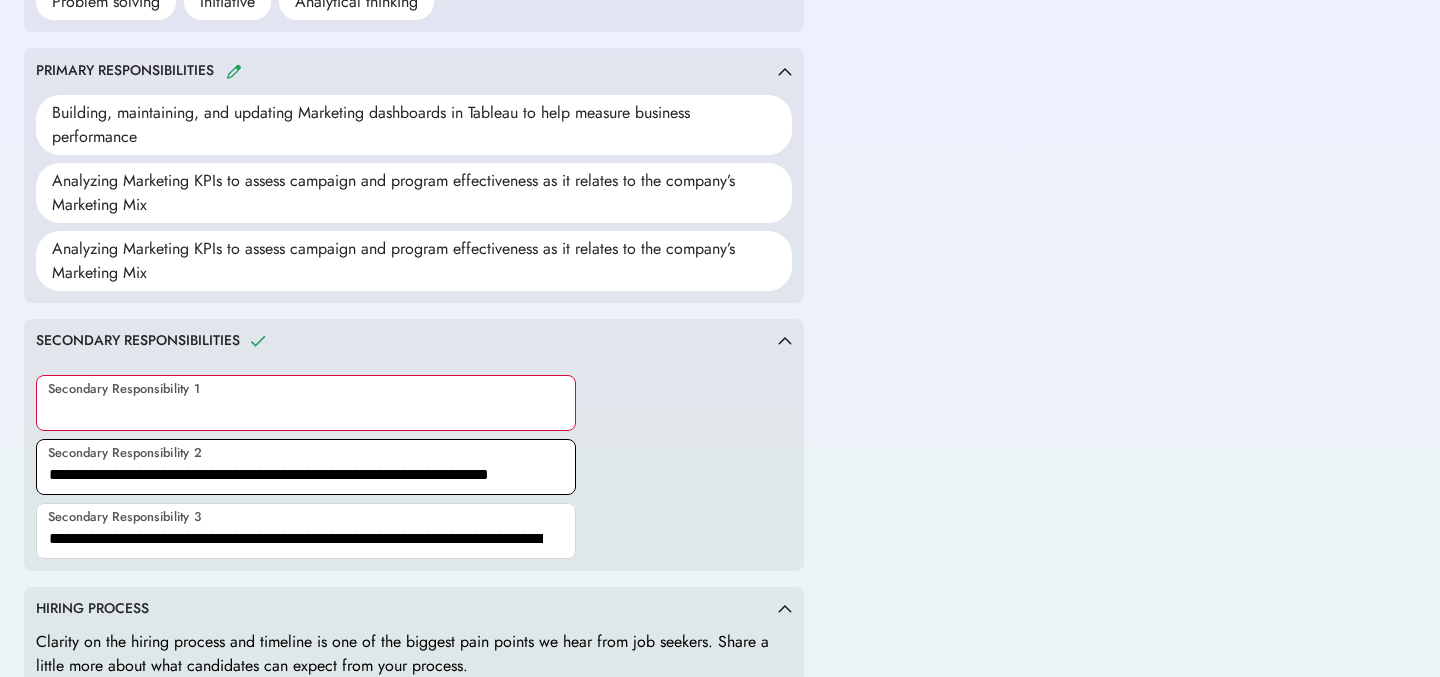 type 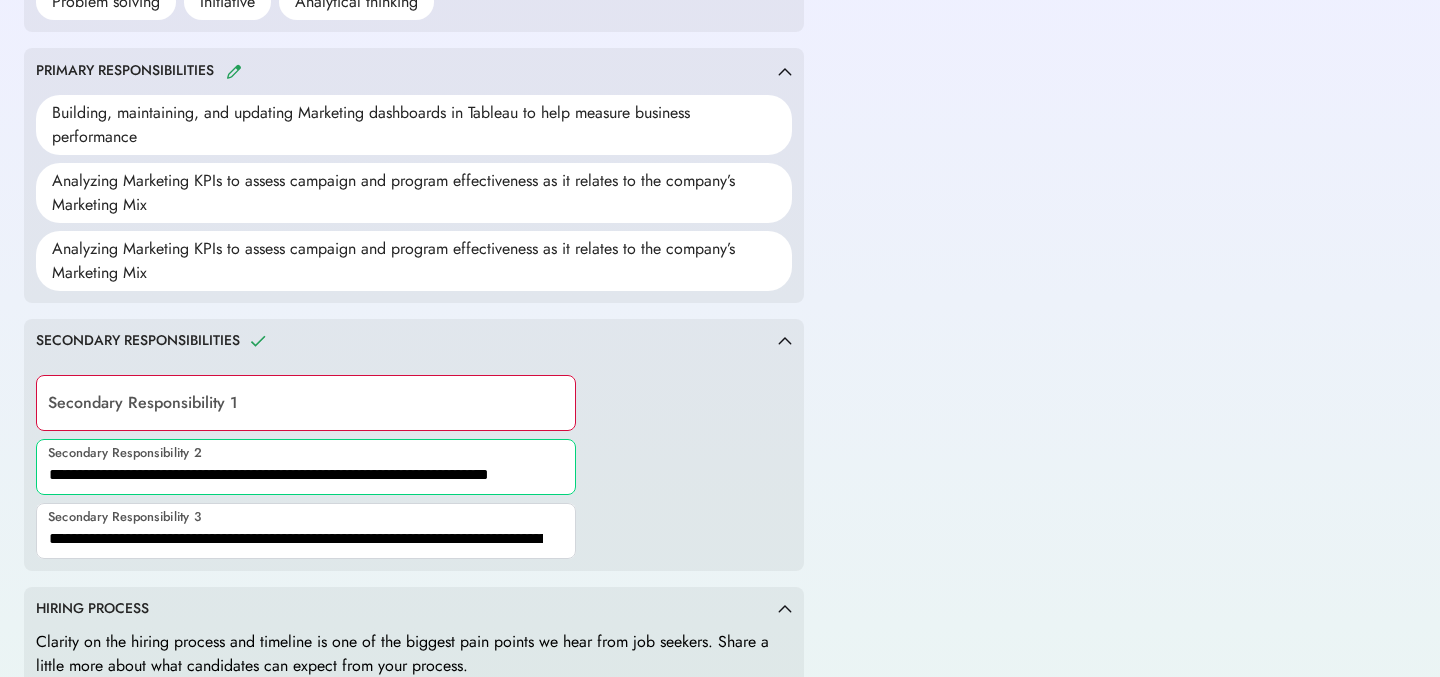 click at bounding box center (306, 467) 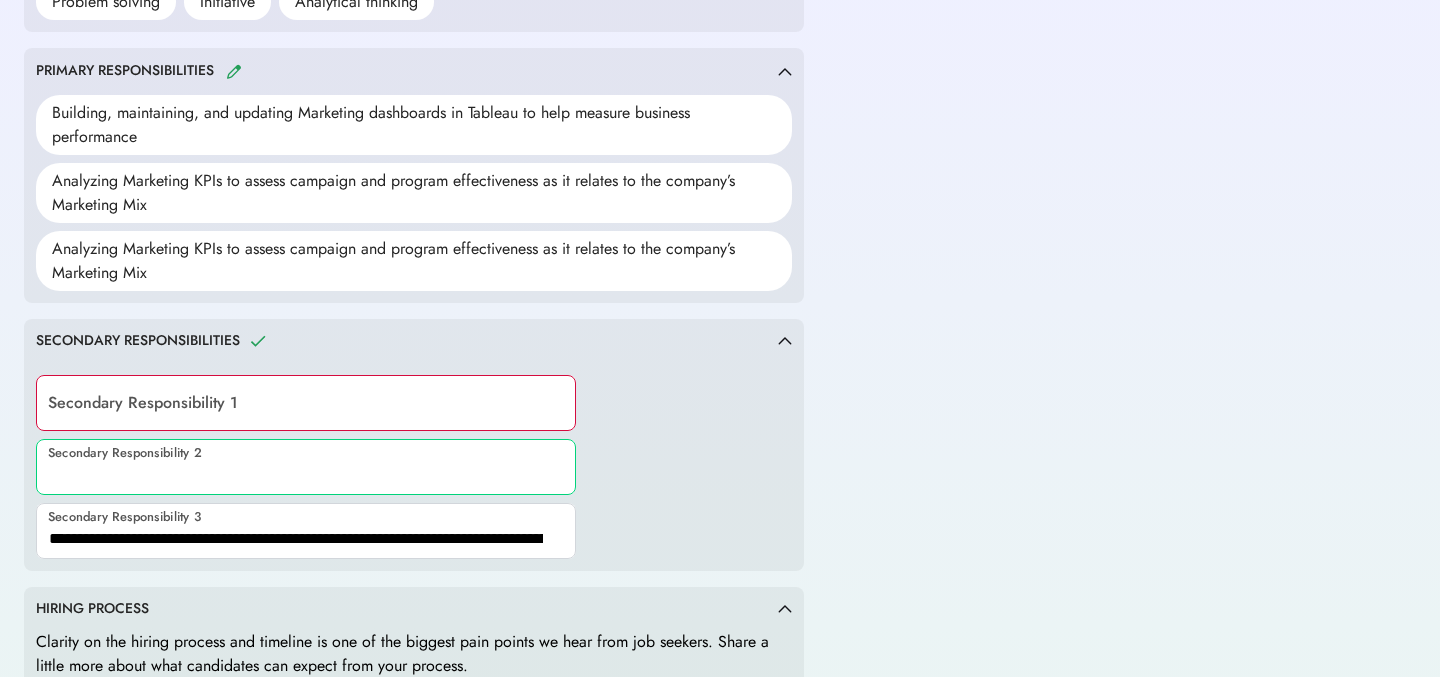 type 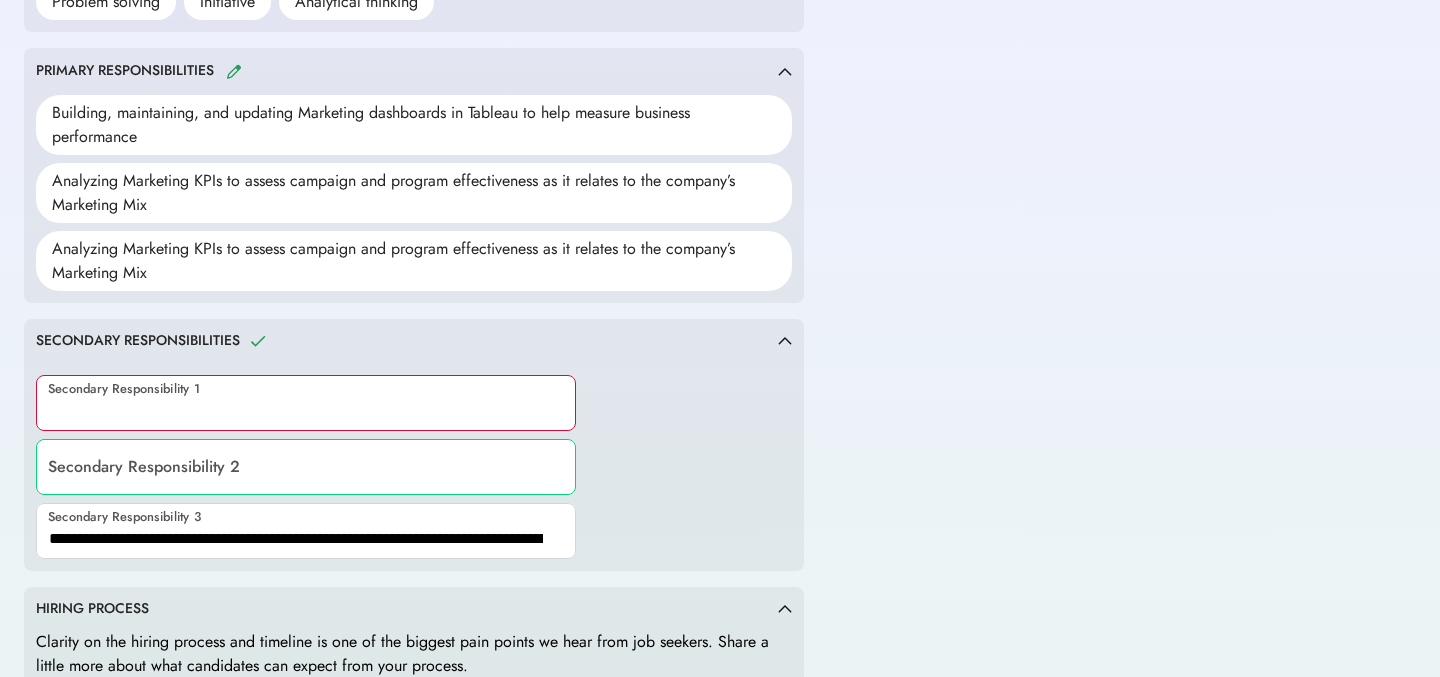 click at bounding box center [306, 403] 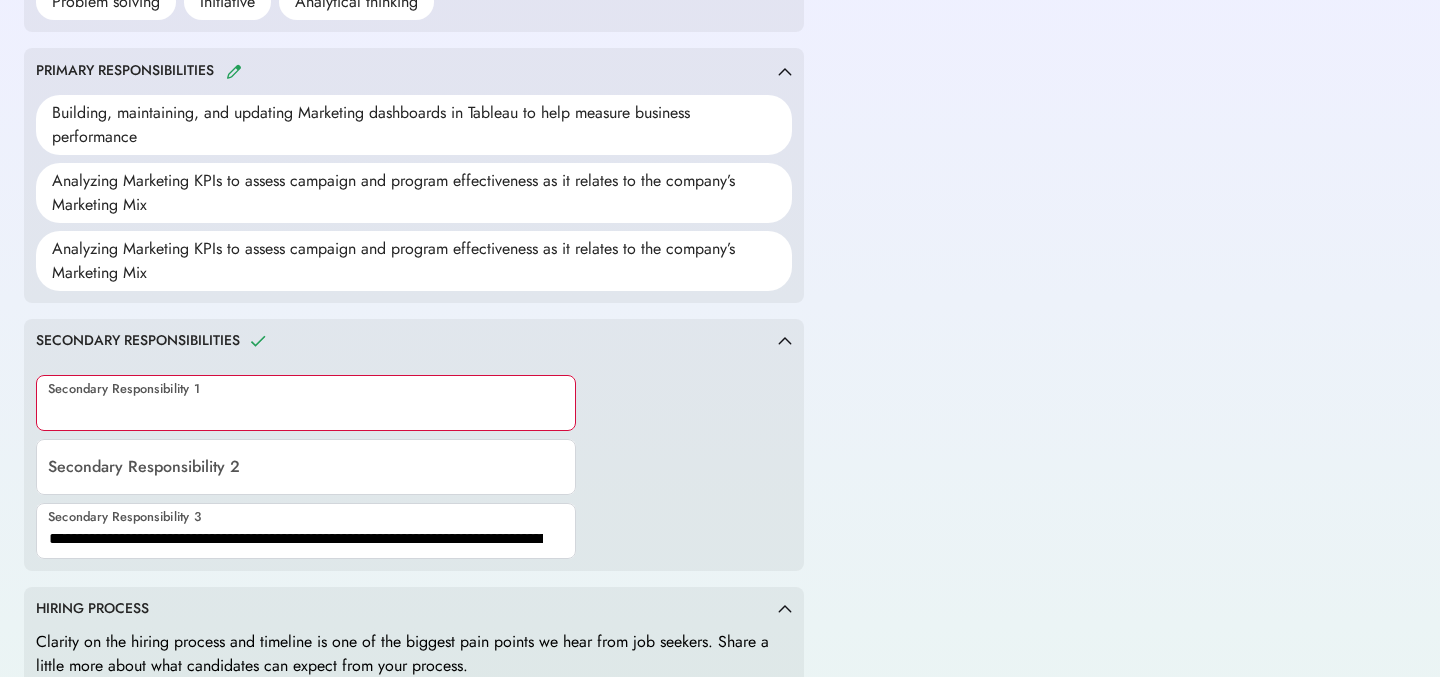 paste on "**********" 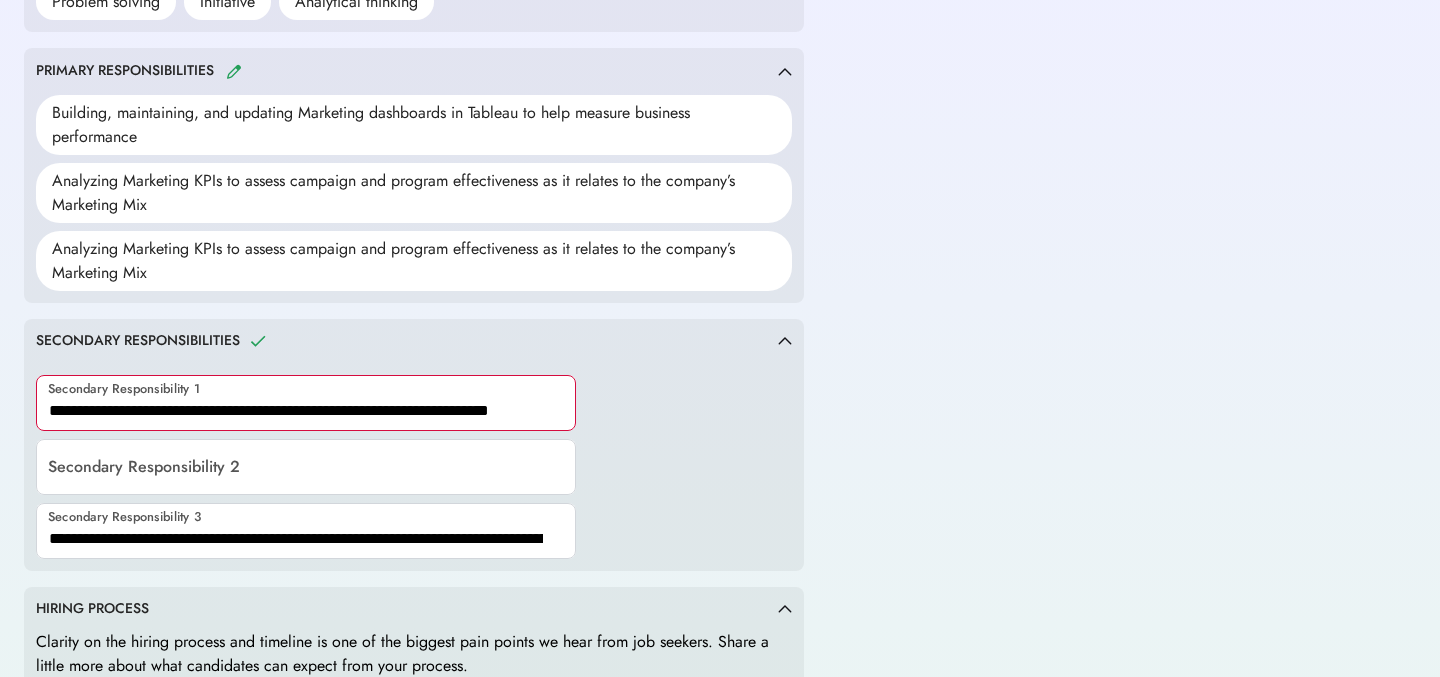 scroll, scrollTop: 0, scrollLeft: 19, axis: horizontal 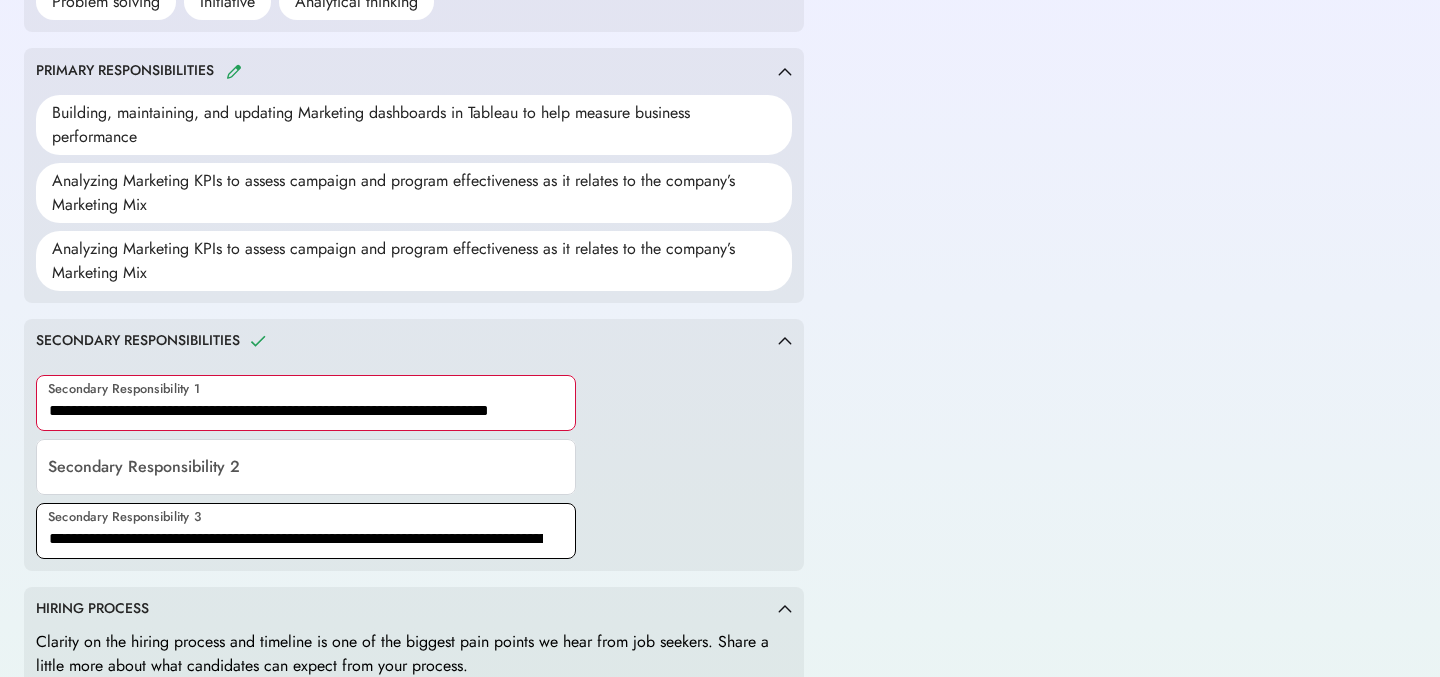 type on "**********" 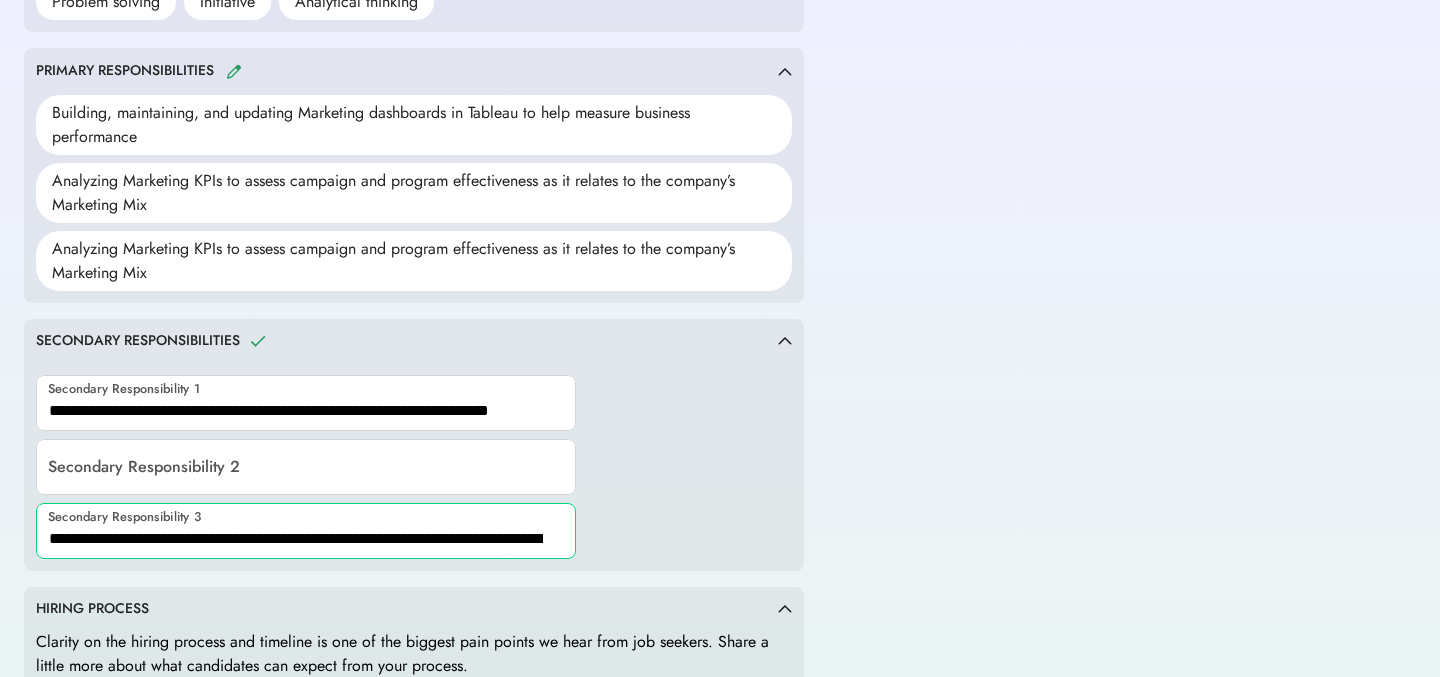click at bounding box center (306, 531) 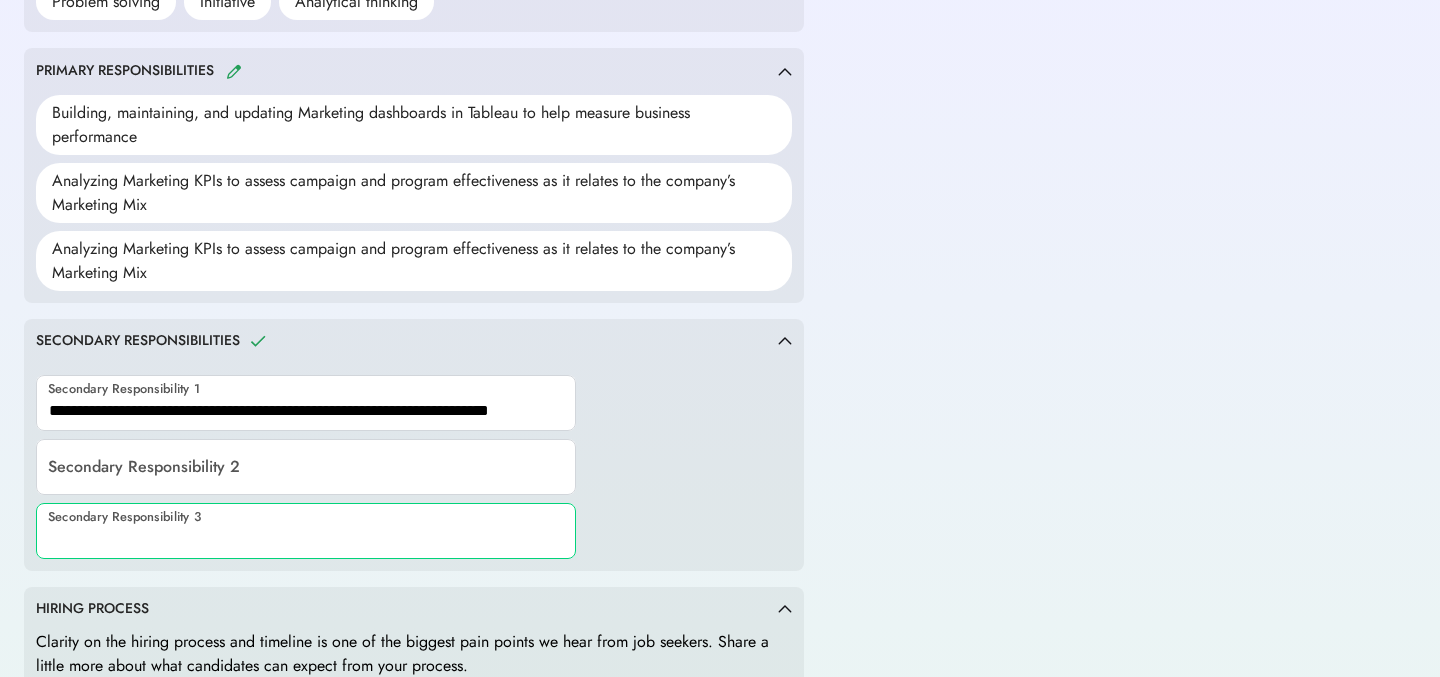 type 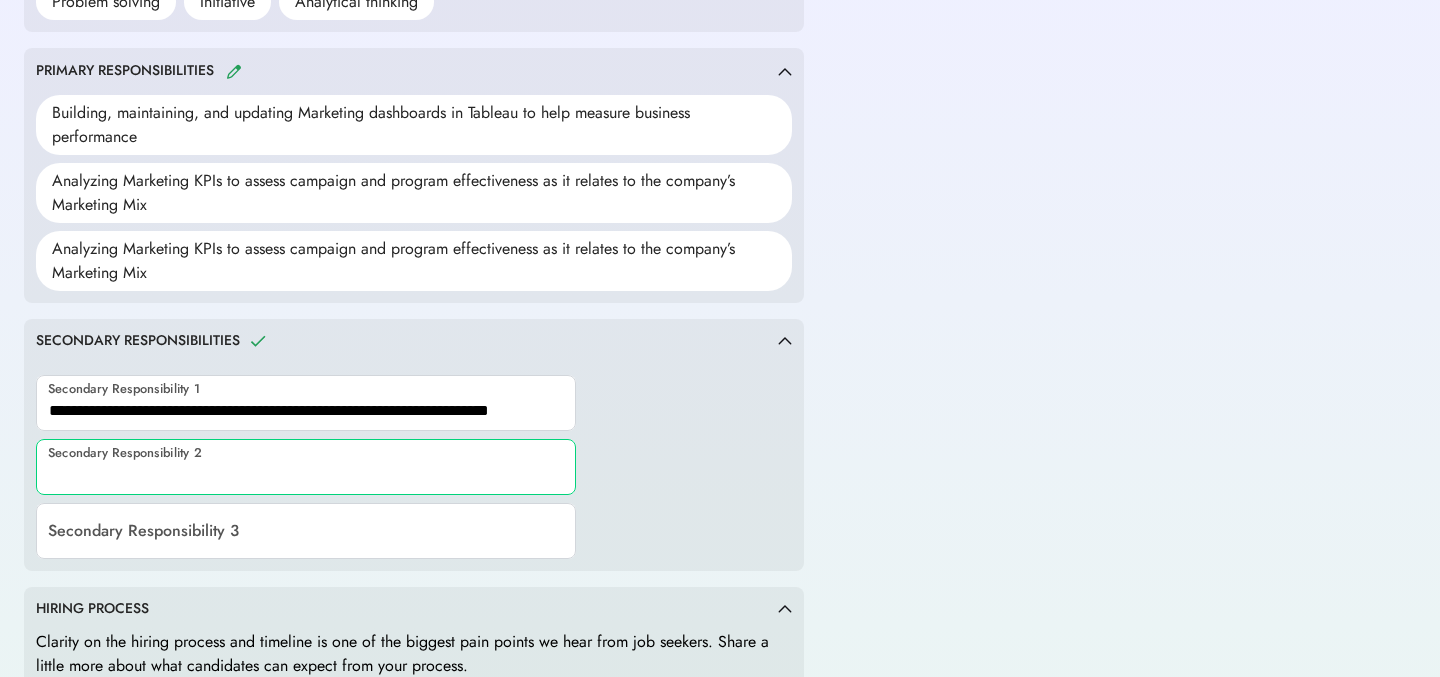 click at bounding box center [306, 467] 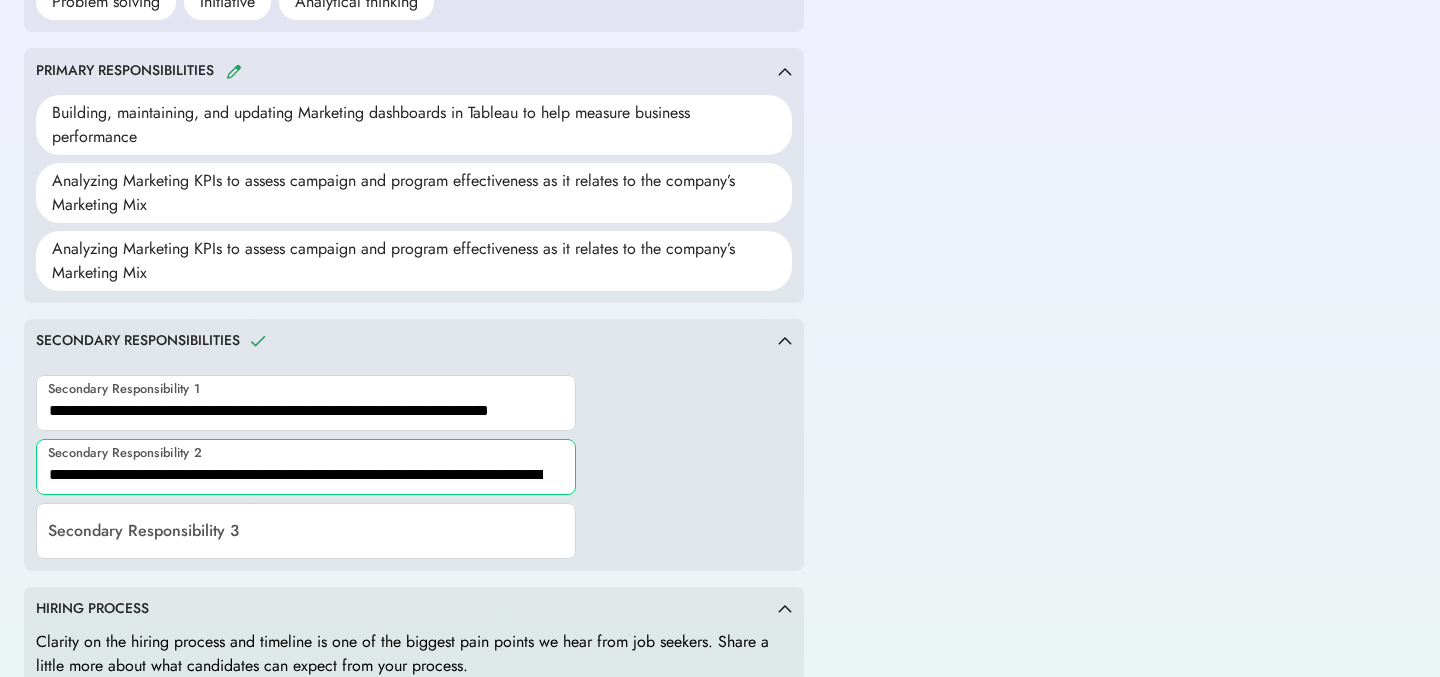 scroll, scrollTop: 0, scrollLeft: 492, axis: horizontal 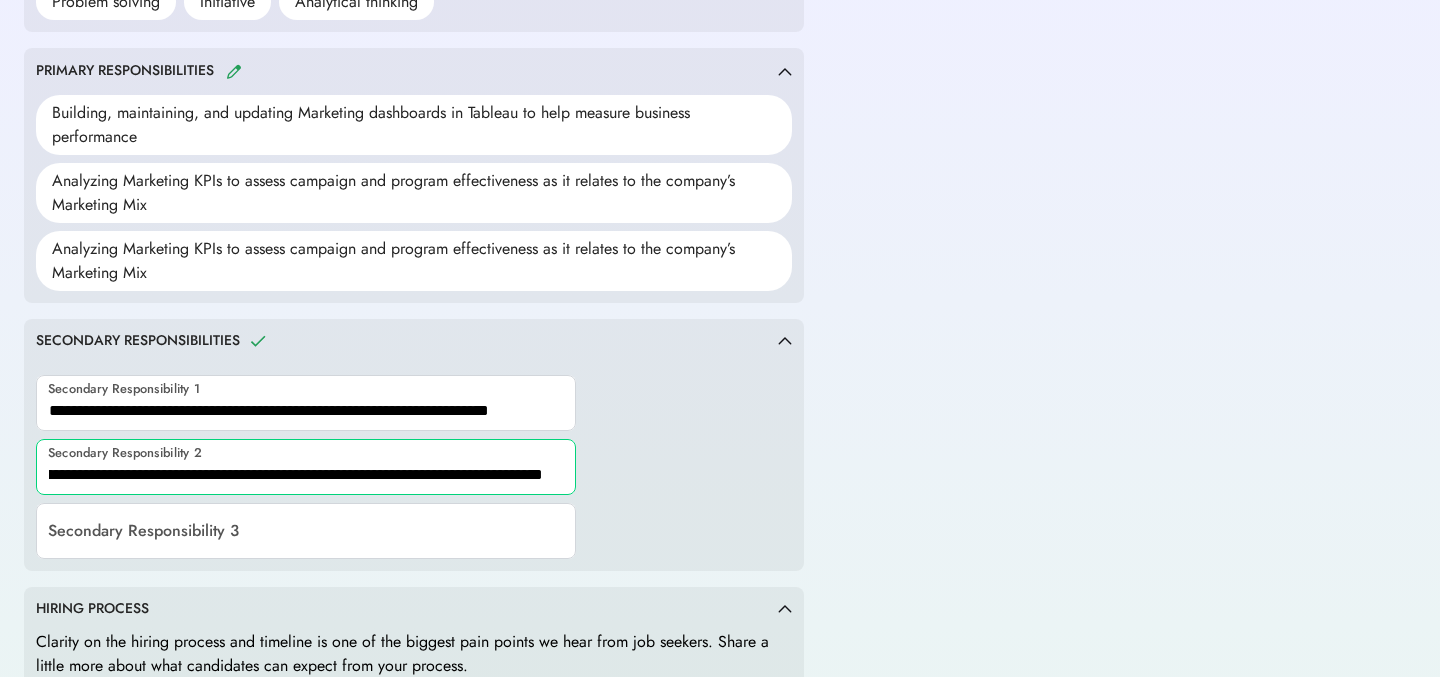 type on "**********" 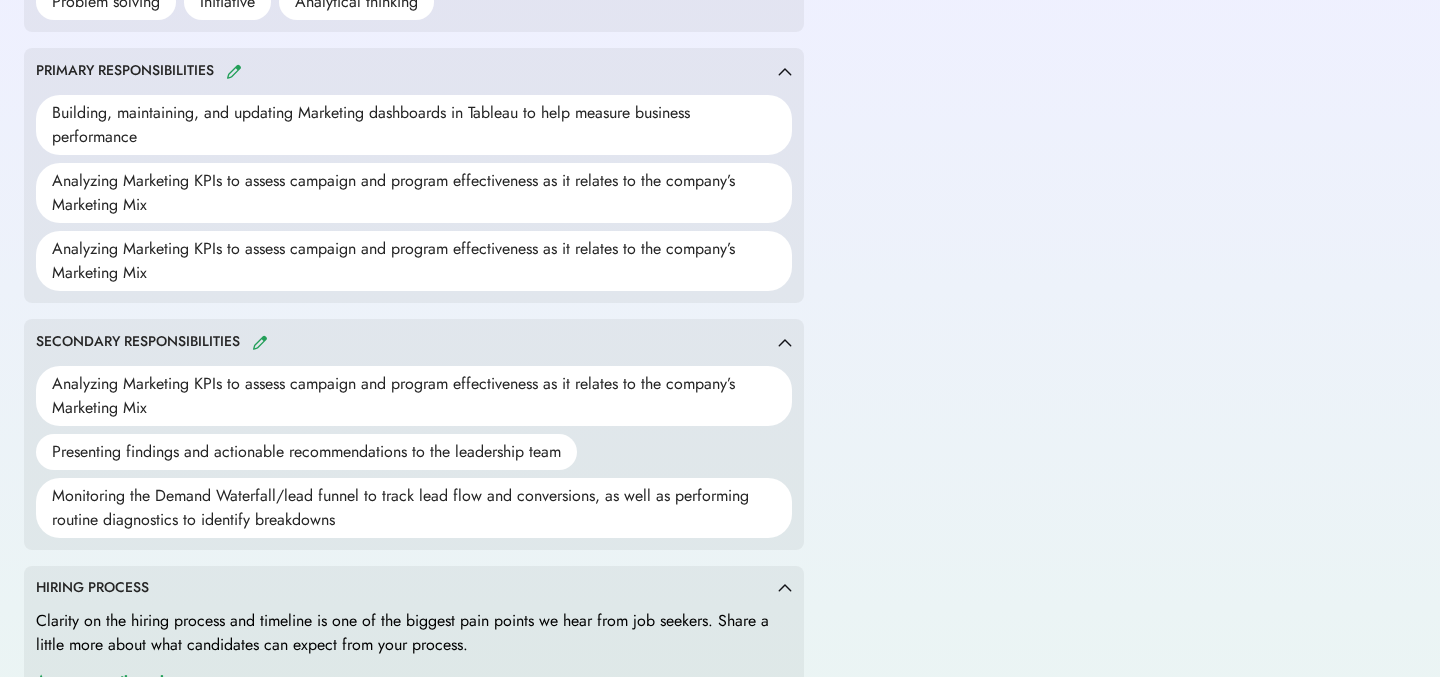 scroll, scrollTop: 0, scrollLeft: 0, axis: both 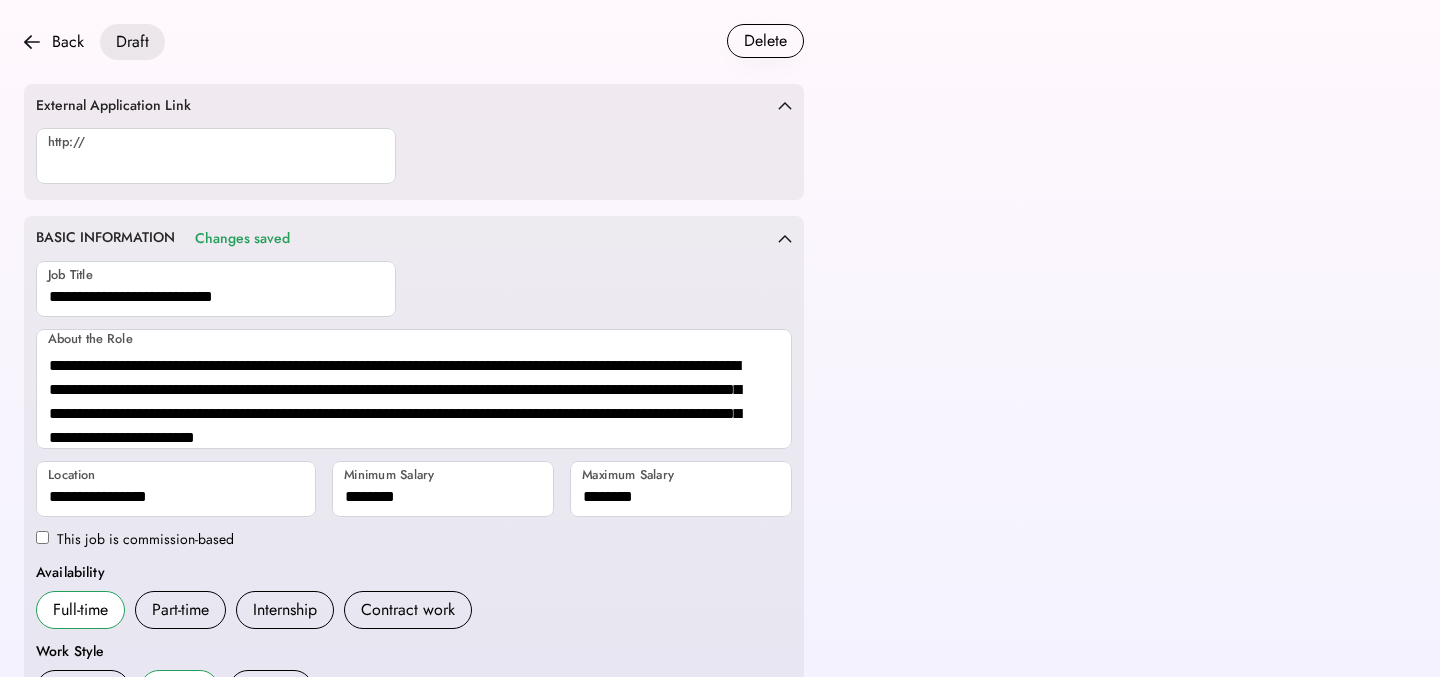 click at bounding box center [216, 156] 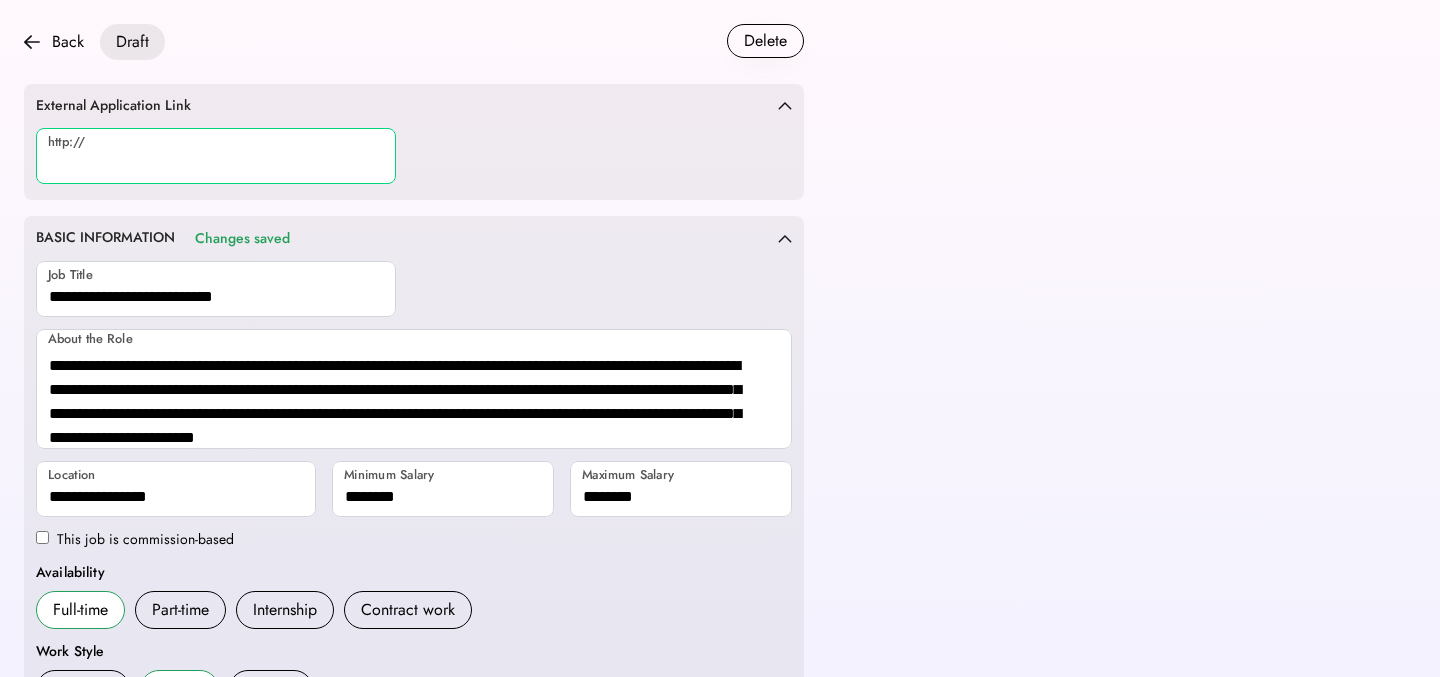 paste on "**********" 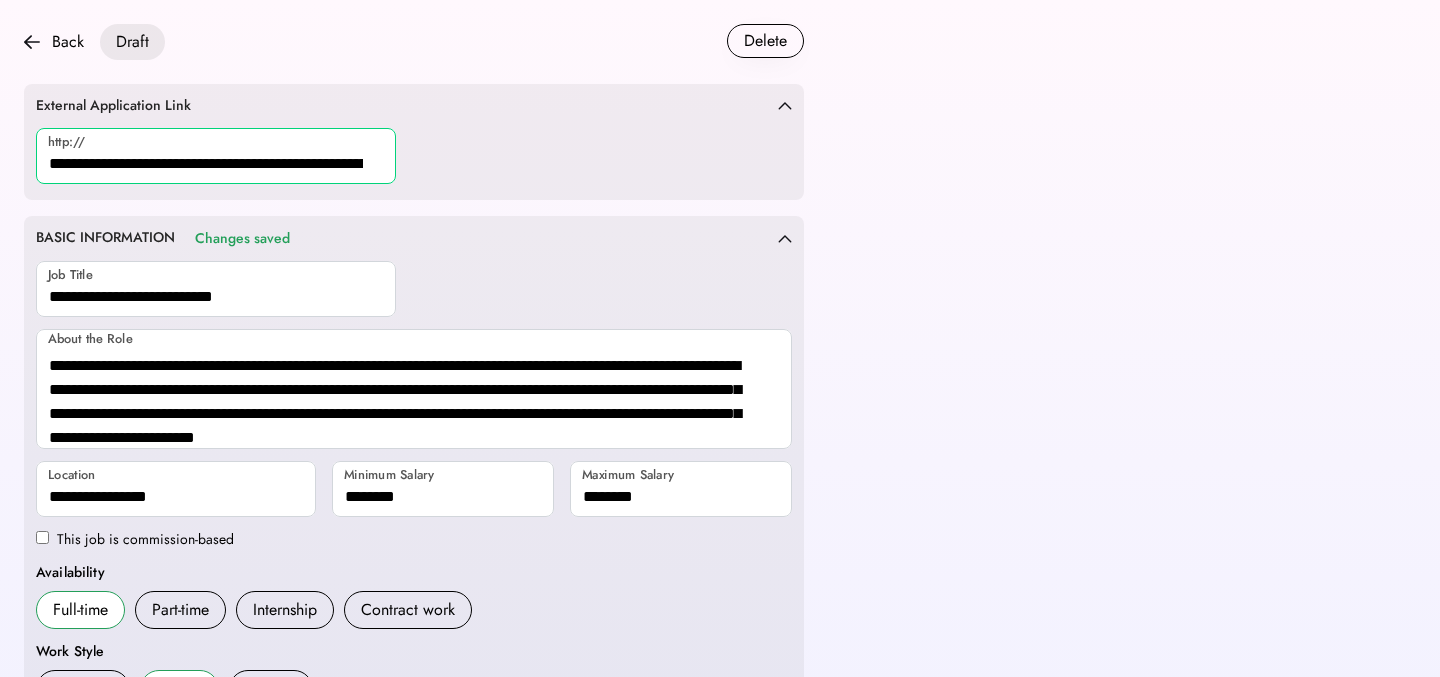 scroll, scrollTop: 0, scrollLeft: 211, axis: horizontal 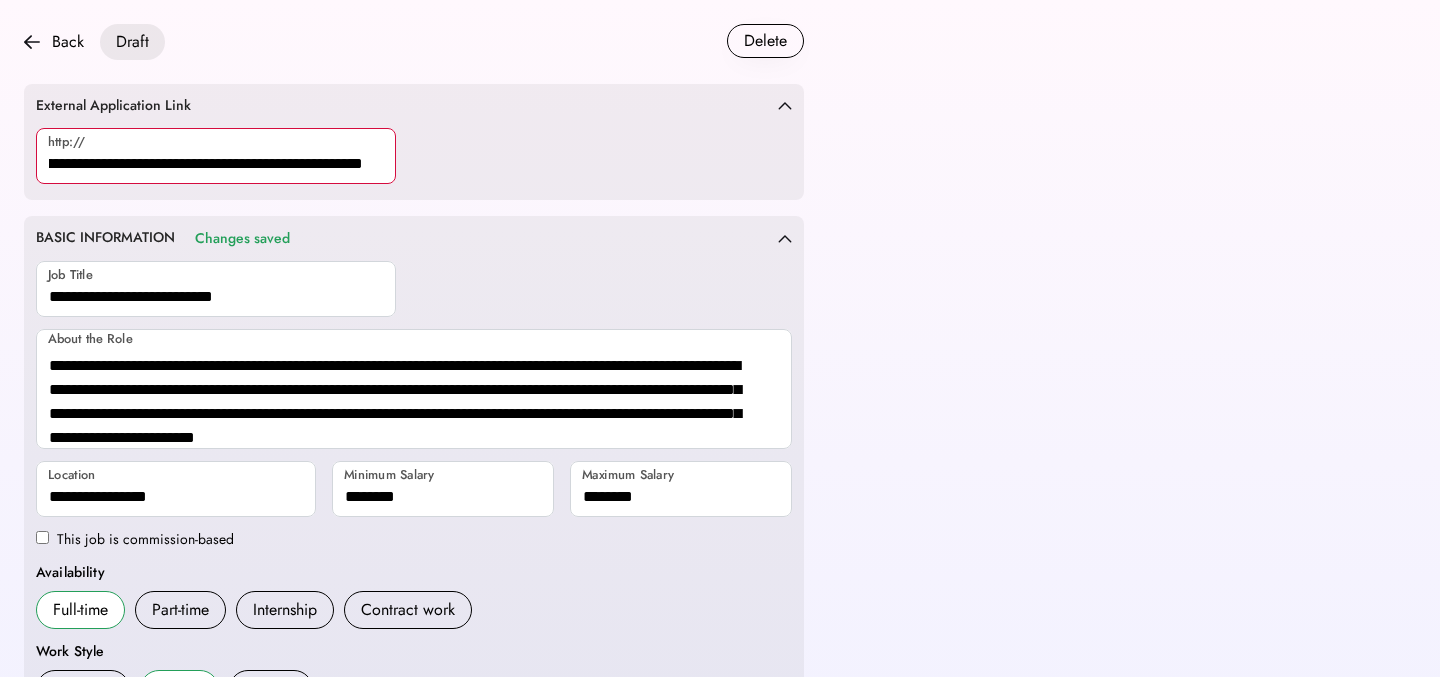 type on "**********" 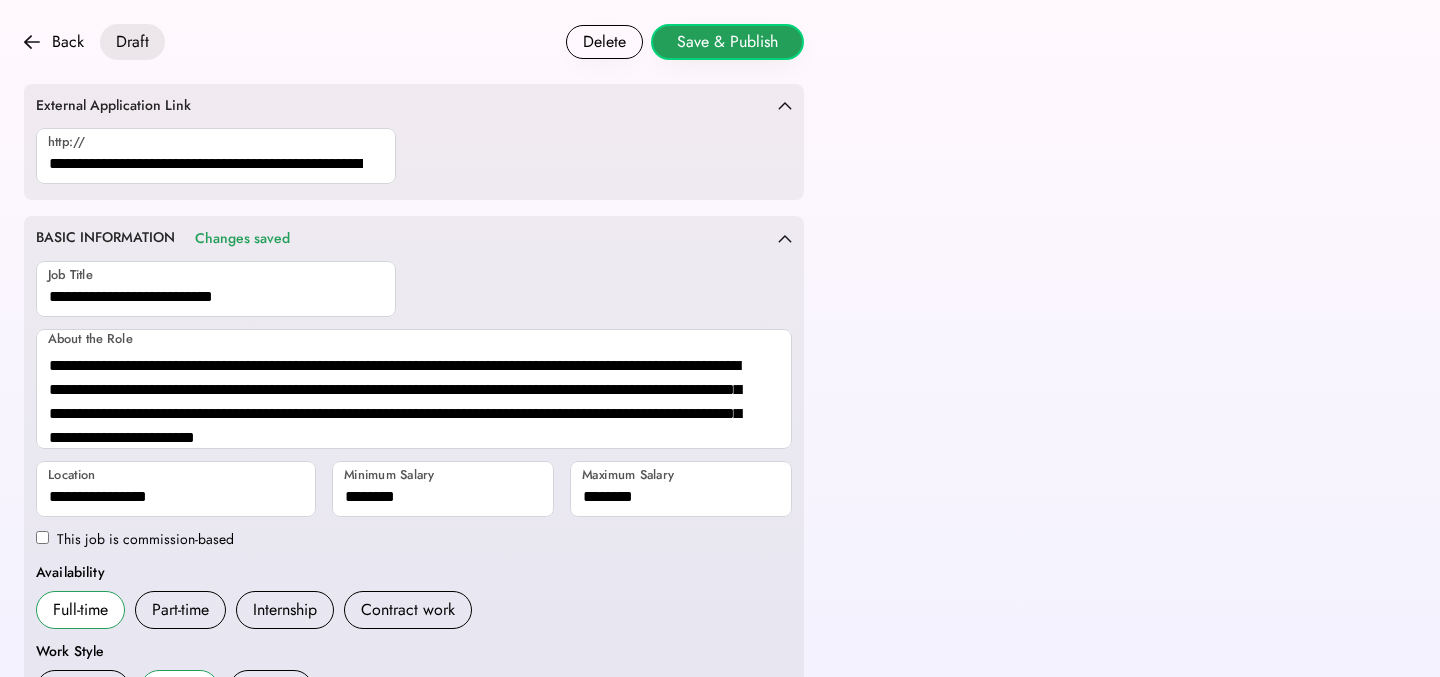 click on "Save & Publish" at bounding box center (727, 42) 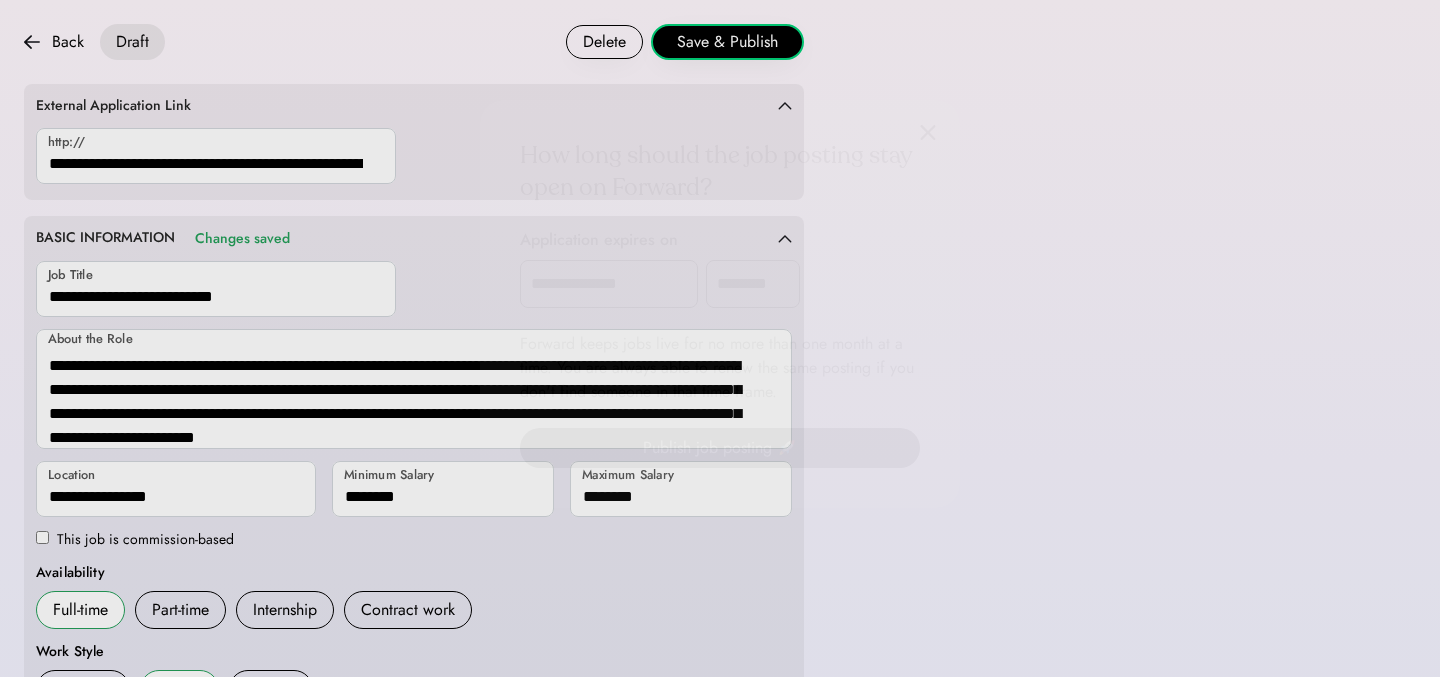 scroll, scrollTop: 865, scrollLeft: 0, axis: vertical 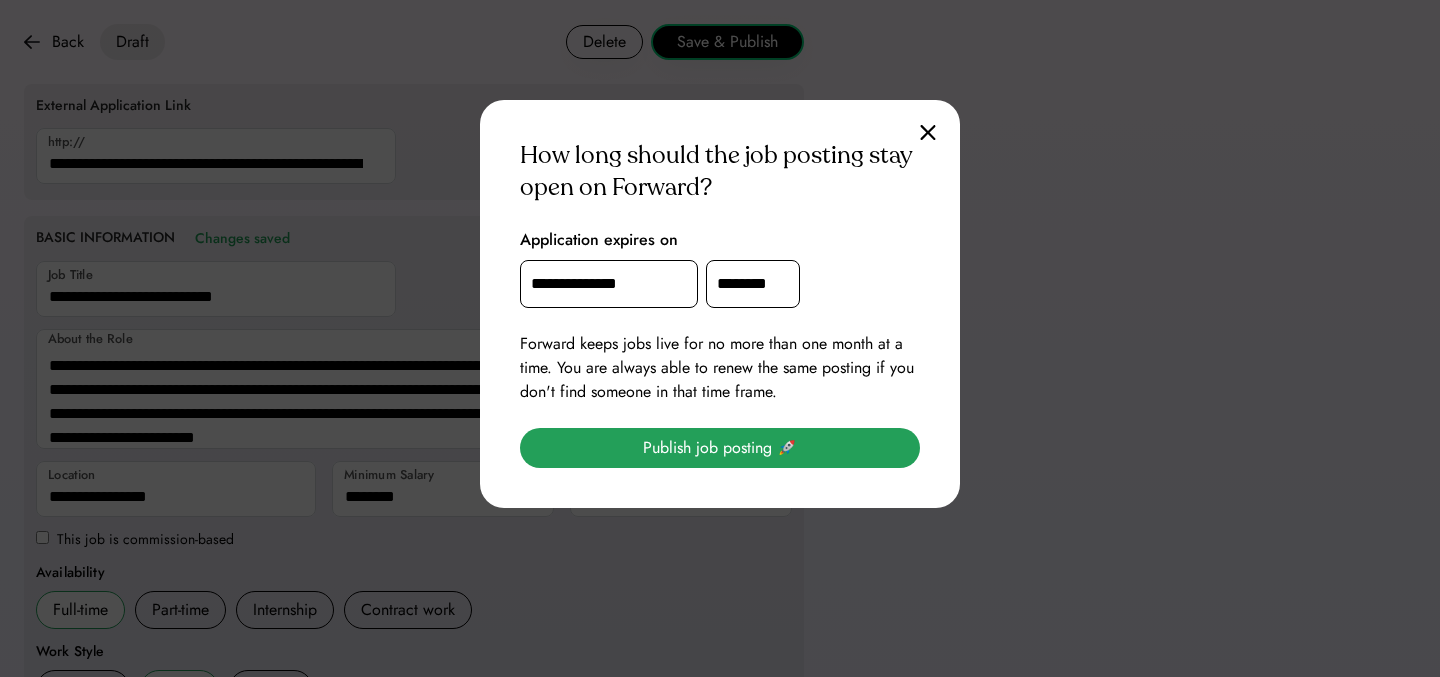 click on "Publish job posting 🚀" at bounding box center [720, 448] 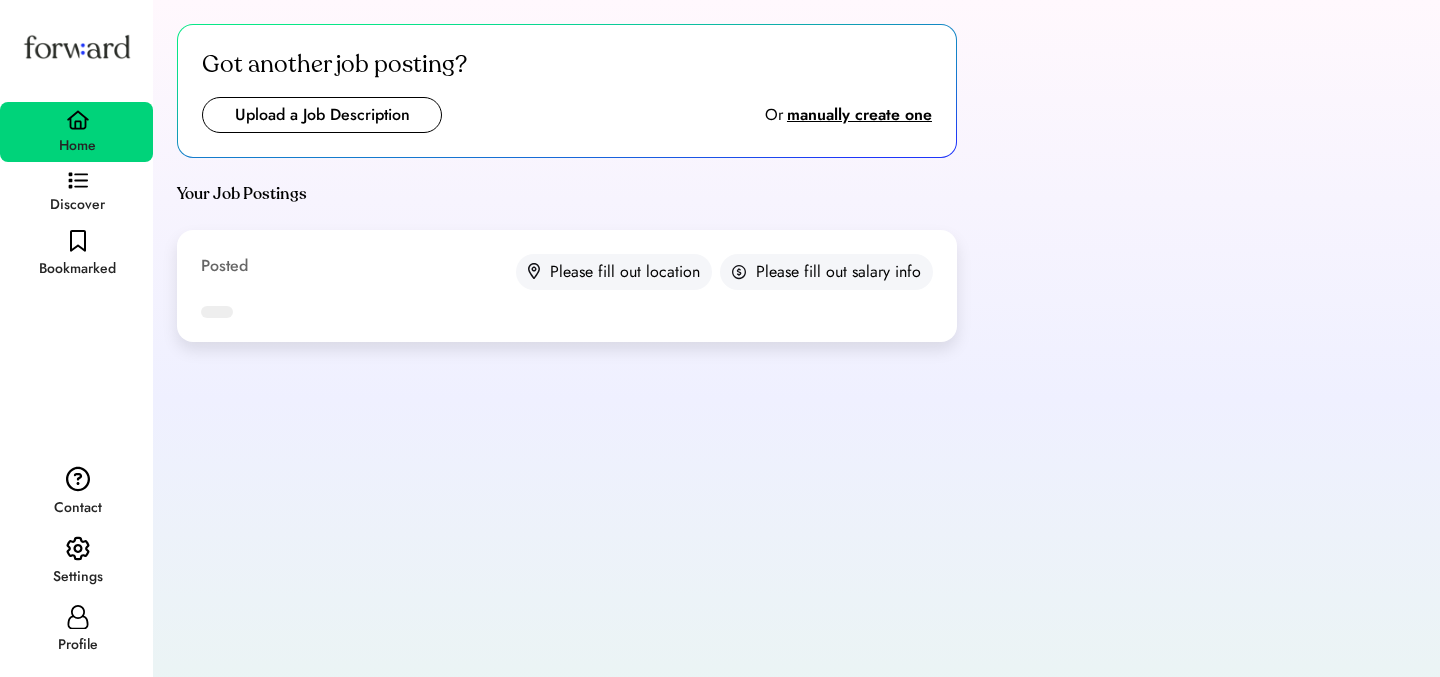 scroll, scrollTop: 0, scrollLeft: 0, axis: both 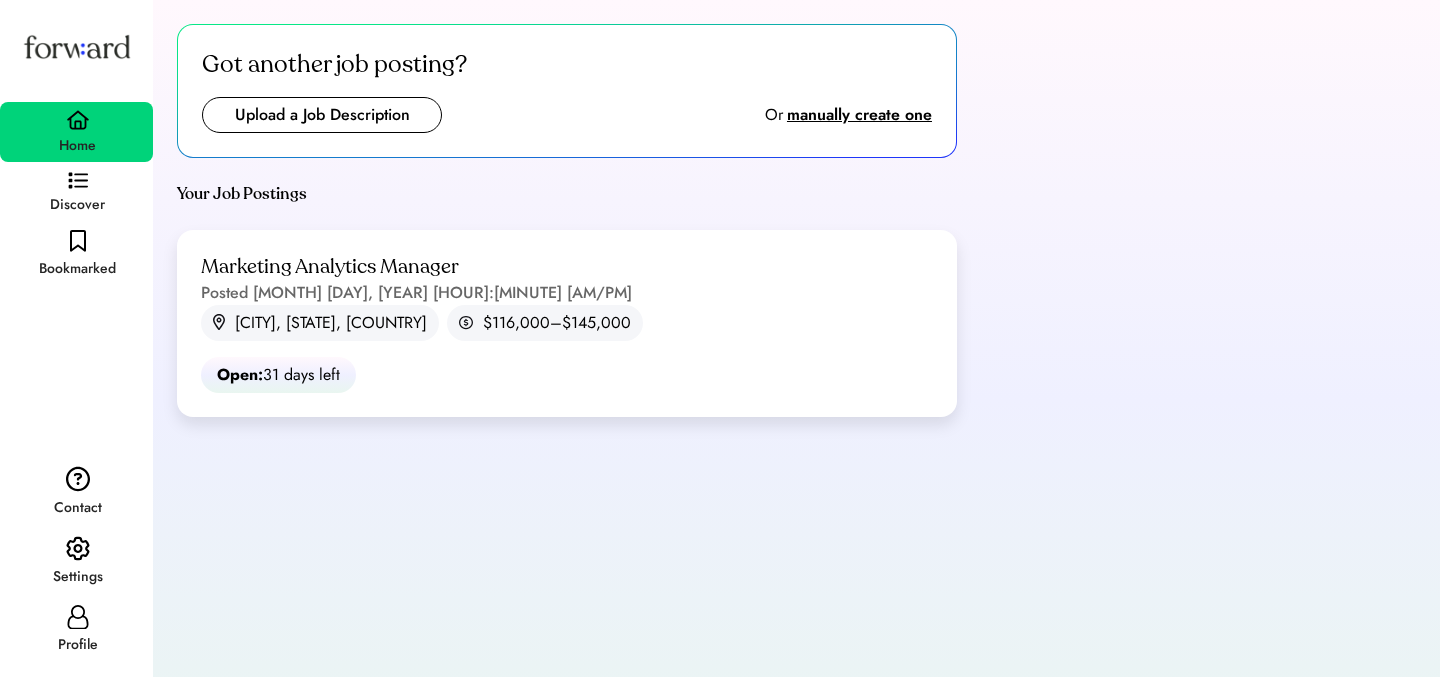 click on "Settings" at bounding box center (76, 560) 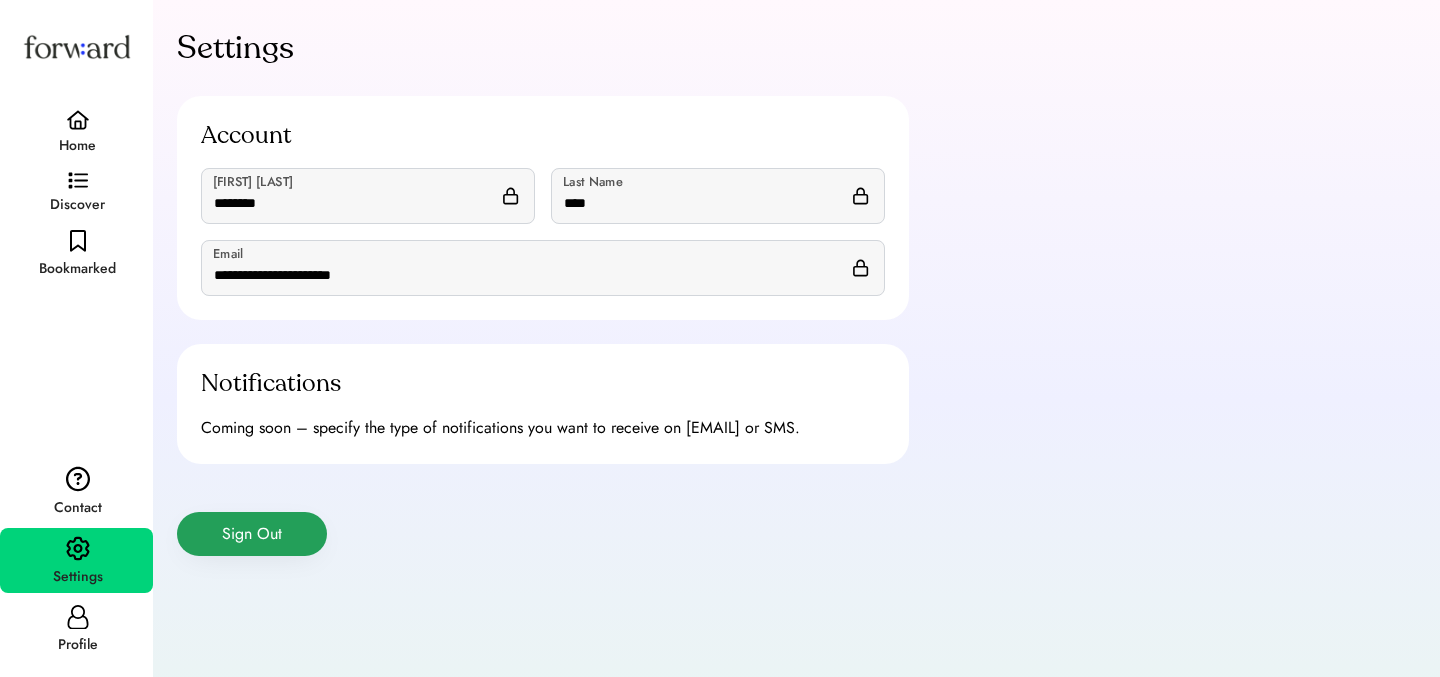 click on "Sign Out" at bounding box center [252, 534] 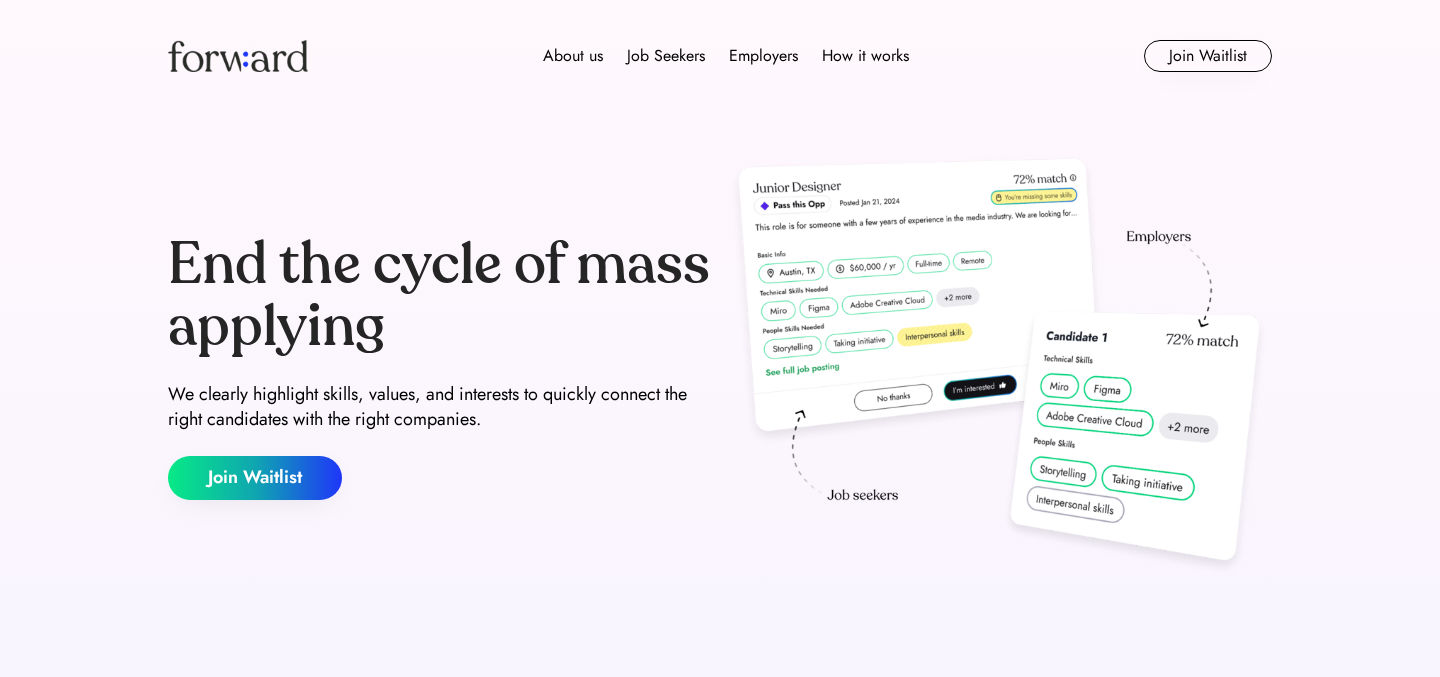 scroll, scrollTop: 0, scrollLeft: 0, axis: both 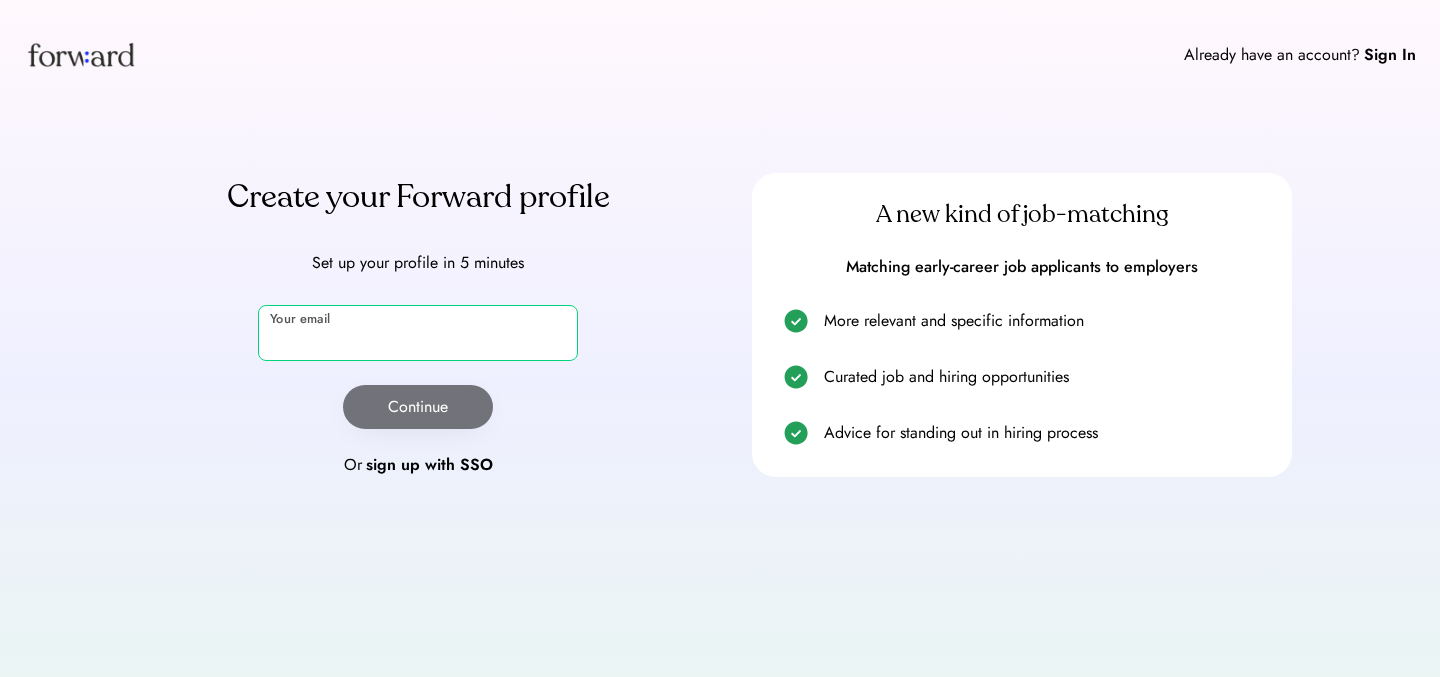 click at bounding box center [418, 333] 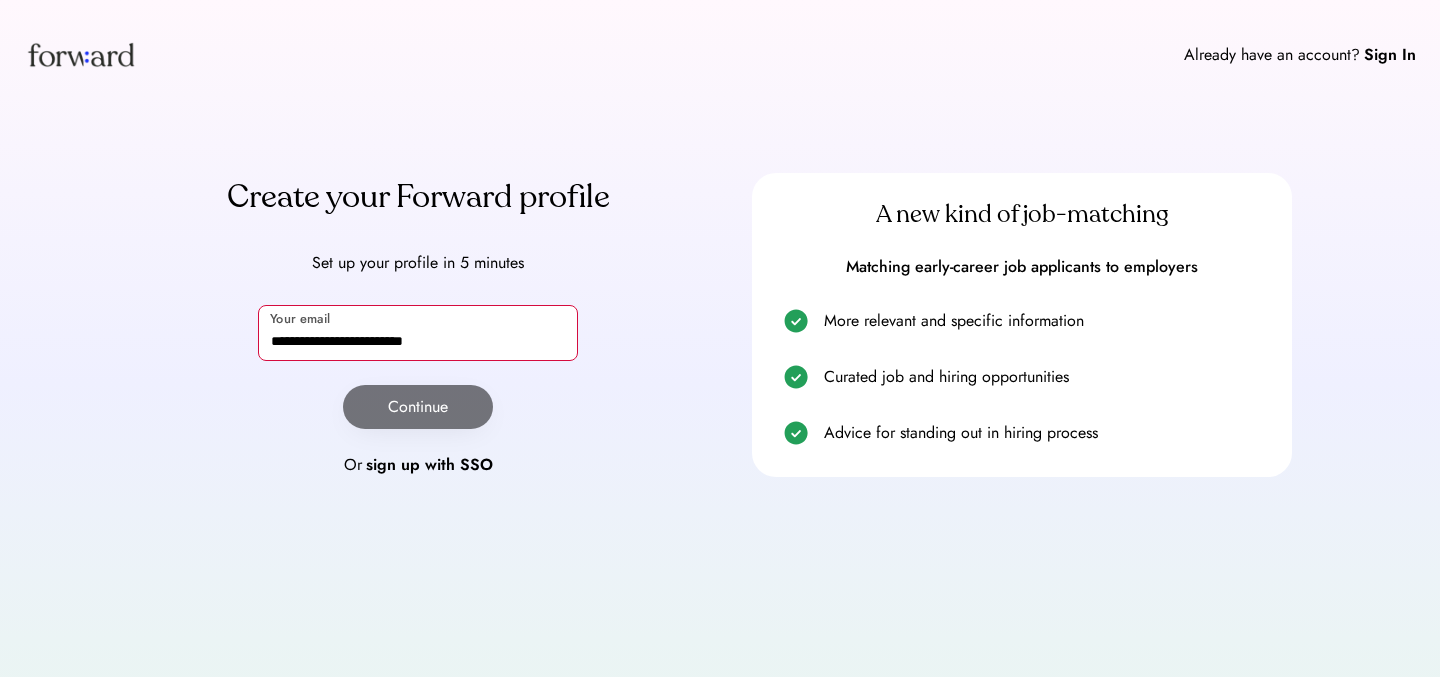 type on "**********" 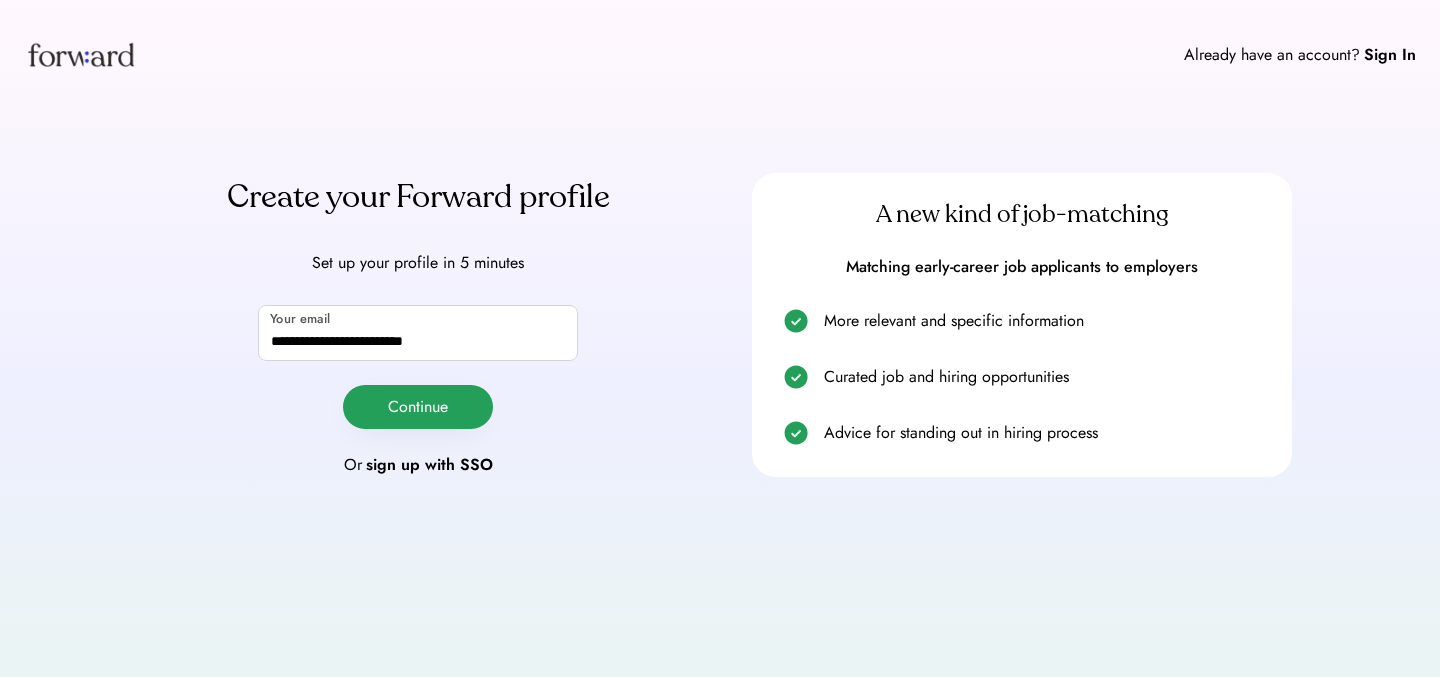 click on "Continue" at bounding box center [418, 407] 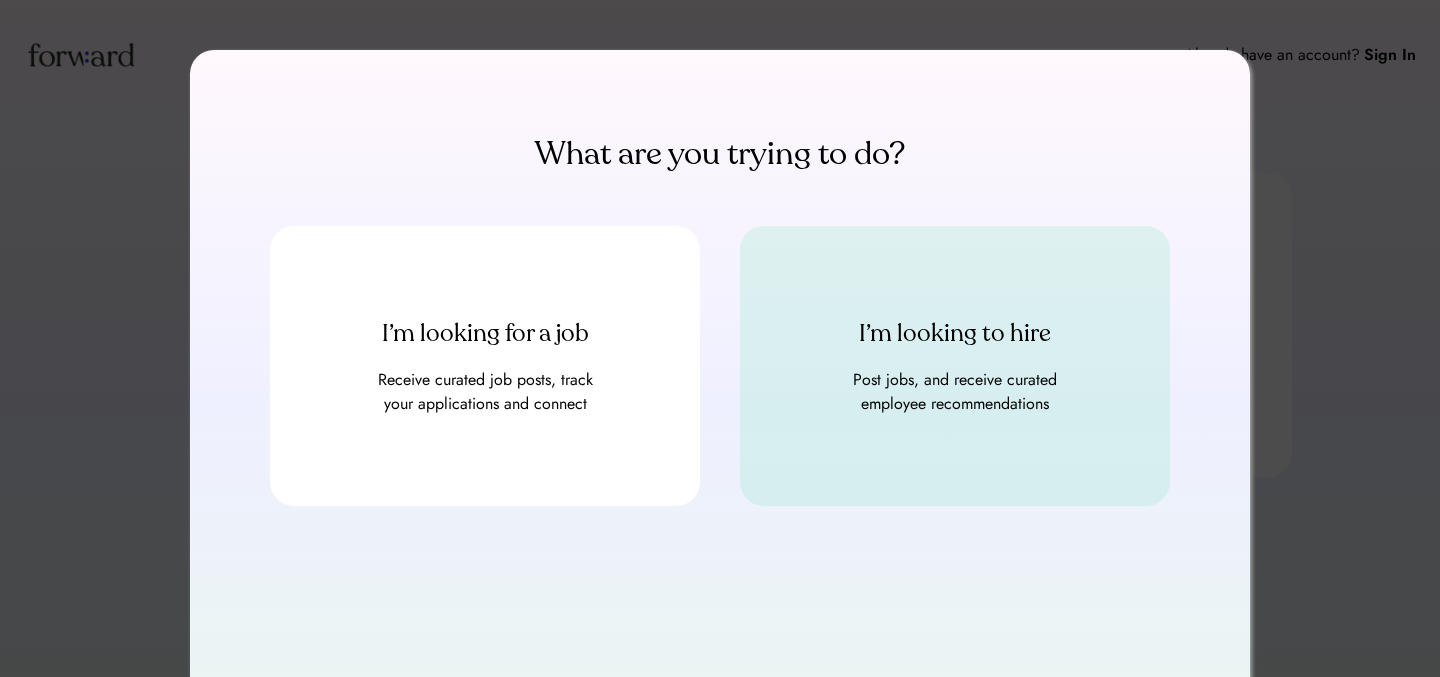 click on "I’m looking to hire Post jobs, and receive curated employee recommendations" at bounding box center [955, 366] 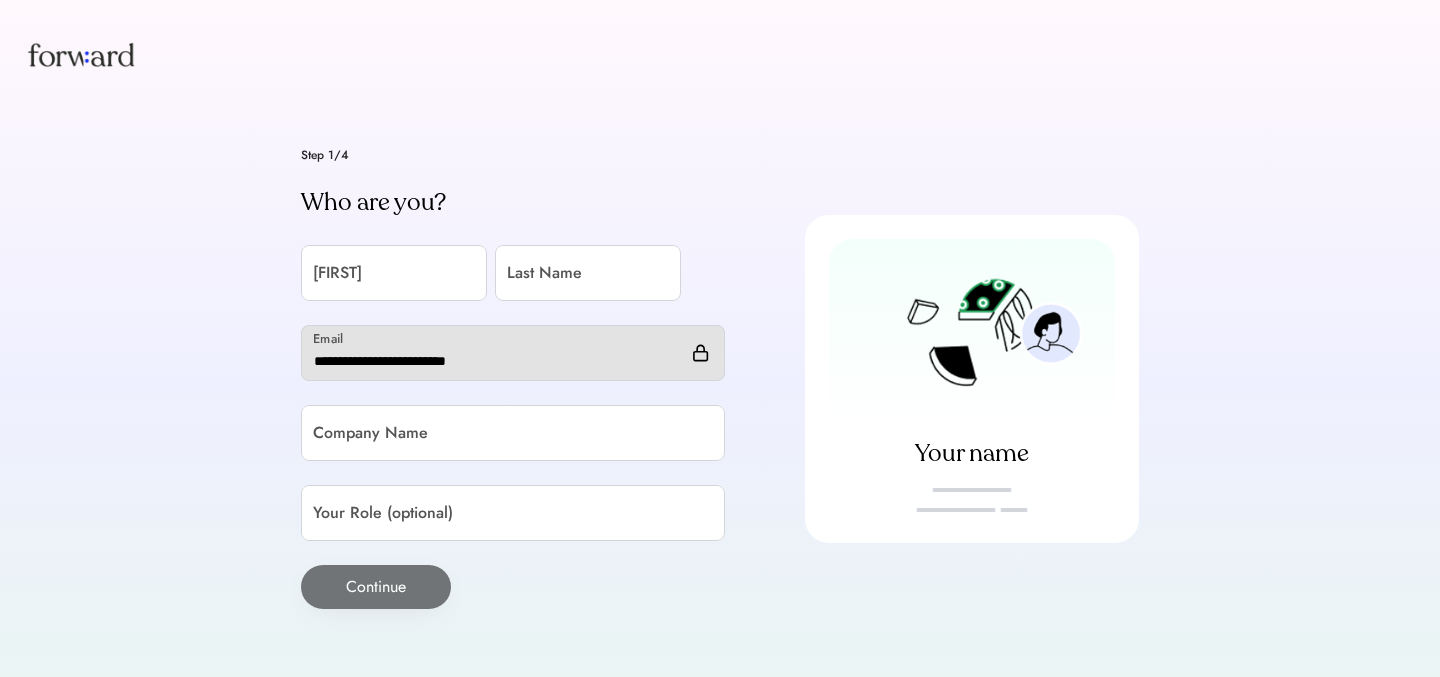 scroll, scrollTop: 0, scrollLeft: 0, axis: both 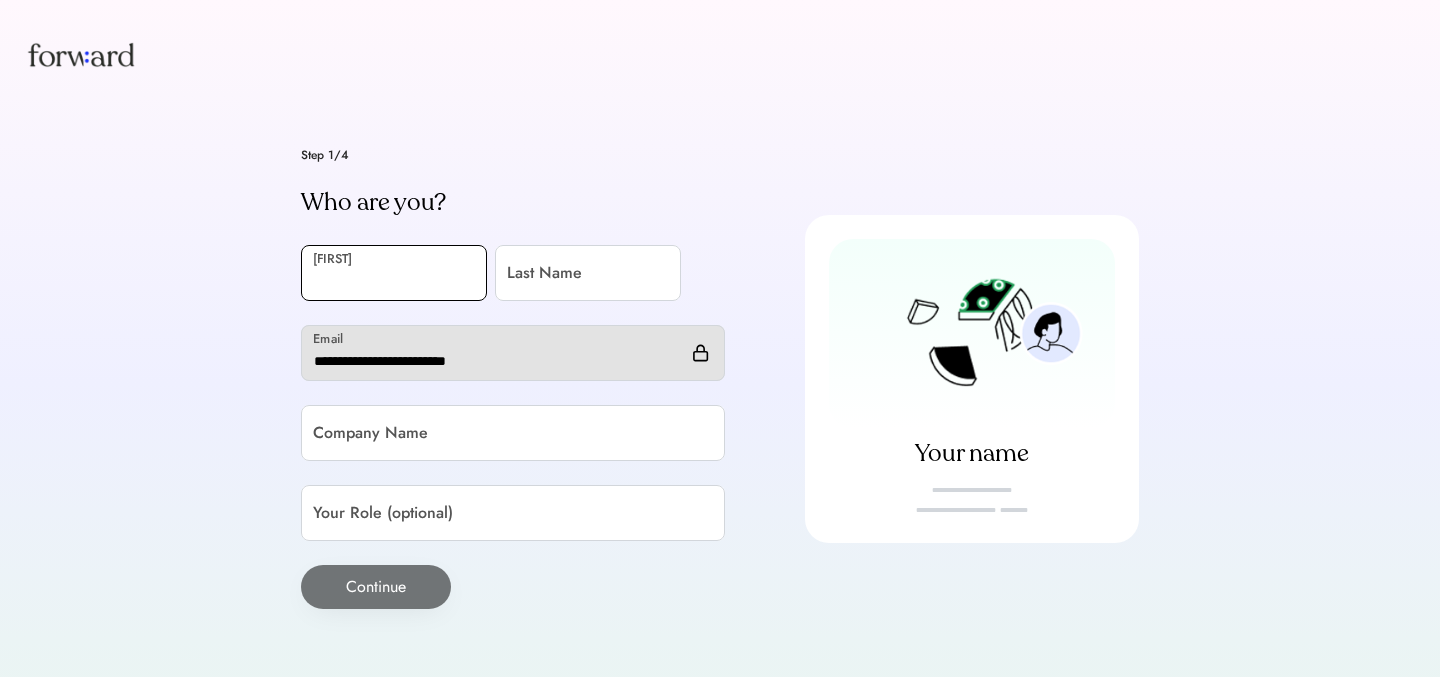 click at bounding box center [394, 273] 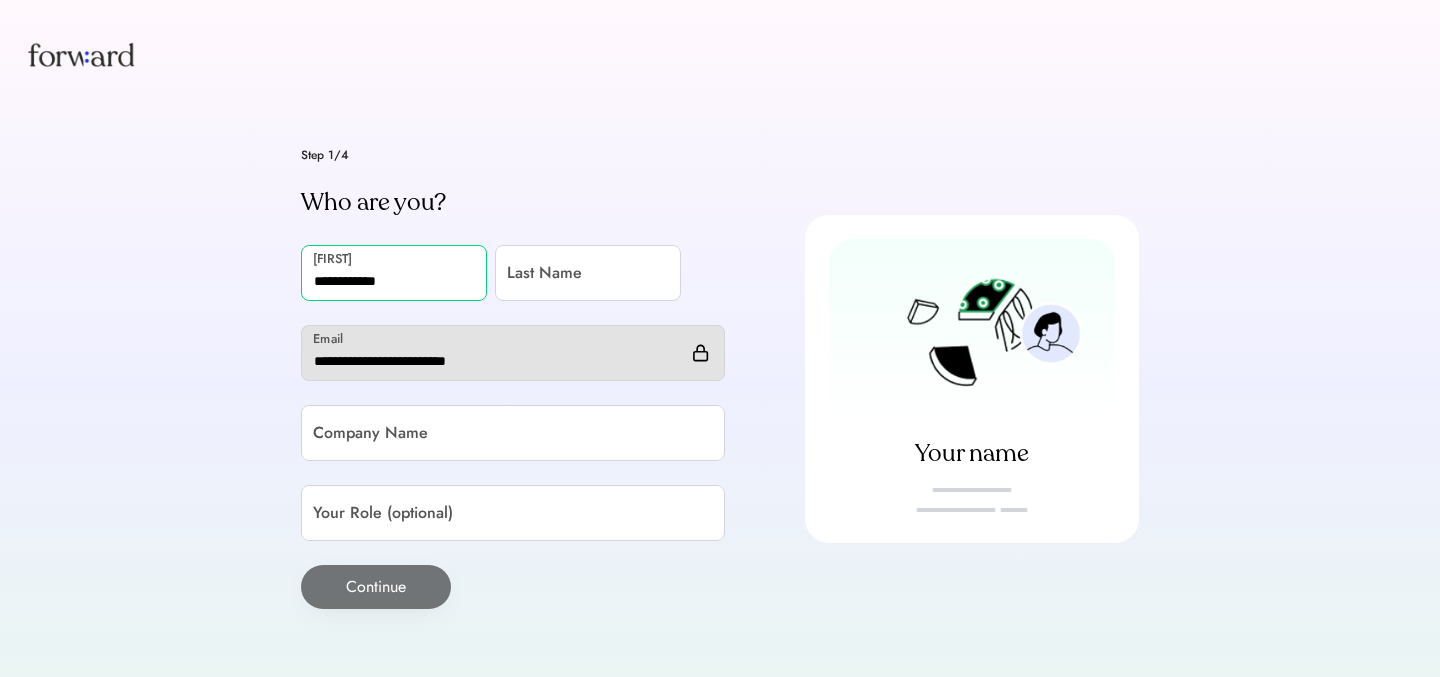 type on "**********" 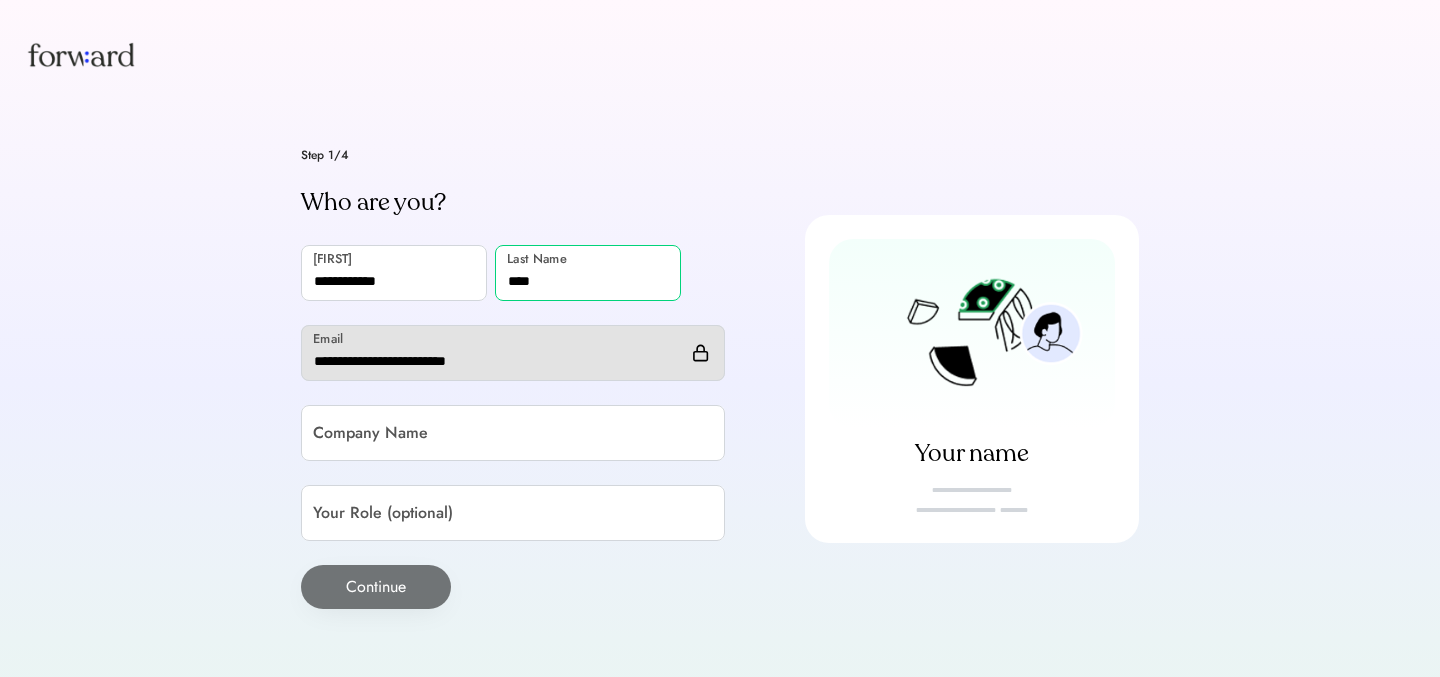 type on "****" 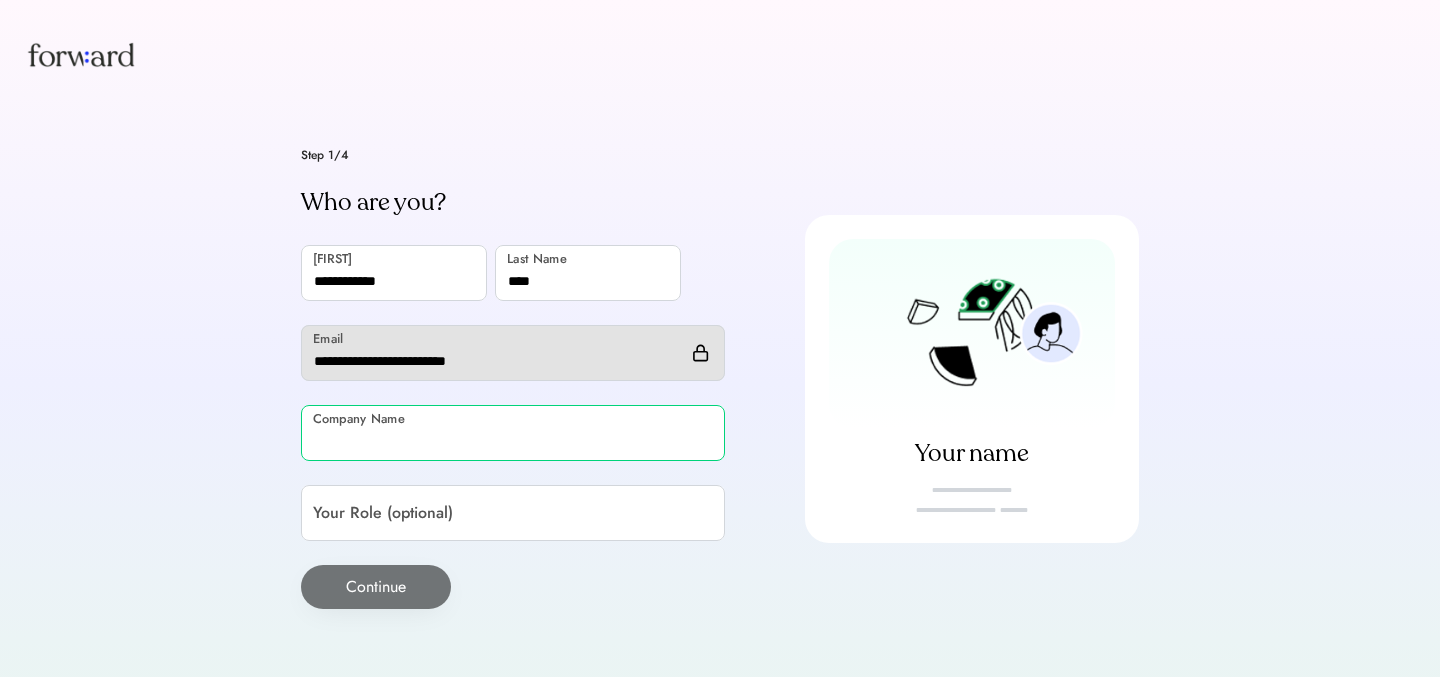 click at bounding box center (513, 433) 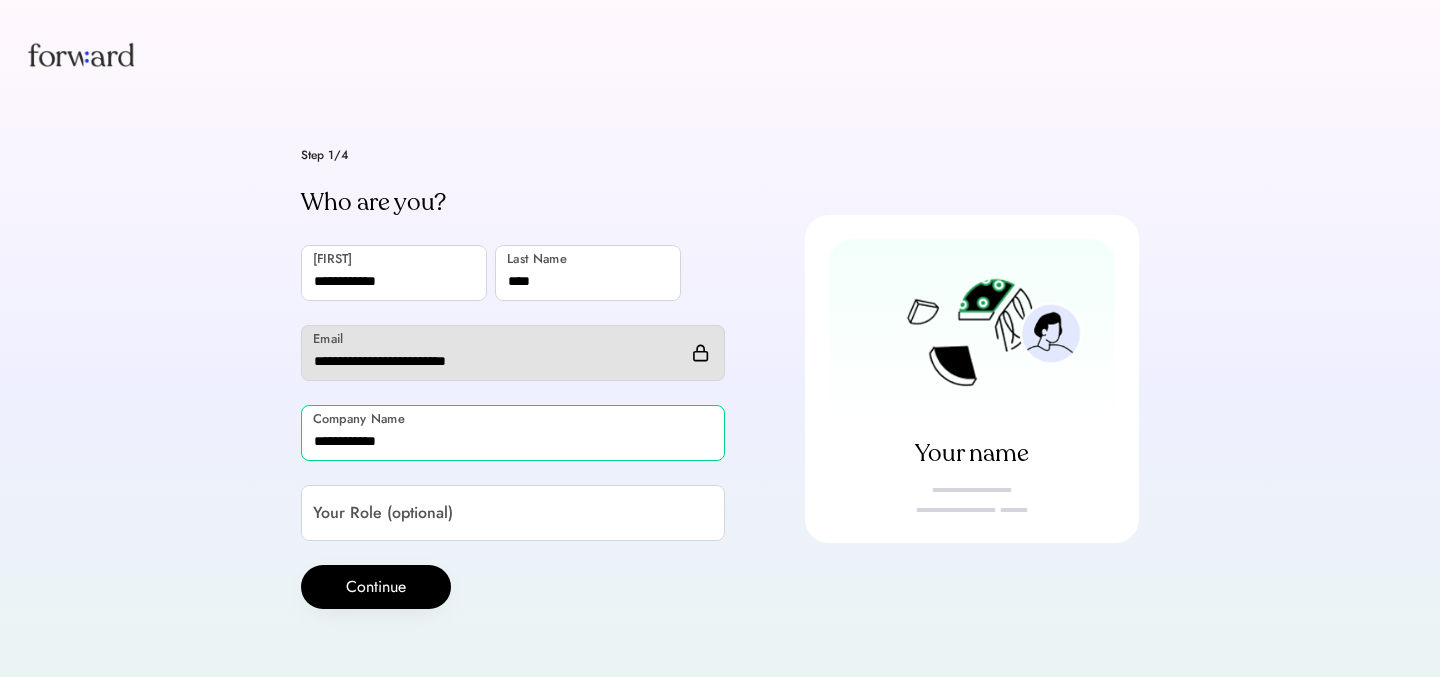 type on "**********" 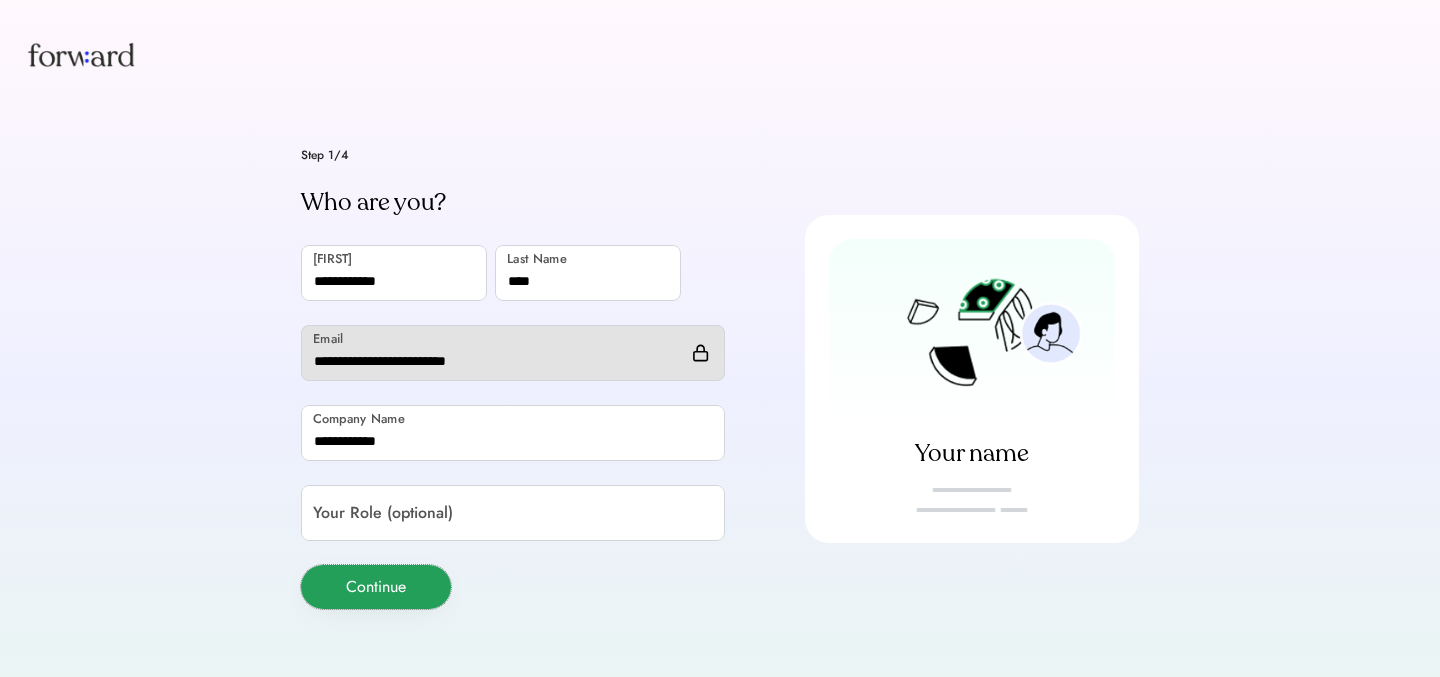 click on "Continue" at bounding box center (376, 587) 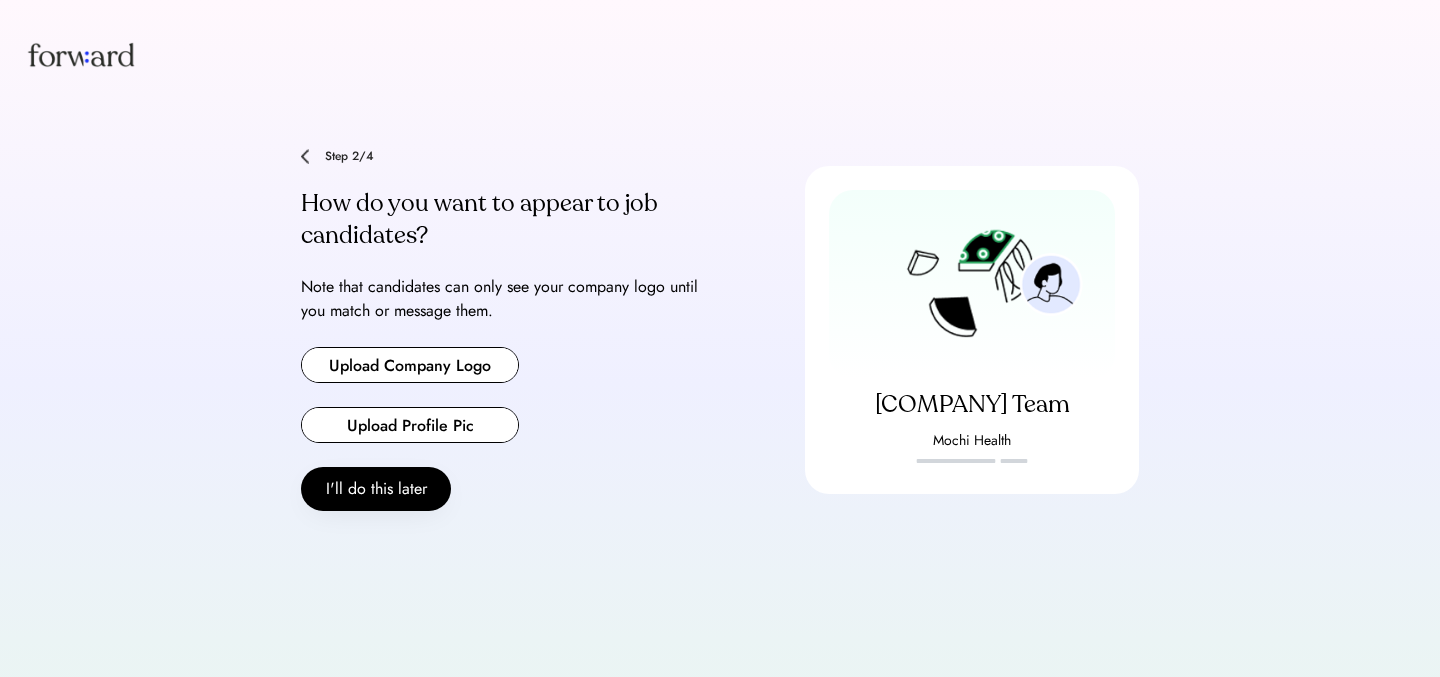 click at bounding box center (410, 365) 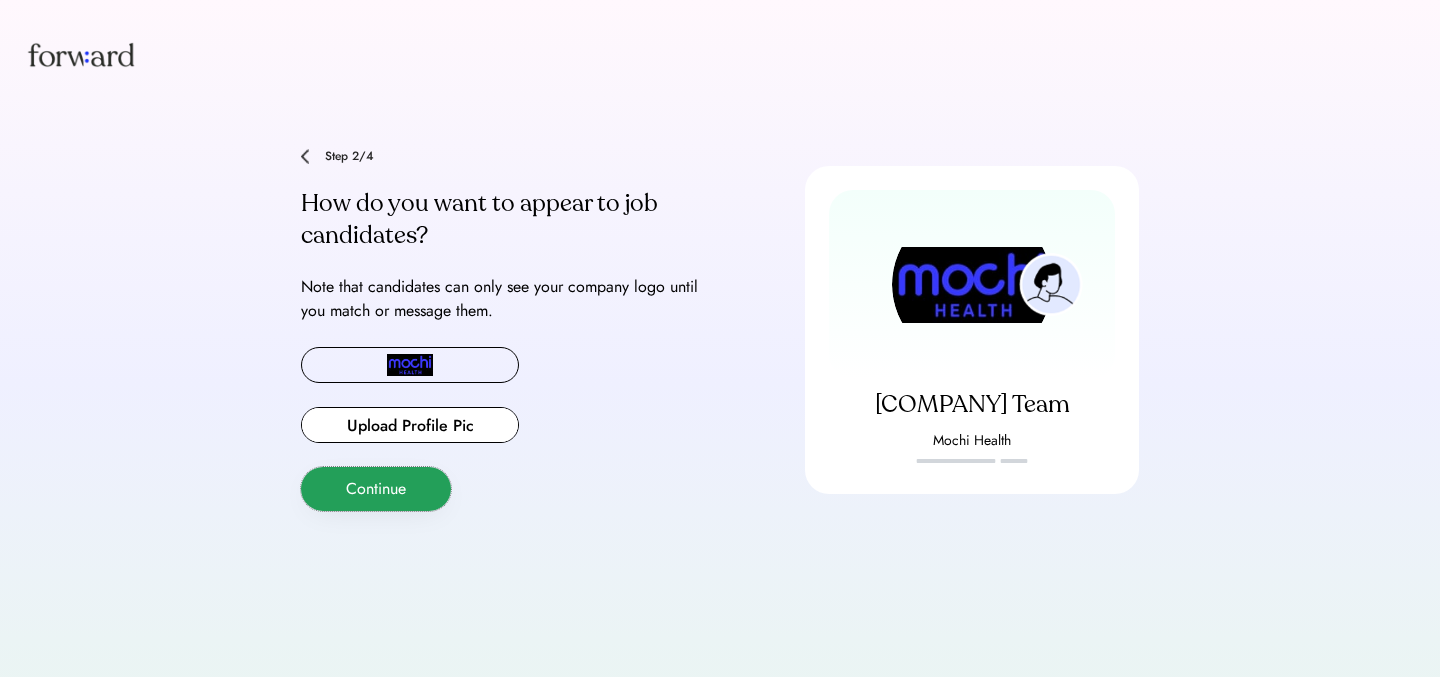 click on "Continue" at bounding box center [376, 489] 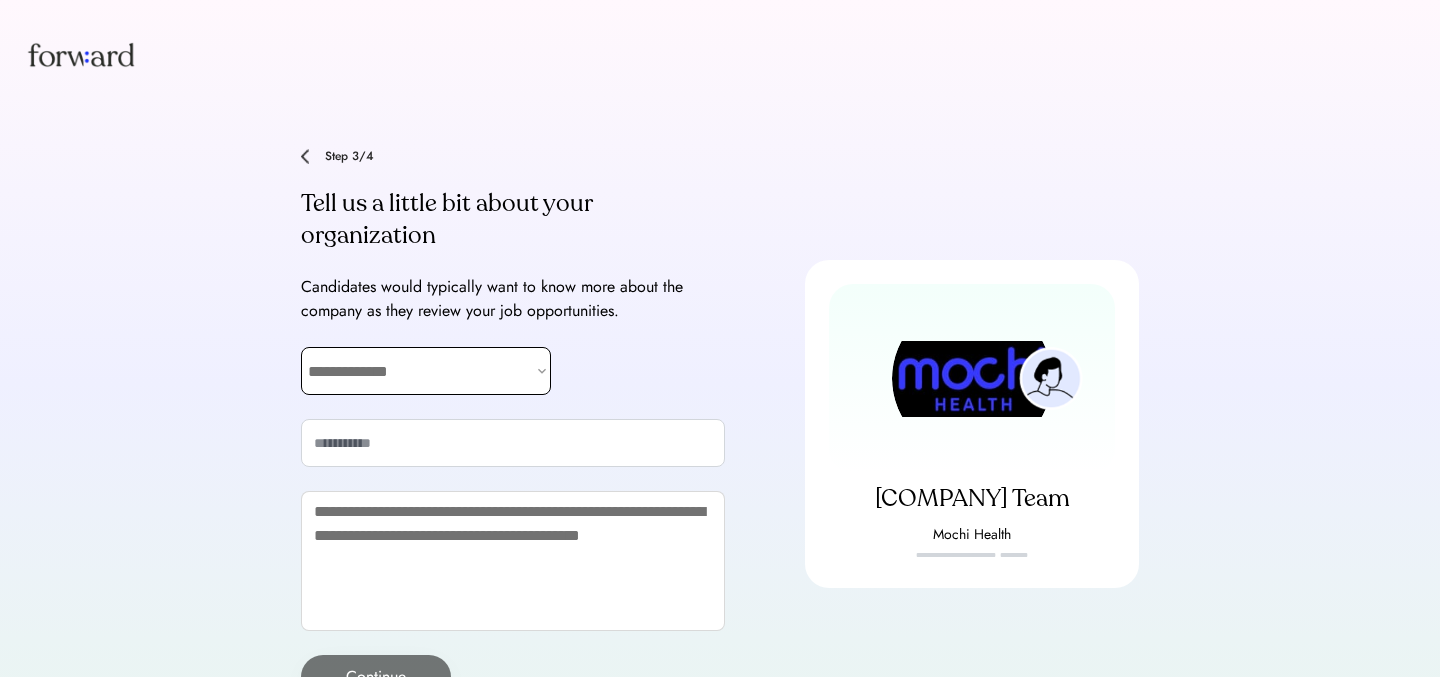 click on "**********" at bounding box center [426, 371] 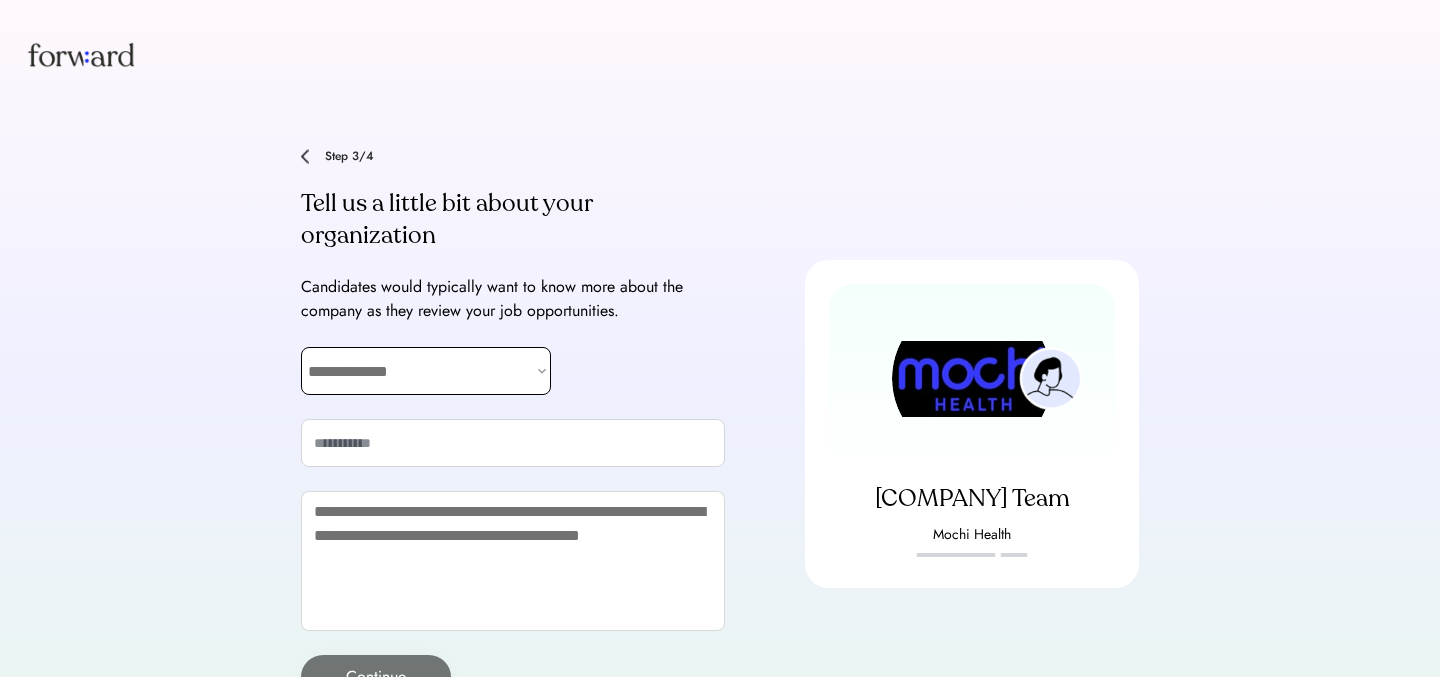 select on "**********" 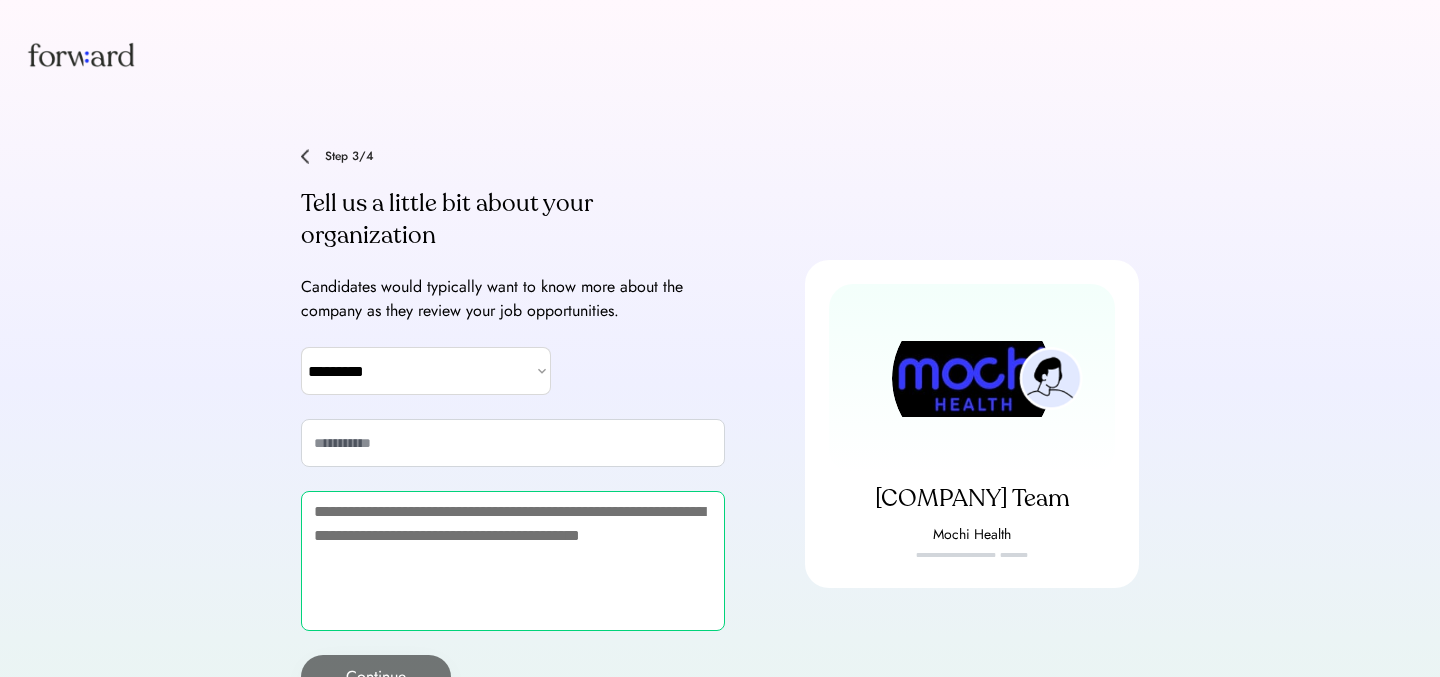 click at bounding box center [513, 561] 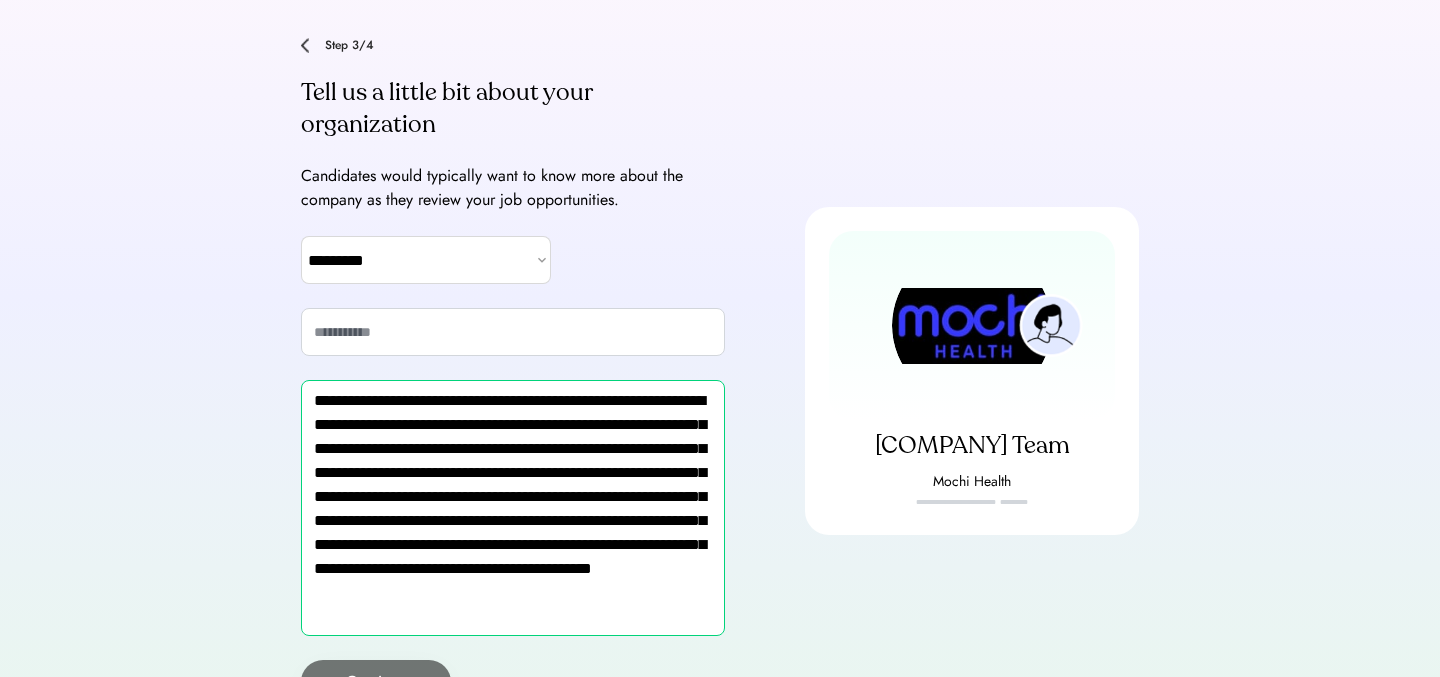 scroll, scrollTop: 138, scrollLeft: 0, axis: vertical 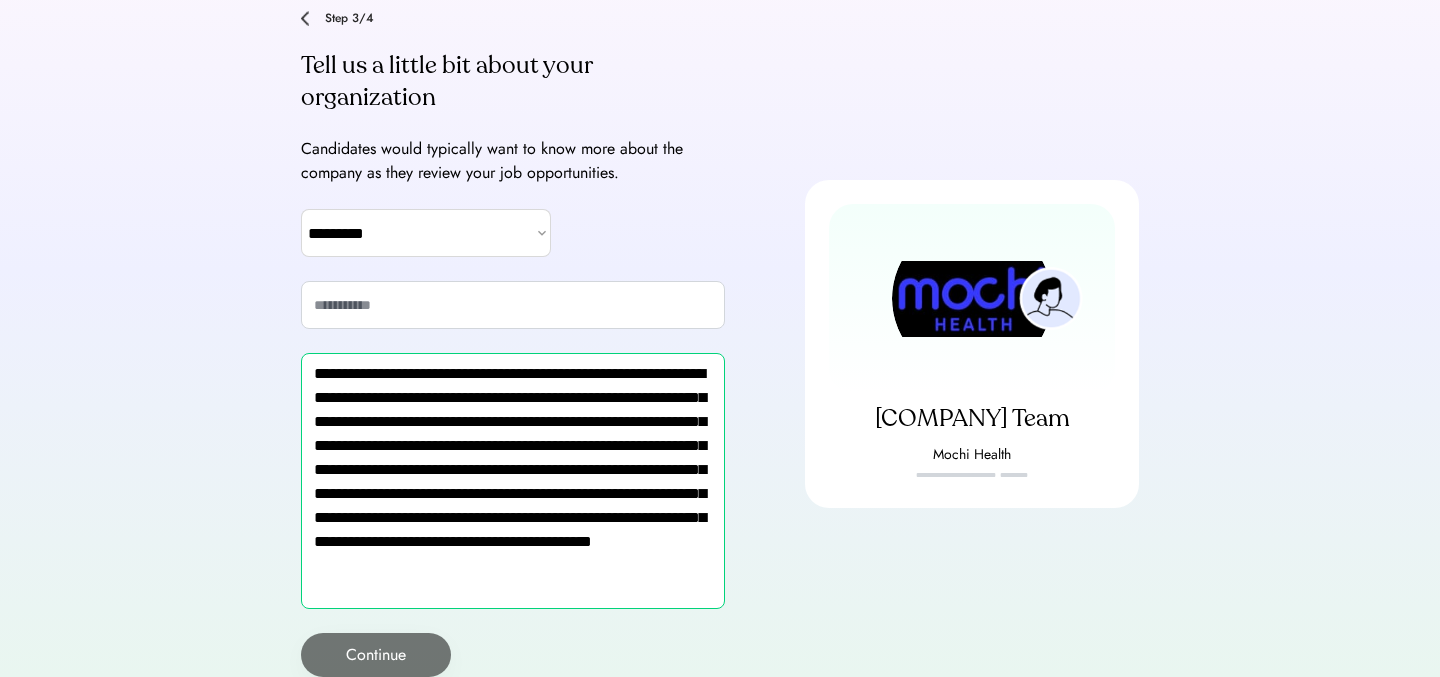 click on "**********" at bounding box center [513, 481] 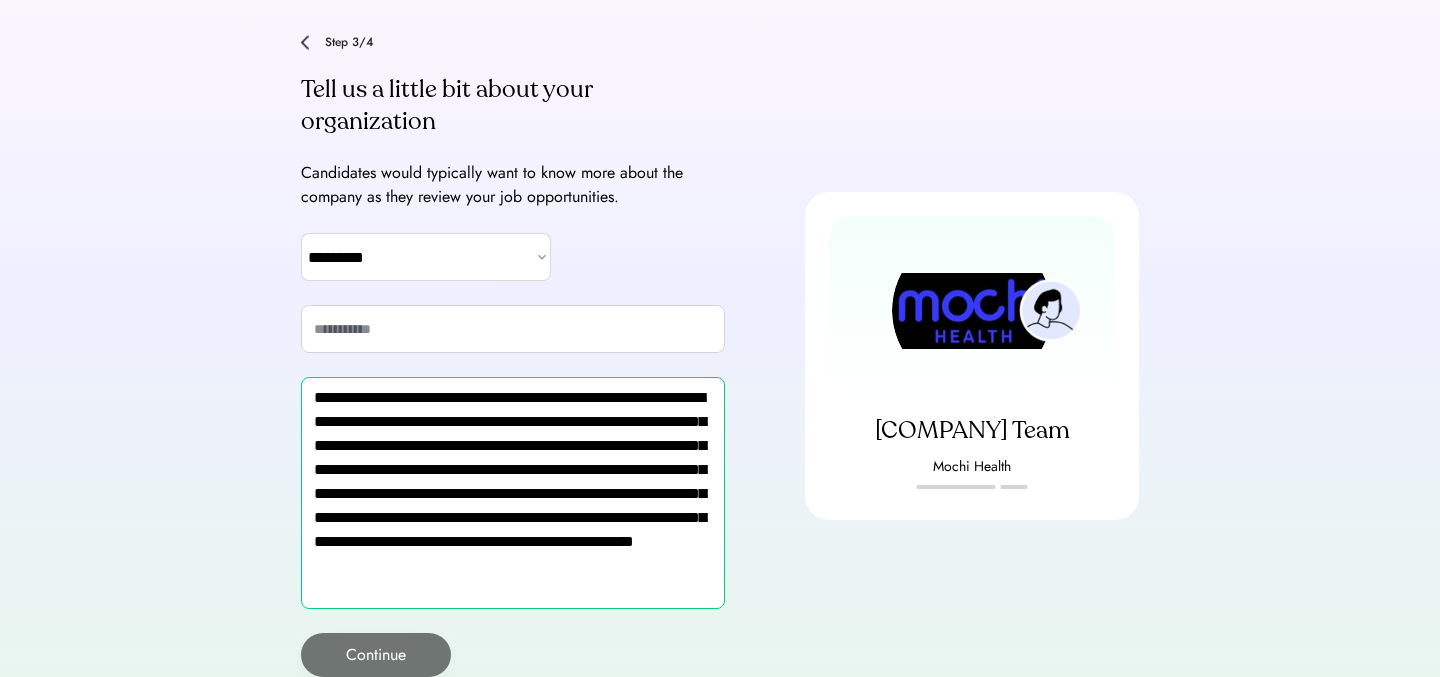 scroll, scrollTop: 114, scrollLeft: 0, axis: vertical 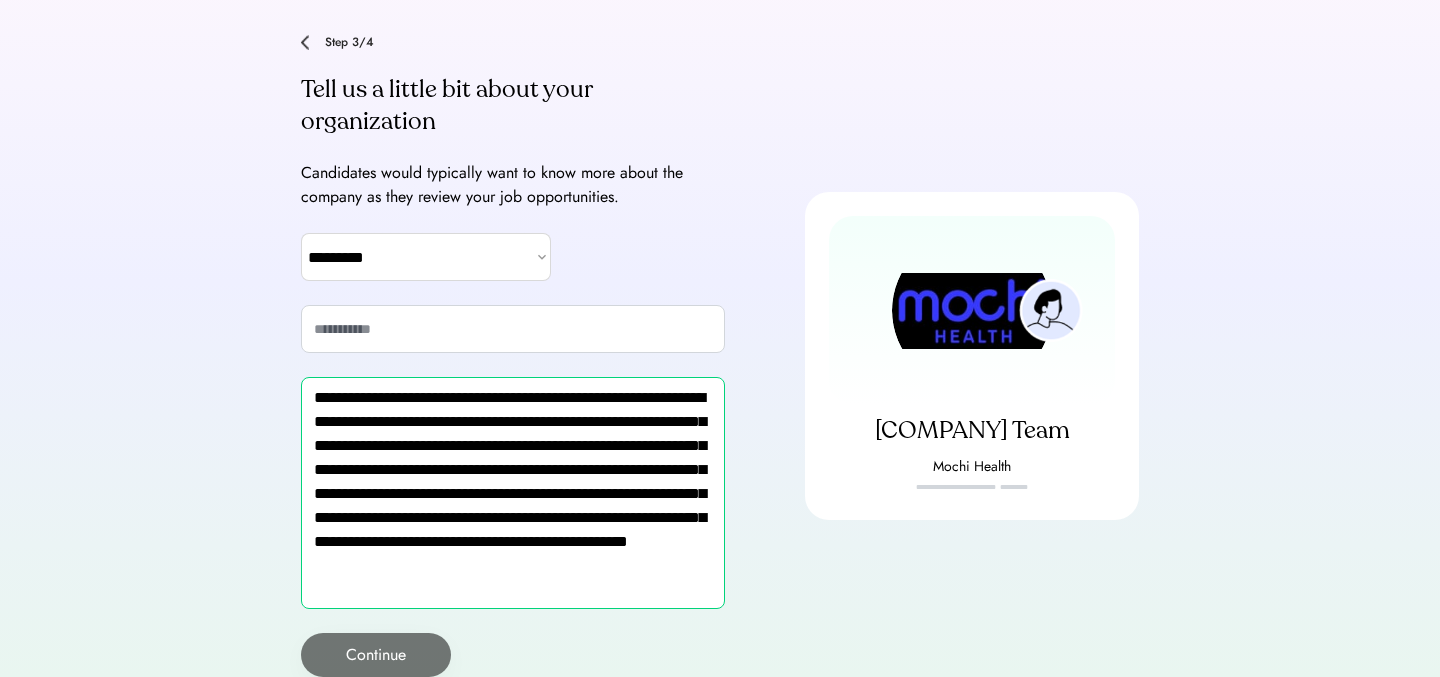type on "**********" 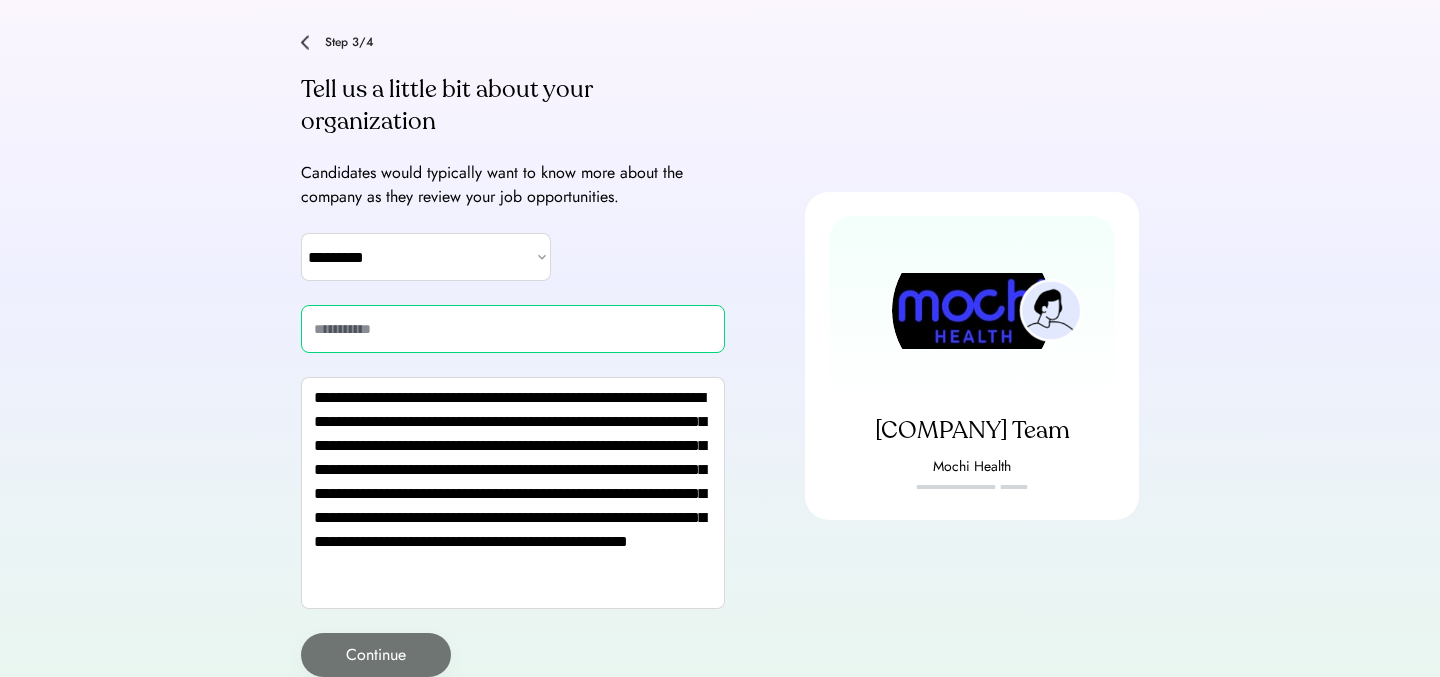 click at bounding box center [513, 329] 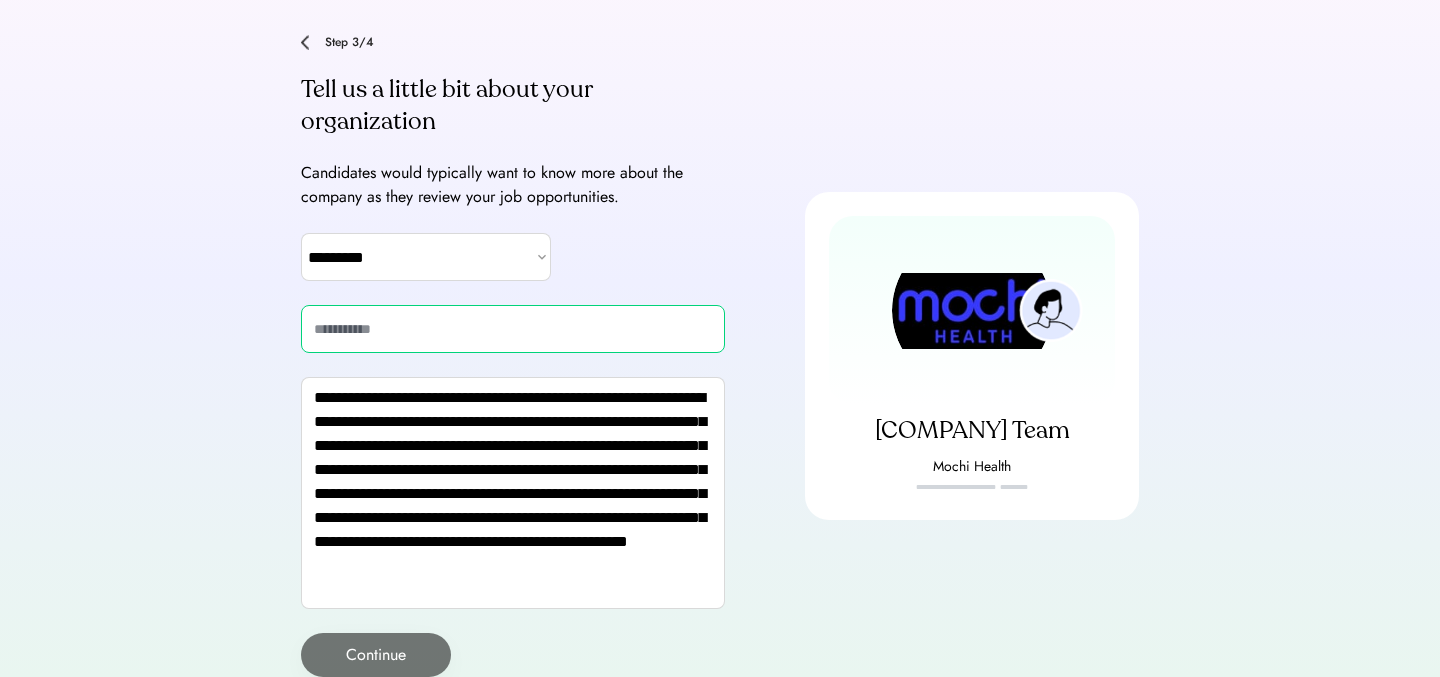 click at bounding box center (513, 329) 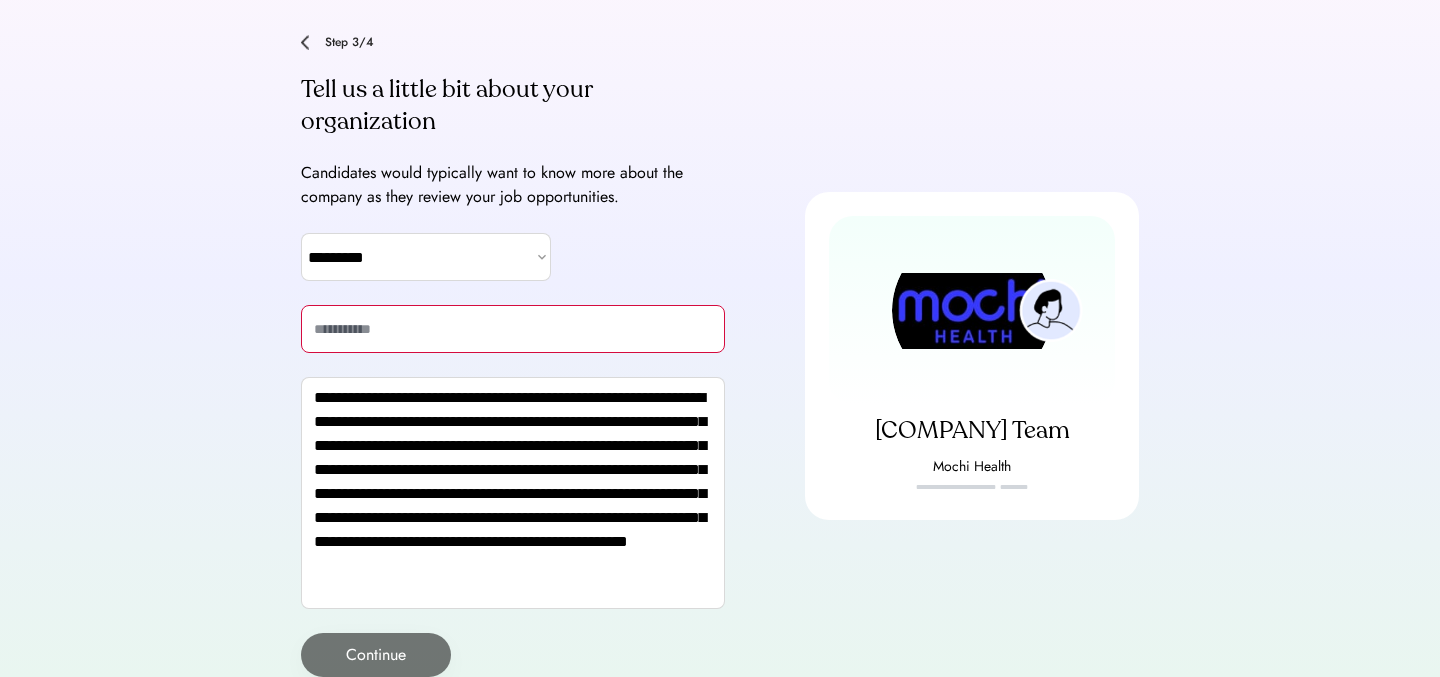 paste on "**********" 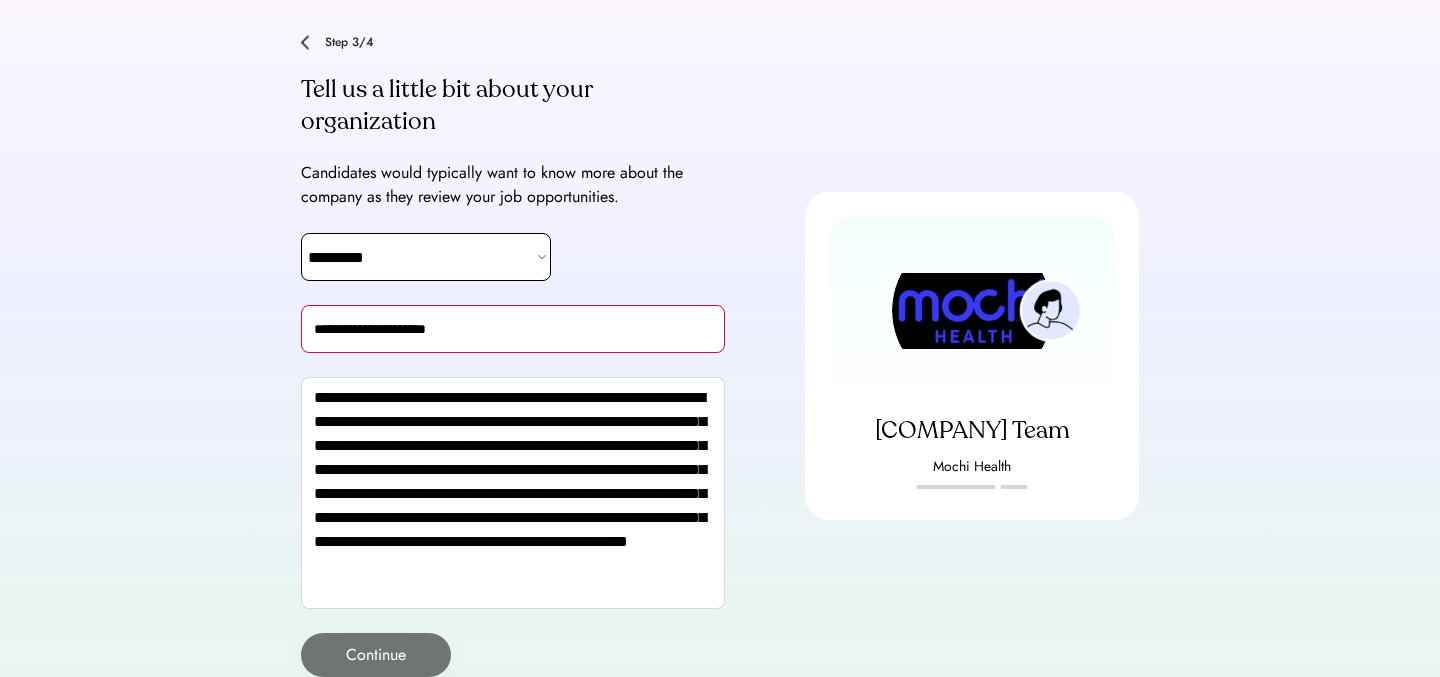 type on "**********" 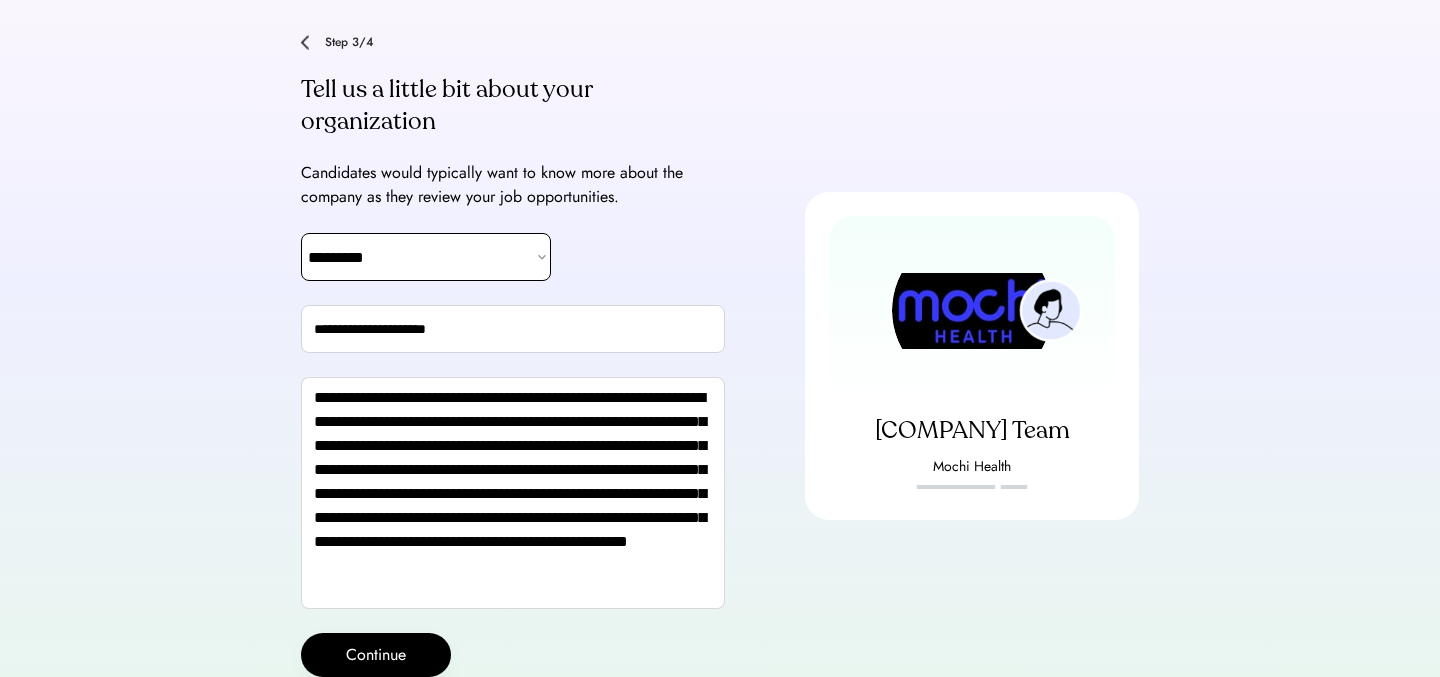 select on "**********" 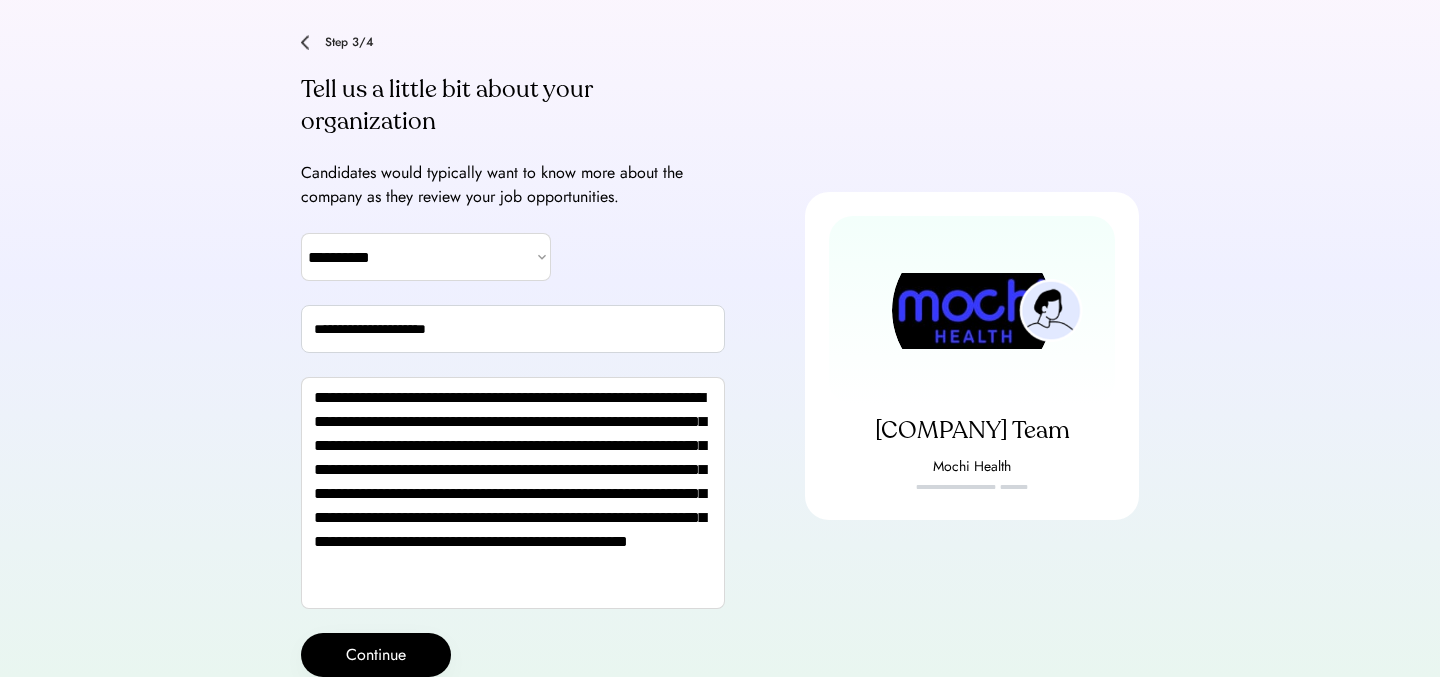 click on "**********" at bounding box center (720, 356) 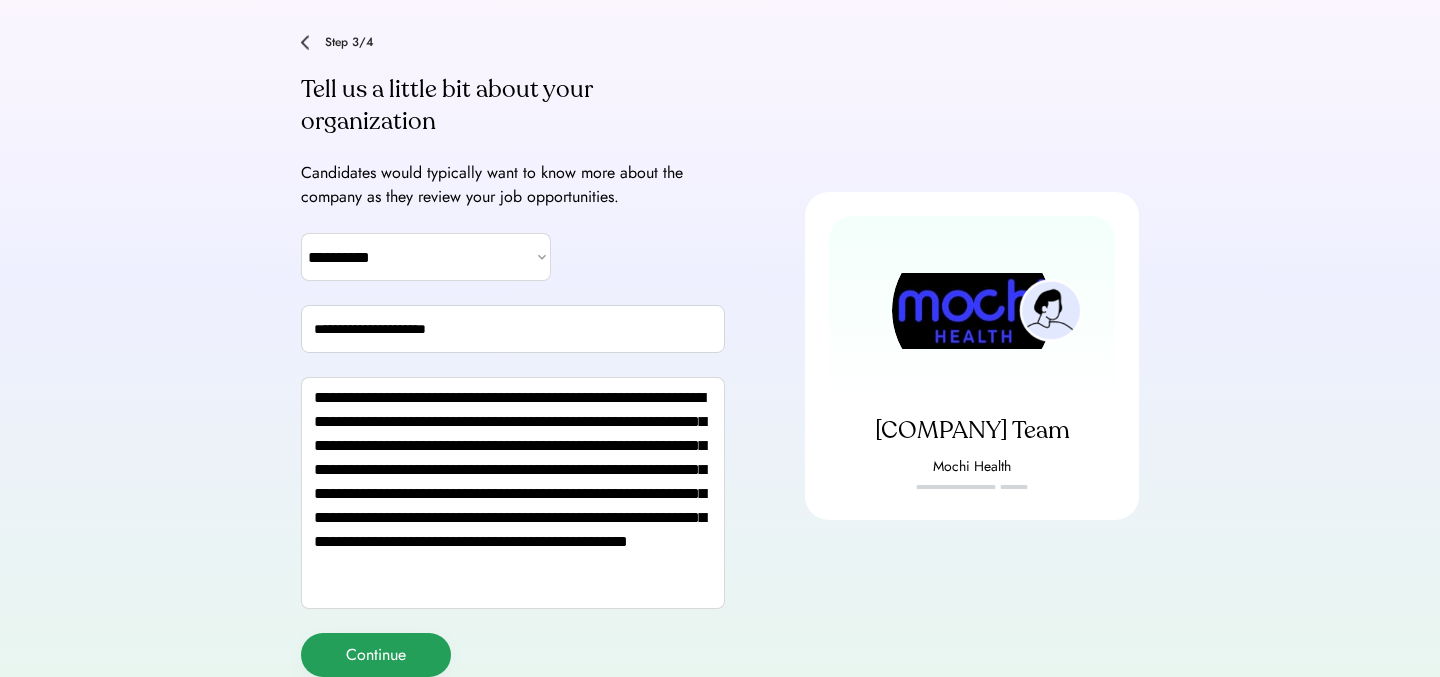 click on "Continue" at bounding box center (376, 655) 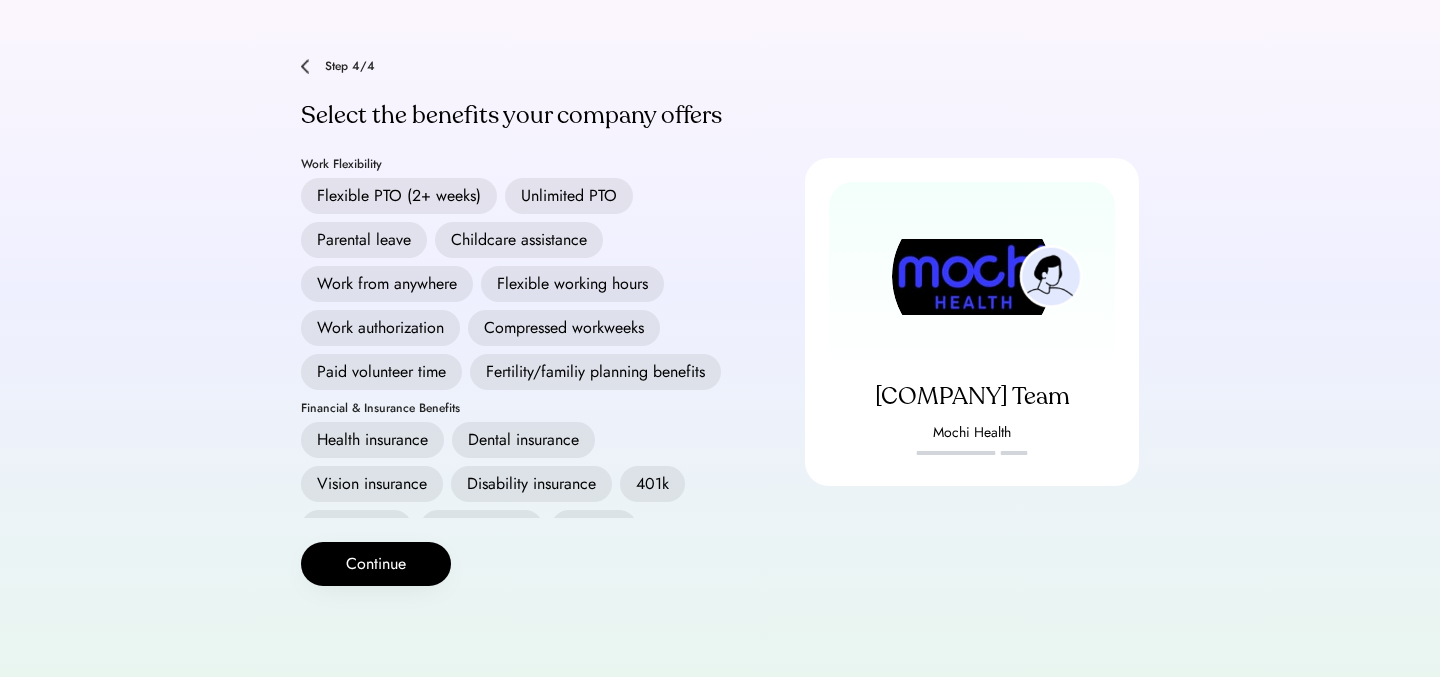 scroll, scrollTop: 90, scrollLeft: 0, axis: vertical 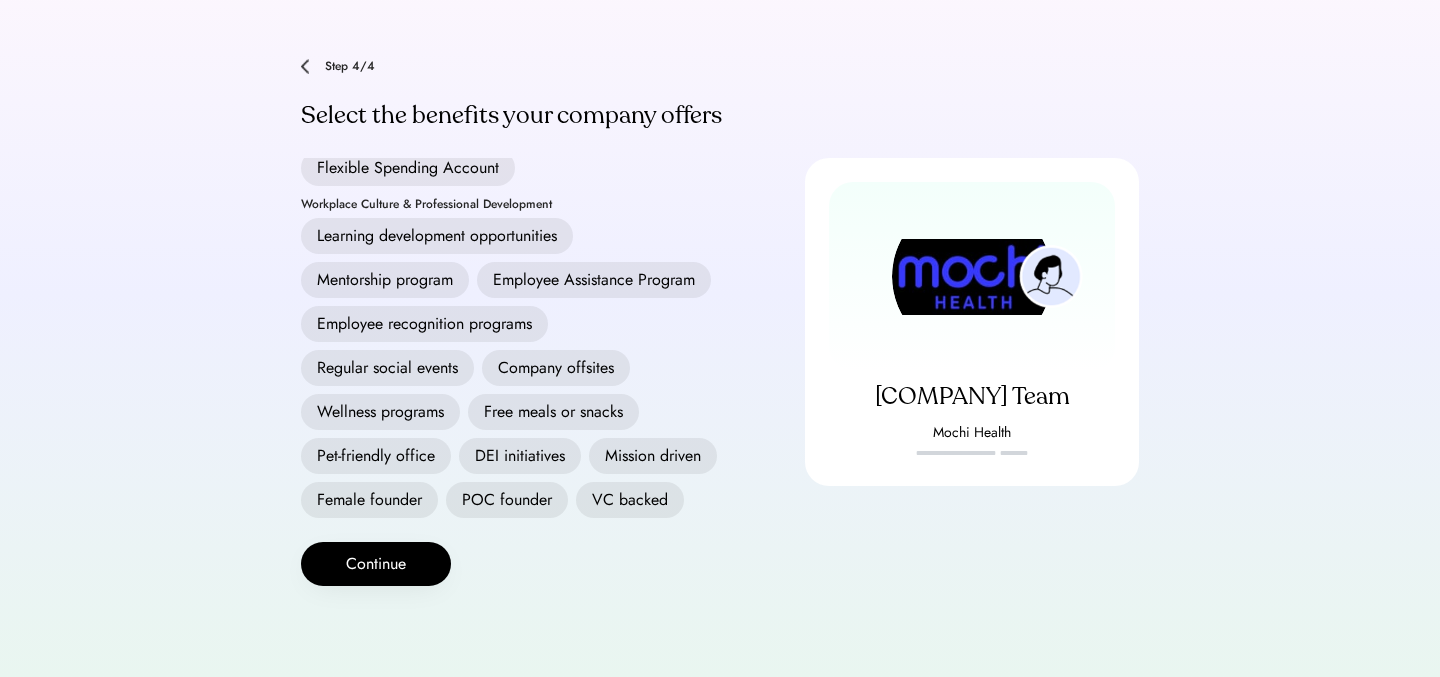 click on "Free meals or snacks" at bounding box center (553, 412) 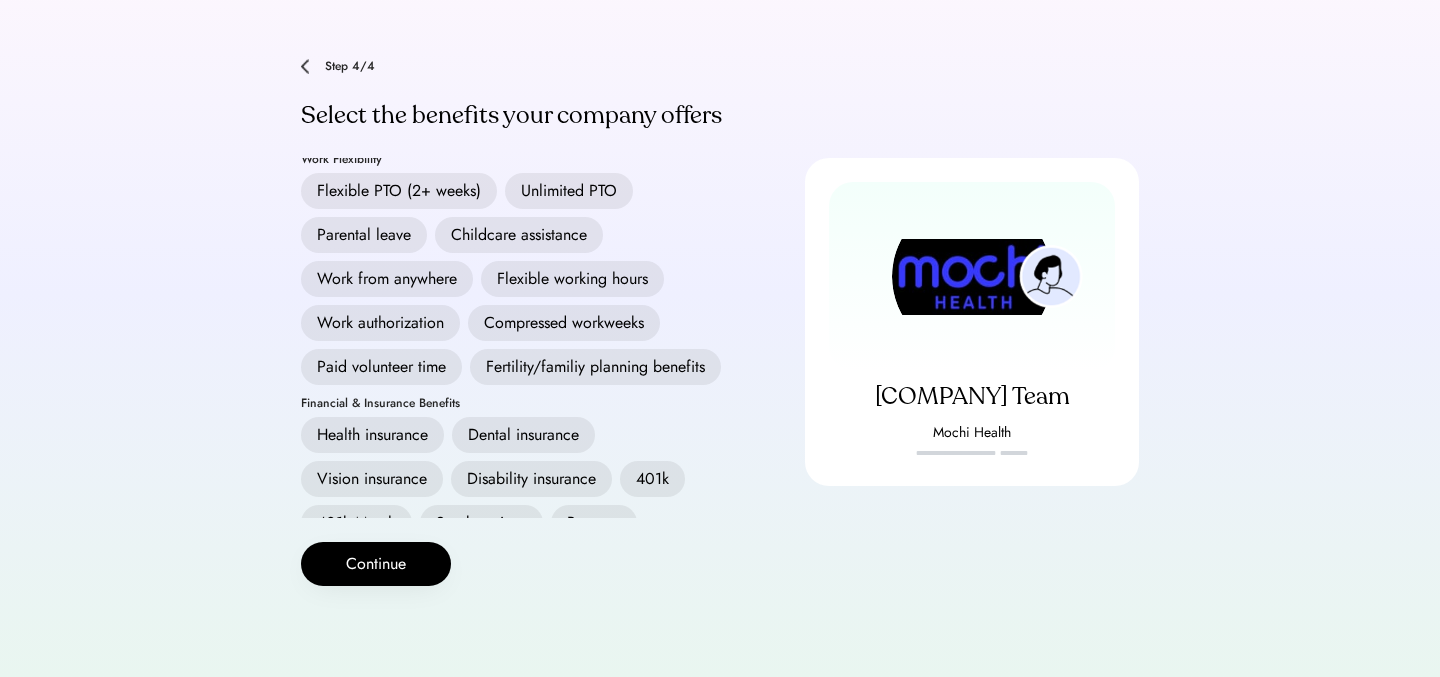 scroll, scrollTop: 0, scrollLeft: 0, axis: both 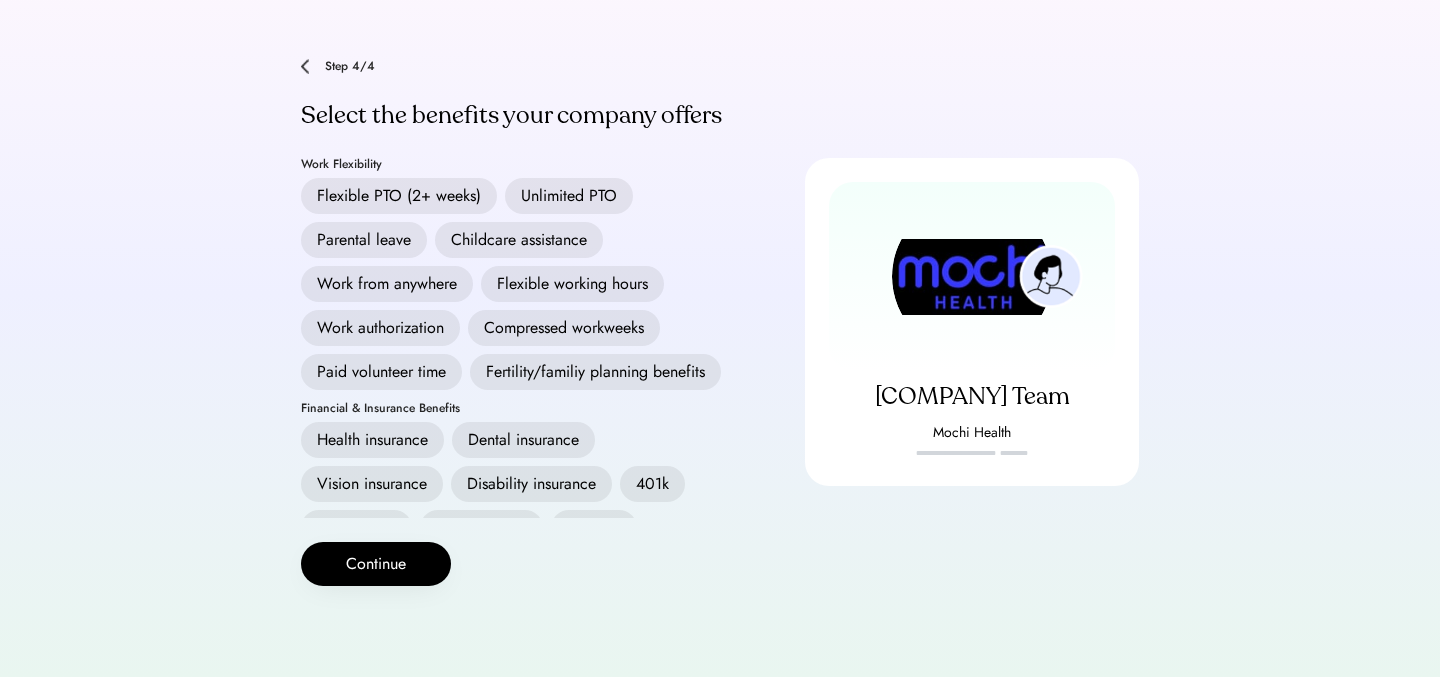 click on "Unlimited PTO" at bounding box center [569, 196] 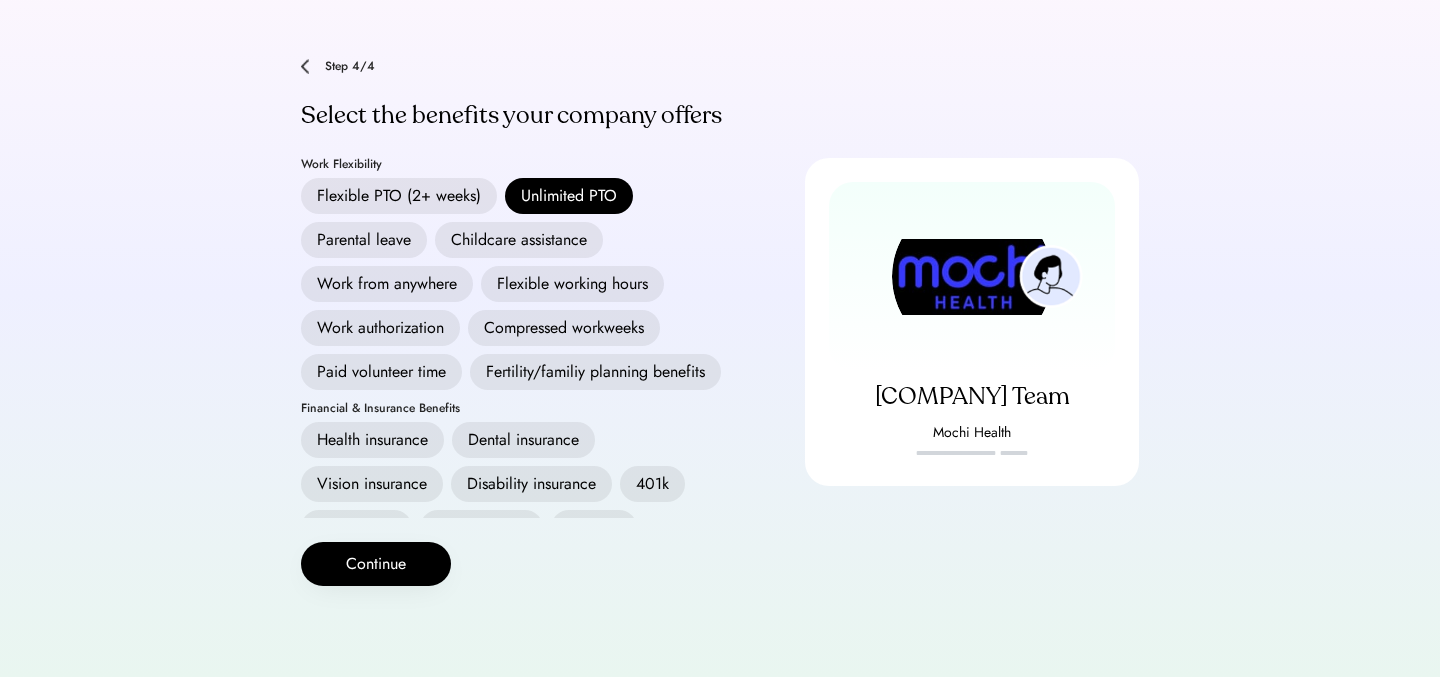 click on "401k" at bounding box center (652, 484) 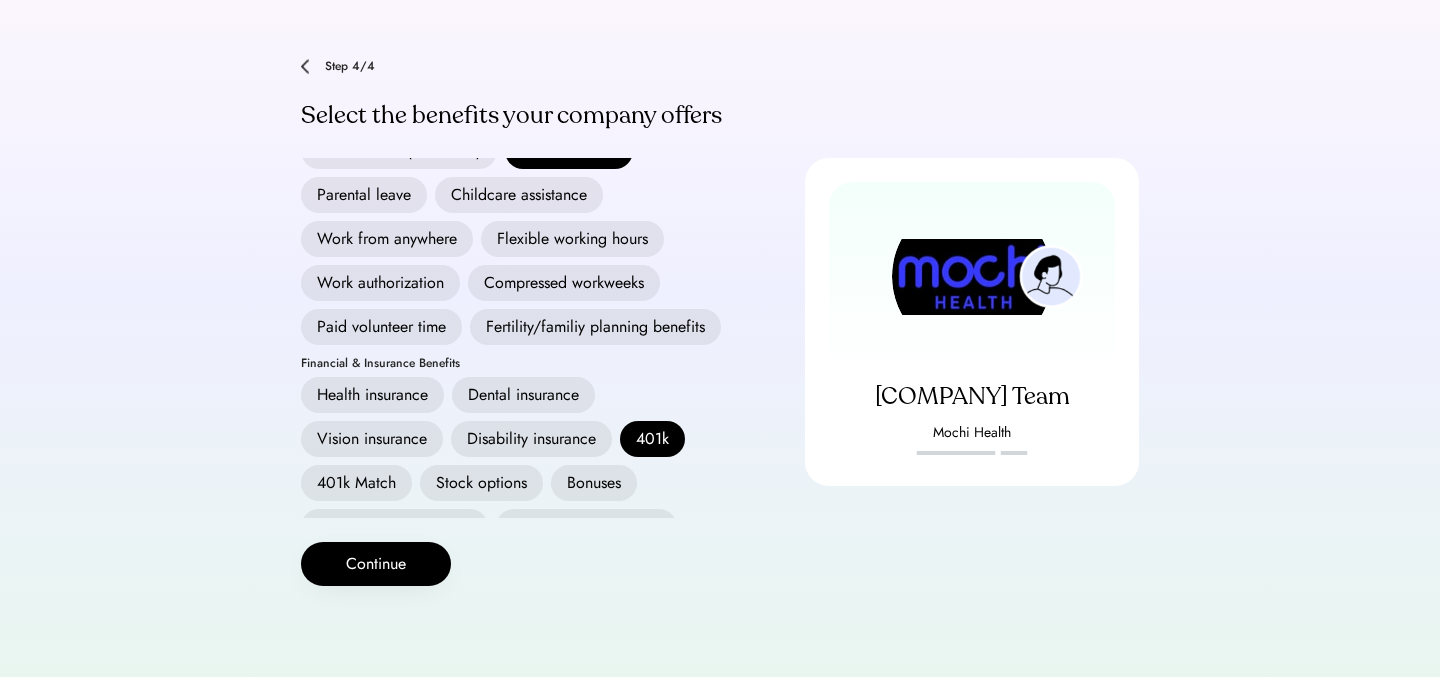 scroll, scrollTop: 57, scrollLeft: 0, axis: vertical 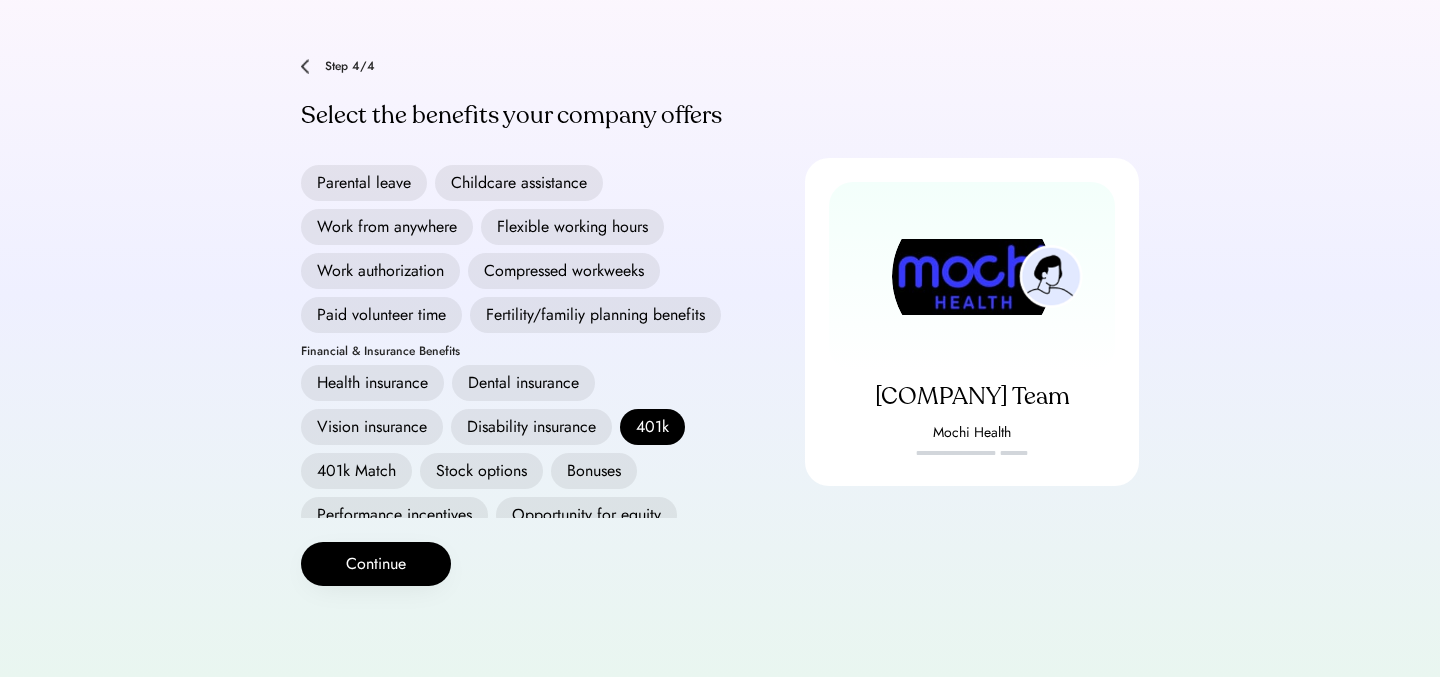 click on "401k" at bounding box center [652, 427] 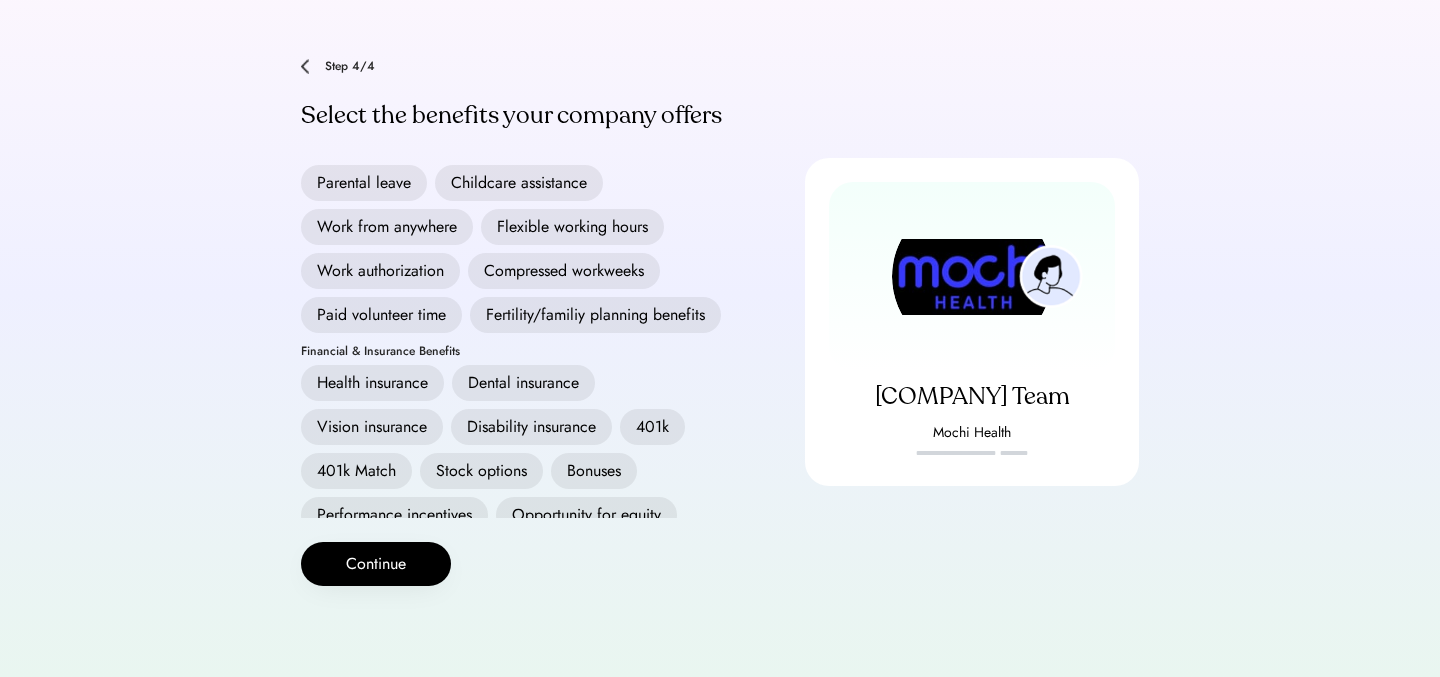 click on "401k Match" at bounding box center (356, 471) 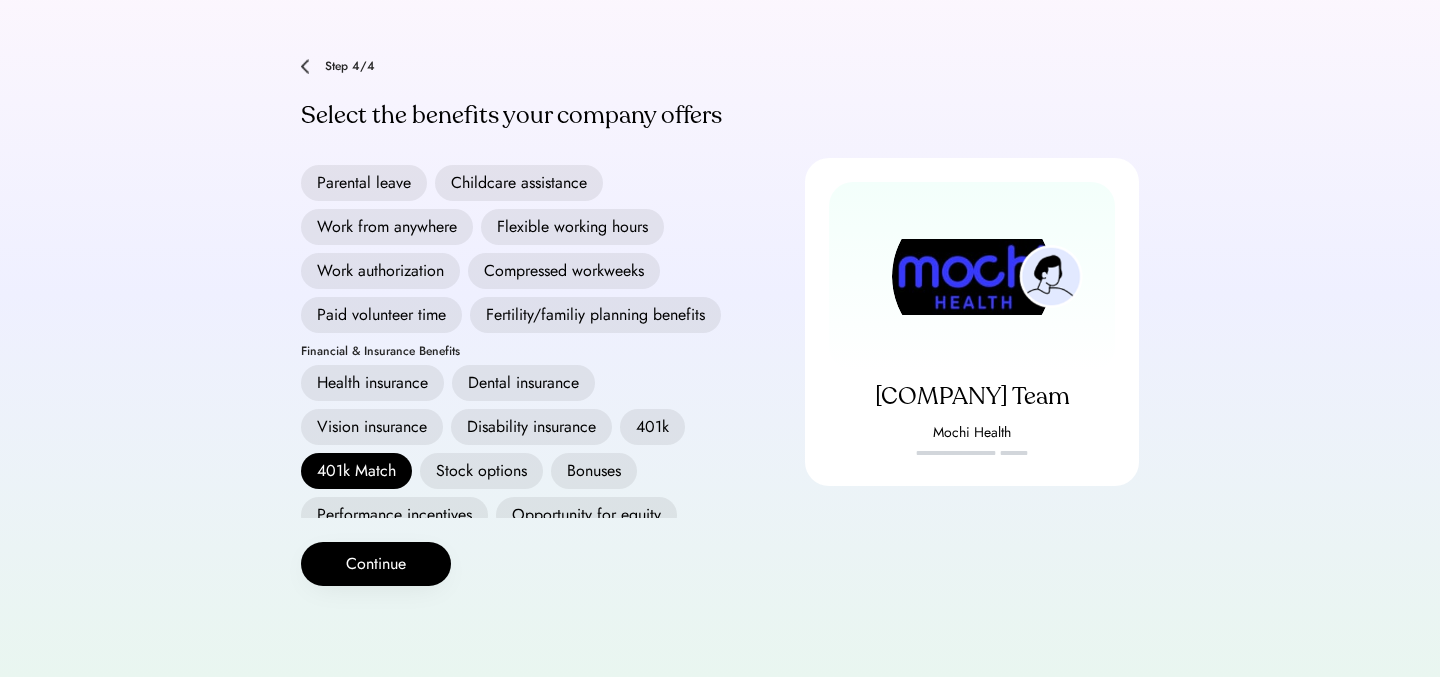scroll, scrollTop: 44, scrollLeft: 0, axis: vertical 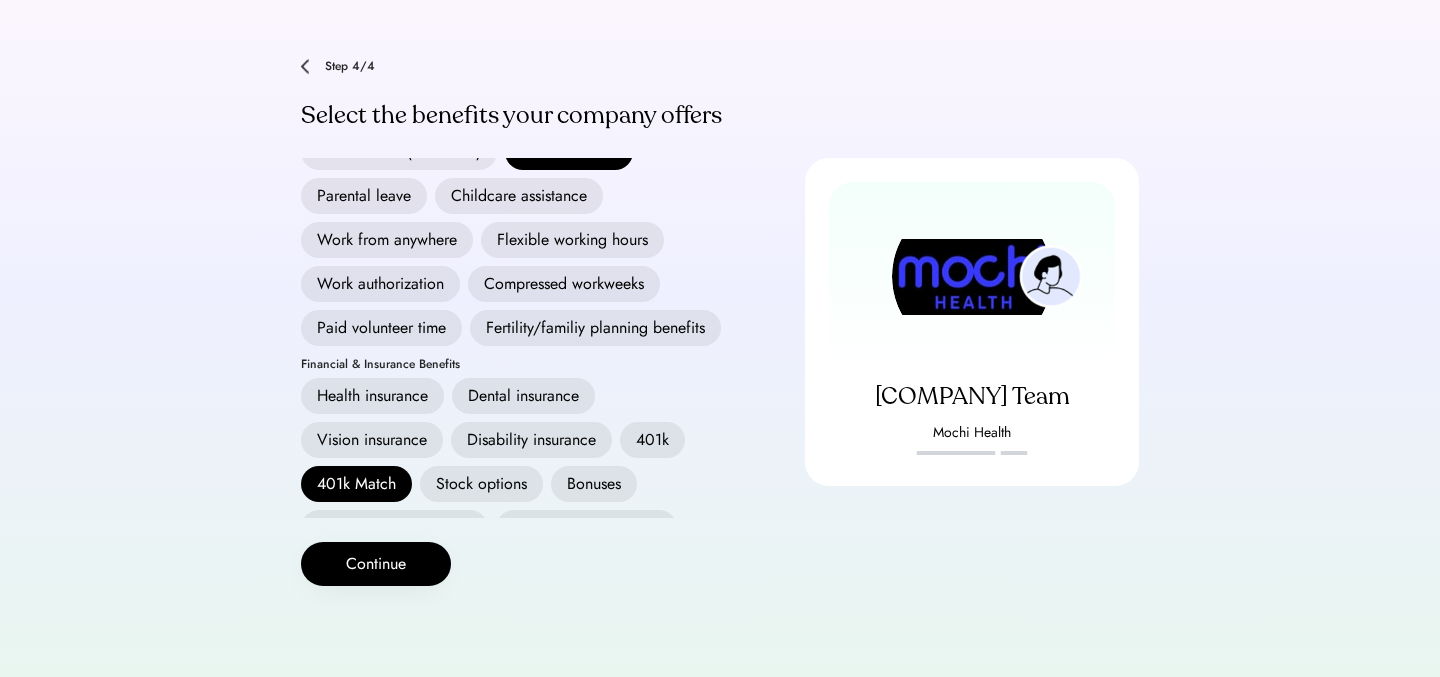 click on "Health insurance" at bounding box center [372, 396] 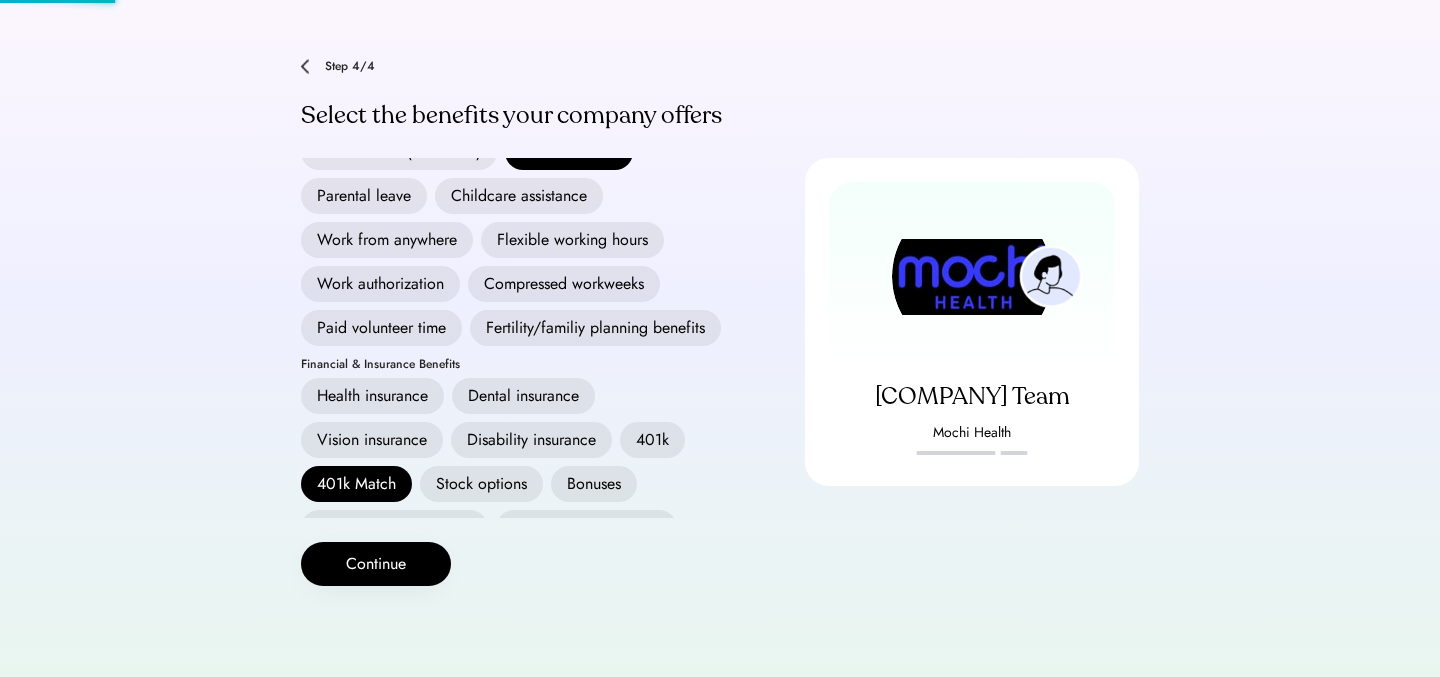 click on "Dental insurance" at bounding box center [523, 396] 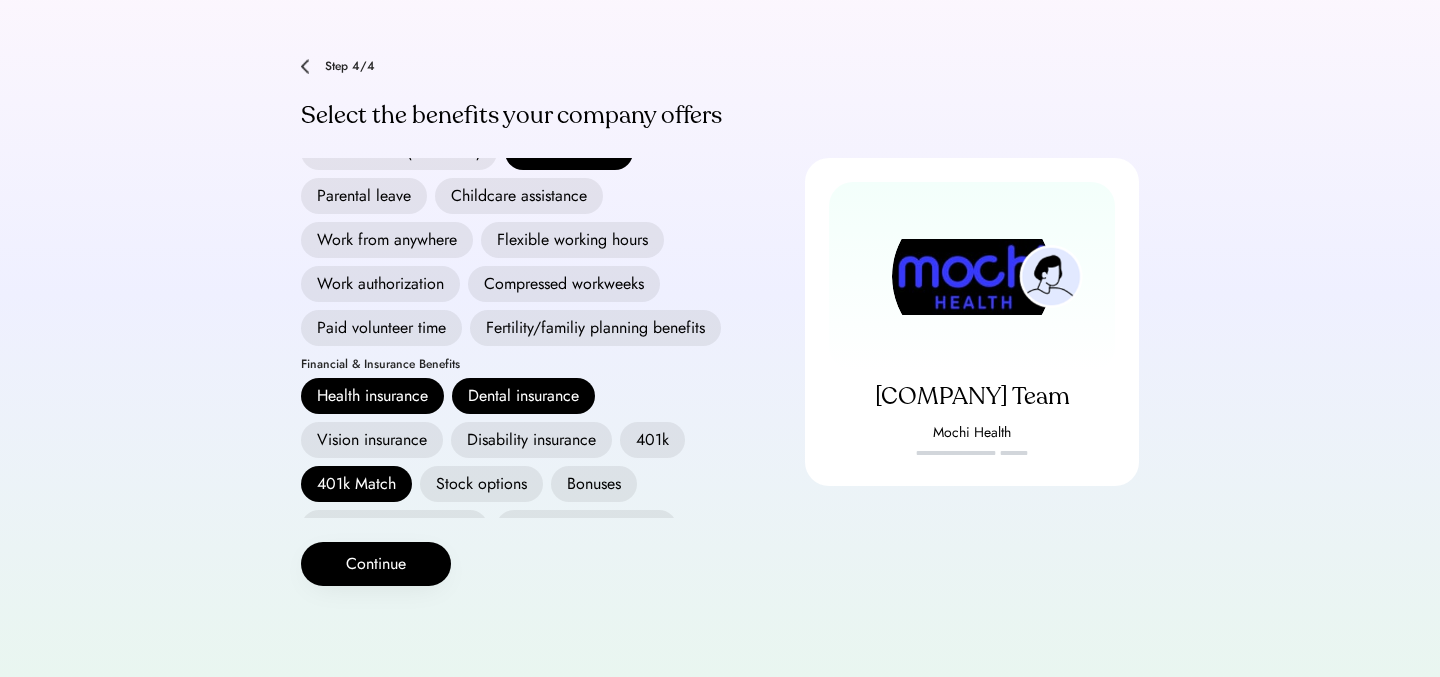 click on "Vision insurance" at bounding box center [372, 440] 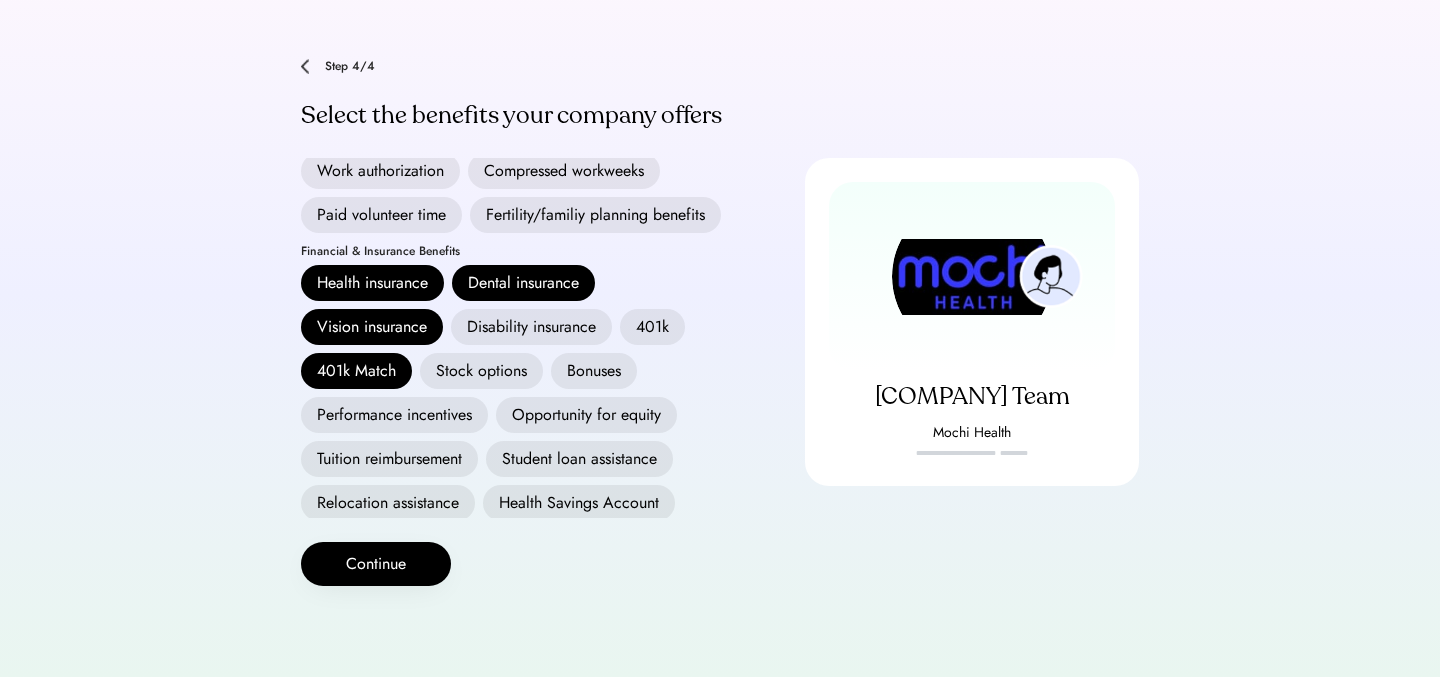scroll, scrollTop: 196, scrollLeft: 0, axis: vertical 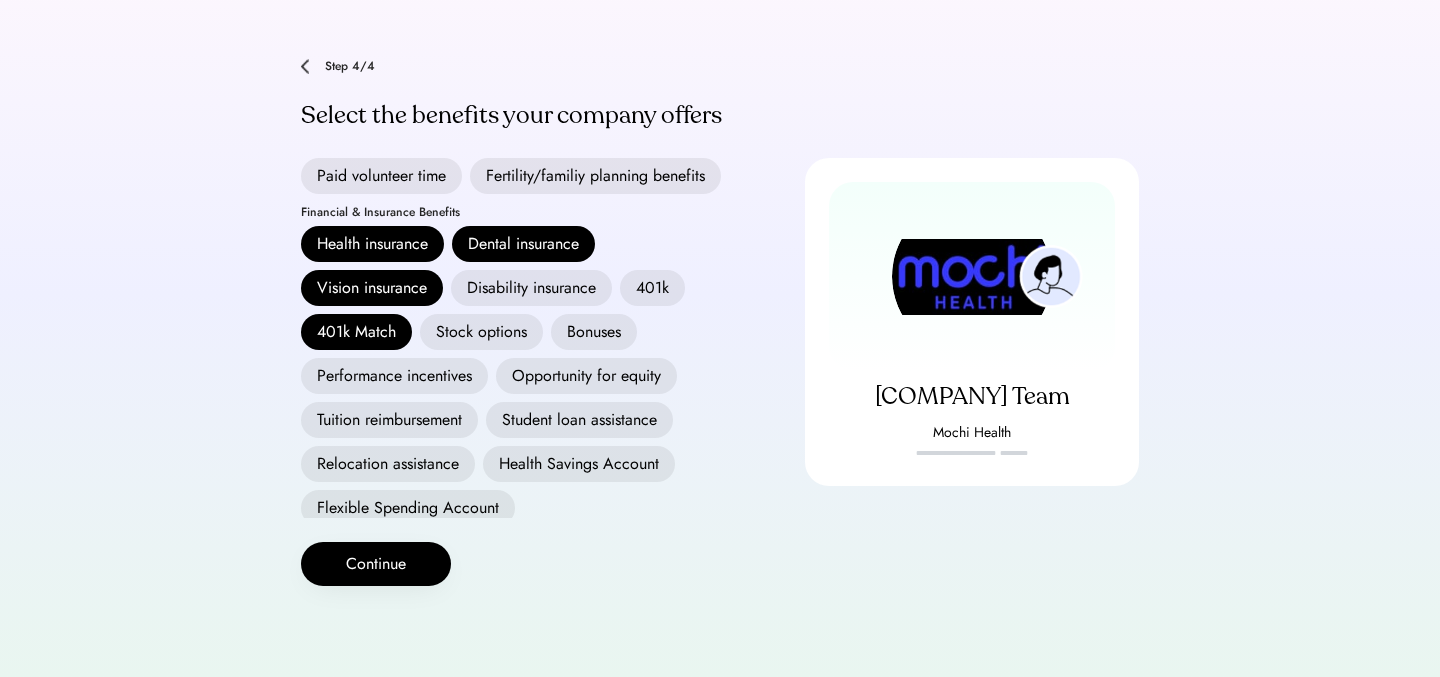 click on "Opportunity for equity" at bounding box center (586, 376) 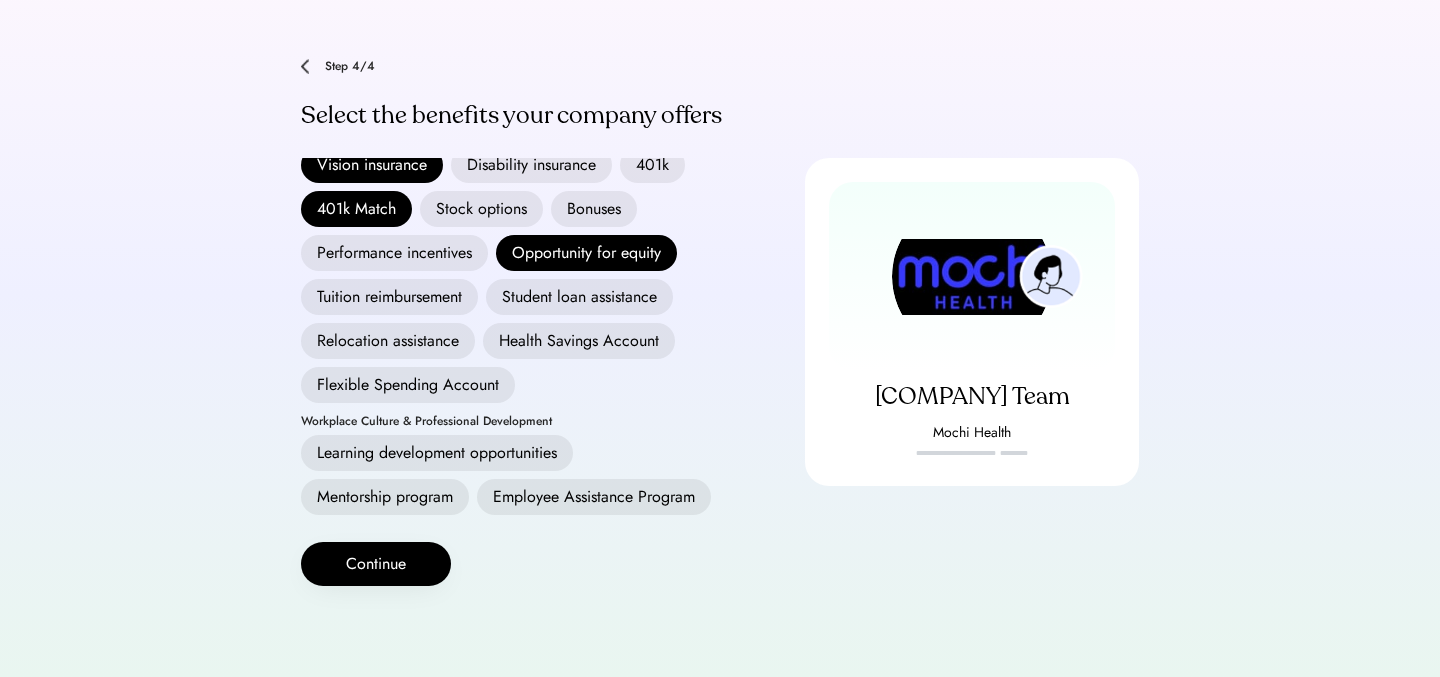 scroll, scrollTop: 536, scrollLeft: 0, axis: vertical 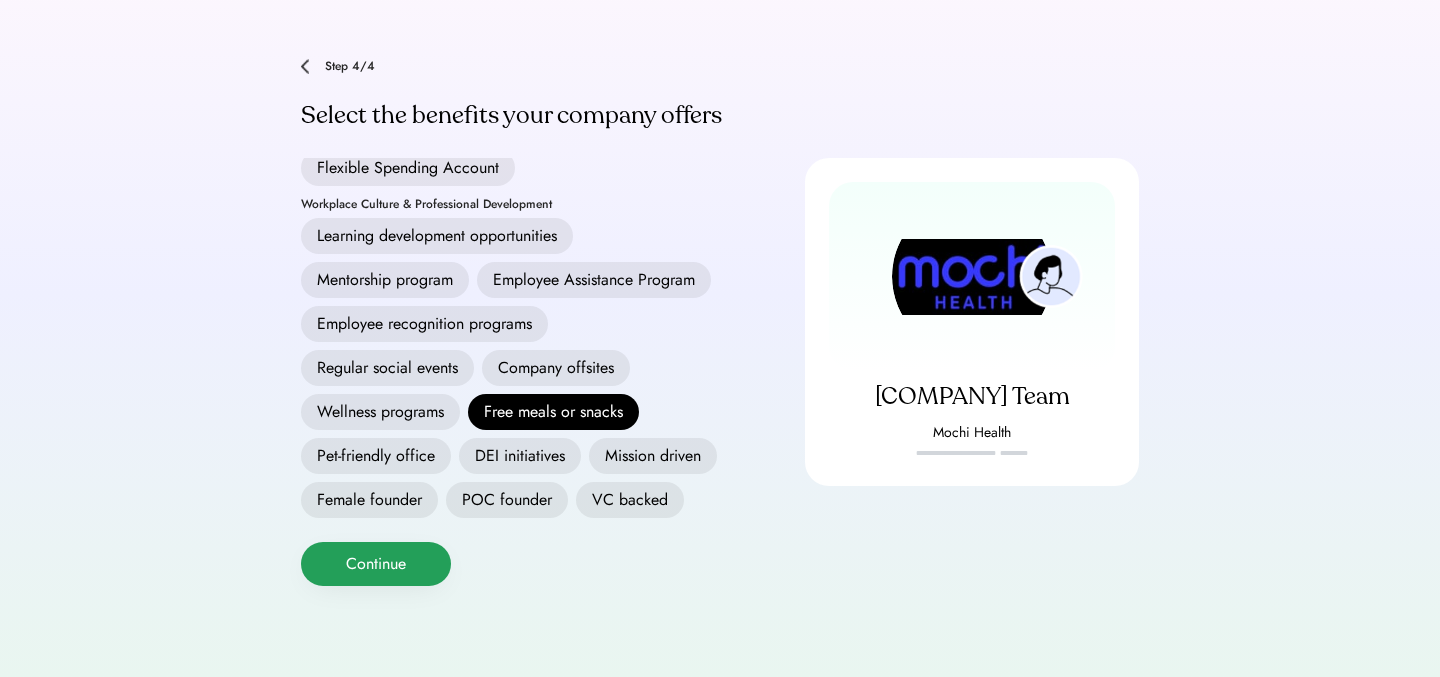 click on "Continue" at bounding box center [376, 564] 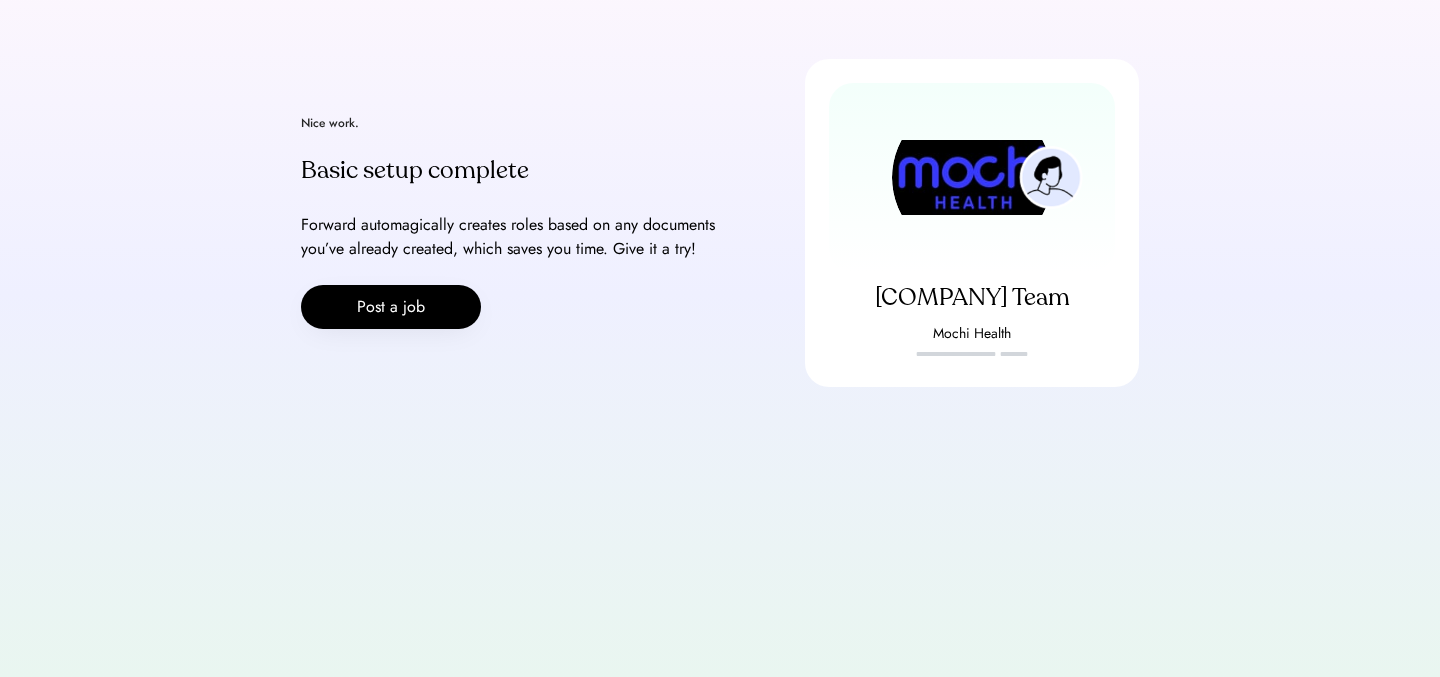 click on "Post a job" at bounding box center (391, 307) 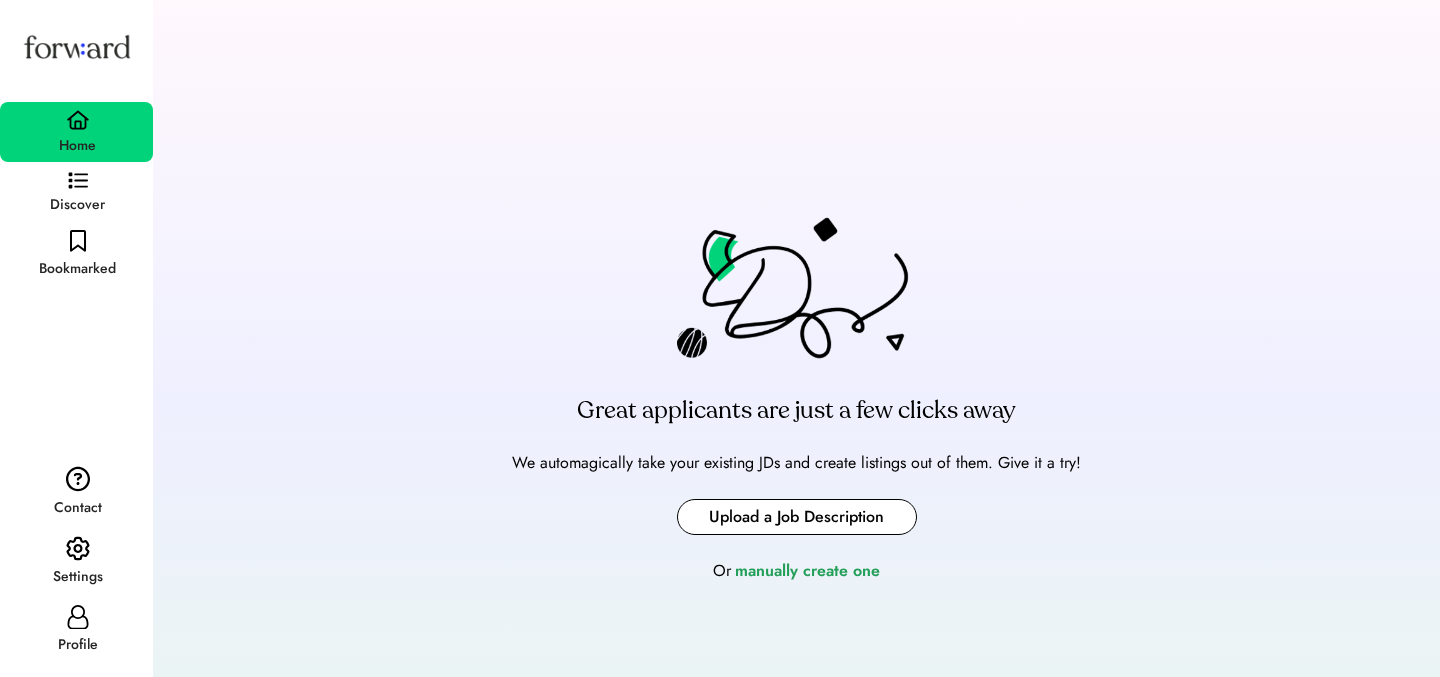 scroll, scrollTop: 0, scrollLeft: 0, axis: both 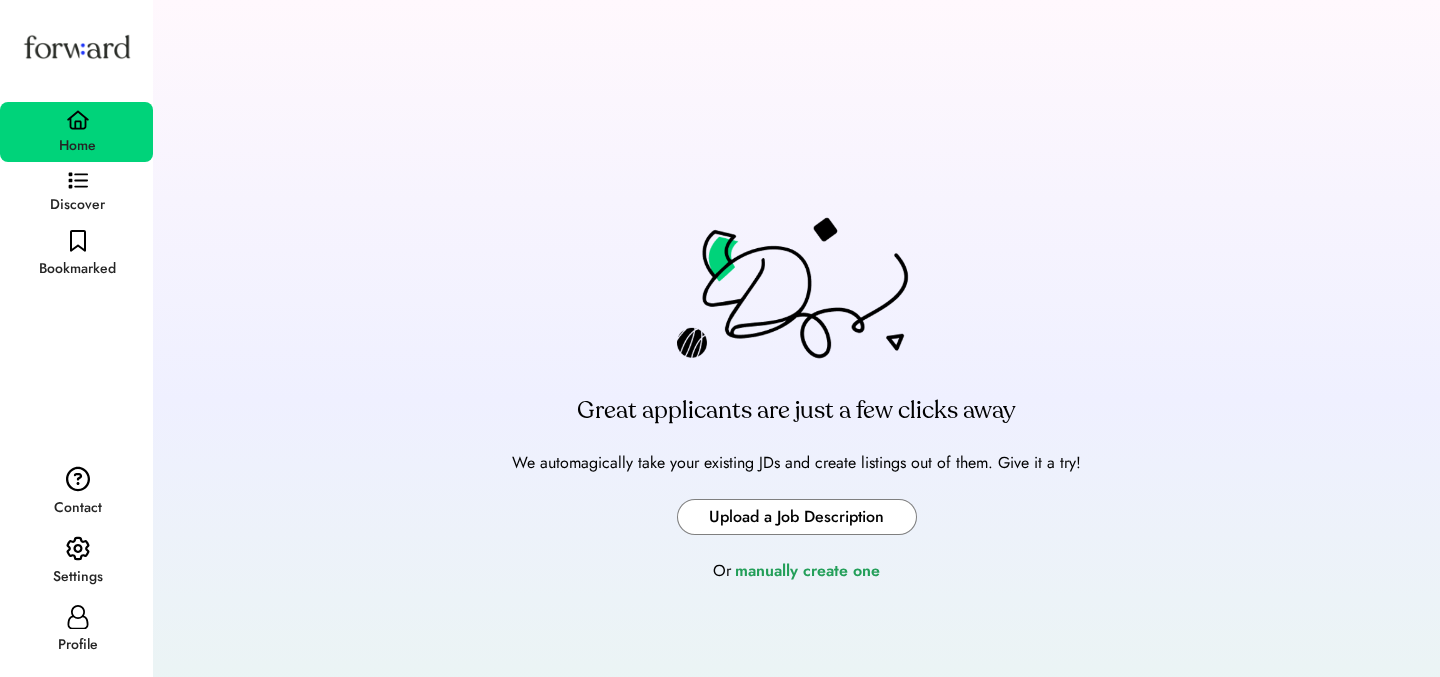 click at bounding box center (797, 517) 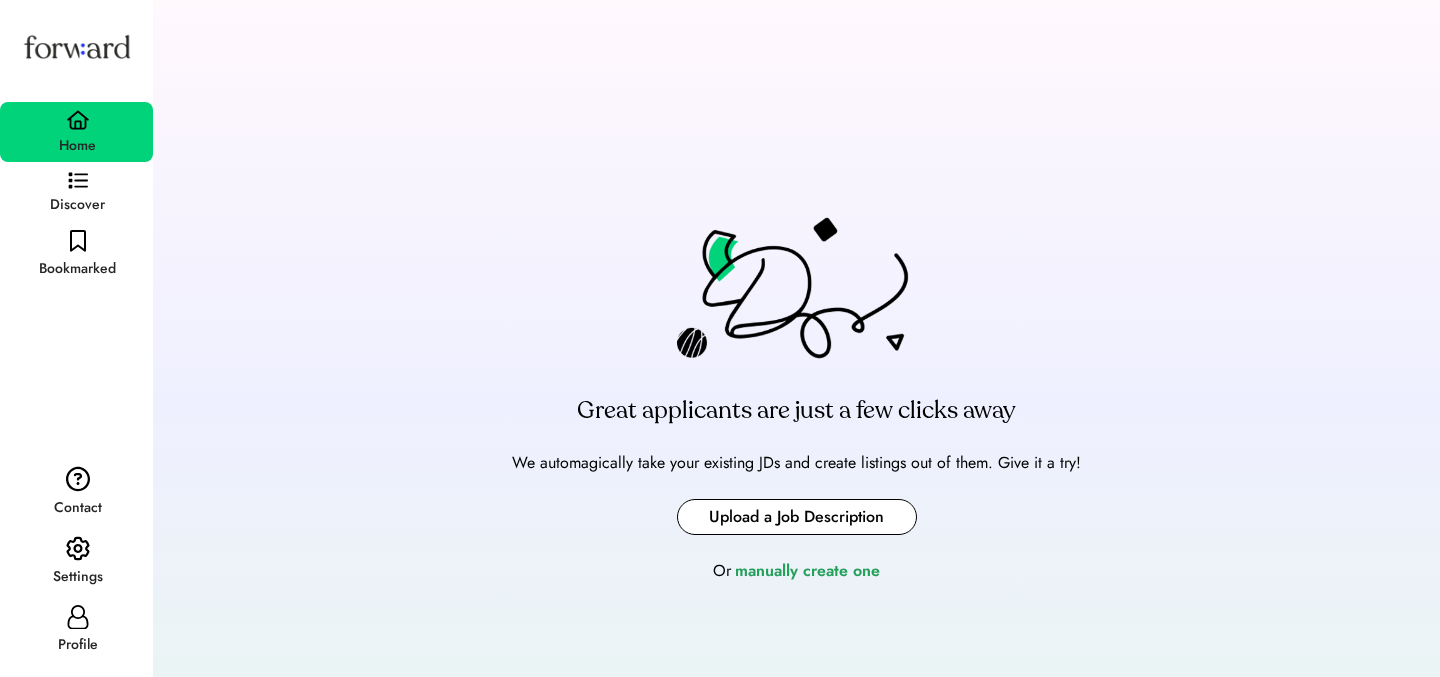 type on "**********" 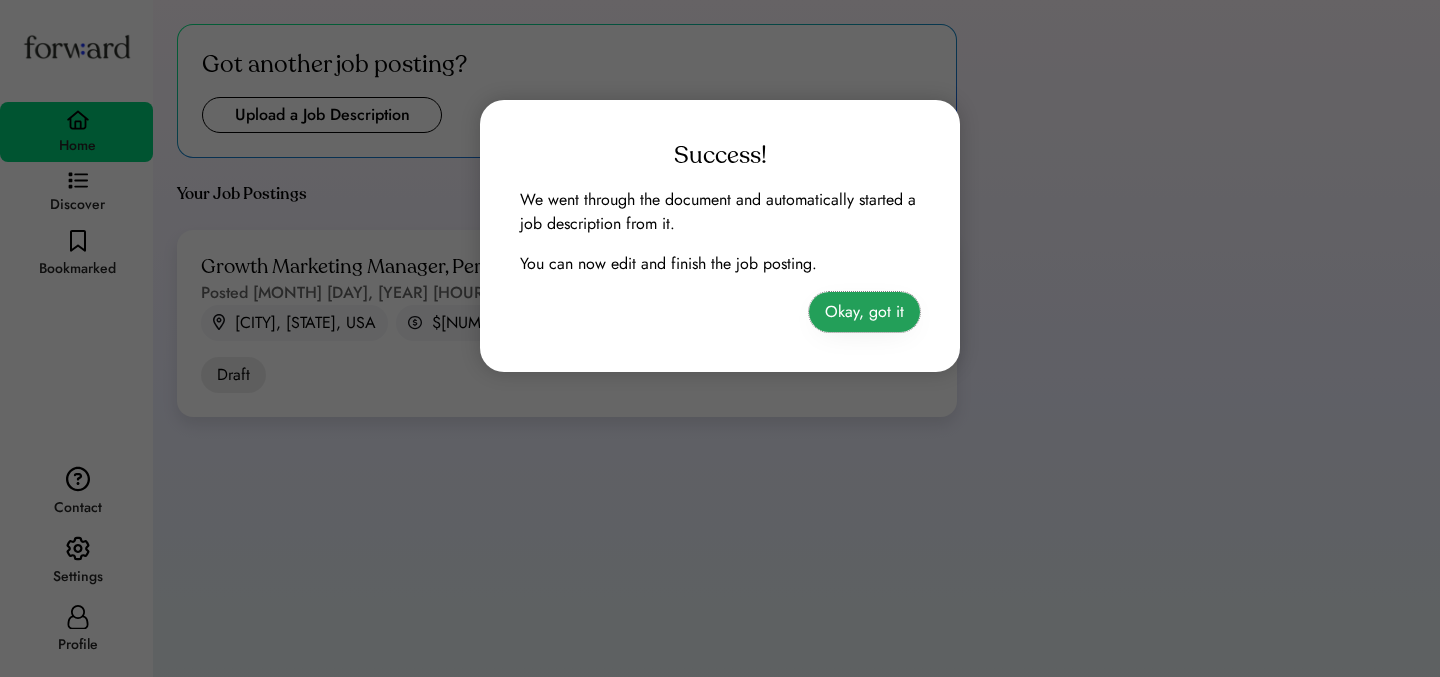 click on "Okay, got it" at bounding box center [864, 312] 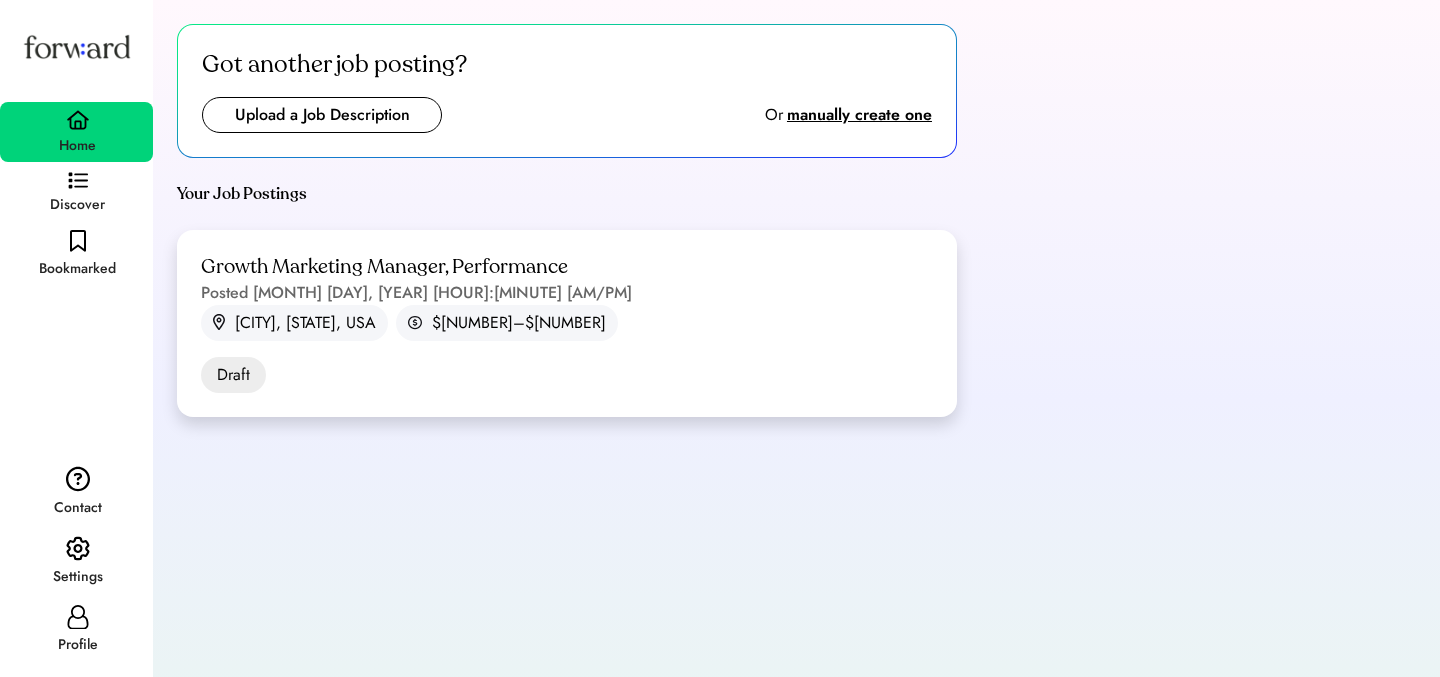 click on "$180,000–$220,000" at bounding box center [519, 323] 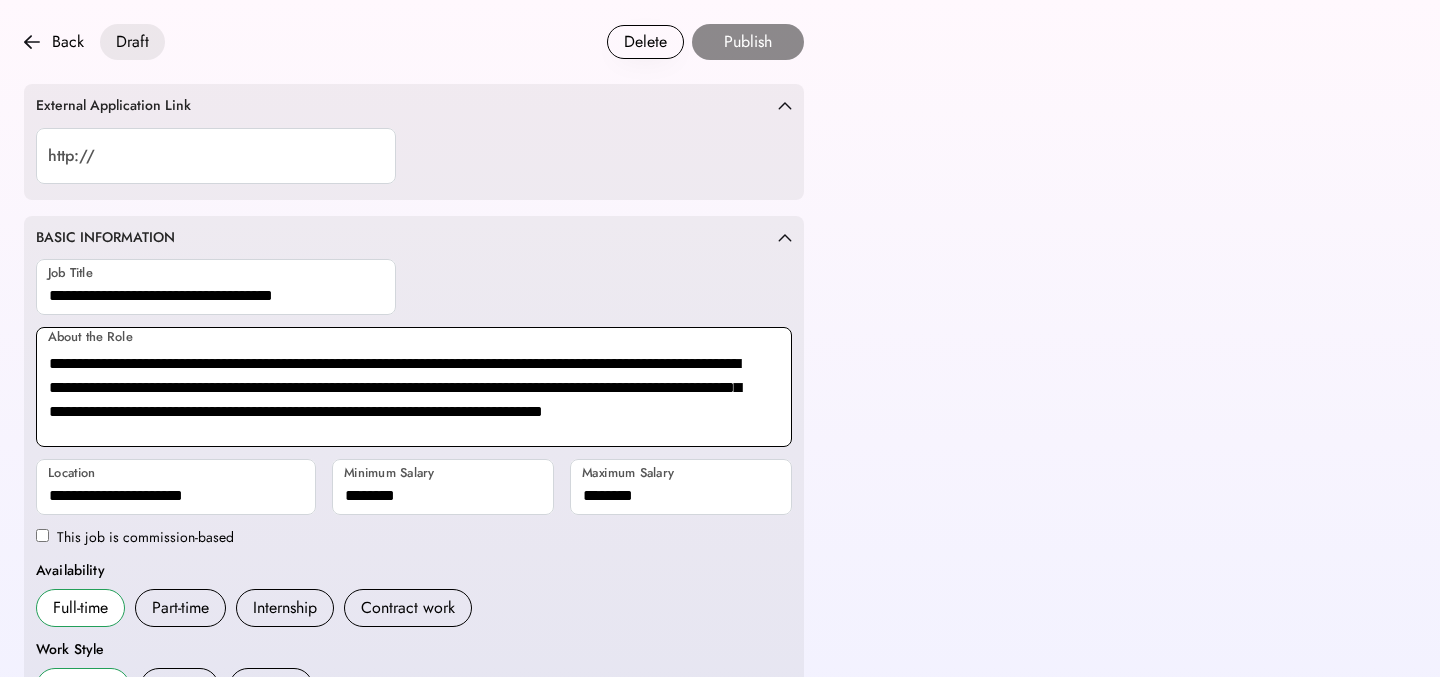 scroll, scrollTop: 0, scrollLeft: 0, axis: both 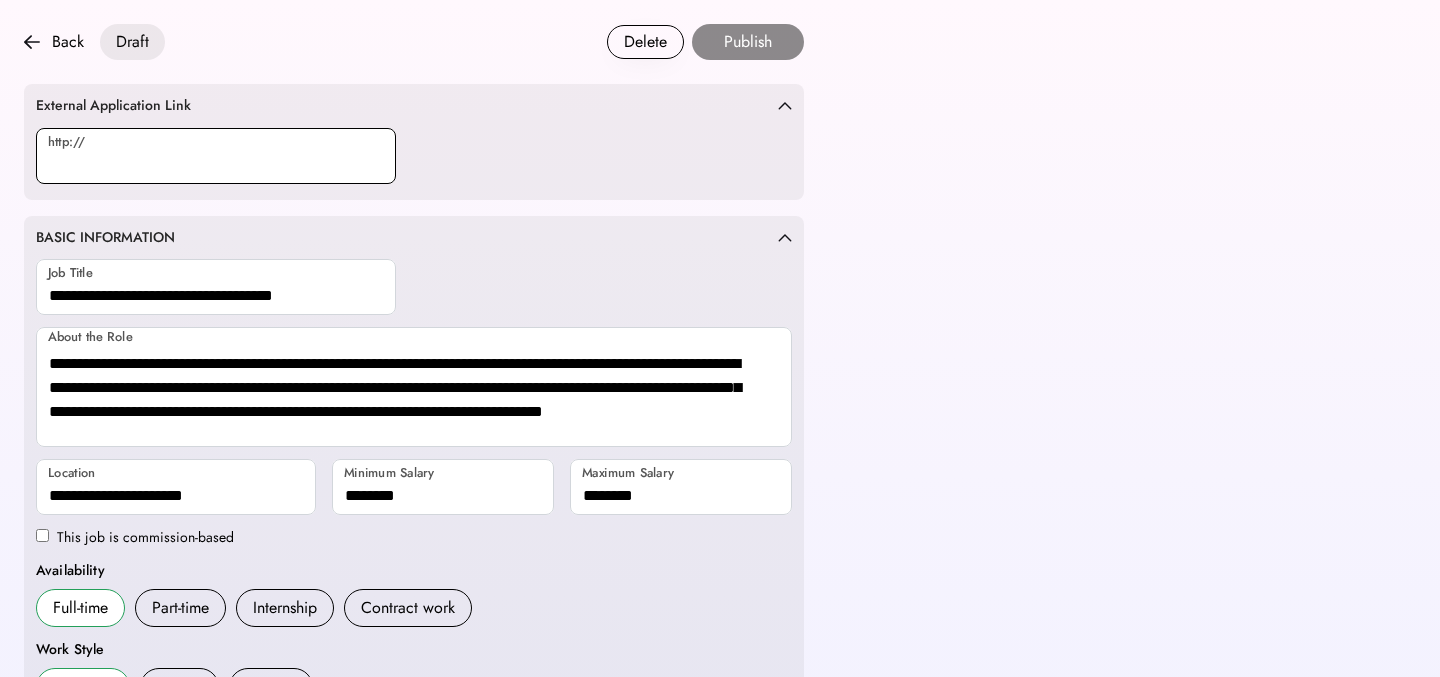 click at bounding box center [216, 156] 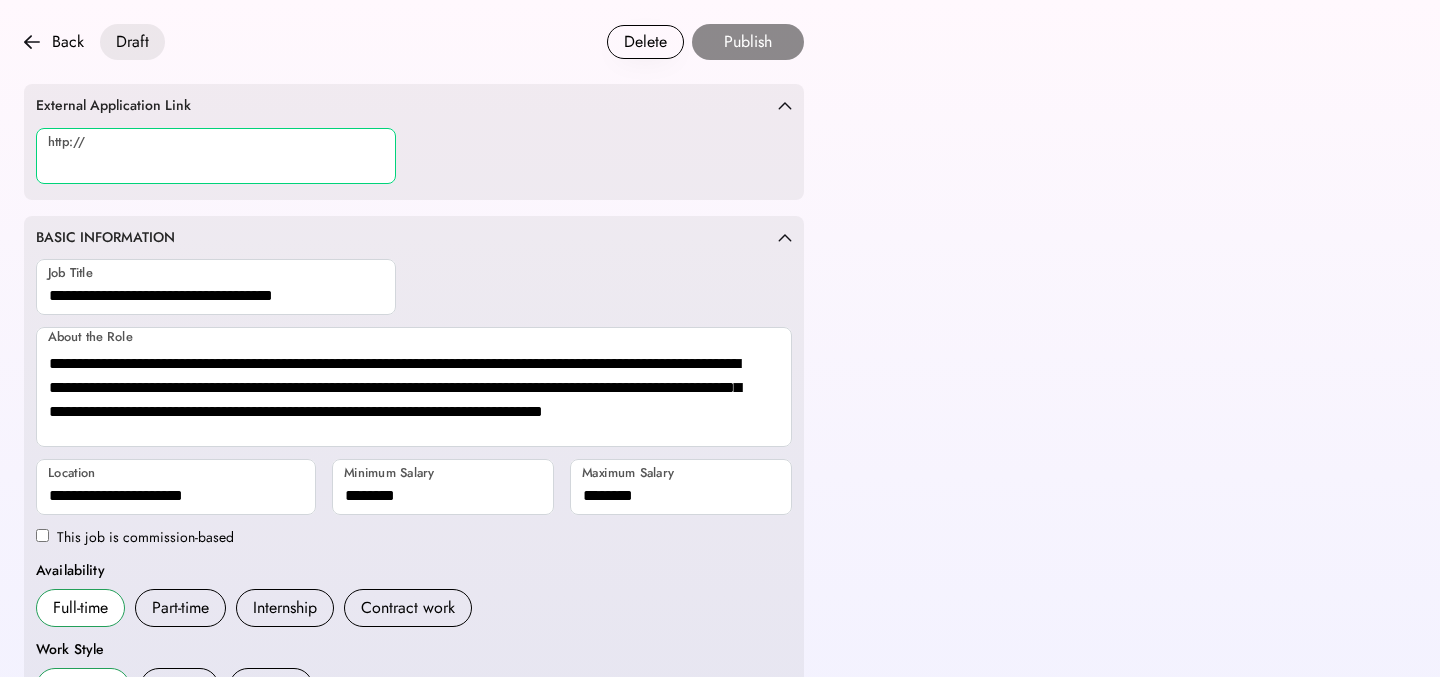 paste on "**********" 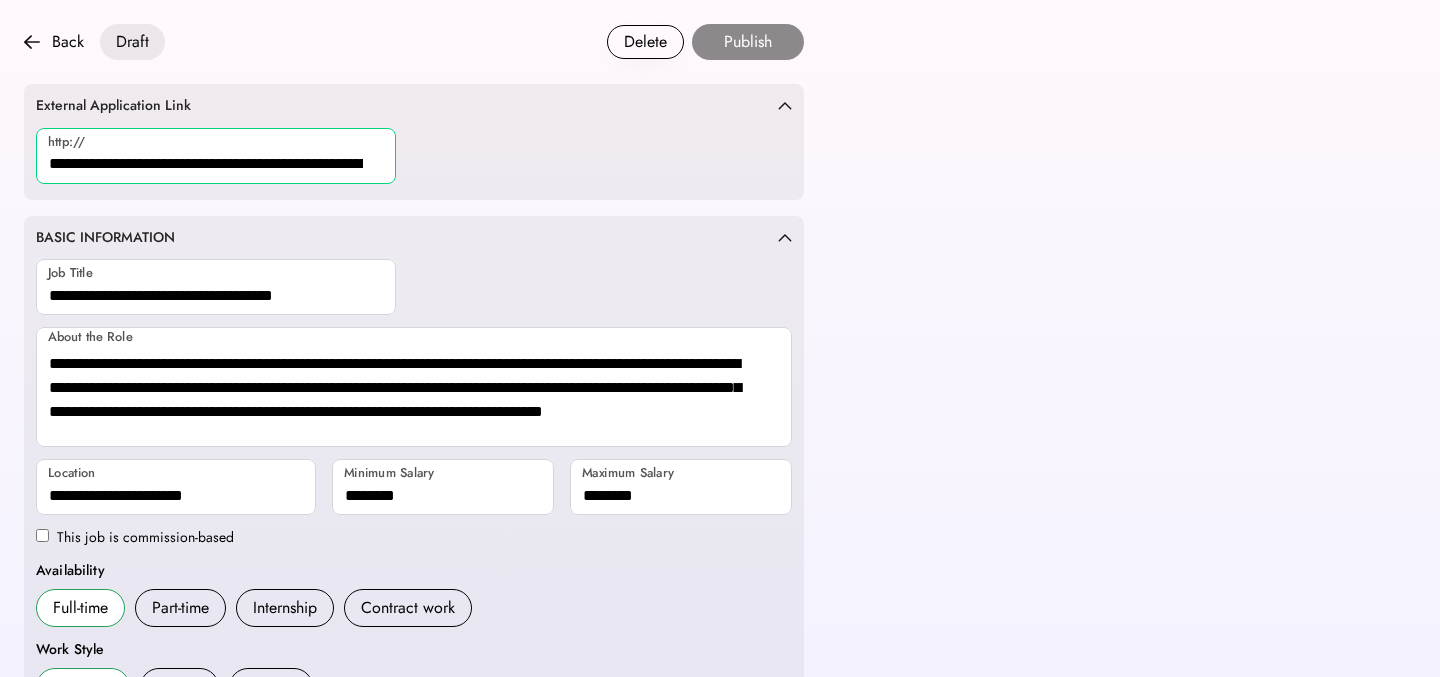 scroll, scrollTop: 0, scrollLeft: 134, axis: horizontal 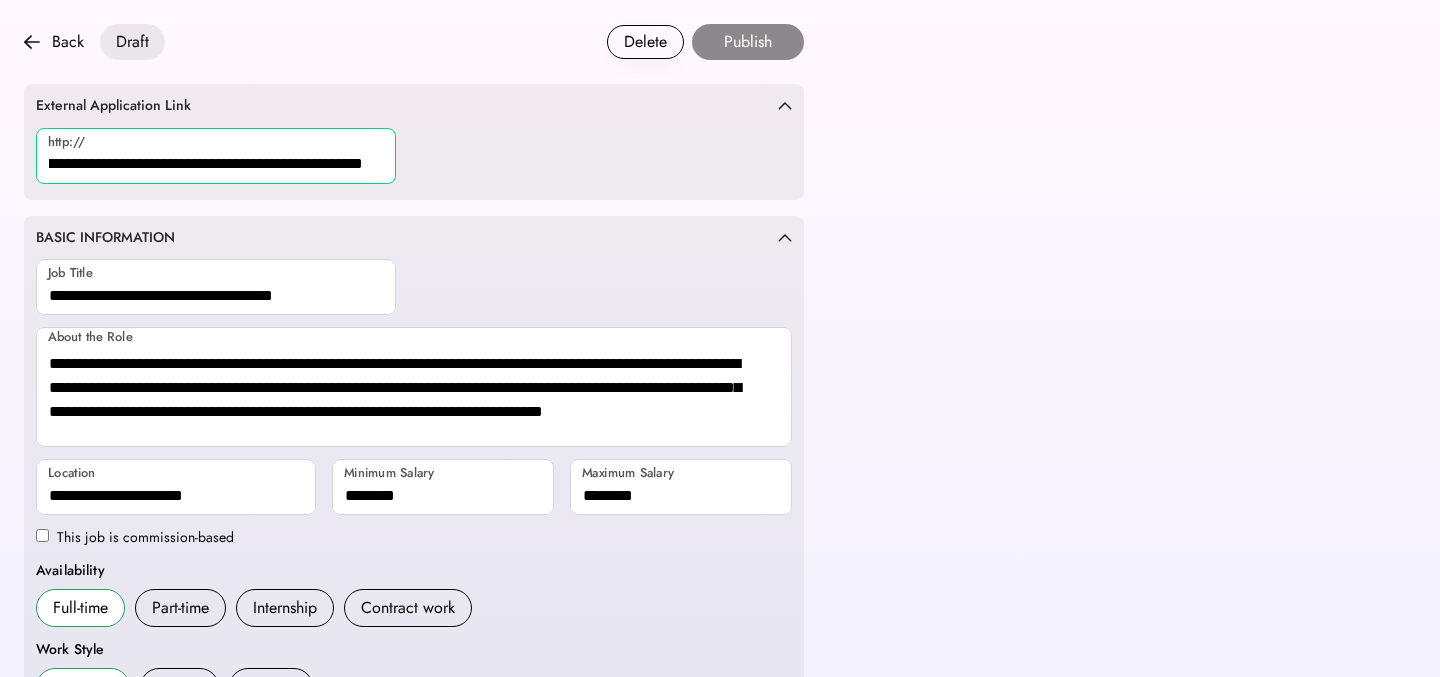 type on "**********" 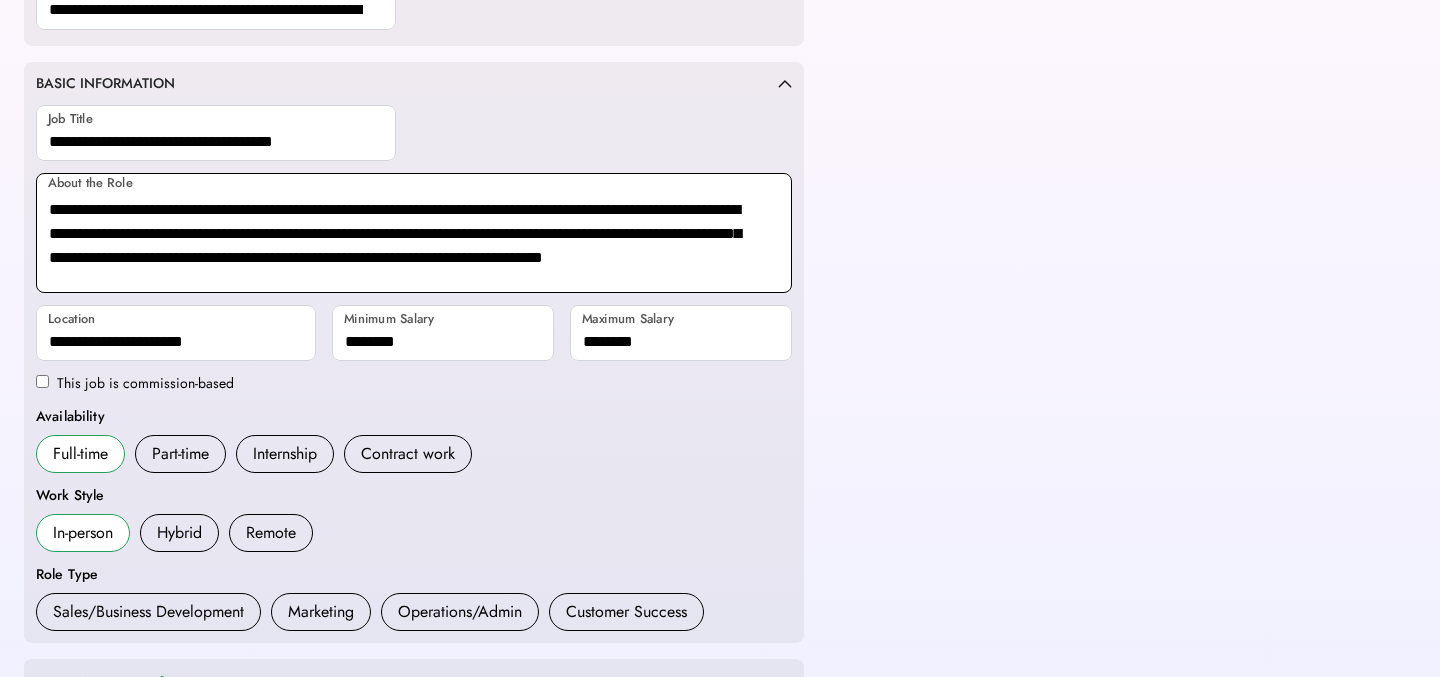 scroll, scrollTop: 394, scrollLeft: 0, axis: vertical 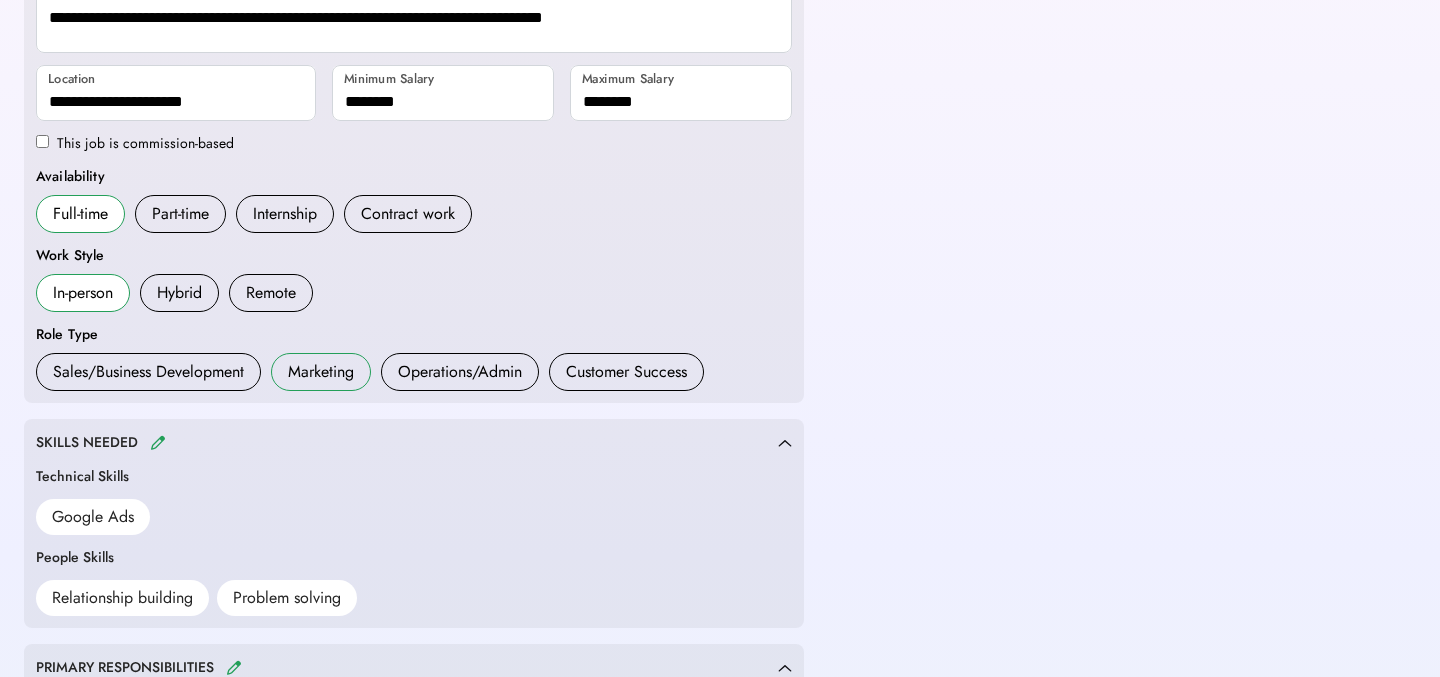 click on "Marketing" at bounding box center (321, 372) 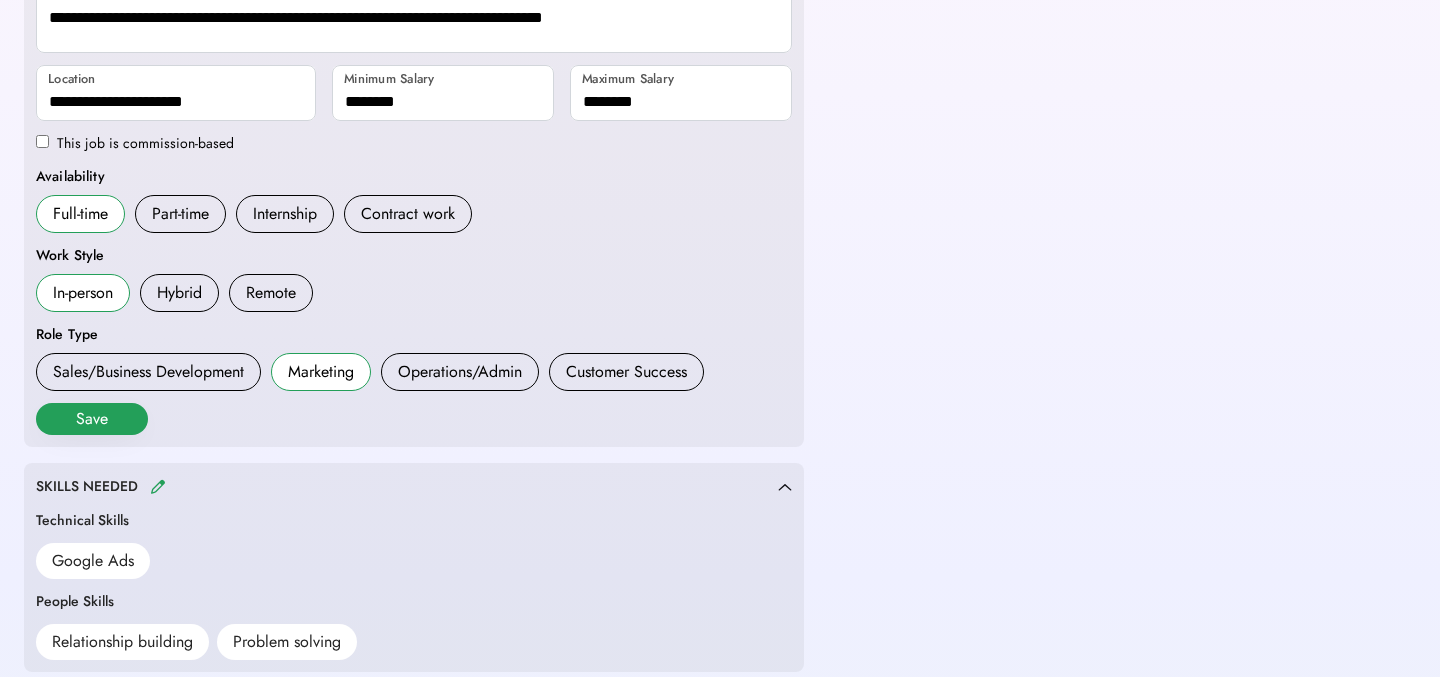 click on "Save" at bounding box center (92, 419) 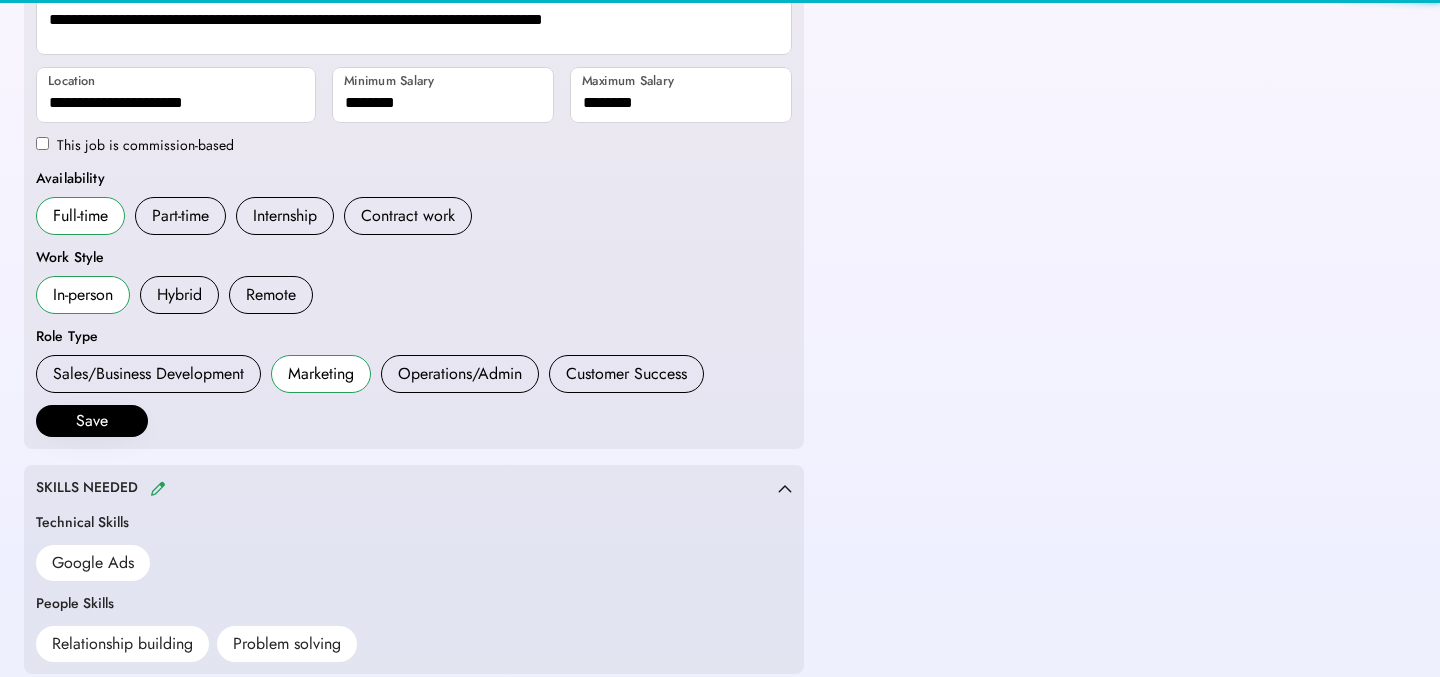 scroll, scrollTop: 396, scrollLeft: 0, axis: vertical 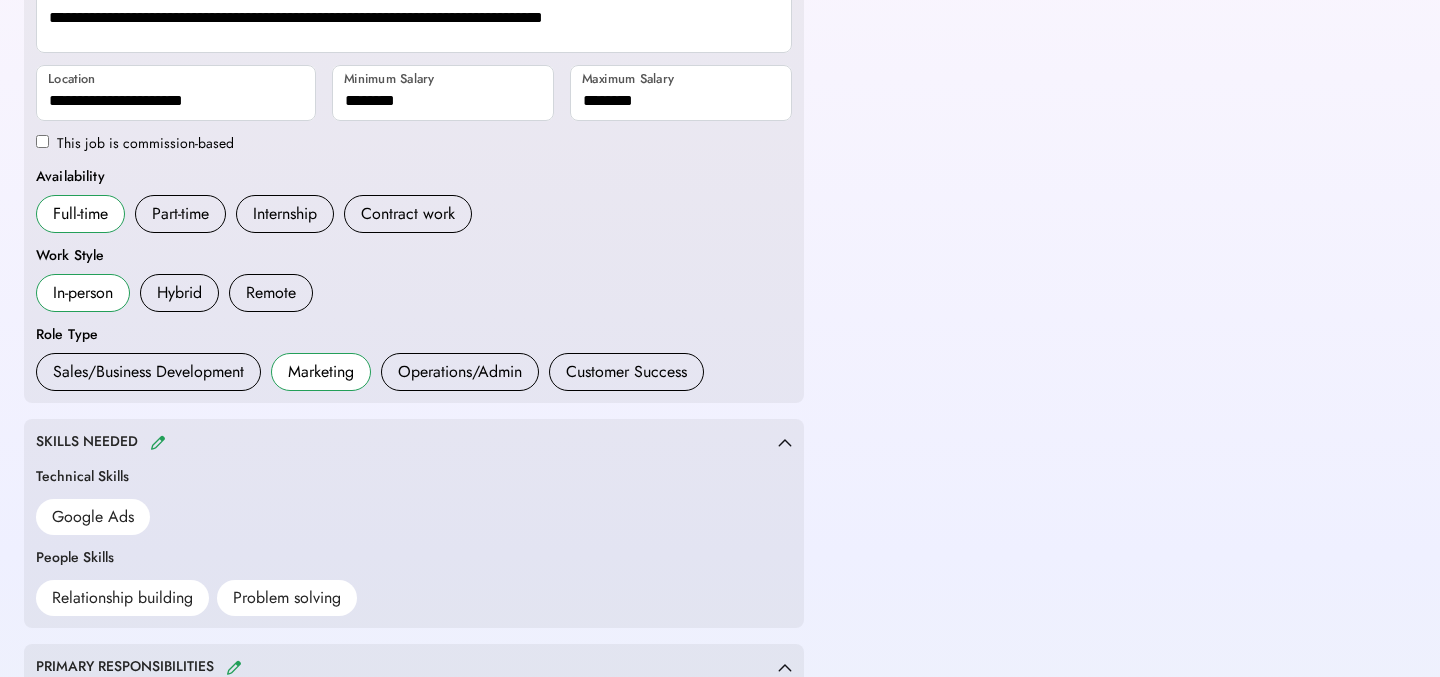 click on "SKILLS NEEDED" at bounding box center [103, 442] 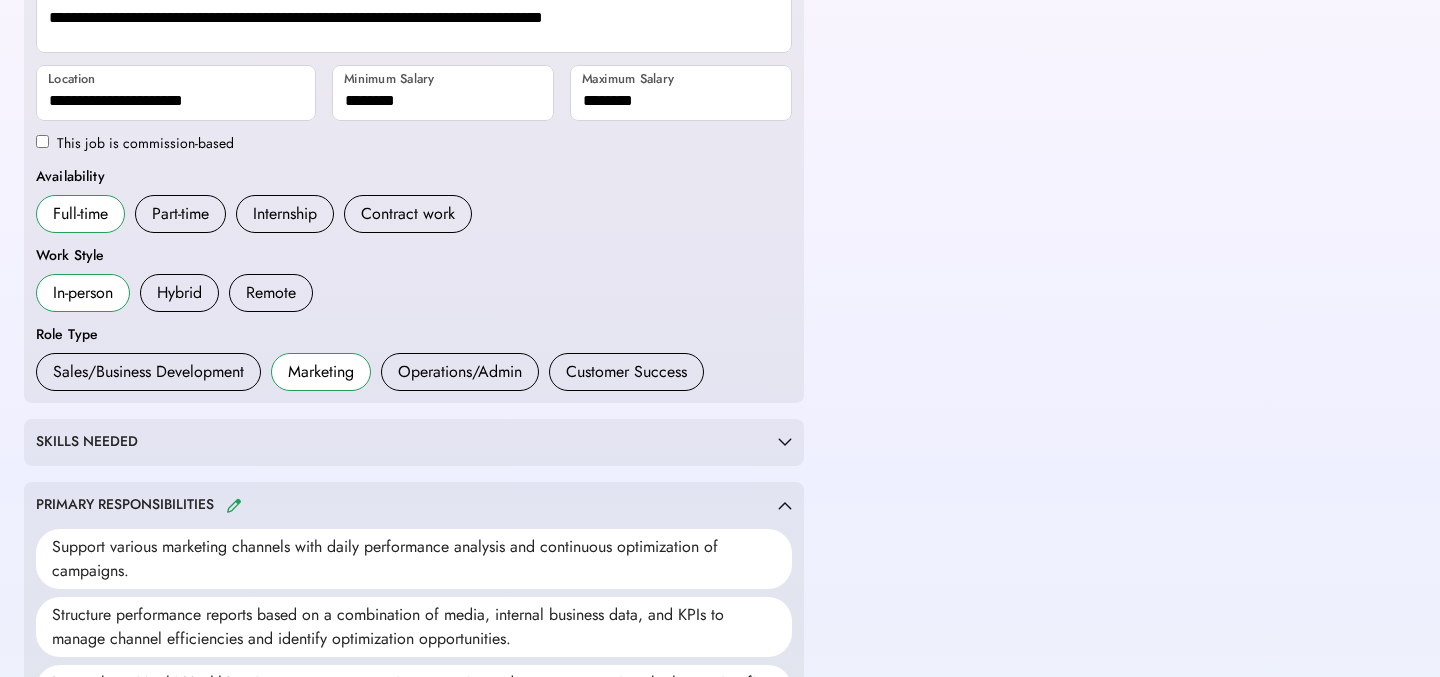 click on "SKILLS NEEDED" at bounding box center [103, 442] 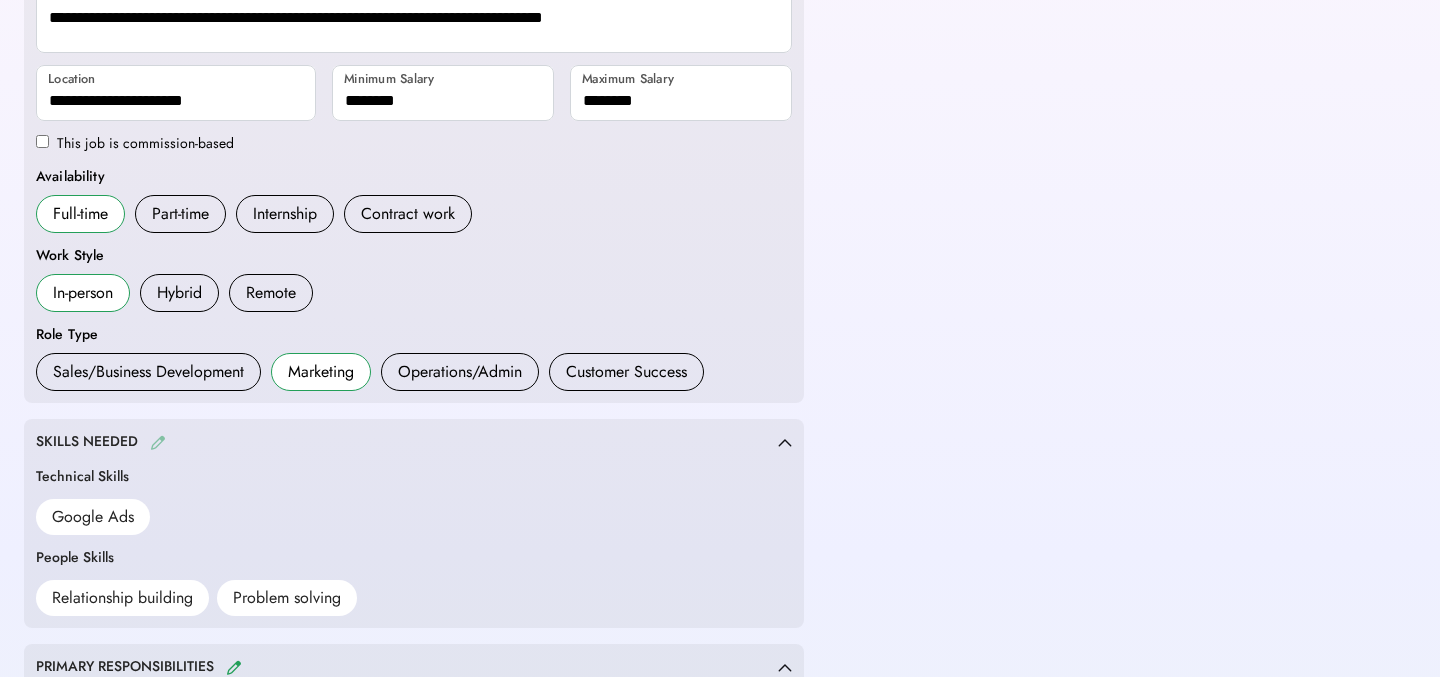 click at bounding box center [158, 442] 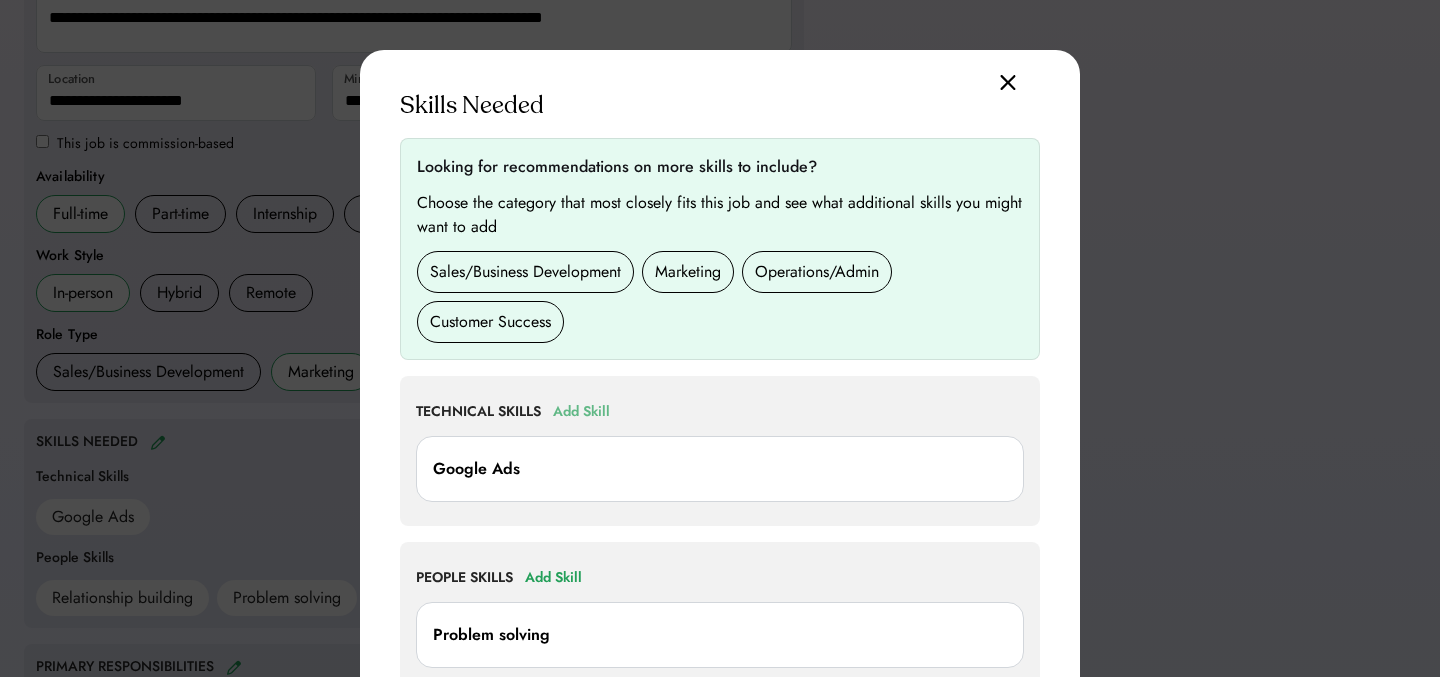 click on "Add Skill" at bounding box center (581, 412) 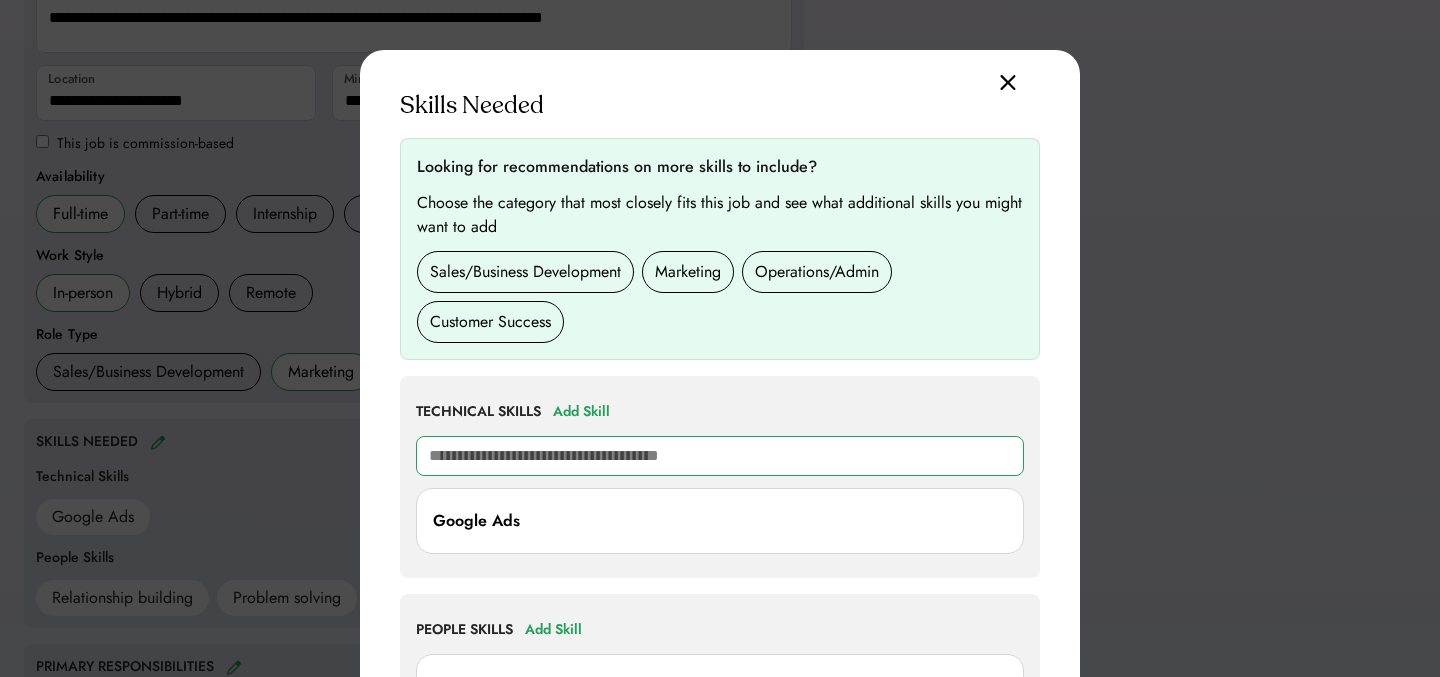 click at bounding box center (720, 456) 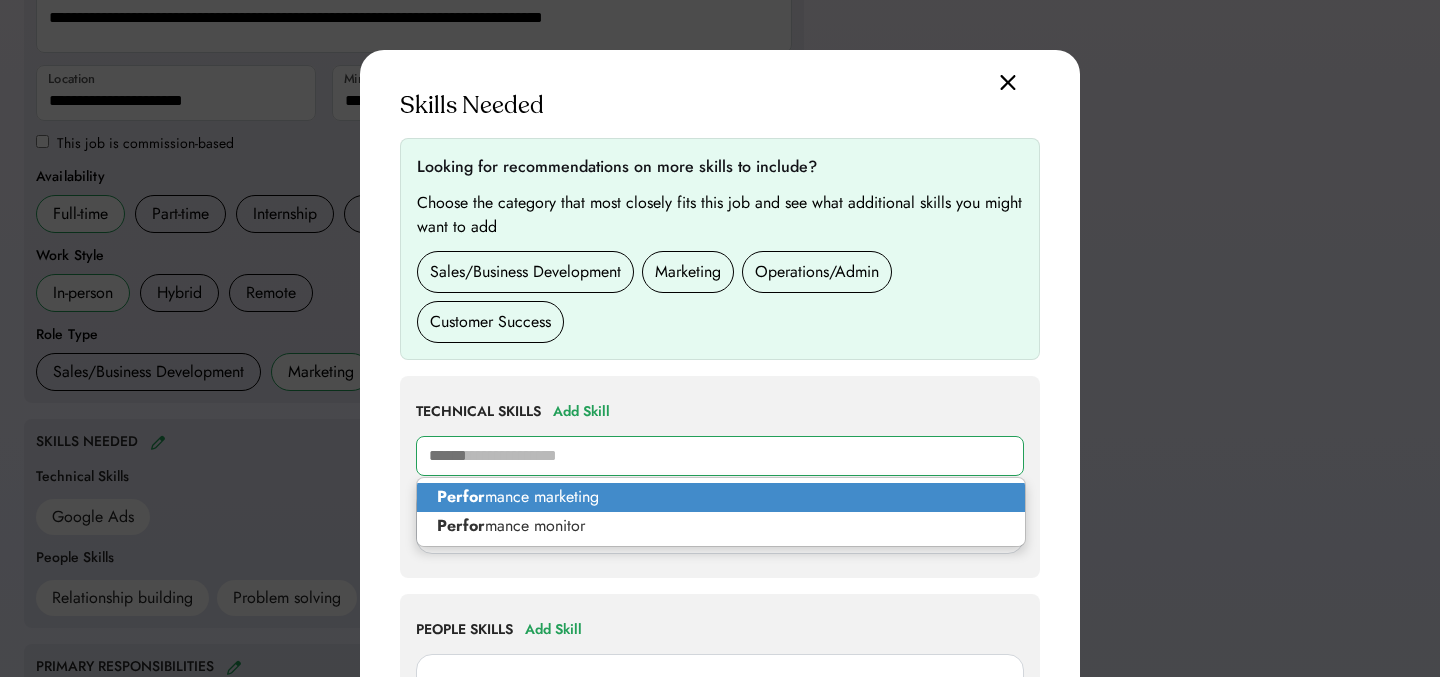 click on "Perfor mance marketing" at bounding box center [721, 497] 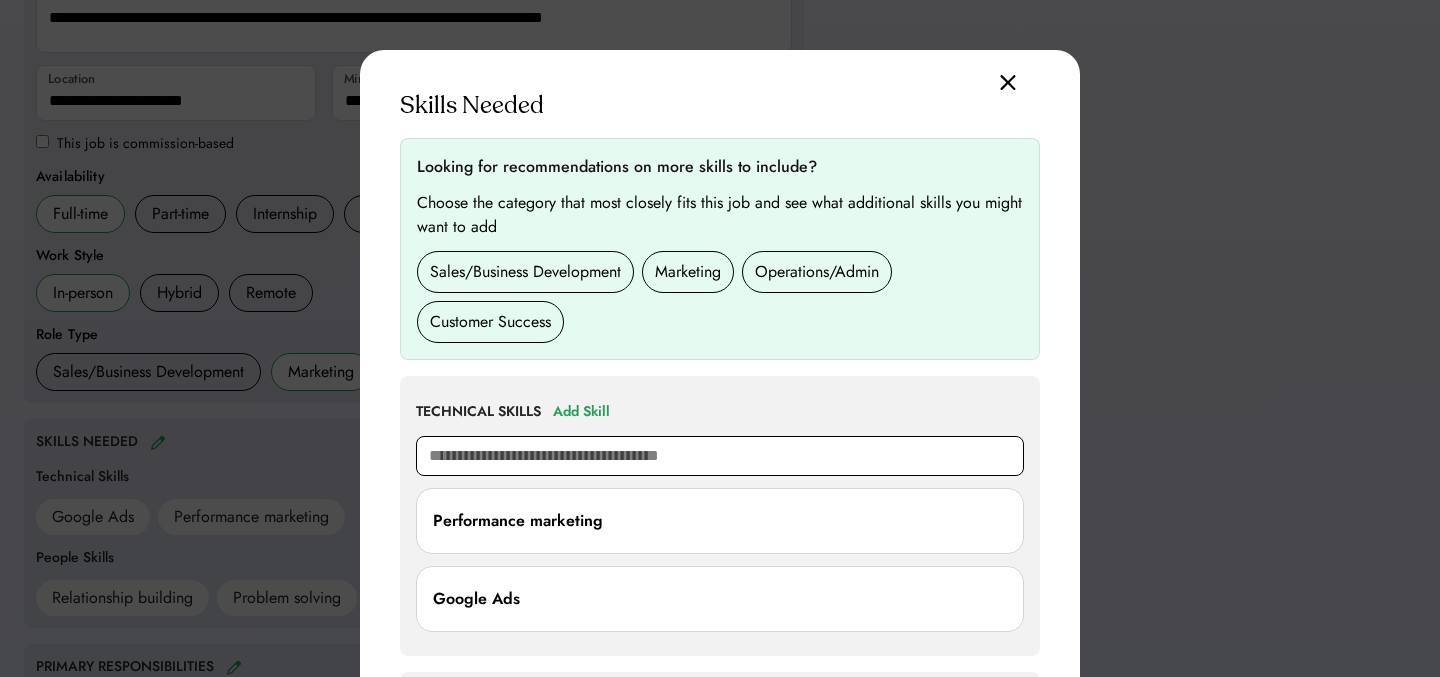 click at bounding box center (720, 456) 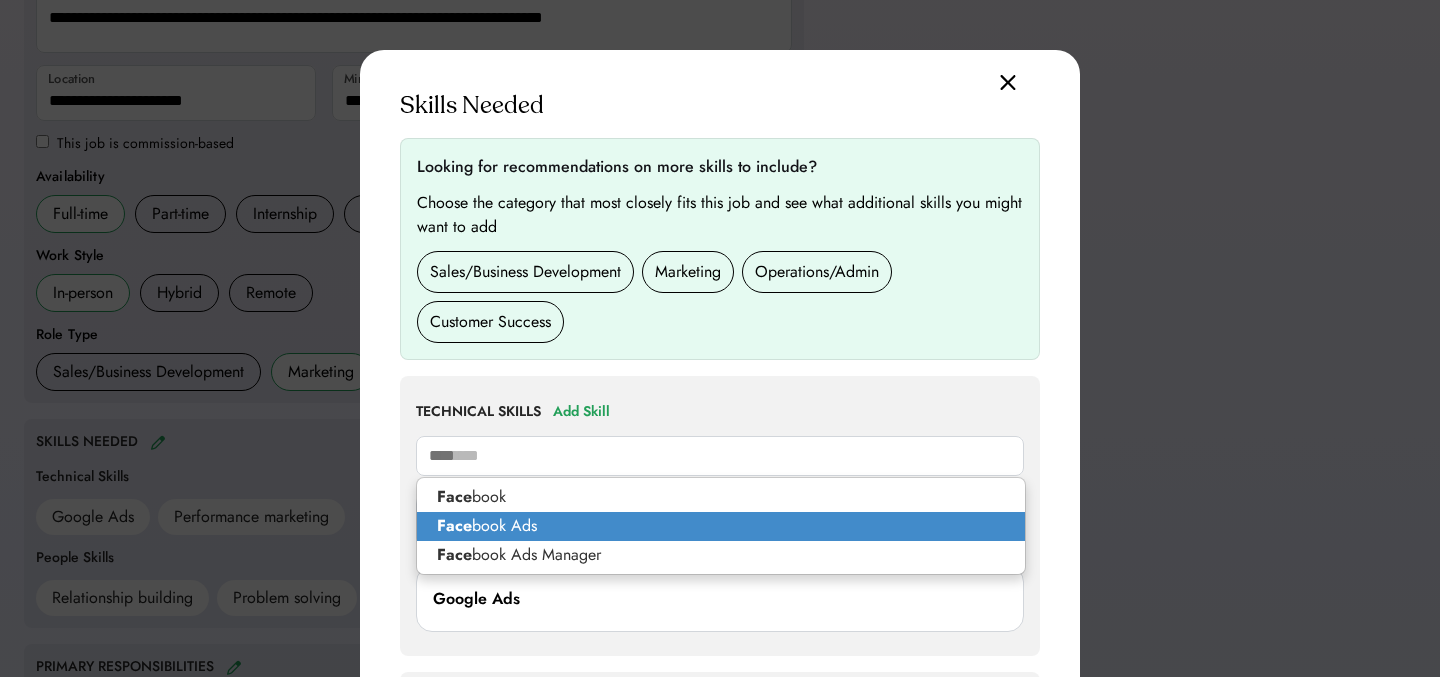 click on "Face book Ads" at bounding box center (721, 526) 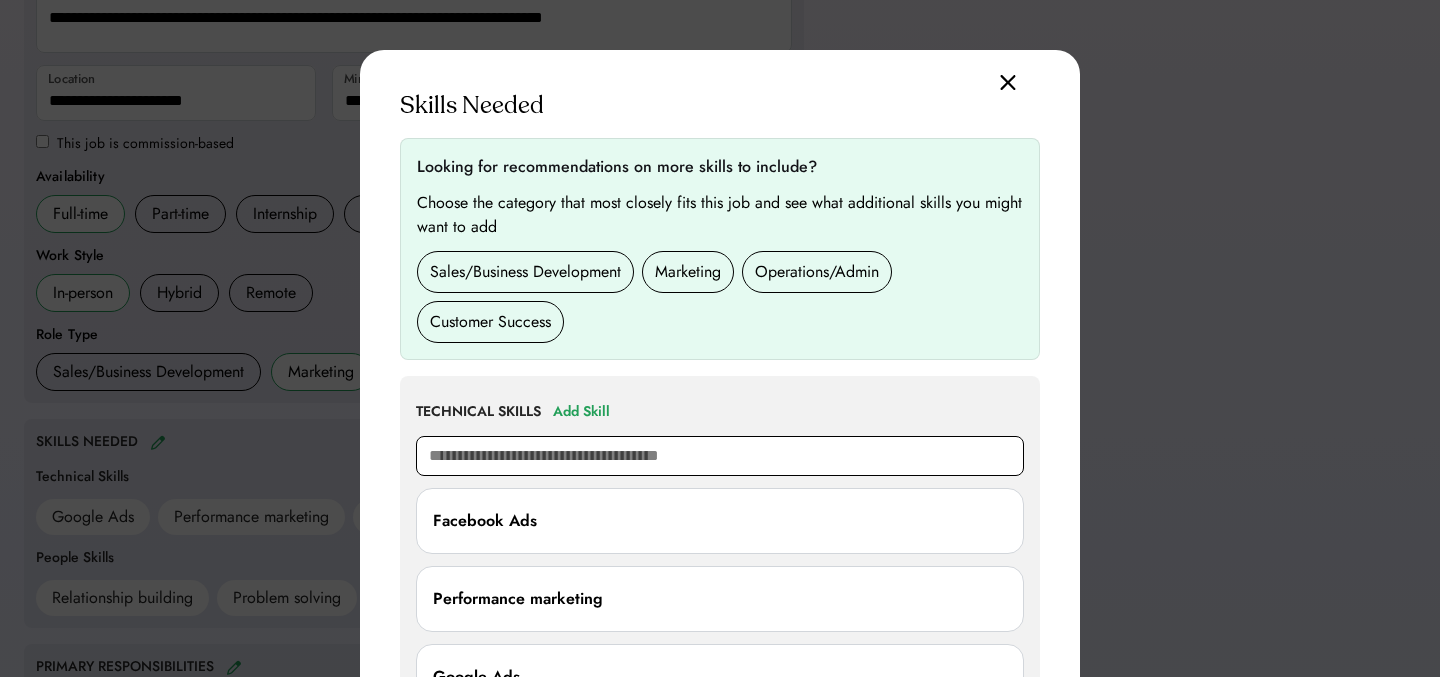 click at bounding box center (720, 456) 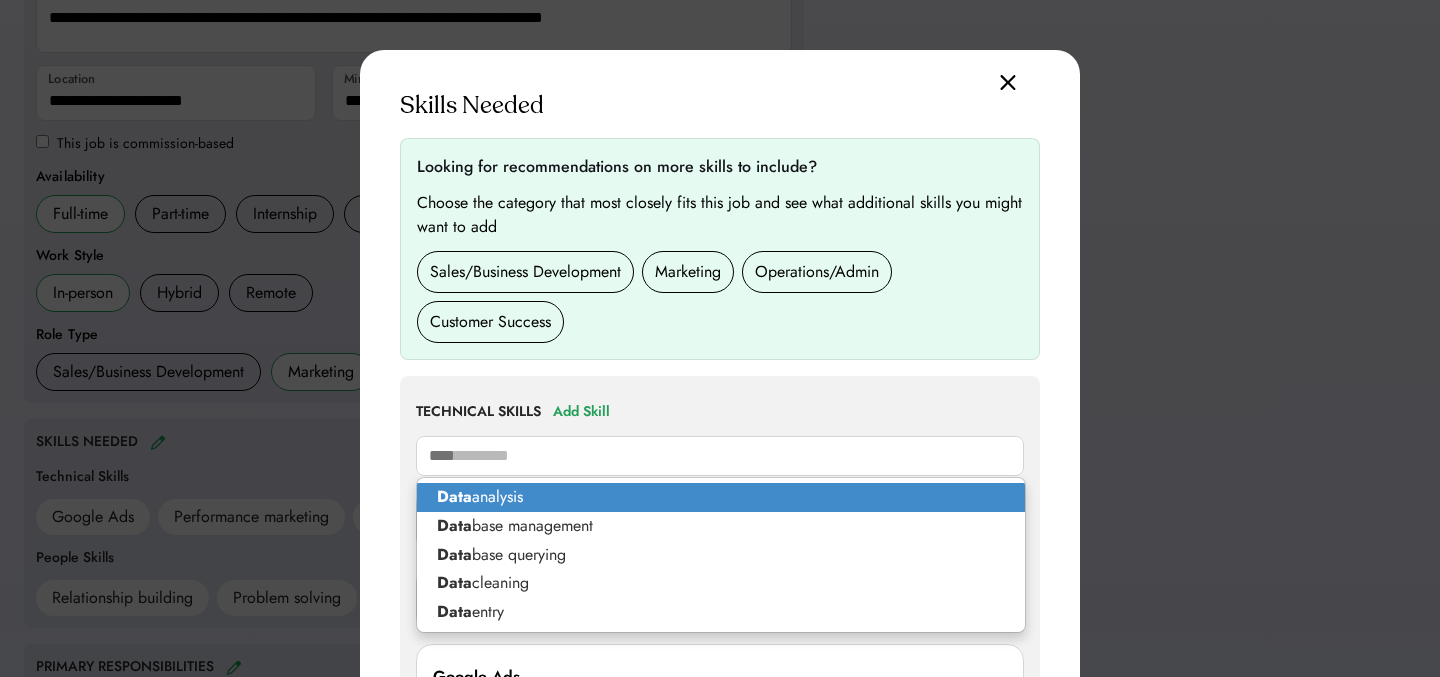 click on "Data  analysis" at bounding box center (721, 497) 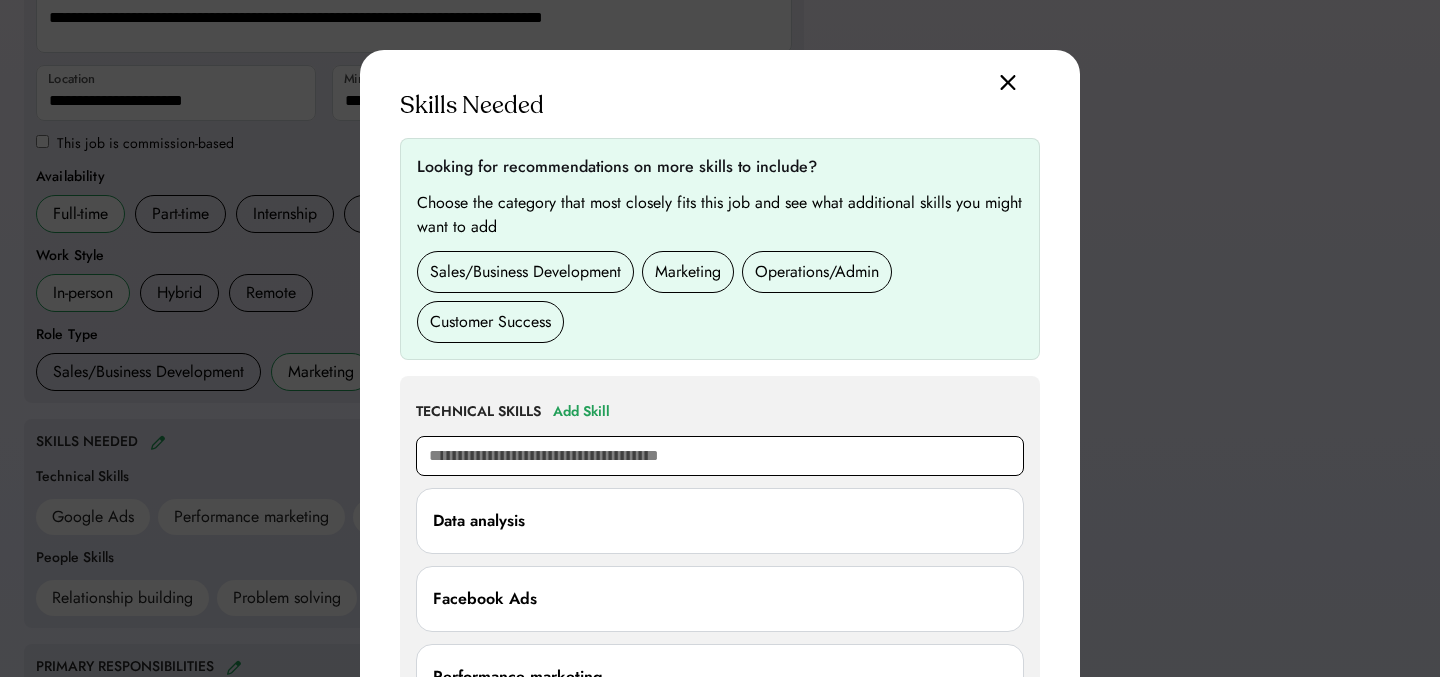 click at bounding box center [720, 456] 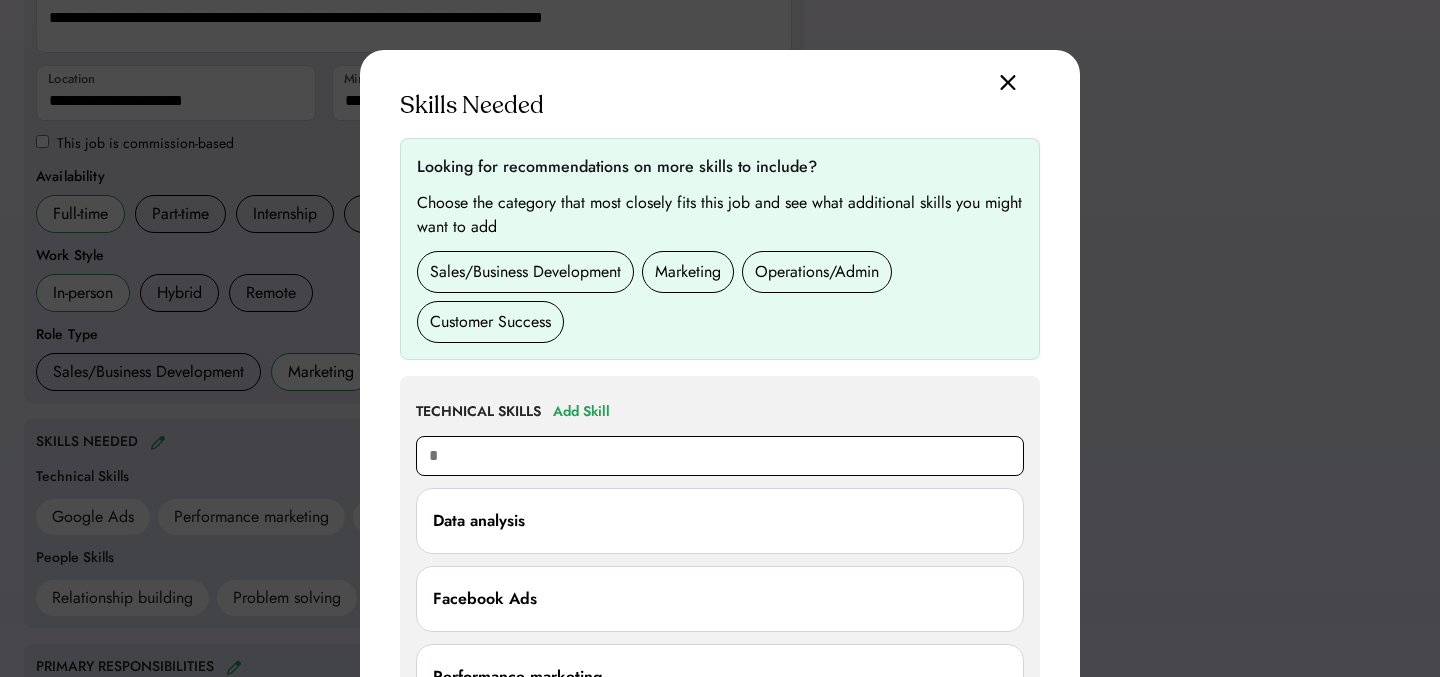 type on "**" 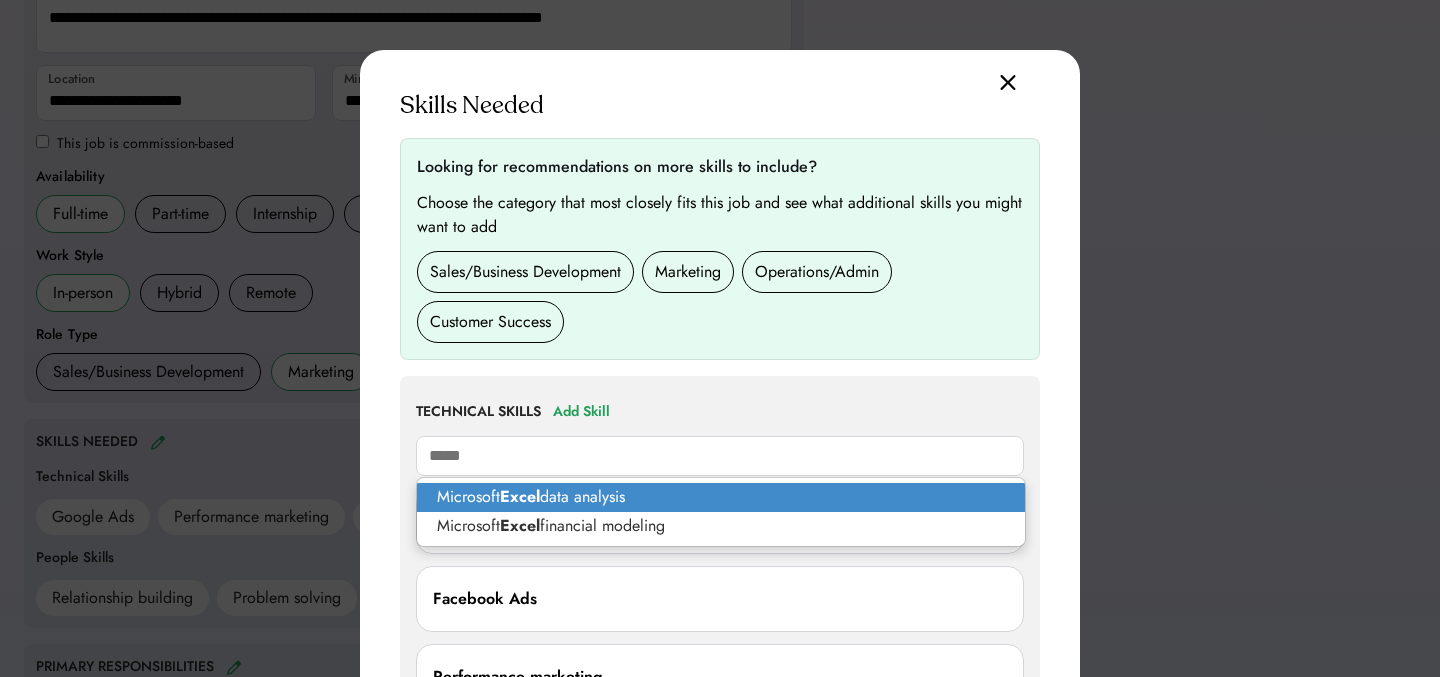 click on "Microsoft  Excel  data analysis" at bounding box center (721, 497) 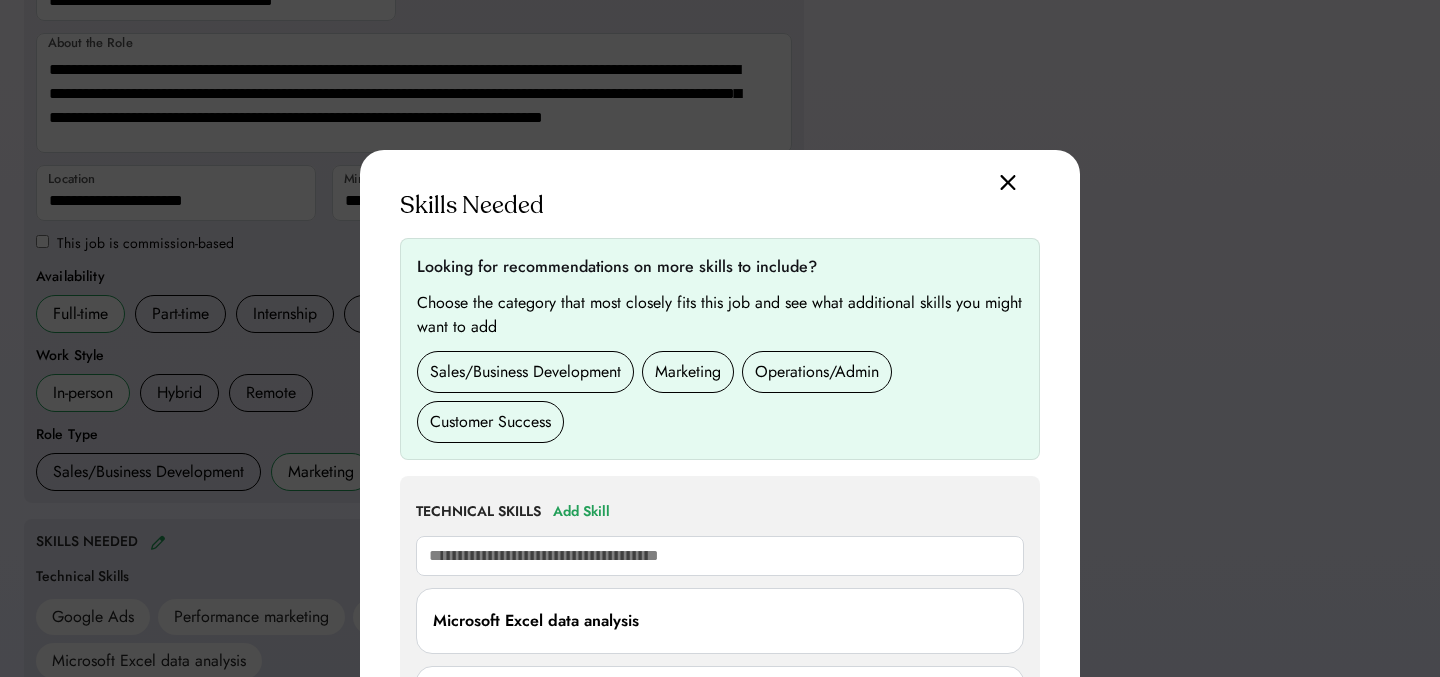 scroll, scrollTop: 253, scrollLeft: 0, axis: vertical 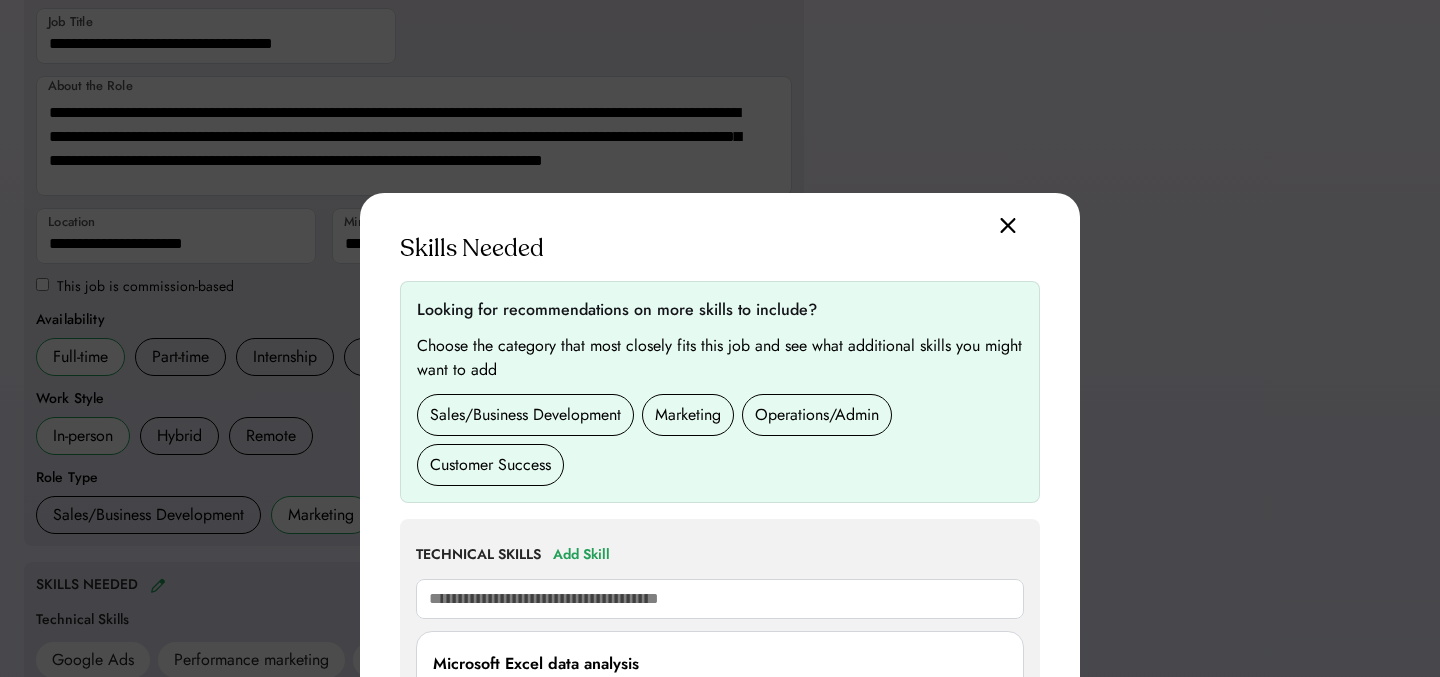 click at bounding box center [1008, 225] 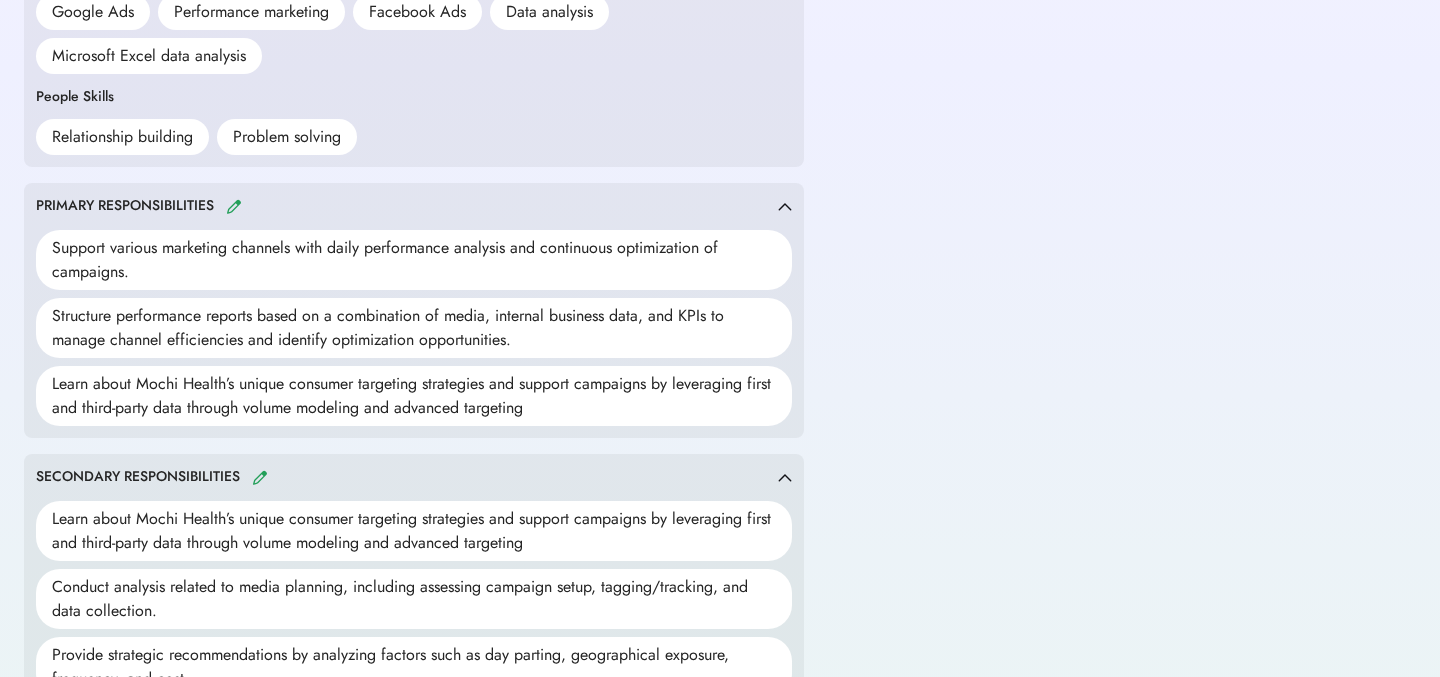 scroll, scrollTop: 1055, scrollLeft: 0, axis: vertical 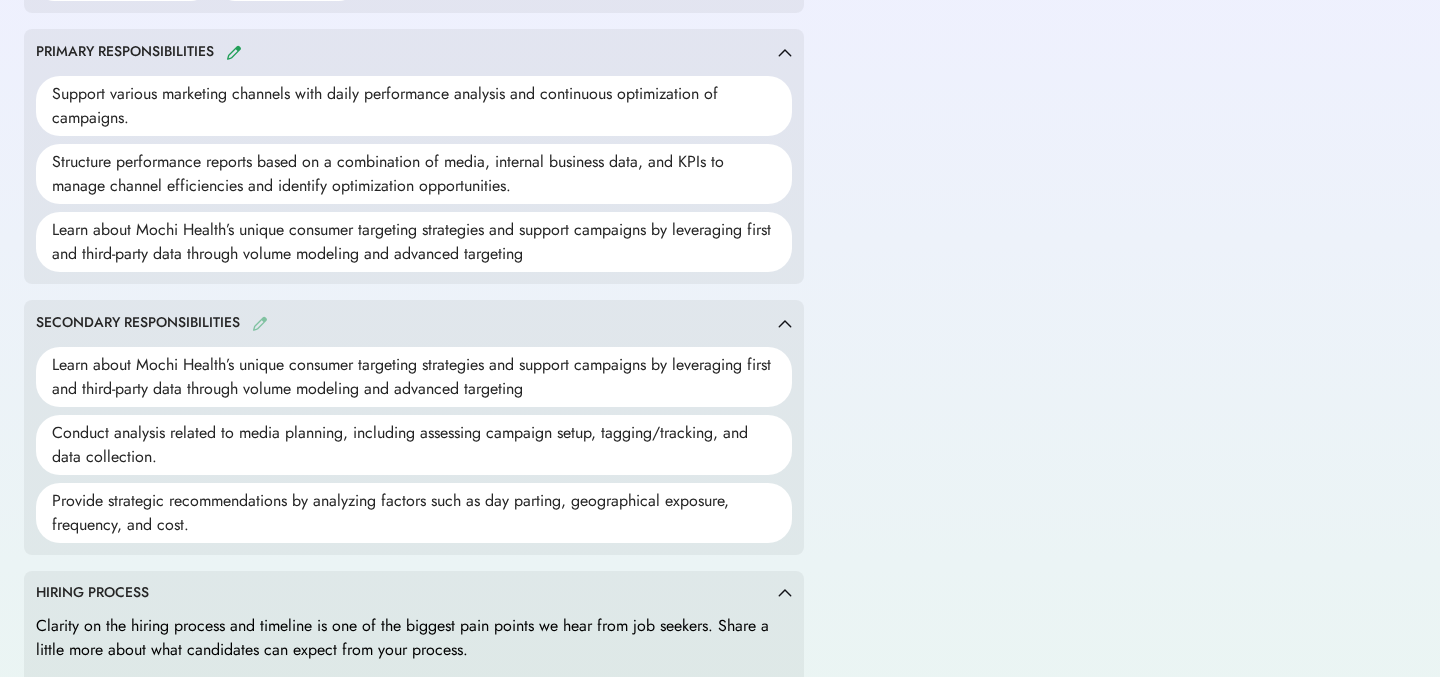 click at bounding box center (260, 323) 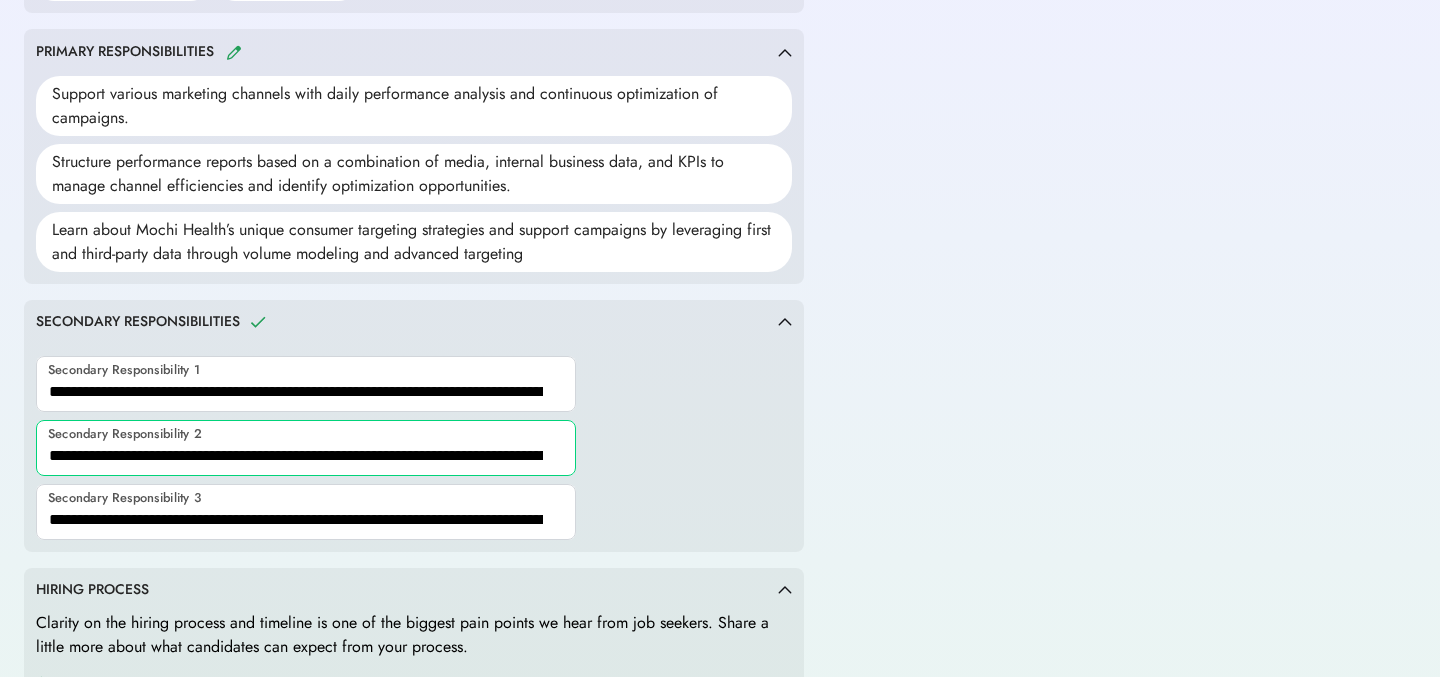 click at bounding box center [306, 448] 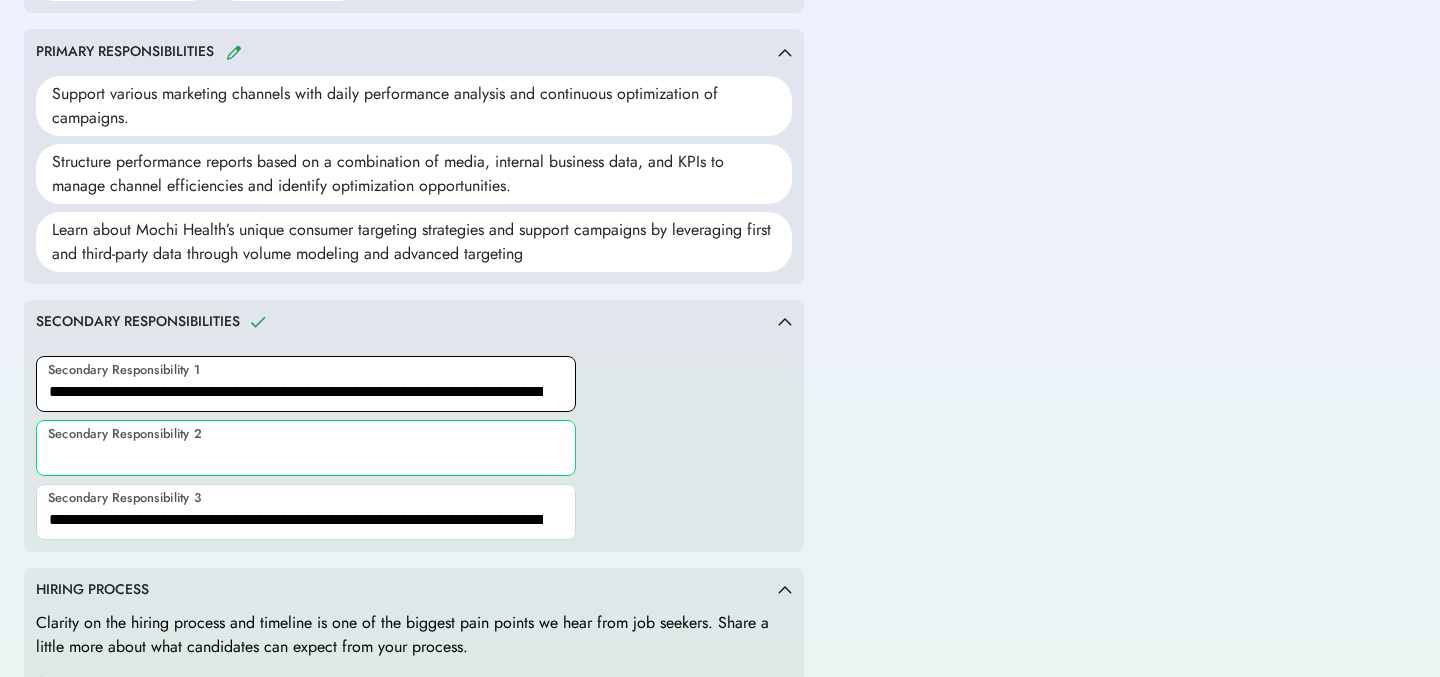 type 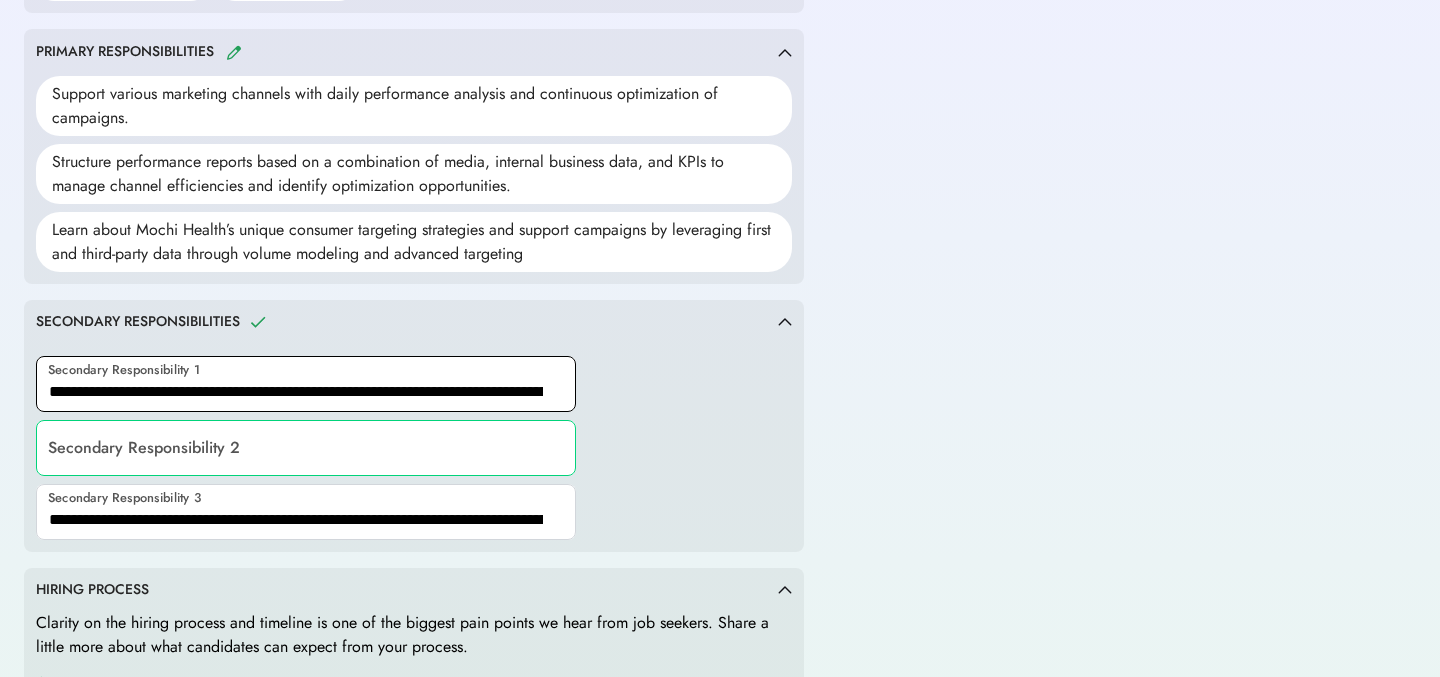 click at bounding box center (306, 384) 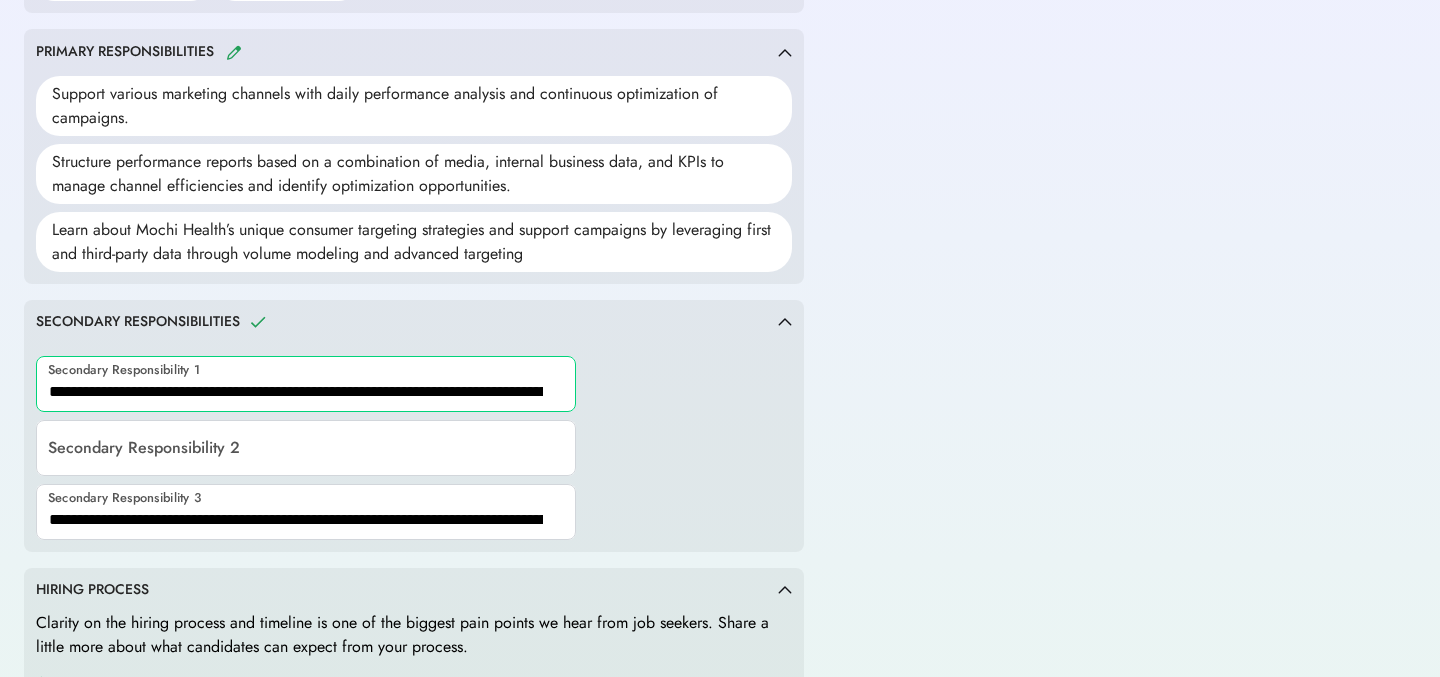 click at bounding box center [306, 384] 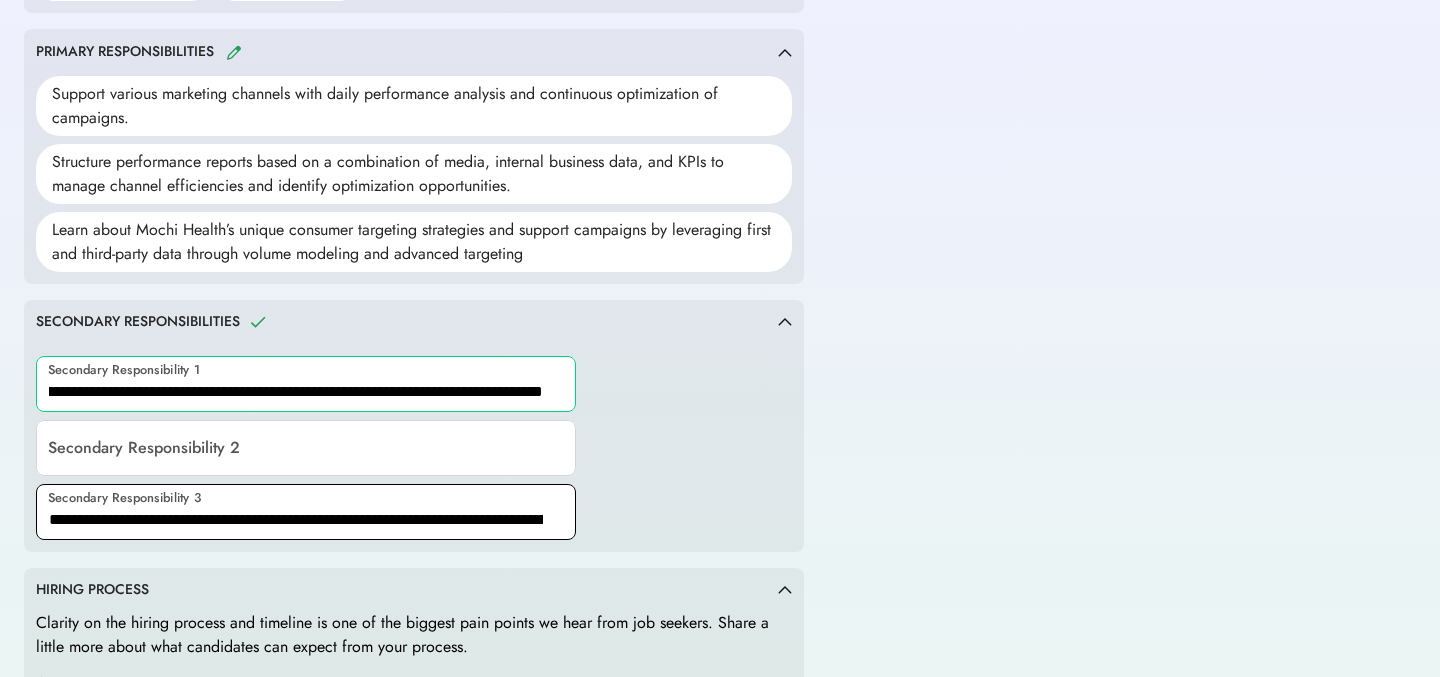 type on "**********" 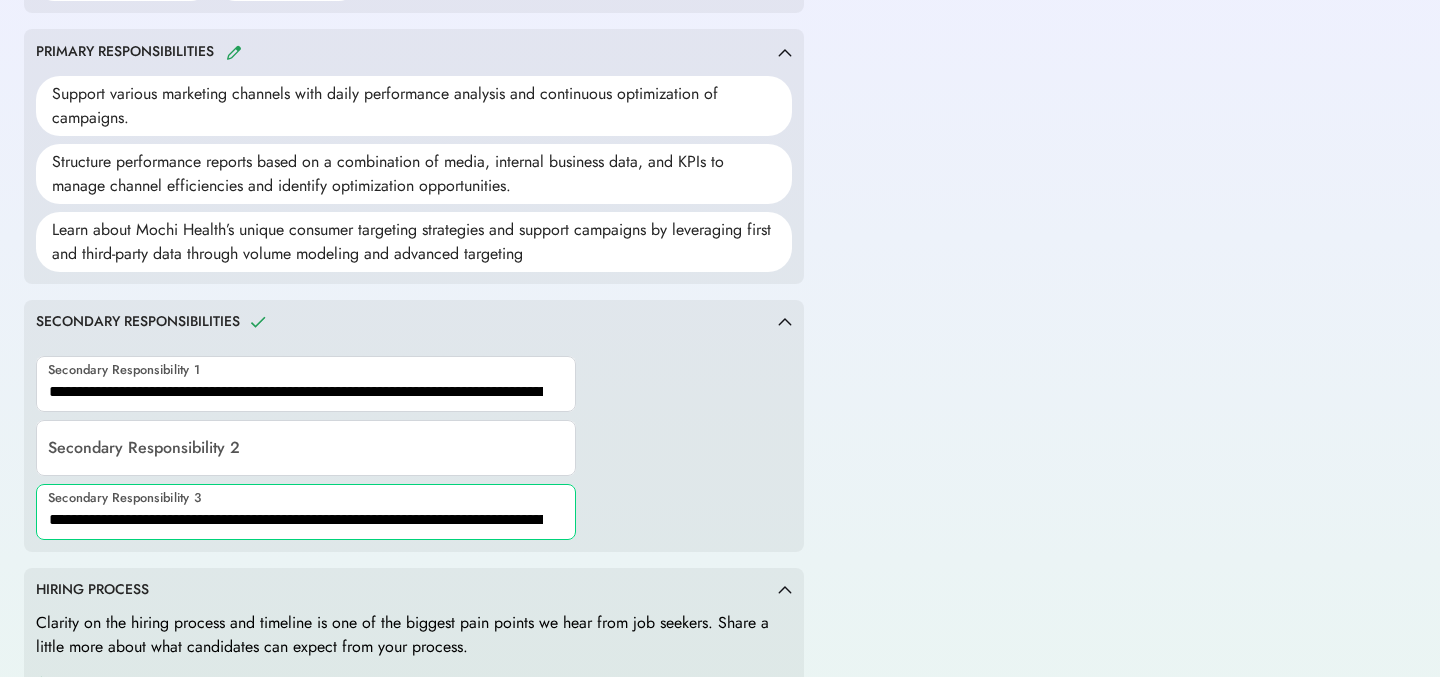 click at bounding box center (306, 512) 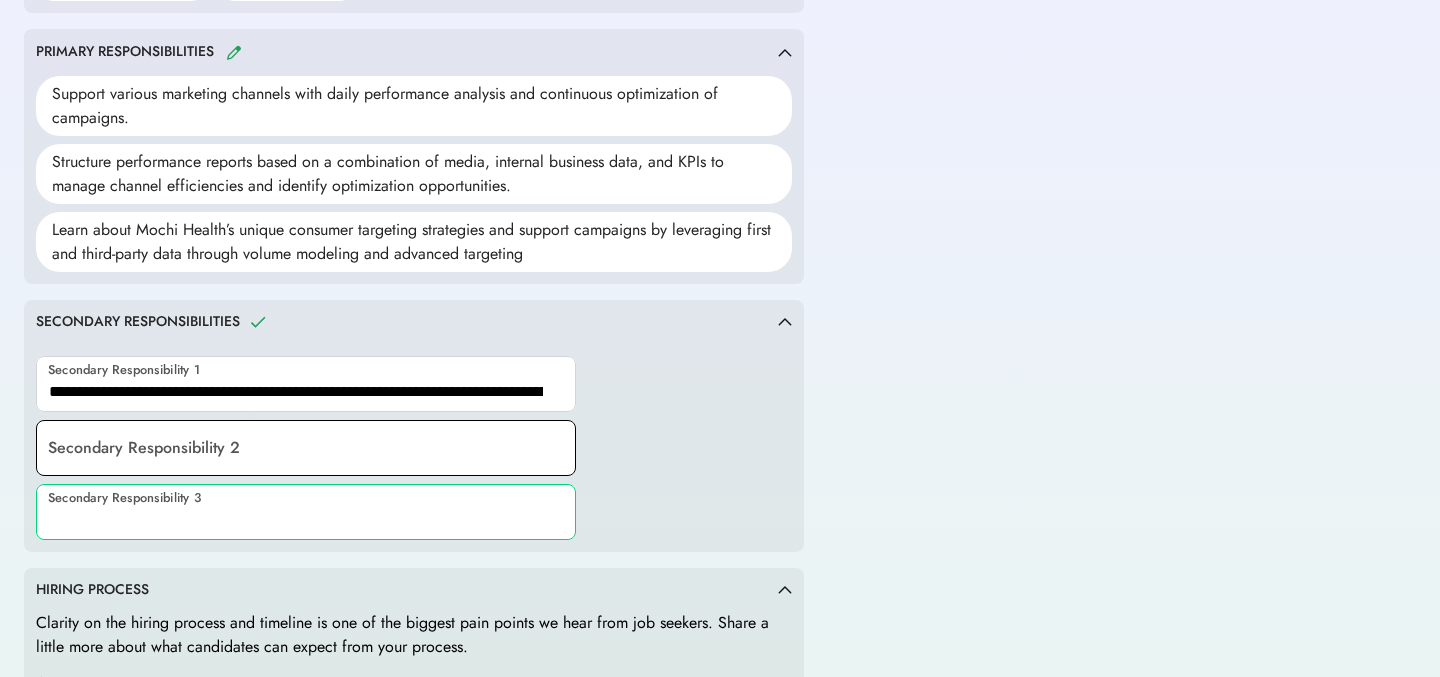 type 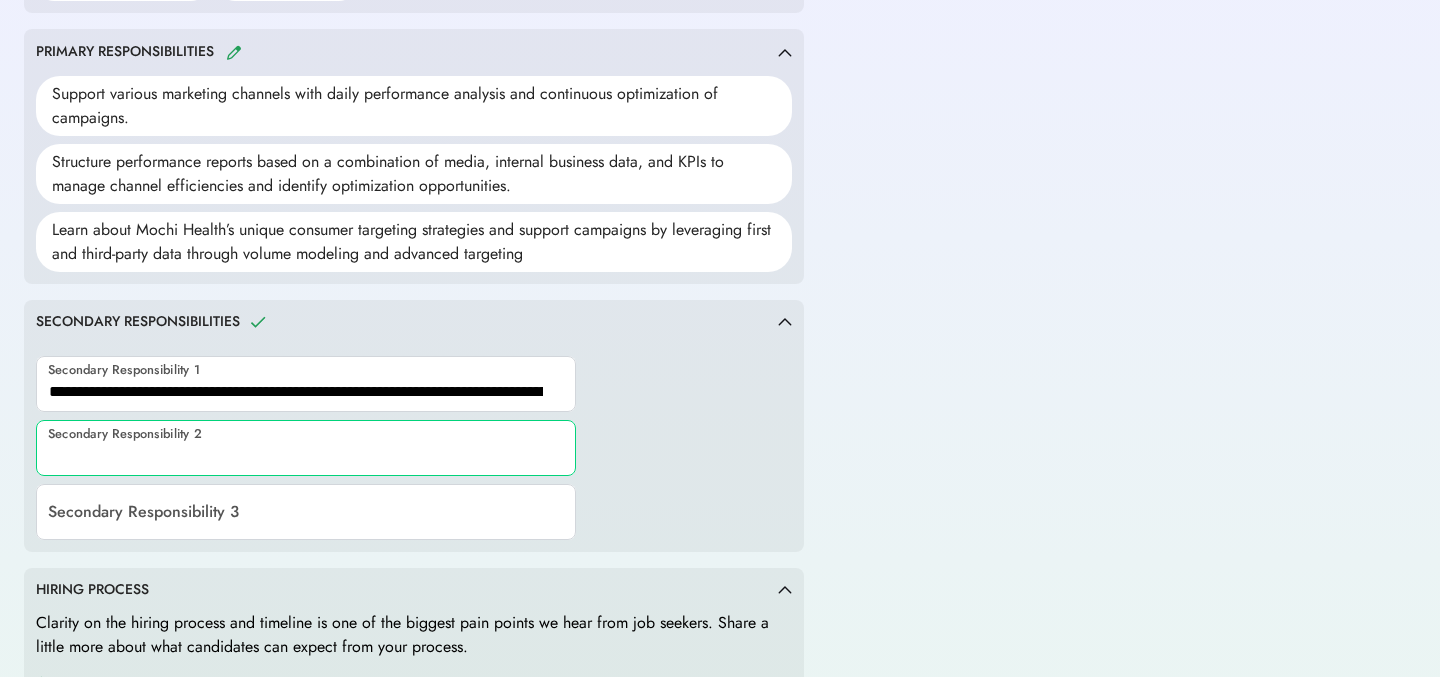 click at bounding box center [306, 448] 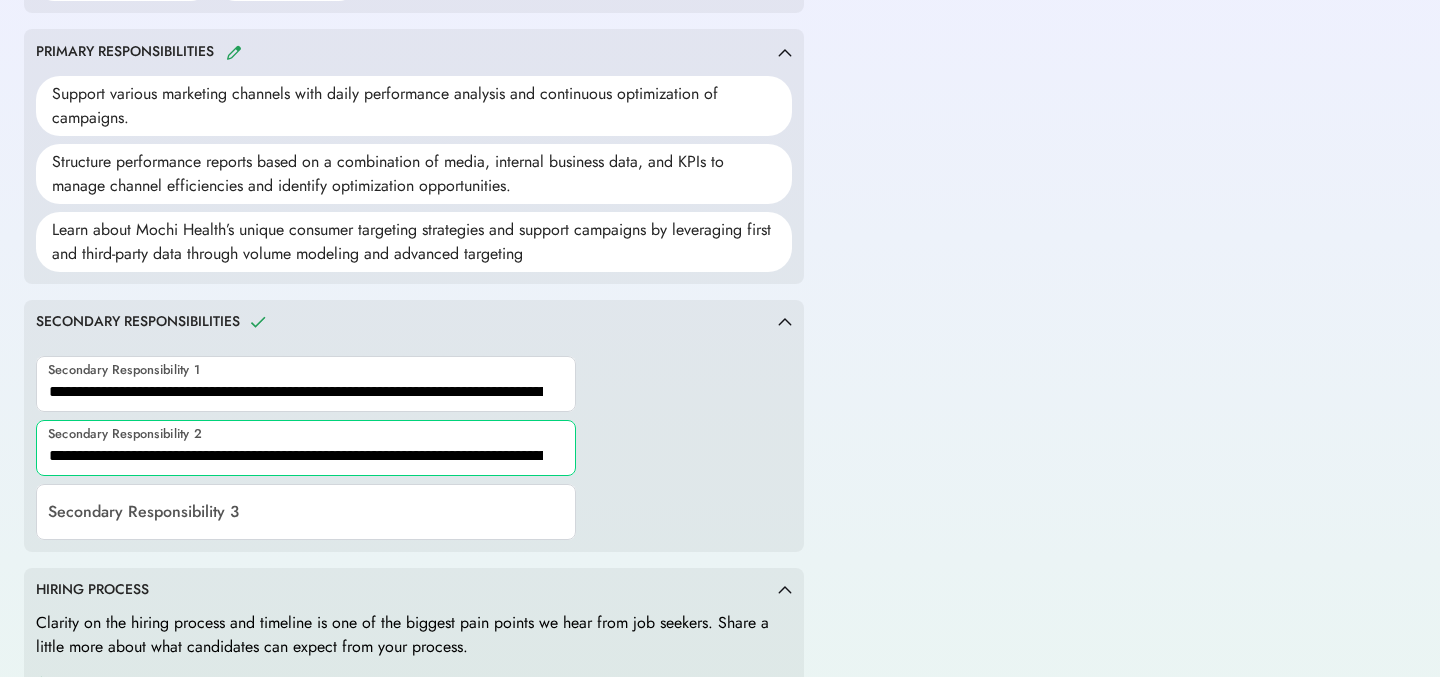 scroll, scrollTop: 0, scrollLeft: 327, axis: horizontal 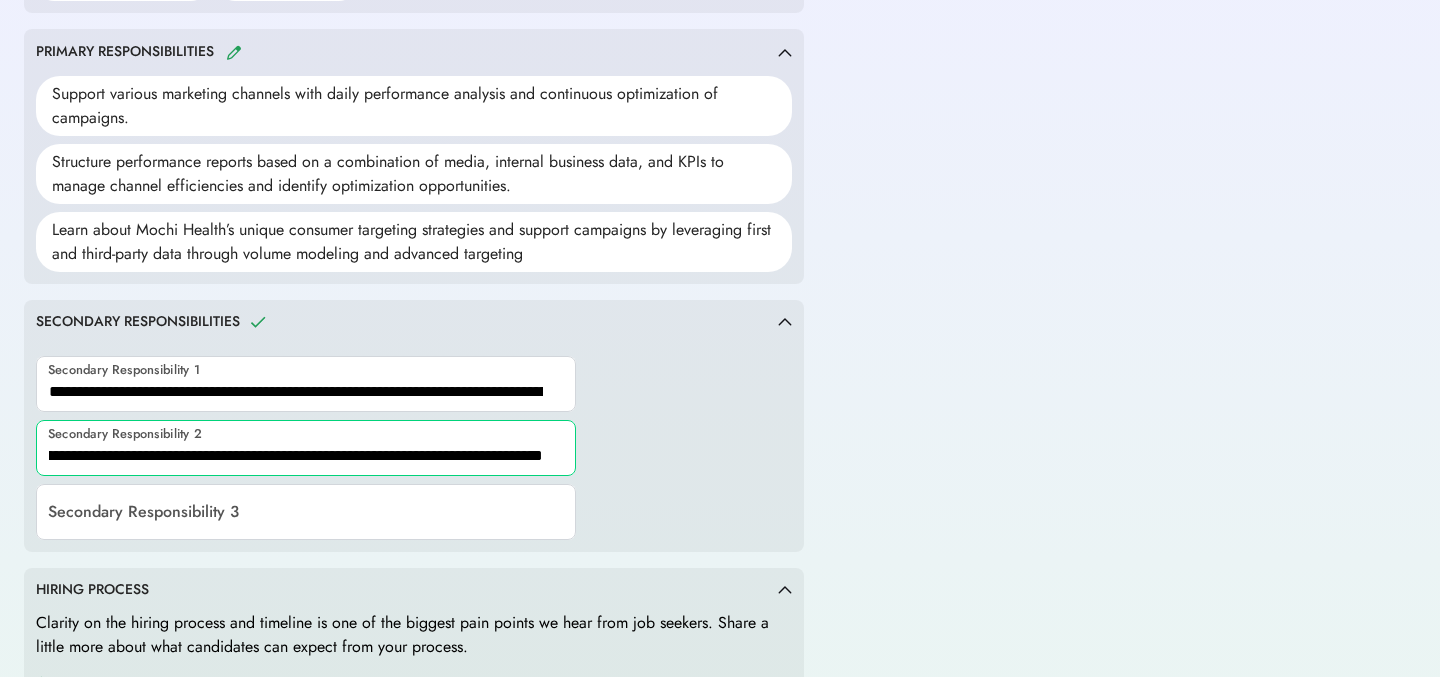 type on "**********" 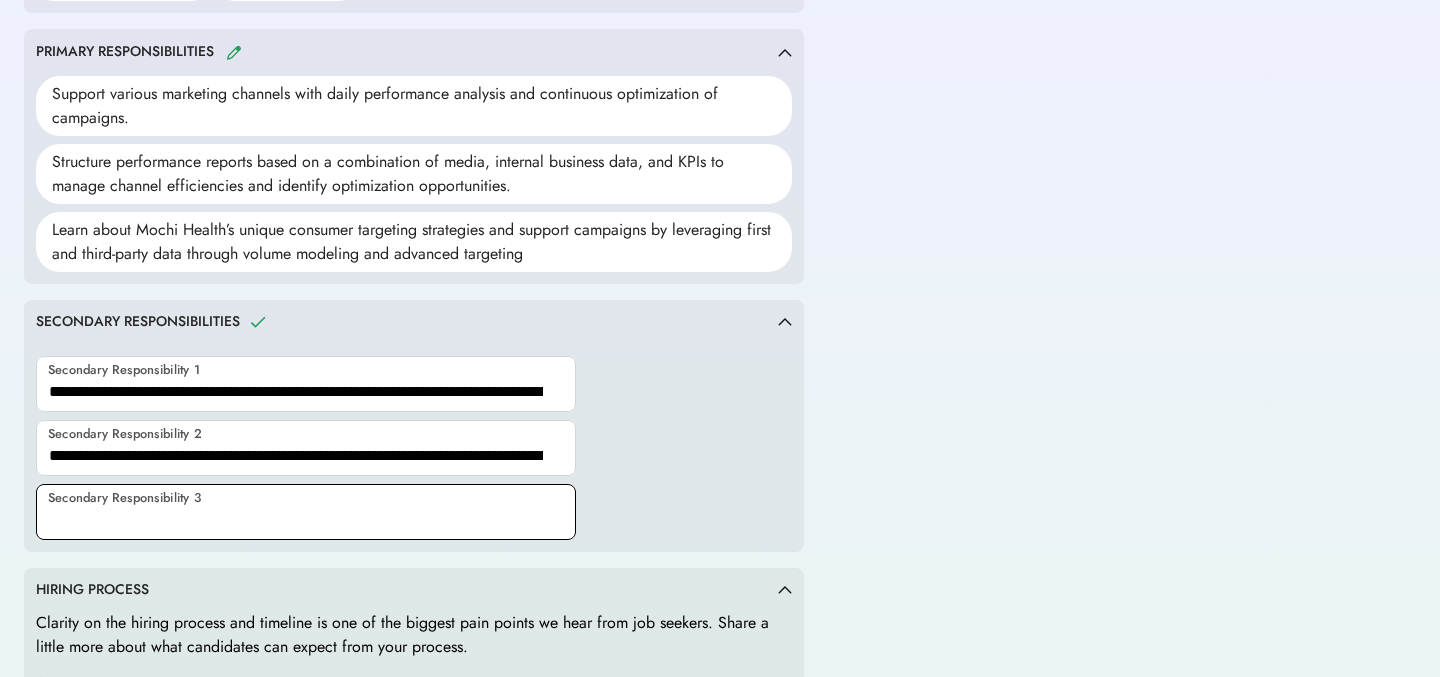 click at bounding box center [306, 512] 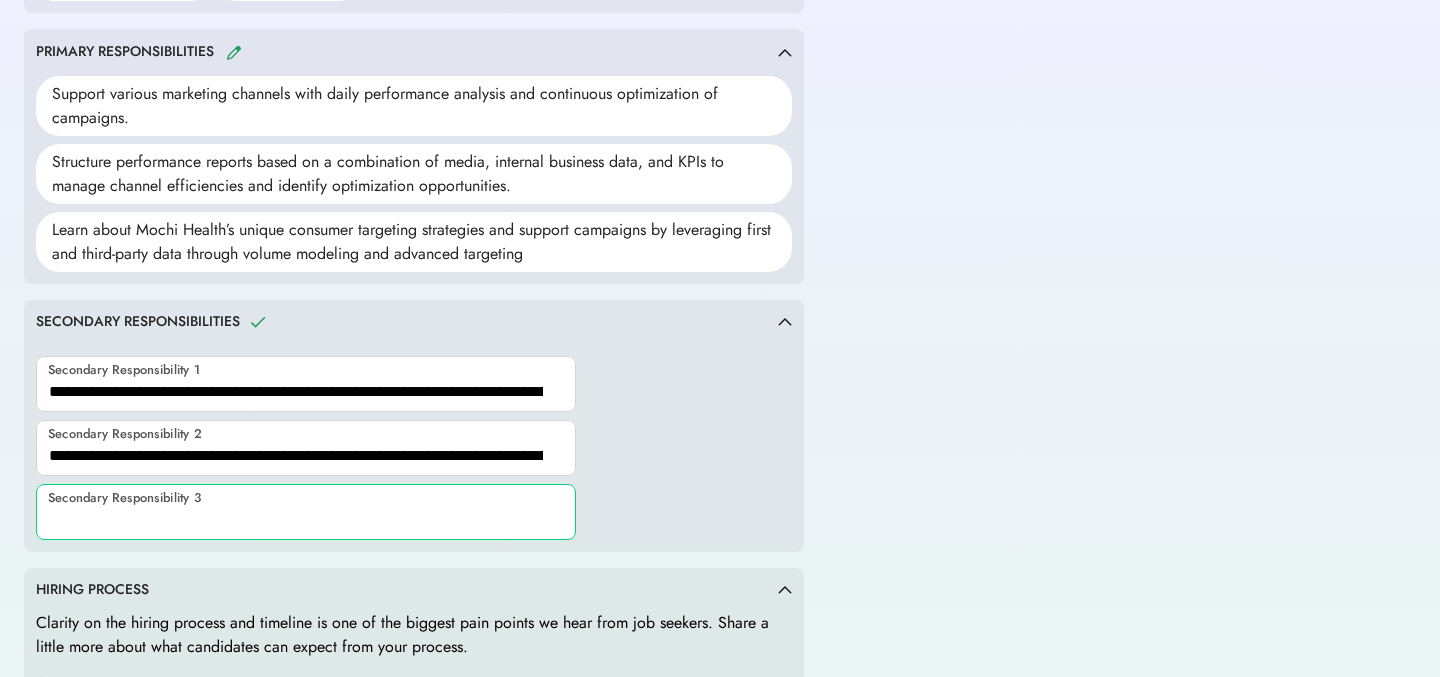 paste on "**********" 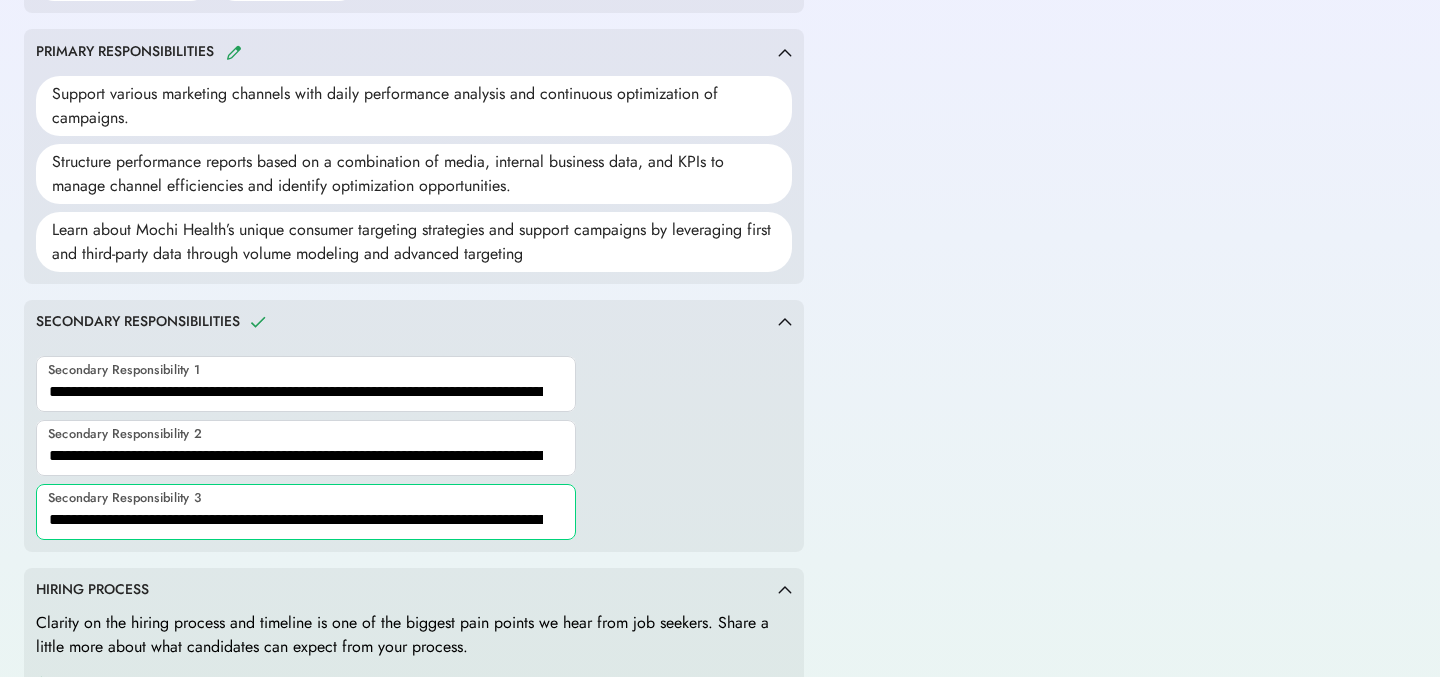 scroll, scrollTop: 0, scrollLeft: 133, axis: horizontal 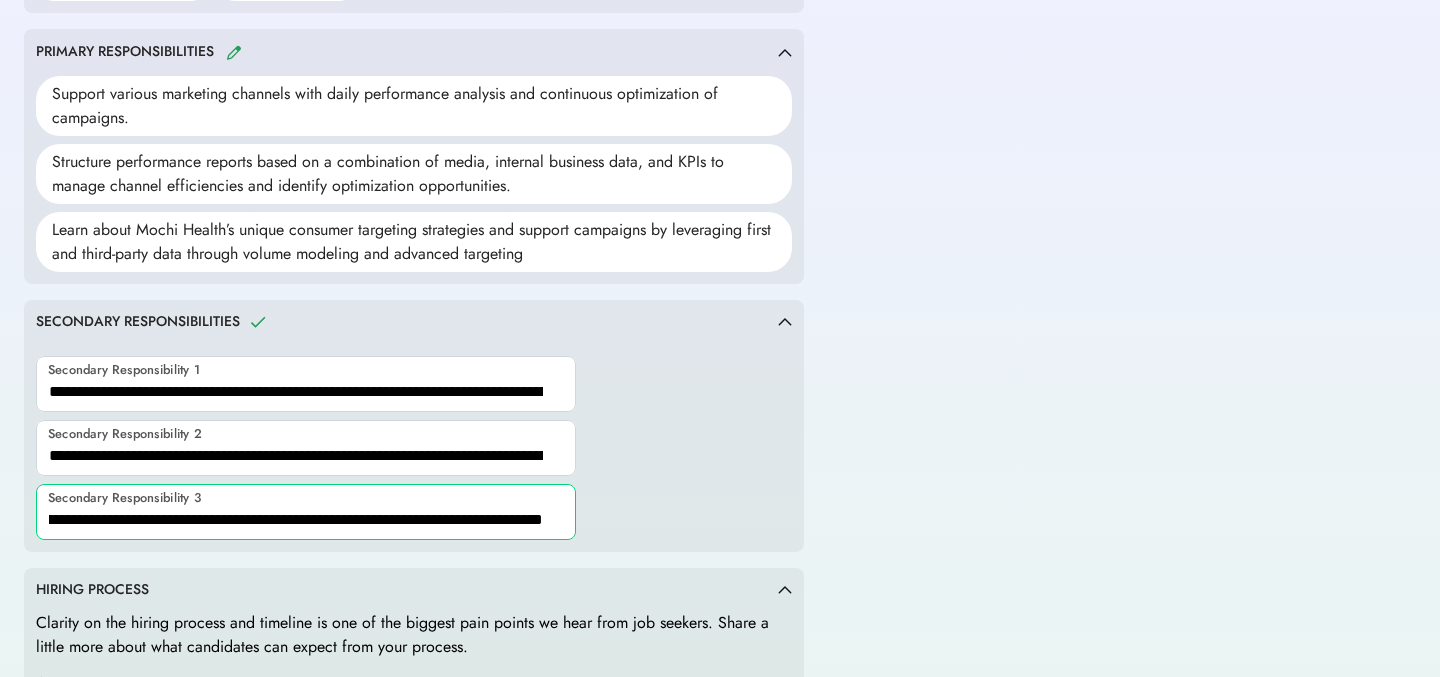 type on "**********" 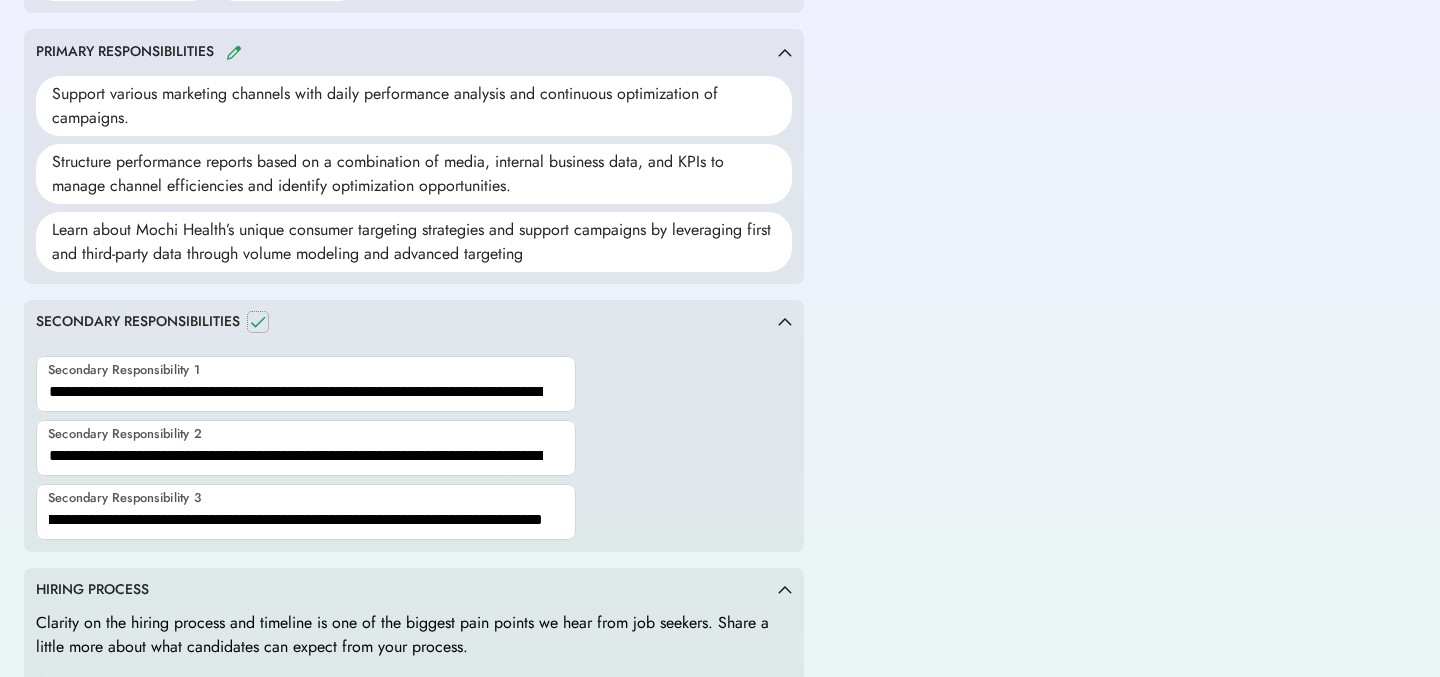 click at bounding box center (258, 322) 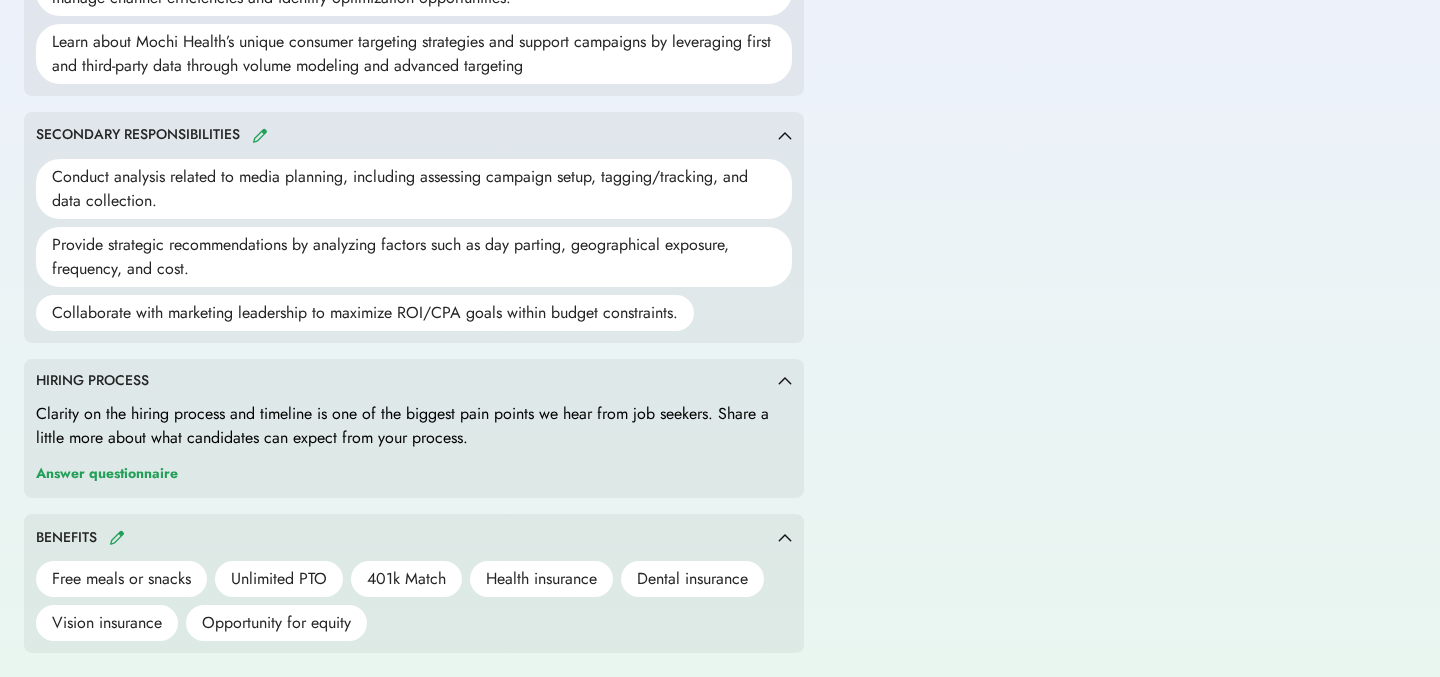 scroll, scrollTop: 0, scrollLeft: 0, axis: both 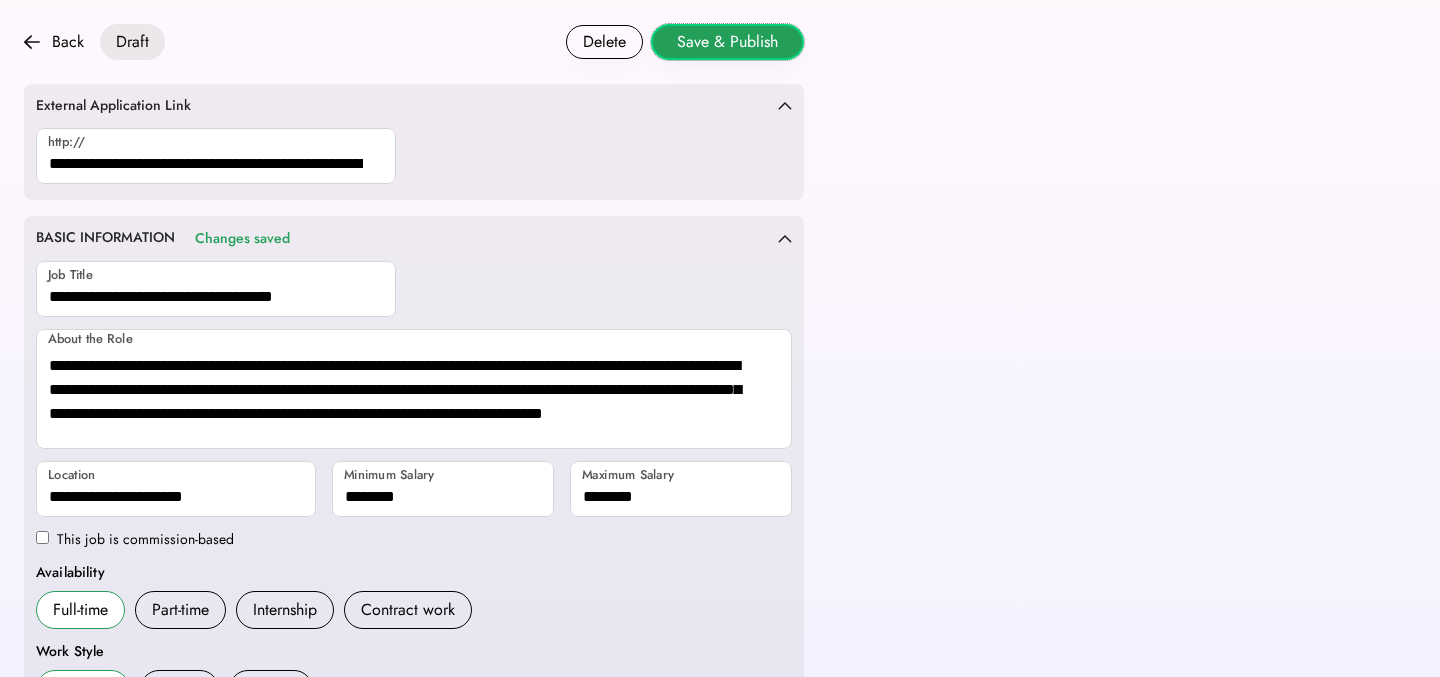 click on "Save & Publish" at bounding box center [727, 42] 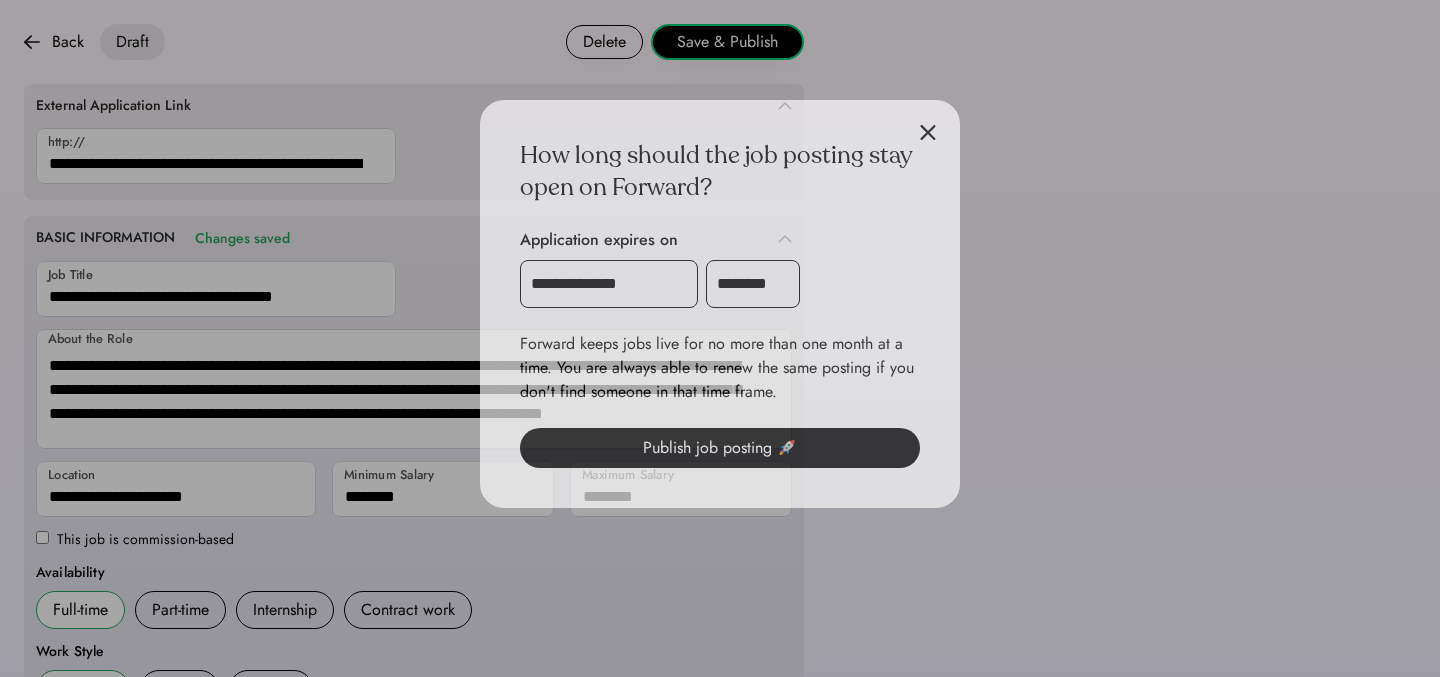 scroll, scrollTop: 904, scrollLeft: 0, axis: vertical 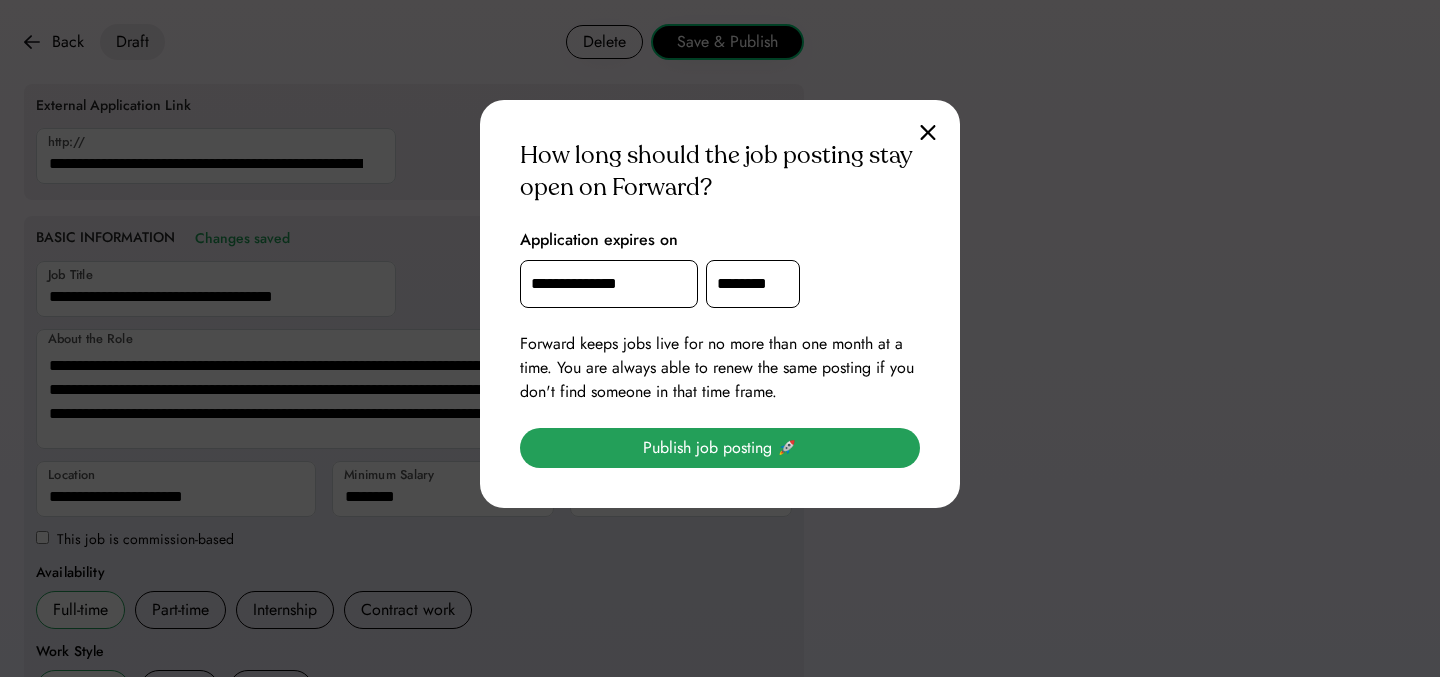 click on "Publish job posting 🚀" at bounding box center (720, 448) 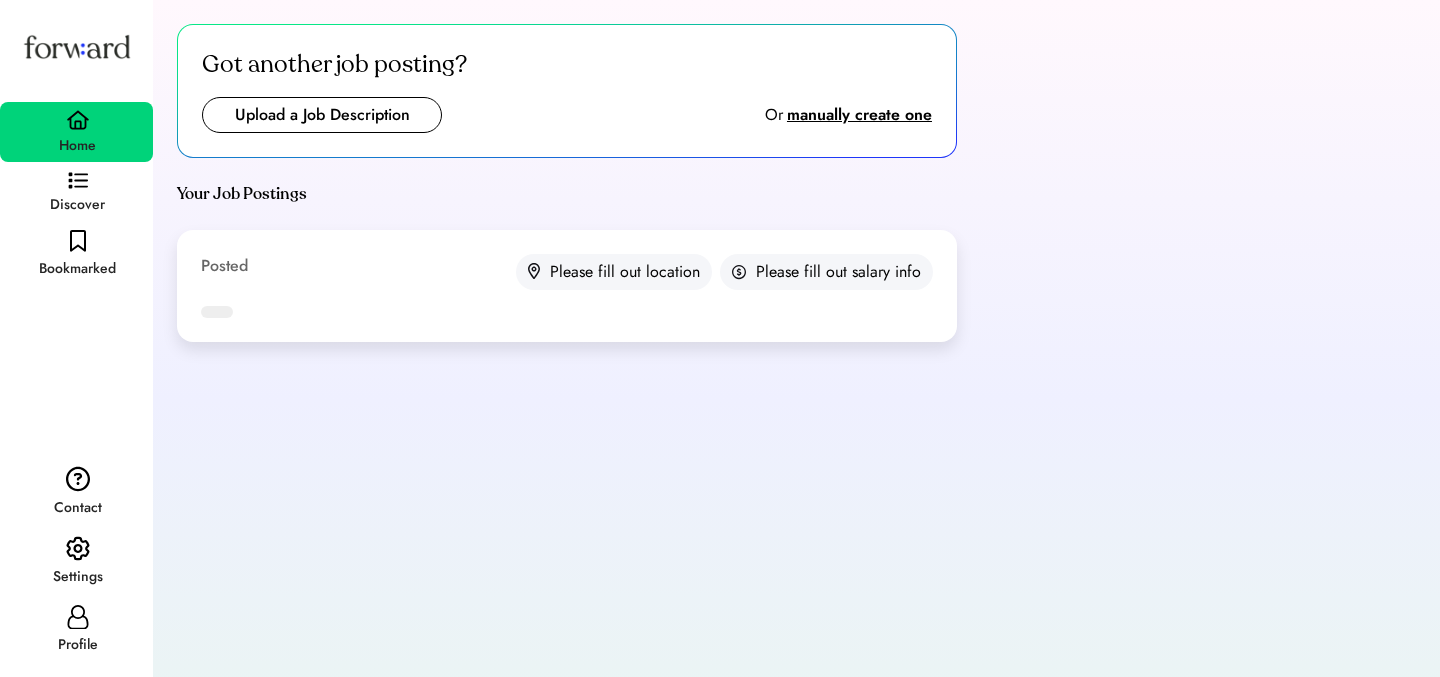 scroll, scrollTop: 0, scrollLeft: 0, axis: both 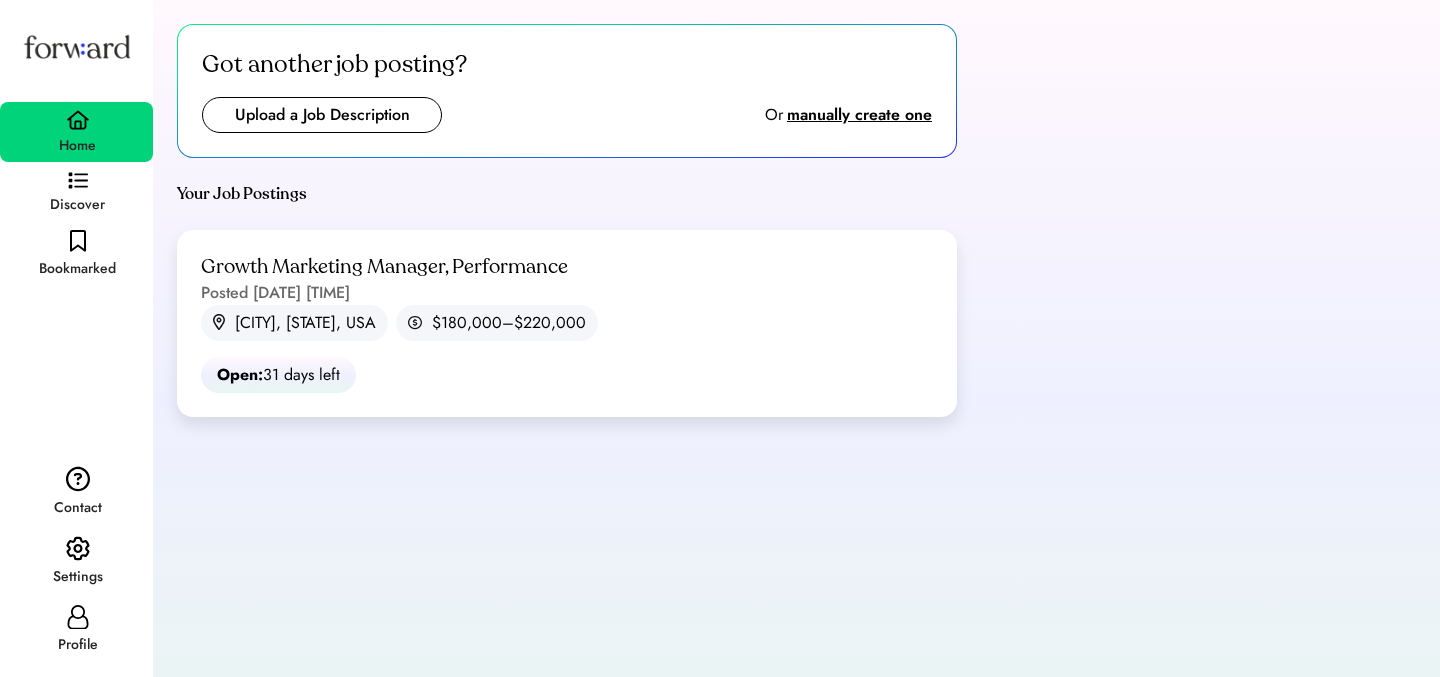 click at bounding box center (322, 115) 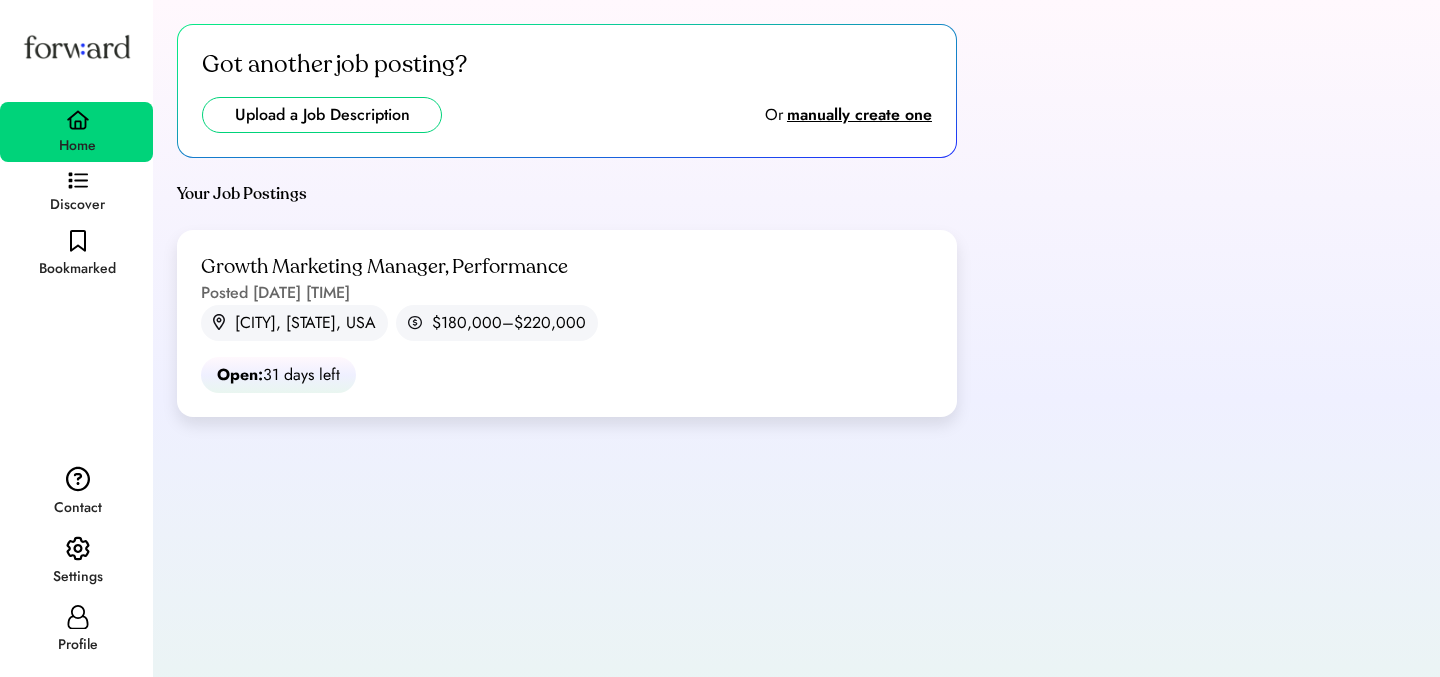 type on "**********" 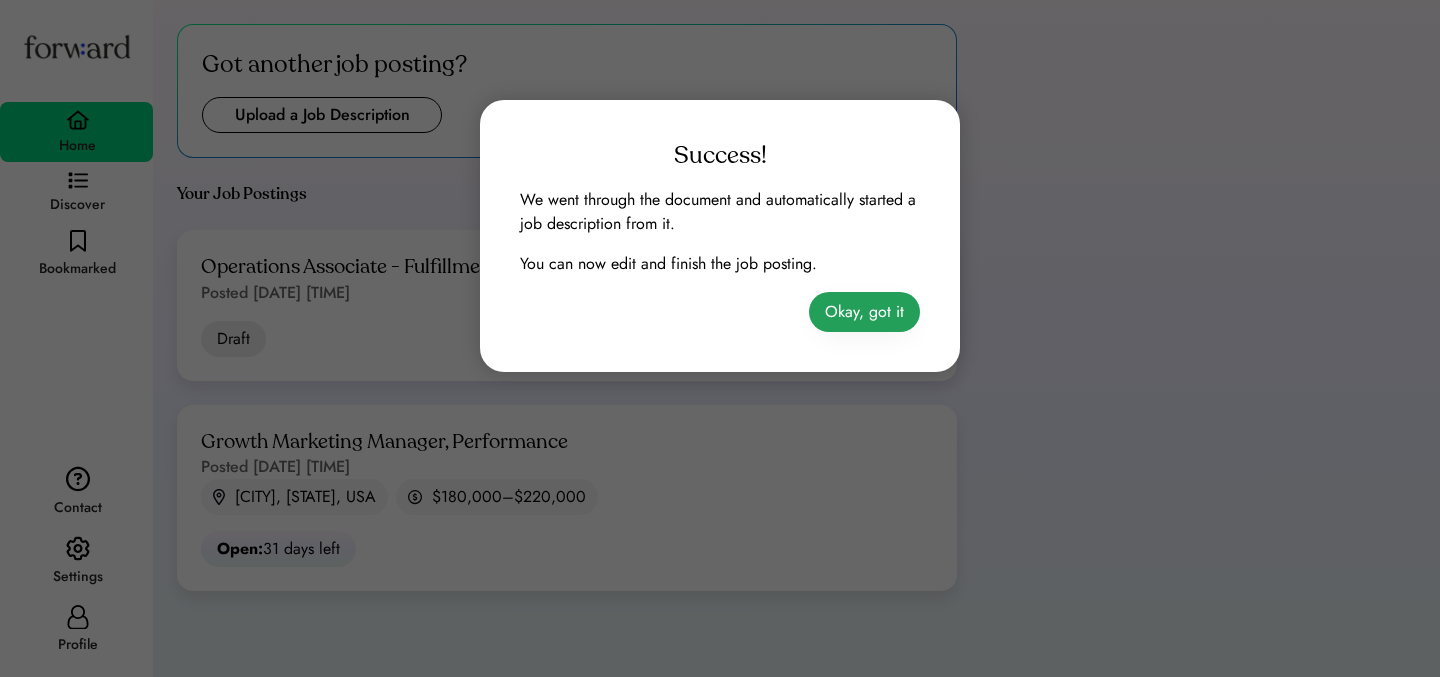 click on "Okay, got it" at bounding box center [864, 312] 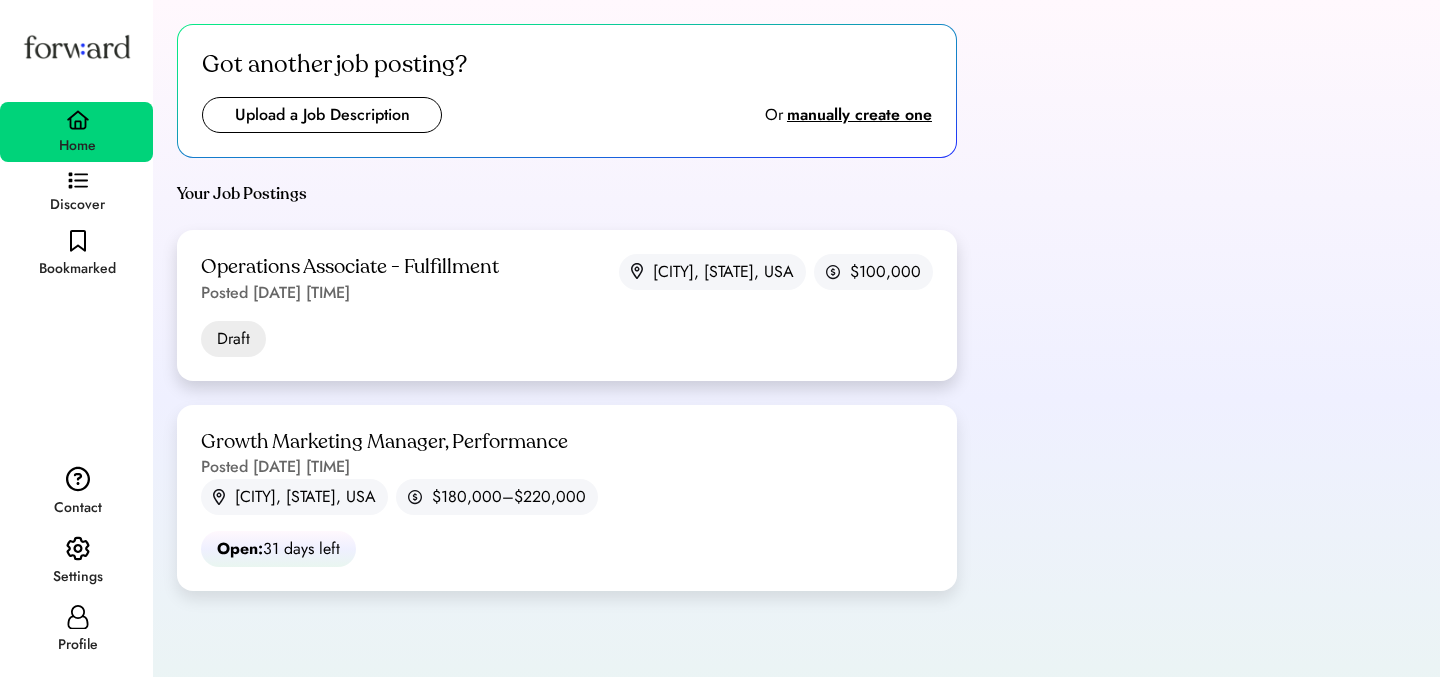 click on "Operations Associate - Fulfillment Posted [DATE] [TIME] [CITY], [STATE], USA $100,000 Draft Open:  -20276 days left" at bounding box center (567, 305) 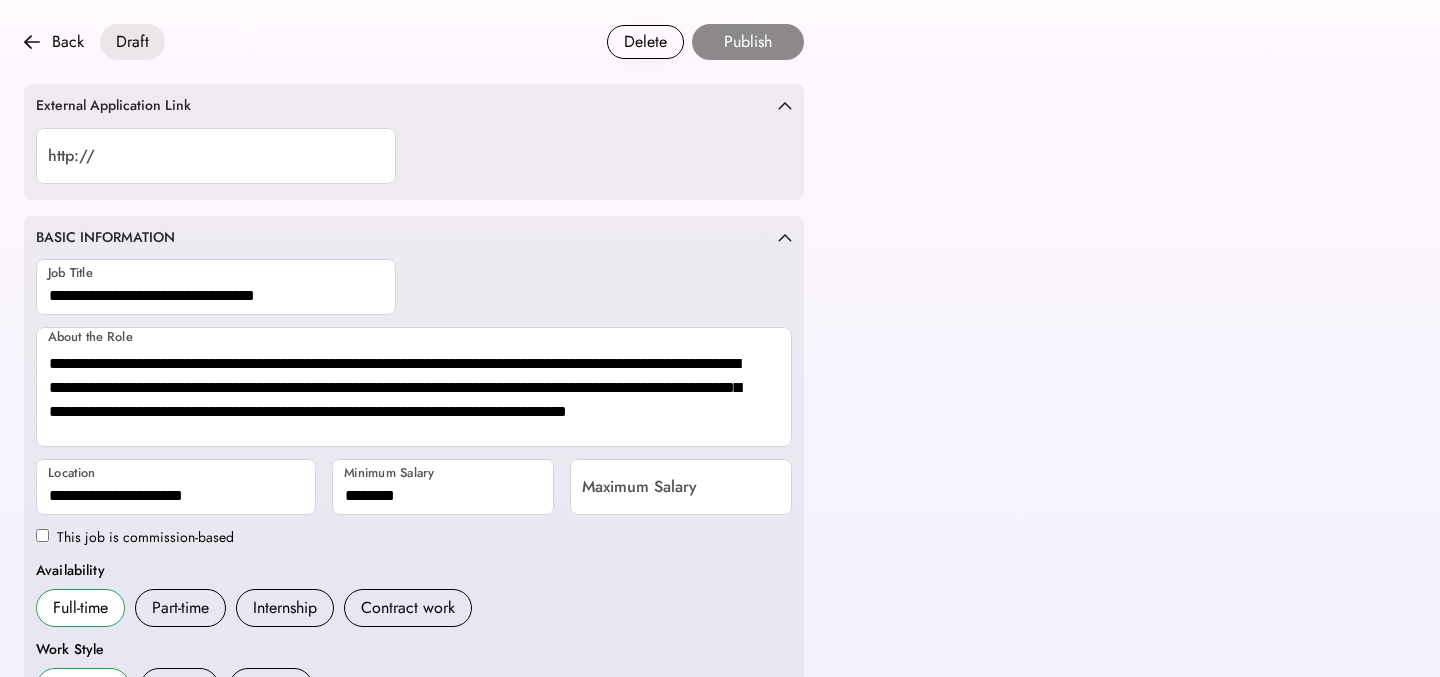scroll, scrollTop: 0, scrollLeft: 0, axis: both 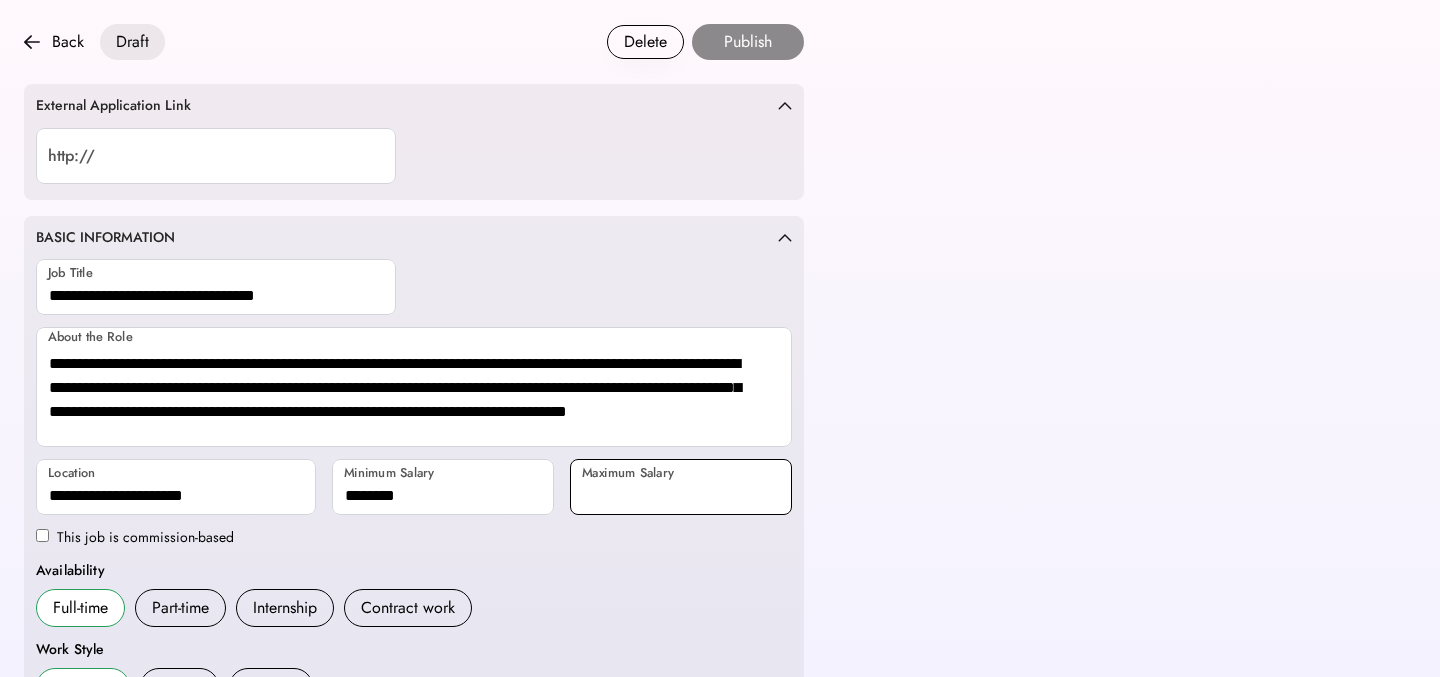 click at bounding box center [681, 487] 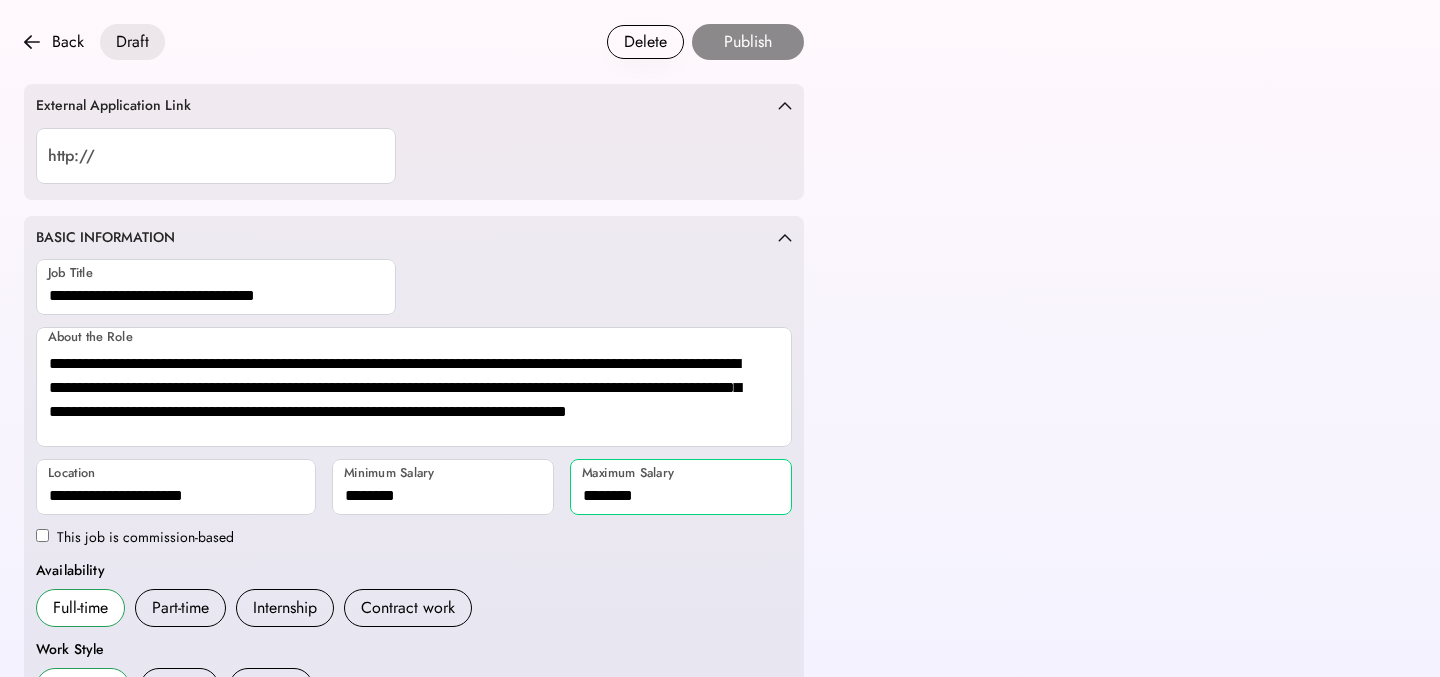 type on "********" 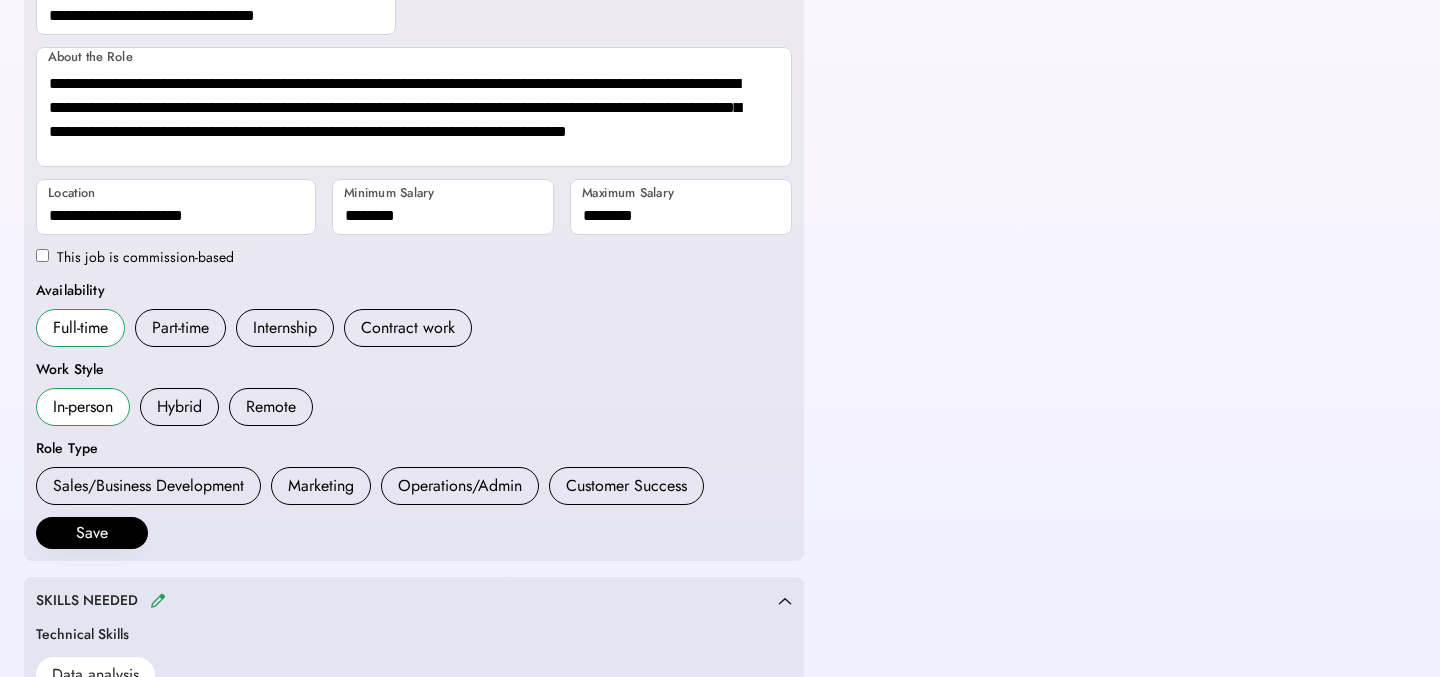 scroll, scrollTop: 287, scrollLeft: 0, axis: vertical 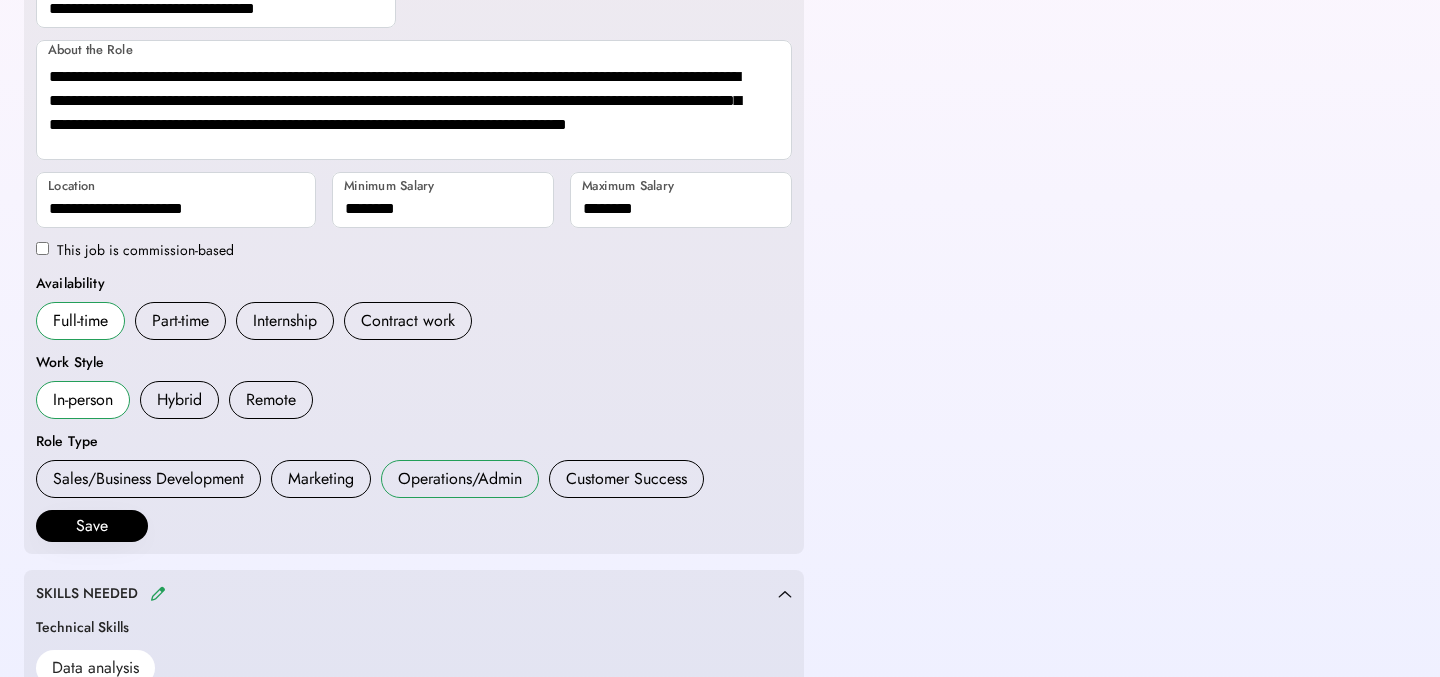 click on "Operations/Admin" at bounding box center (460, 479) 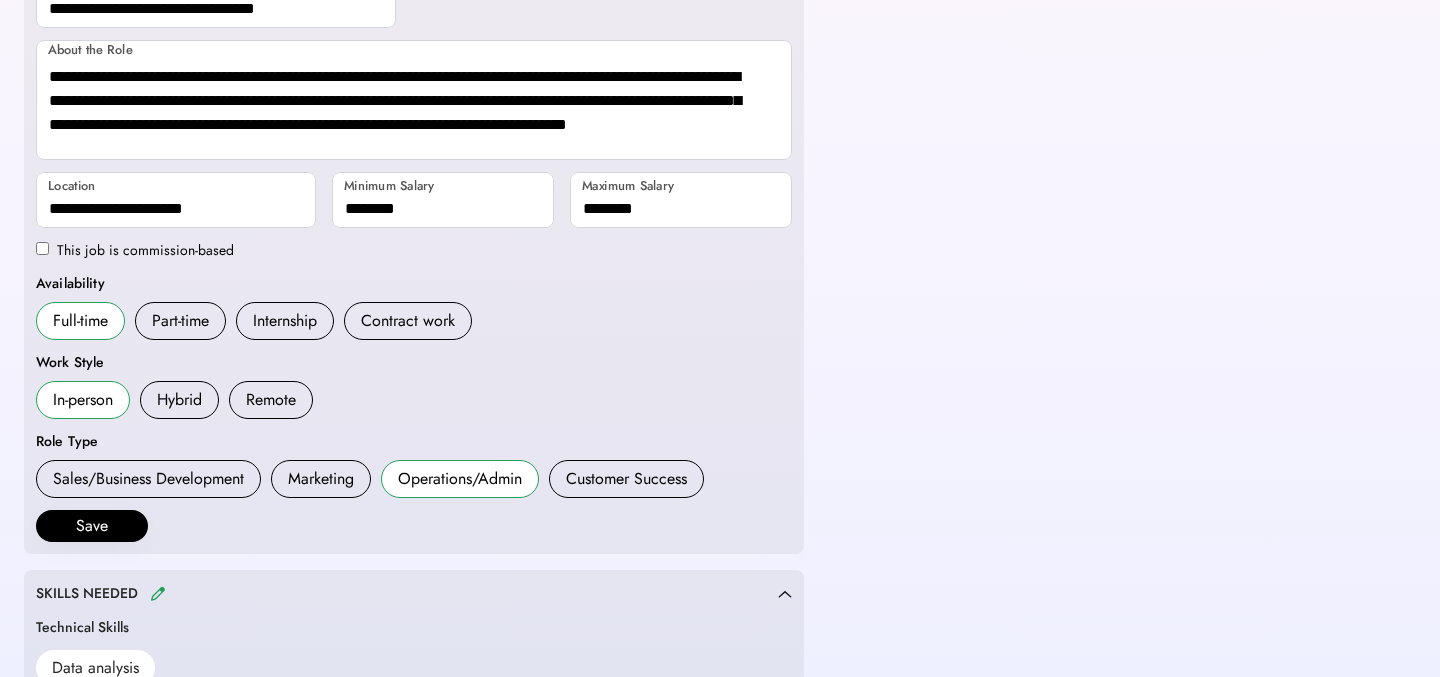 click on "**********" at bounding box center (414, 242) 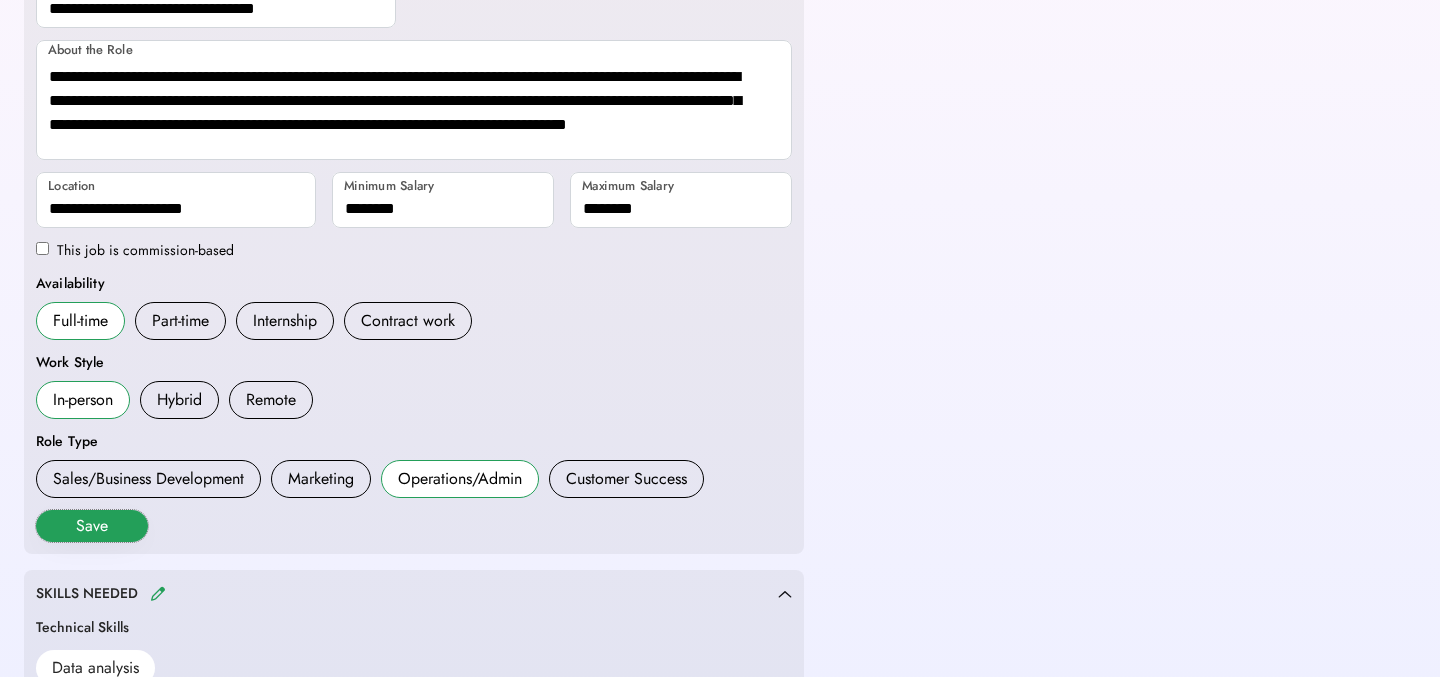 click on "Save" at bounding box center (92, 526) 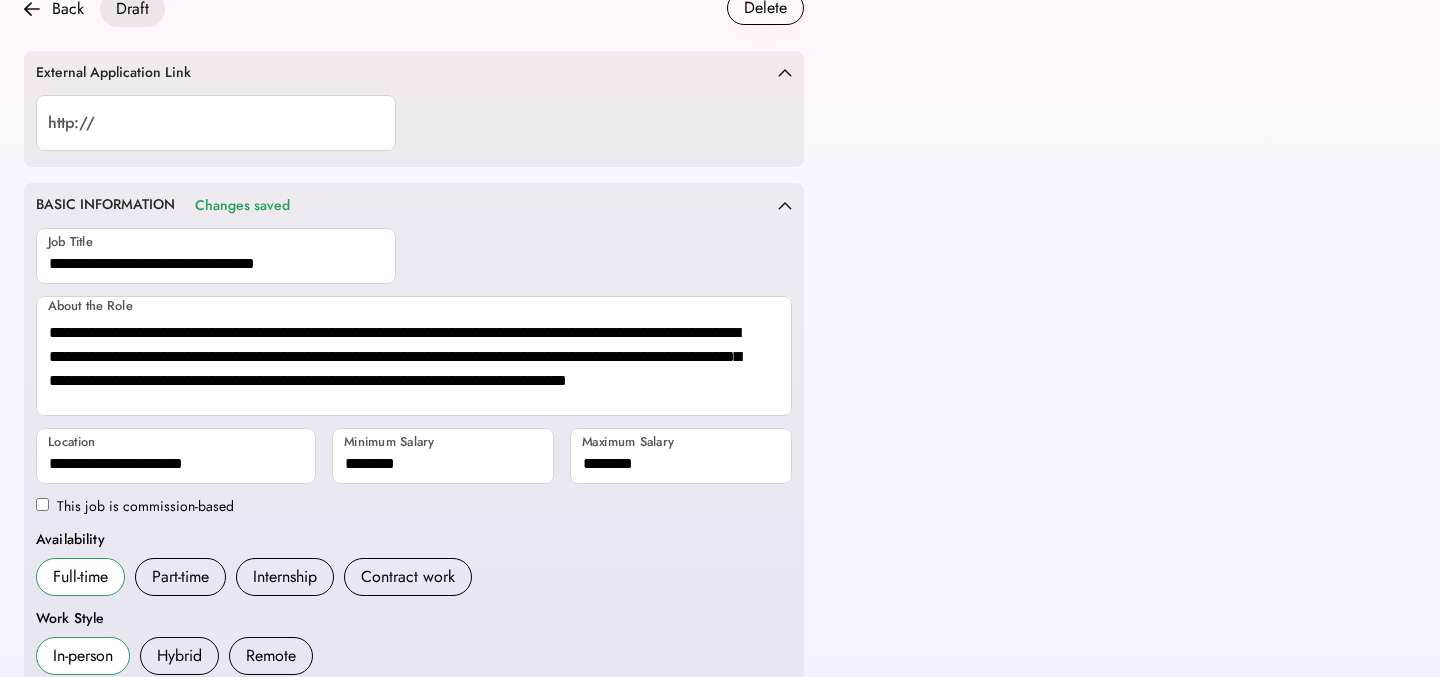 scroll, scrollTop: 0, scrollLeft: 0, axis: both 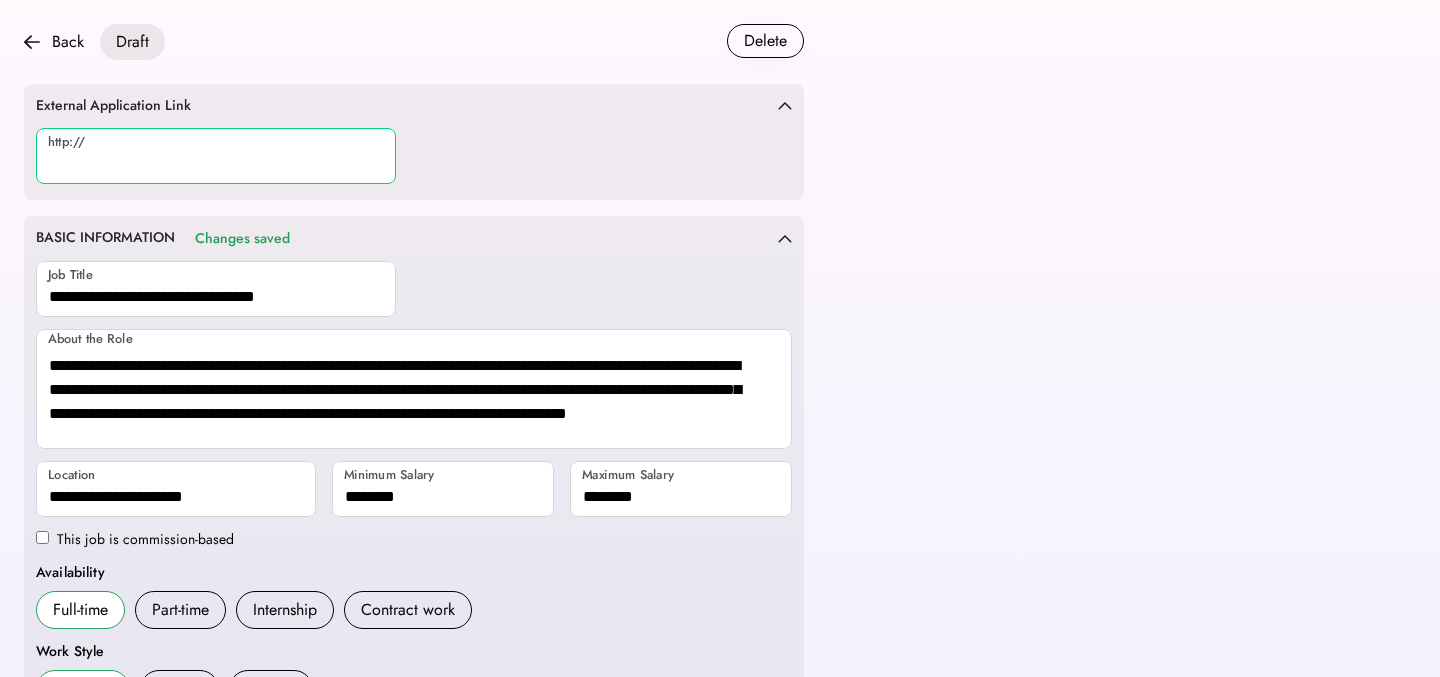 click at bounding box center [216, 156] 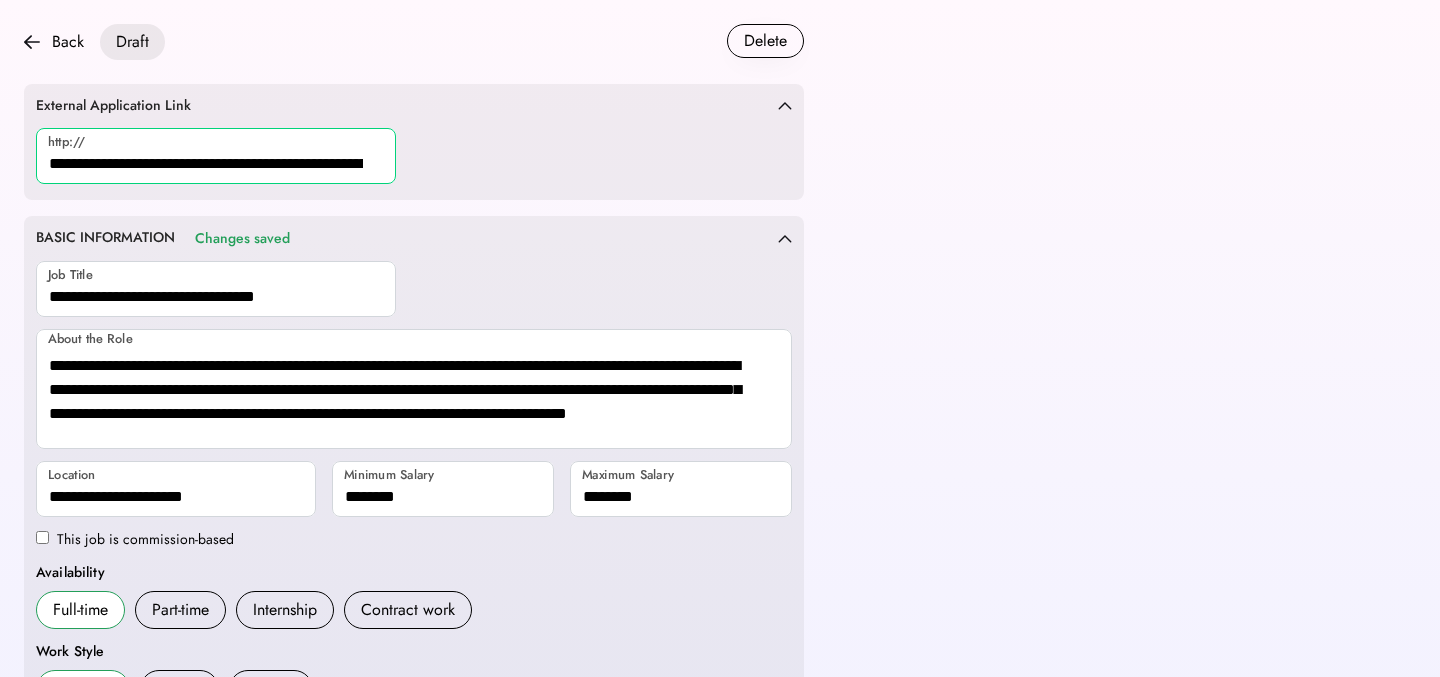 scroll, scrollTop: 0, scrollLeft: 133, axis: horizontal 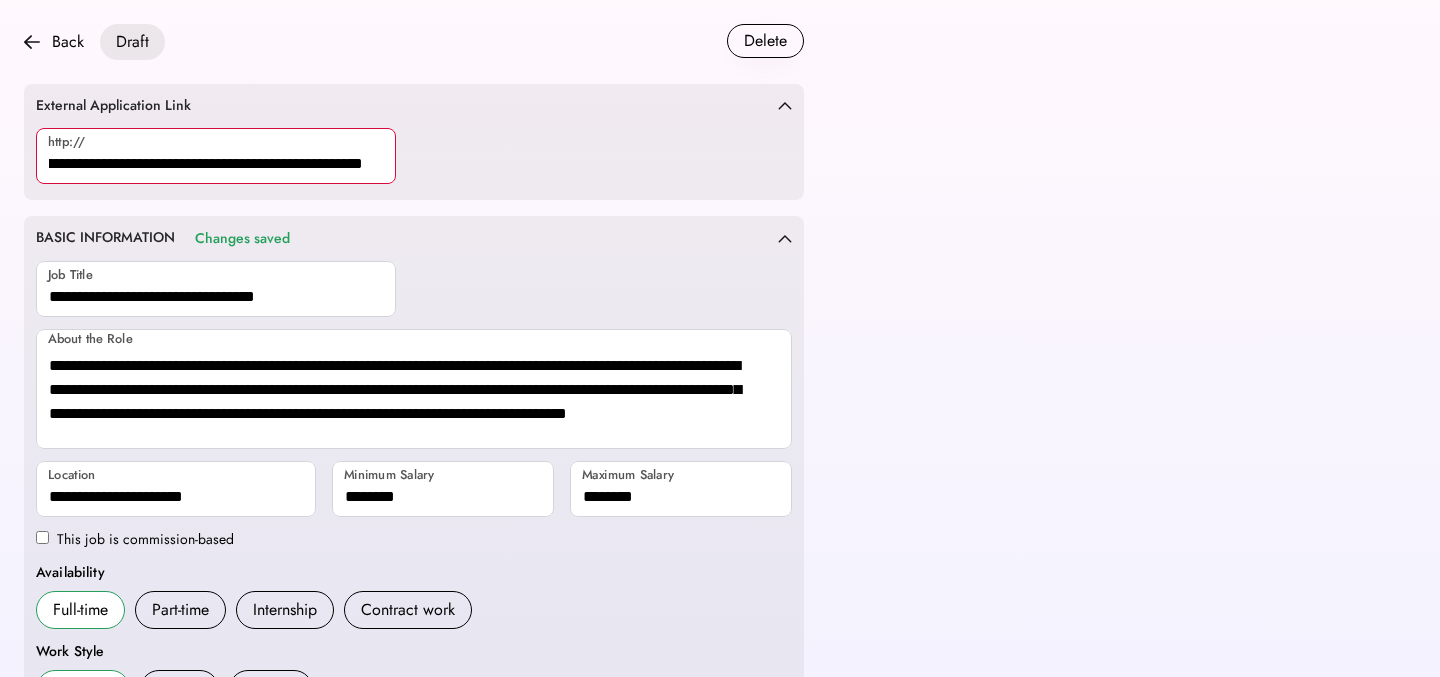 type on "**********" 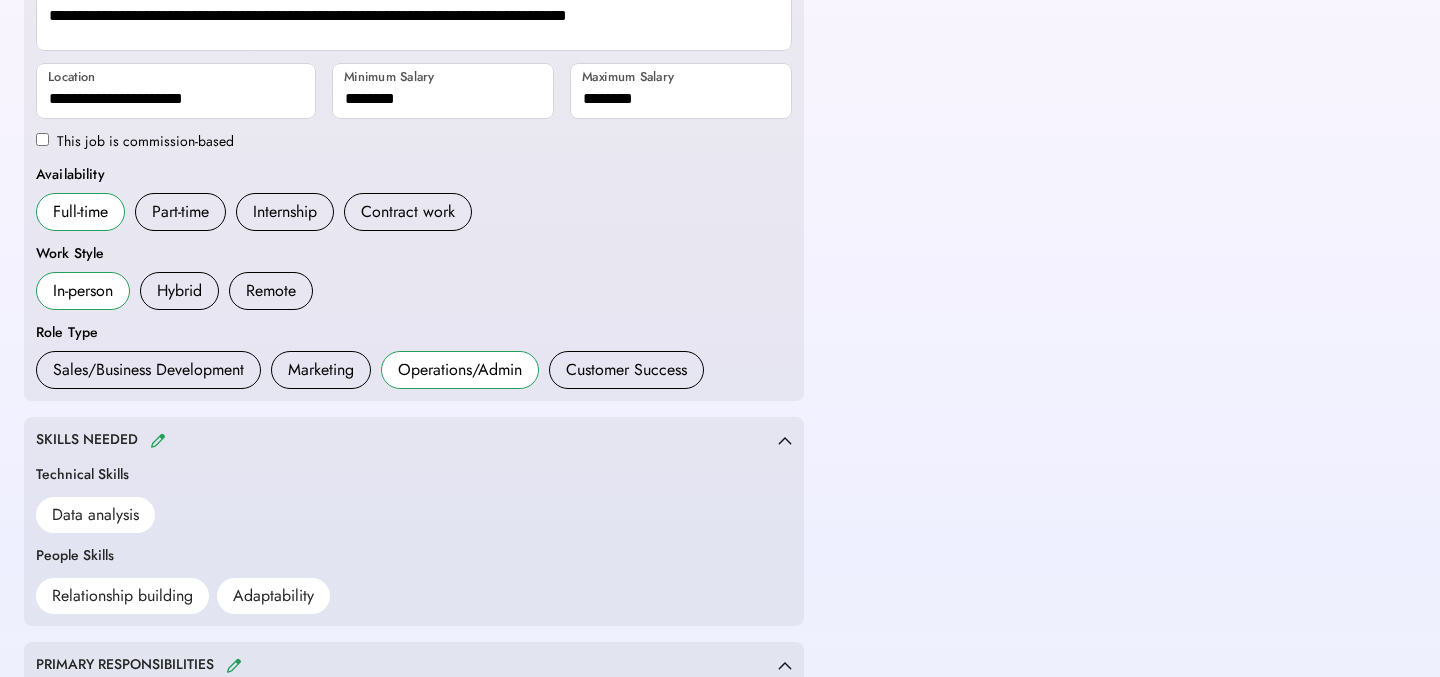 scroll, scrollTop: 745, scrollLeft: 0, axis: vertical 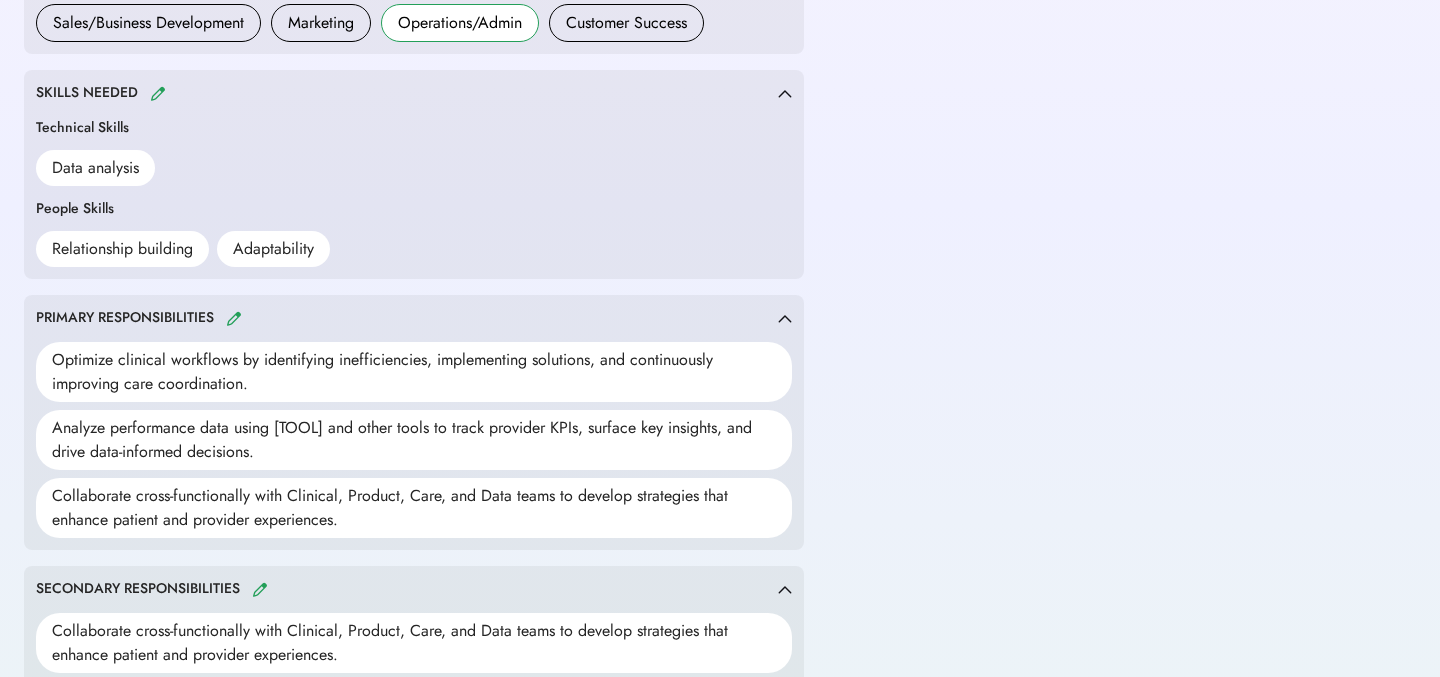 click on "SKILLS NEEDED" at bounding box center (103, 93) 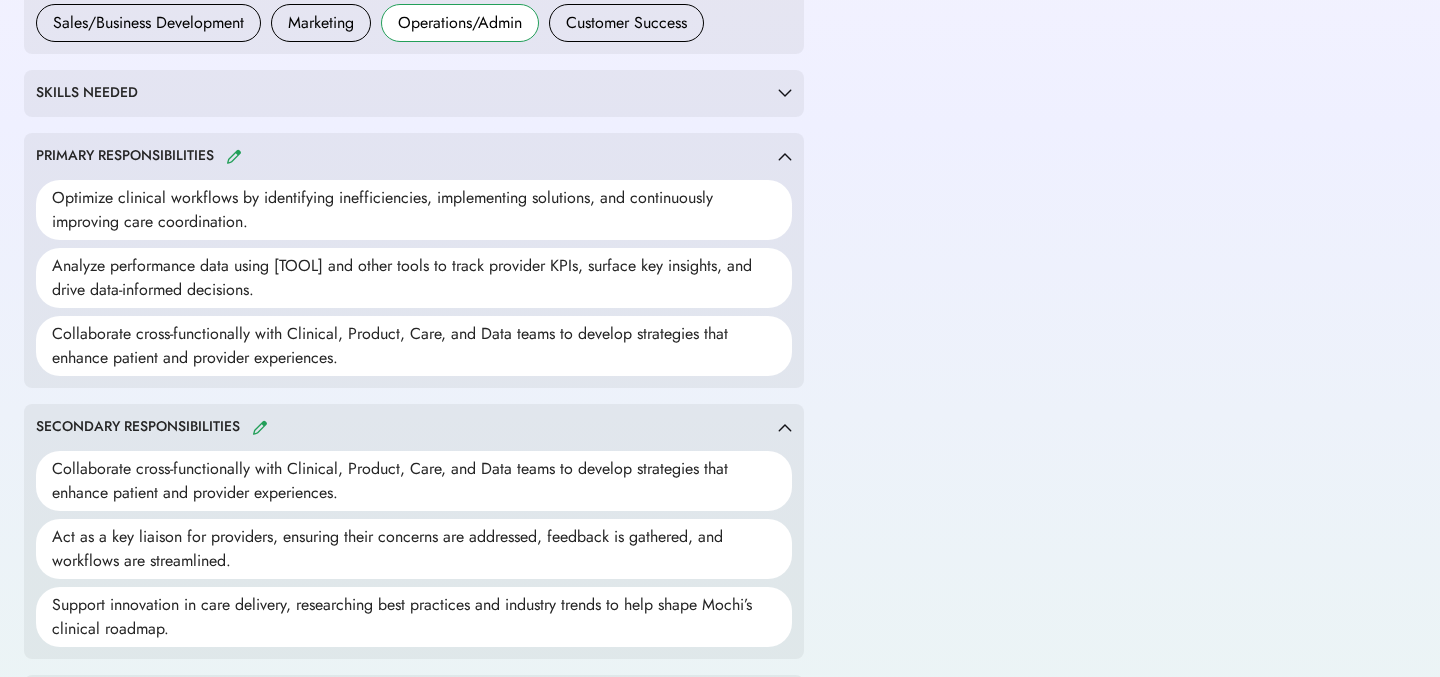 click on "SKILLS NEEDED" at bounding box center (103, 93) 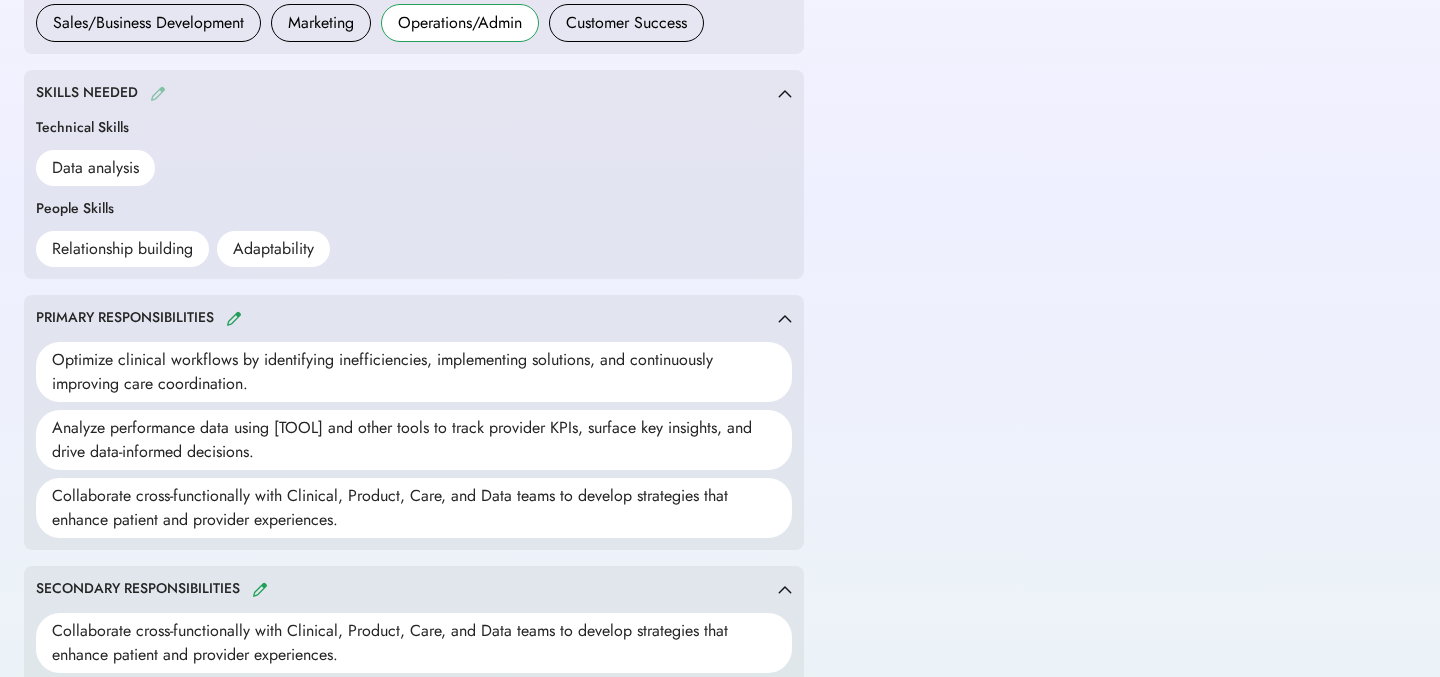 click at bounding box center [158, 93] 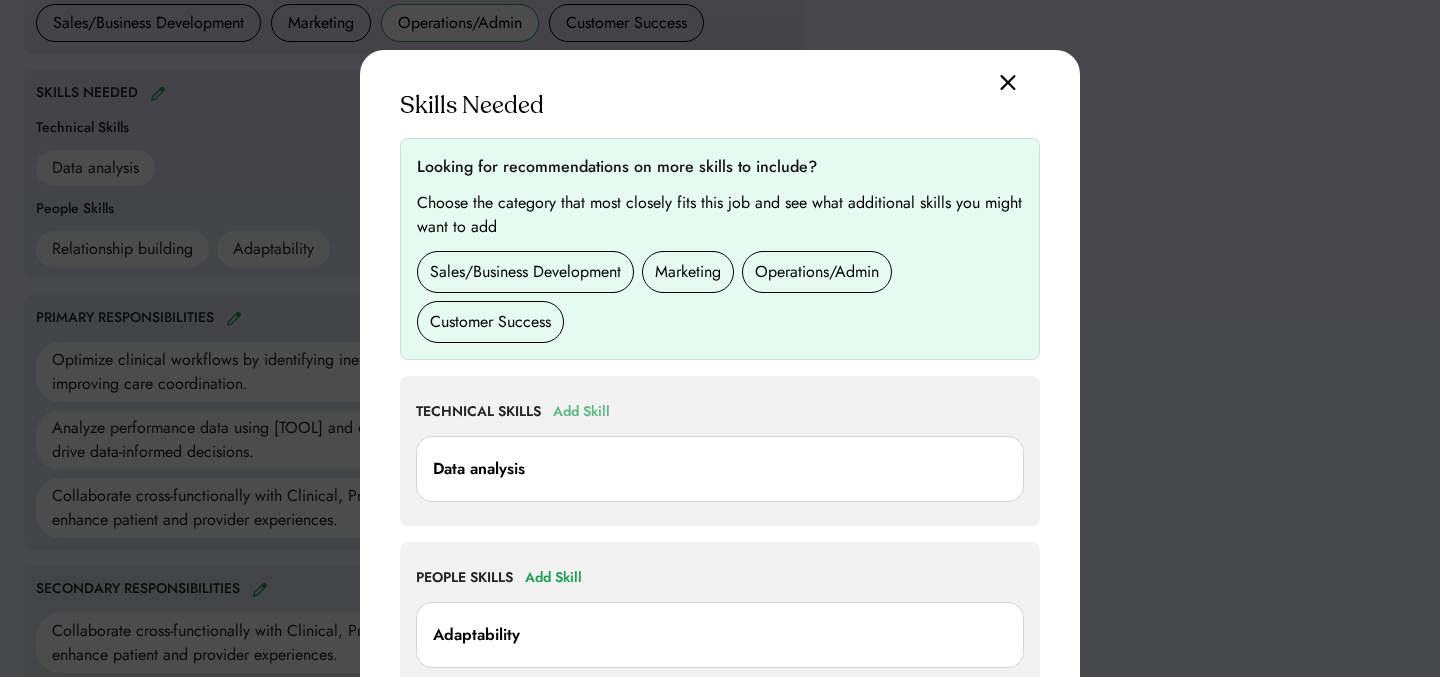 click on "Add Skill" at bounding box center (581, 412) 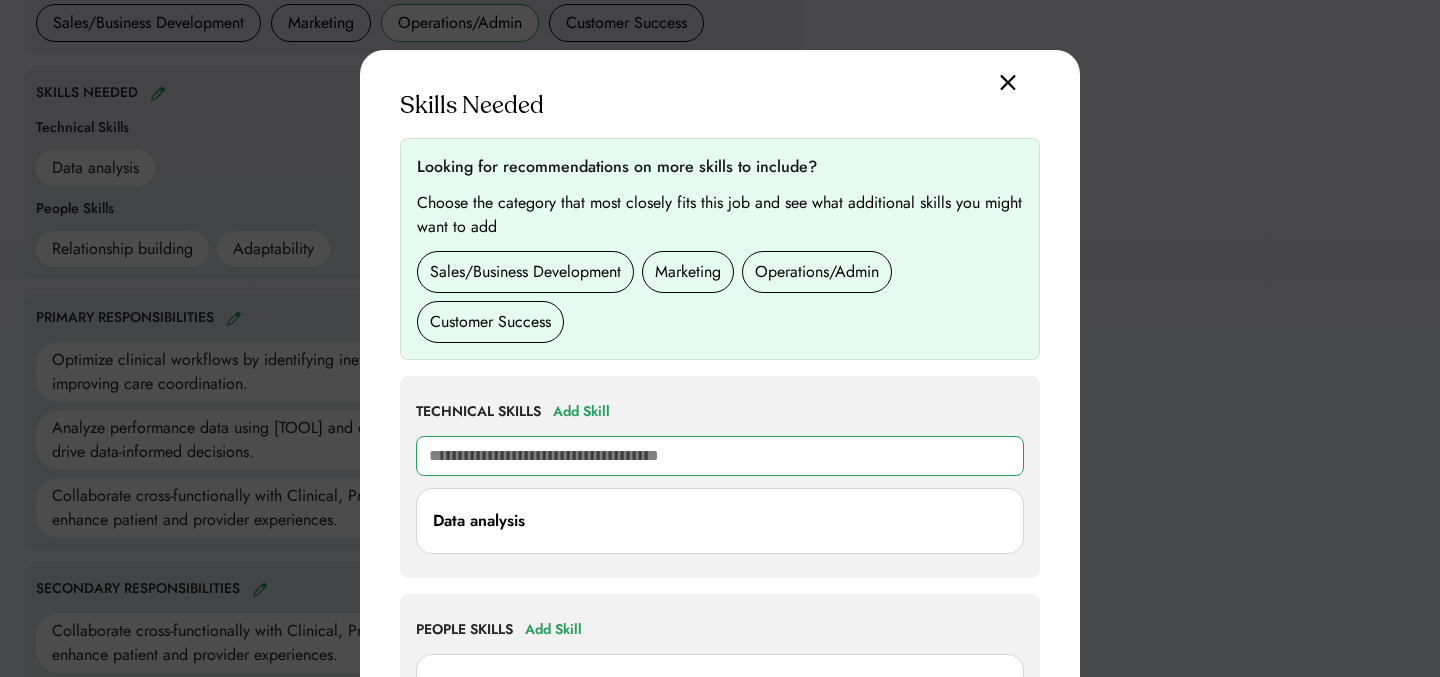 click at bounding box center (720, 456) 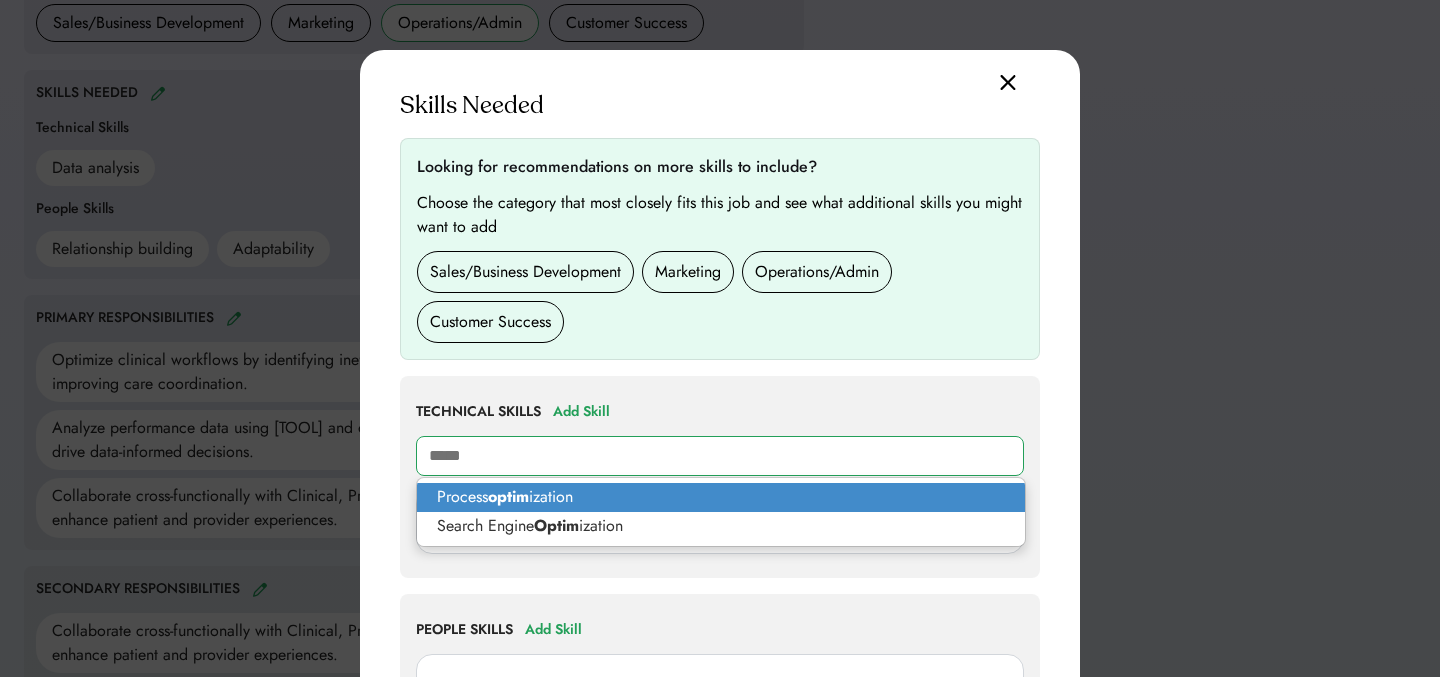 click on "Process  optim ization" at bounding box center [721, 497] 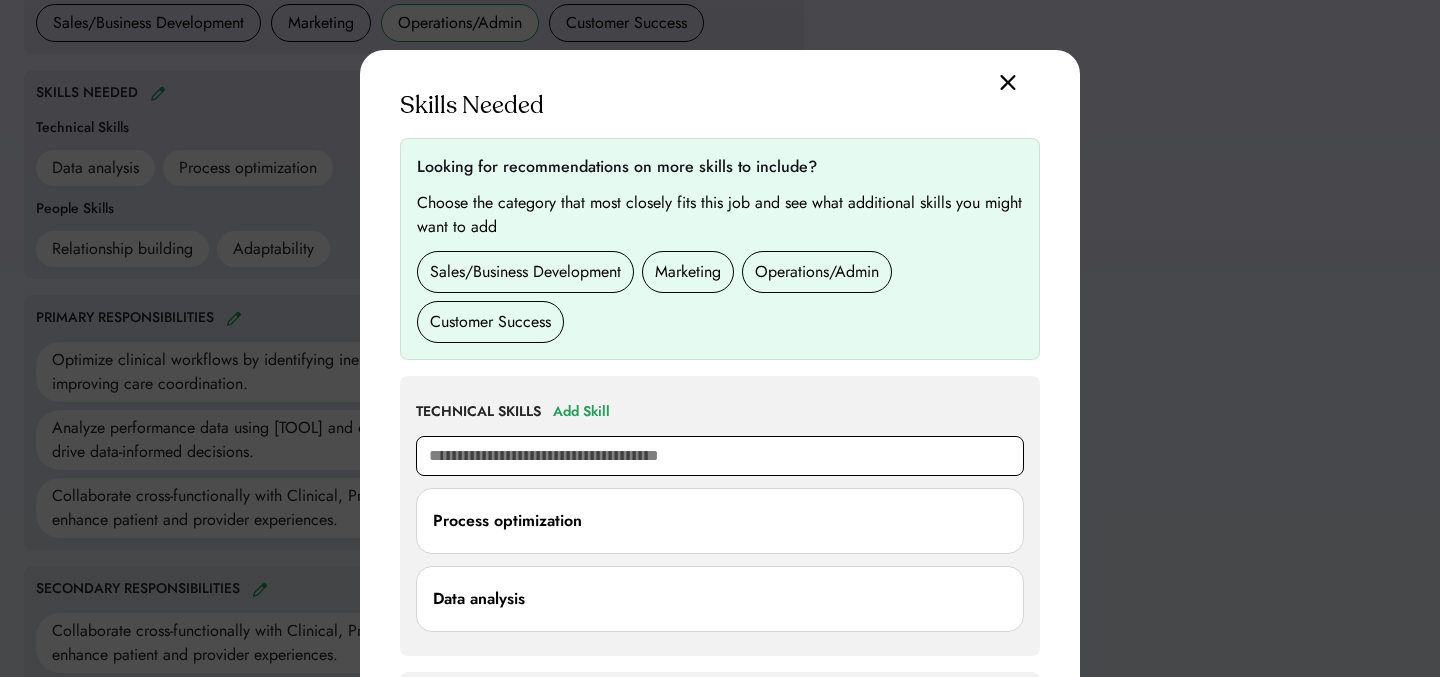 click at bounding box center [720, 456] 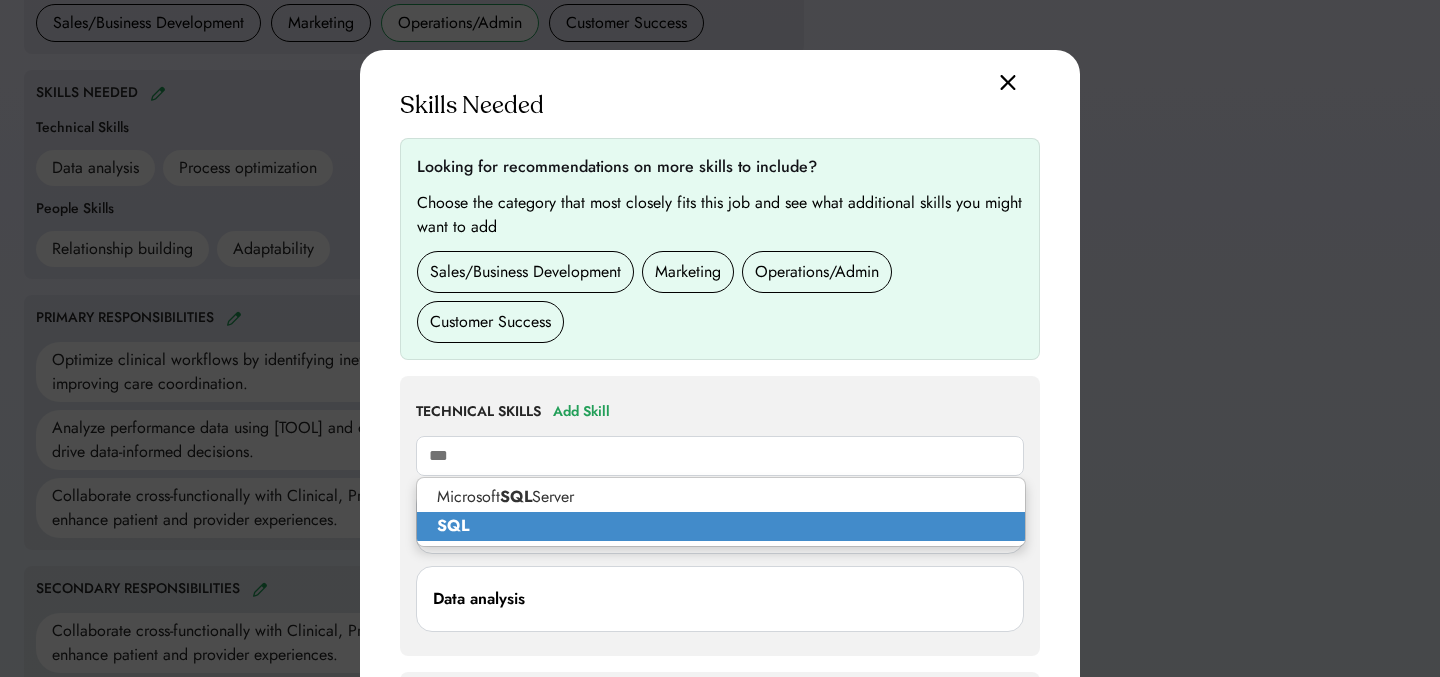 click on "SQL" at bounding box center (721, 526) 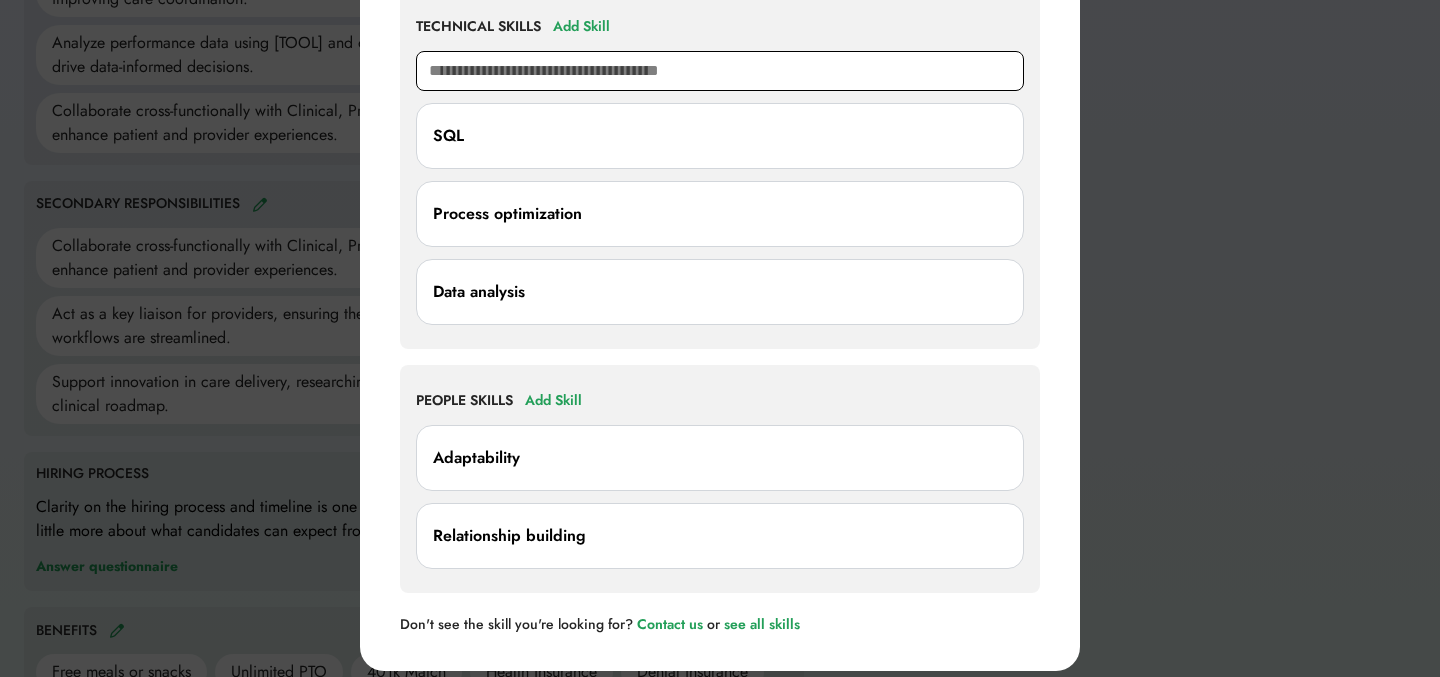 scroll, scrollTop: 1223, scrollLeft: 0, axis: vertical 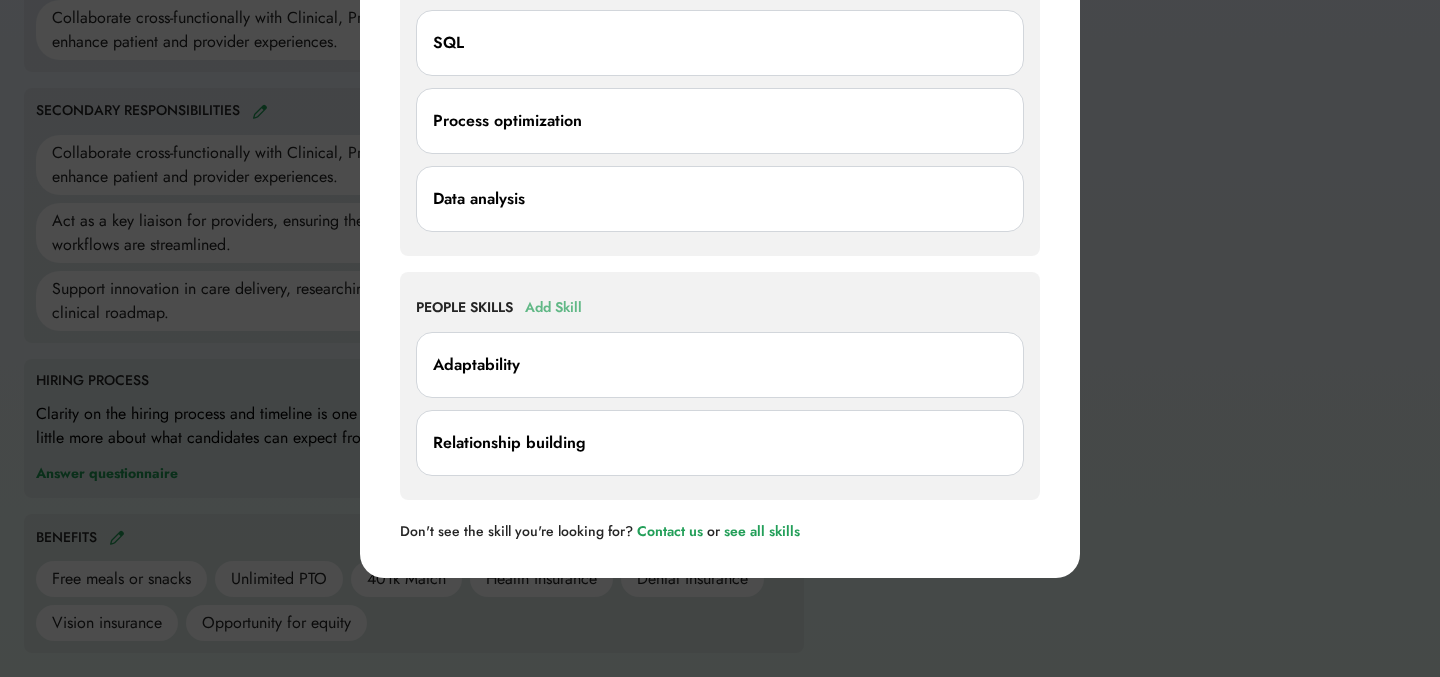 click on "Add Skill" at bounding box center (553, 308) 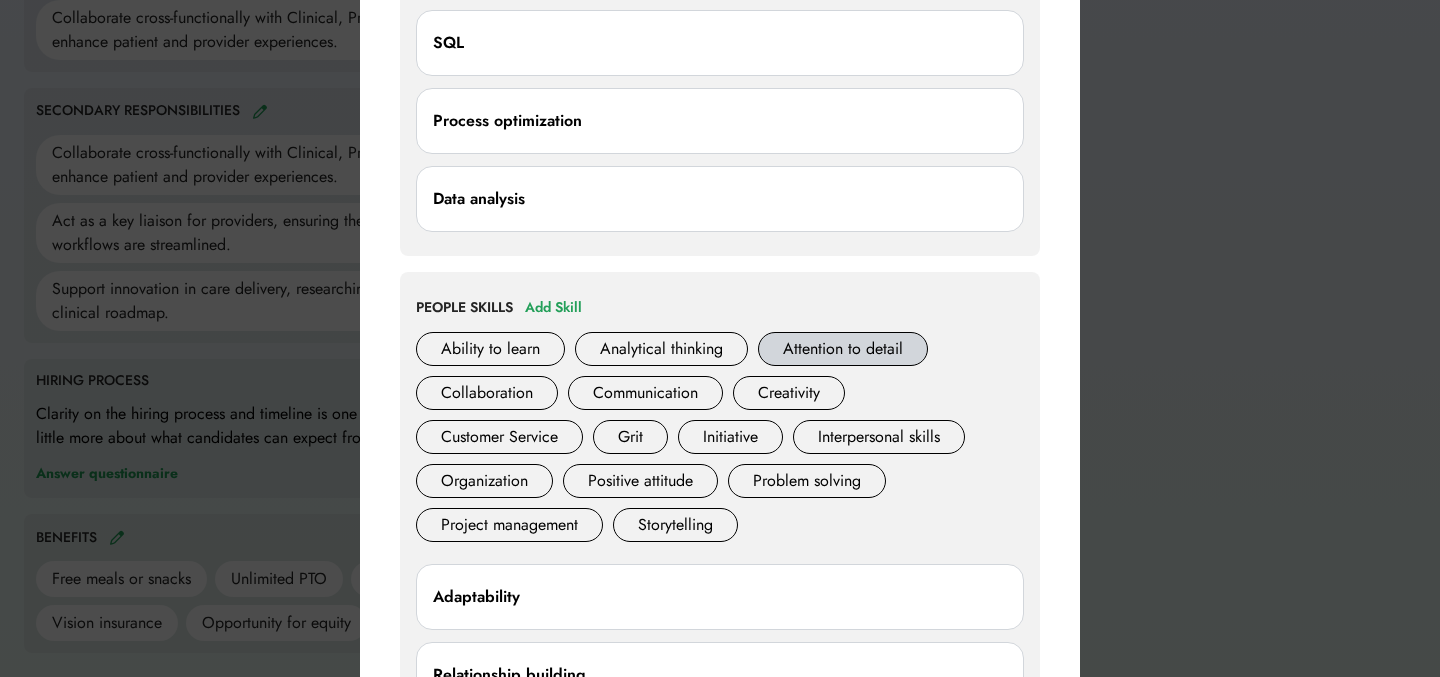 click on "Attention to detail" at bounding box center (843, 349) 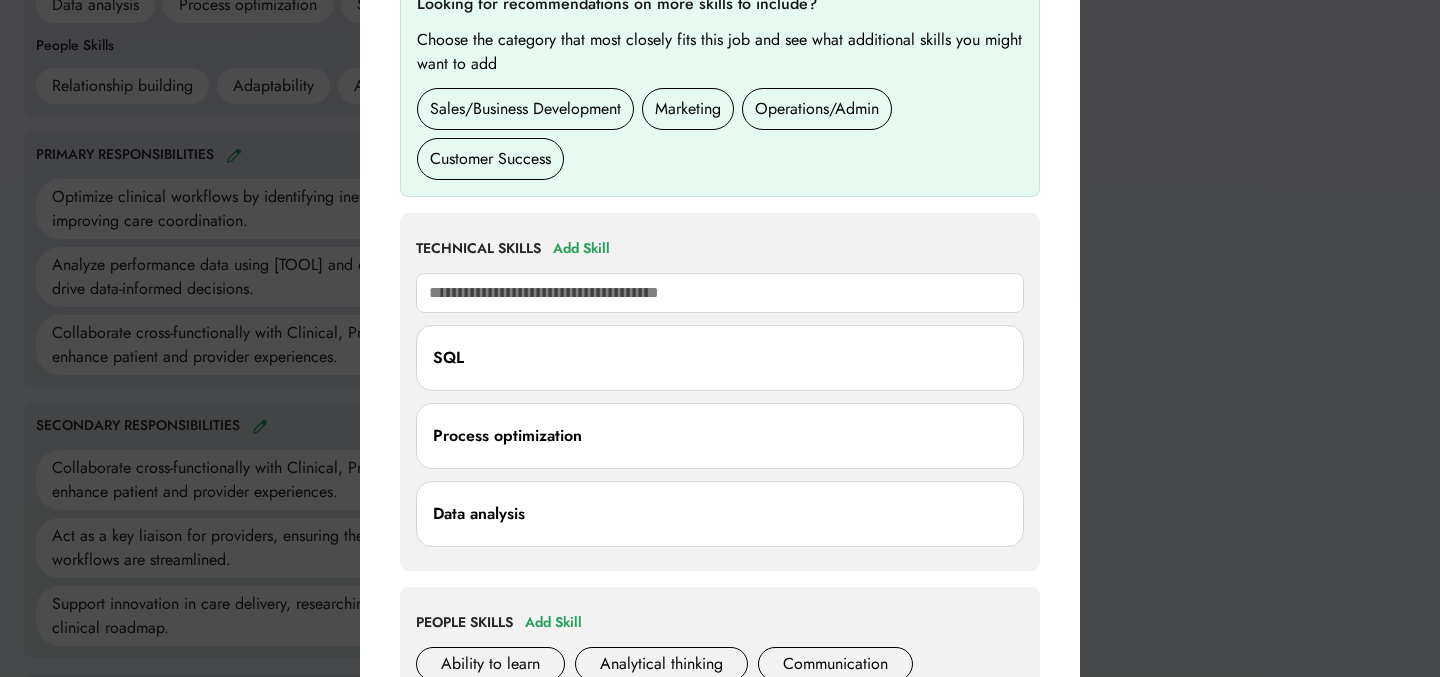 scroll, scrollTop: 734, scrollLeft: 0, axis: vertical 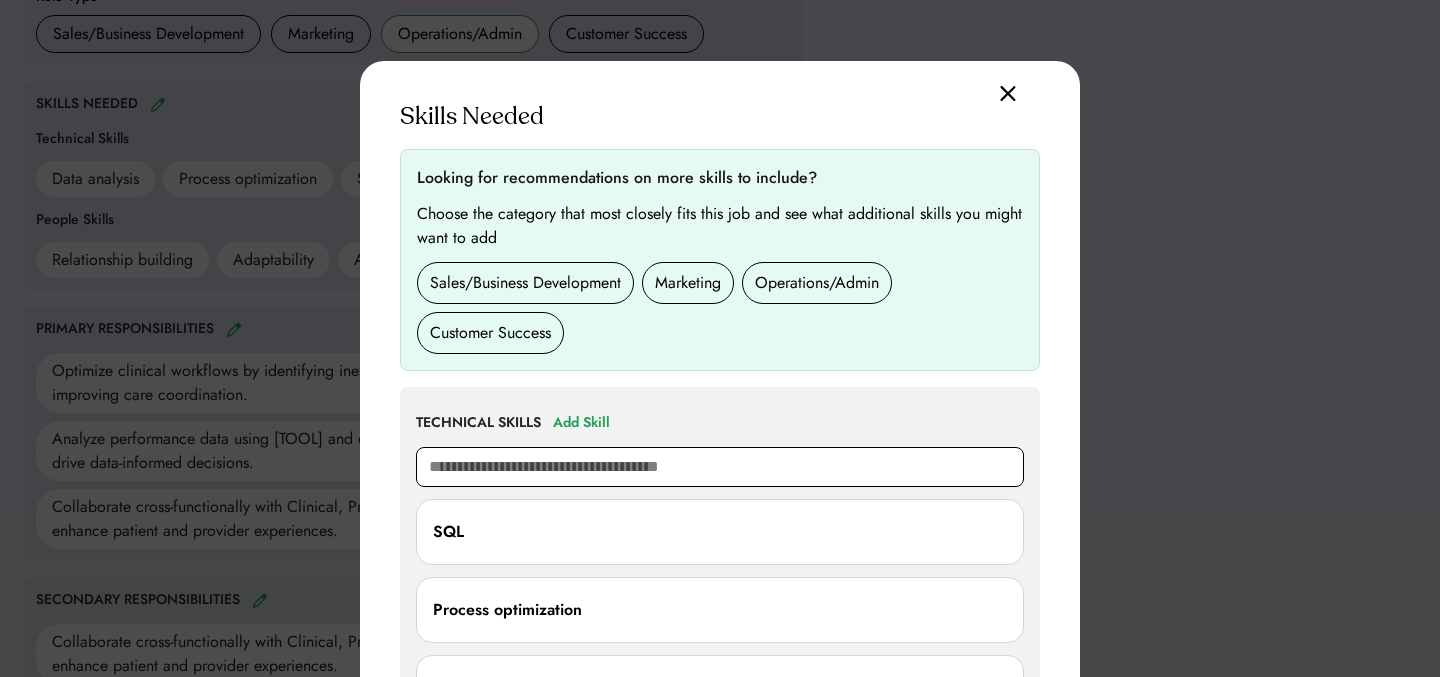 click at bounding box center [720, 467] 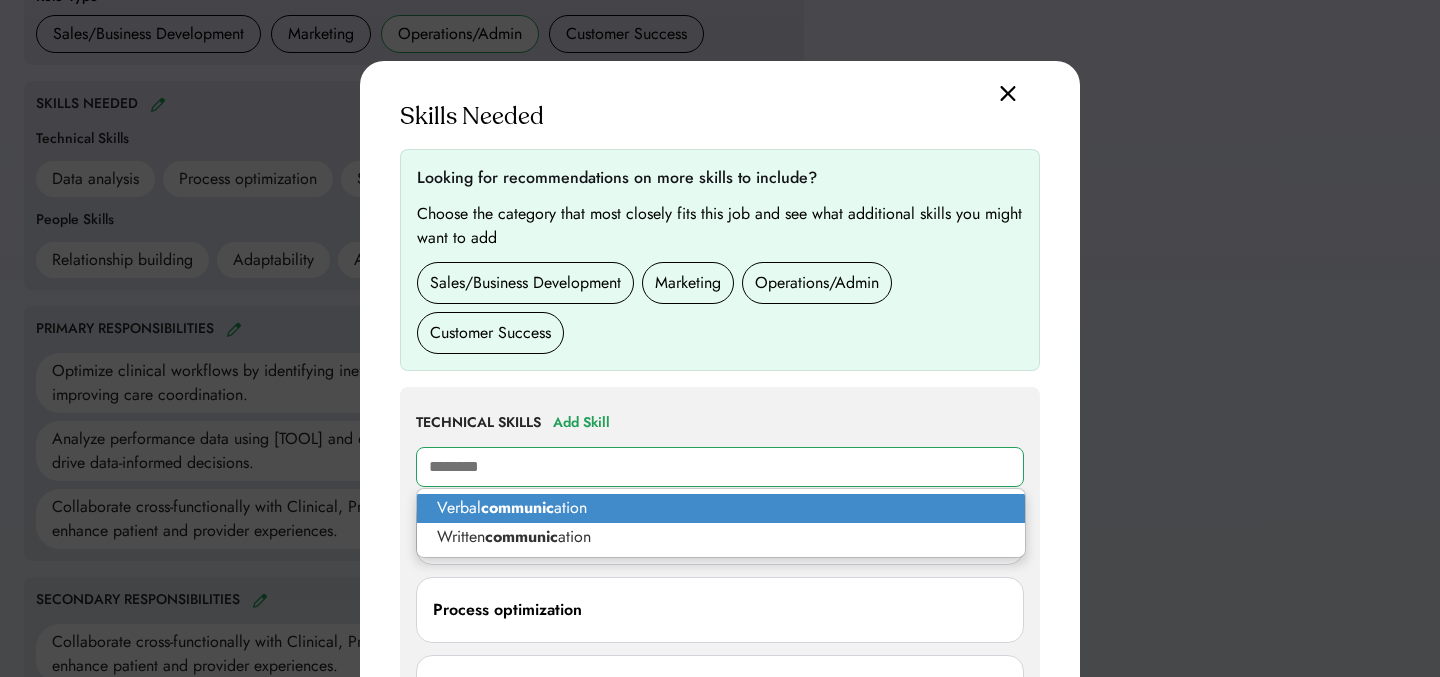 click on "Verbal  communic ation" at bounding box center (721, 508) 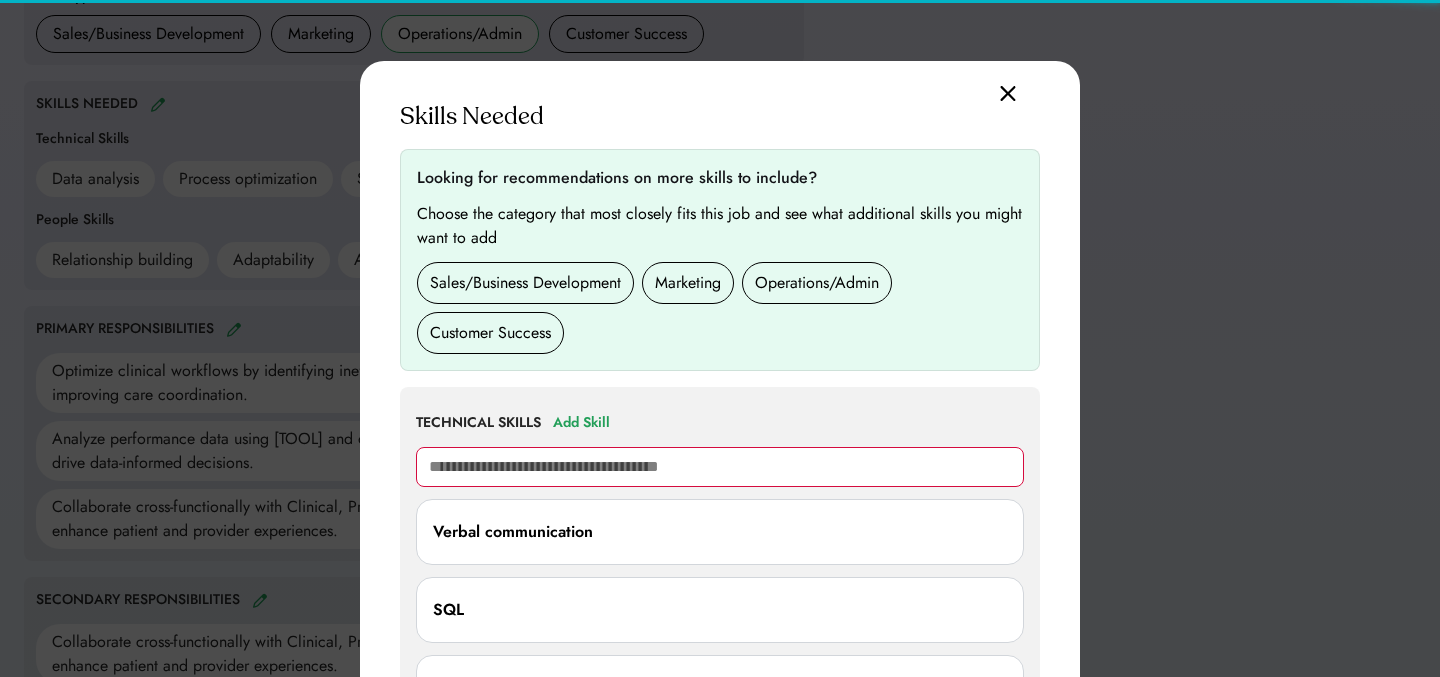click at bounding box center (720, 467) 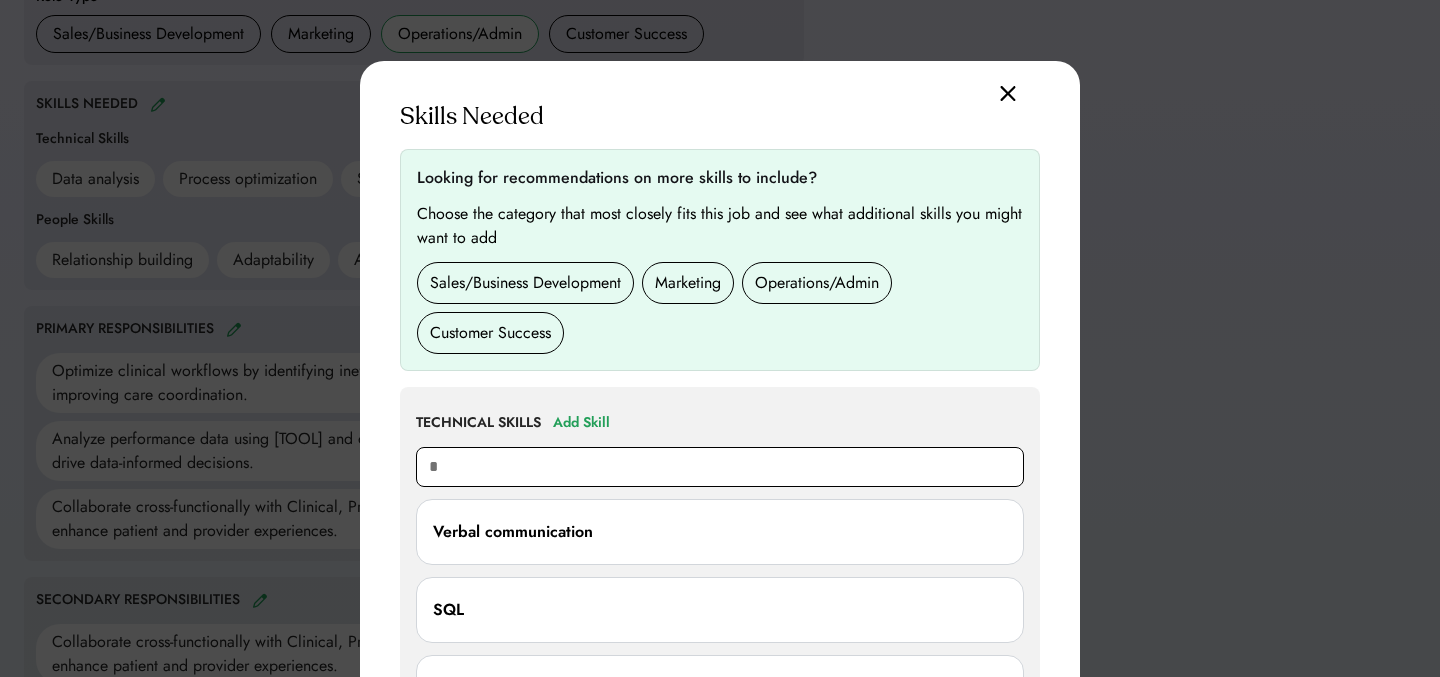 type on "**" 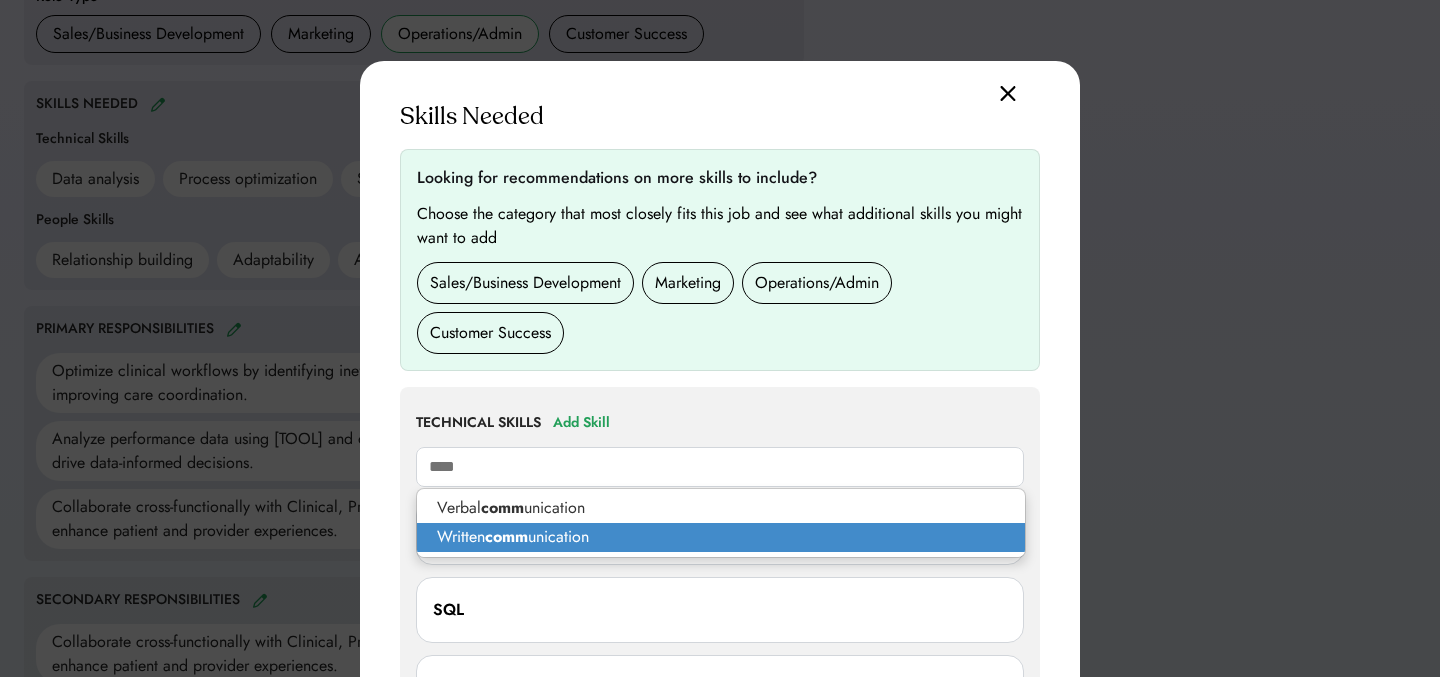 click on "Written  comm unication" at bounding box center (721, 537) 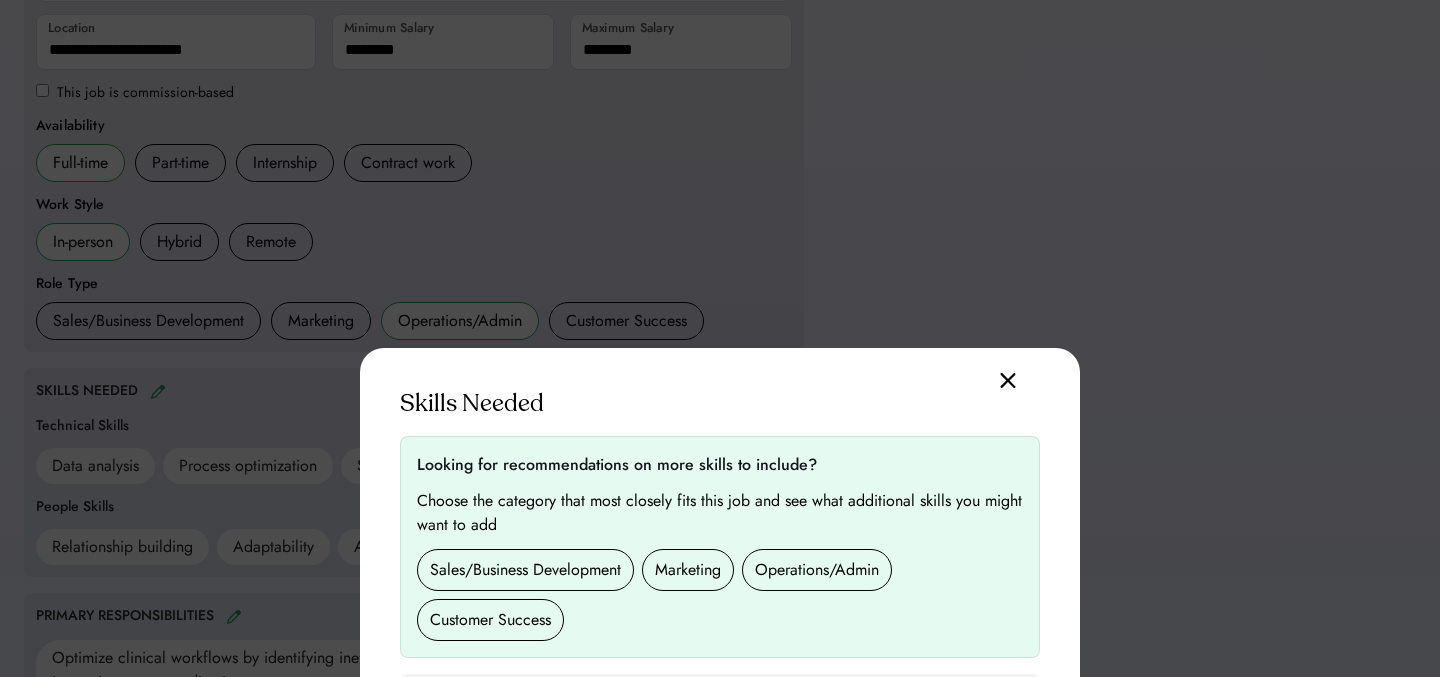 scroll, scrollTop: 606, scrollLeft: 0, axis: vertical 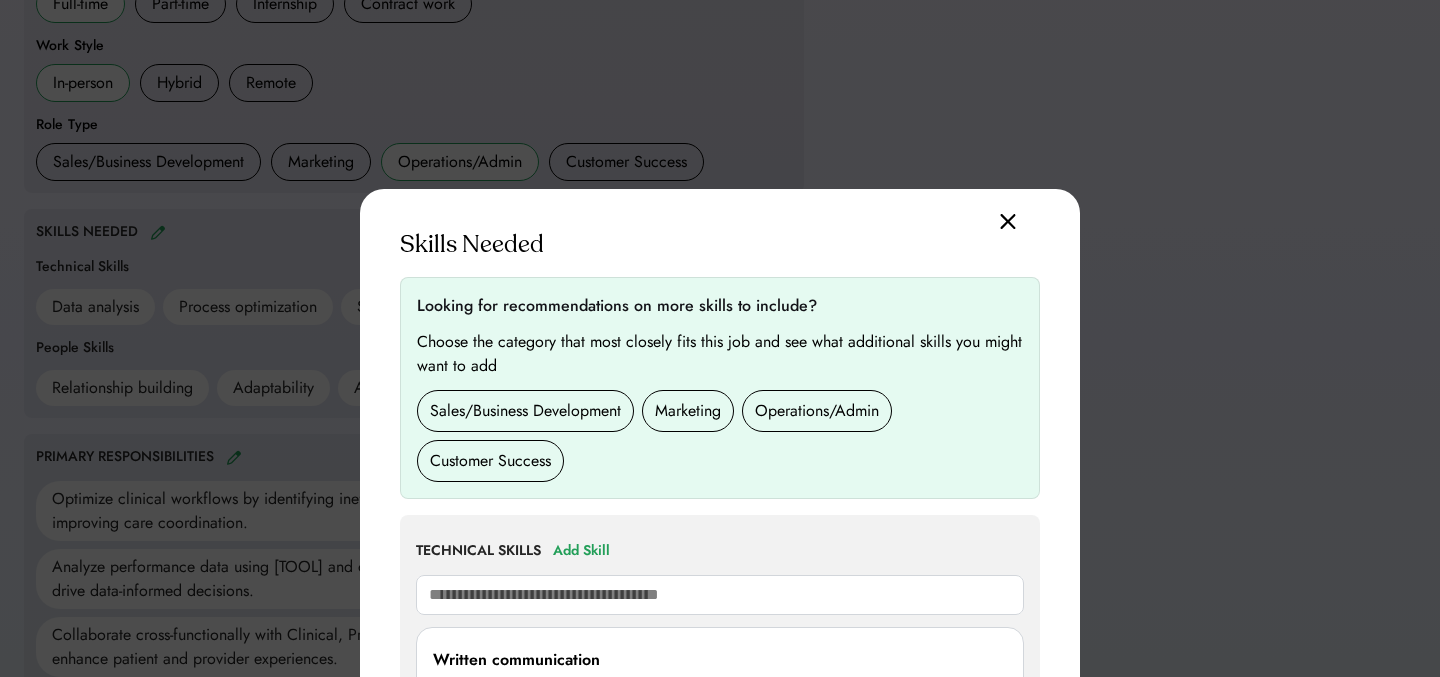 click at bounding box center [1008, 221] 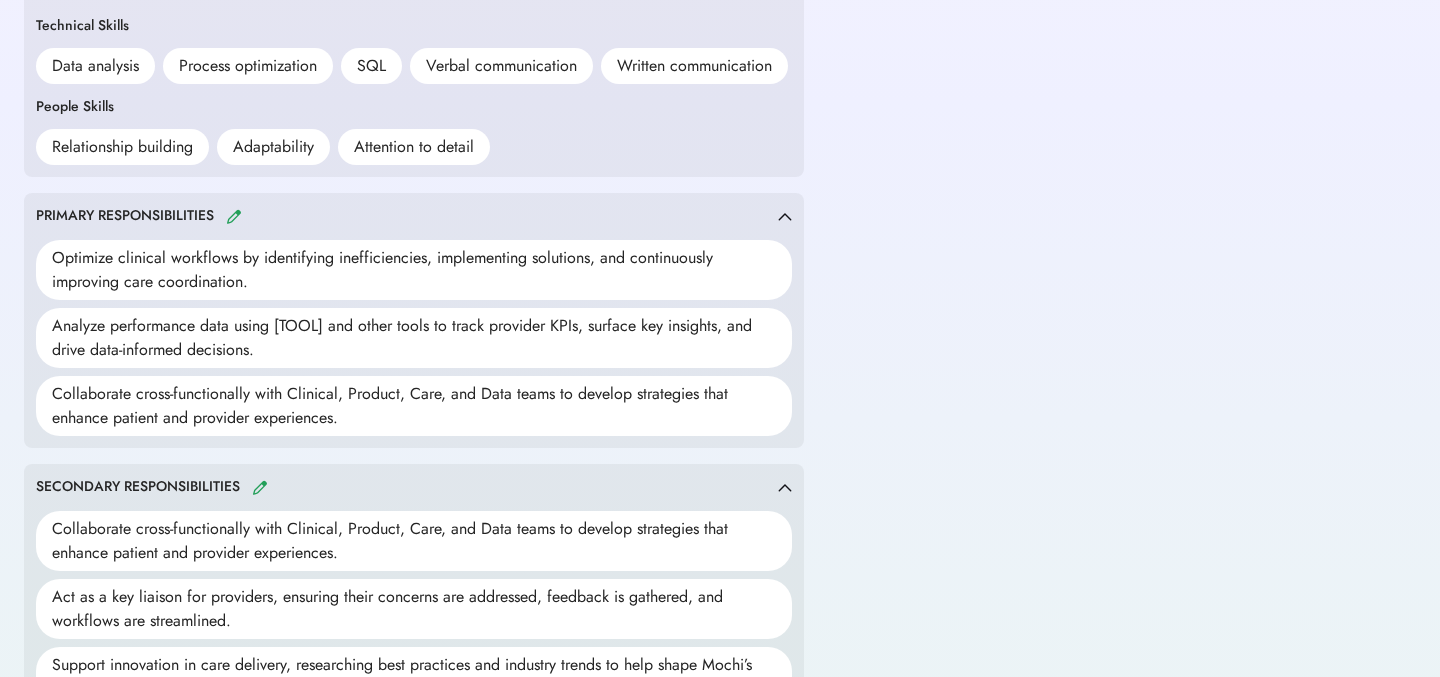 scroll, scrollTop: 959, scrollLeft: 0, axis: vertical 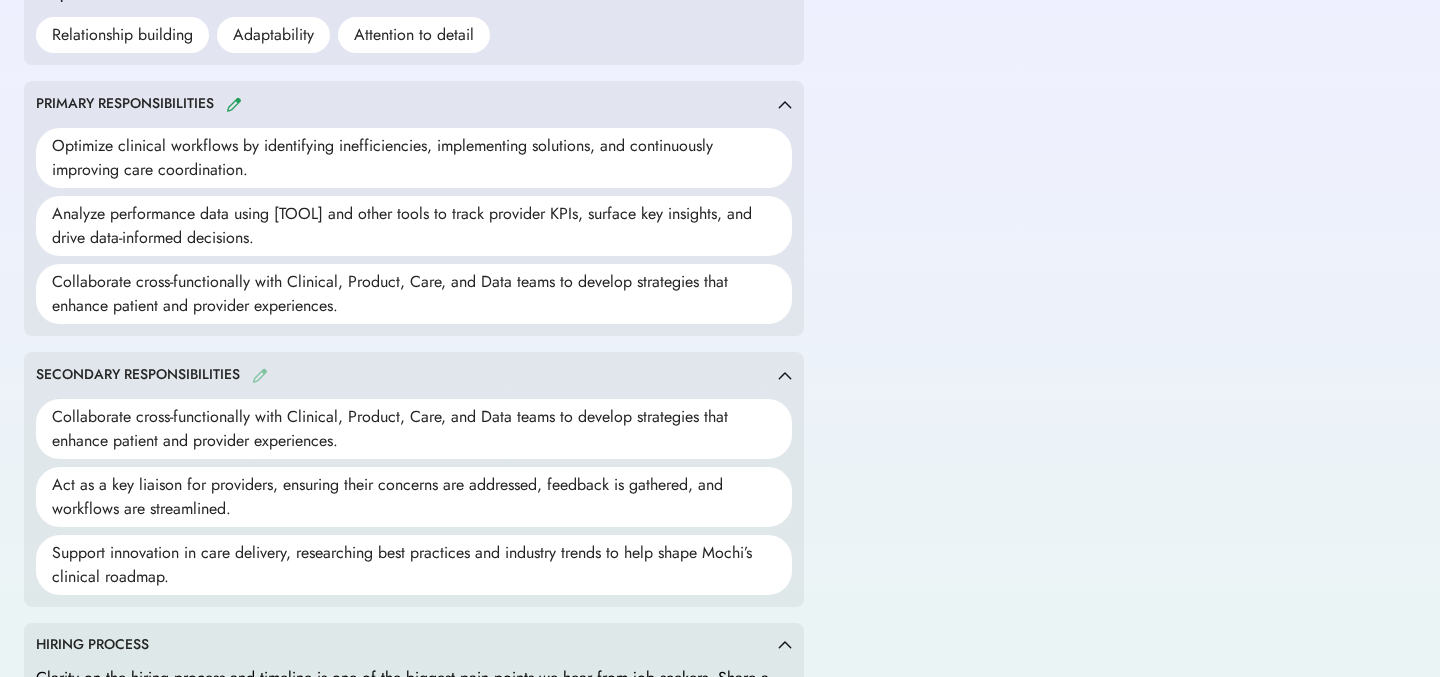 click at bounding box center [260, 375] 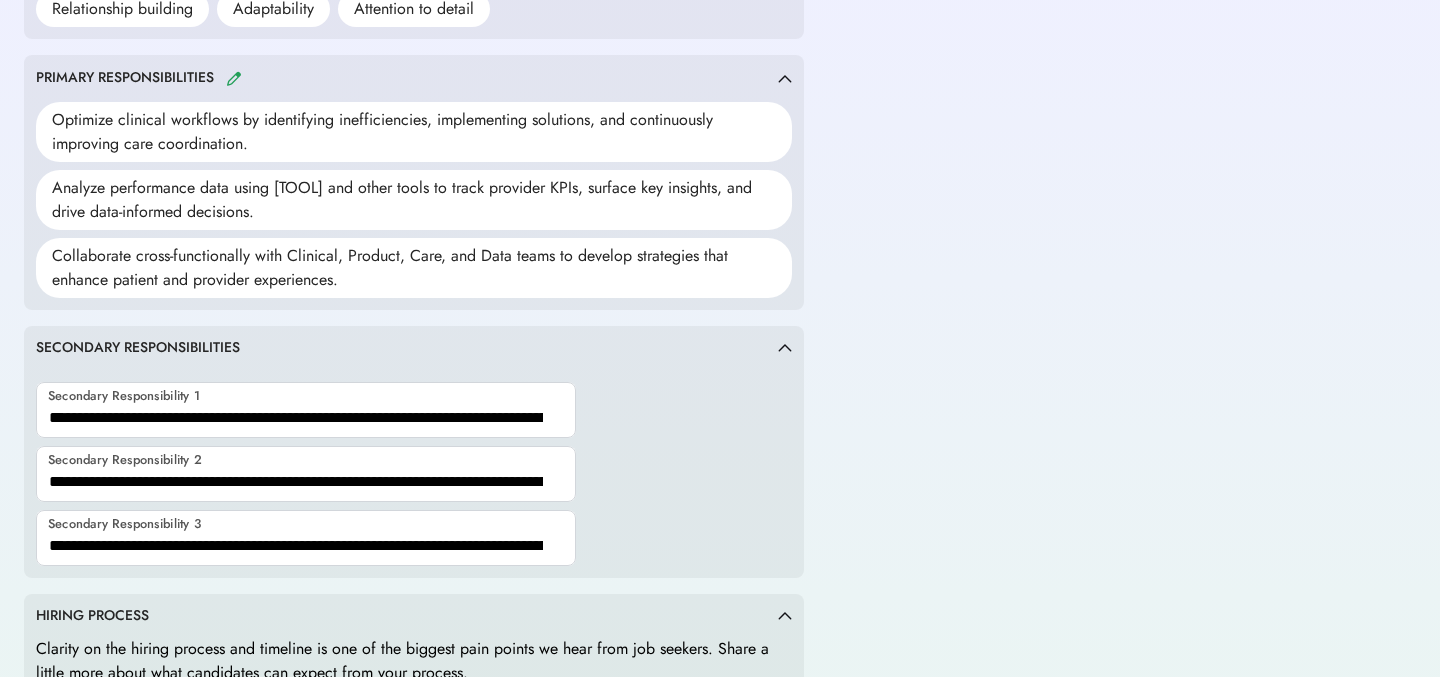 scroll, scrollTop: 989, scrollLeft: 0, axis: vertical 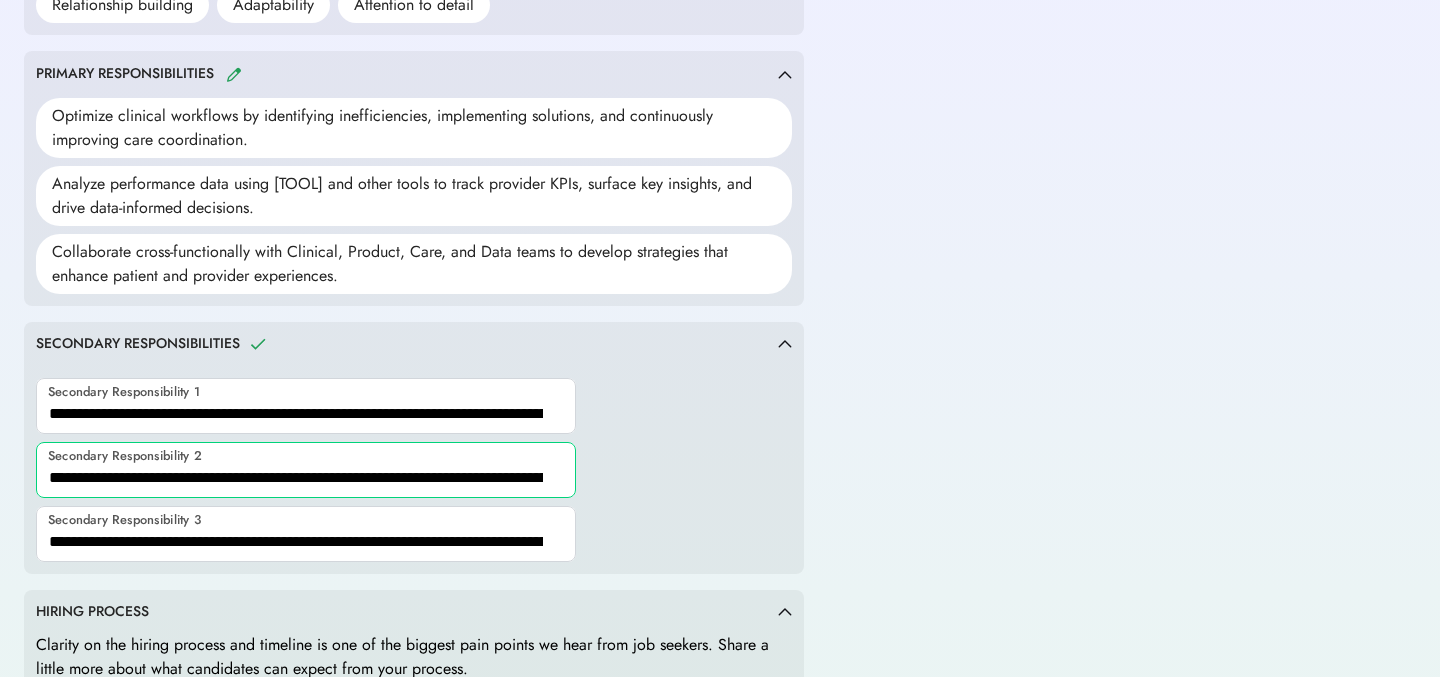 click at bounding box center (306, 470) 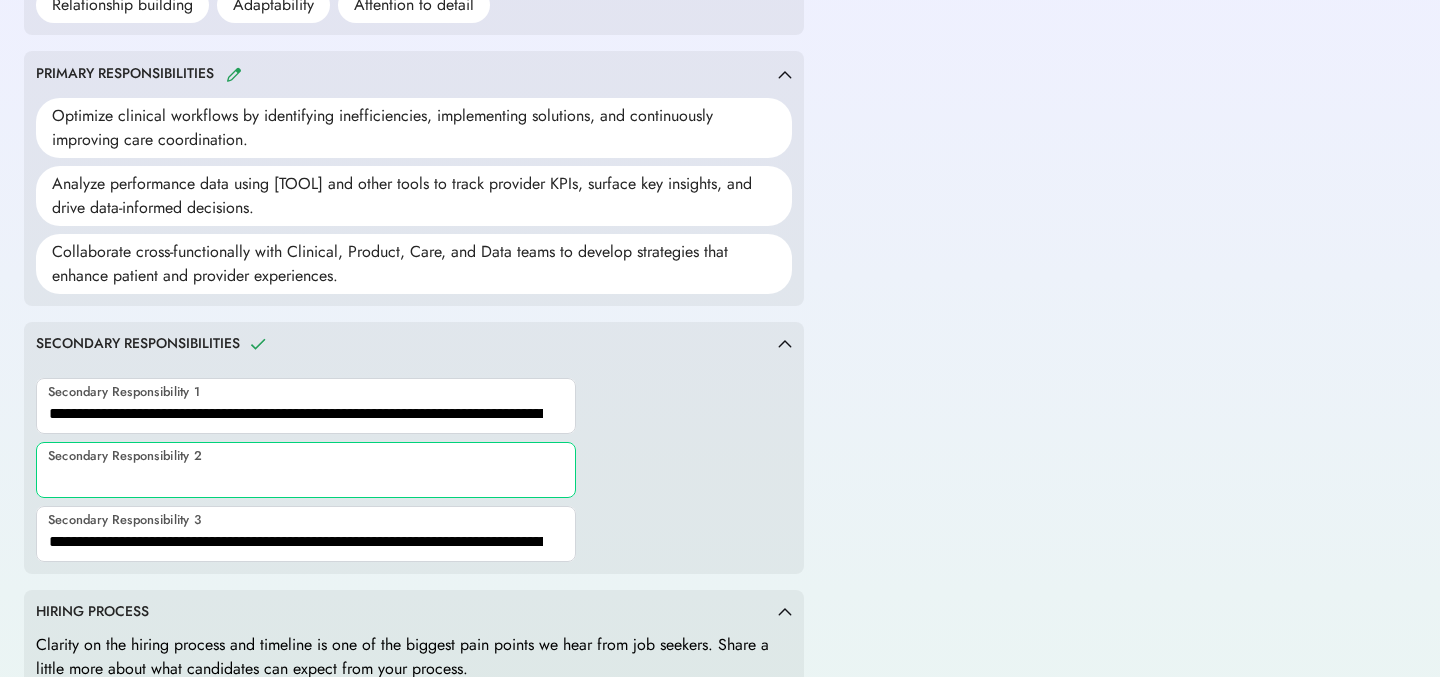 type 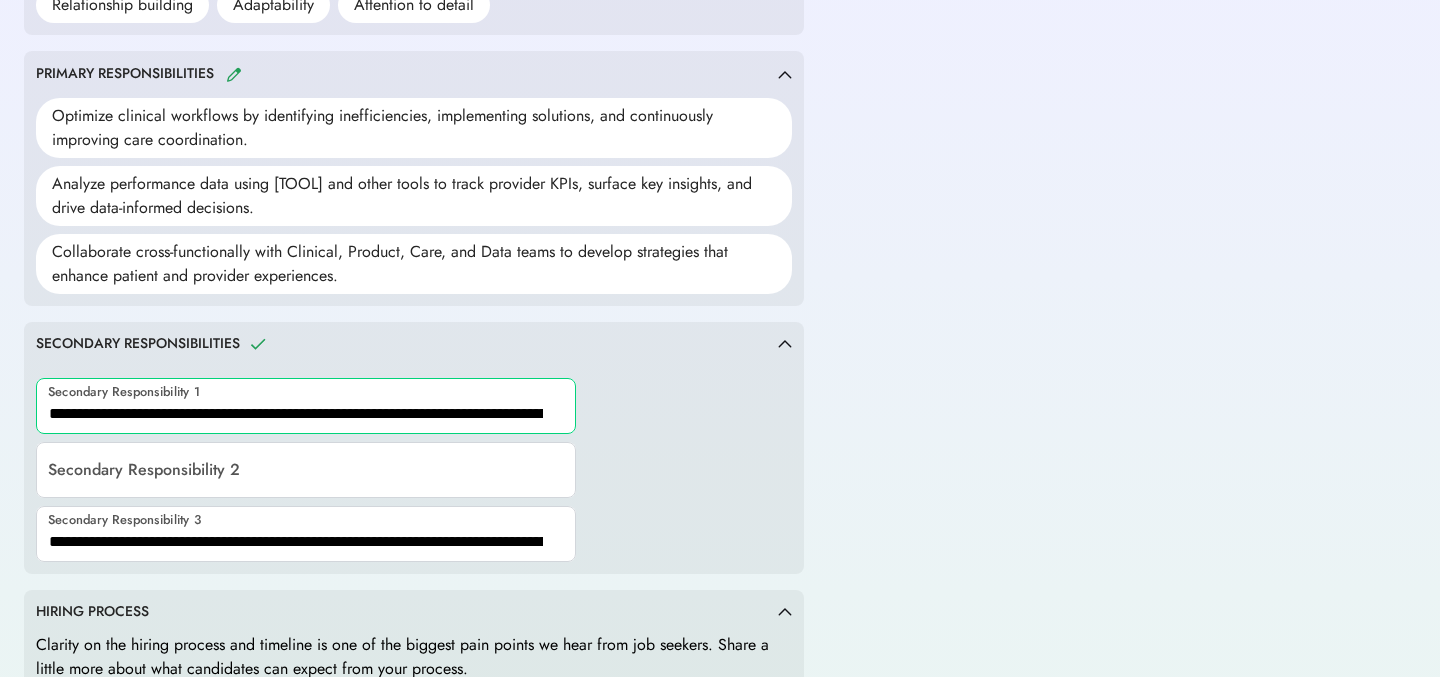 click at bounding box center [306, 406] 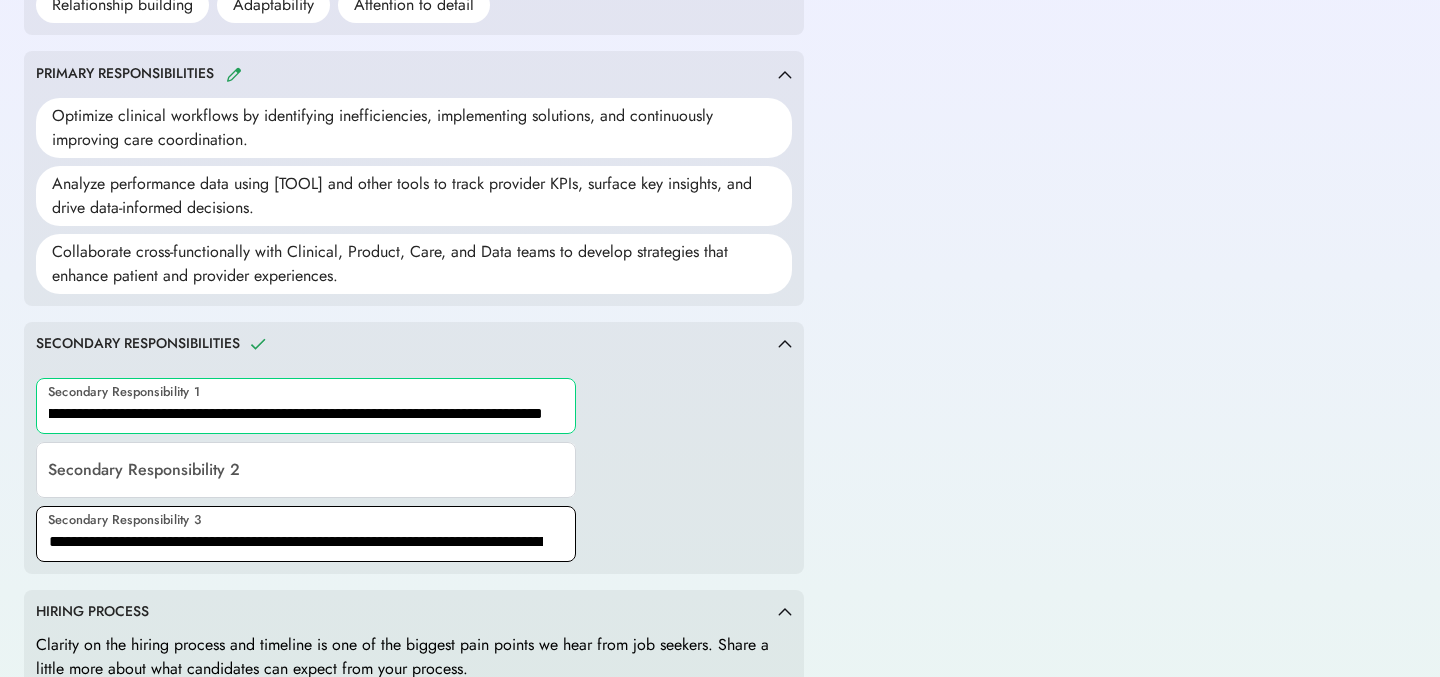 type on "**********" 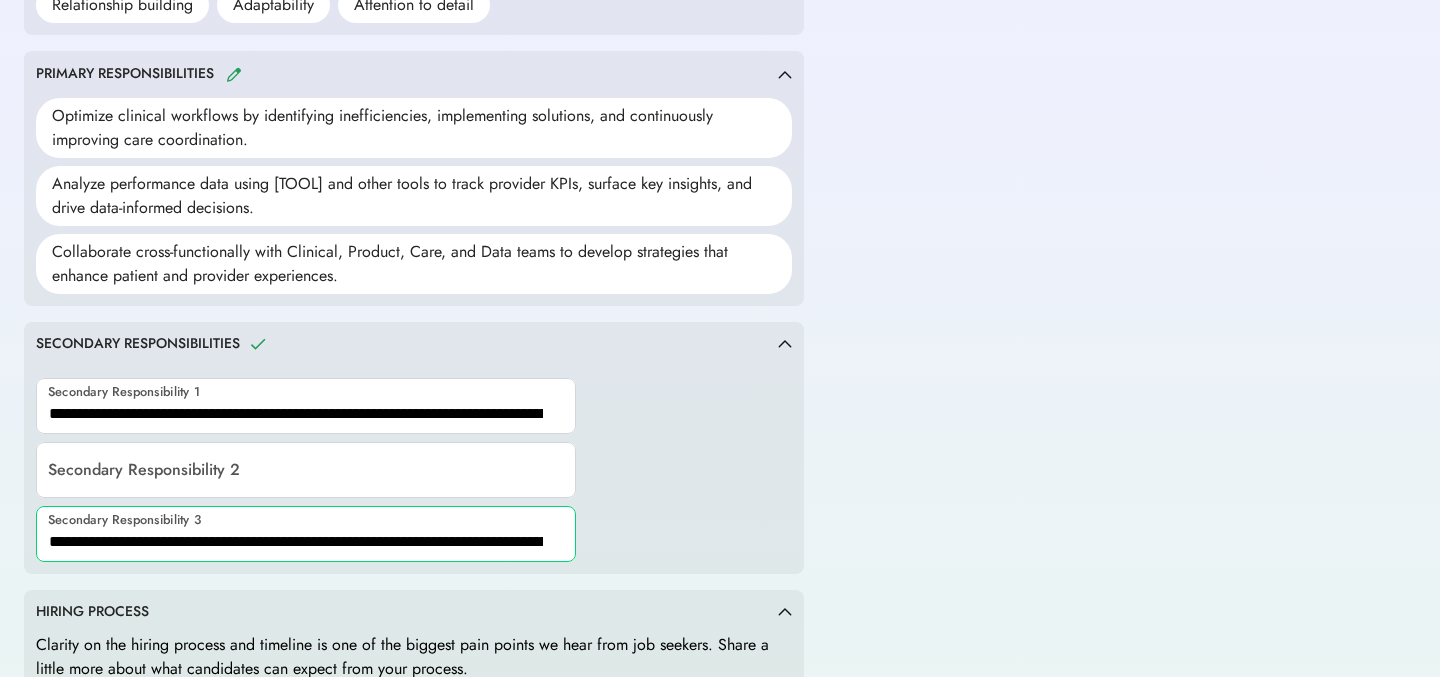 click at bounding box center (306, 534) 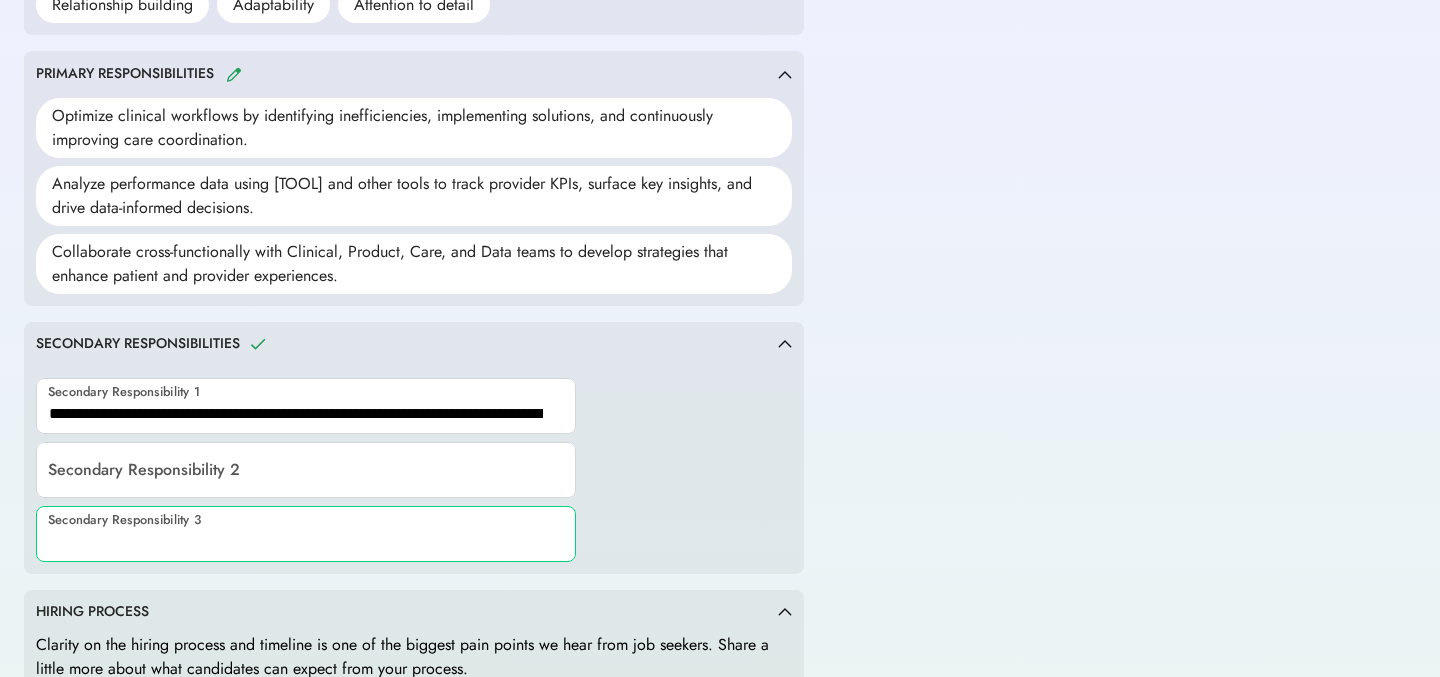 type 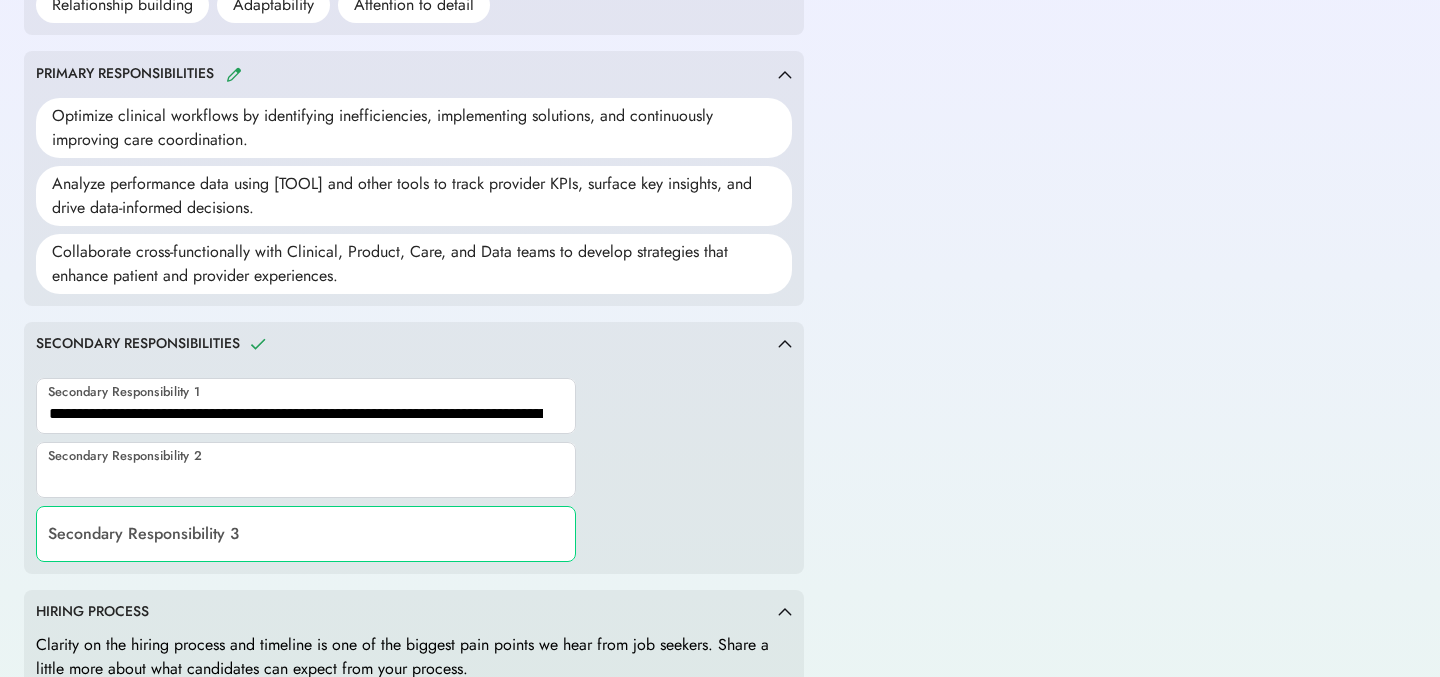 click at bounding box center [306, 470] 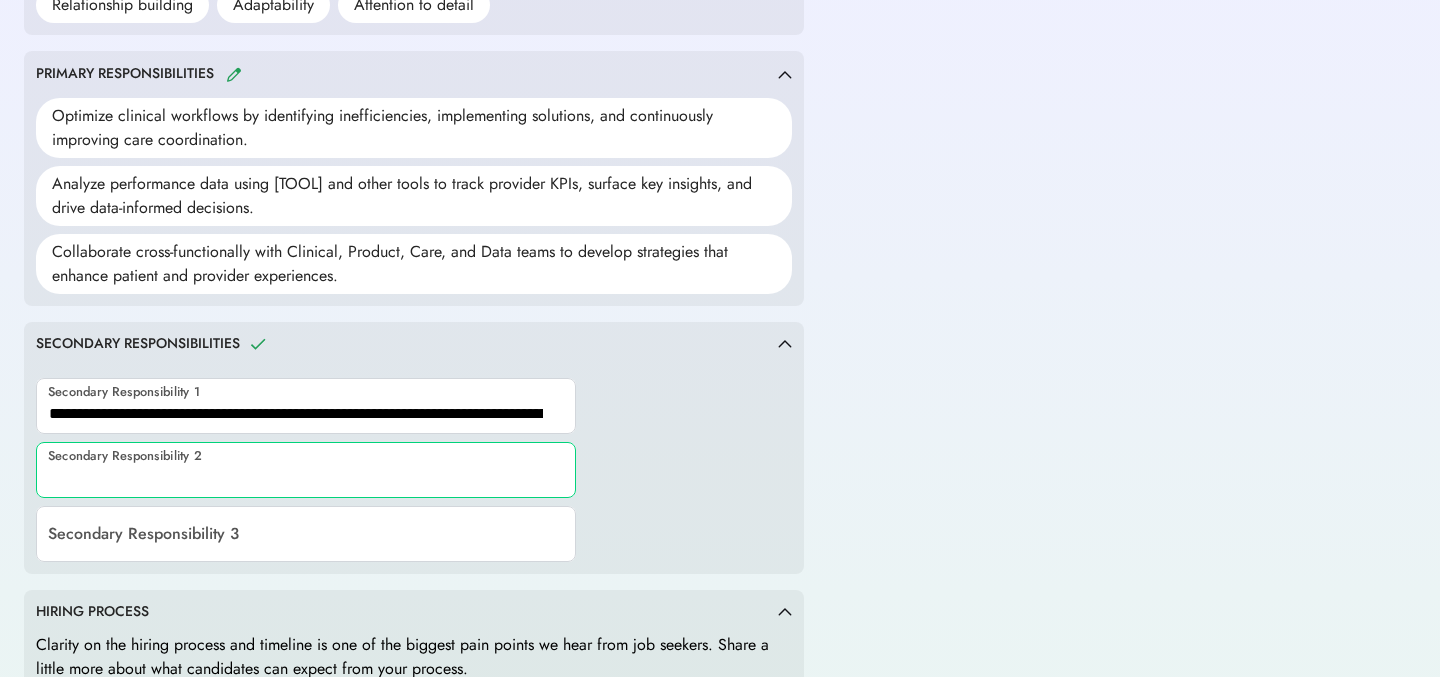 paste on "**********" 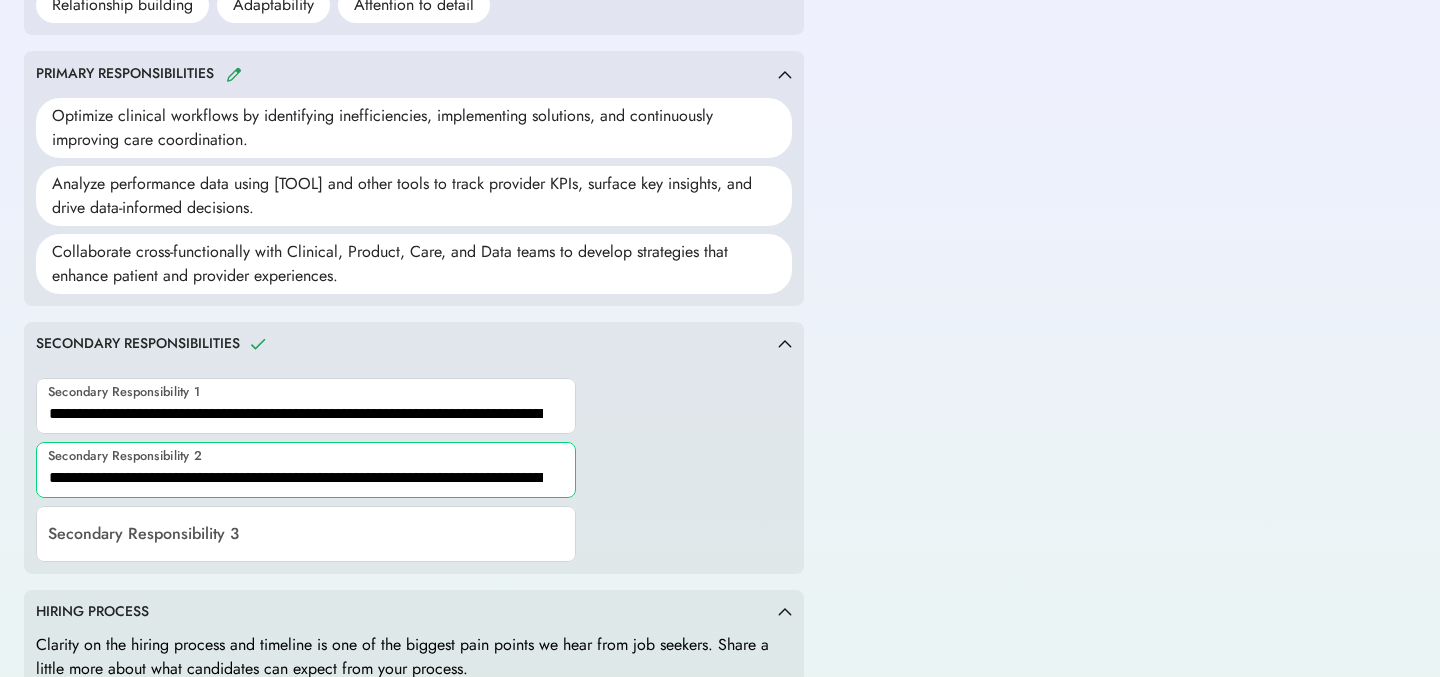 scroll, scrollTop: 0, scrollLeft: 335, axis: horizontal 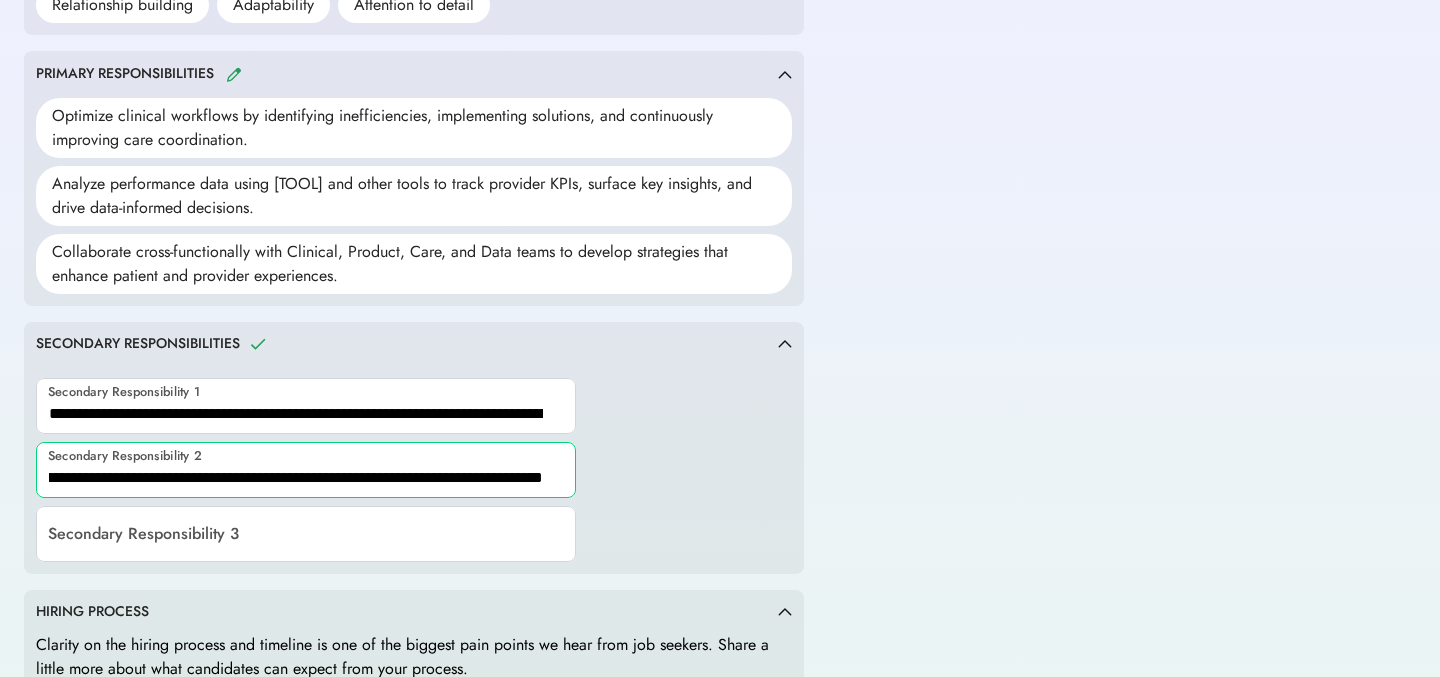 type on "**********" 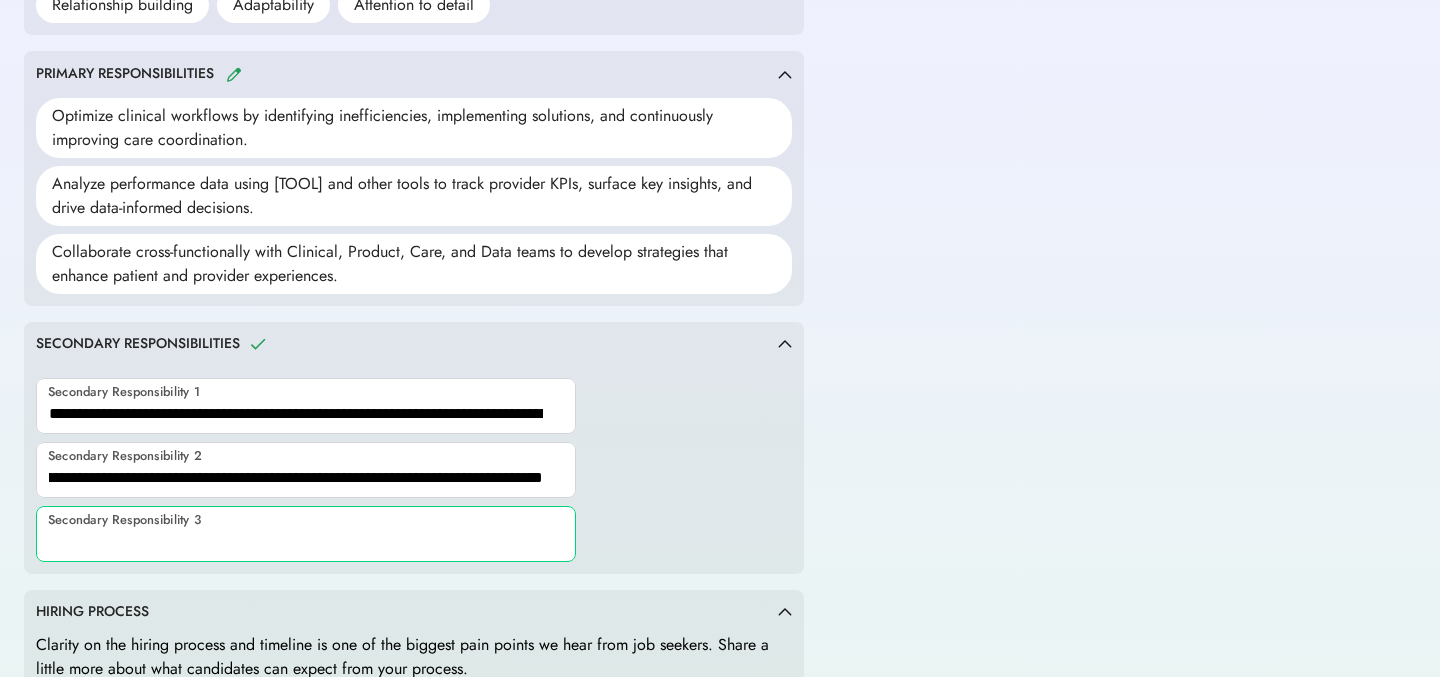 click at bounding box center (306, 534) 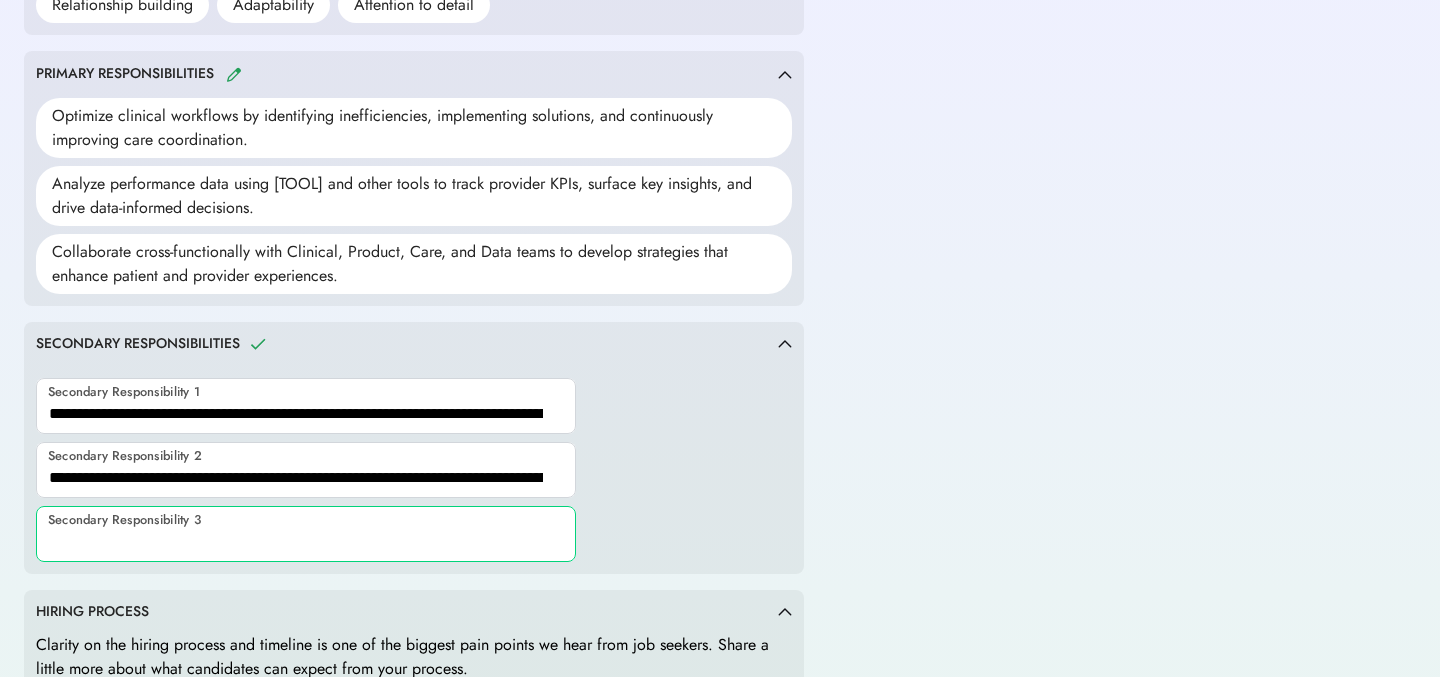 paste on "**********" 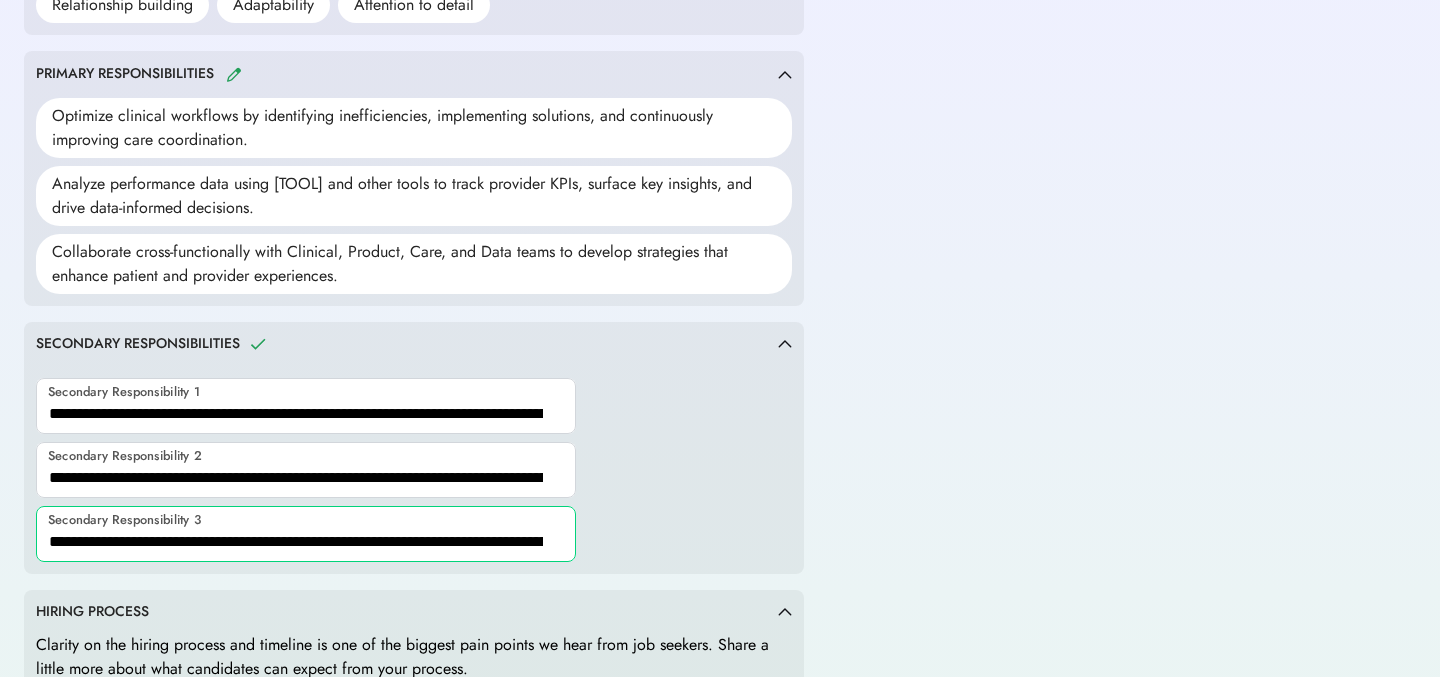 scroll, scrollTop: 0, scrollLeft: 178, axis: horizontal 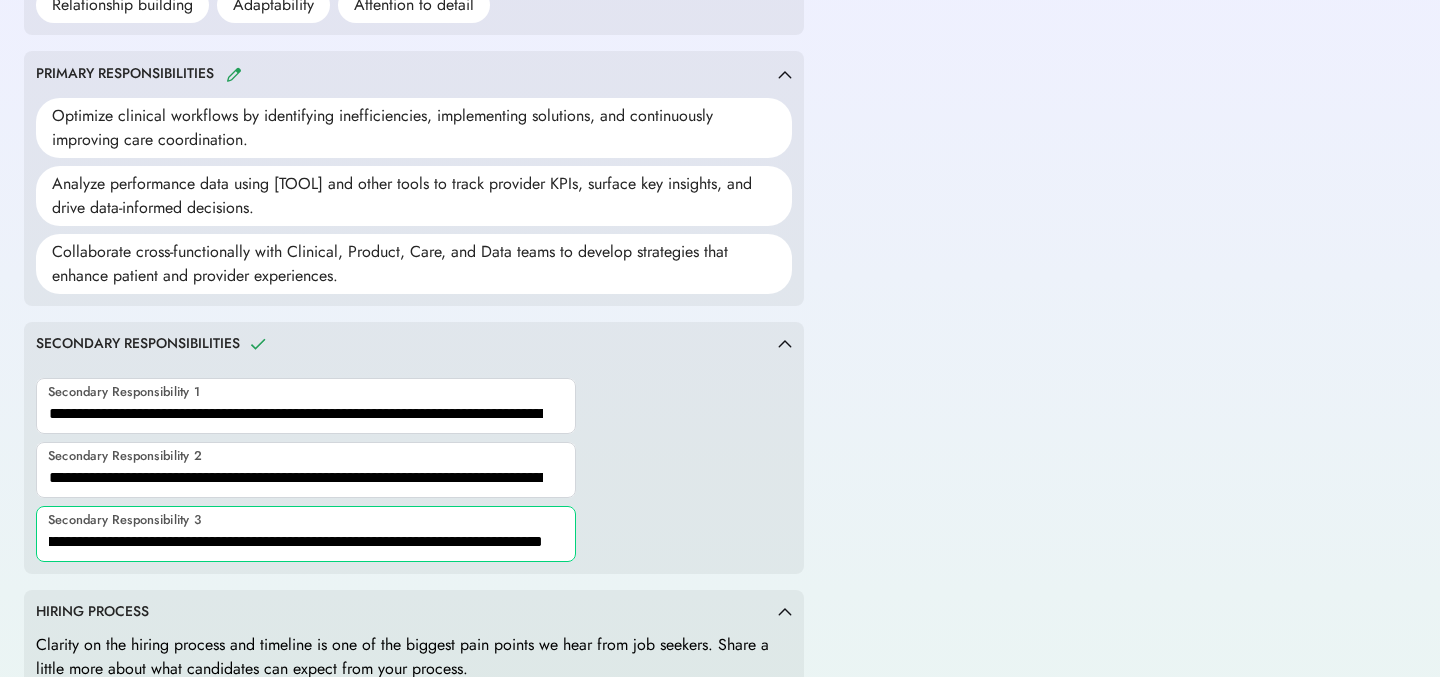 click at bounding box center [306, 534] 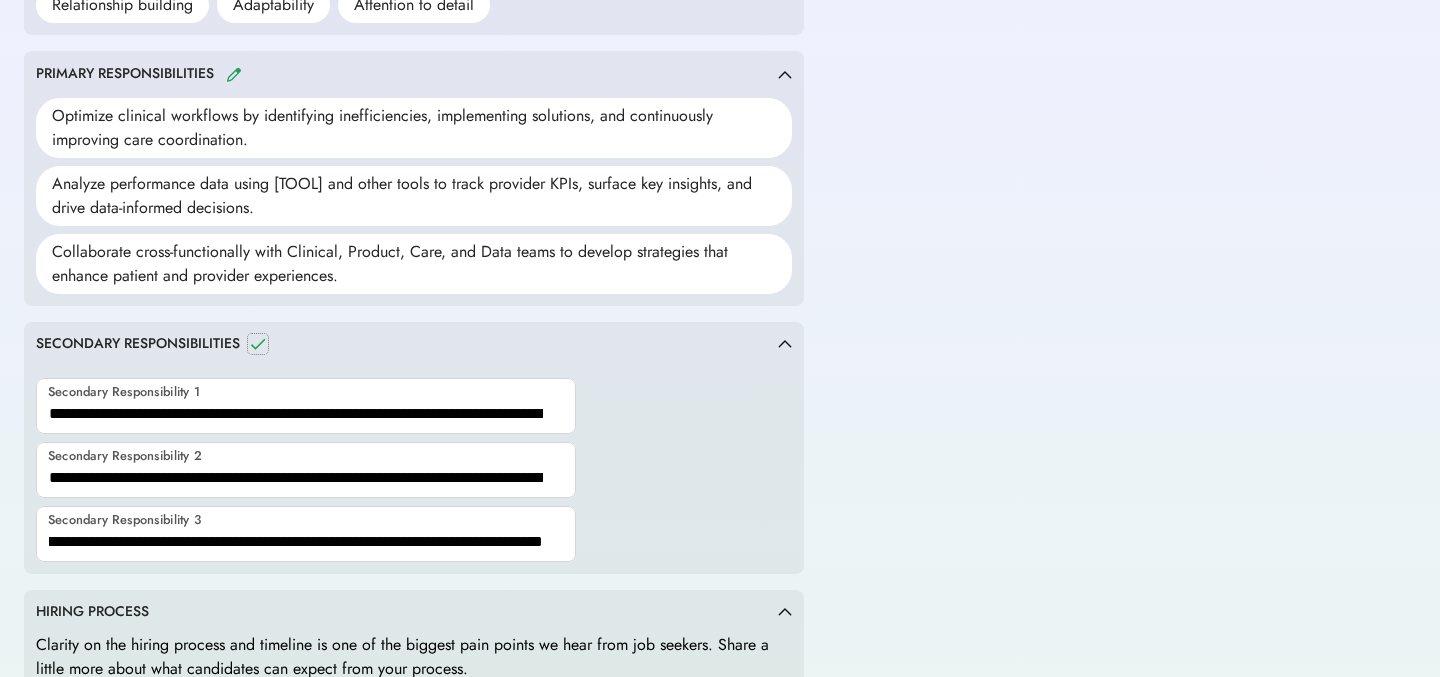 click at bounding box center (258, 344) 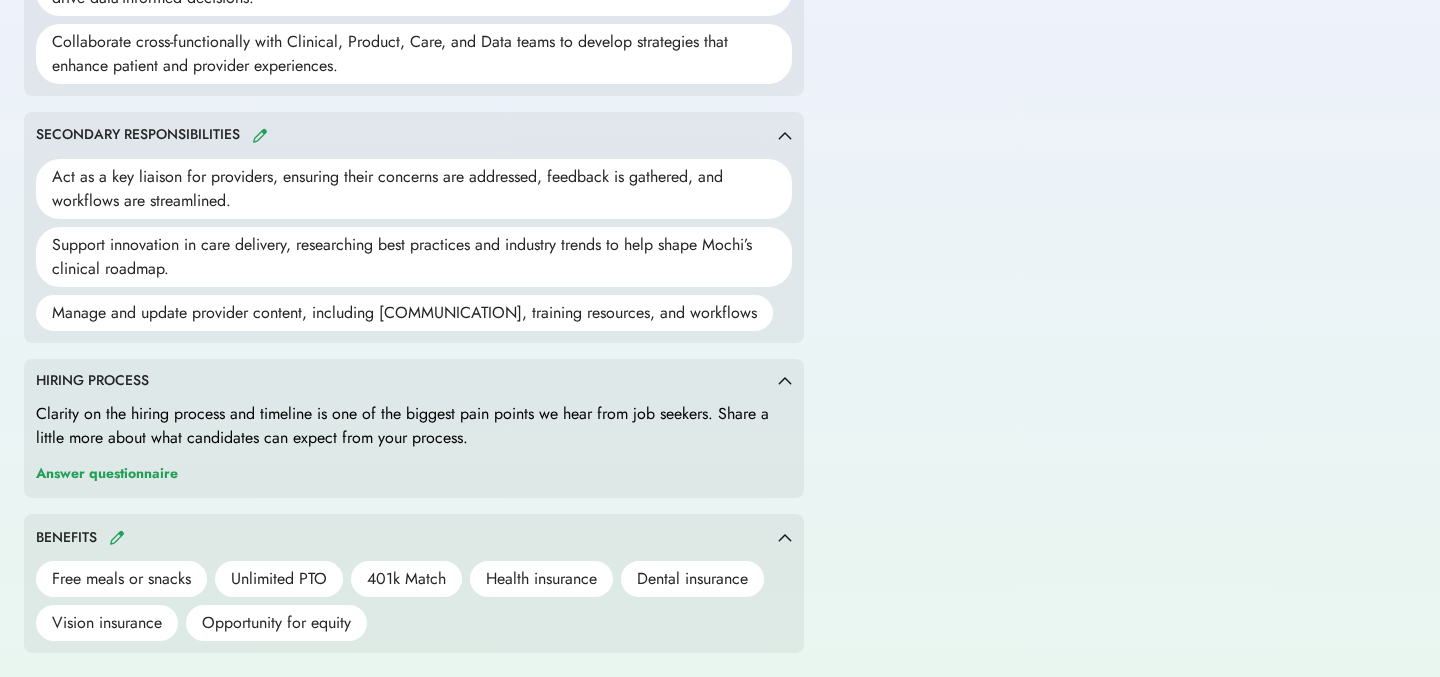 scroll, scrollTop: 0, scrollLeft: 0, axis: both 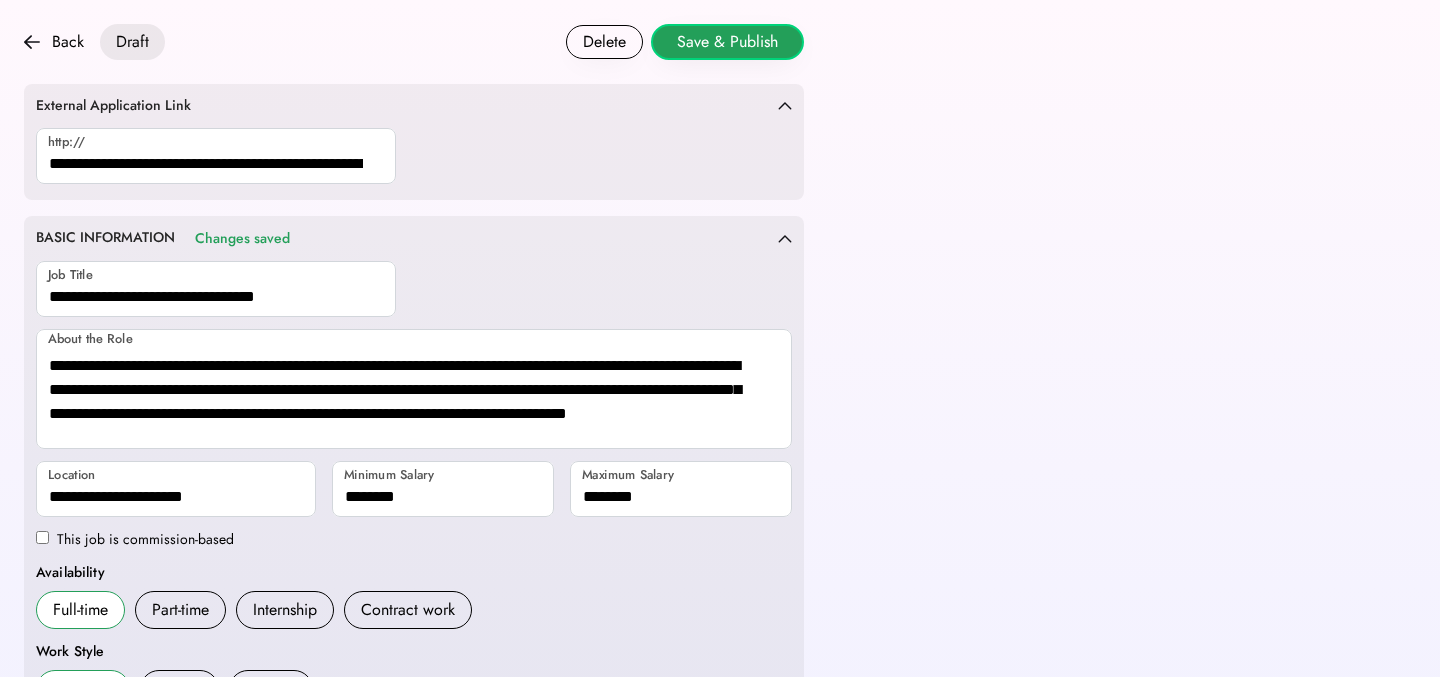 click on "Save & Publish" at bounding box center [727, 42] 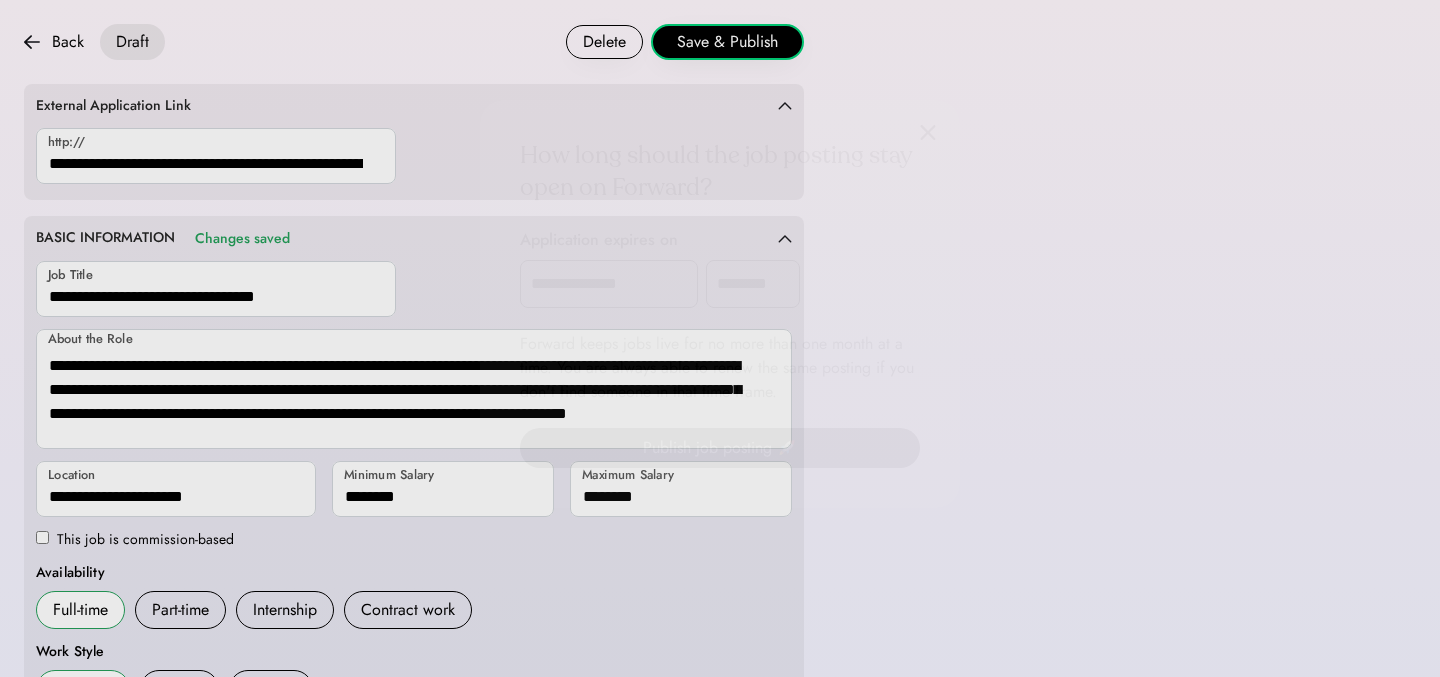 scroll, scrollTop: 904, scrollLeft: 0, axis: vertical 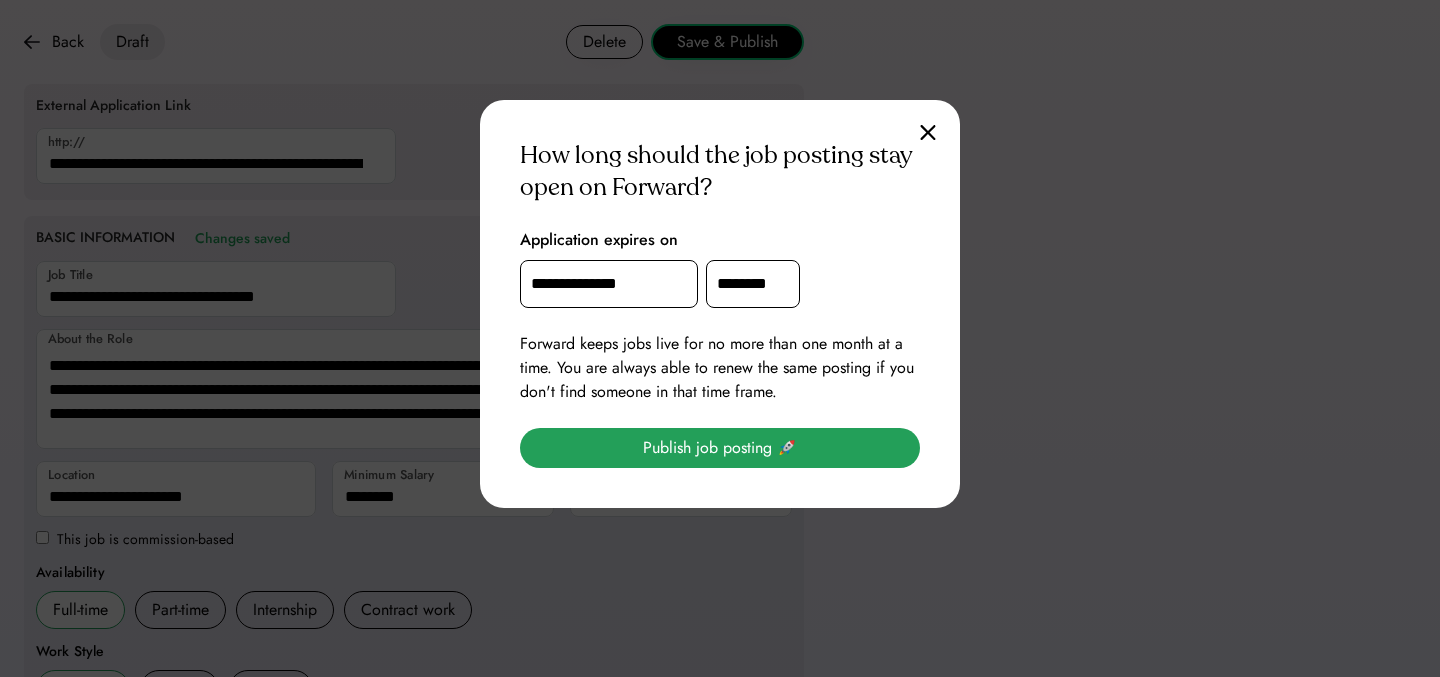 click on "Publish job posting 🚀" at bounding box center [720, 448] 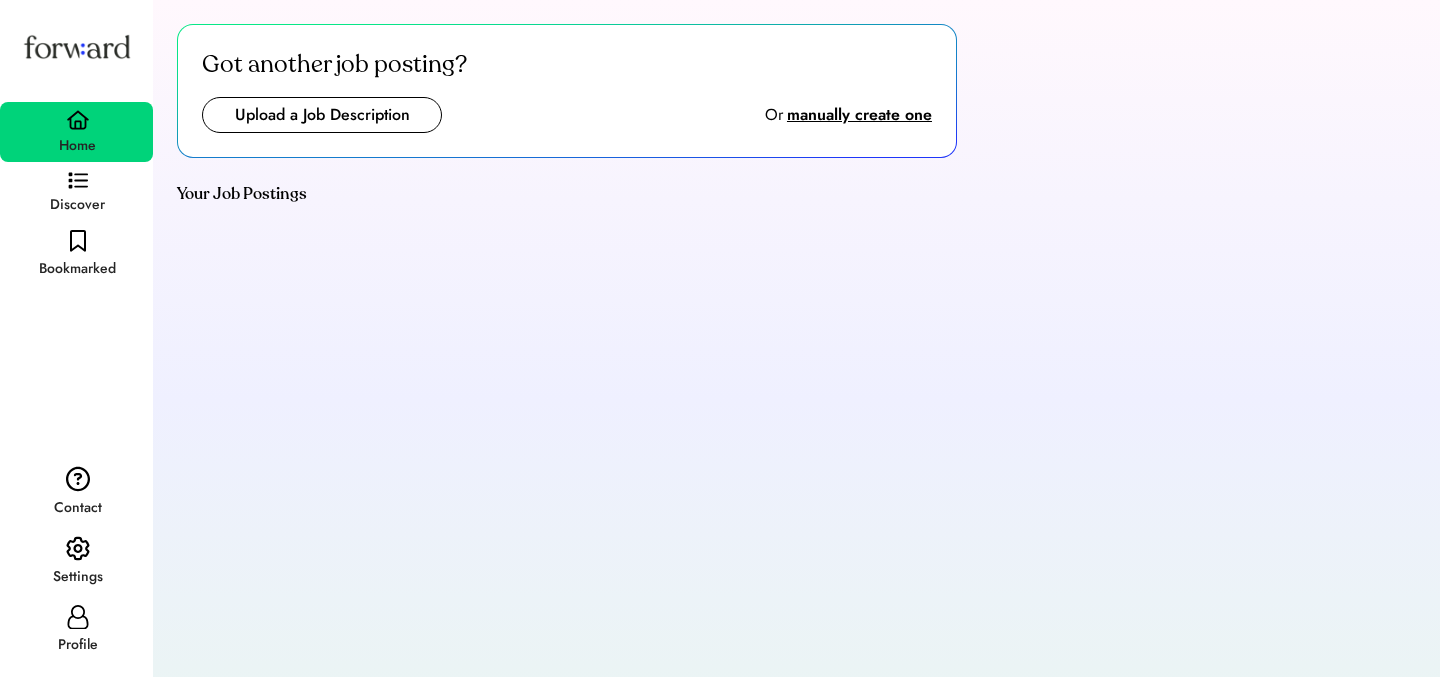 scroll, scrollTop: 0, scrollLeft: 0, axis: both 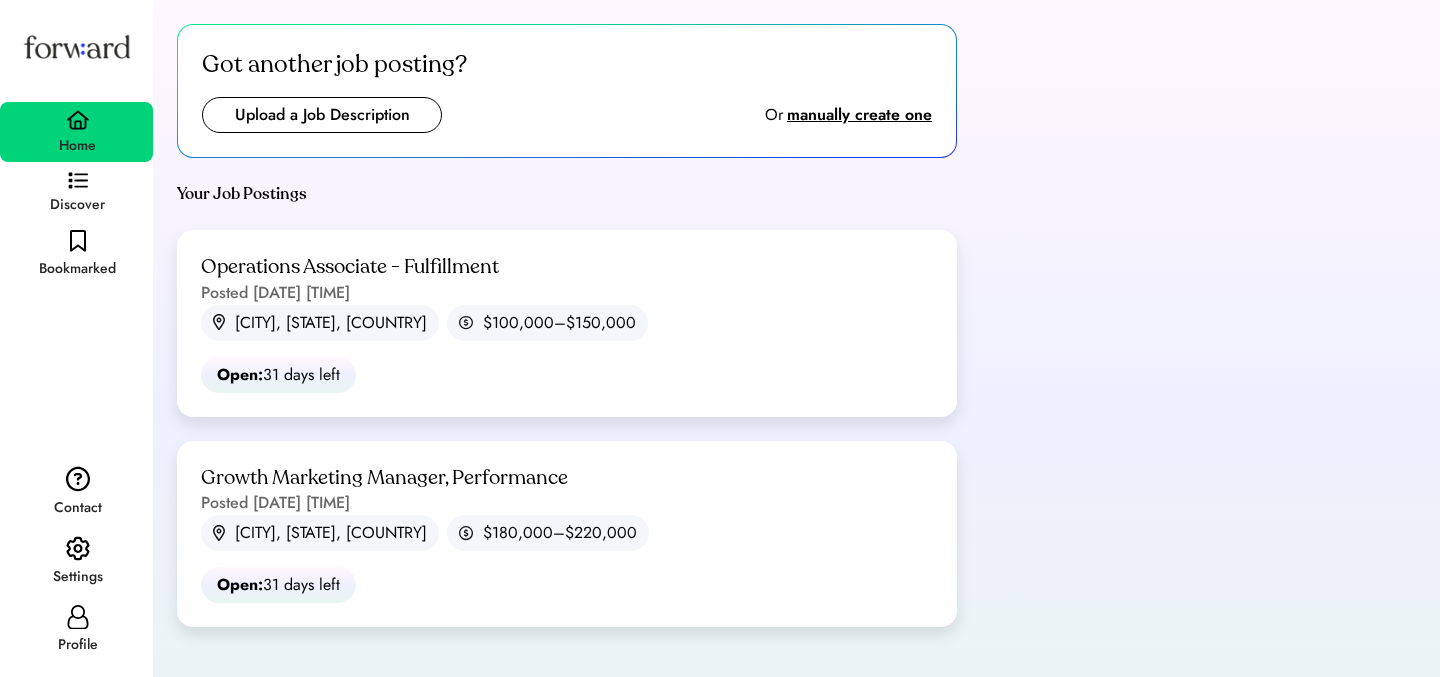 click on "Got another job posting? Upload a Job Description Or manually create one" at bounding box center (567, 91) 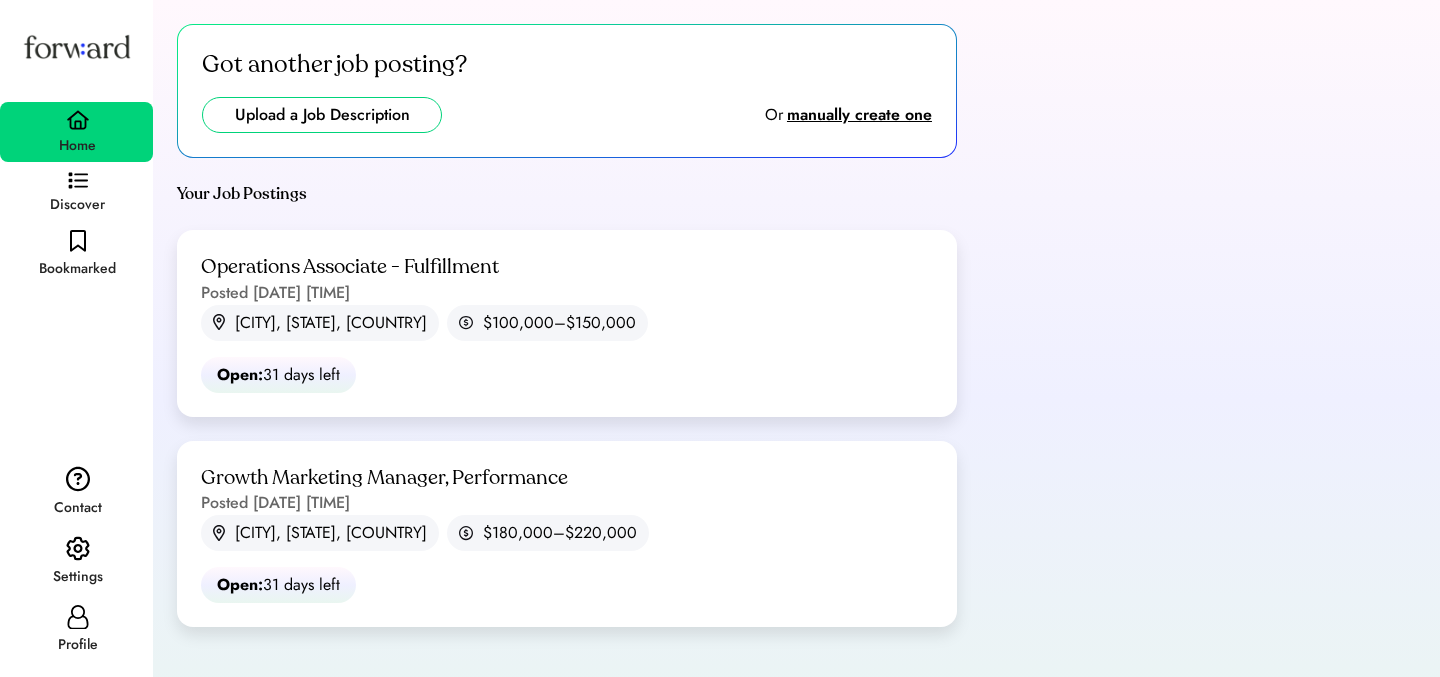 type on "**********" 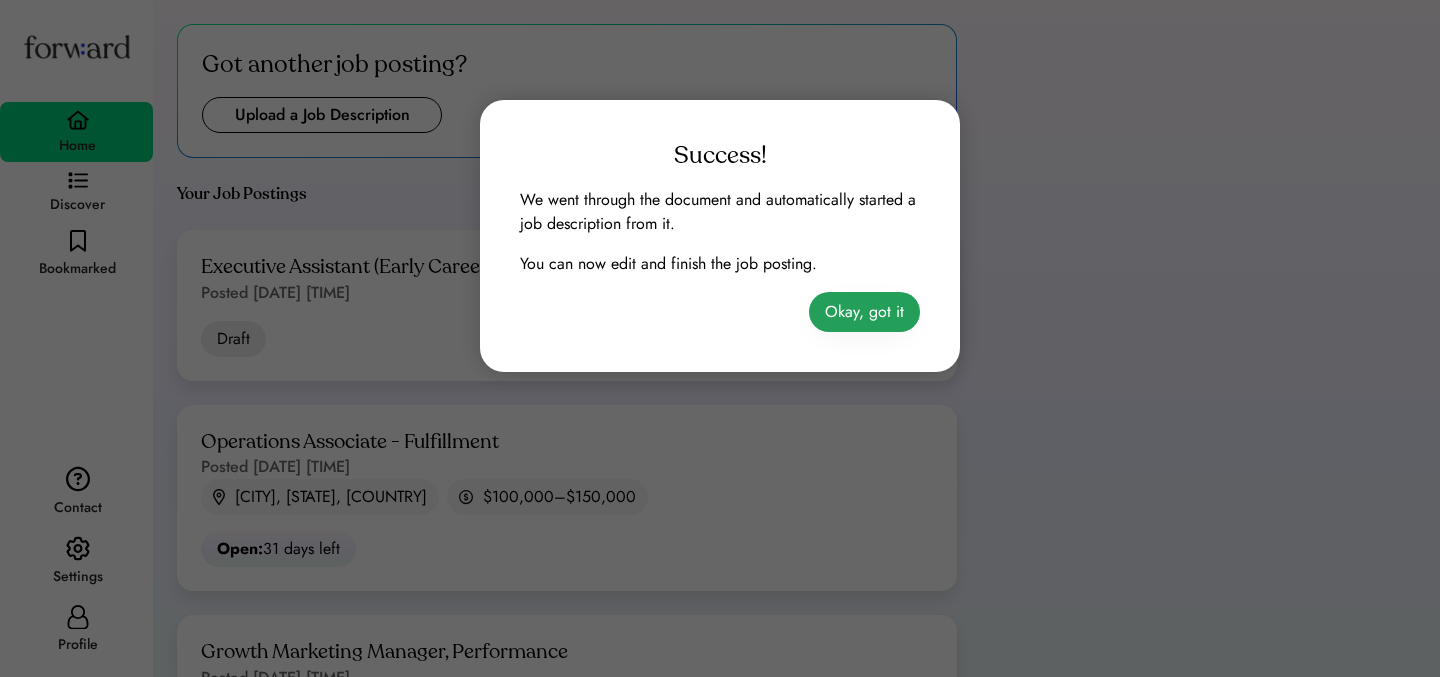click on "Okay, got it" at bounding box center [864, 312] 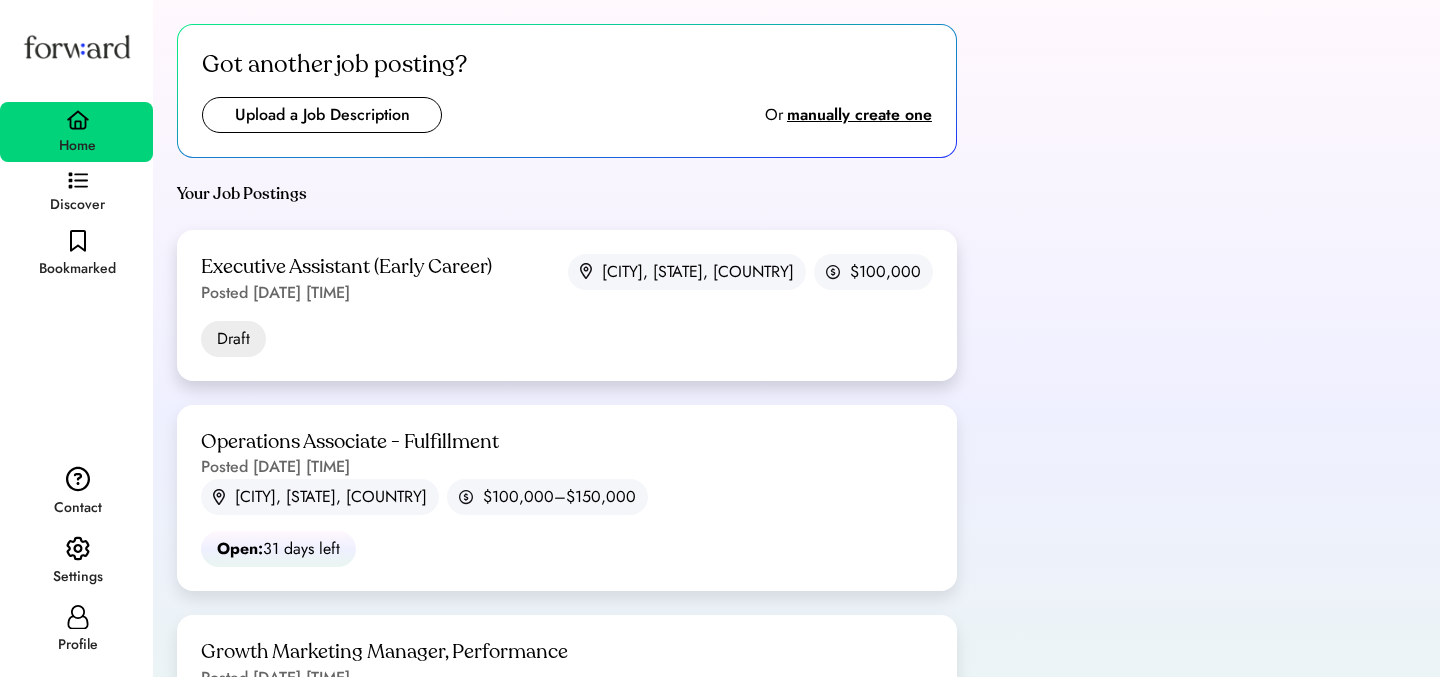 click on "[JOB_TITLE] ([EXPERIENCE_LEVEL]) Posted [DATE] [TIME] [CITY], [STATE], [COUNTRY] [SALARY] Draft Open: -[DAYS] days left" at bounding box center (567, 305) 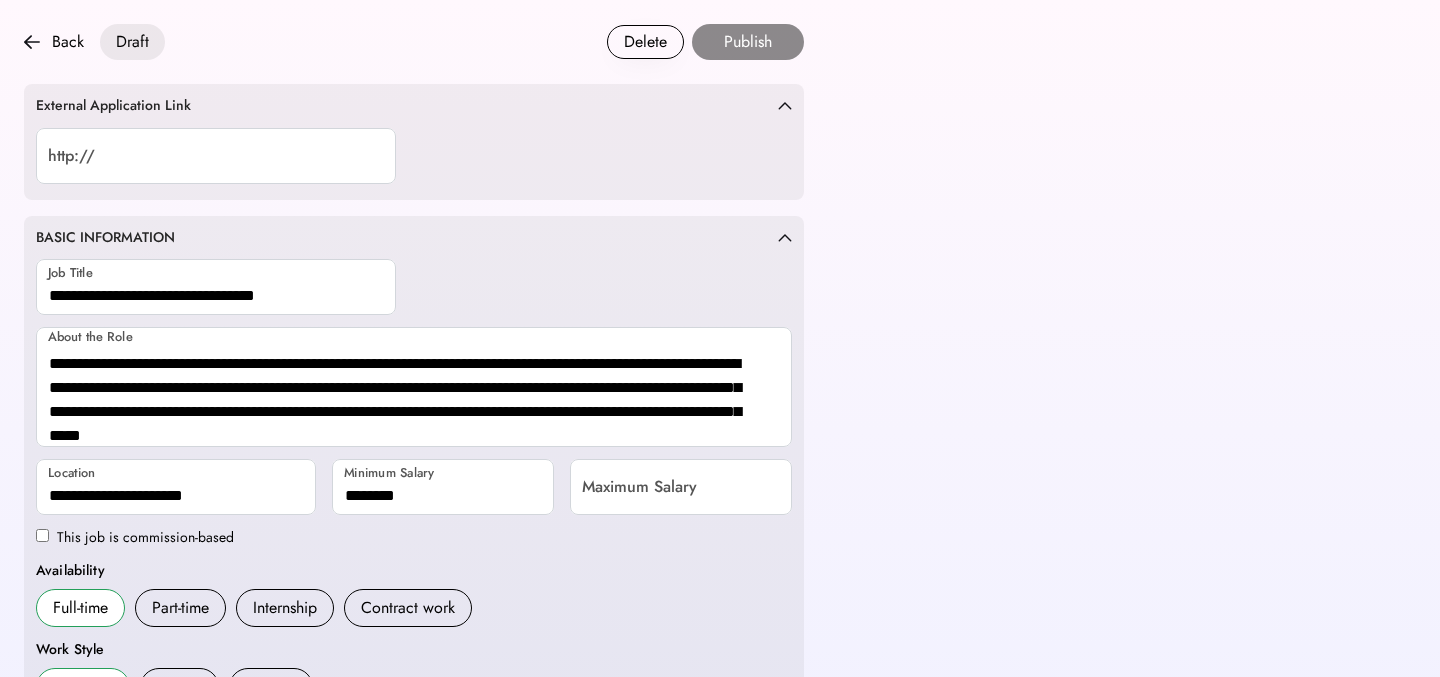 scroll, scrollTop: 0, scrollLeft: 0, axis: both 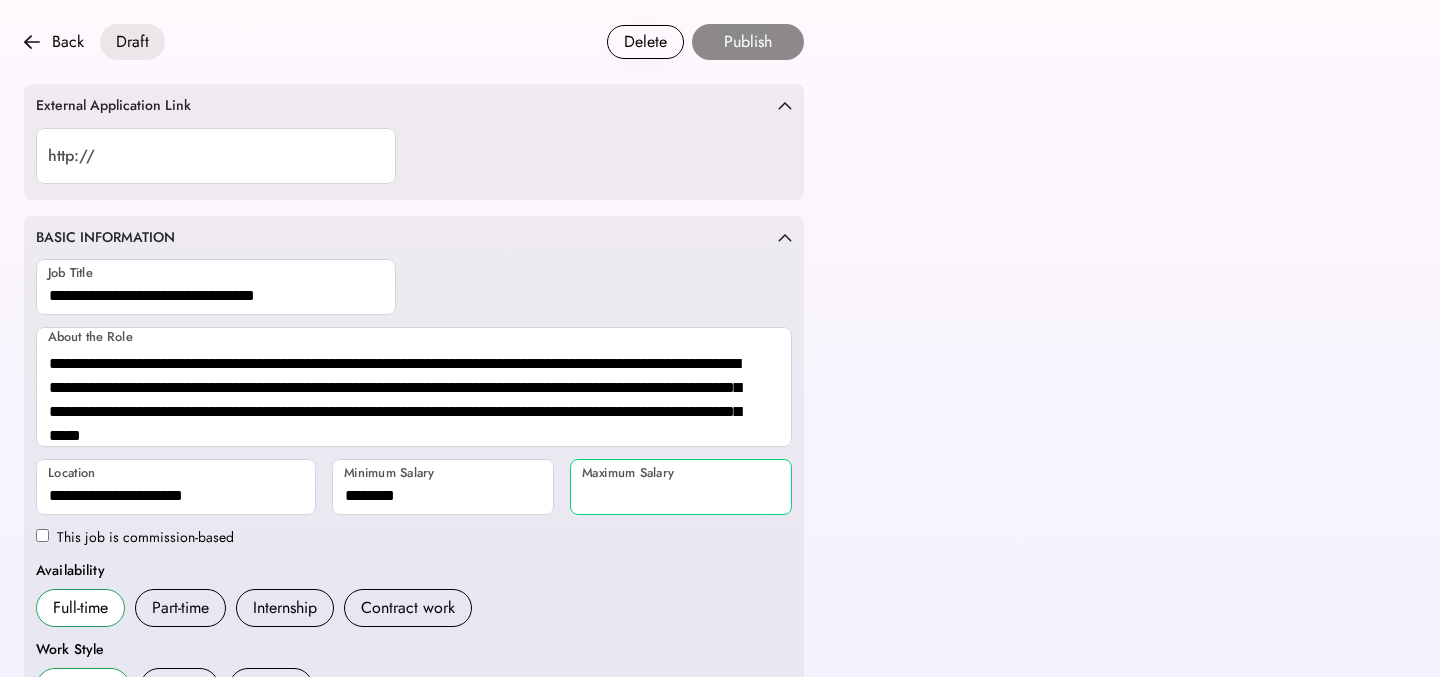 click at bounding box center [681, 487] 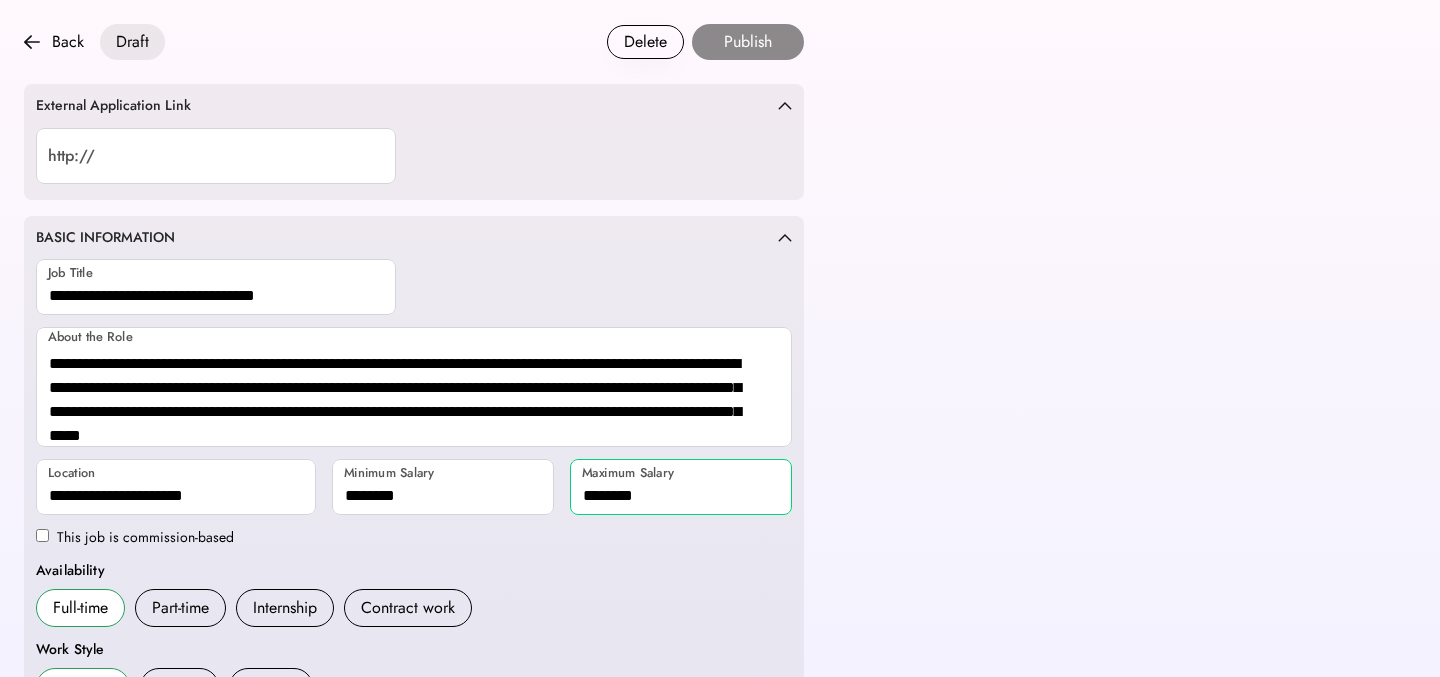 type on "********" 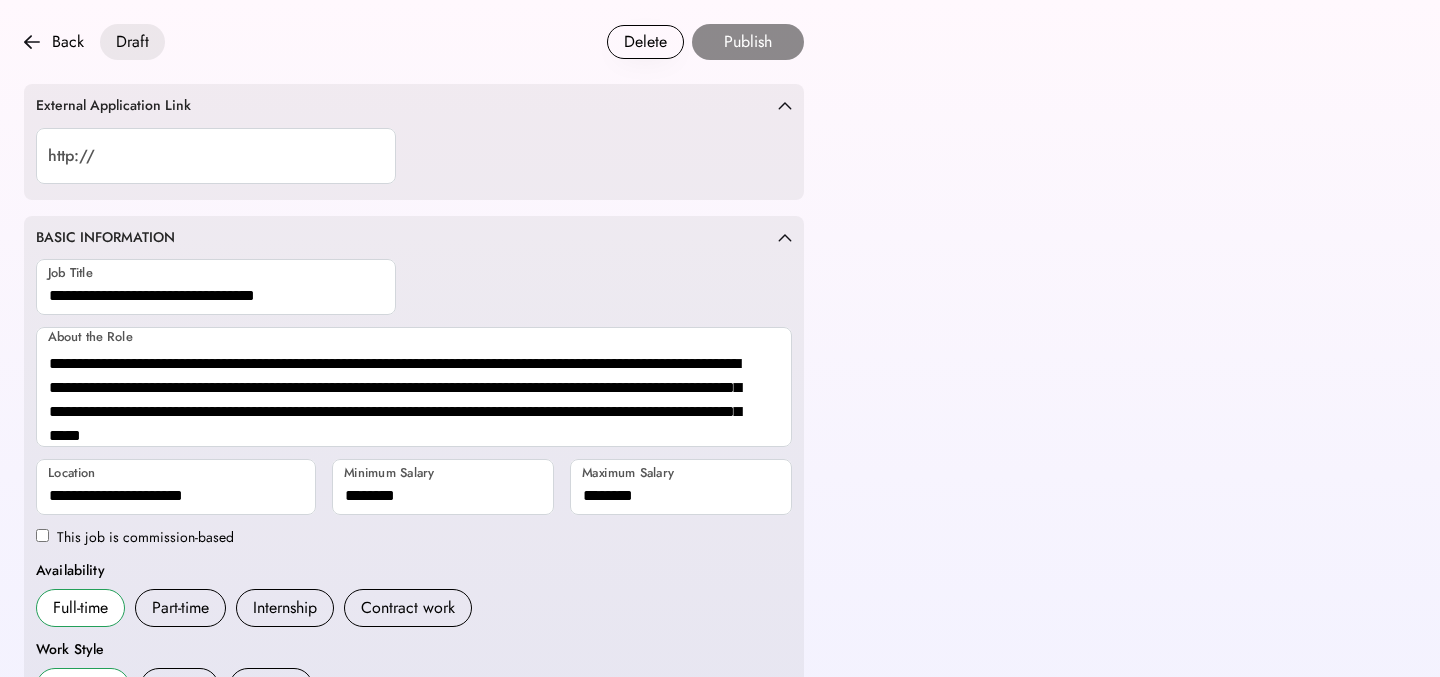 click on "**********" at bounding box center (414, 522) 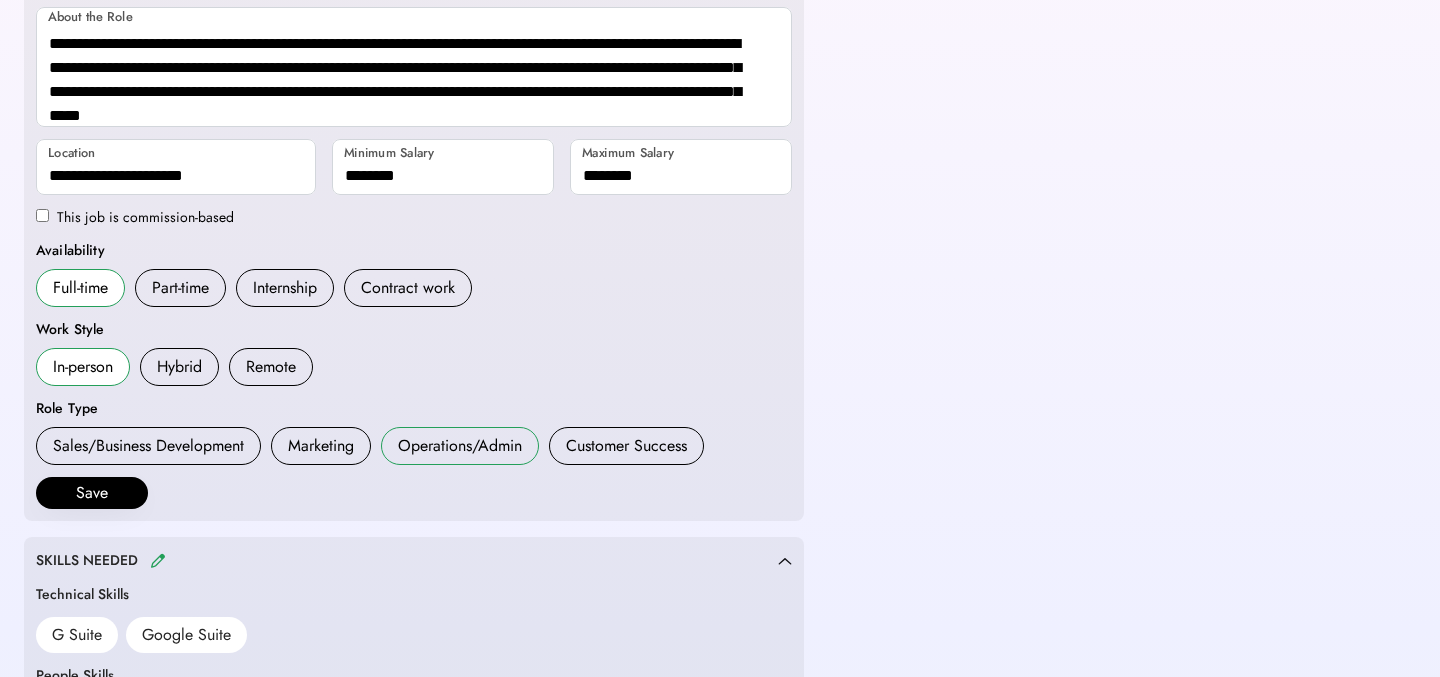click on "Operations/Admin" at bounding box center [460, 446] 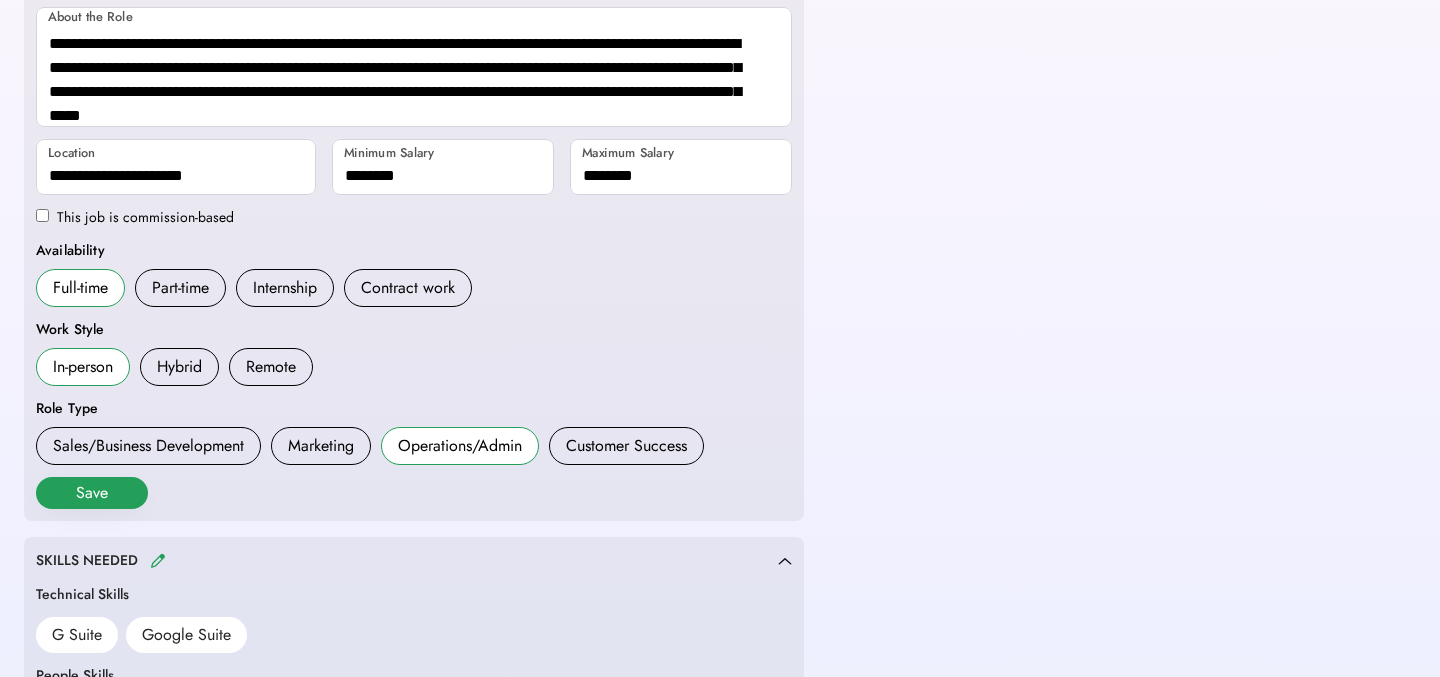 click on "Save" at bounding box center (92, 493) 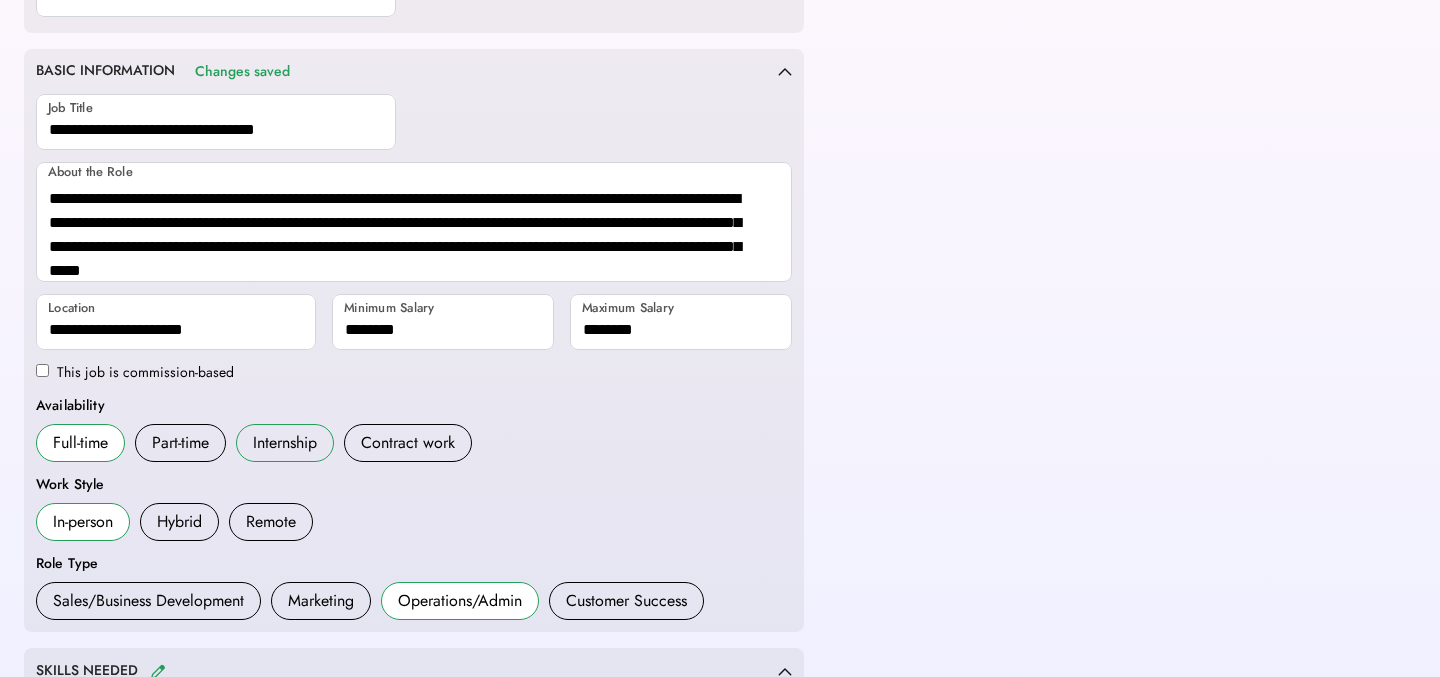scroll, scrollTop: 0, scrollLeft: 0, axis: both 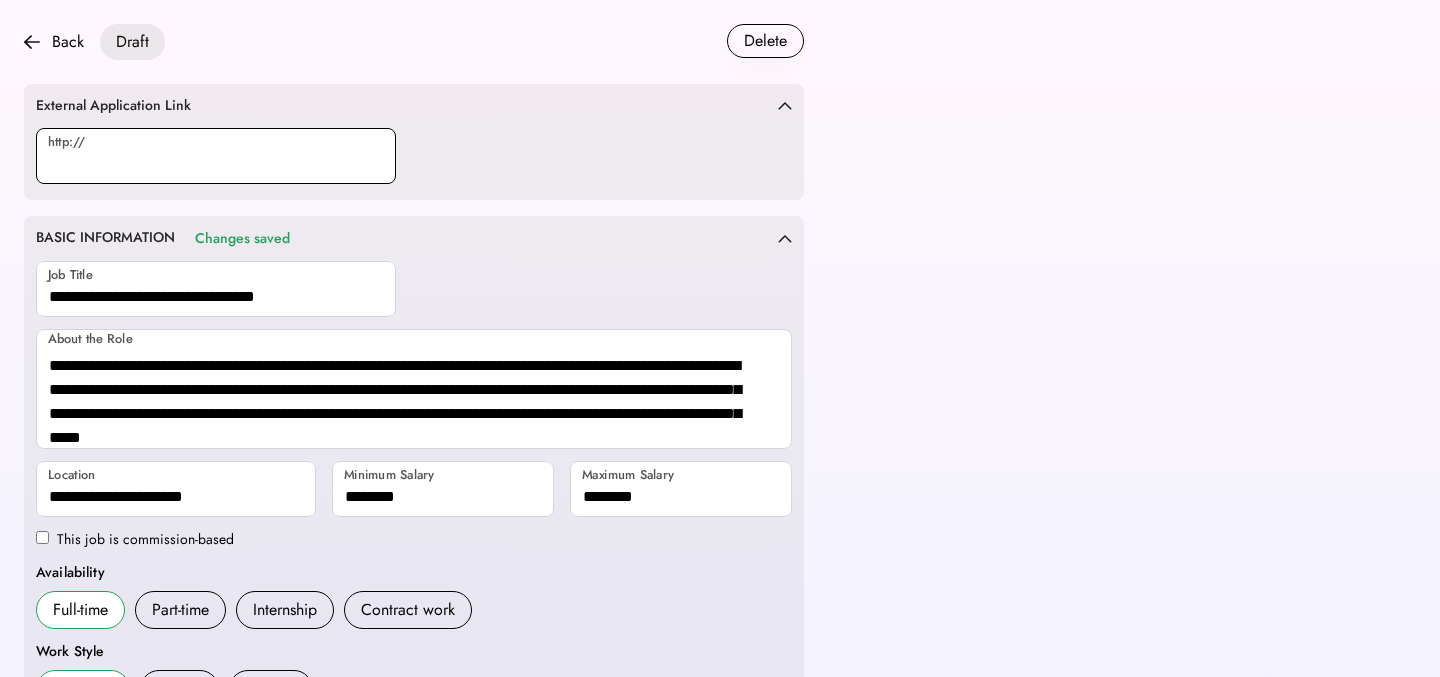 click at bounding box center [216, 156] 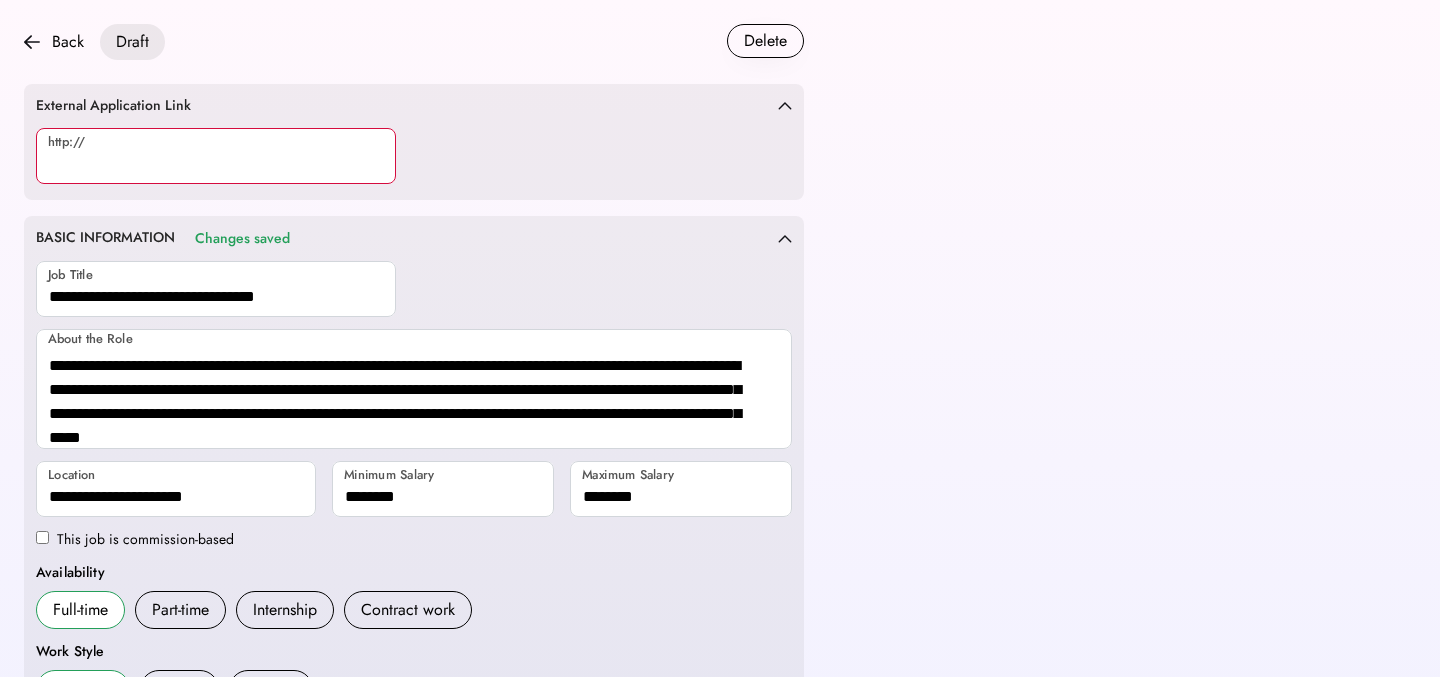 paste on "**********" 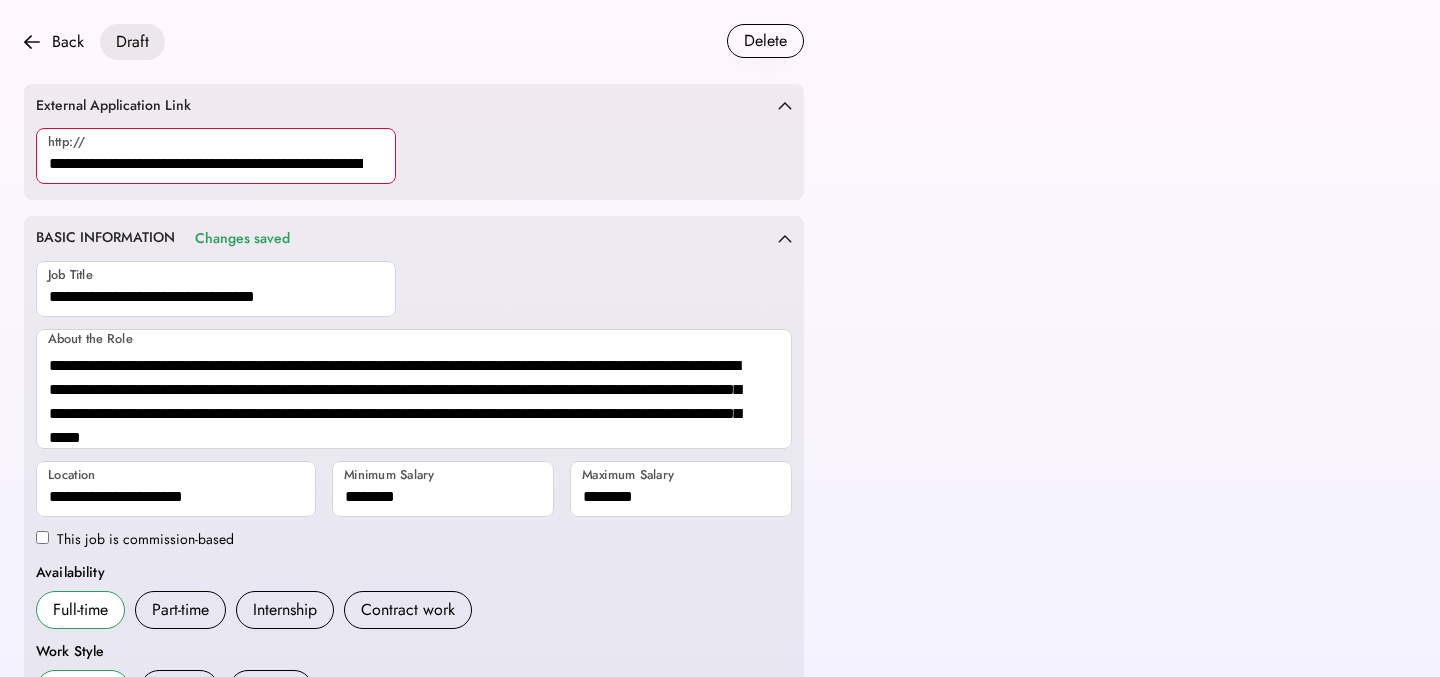 scroll, scrollTop: 0, scrollLeft: 132, axis: horizontal 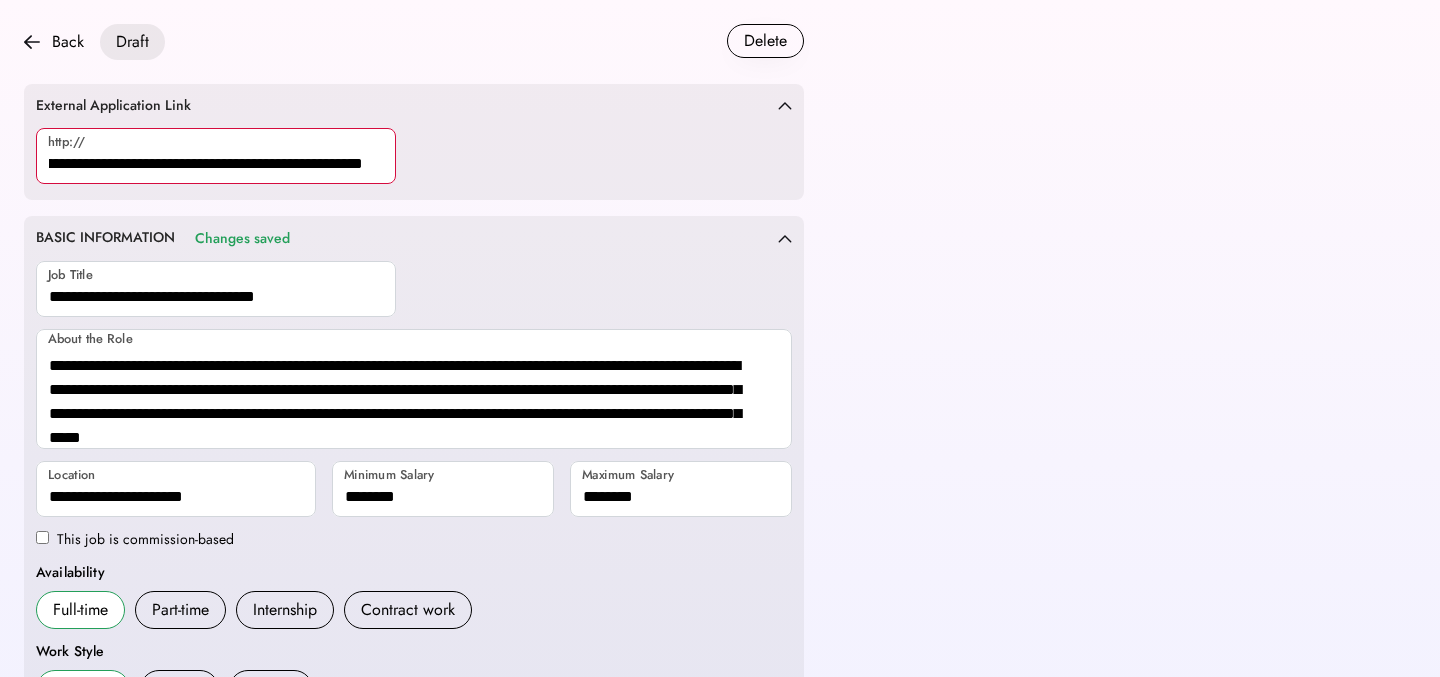 type on "**********" 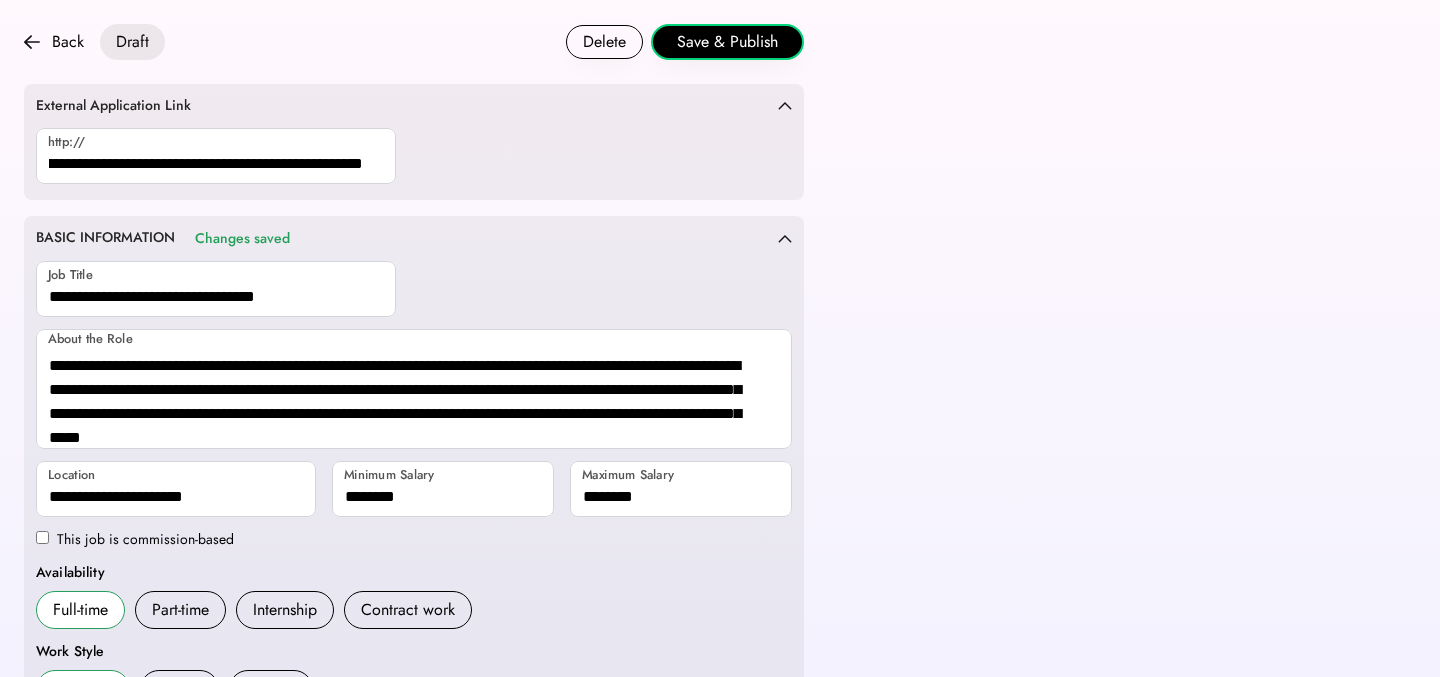 scroll, scrollTop: 0, scrollLeft: 0, axis: both 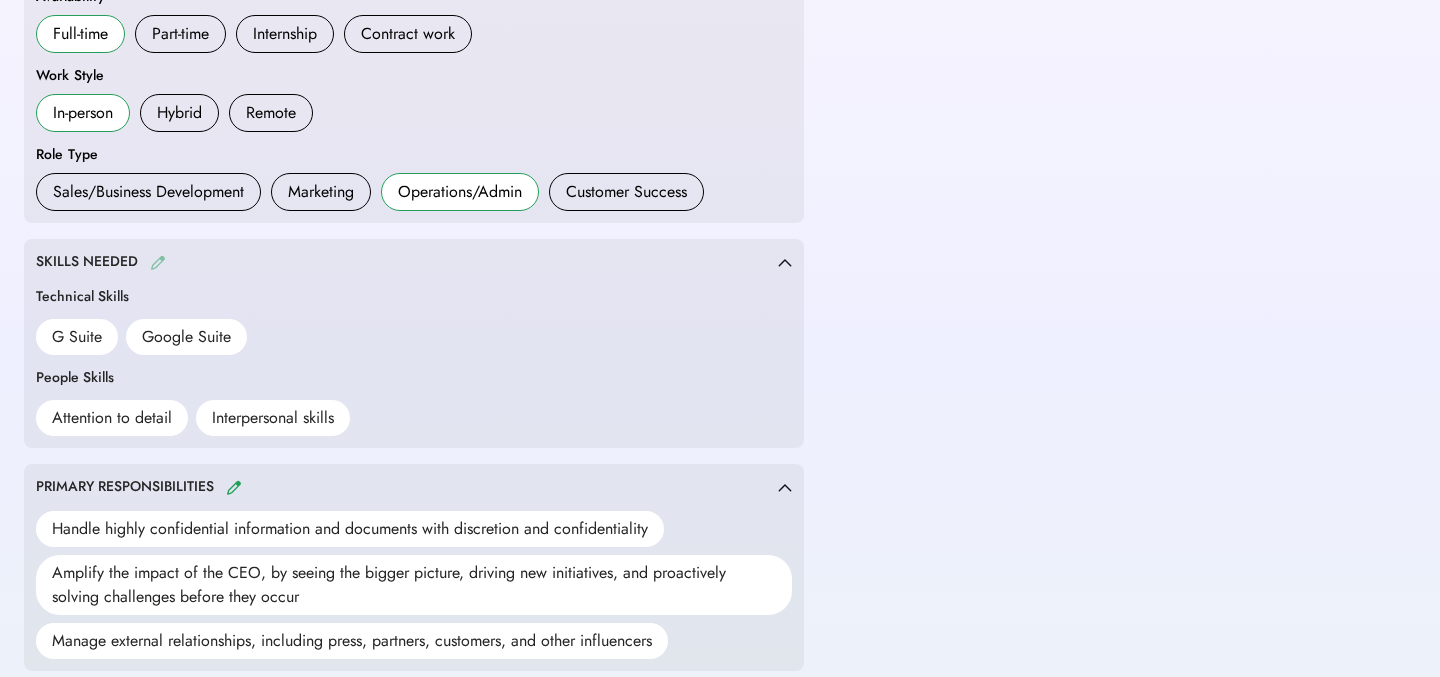 click at bounding box center (158, 262) 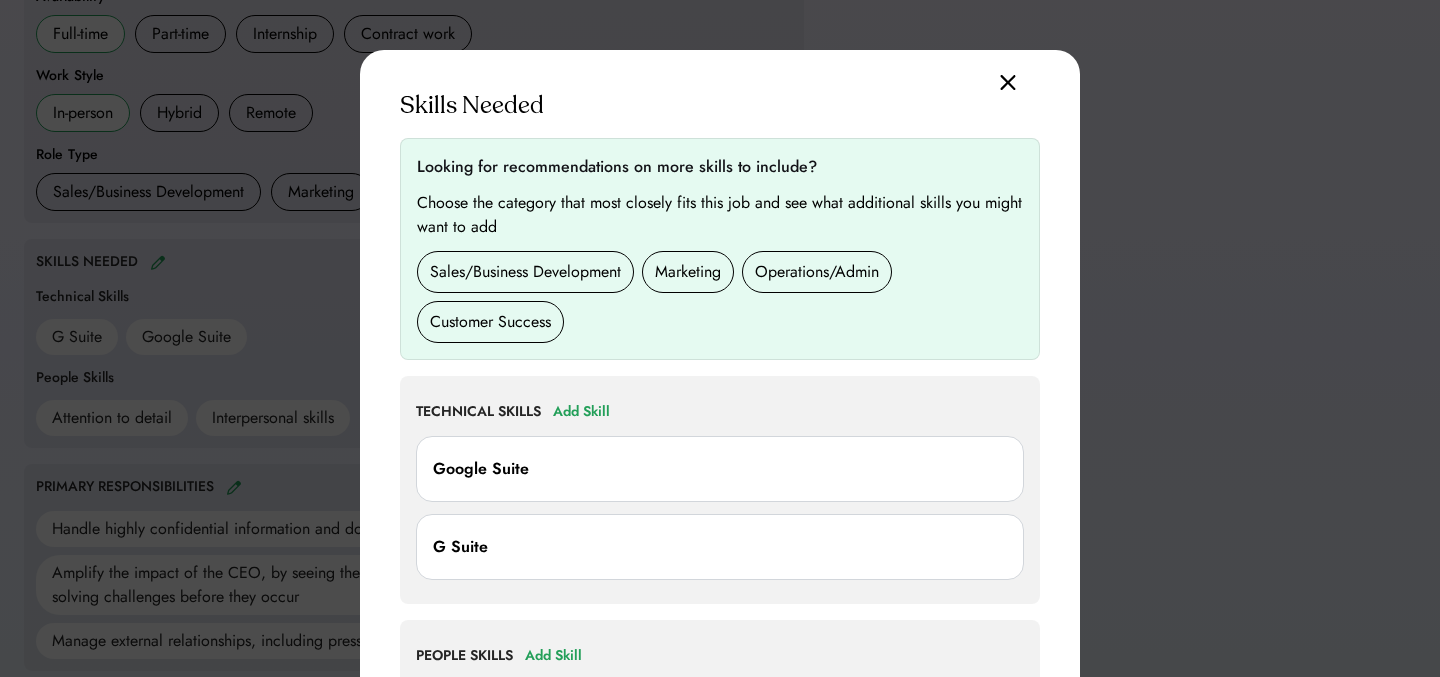 click on "Sales/Business Development Marketing Operations/Admin Customer Success" at bounding box center [720, 297] 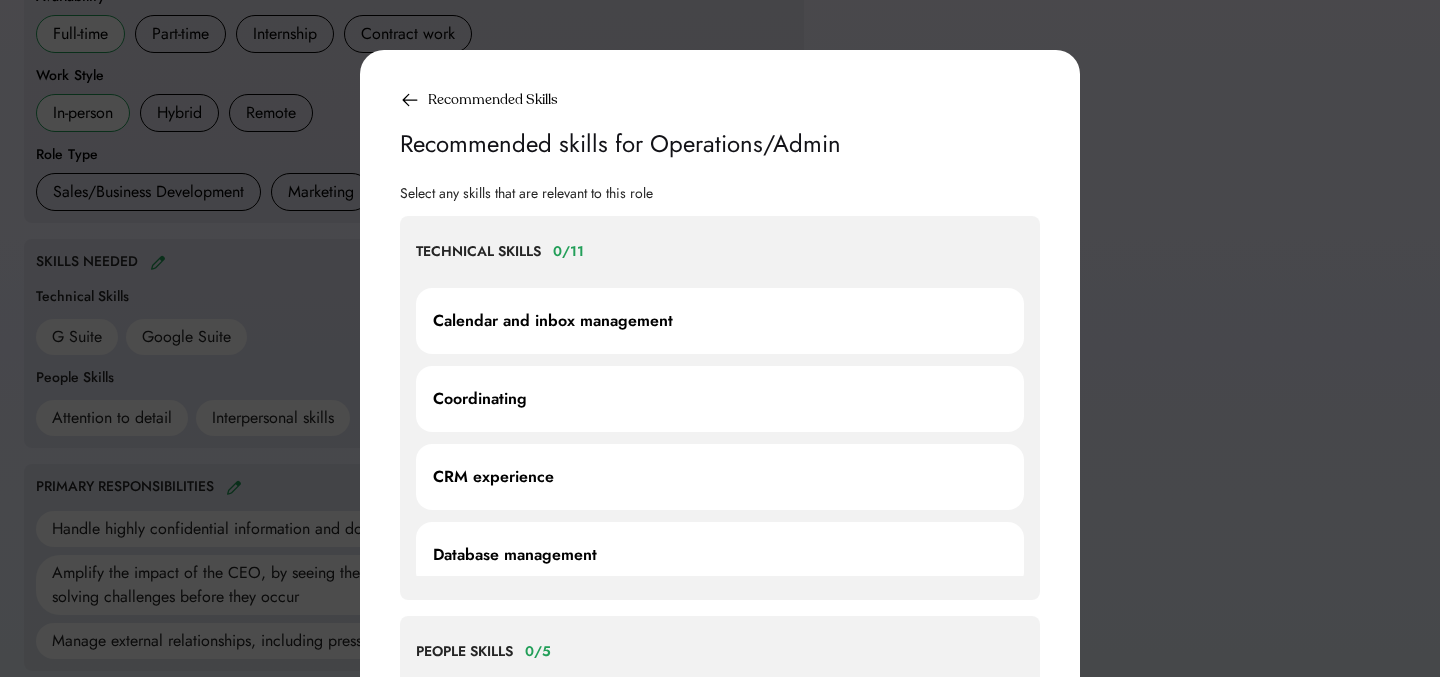 scroll, scrollTop: 599, scrollLeft: 0, axis: vertical 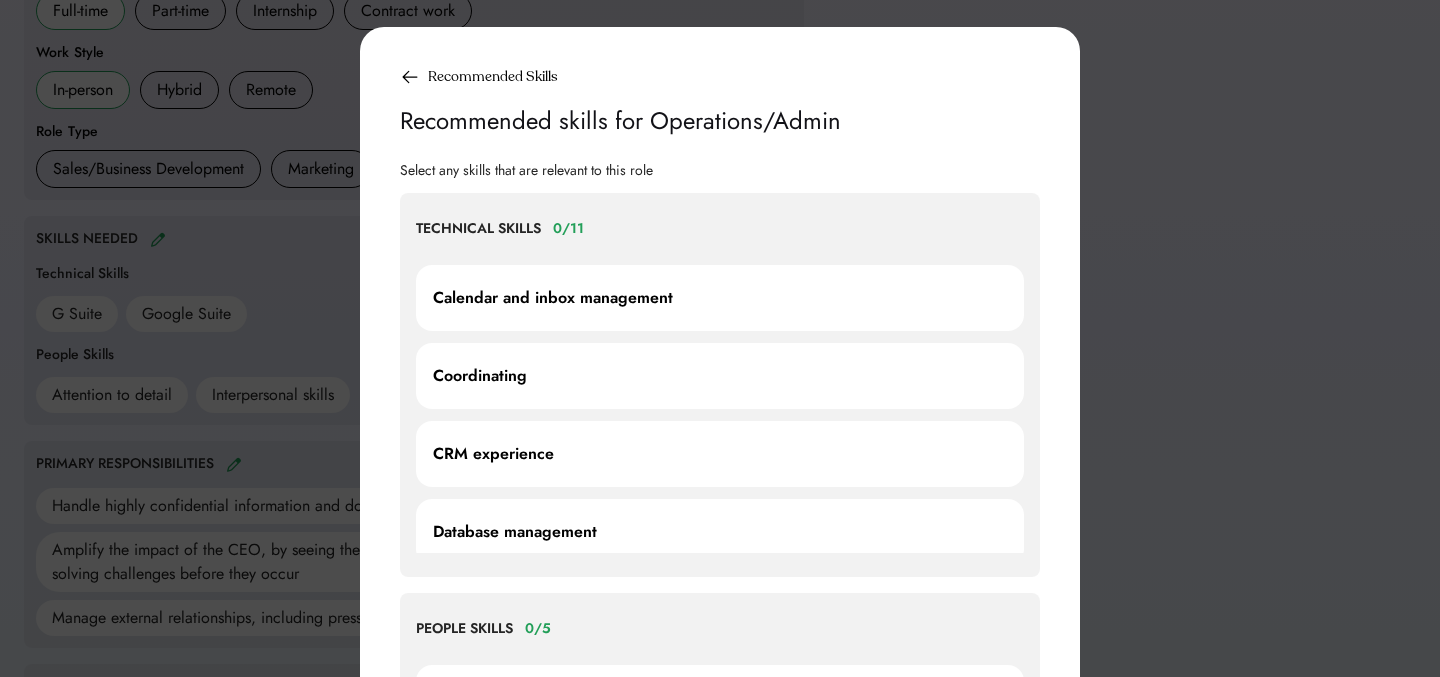 click on "Calendar and inbox management" at bounding box center (553, 298) 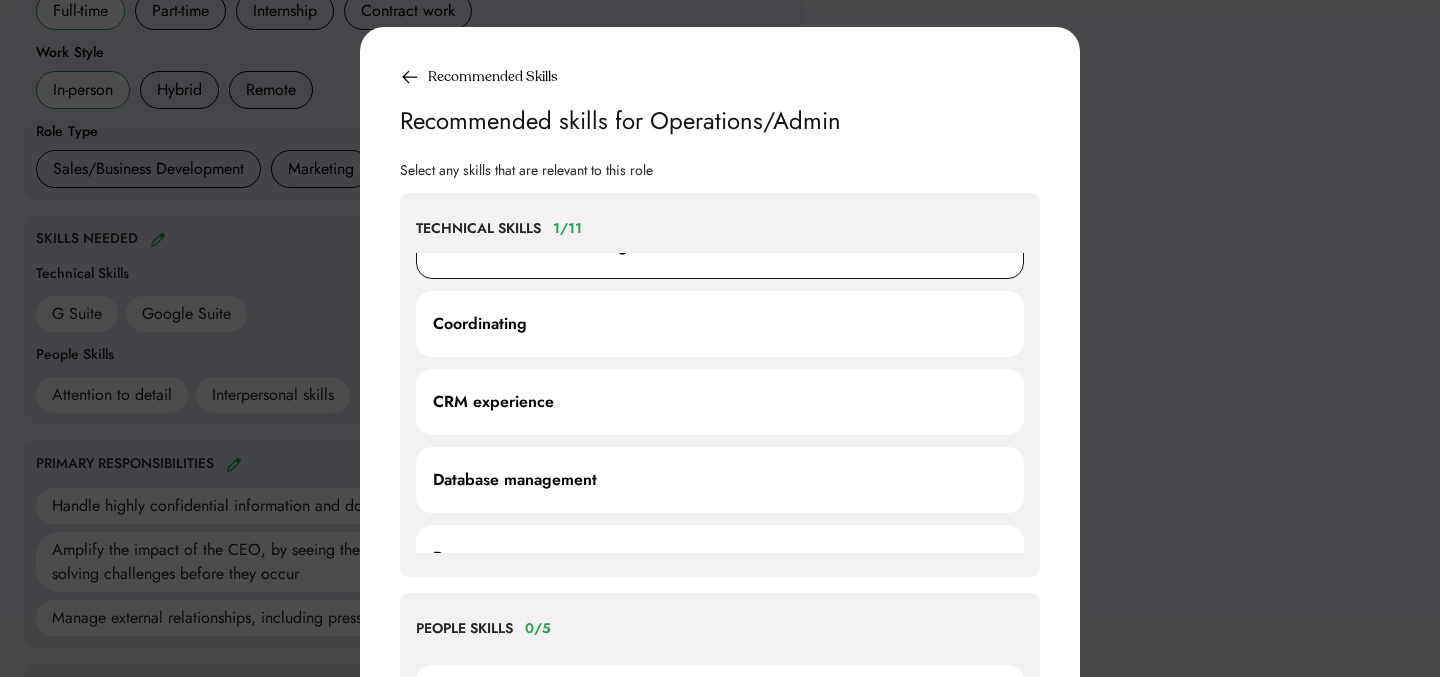 scroll, scrollTop: 54, scrollLeft: 0, axis: vertical 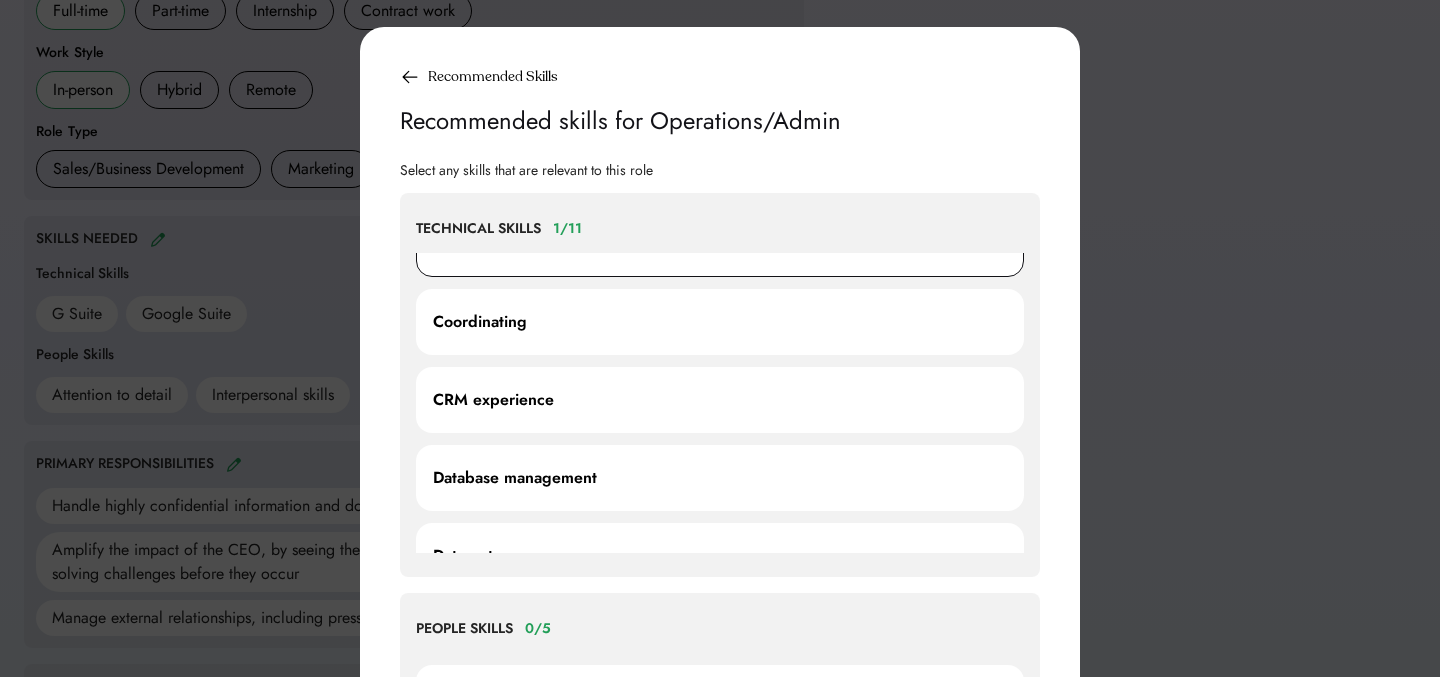 click on "Coordinating" at bounding box center [720, 322] 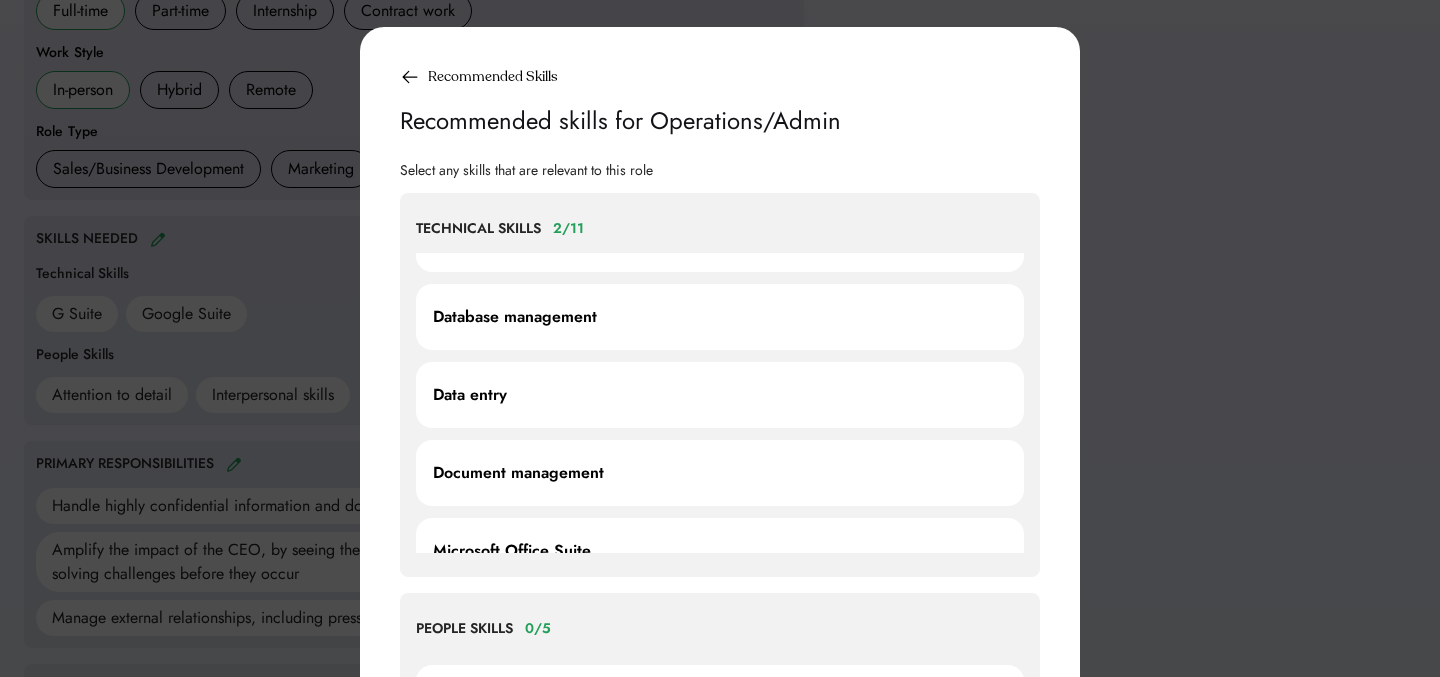 scroll, scrollTop: 275, scrollLeft: 0, axis: vertical 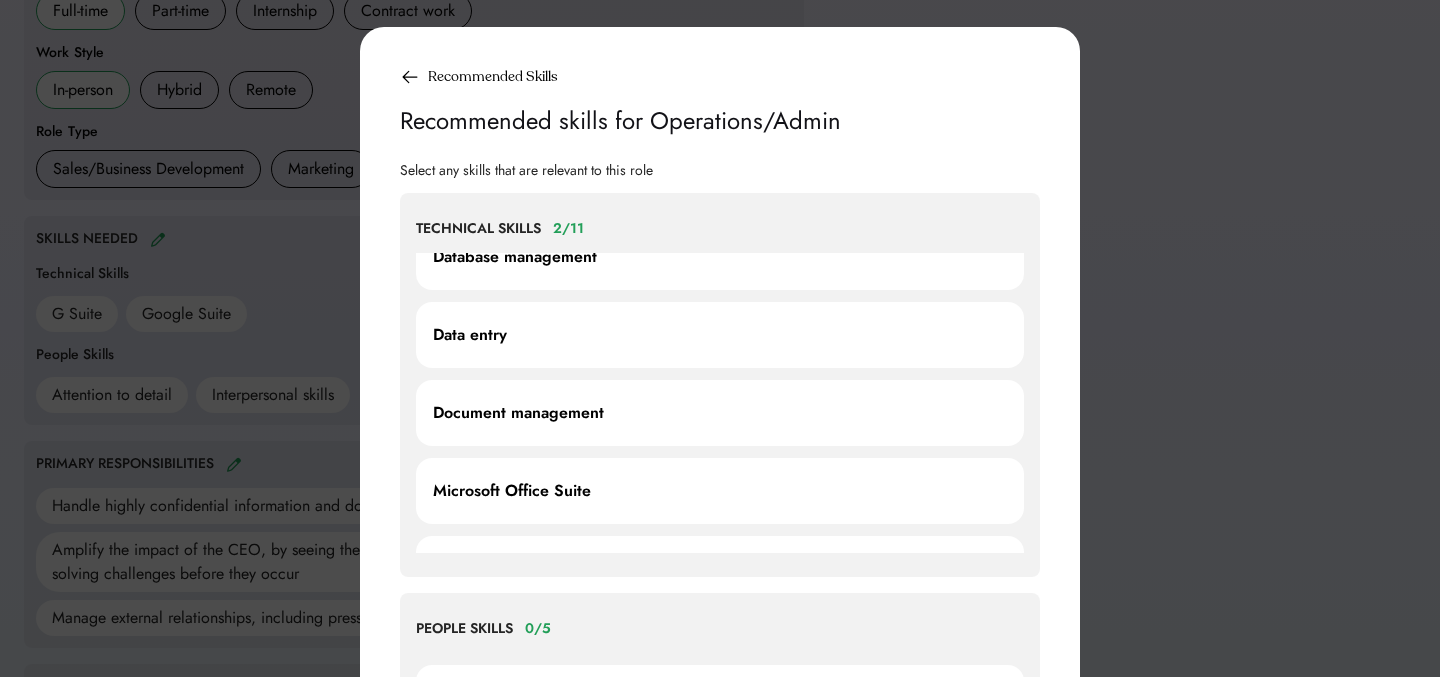 click on "Document management" at bounding box center (518, 413) 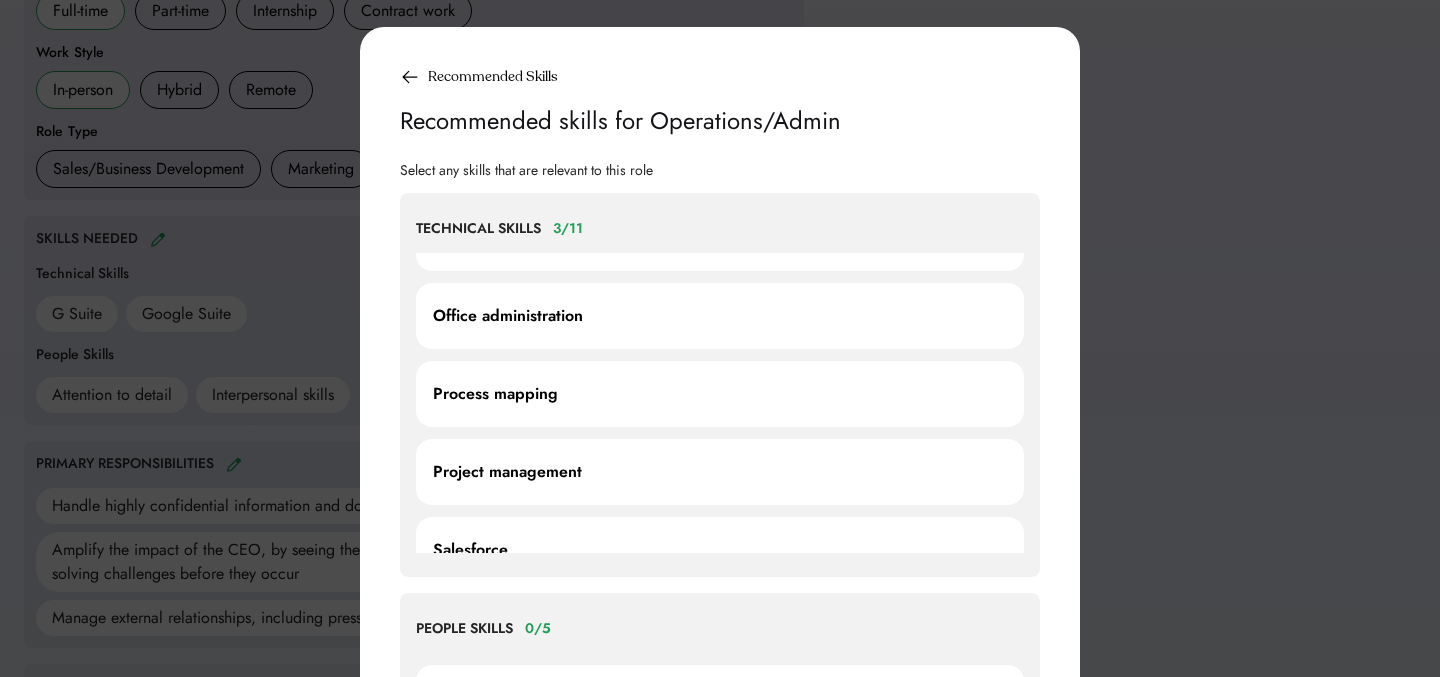 scroll, scrollTop: 558, scrollLeft: 0, axis: vertical 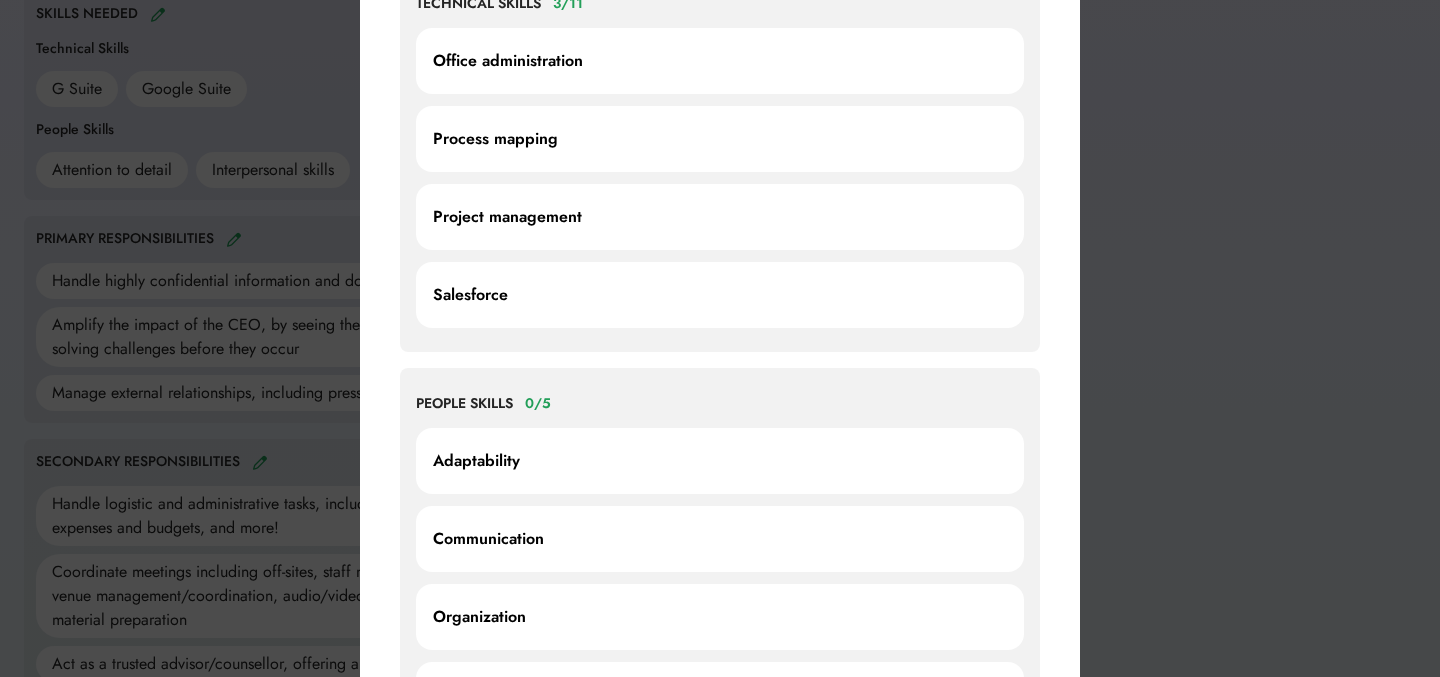 click on "Communication" at bounding box center (720, 539) 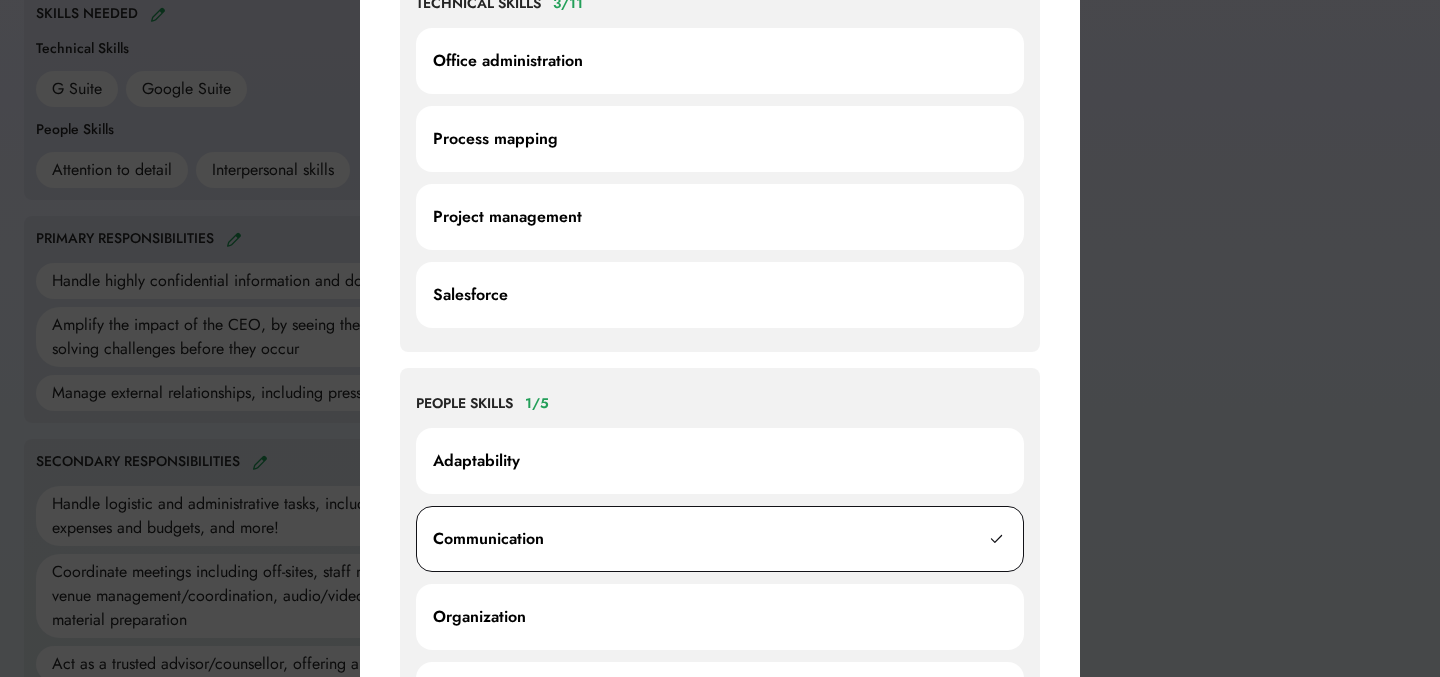 click on "Organization" at bounding box center (720, 617) 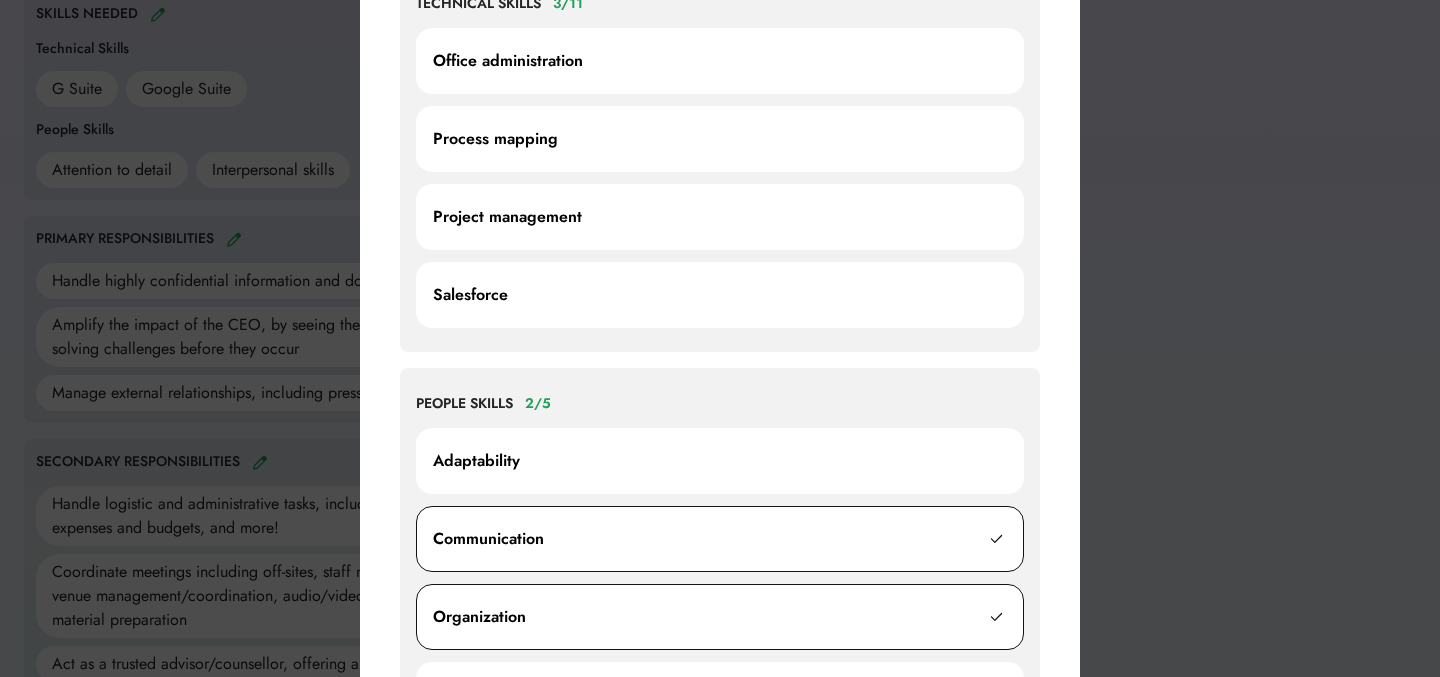 scroll, scrollTop: 940, scrollLeft: 0, axis: vertical 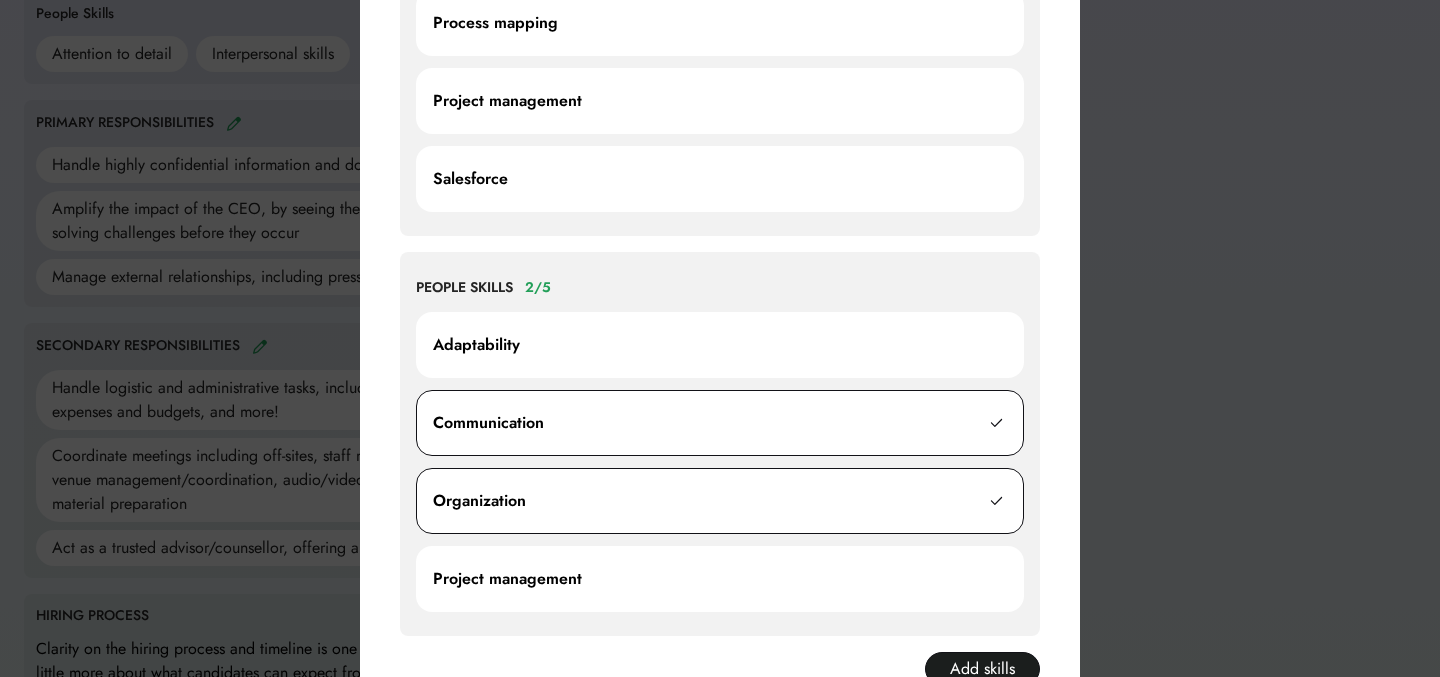 click on "Project management" at bounding box center (507, 579) 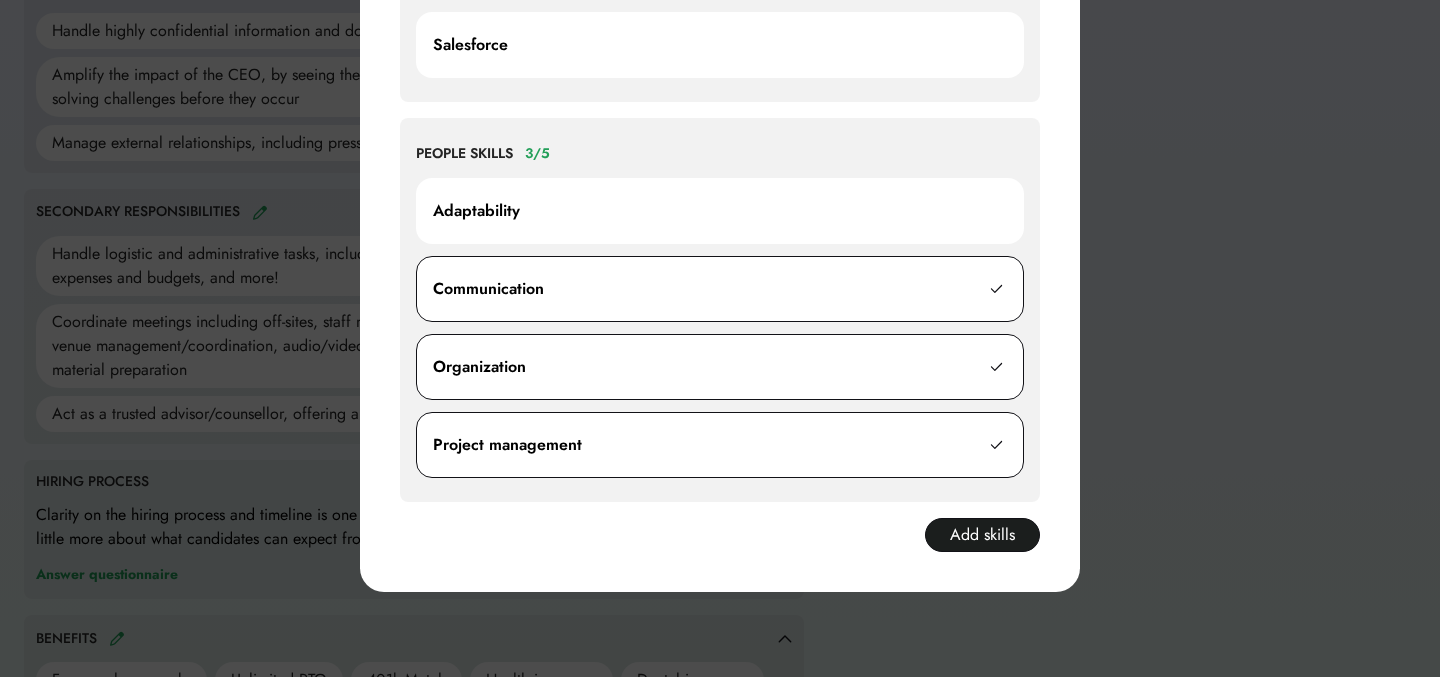 scroll, scrollTop: 1089, scrollLeft: 0, axis: vertical 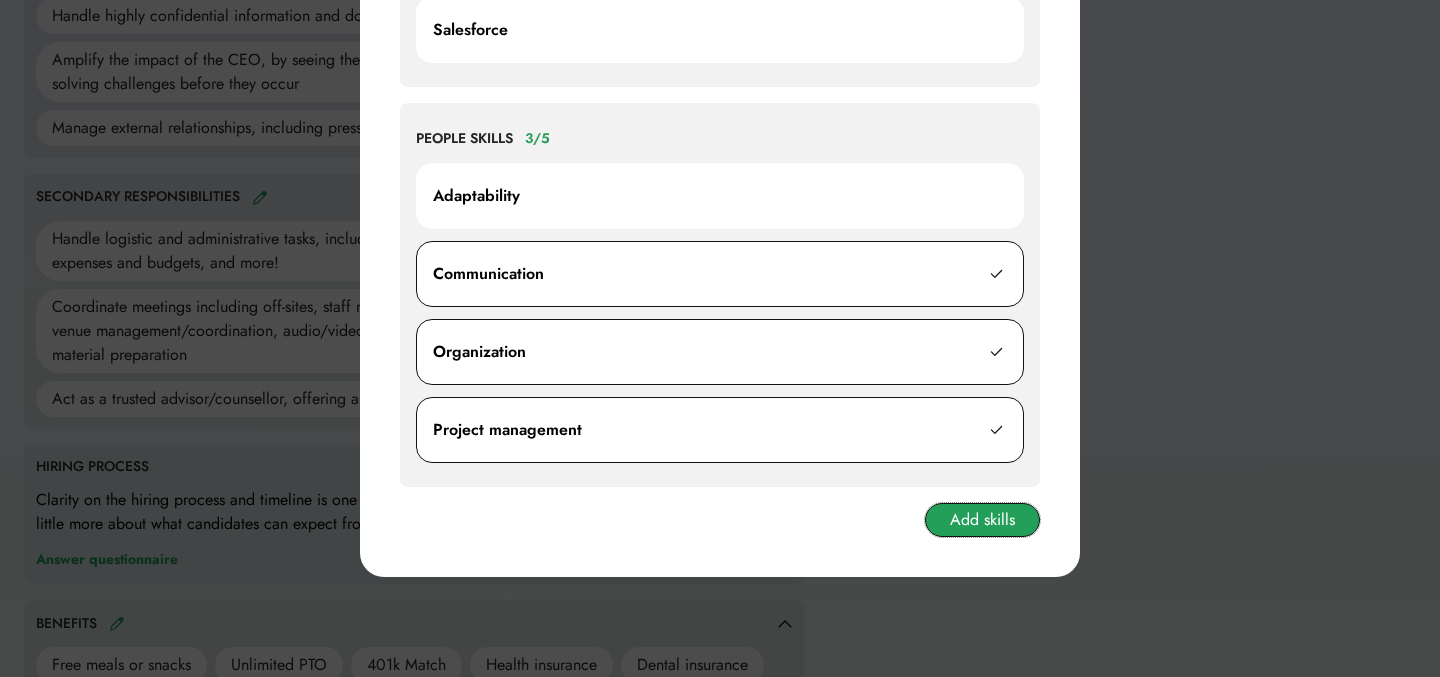 click on "Add skills" at bounding box center (982, 520) 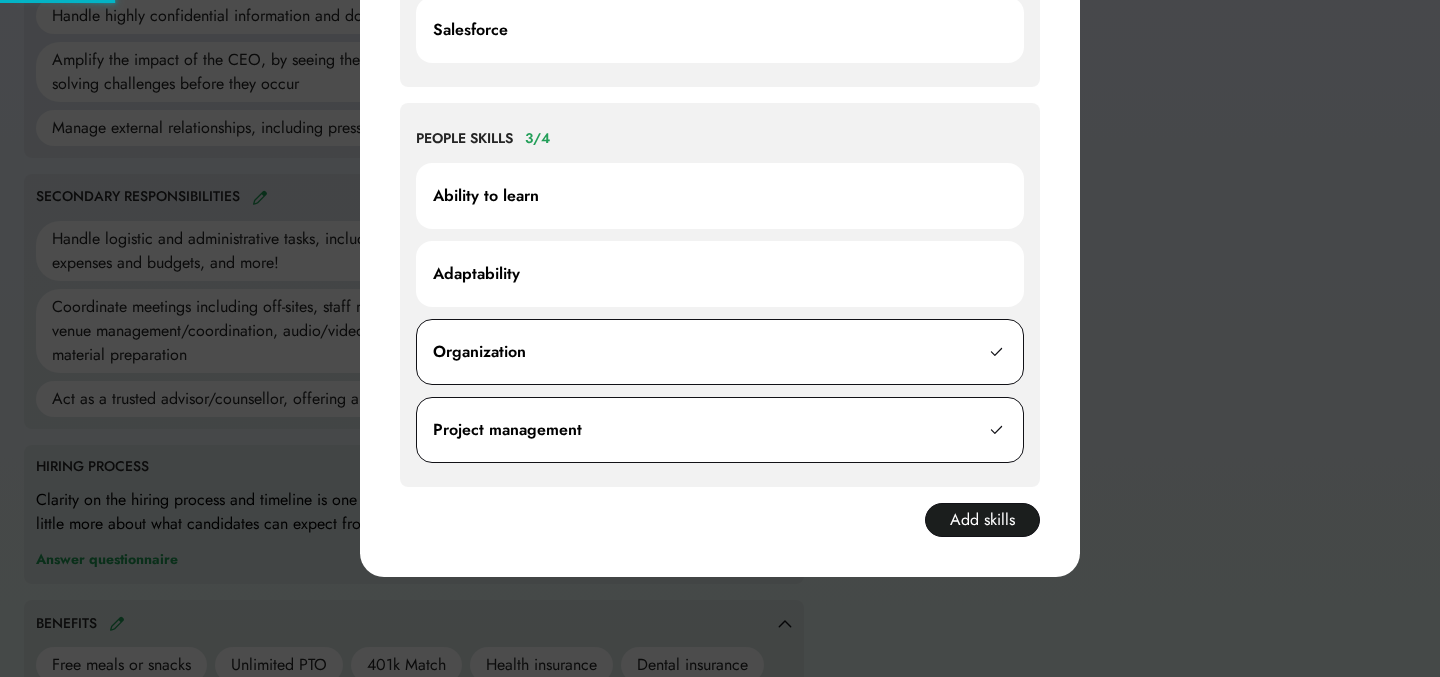 scroll, scrollTop: 12, scrollLeft: 0, axis: vertical 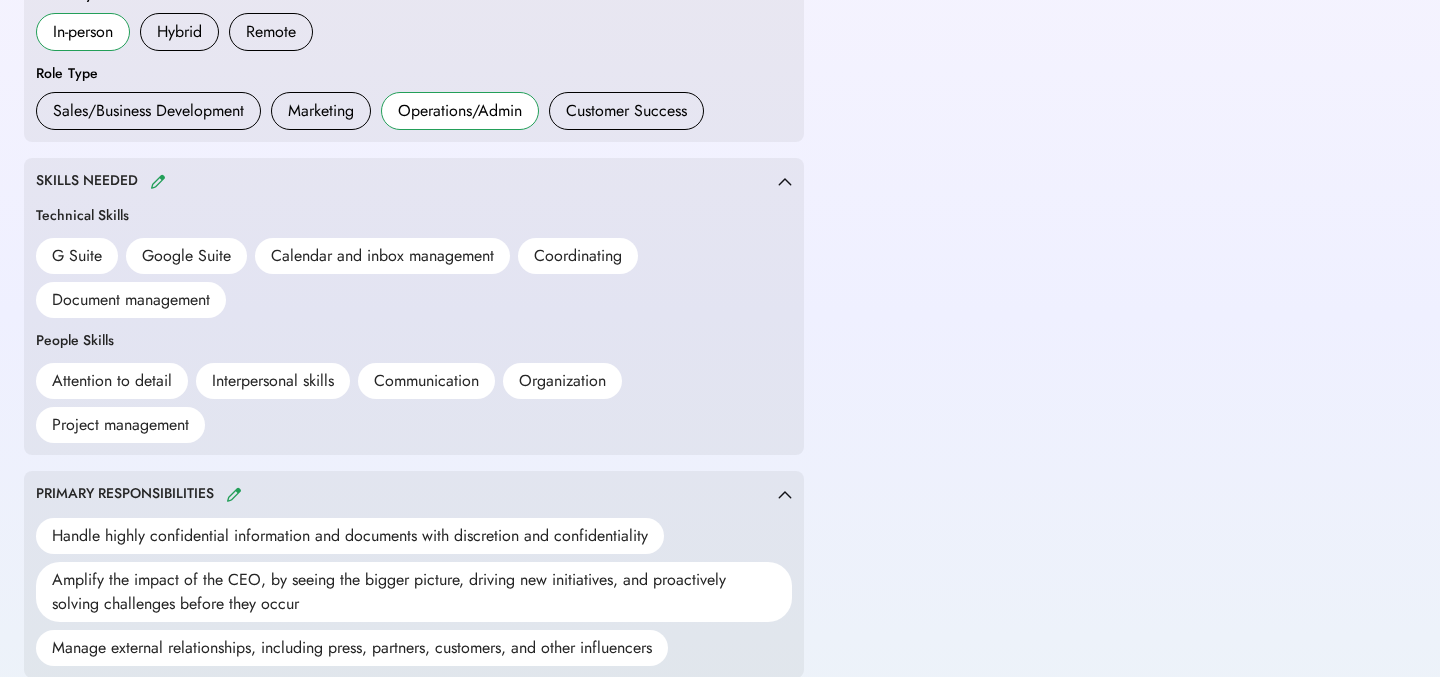 click on "SKILLS NEEDED" at bounding box center (103, 181) 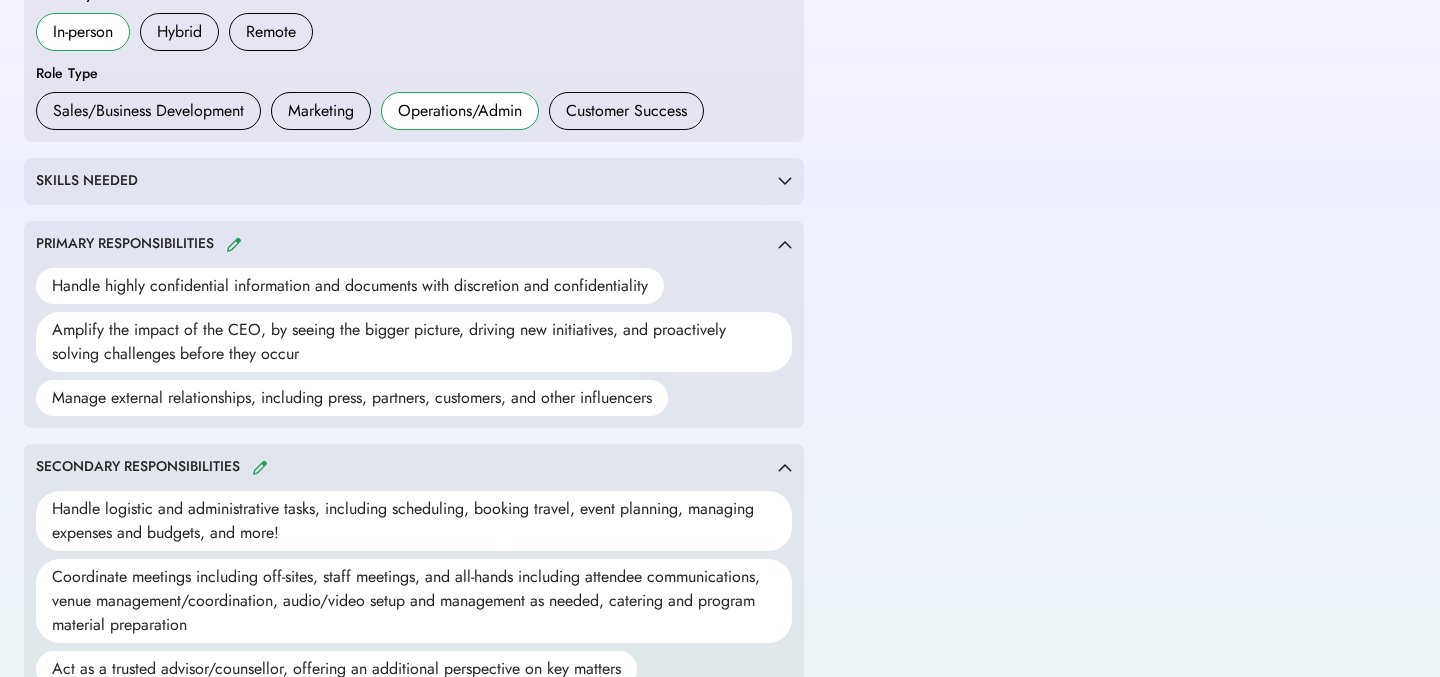 click on "SKILLS NEEDED Technical Skills G Suite Google Suite Calendar and inbox management Coordinating Document management People Skills Attention to detail Interpersonal skills Communication Organization Project management" at bounding box center (414, 181) 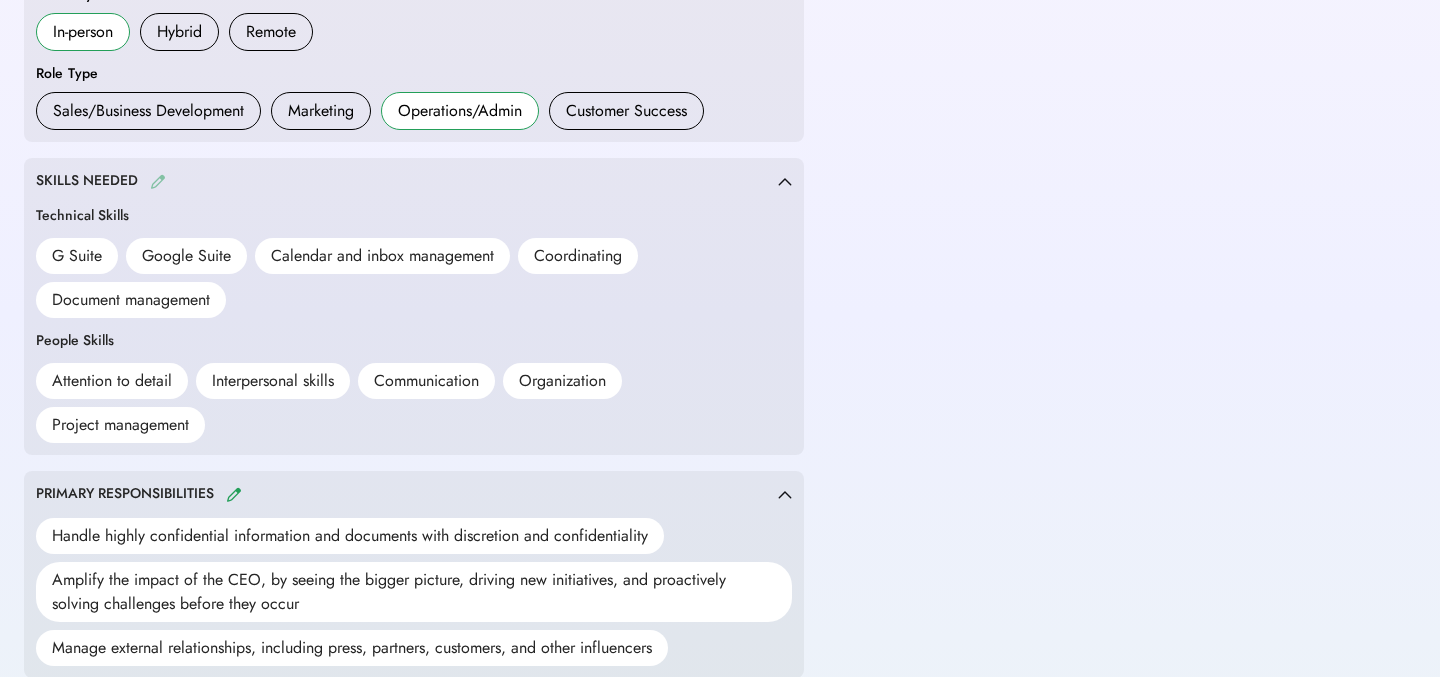 click at bounding box center (158, 181) 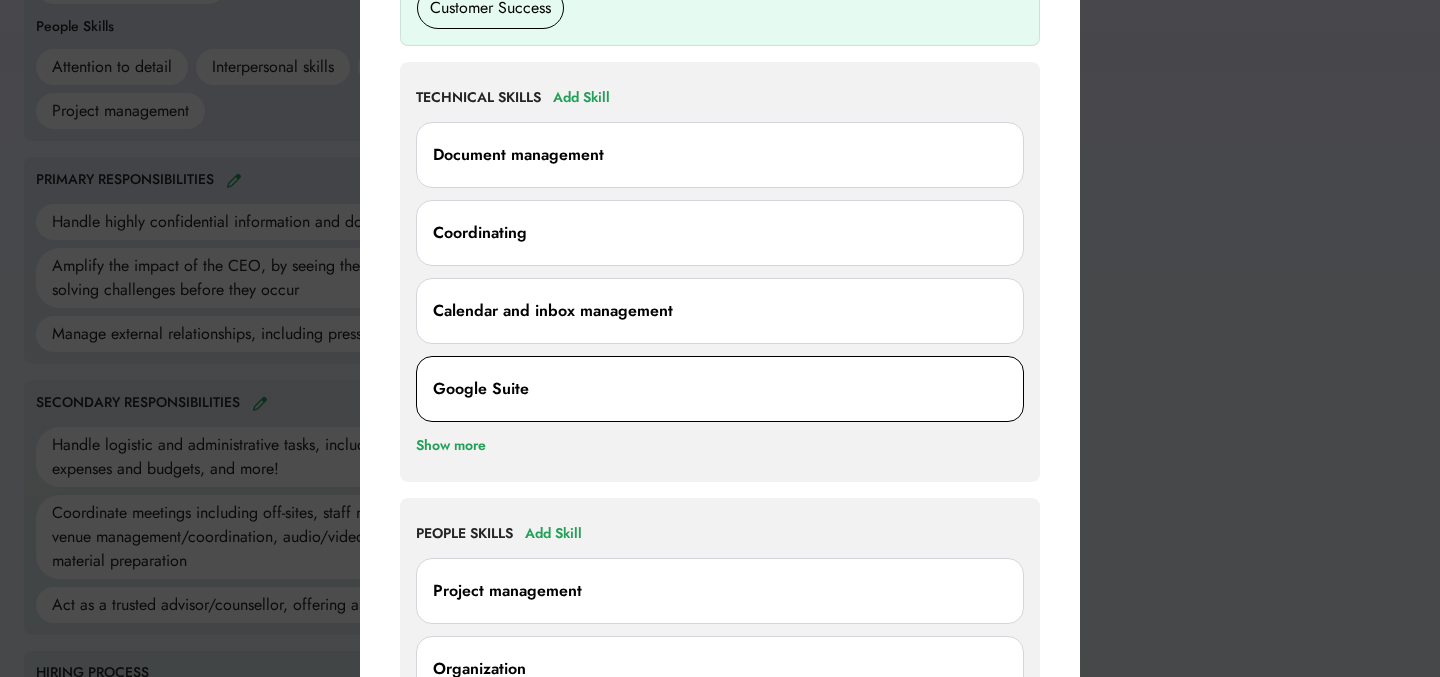 scroll, scrollTop: 1040, scrollLeft: 0, axis: vertical 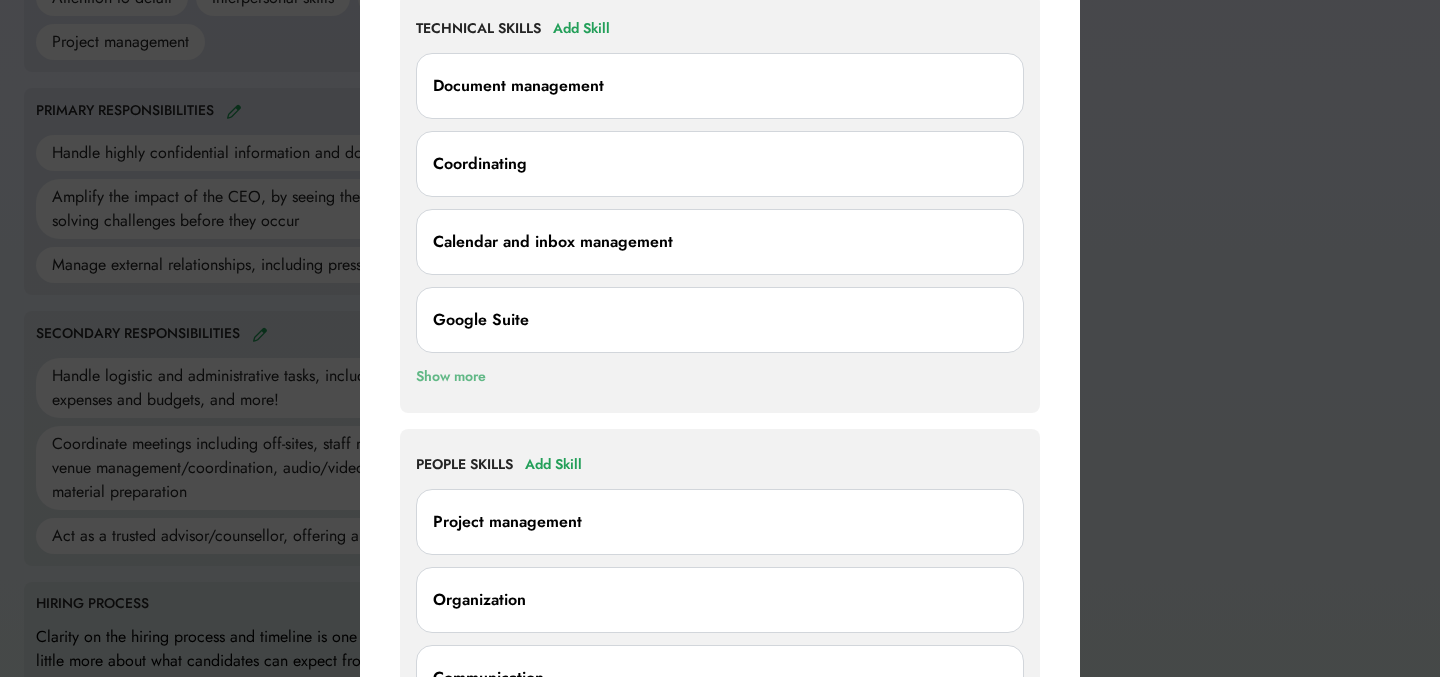 click on "Show more" at bounding box center [451, 377] 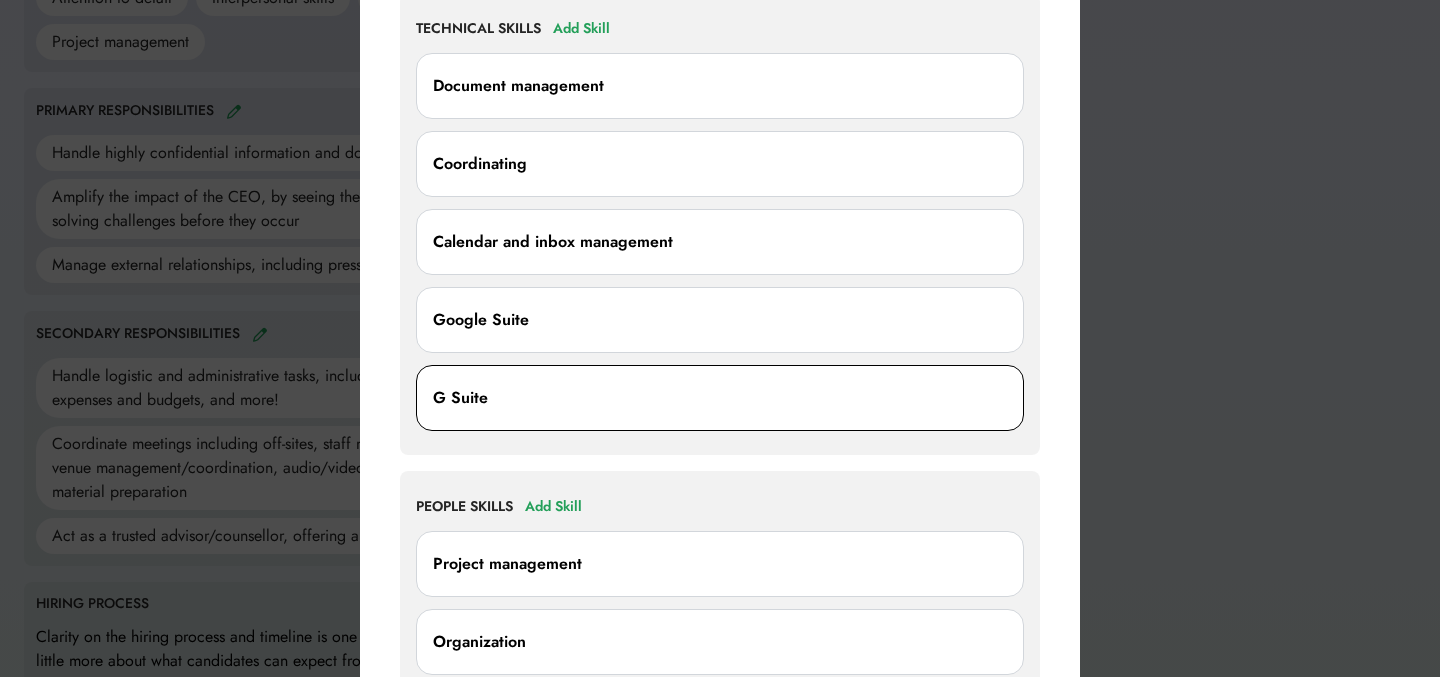 click on "G Suite" at bounding box center (720, 398) 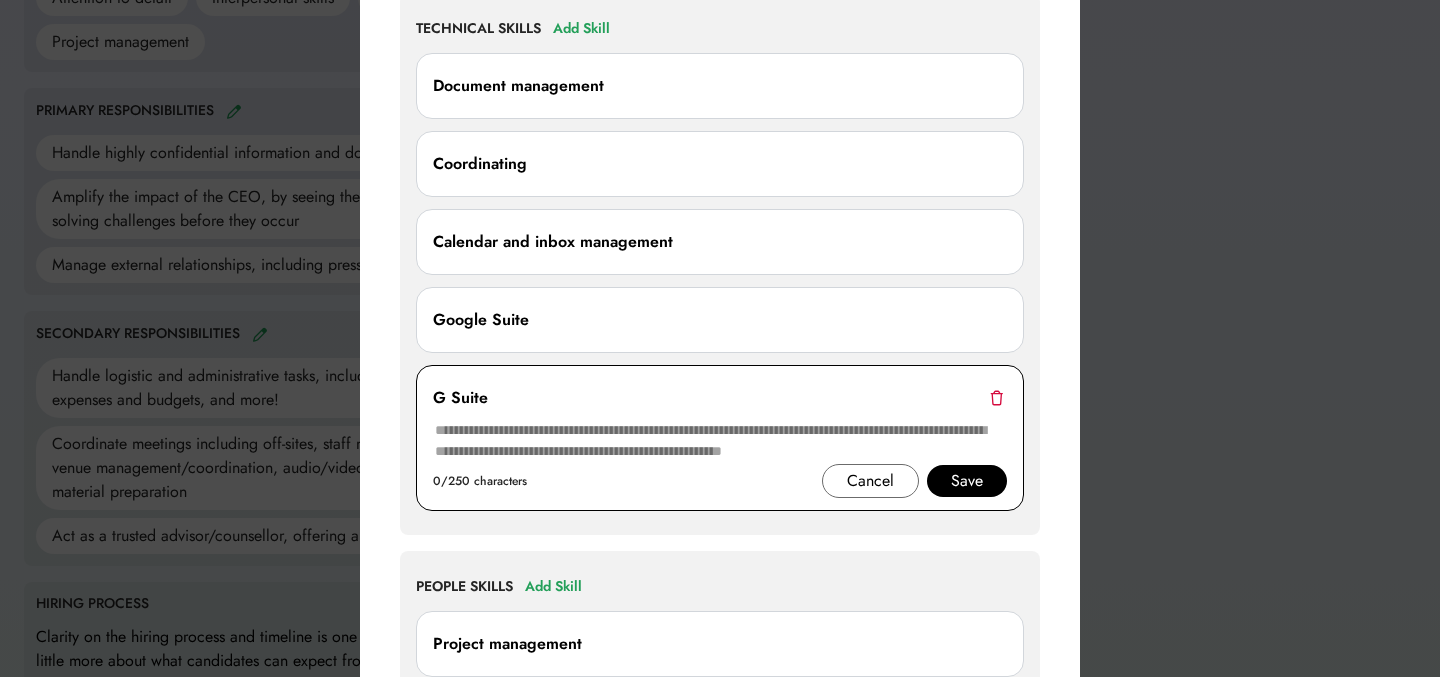 click at bounding box center [996, 397] 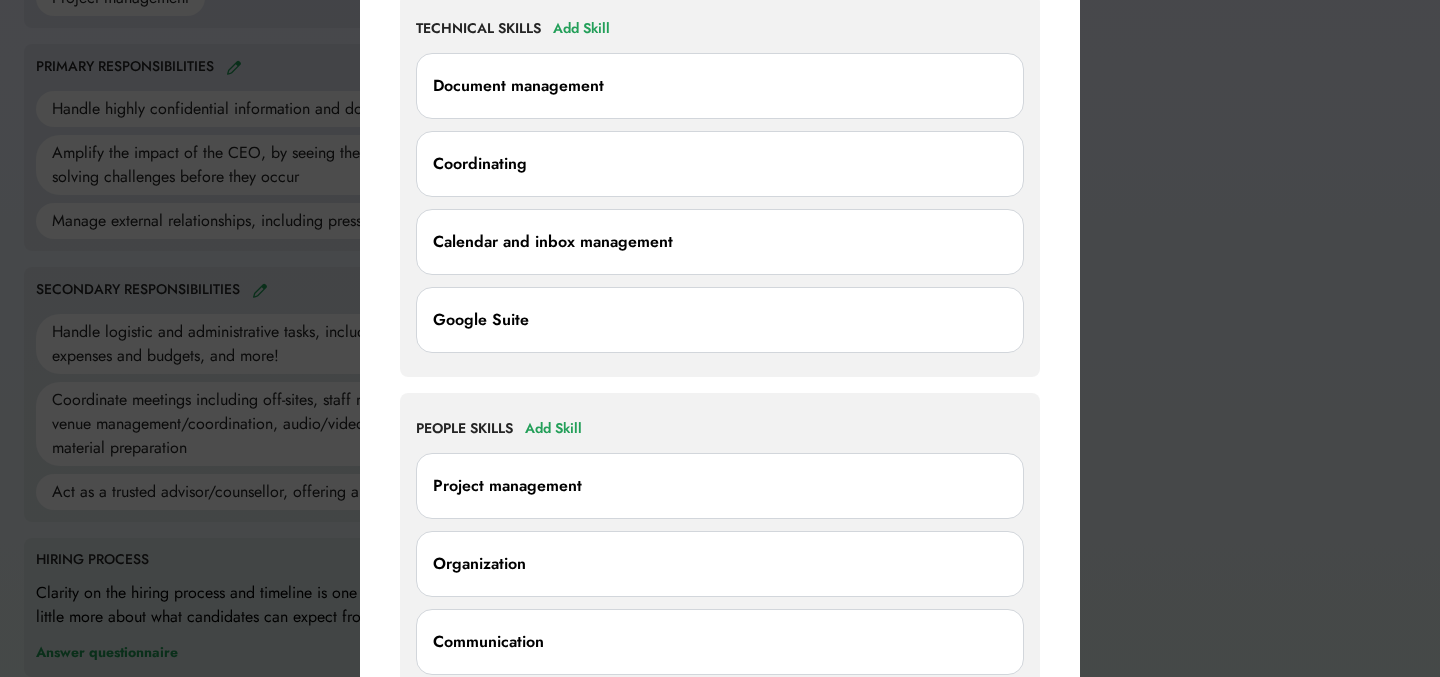 scroll, scrollTop: 996, scrollLeft: 0, axis: vertical 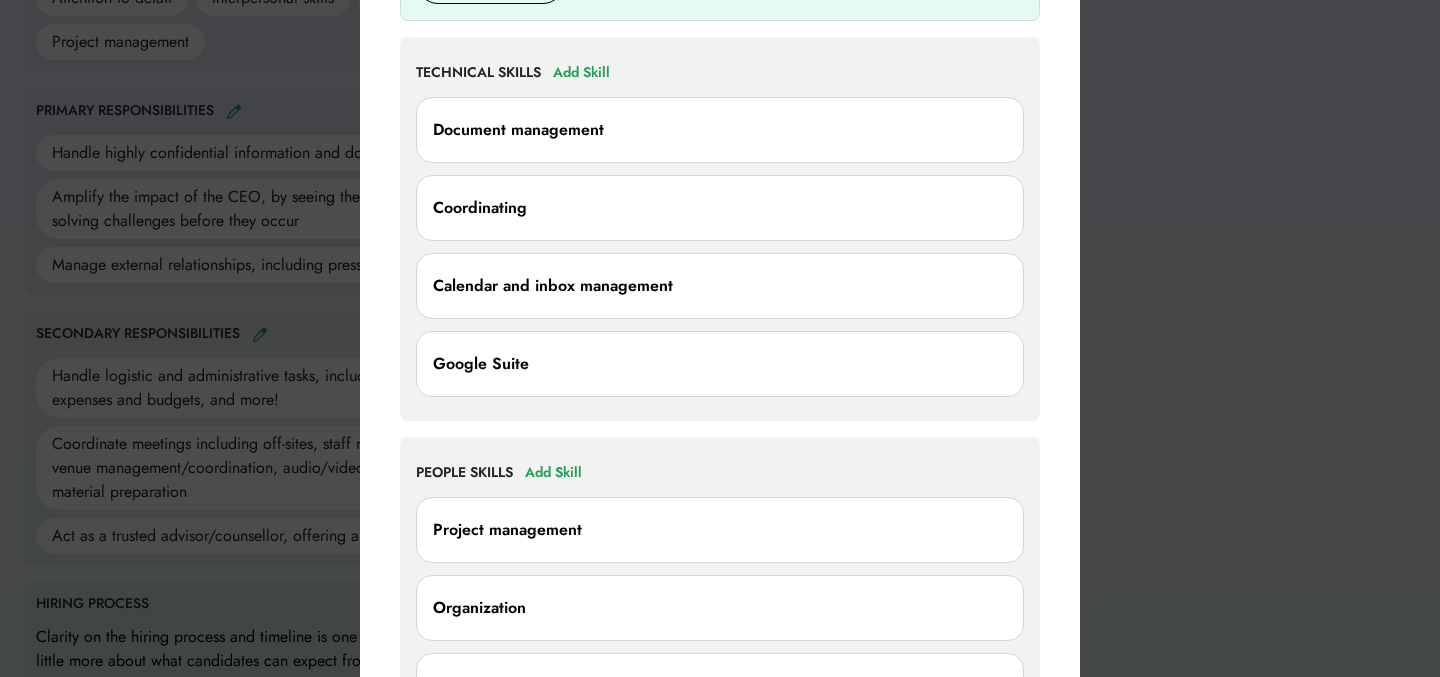 click on "Add Skill" at bounding box center (581, 73) 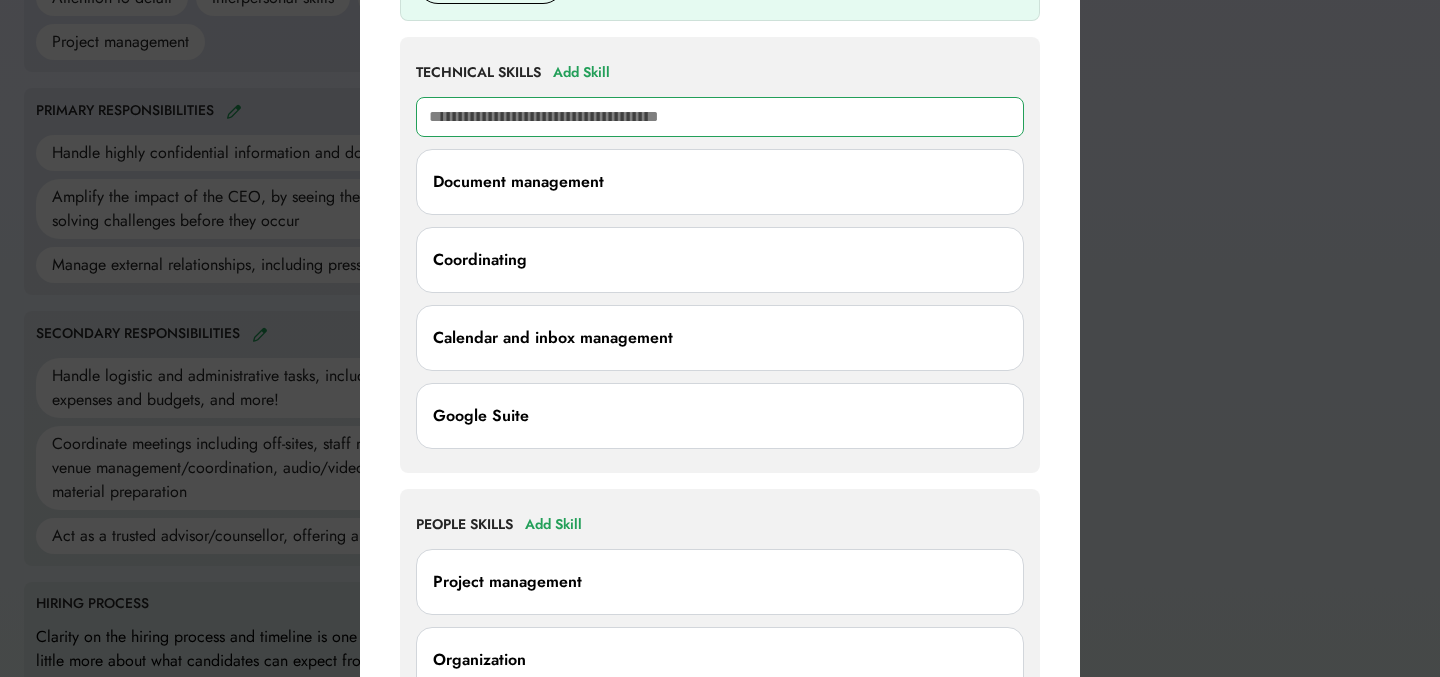 click at bounding box center (720, 117) 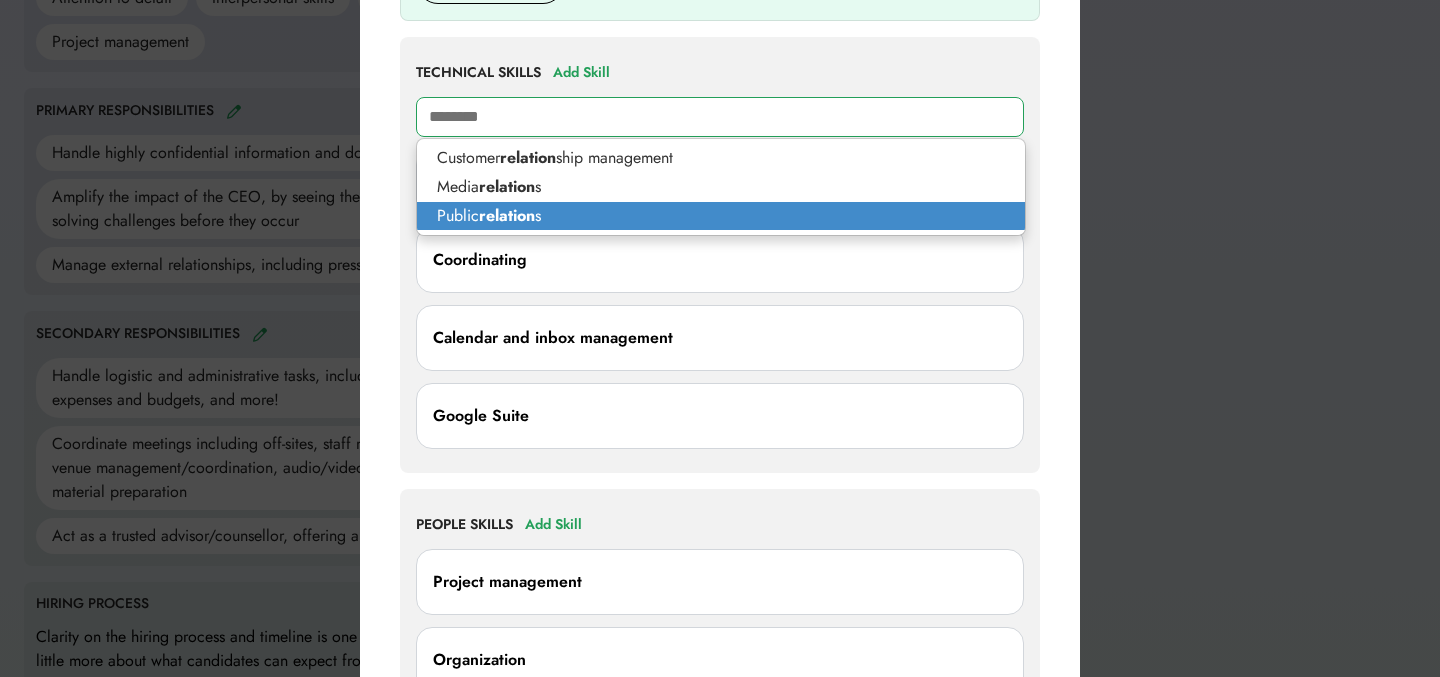 click on "Public  relation s" at bounding box center [721, 216] 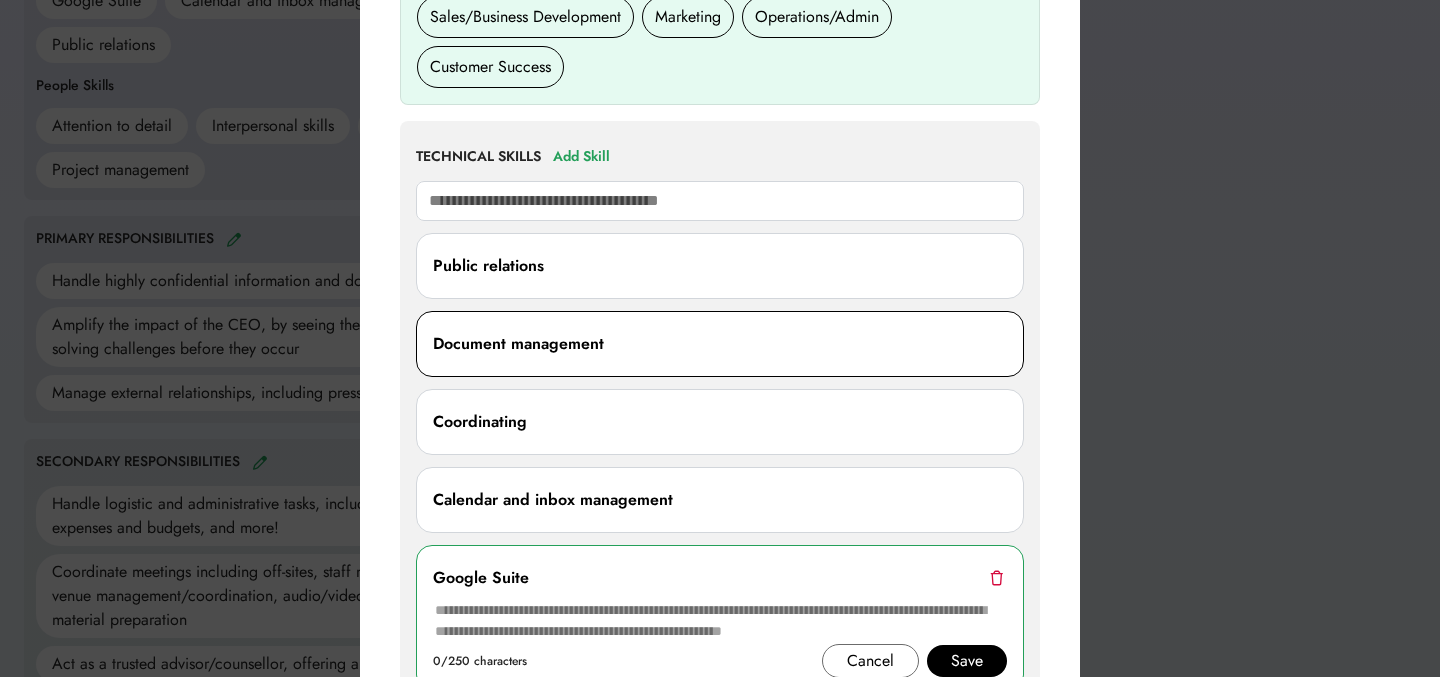 scroll, scrollTop: 913, scrollLeft: 0, axis: vertical 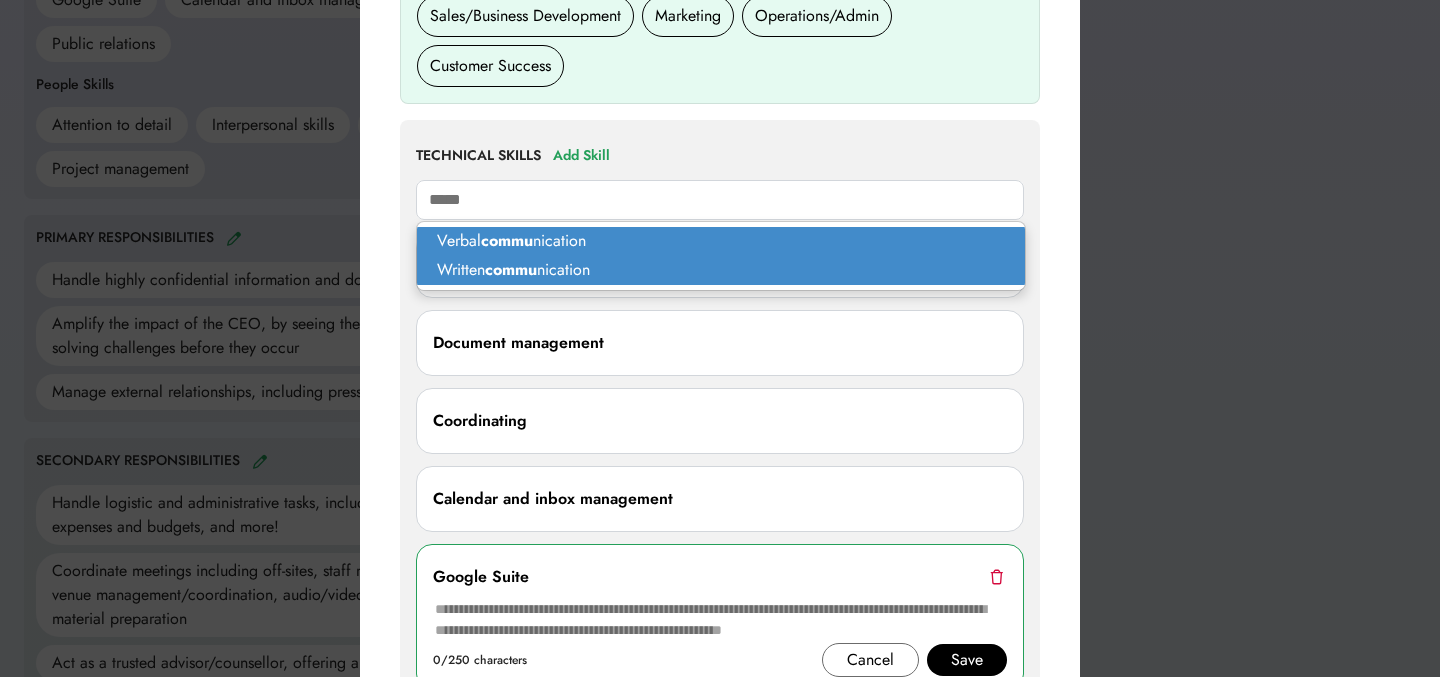 click on "Verbal  commu nication" at bounding box center (721, 241) 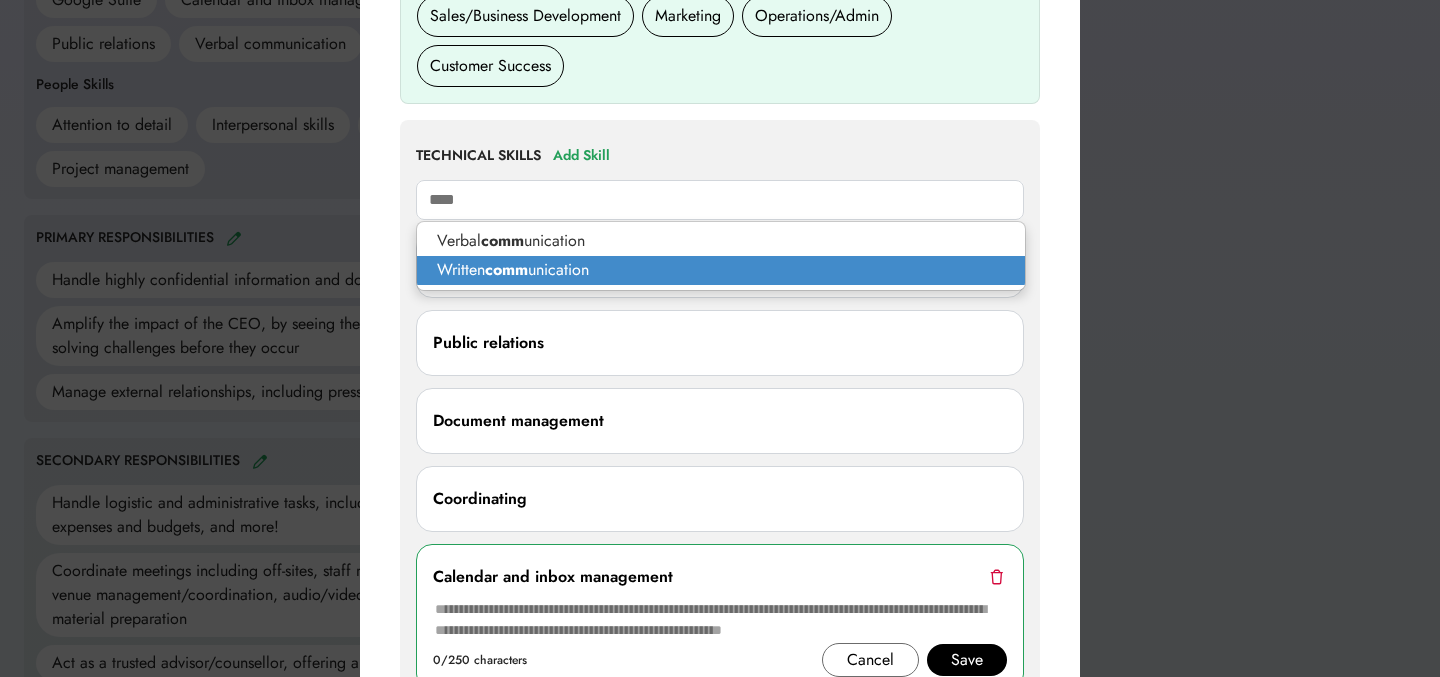 click on "Written  comm unication" at bounding box center [721, 270] 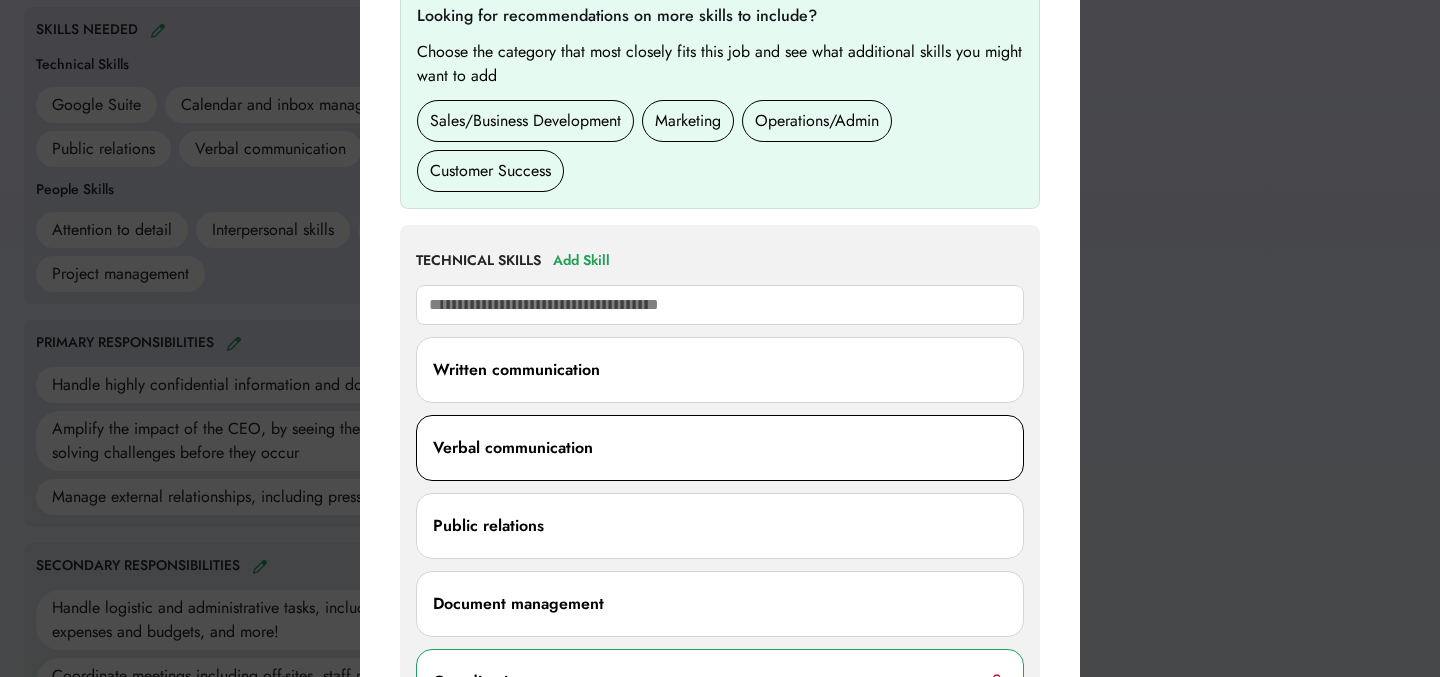 scroll, scrollTop: 734, scrollLeft: 0, axis: vertical 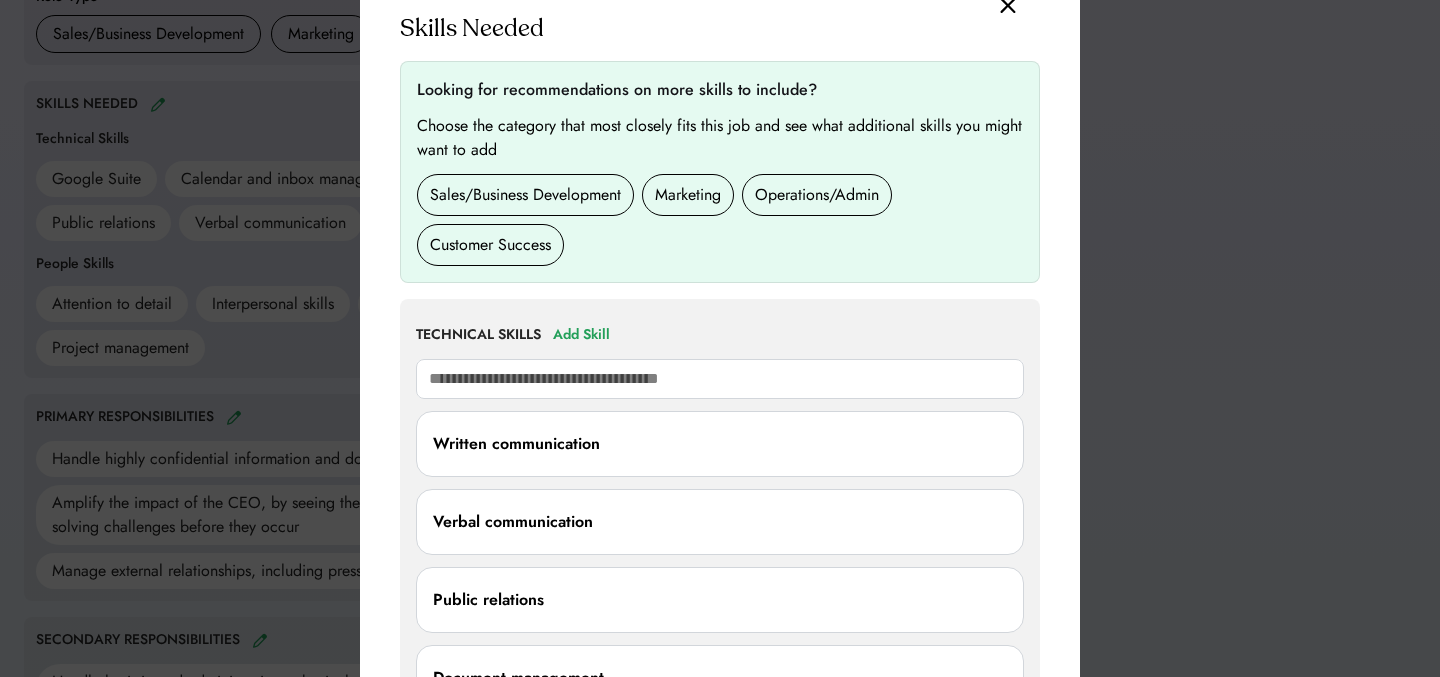 click on "Skills Needed Looking for recommendations on more skills to include?  Choose the category that most closely fits this job and see what additional skills you might want to add Sales/Business Development Marketing Operations/Admin Customer Success TECHNICAL SKILLS Add Skill comm Written communication Verbal communication Public relations Document management Coordinating 0/250 characters Cancel Save Calendar and inbox management Google Suite Show more PEOPLE SKILLS Add Skill Project management Organization Communication Interpersonal skills Show more Don't see the skill you're looking for?  Contact us or see all skills" at bounding box center (720, 768) 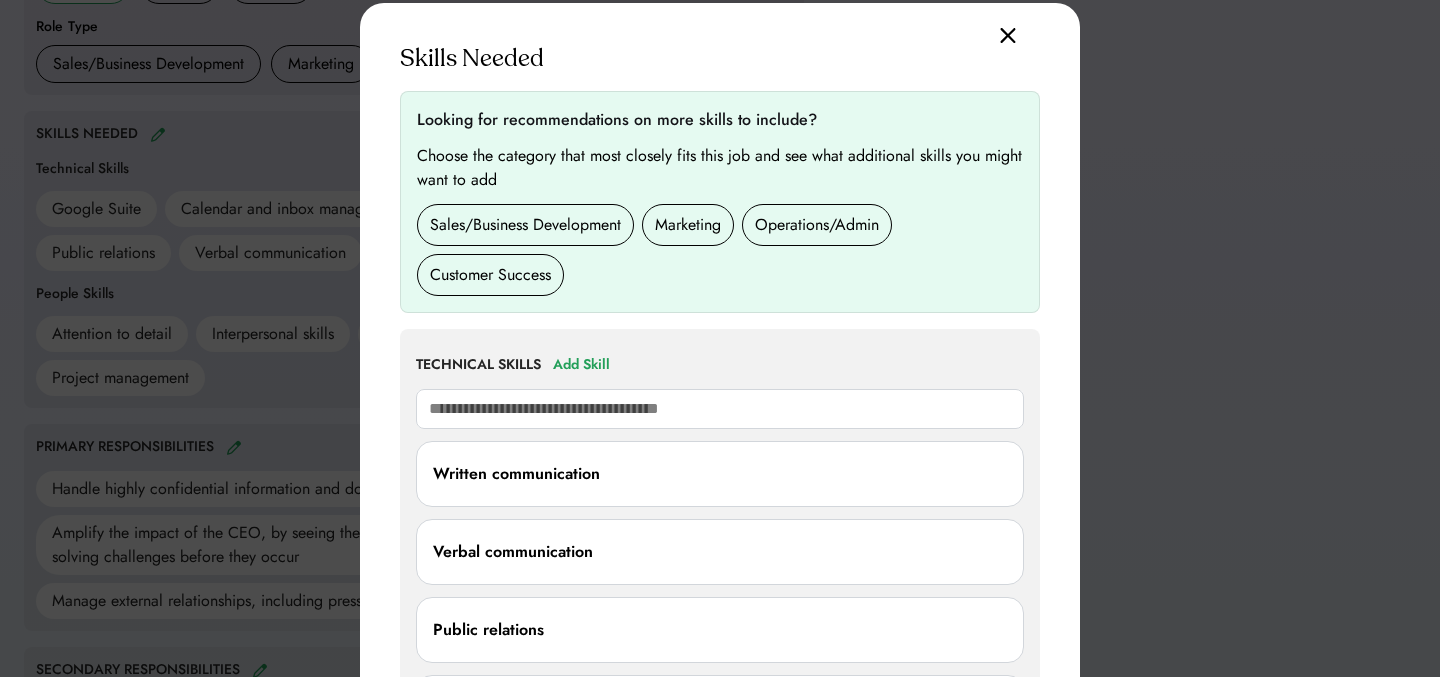 scroll, scrollTop: 703, scrollLeft: 0, axis: vertical 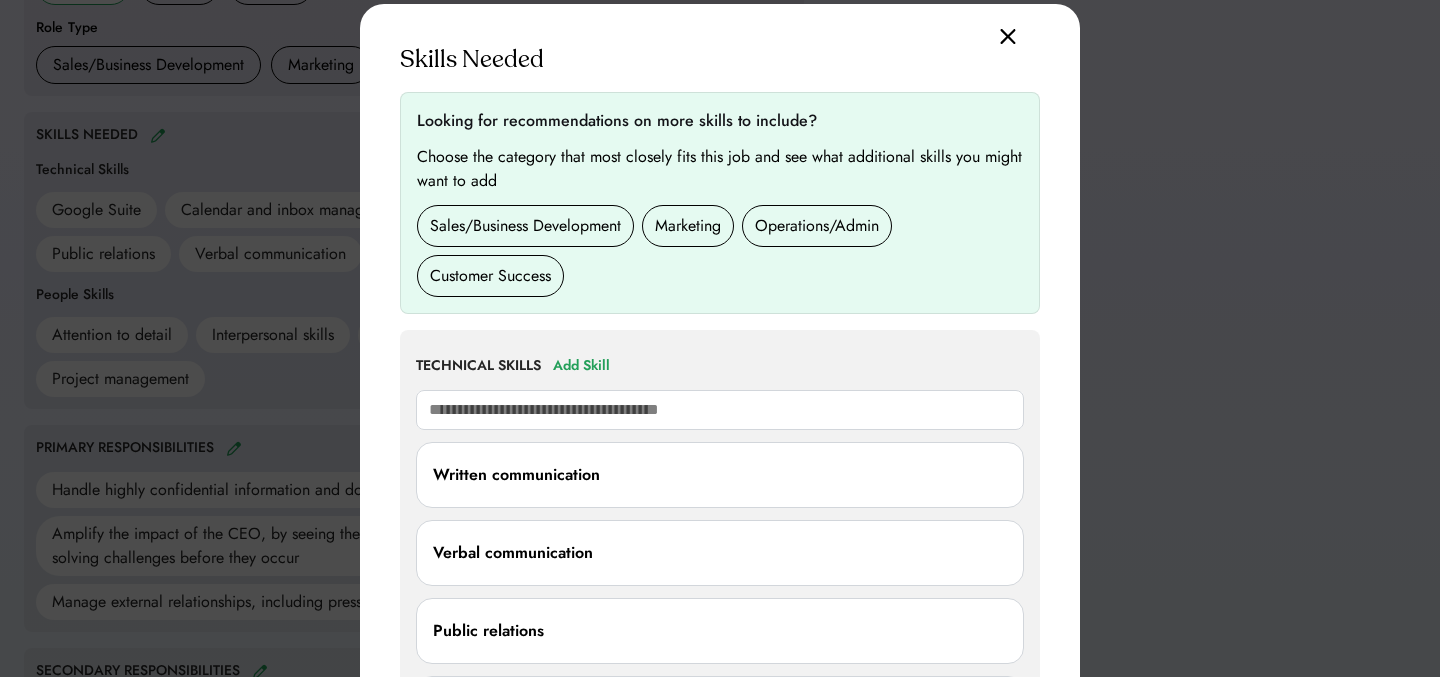 click at bounding box center (1008, 36) 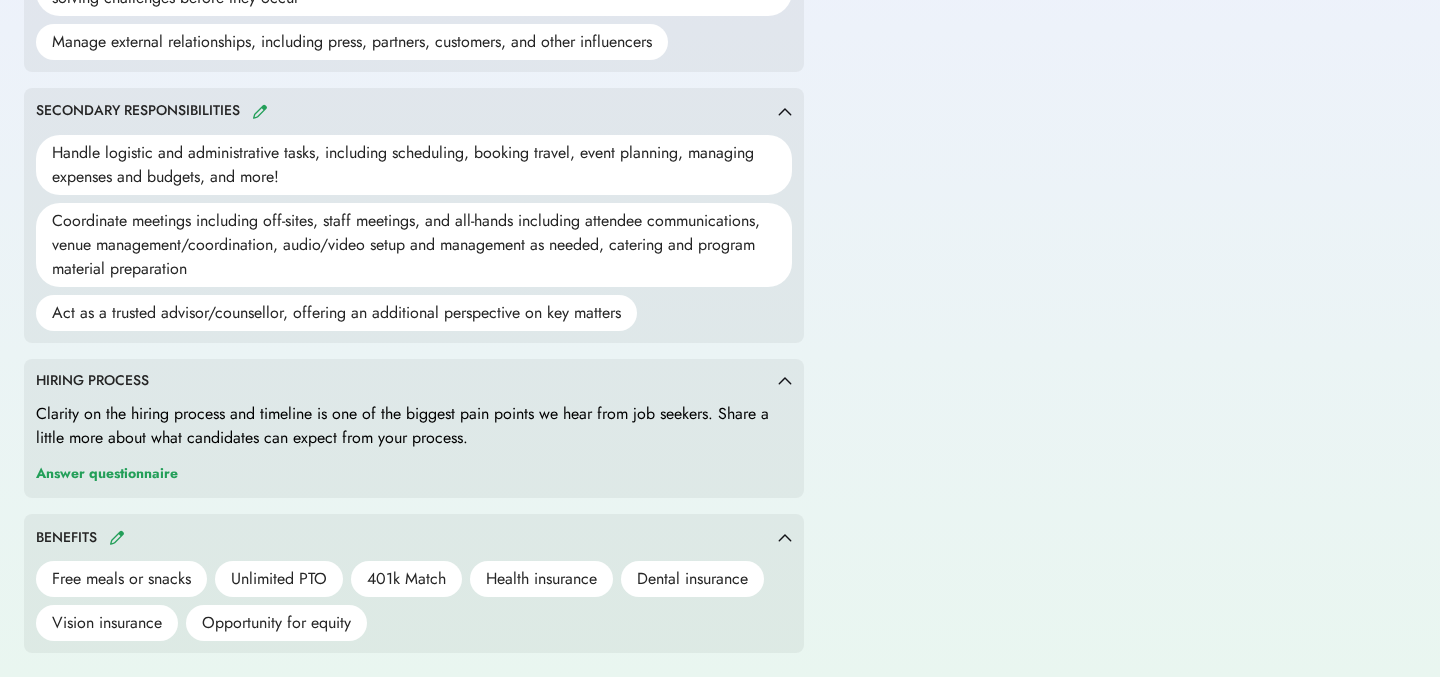 scroll, scrollTop: 0, scrollLeft: 0, axis: both 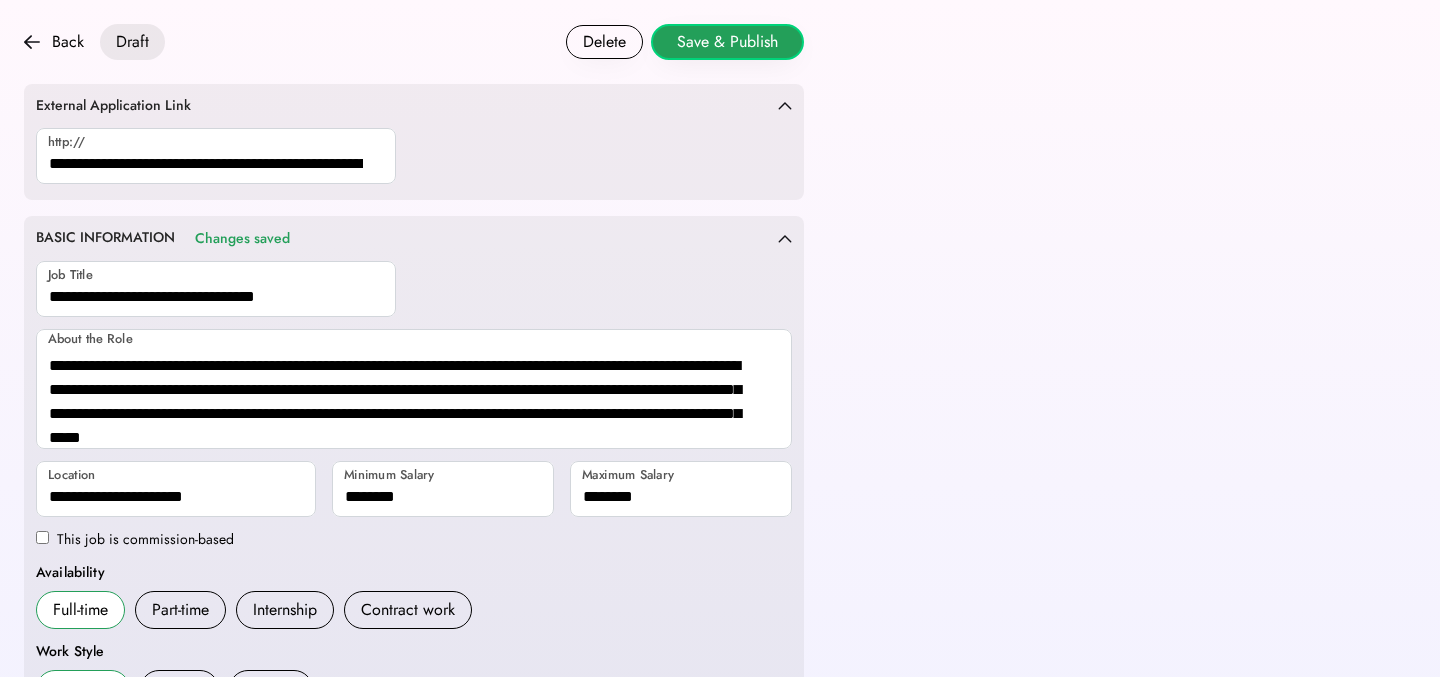 click on "Save & Publish" at bounding box center (727, 42) 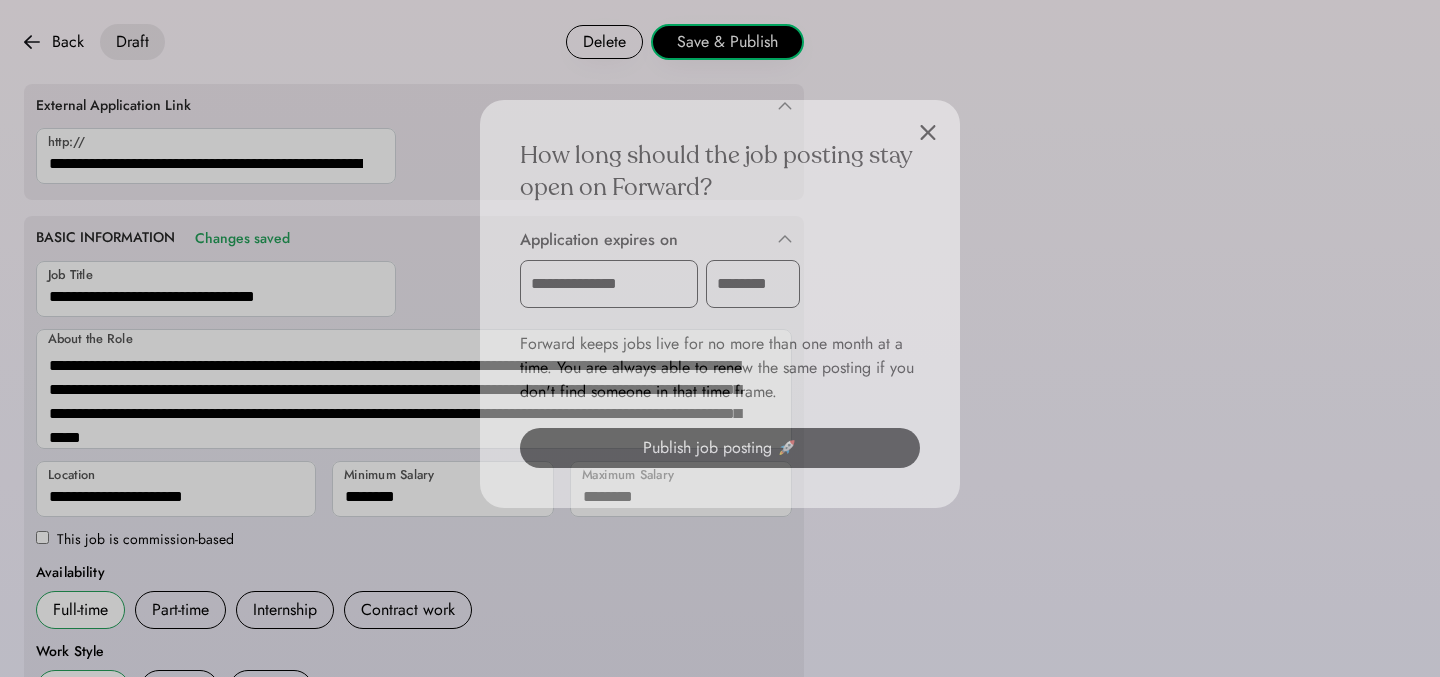 scroll, scrollTop: 904, scrollLeft: 0, axis: vertical 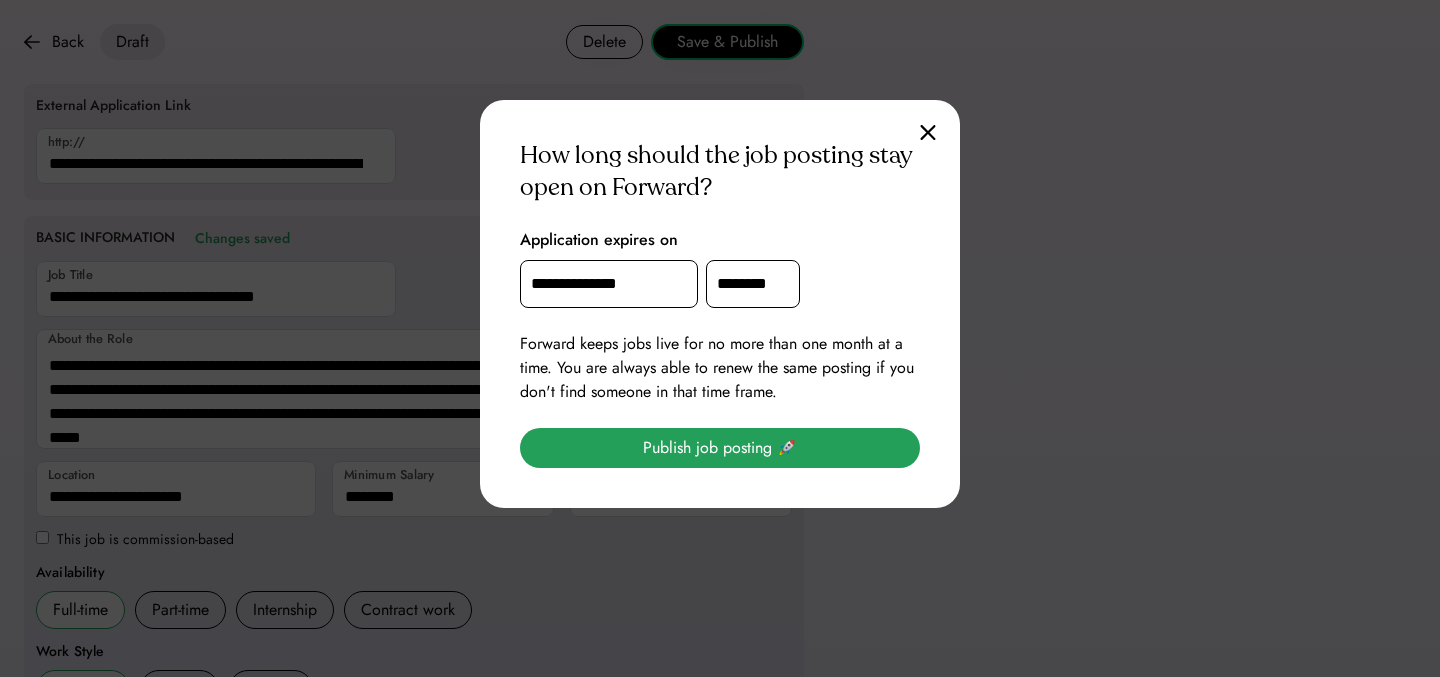 click on "Publish job posting 🚀" at bounding box center (720, 448) 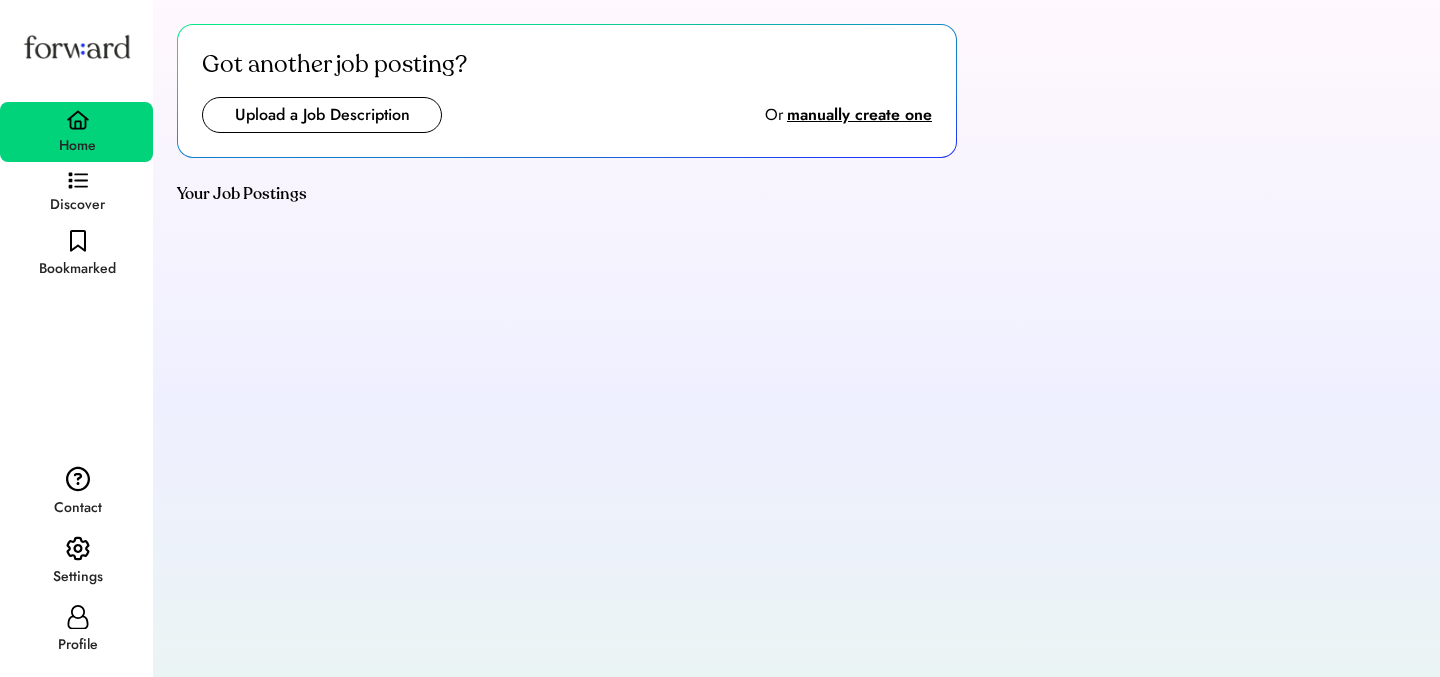scroll, scrollTop: 0, scrollLeft: 0, axis: both 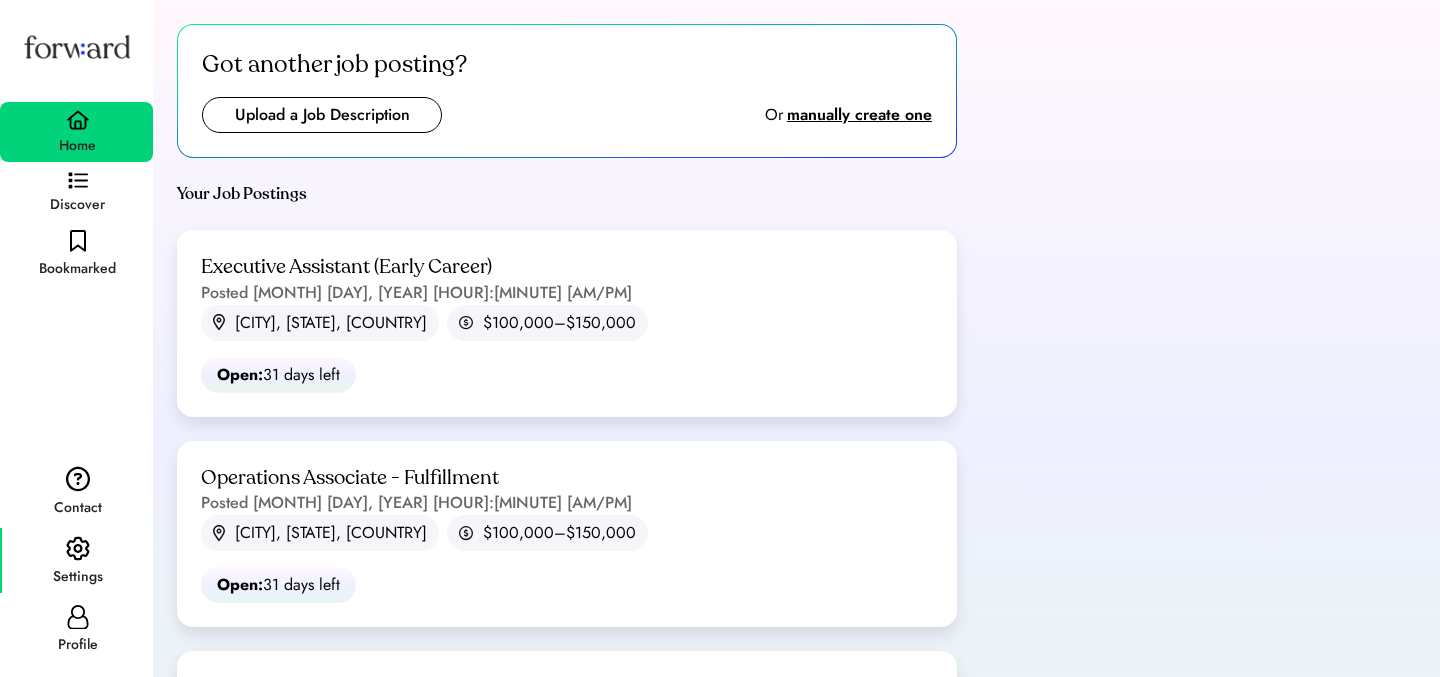 click at bounding box center (78, 549) 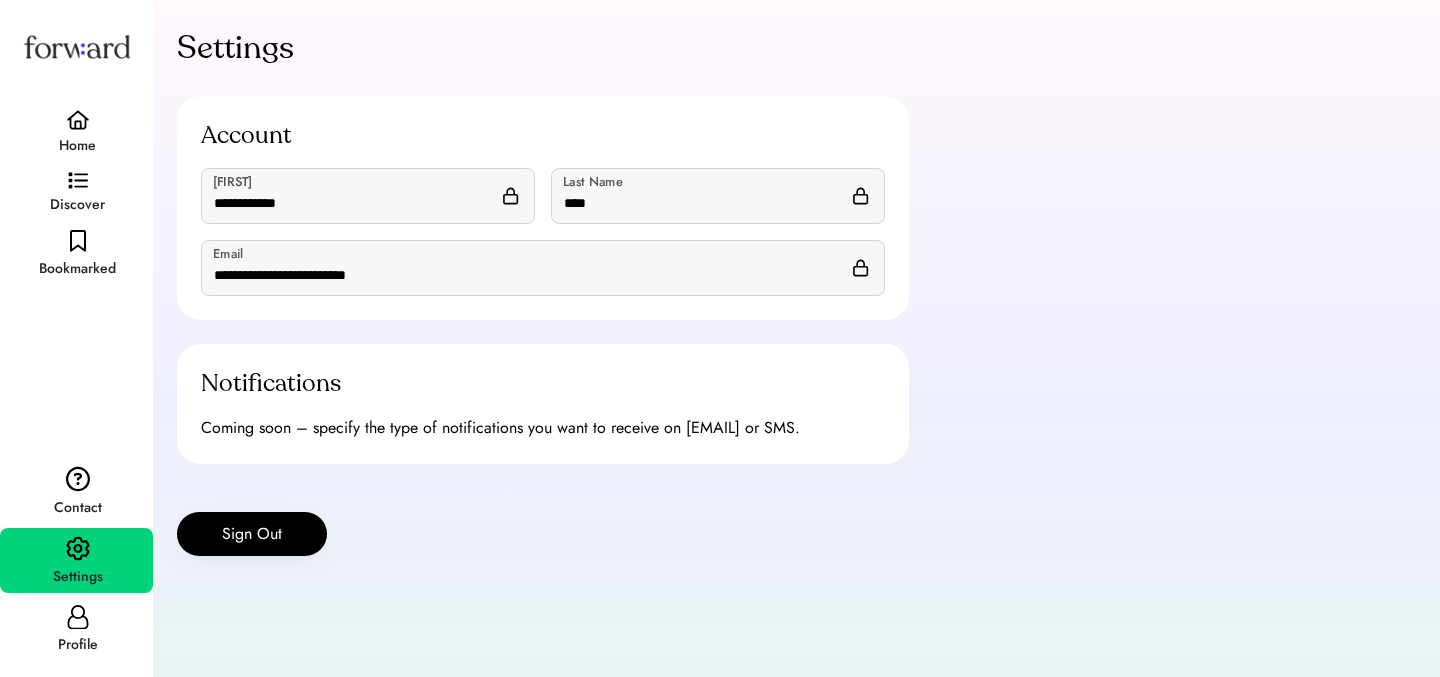 click on "Sign Out" at bounding box center [252, 534] 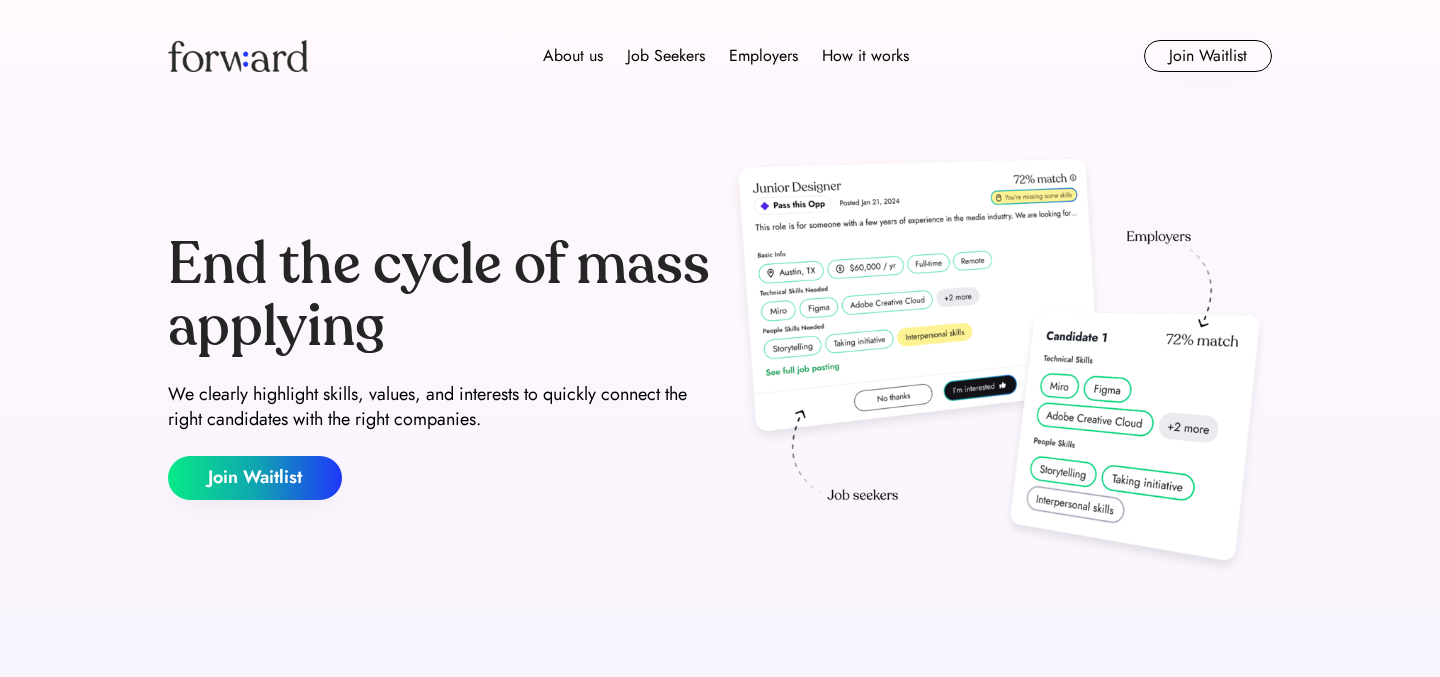 scroll, scrollTop: 0, scrollLeft: 0, axis: both 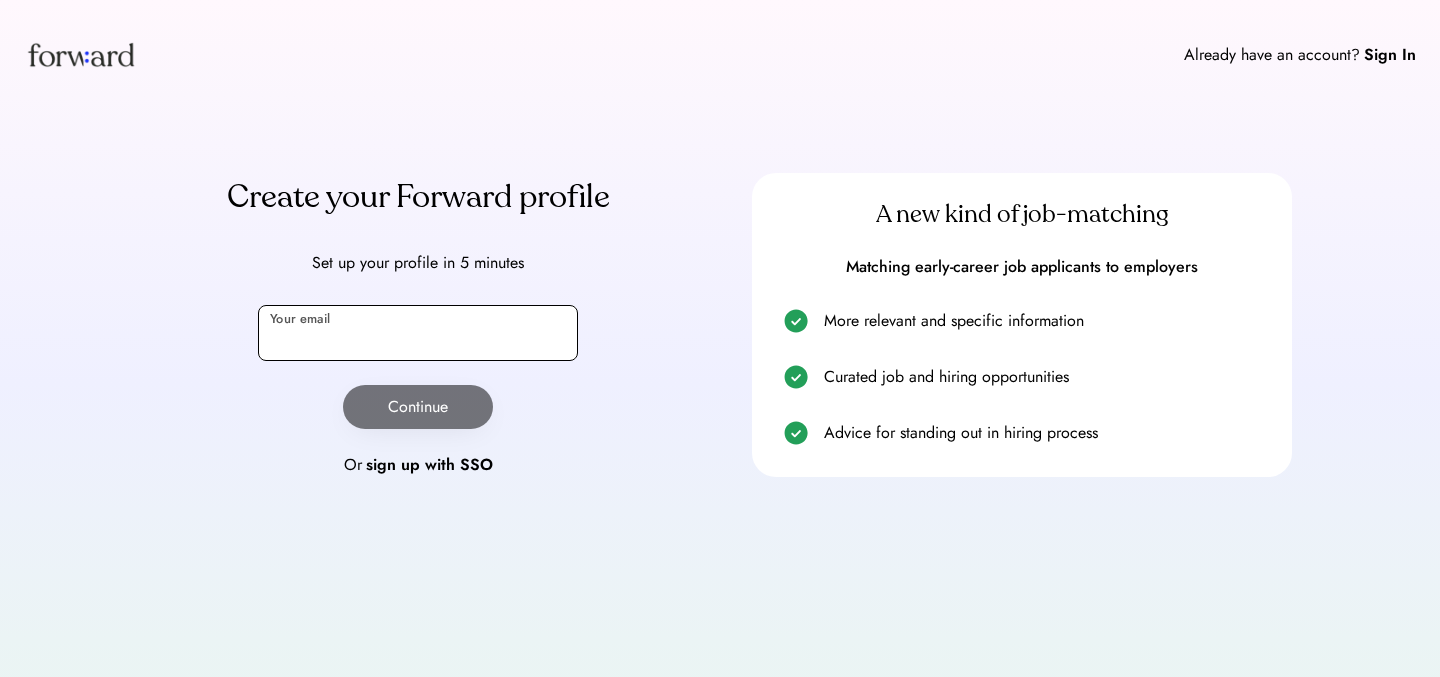click at bounding box center (418, 333) 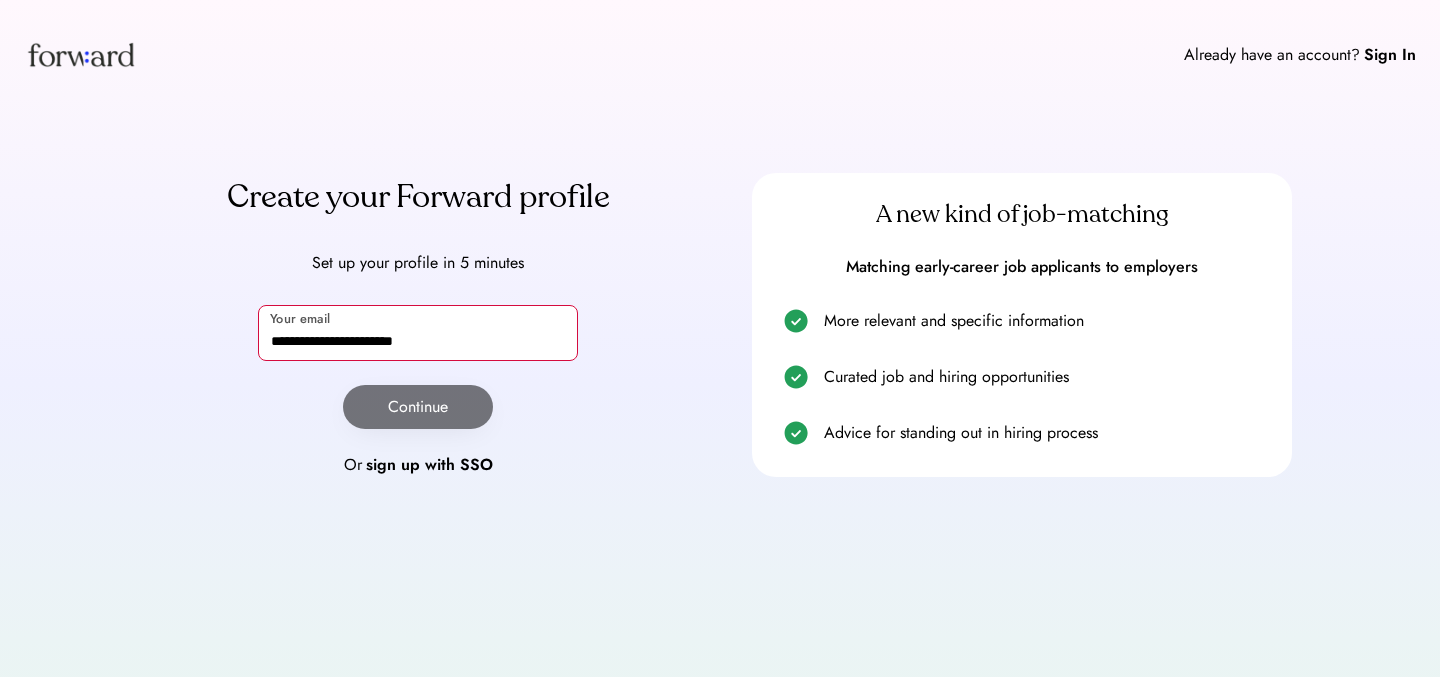type on "**********" 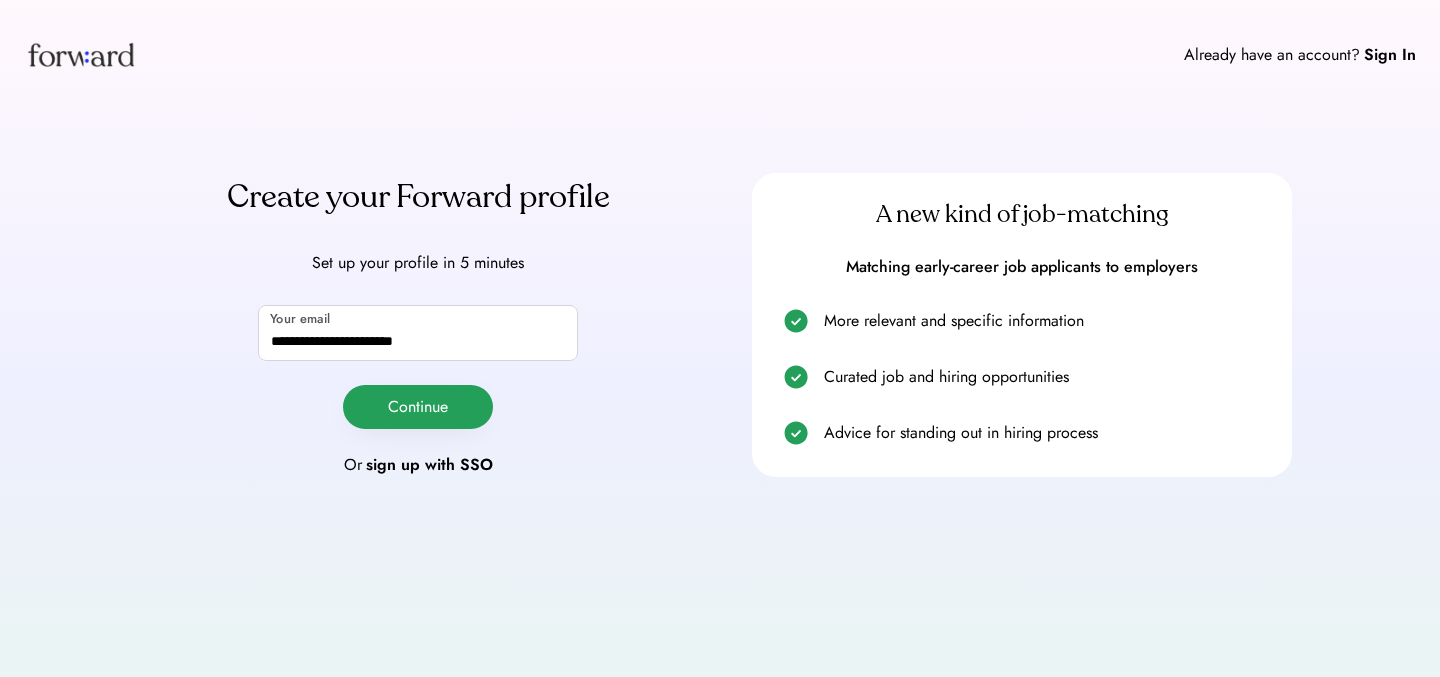 click on "Continue" at bounding box center [418, 407] 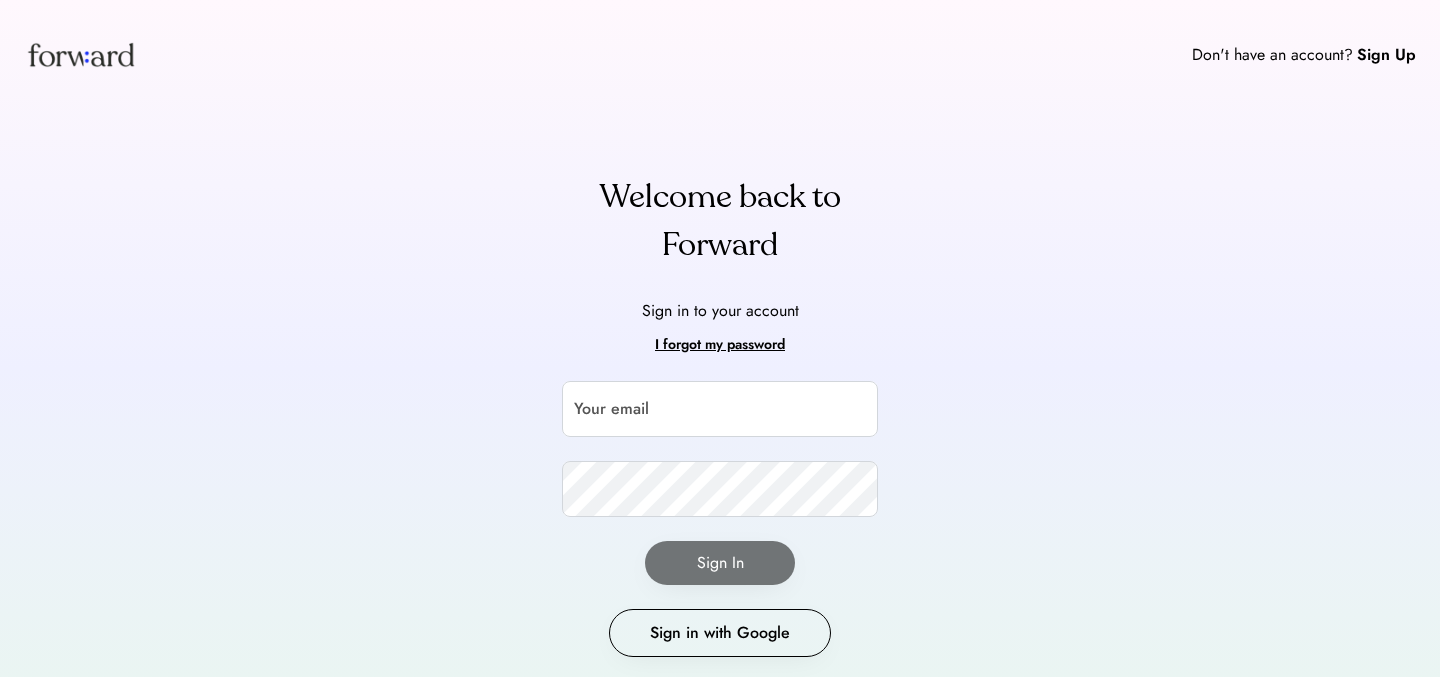 scroll, scrollTop: 0, scrollLeft: 0, axis: both 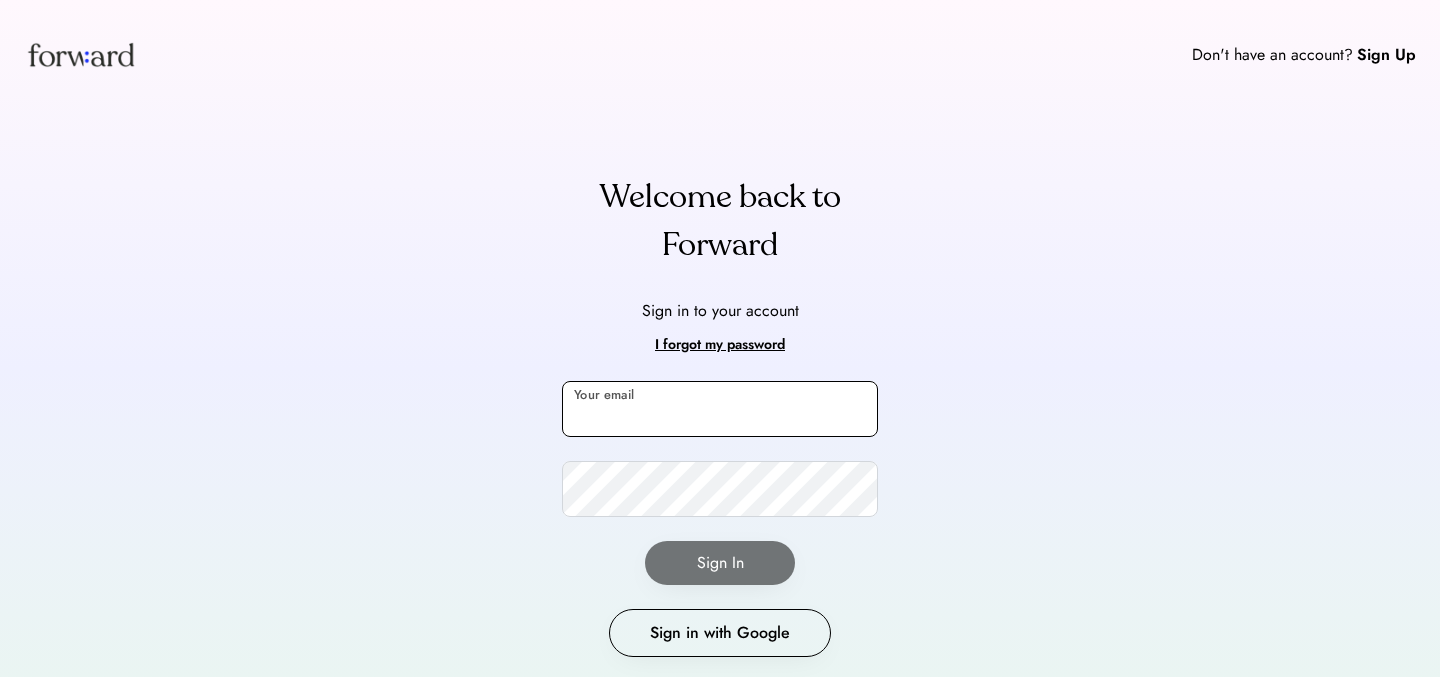 click at bounding box center (720, 409) 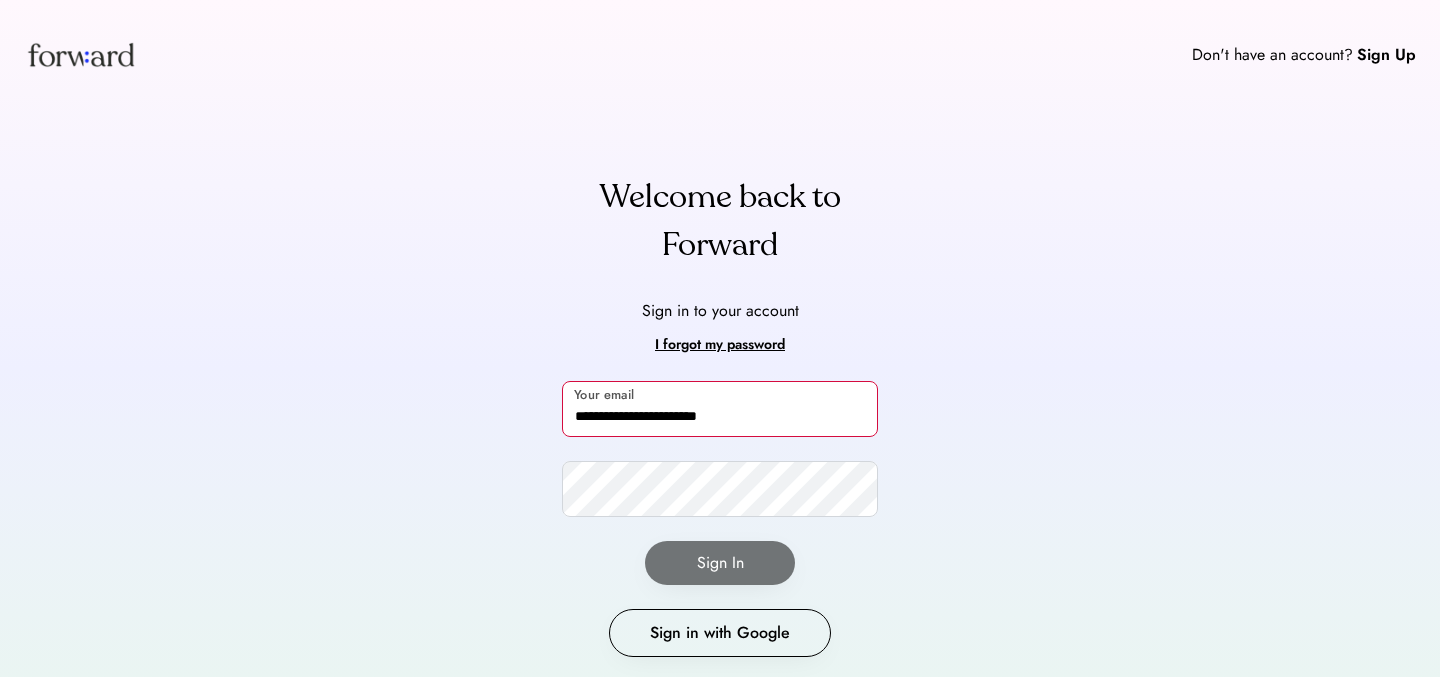 type on "**********" 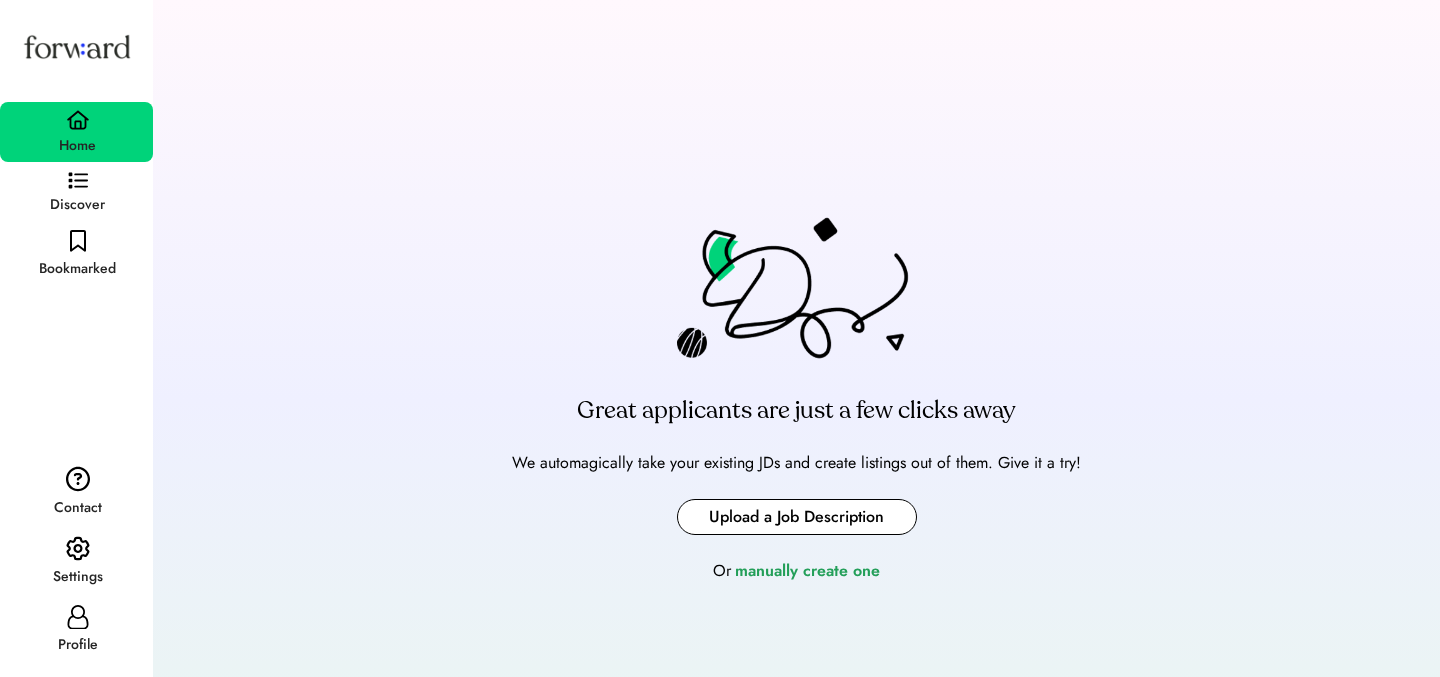 scroll, scrollTop: 0, scrollLeft: 0, axis: both 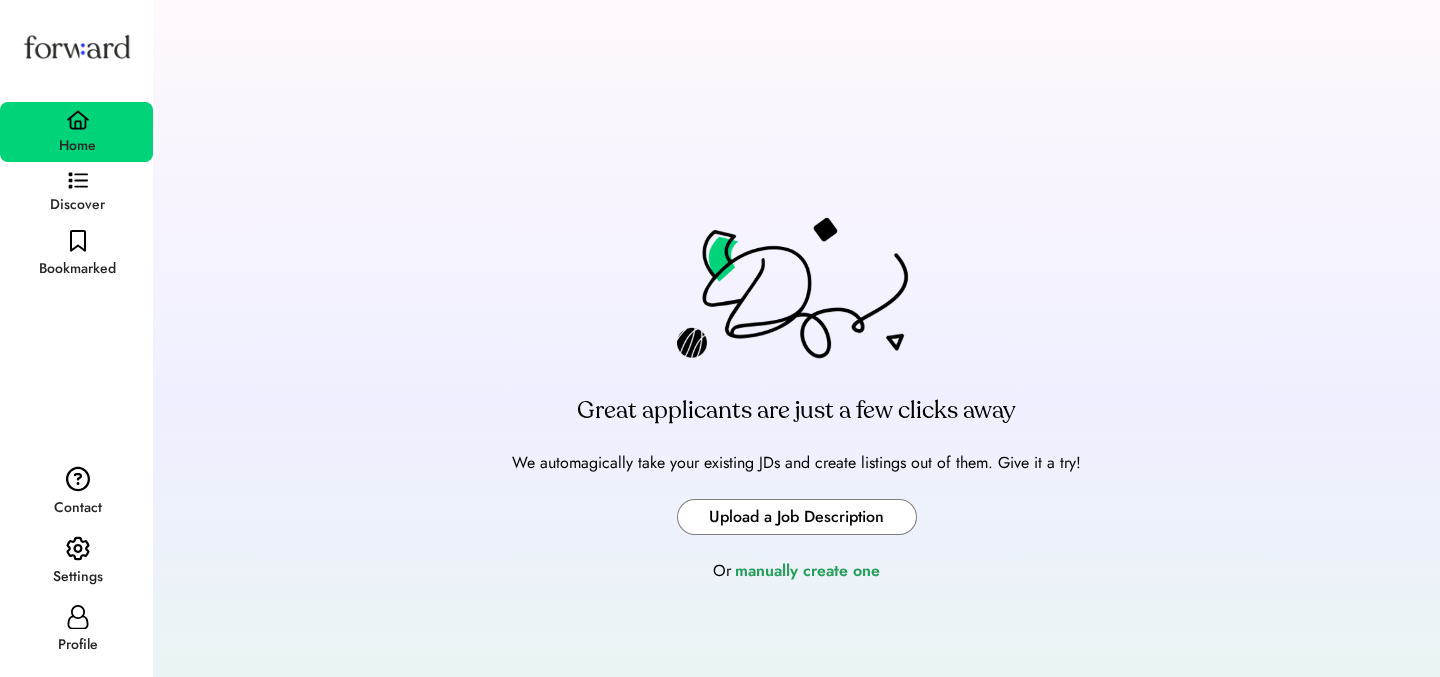 click at bounding box center (797, 517) 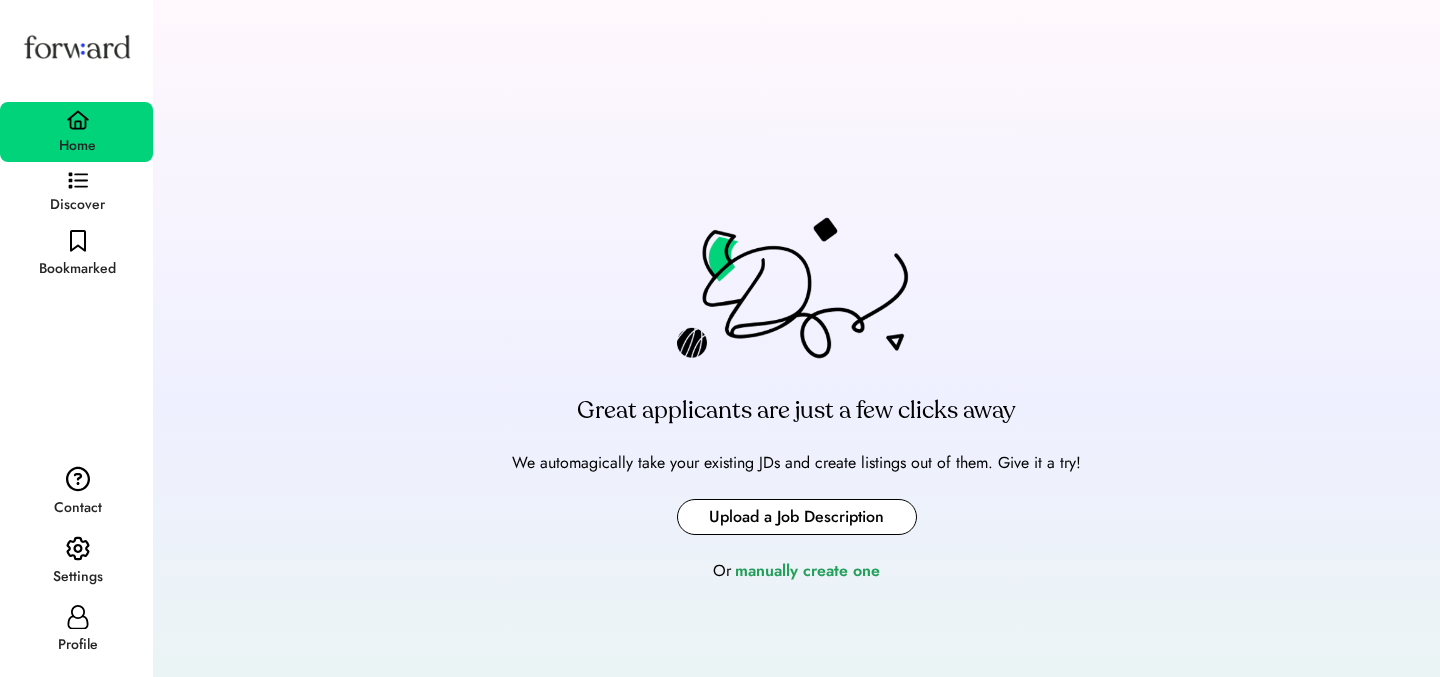 type on "**********" 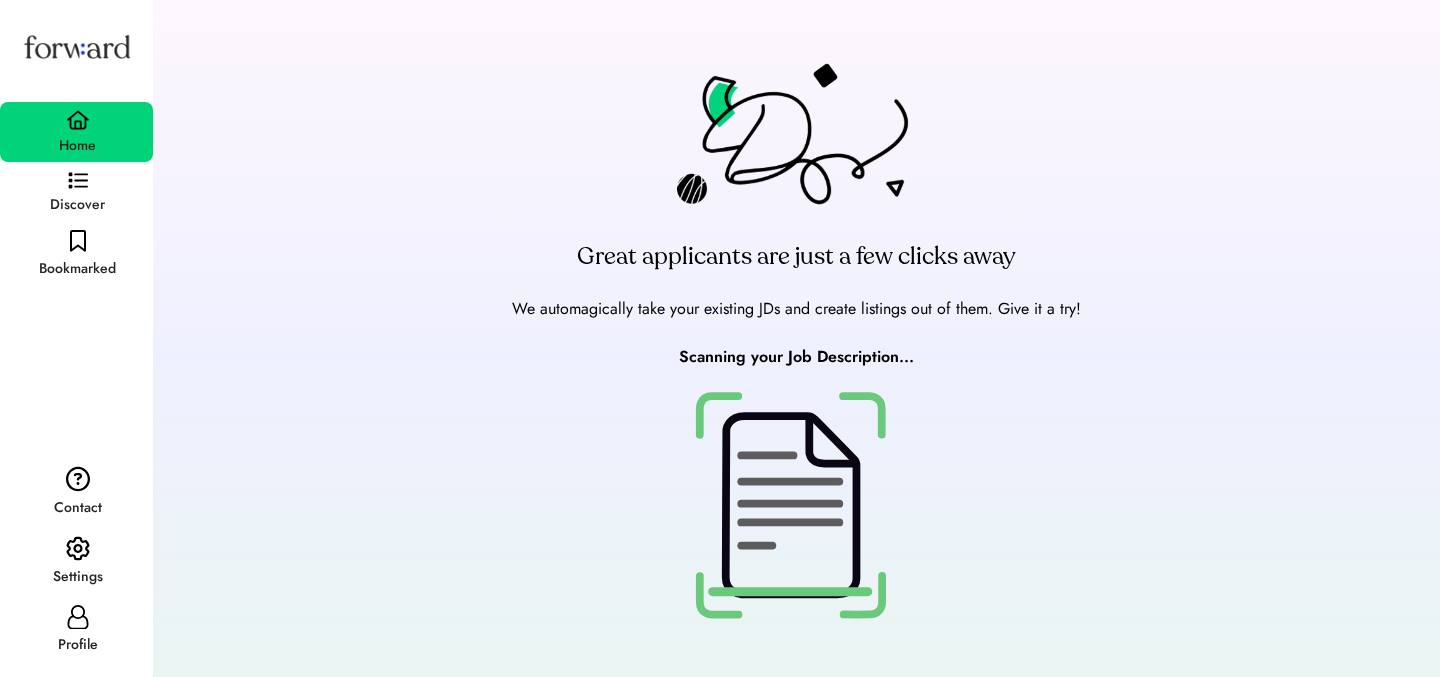 scroll, scrollTop: 123, scrollLeft: 0, axis: vertical 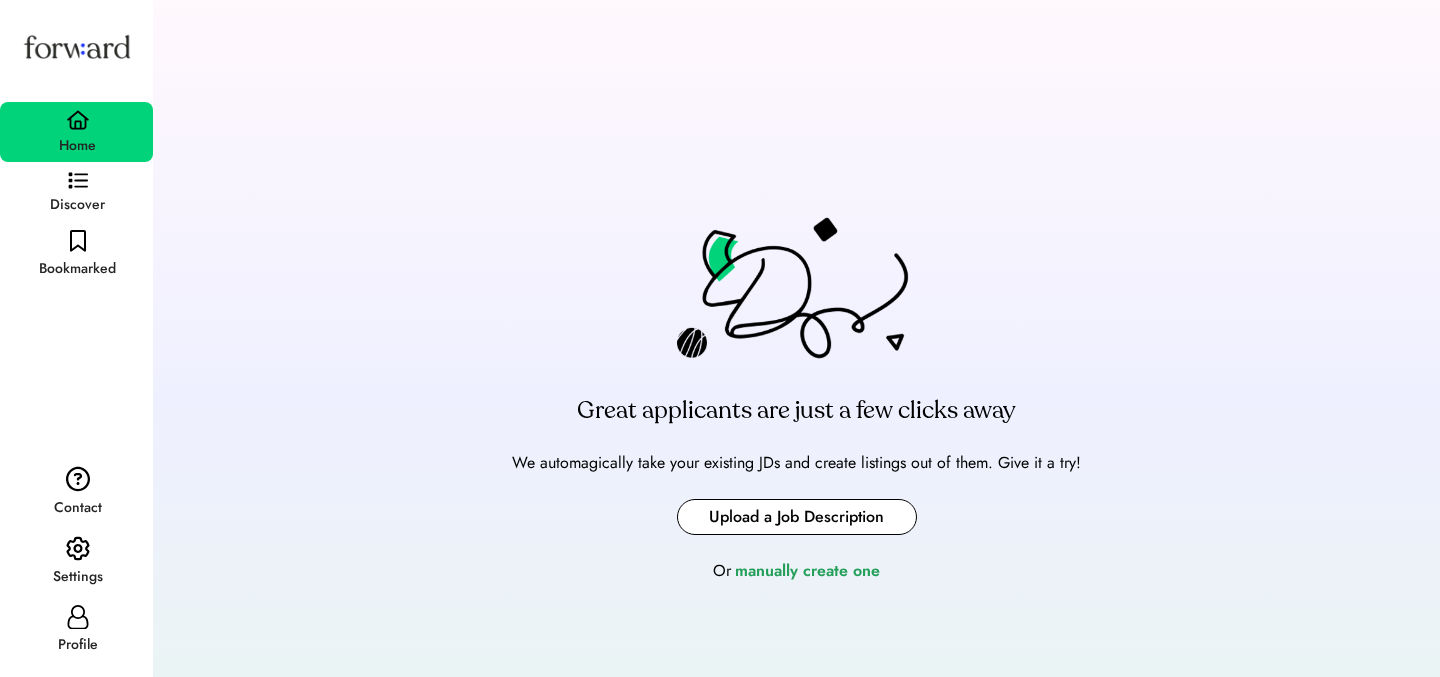 click on "Great applicants are just a few clicks away We automagically take your existing JDs and create listings out of them. Give it a try! Upload a Job Description Or manually create one" at bounding box center (796, 400) 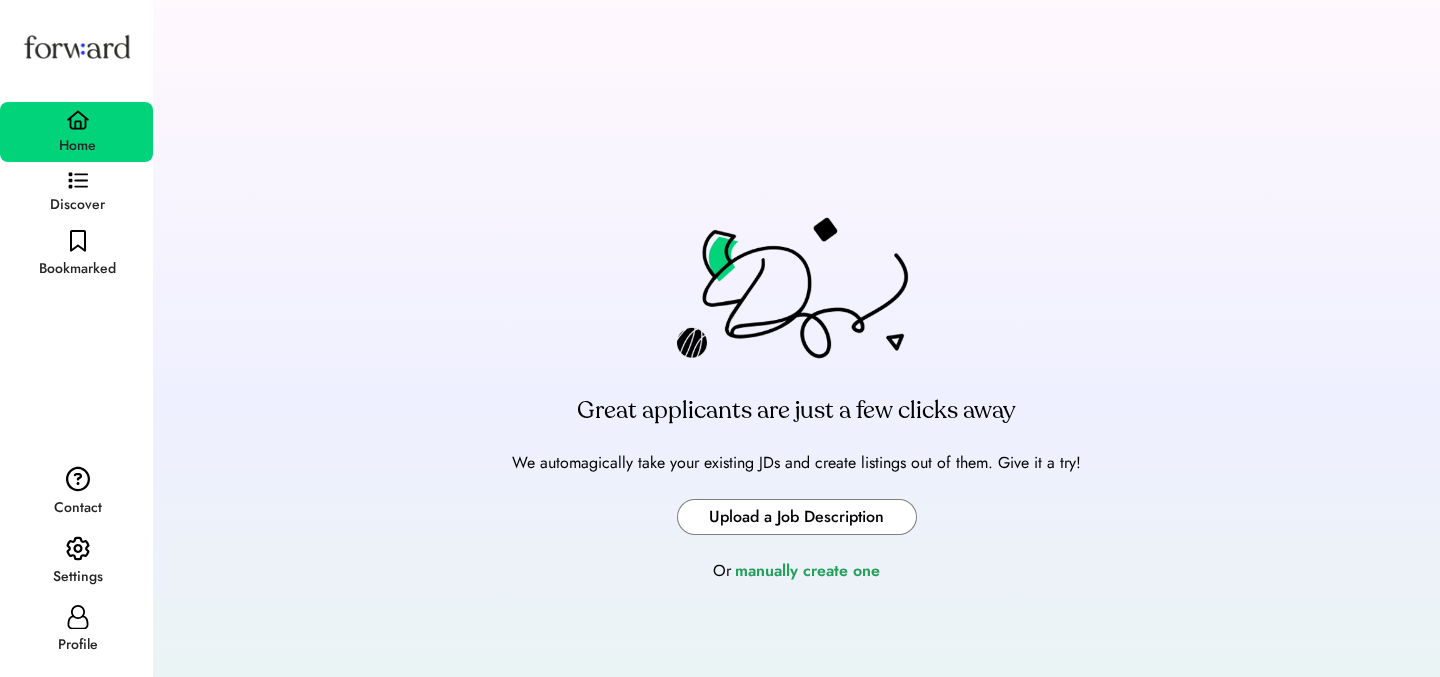 click at bounding box center (797, 517) 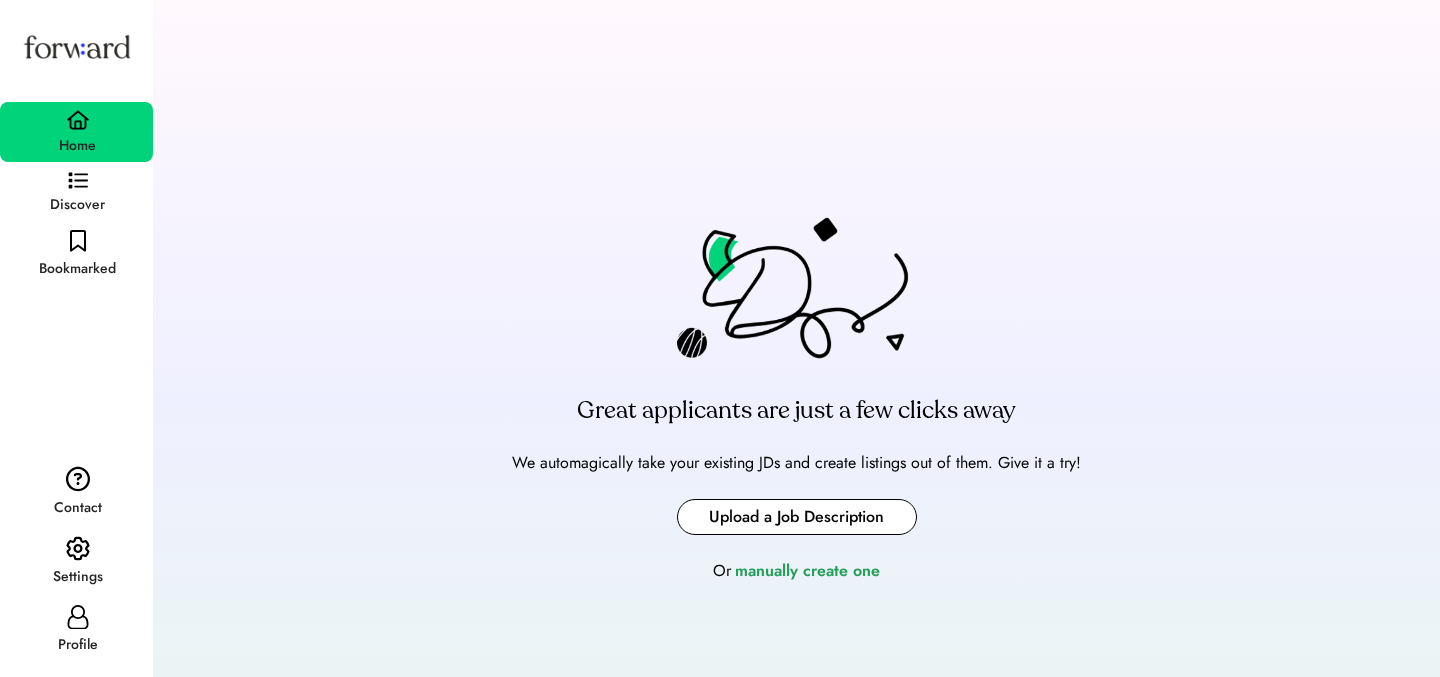 type on "**********" 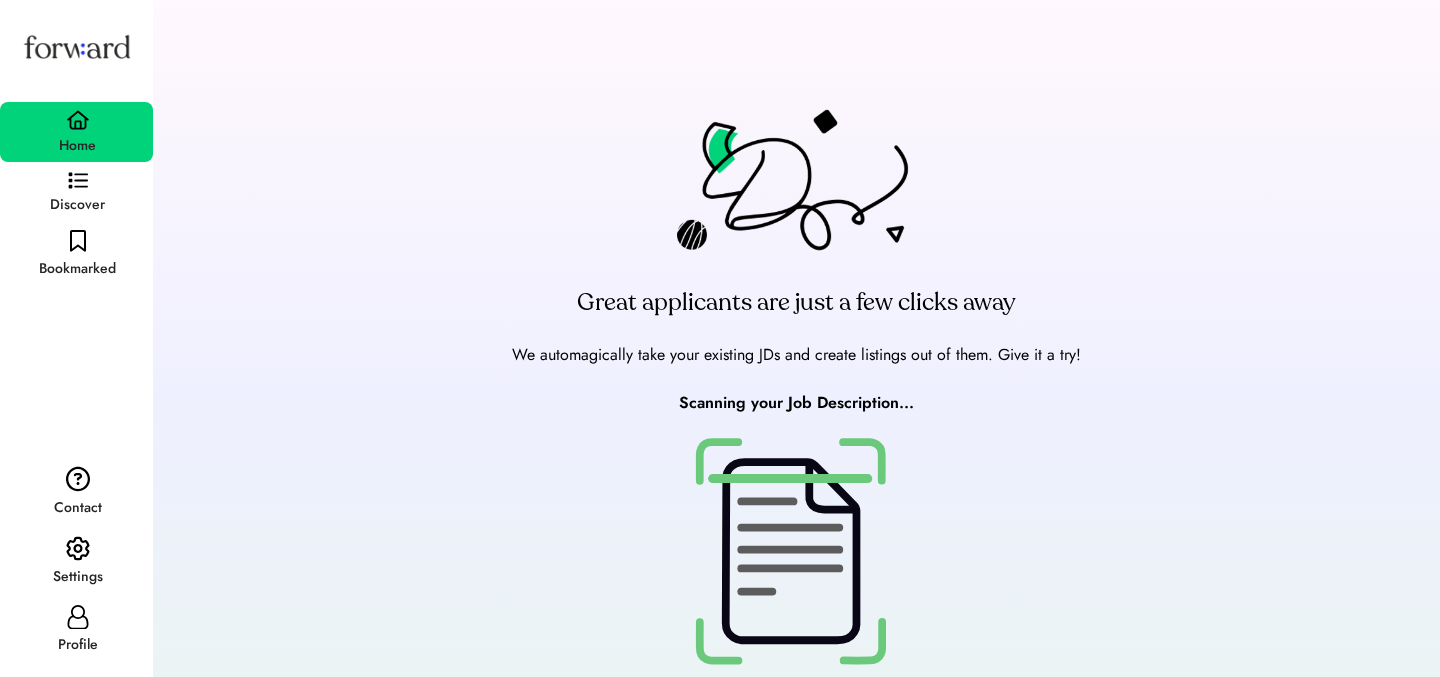 click on "Great applicants are just a few clicks away We automagically take your existing JDs and create listings out of them. Give it a try! [FILENAME] Scanning your Job Description...
Or manually create one" at bounding box center [796, 400] 